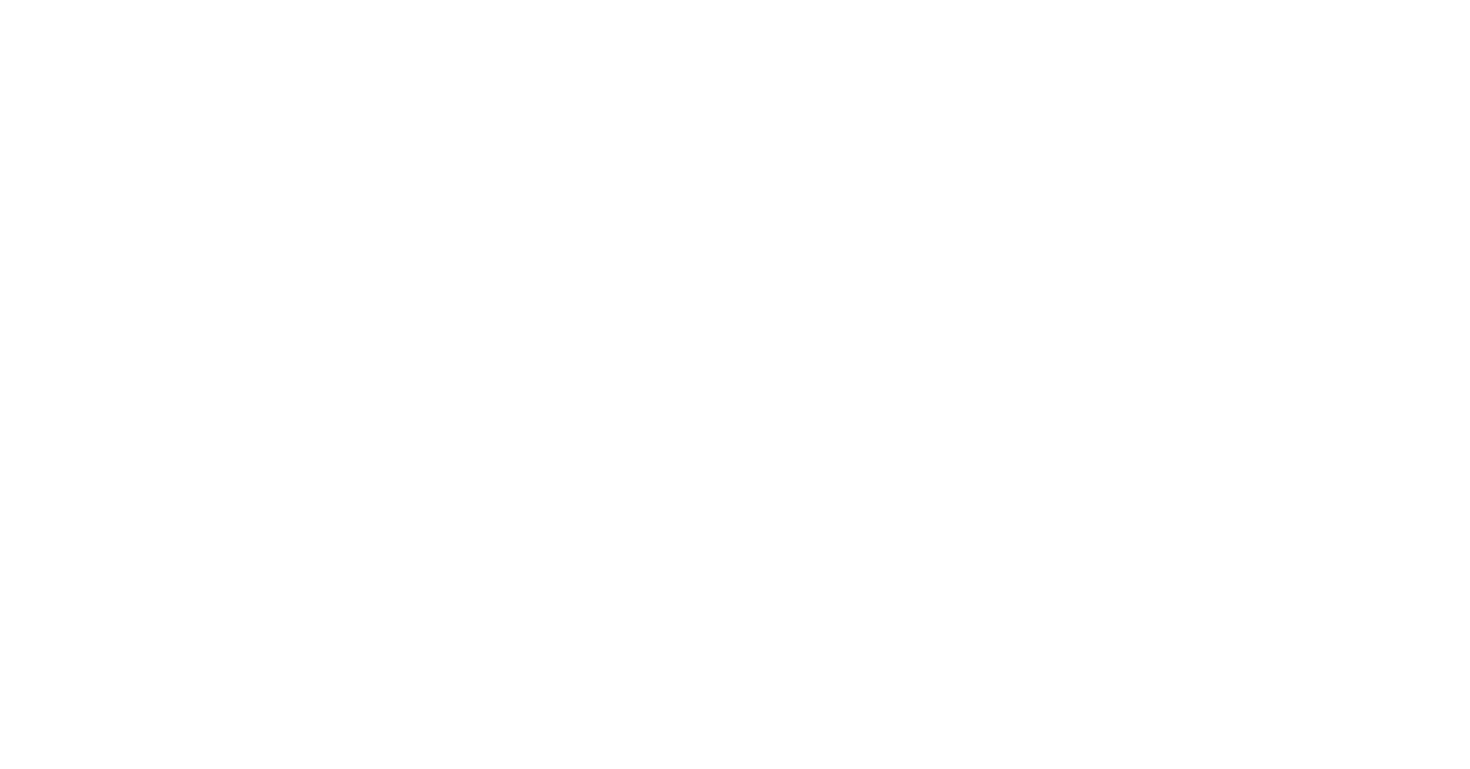 scroll, scrollTop: 0, scrollLeft: 0, axis: both 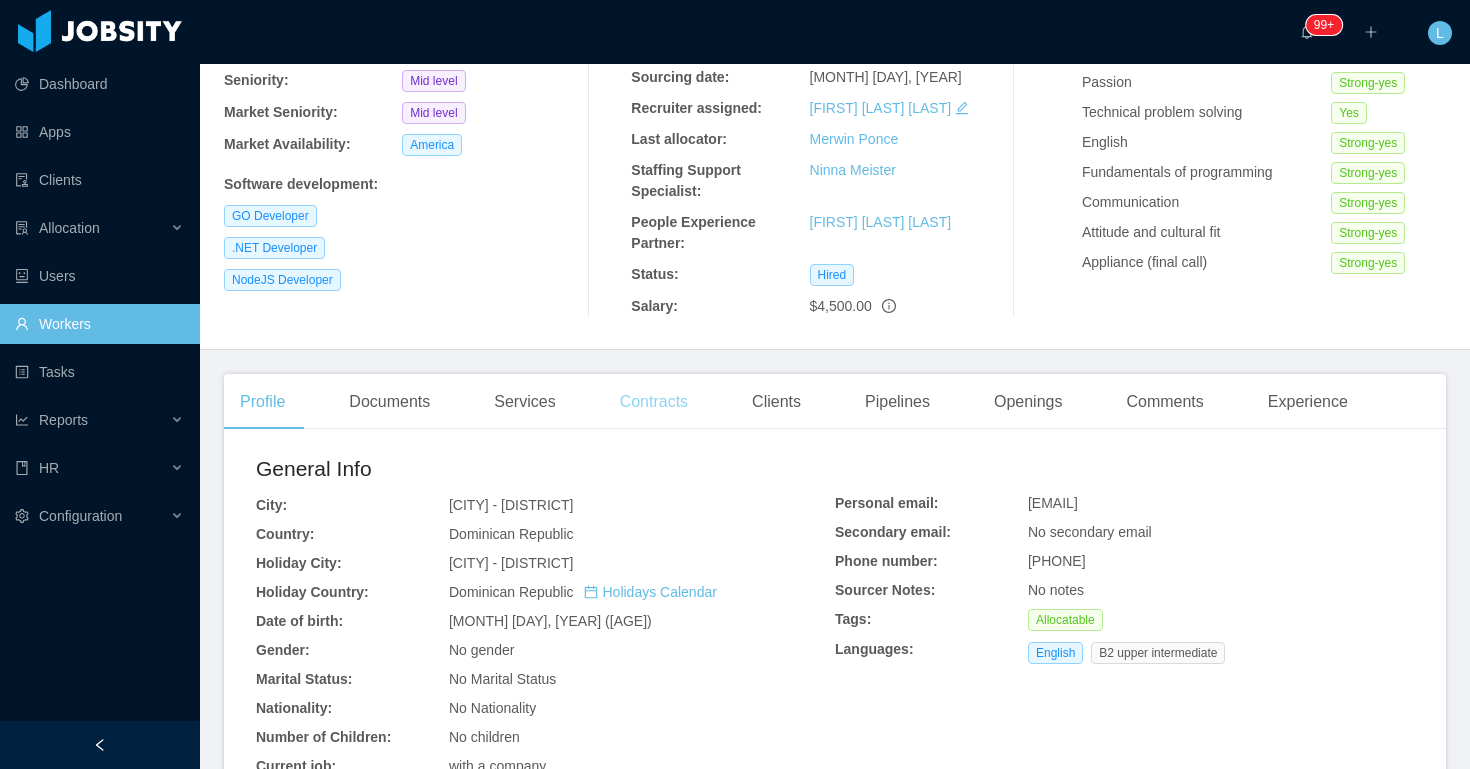 click on "Contracts" at bounding box center (654, 402) 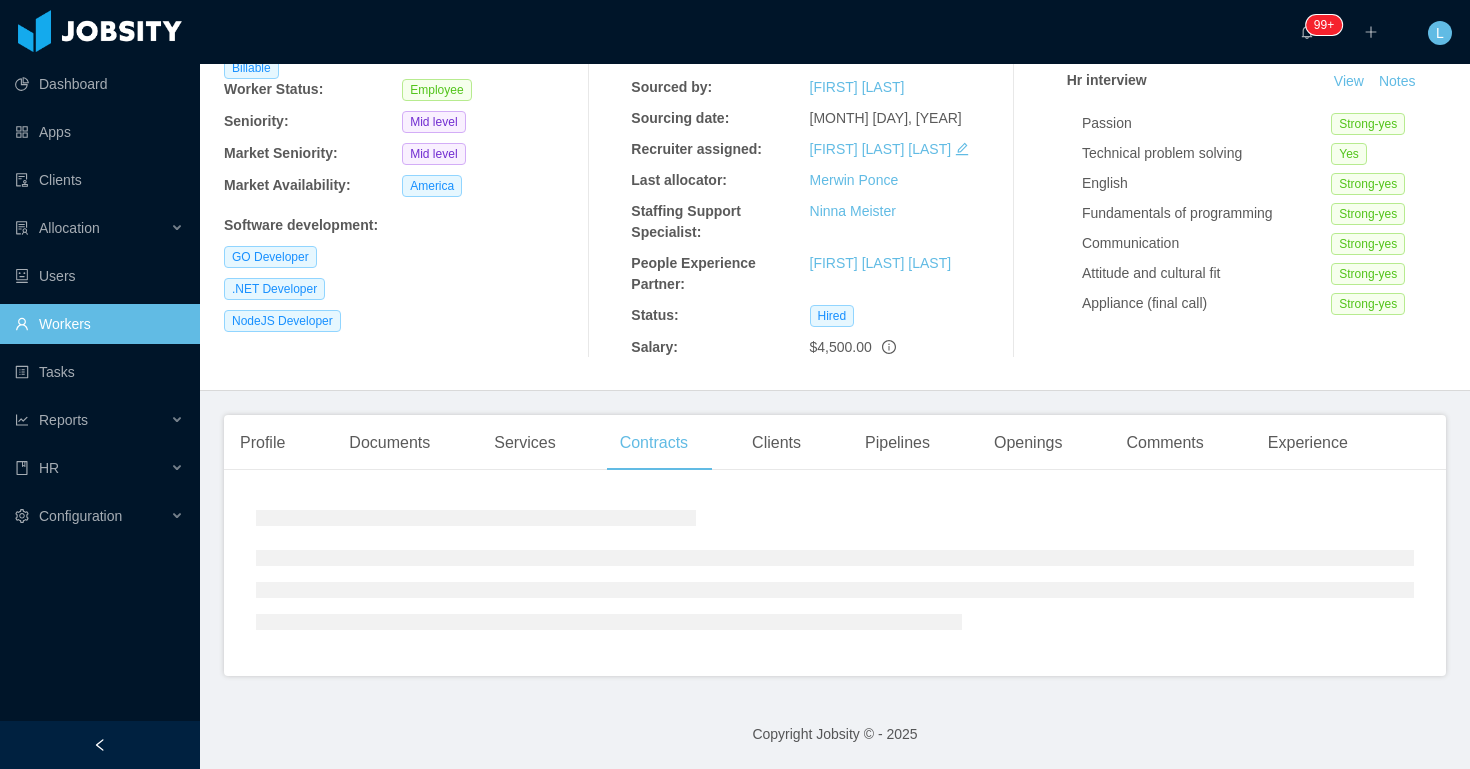 scroll, scrollTop: 249, scrollLeft: 0, axis: vertical 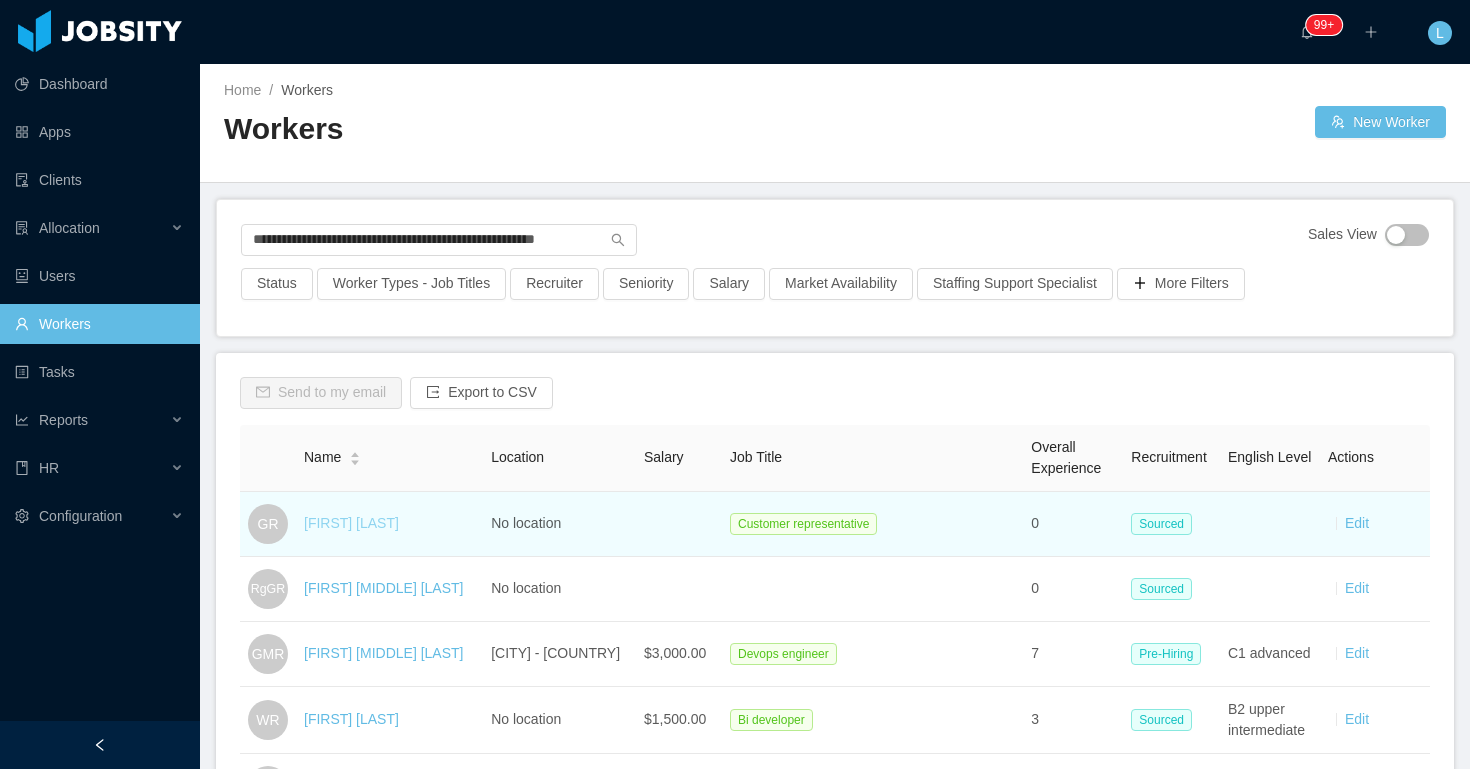 type on "**********" 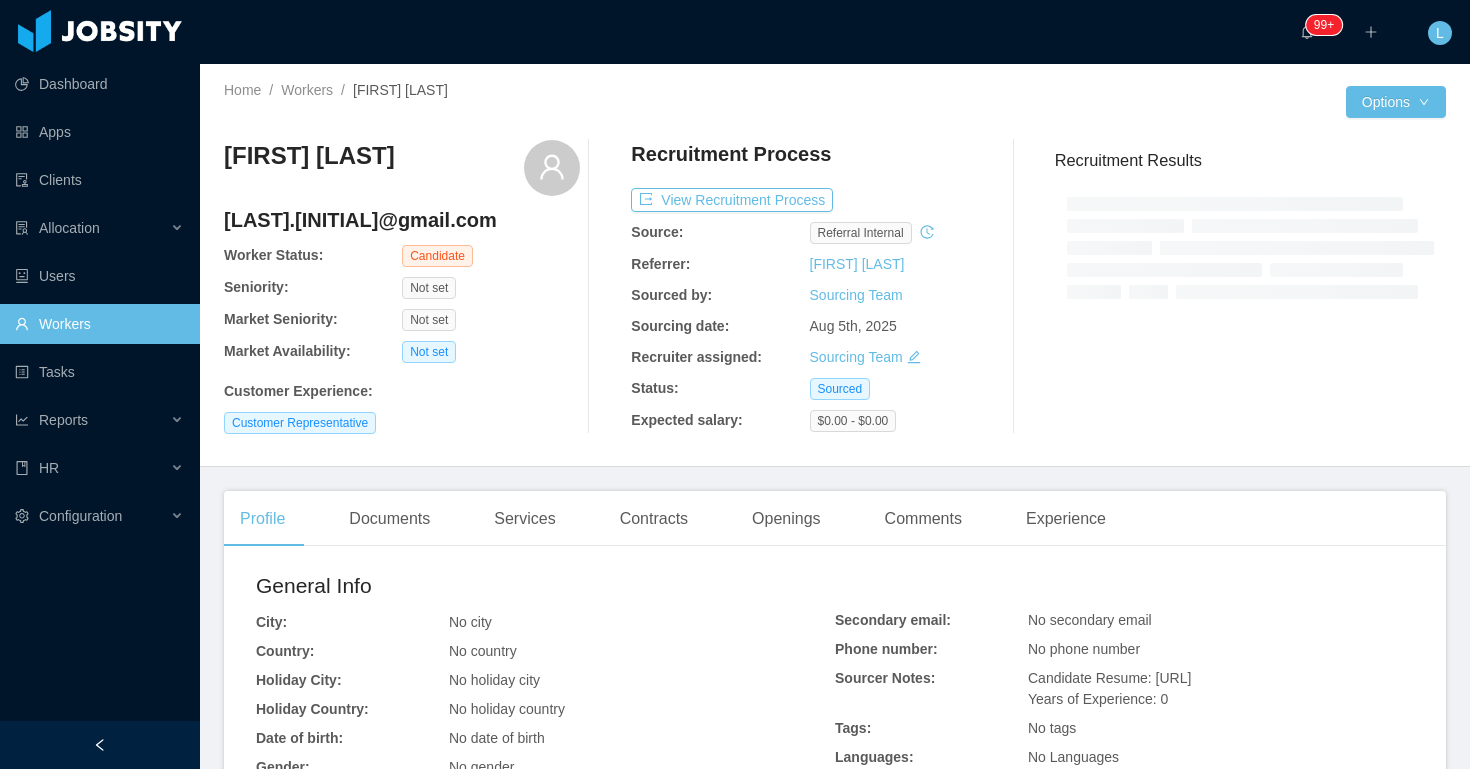 click on "Recruitment Process View Recruitment Process Source: Referral internal Referrer: [FIRST] [LAST] Sourced by: Sourcing Team Sourcing date: Aug 5th, 2025 Recruiter assigned: Sourcing Team Status: Sourced Expected salary: $0.00 - $0.00" at bounding box center (809, 287) 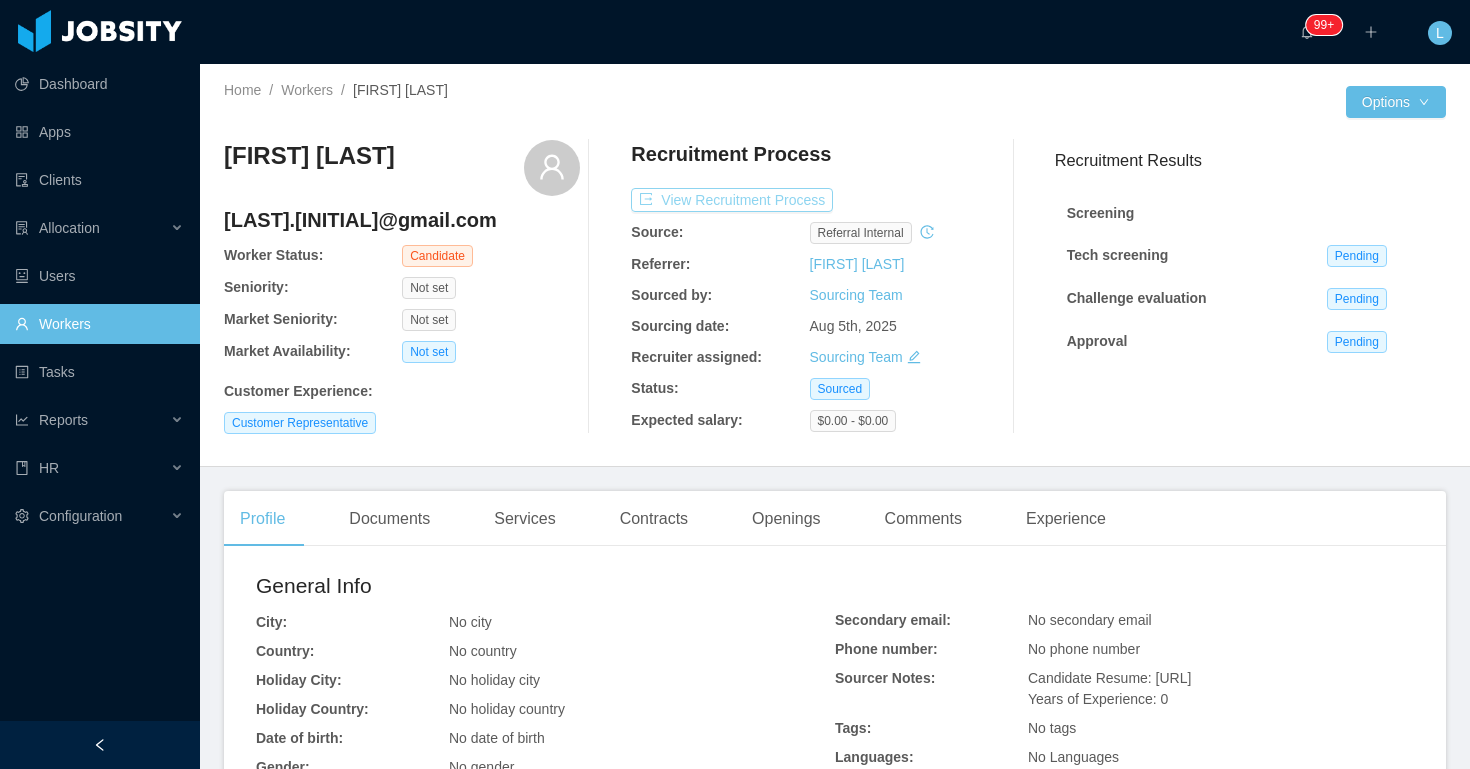 click on "View Recruitment Process" at bounding box center (732, 200) 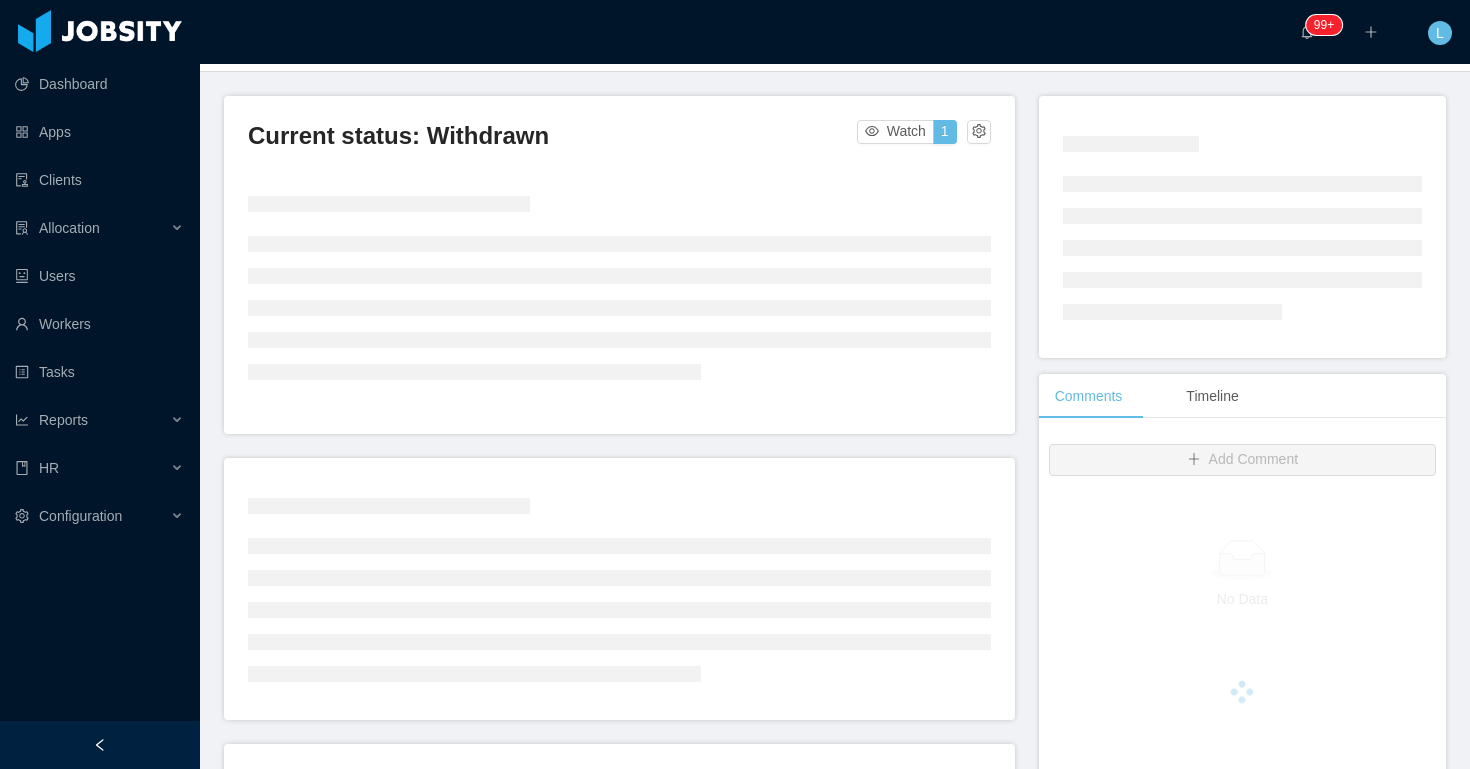scroll, scrollTop: 0, scrollLeft: 0, axis: both 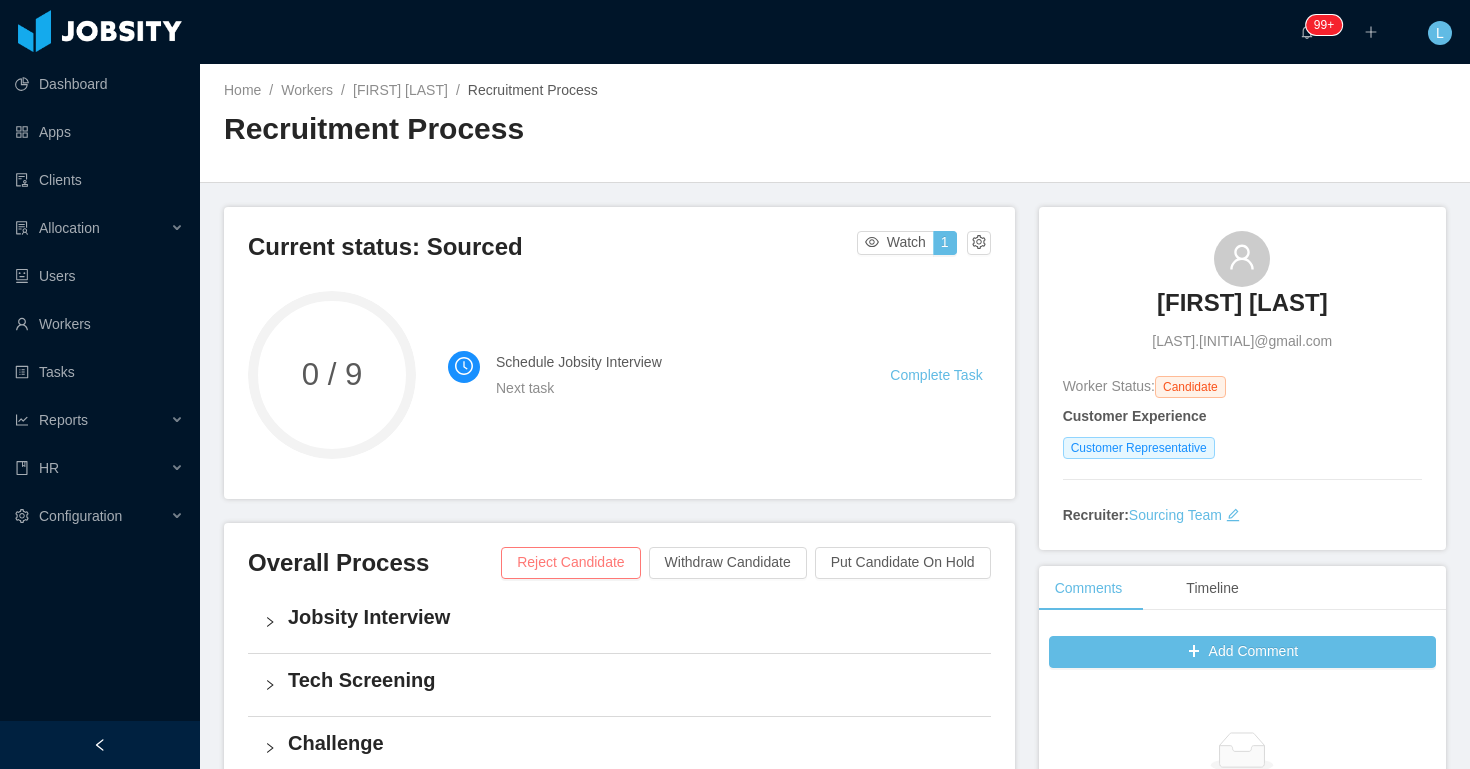 click on "Reject Candidate" at bounding box center (570, 563) 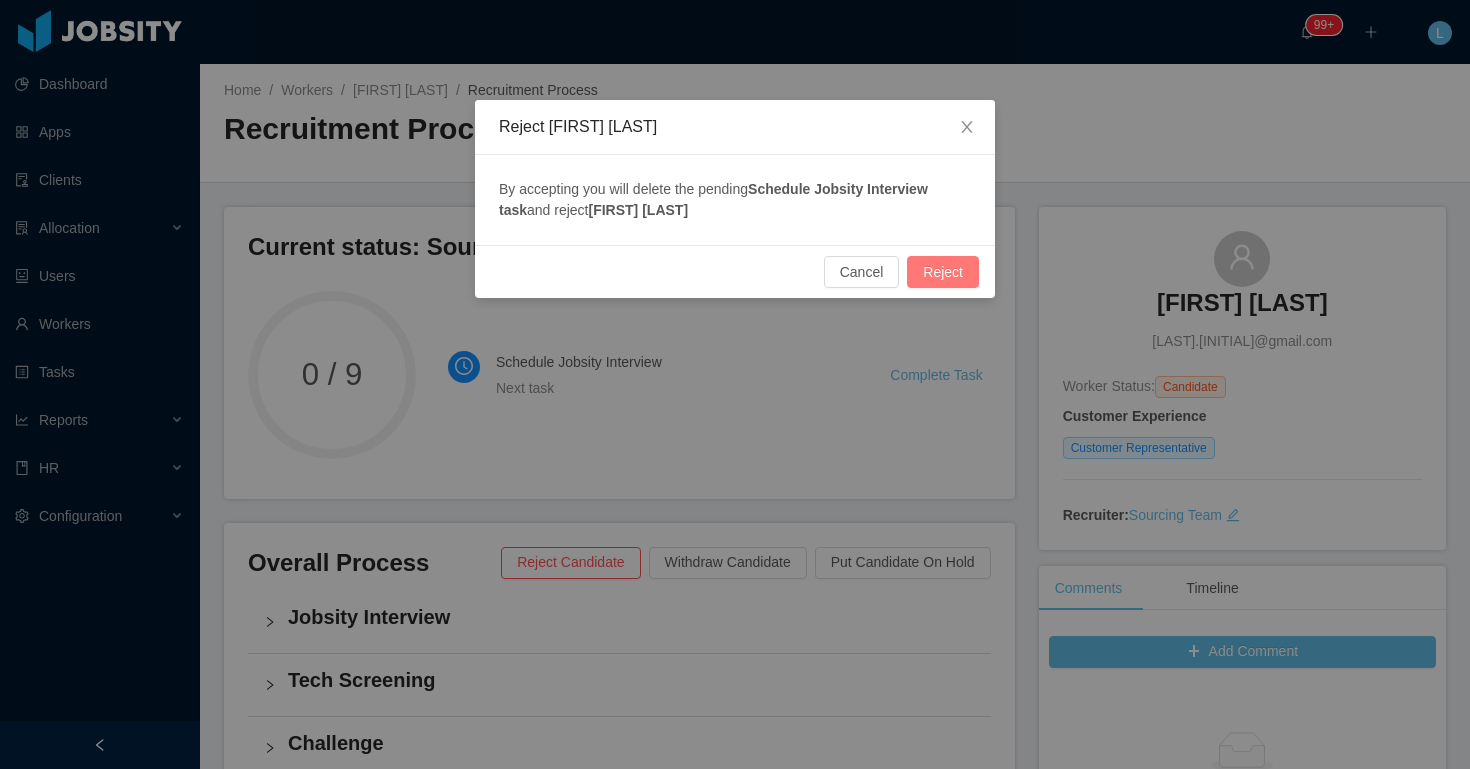 click on "Reject" at bounding box center [943, 272] 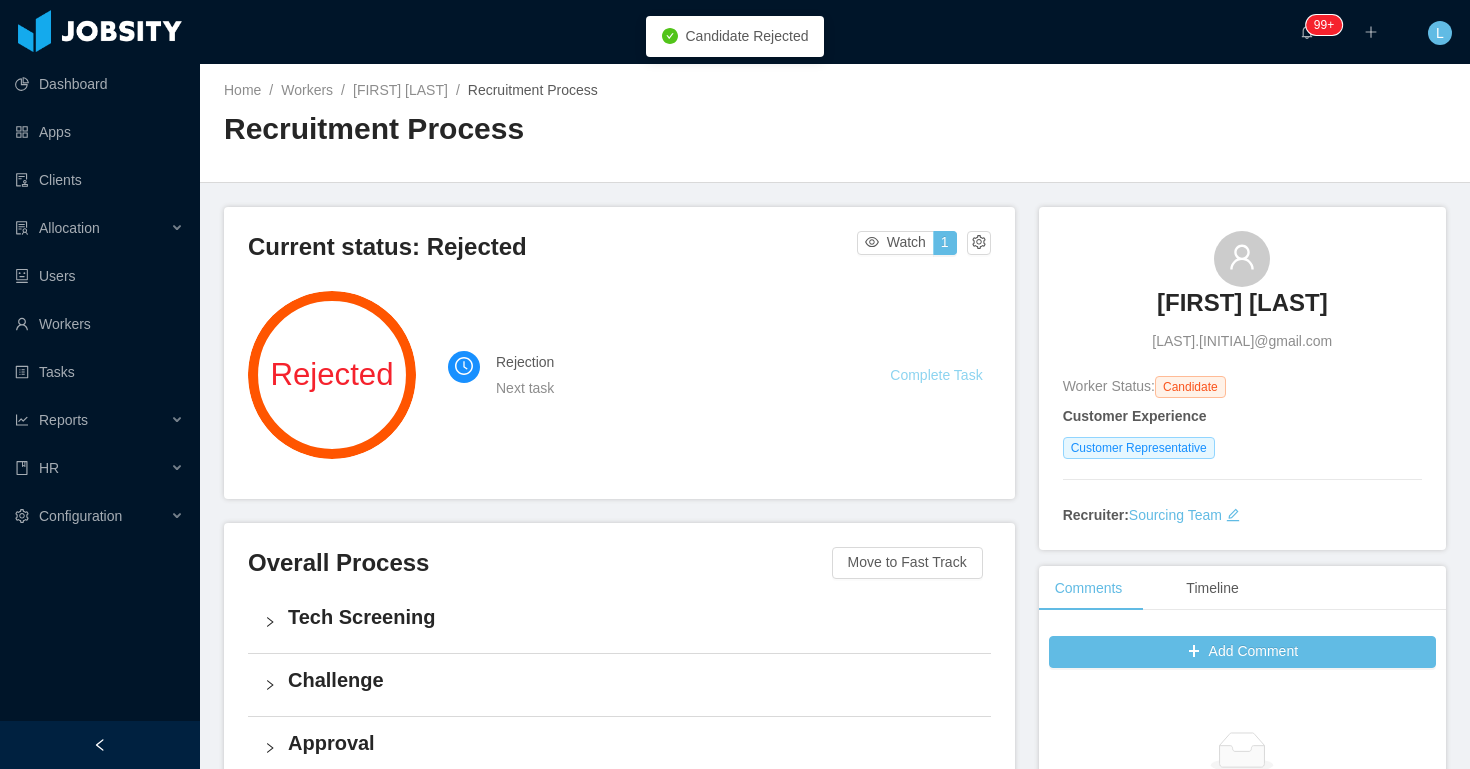 click on "Complete Task" at bounding box center [936, 375] 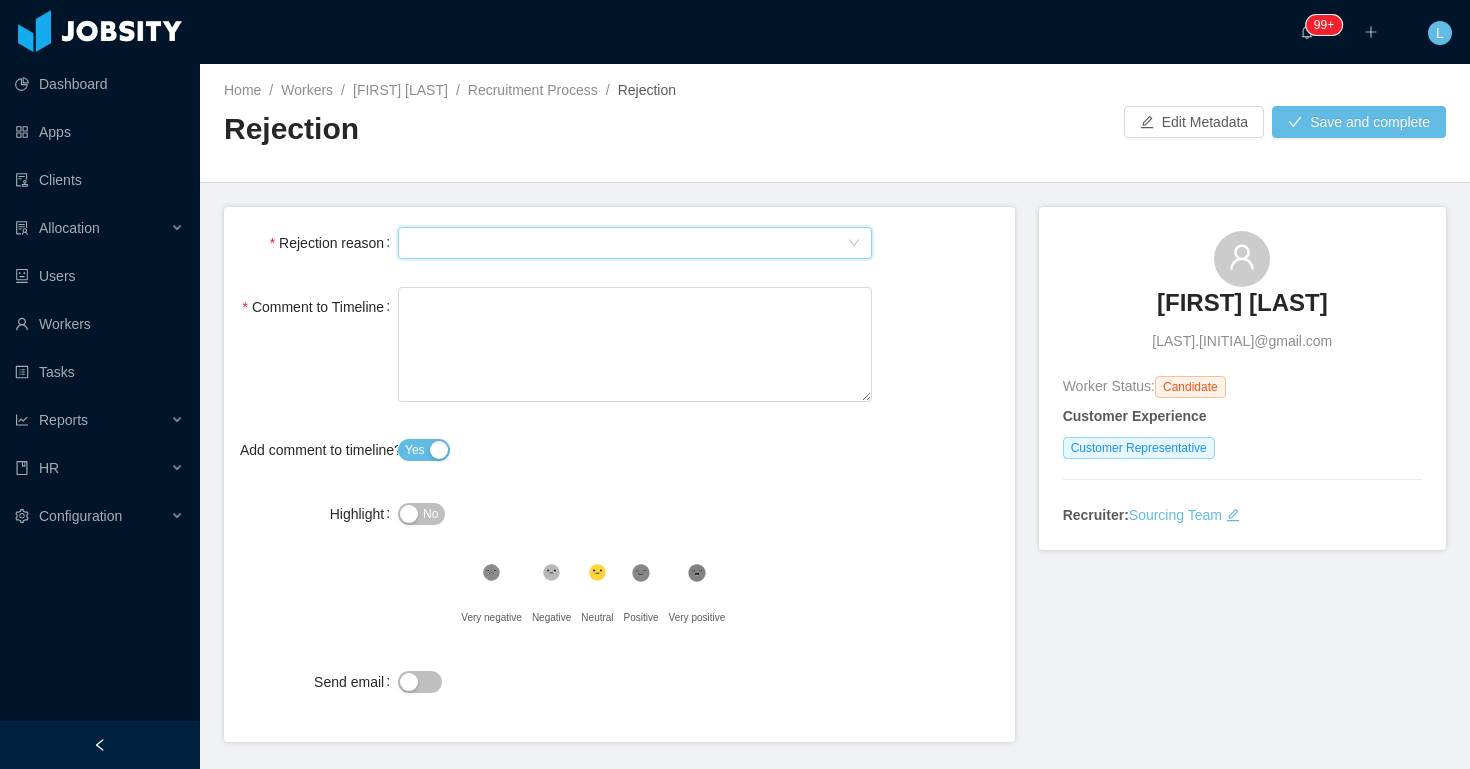 click on "Select Type" at bounding box center [628, 243] 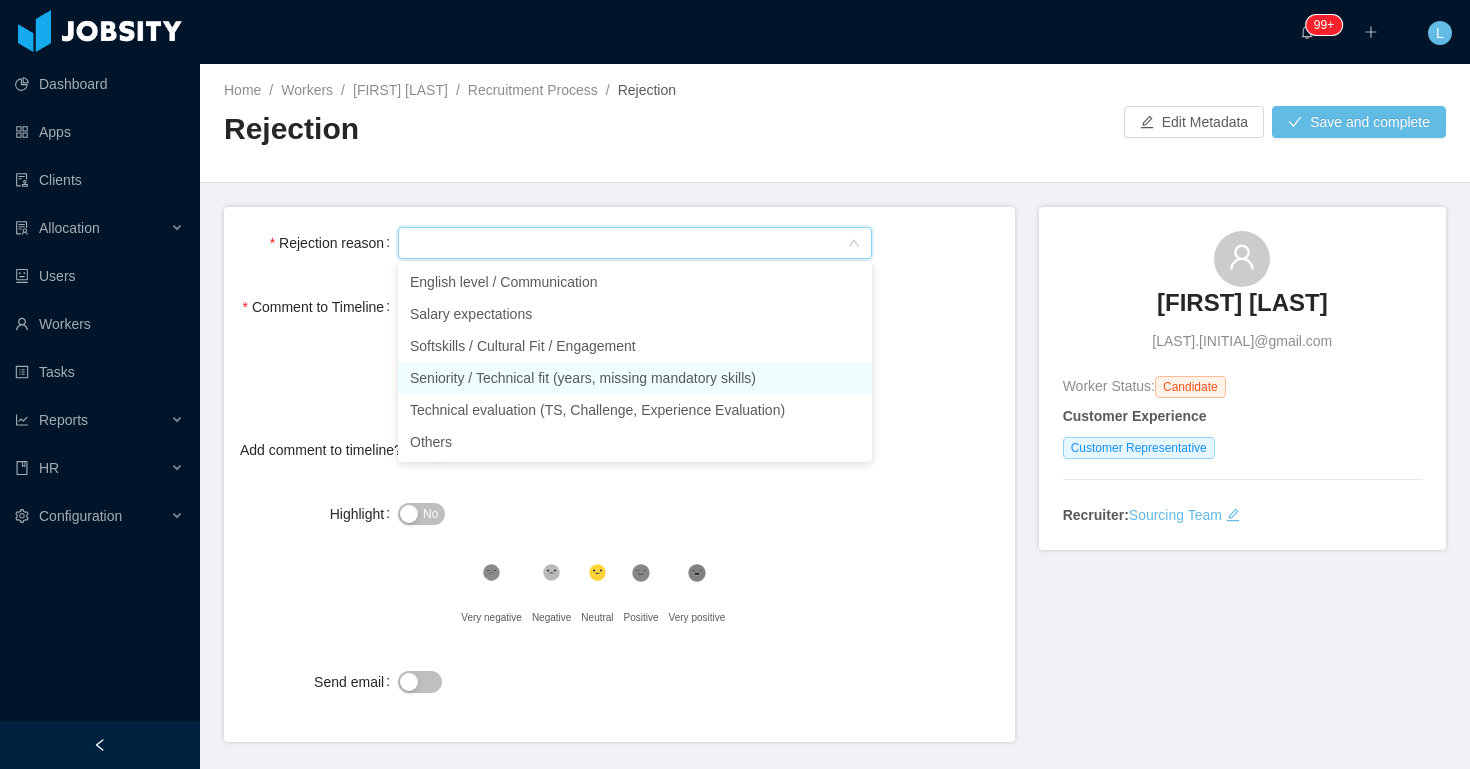 click on "Seniority / Technical fit (years, missing mandatory skills)" at bounding box center (635, 378) 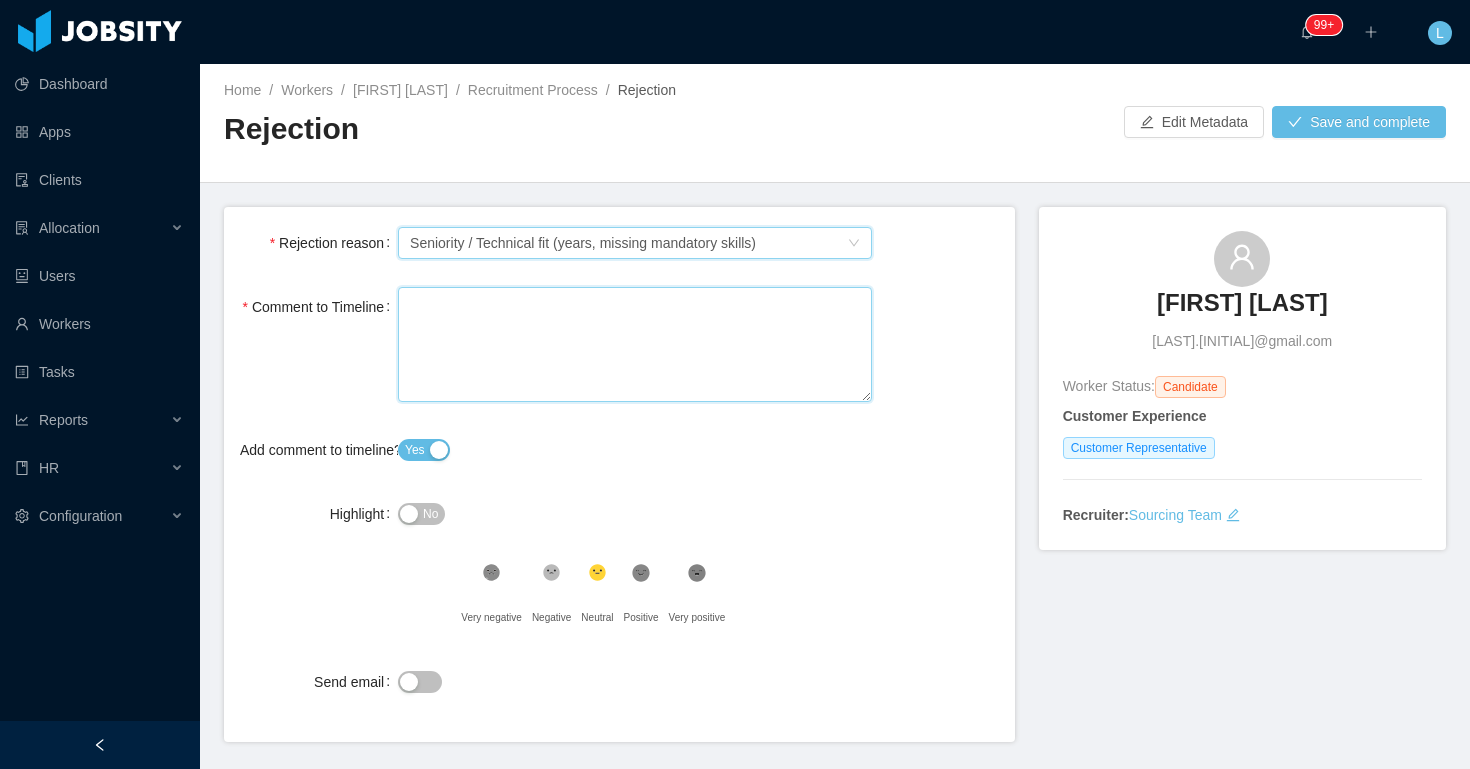 click on "Comment to Timeline" at bounding box center [635, 344] 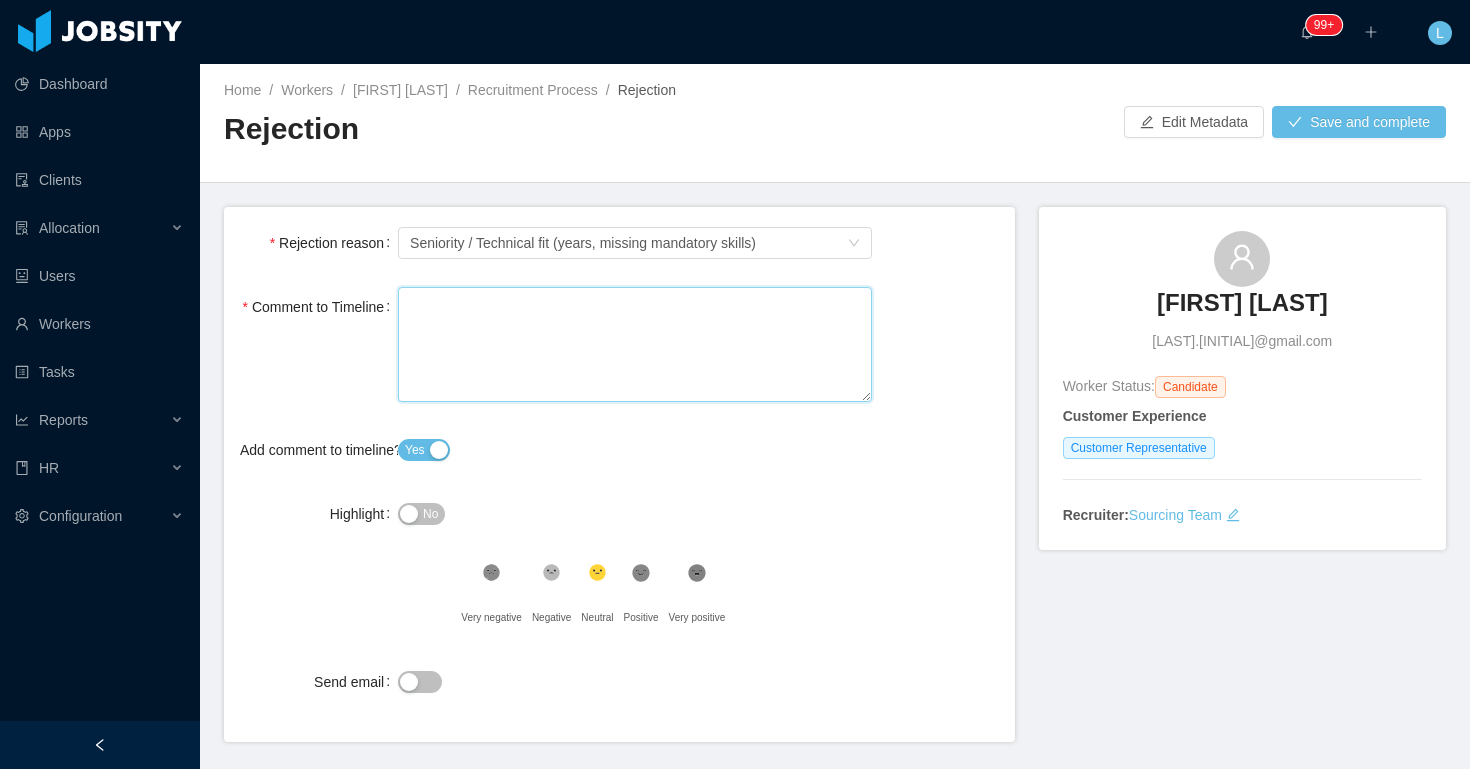 type 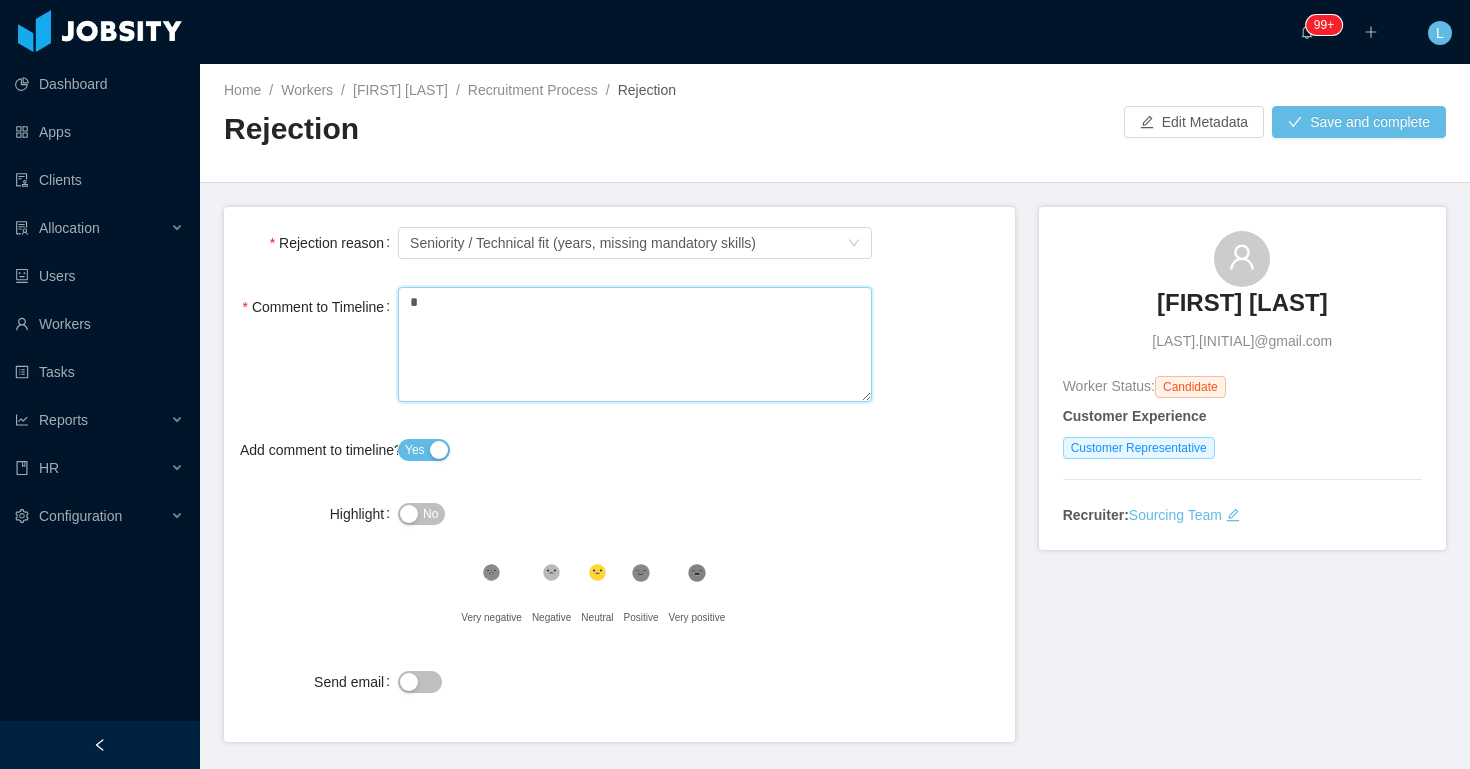 type 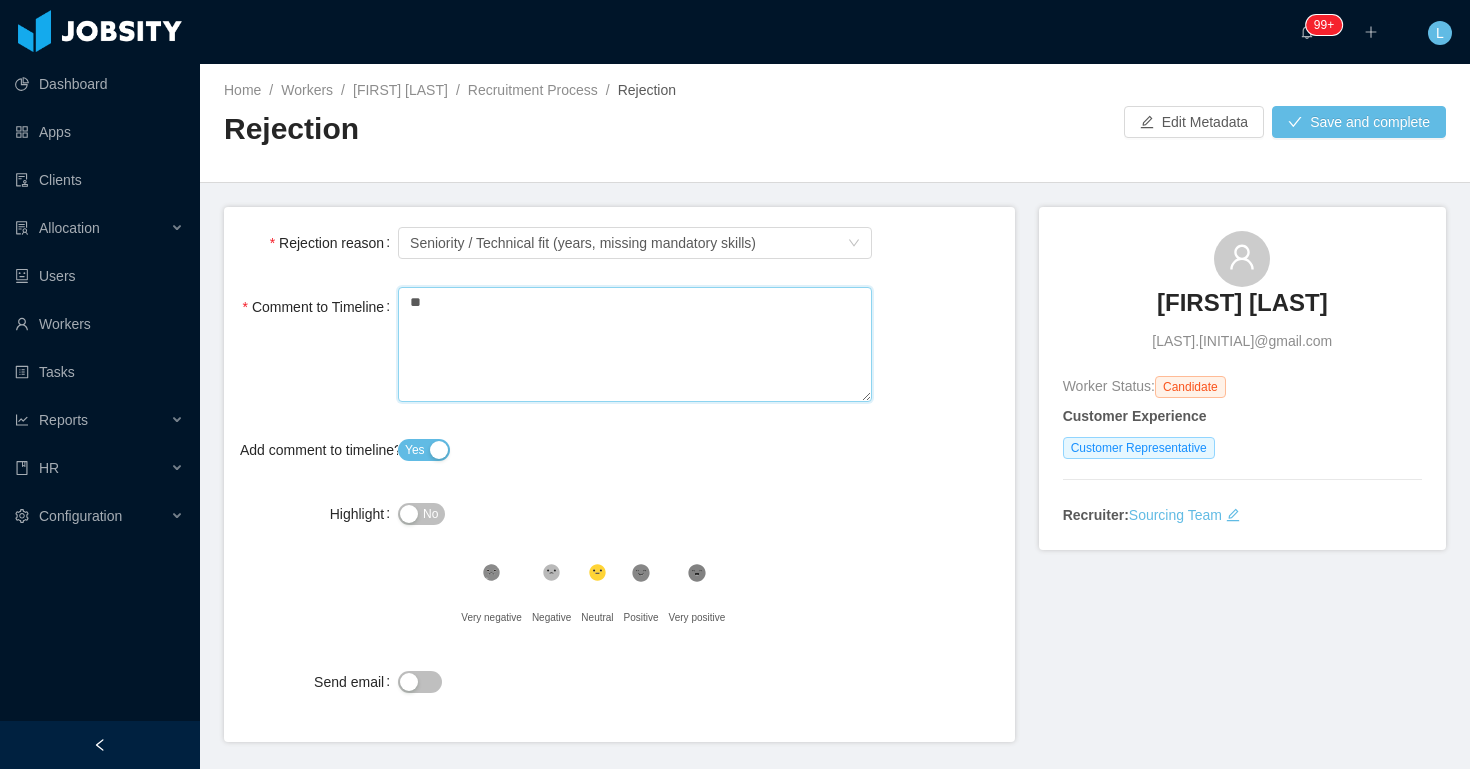 type 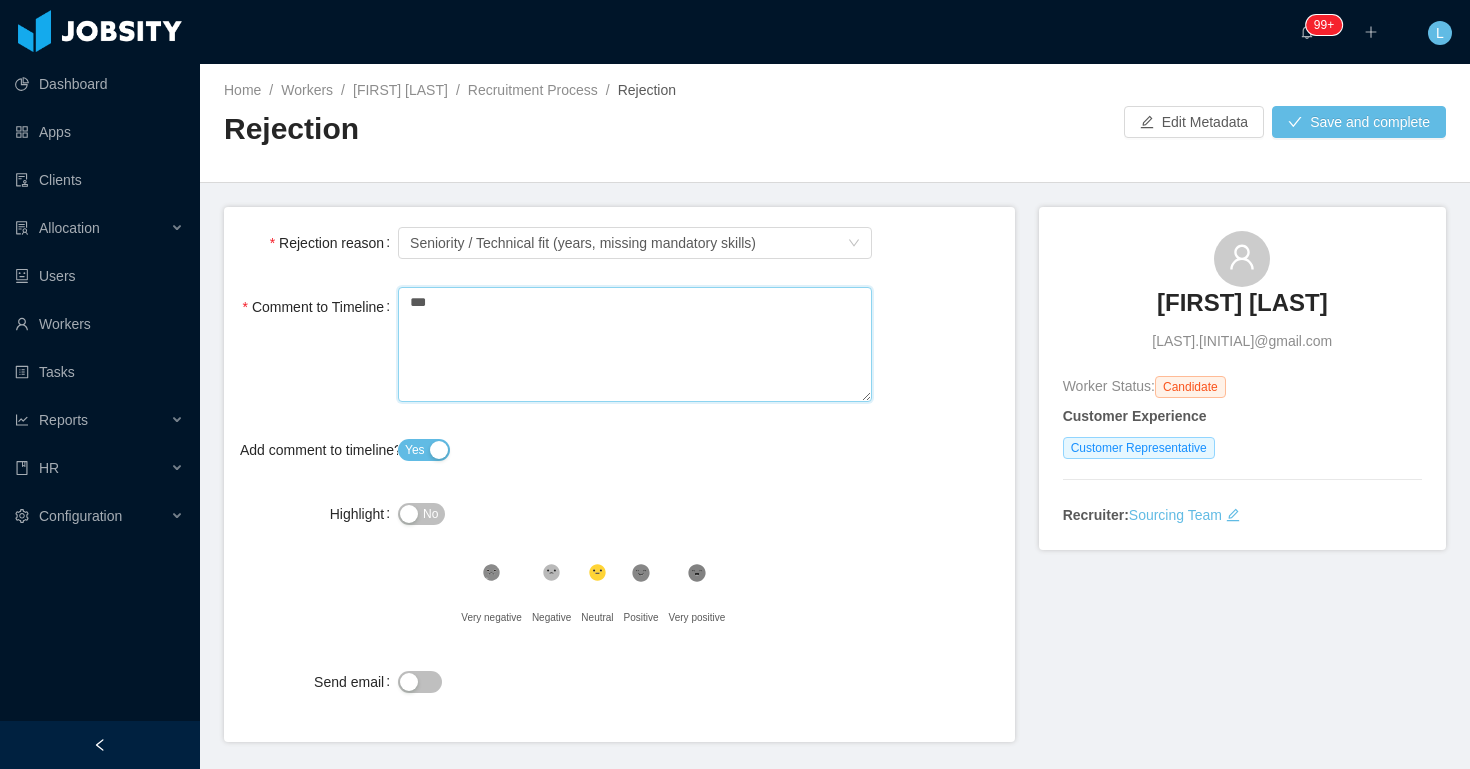 type 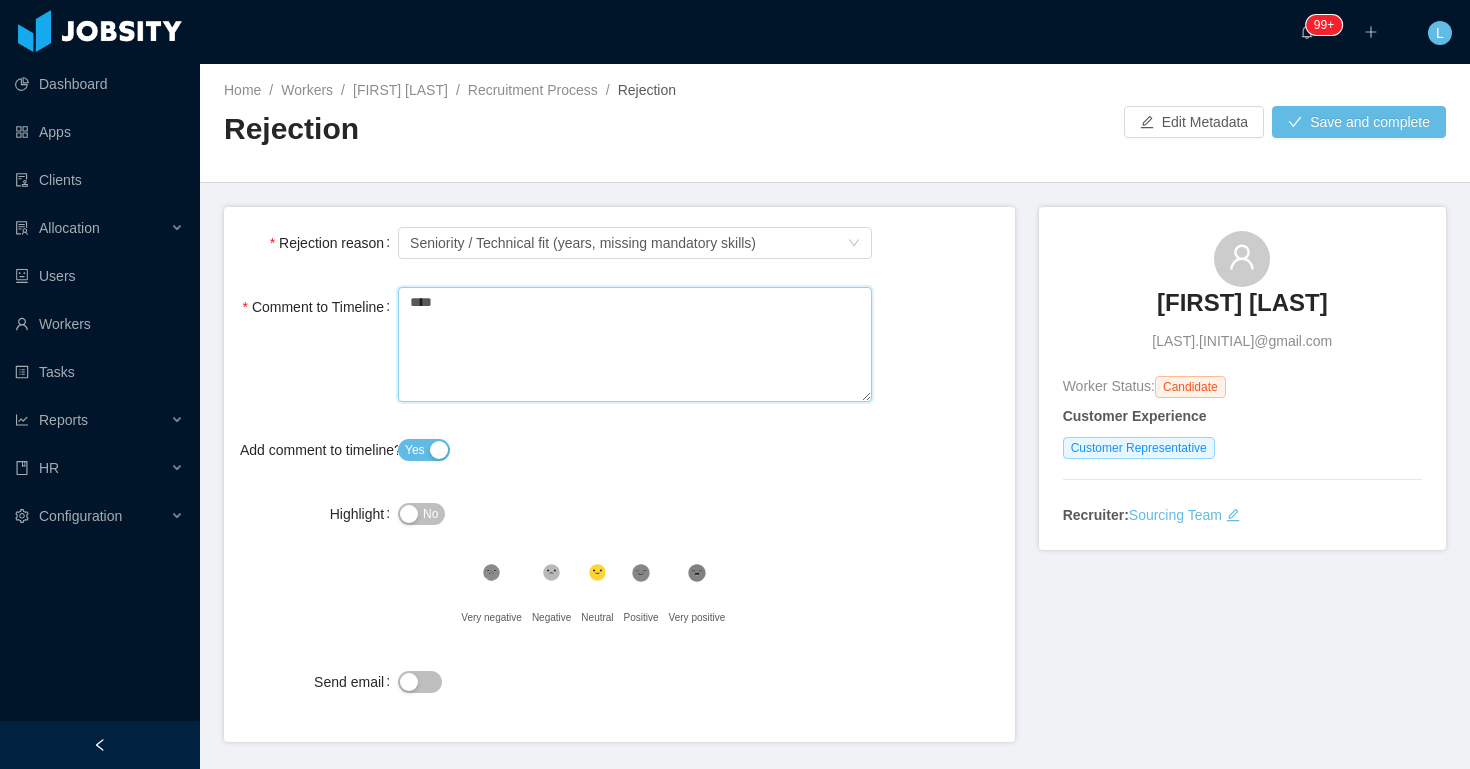 type 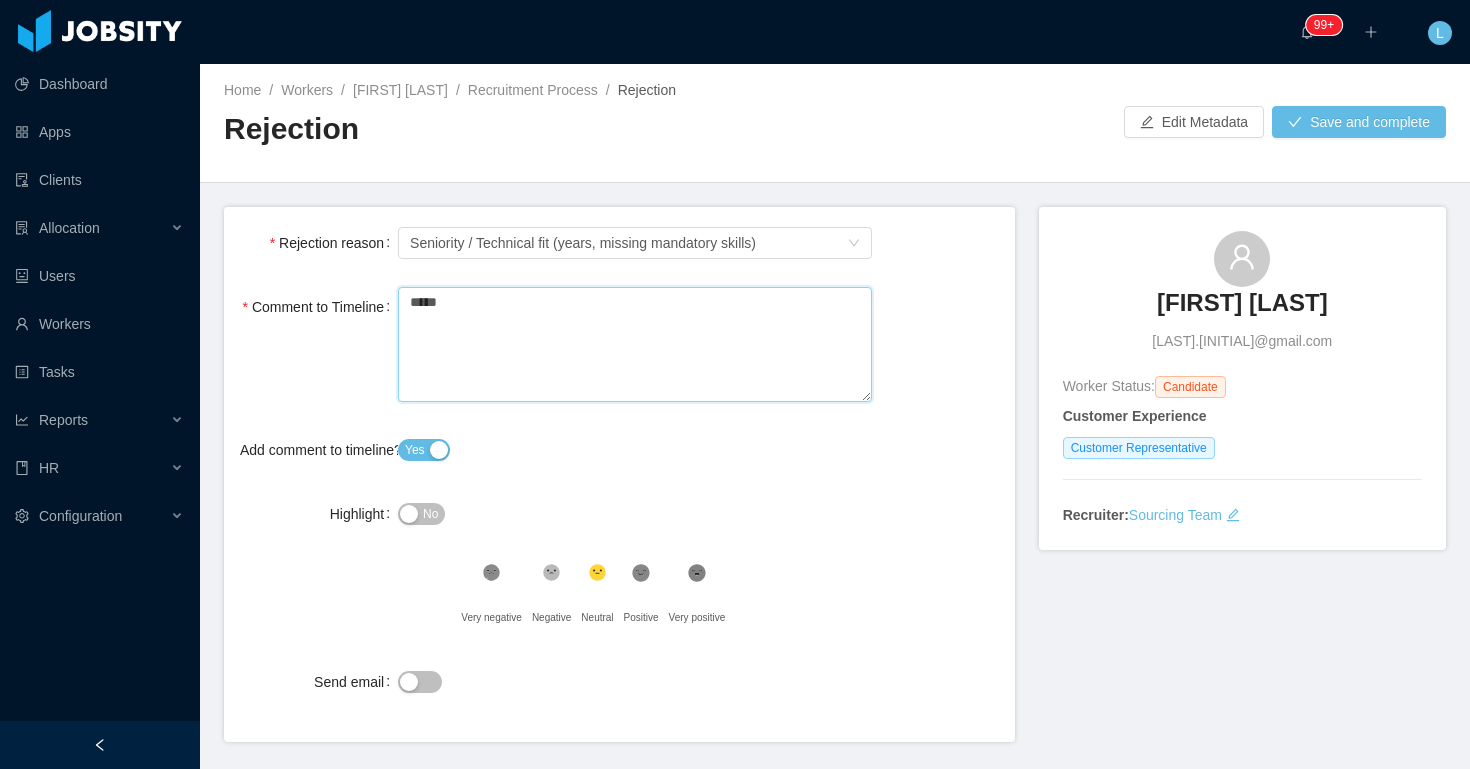 type on "******" 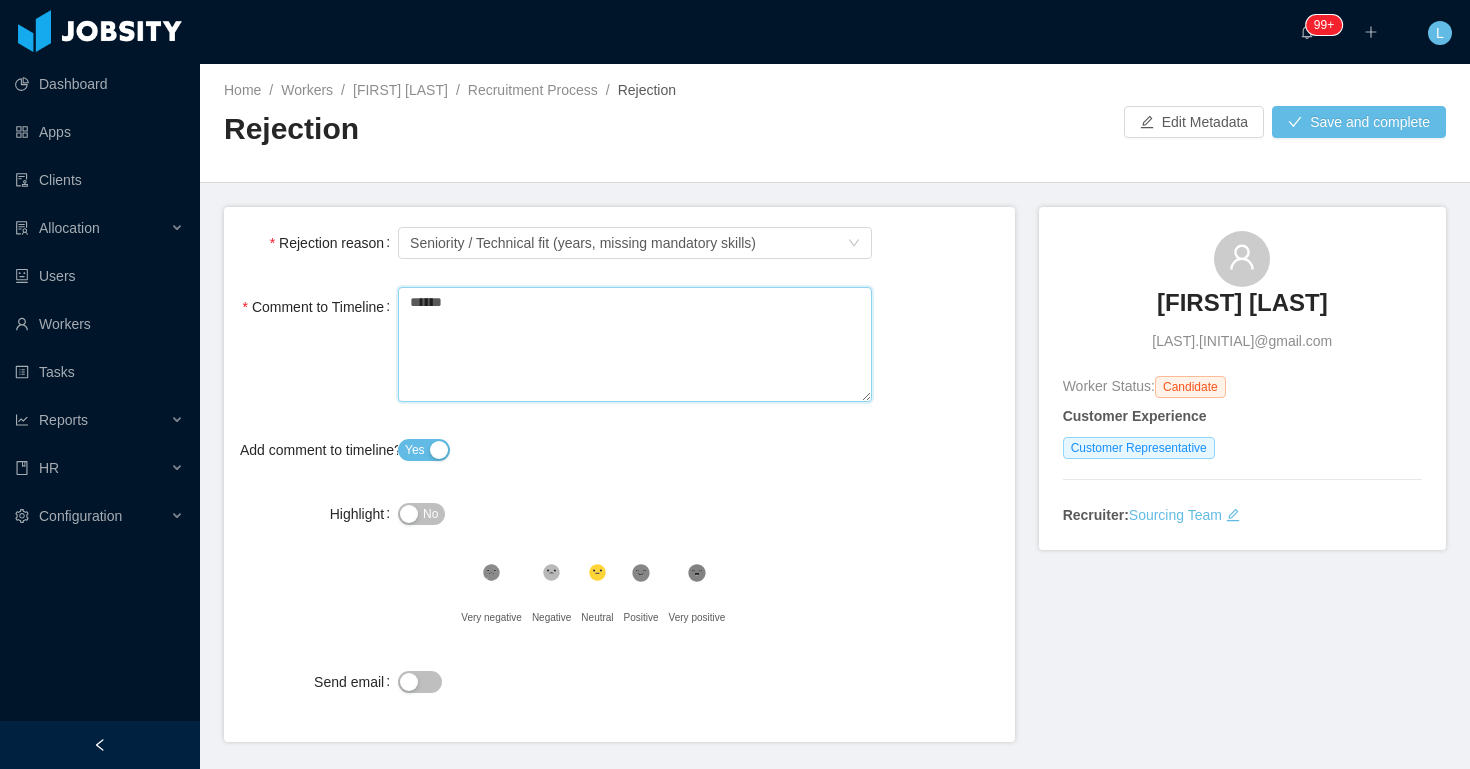 type 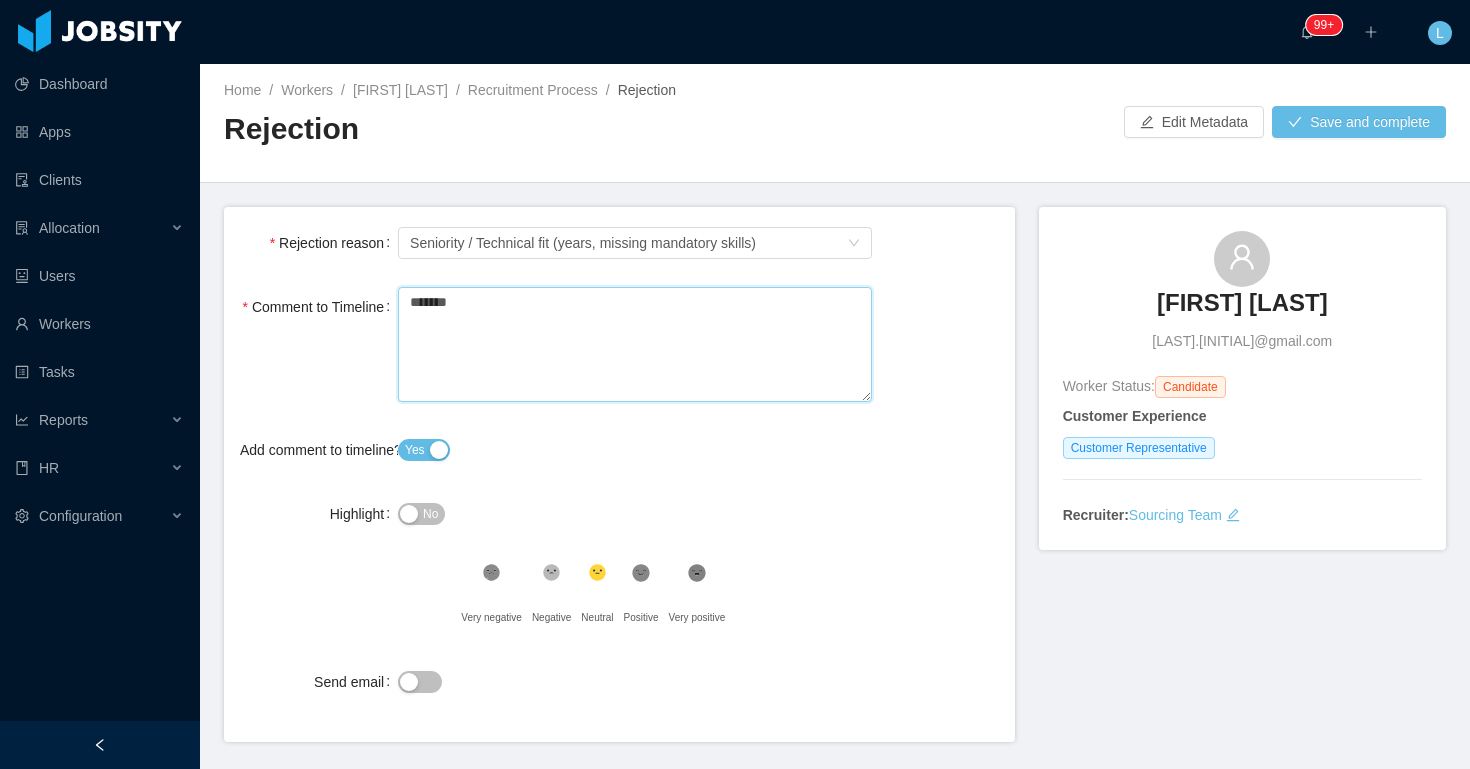 type 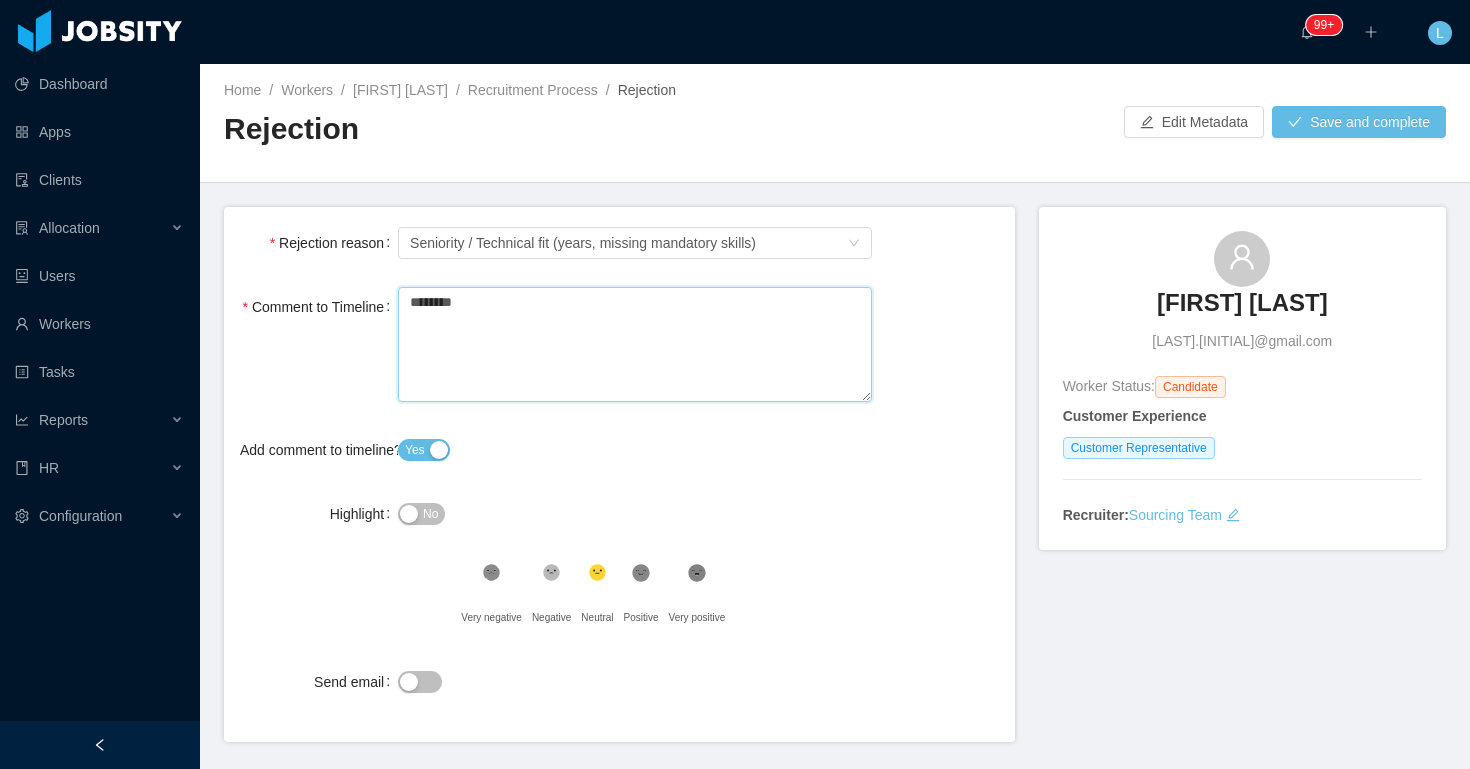 type 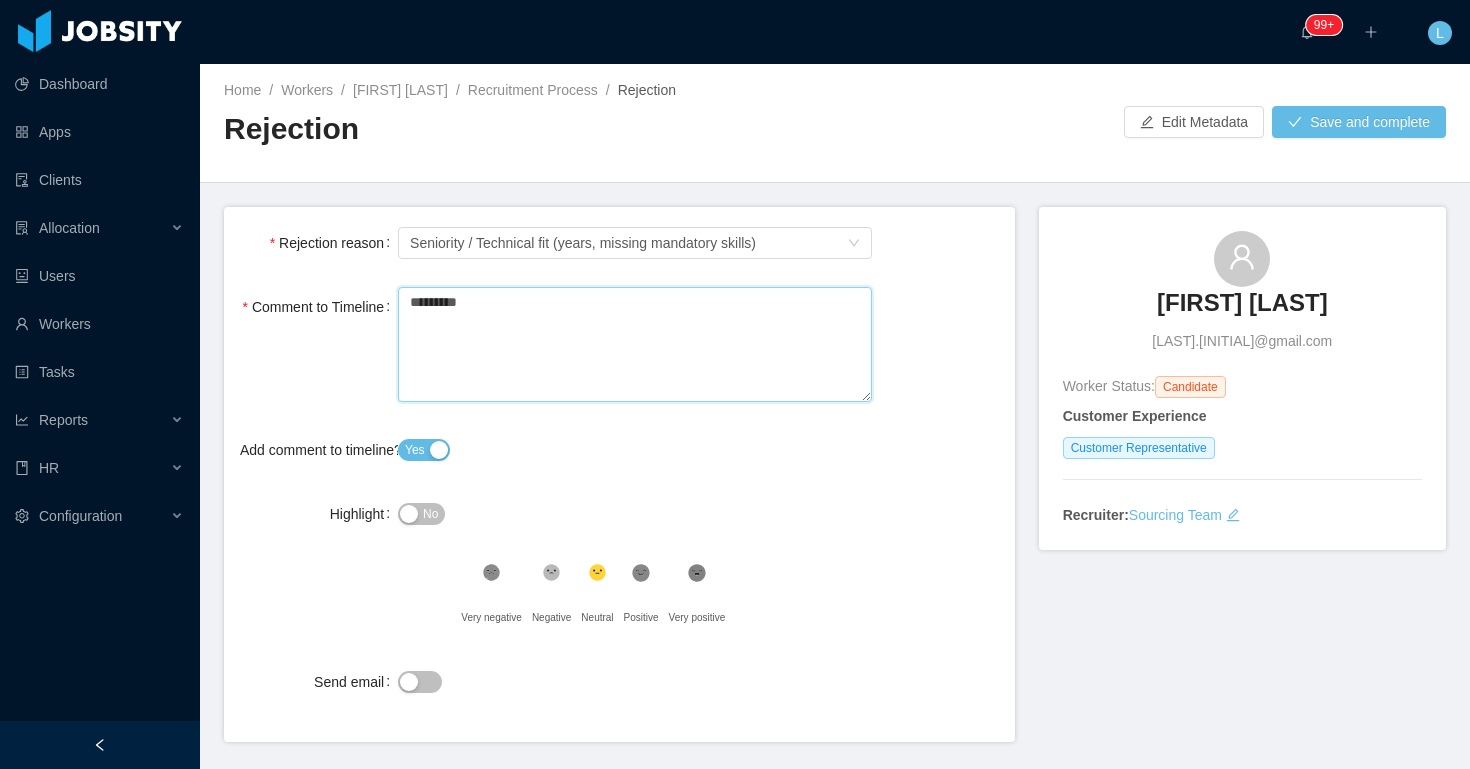 type 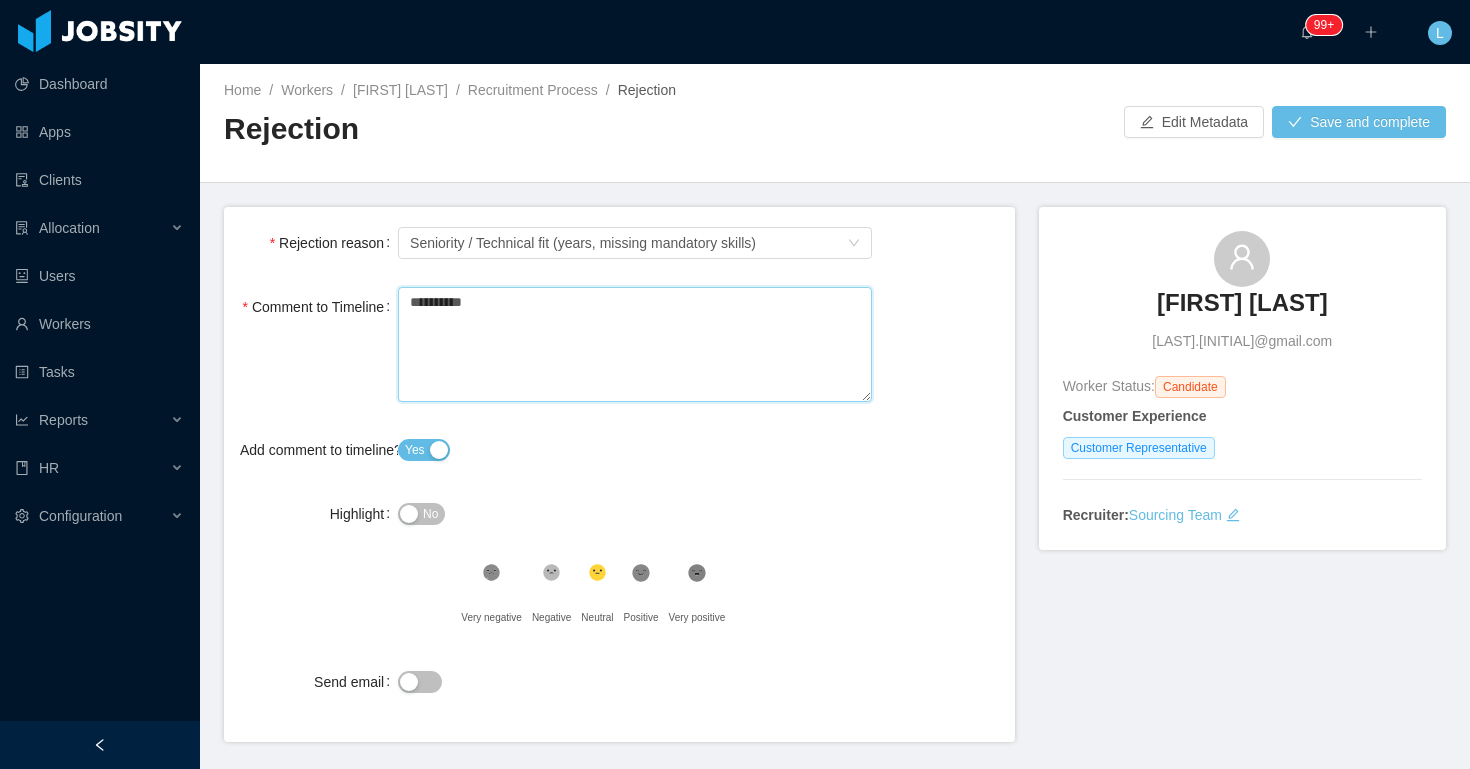 type 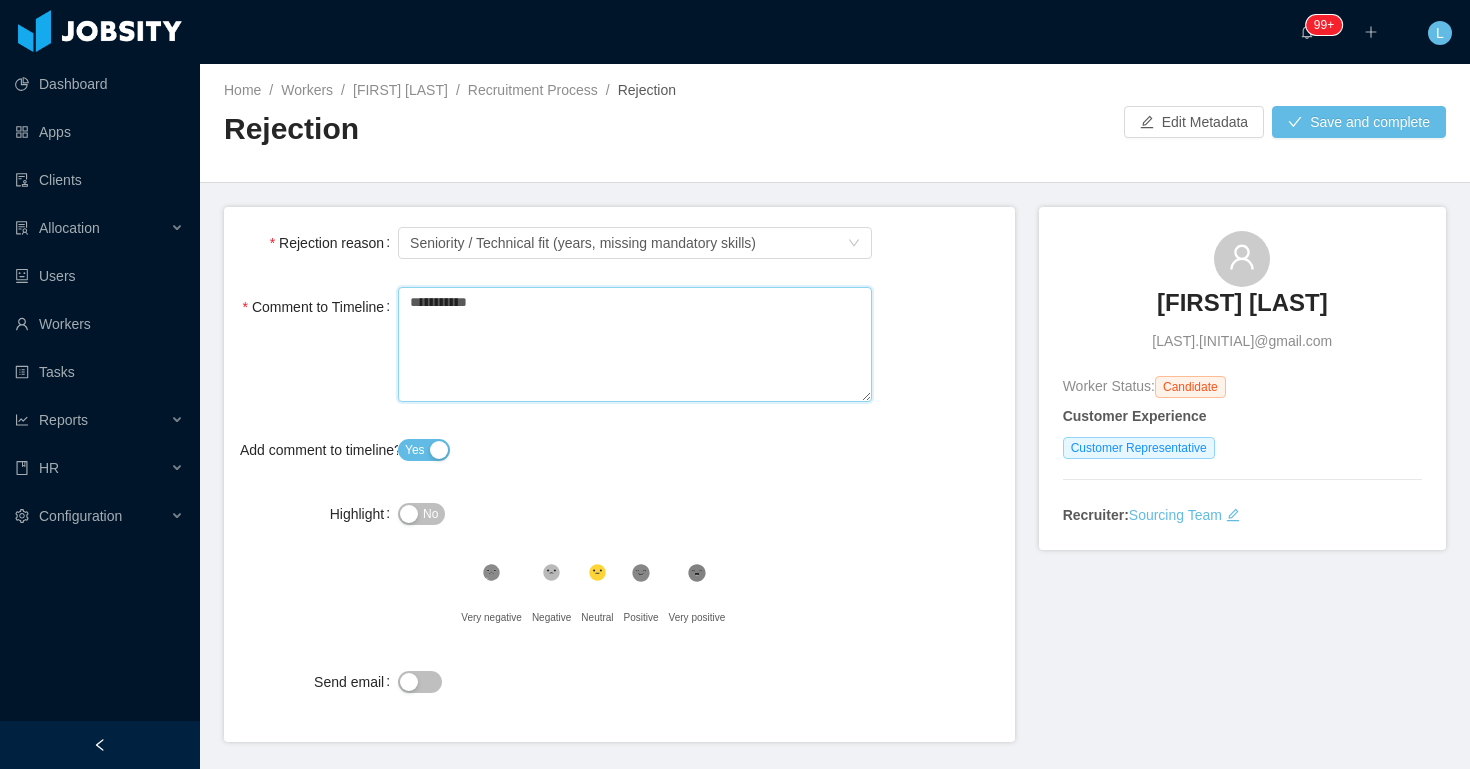 type 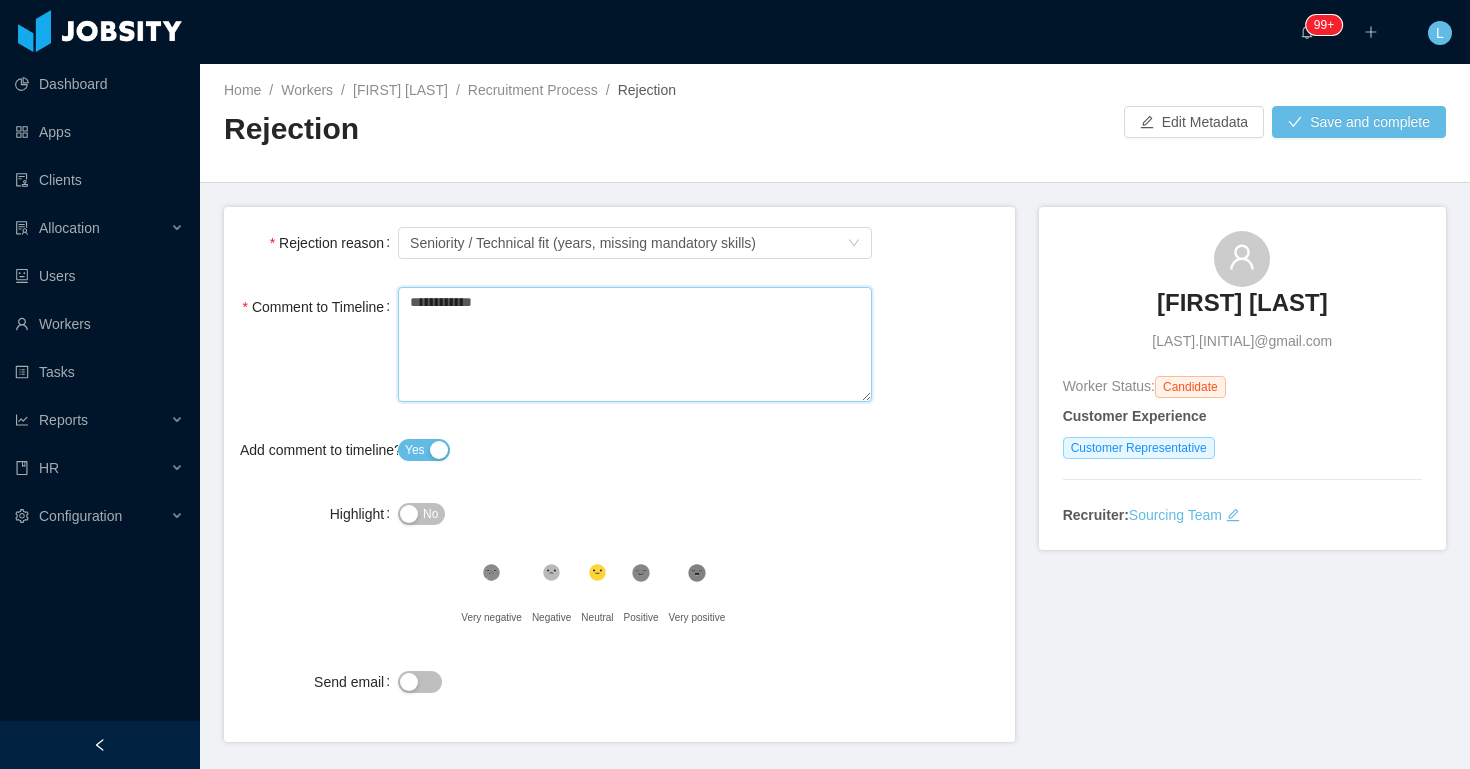 type 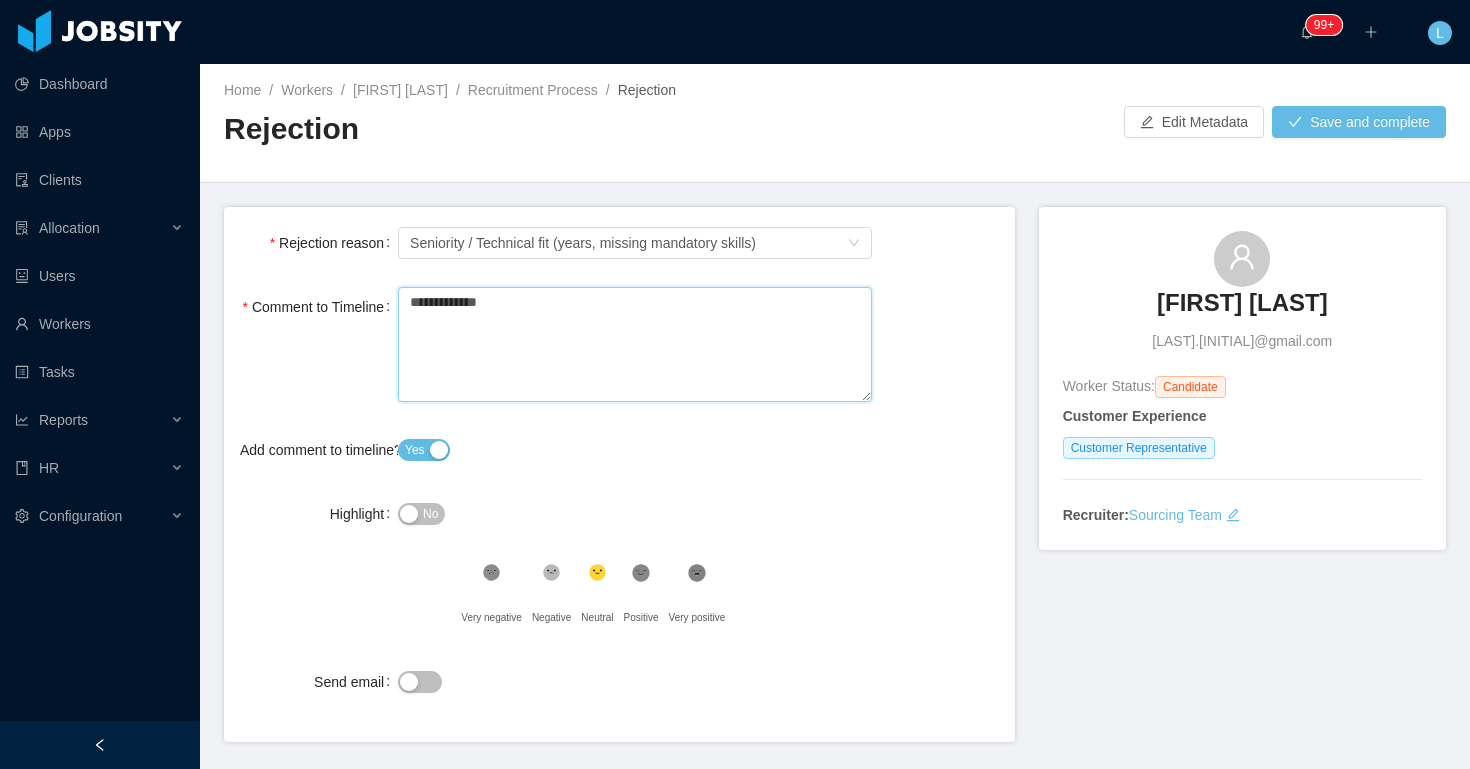 type on "**********" 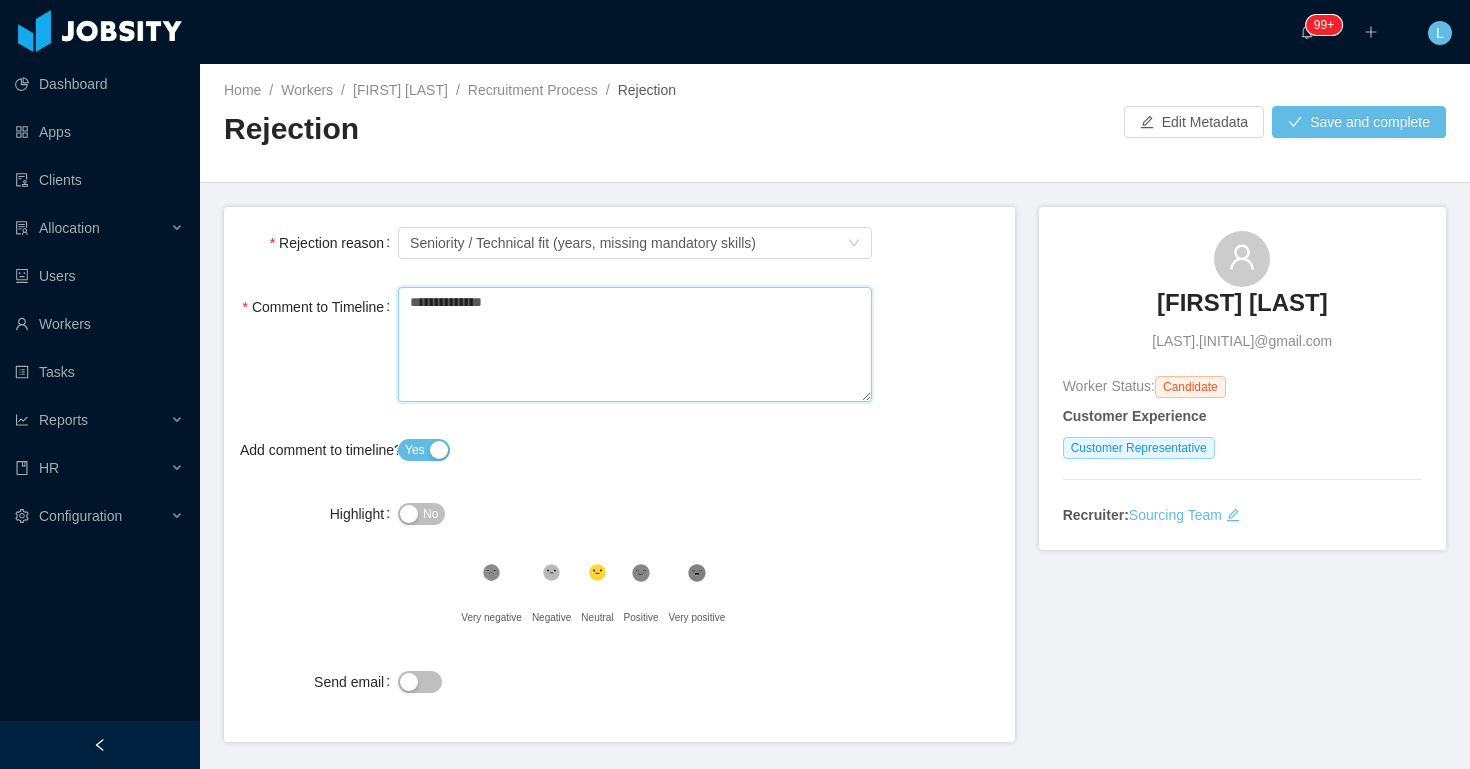 type 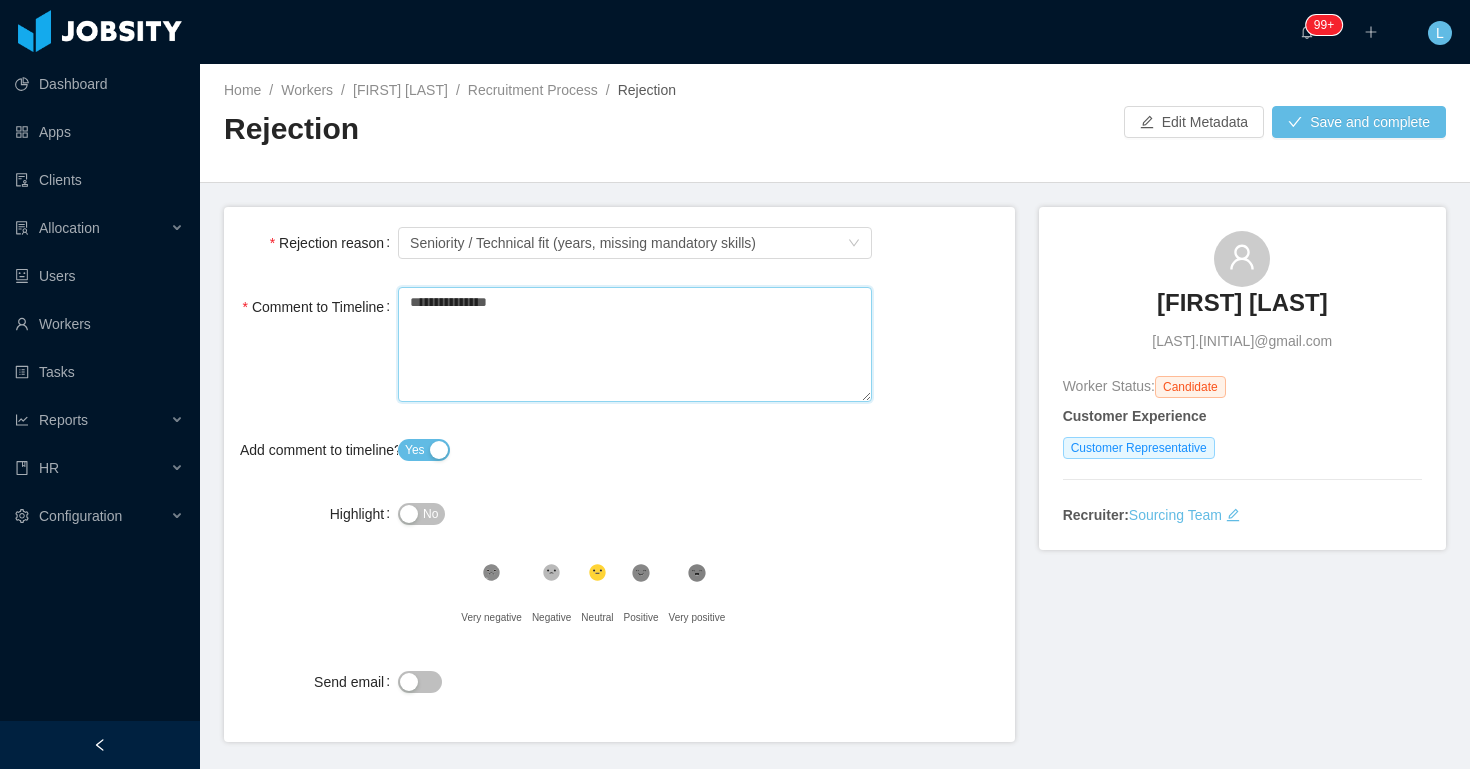 type 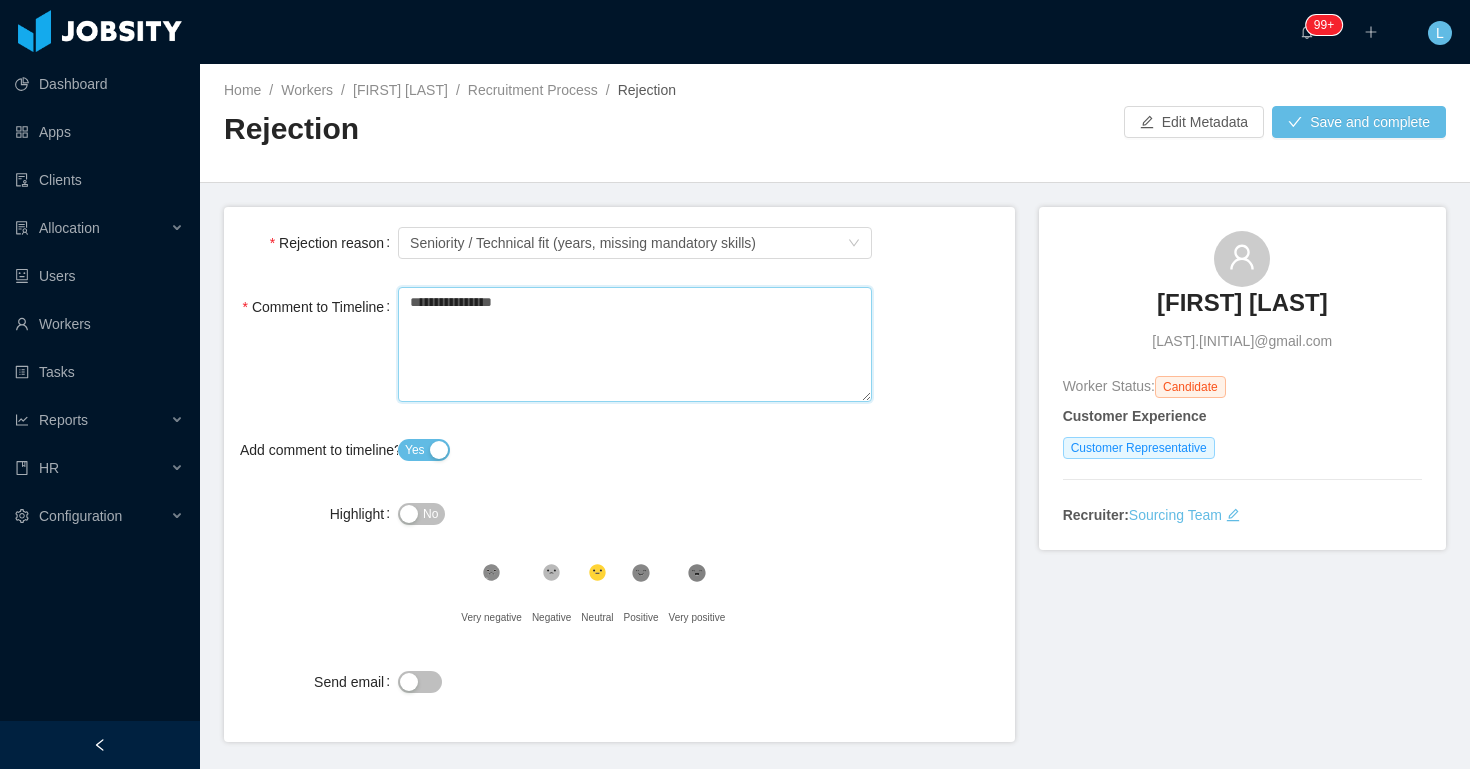 type 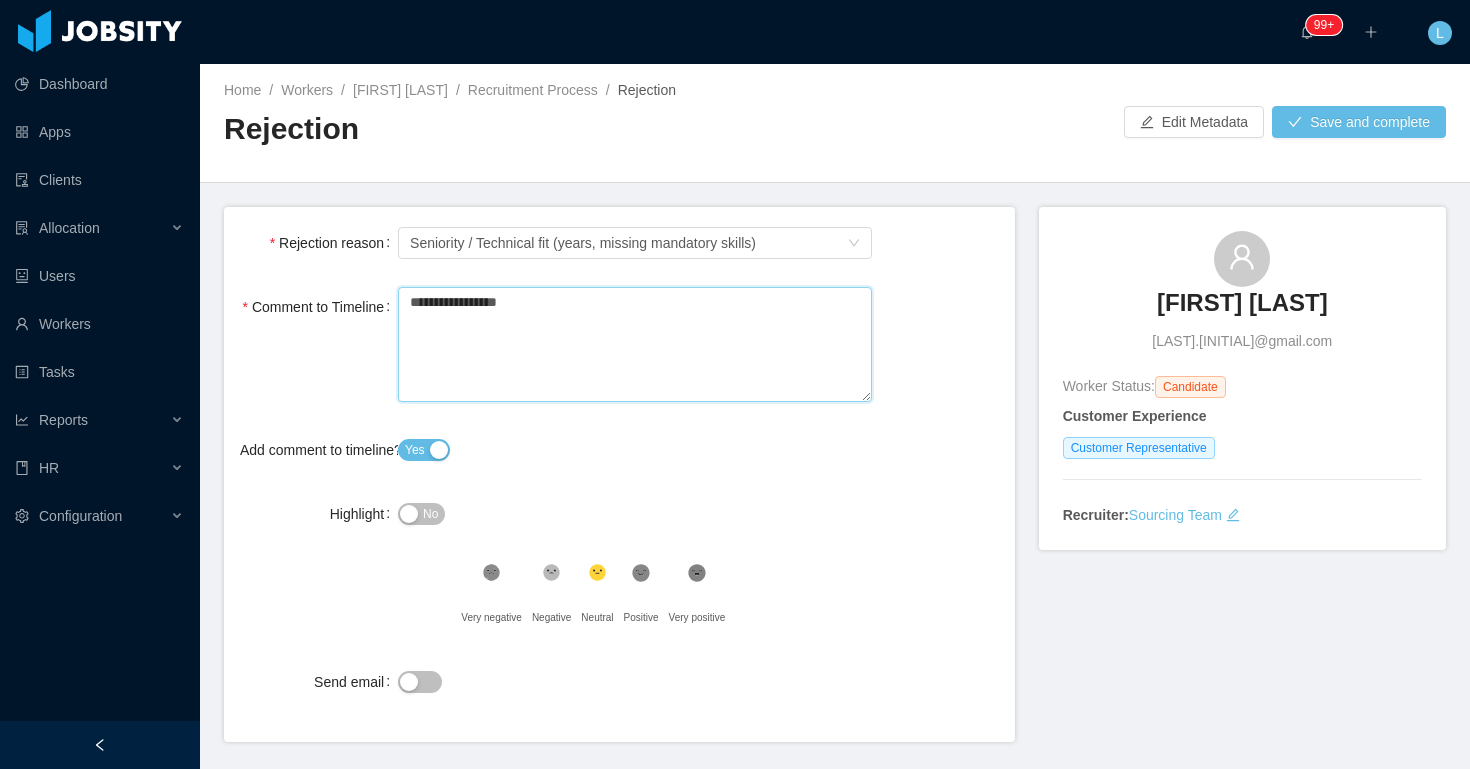 type 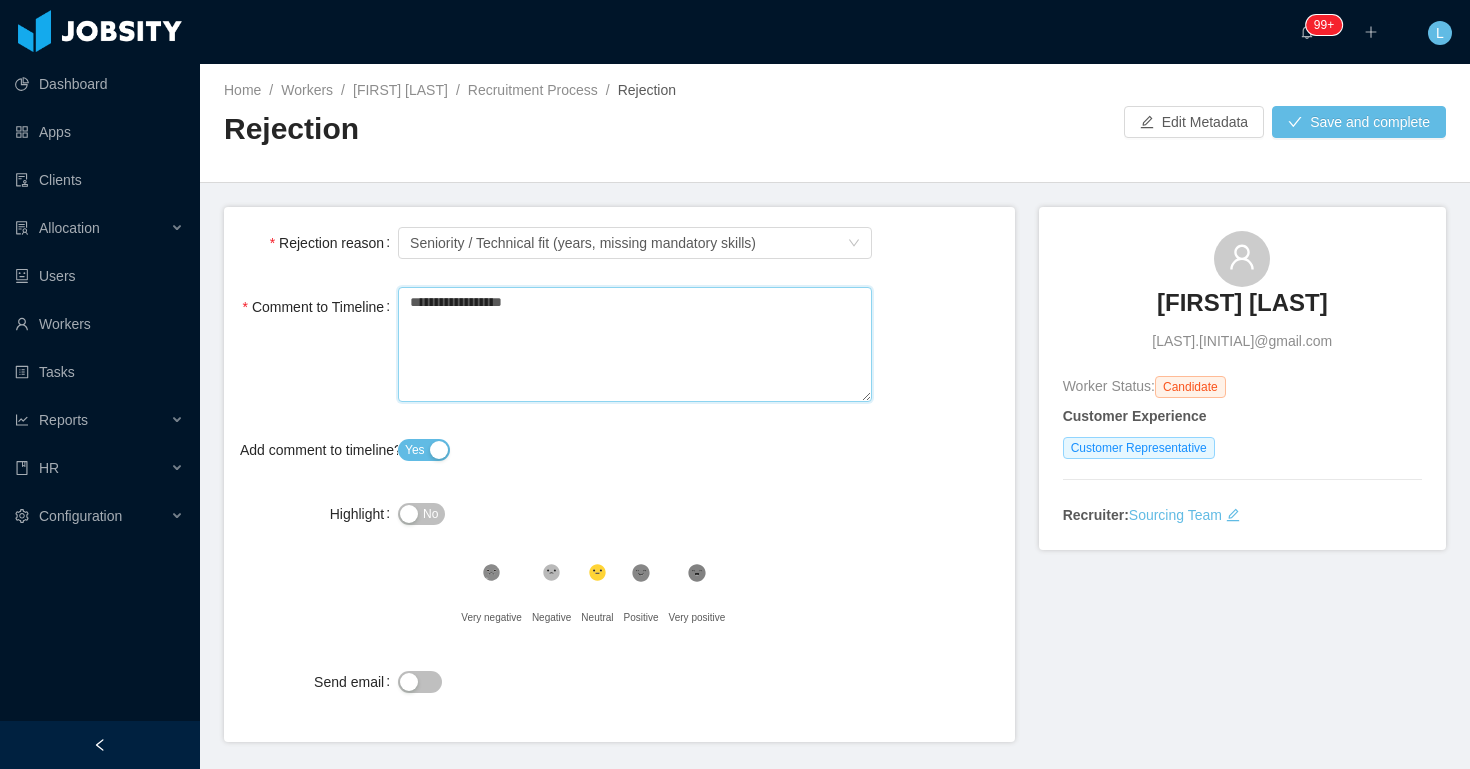 type 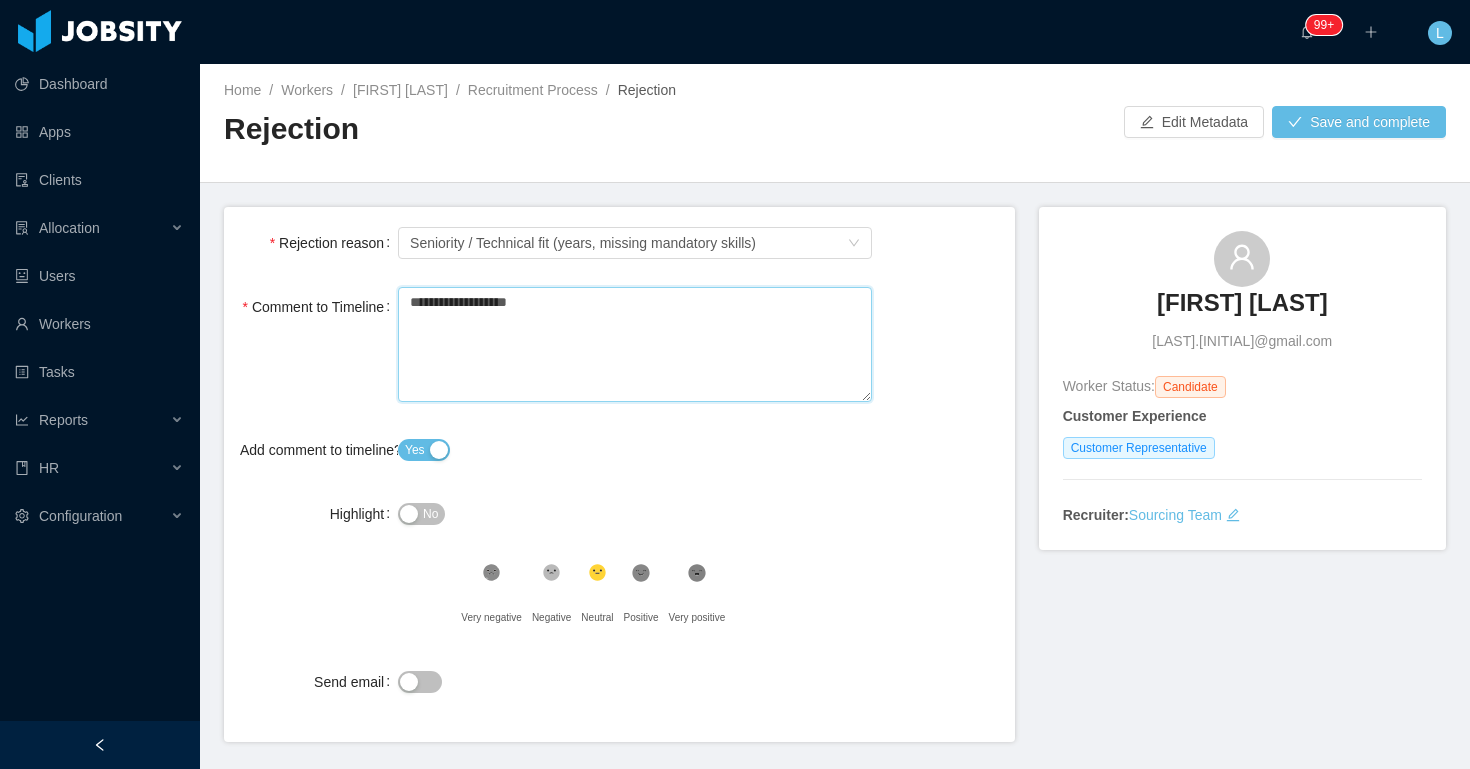 type 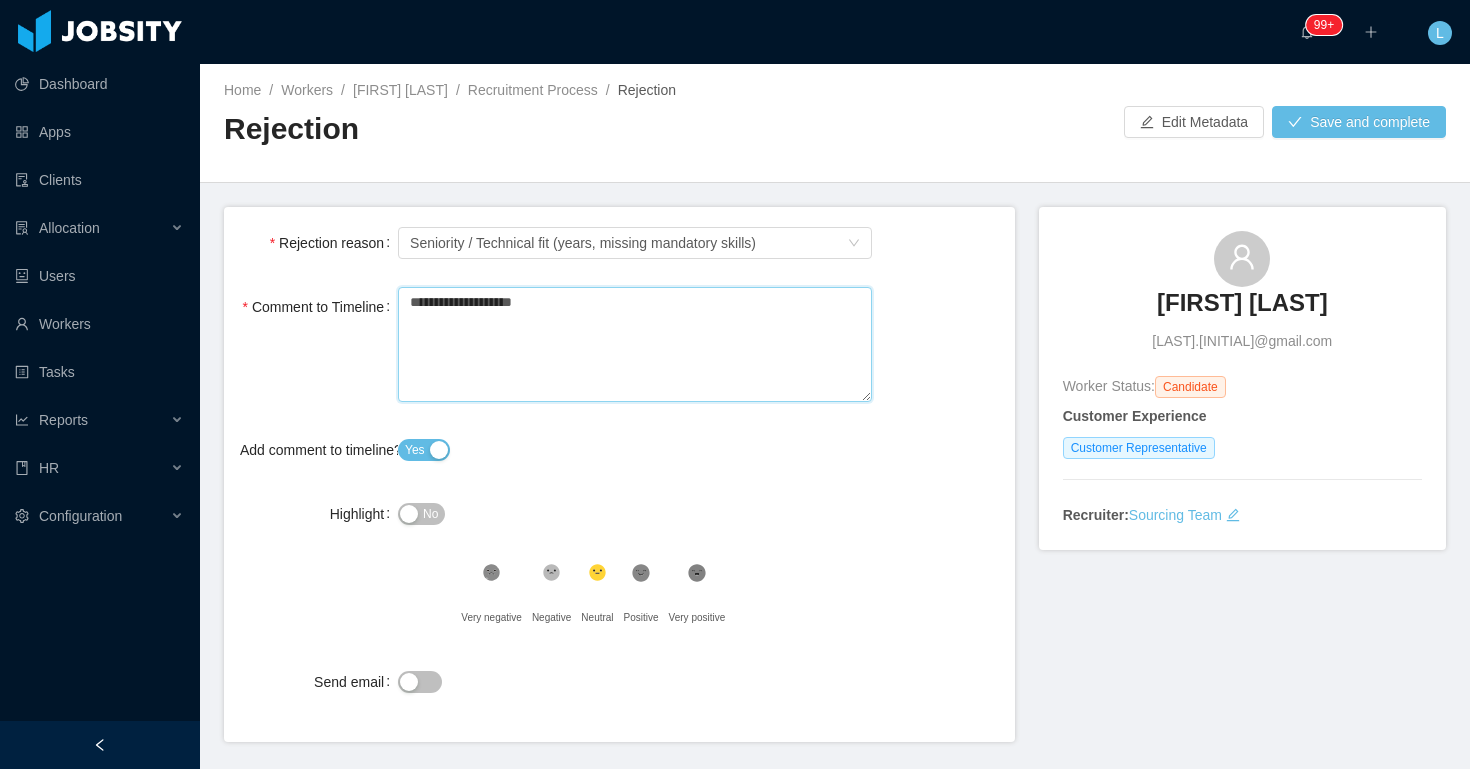 type 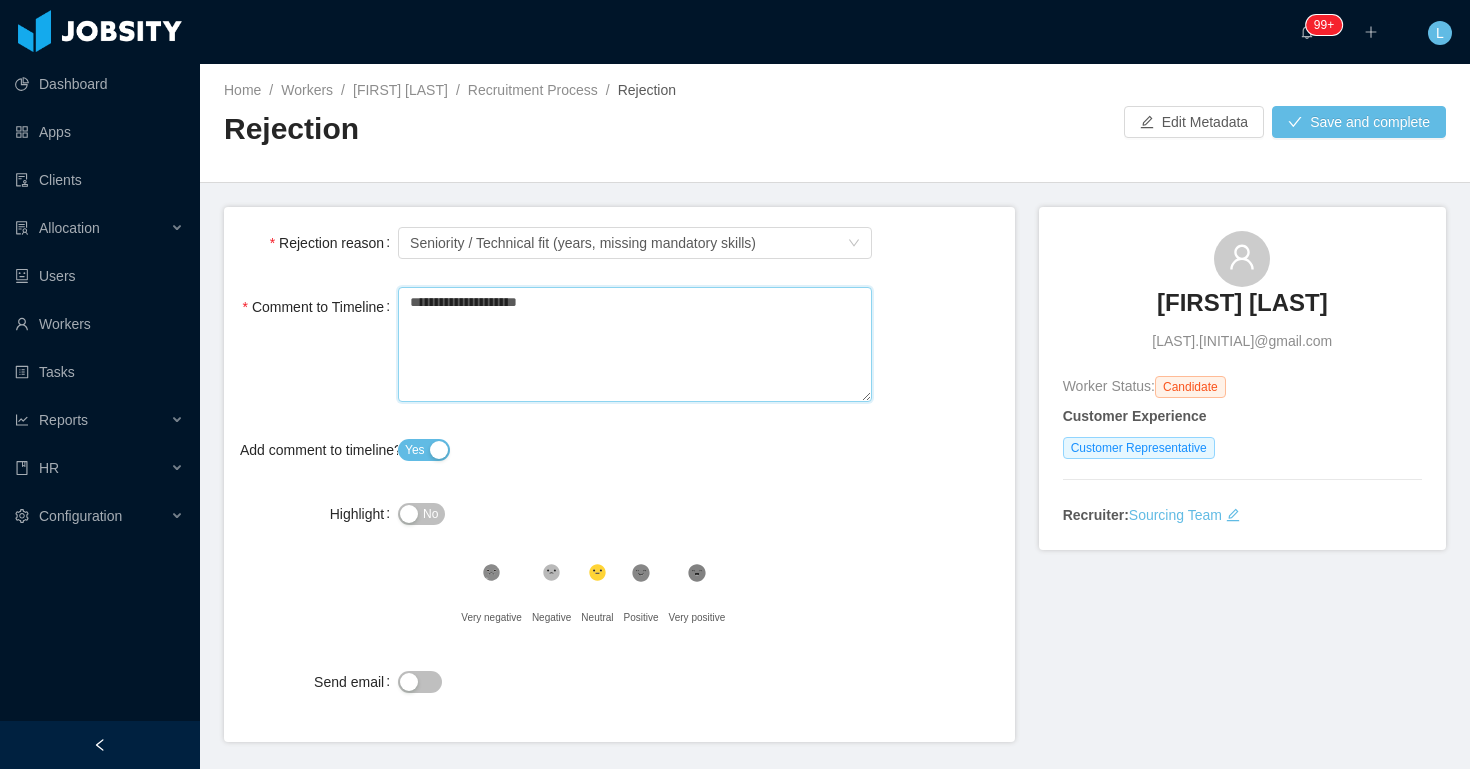 type 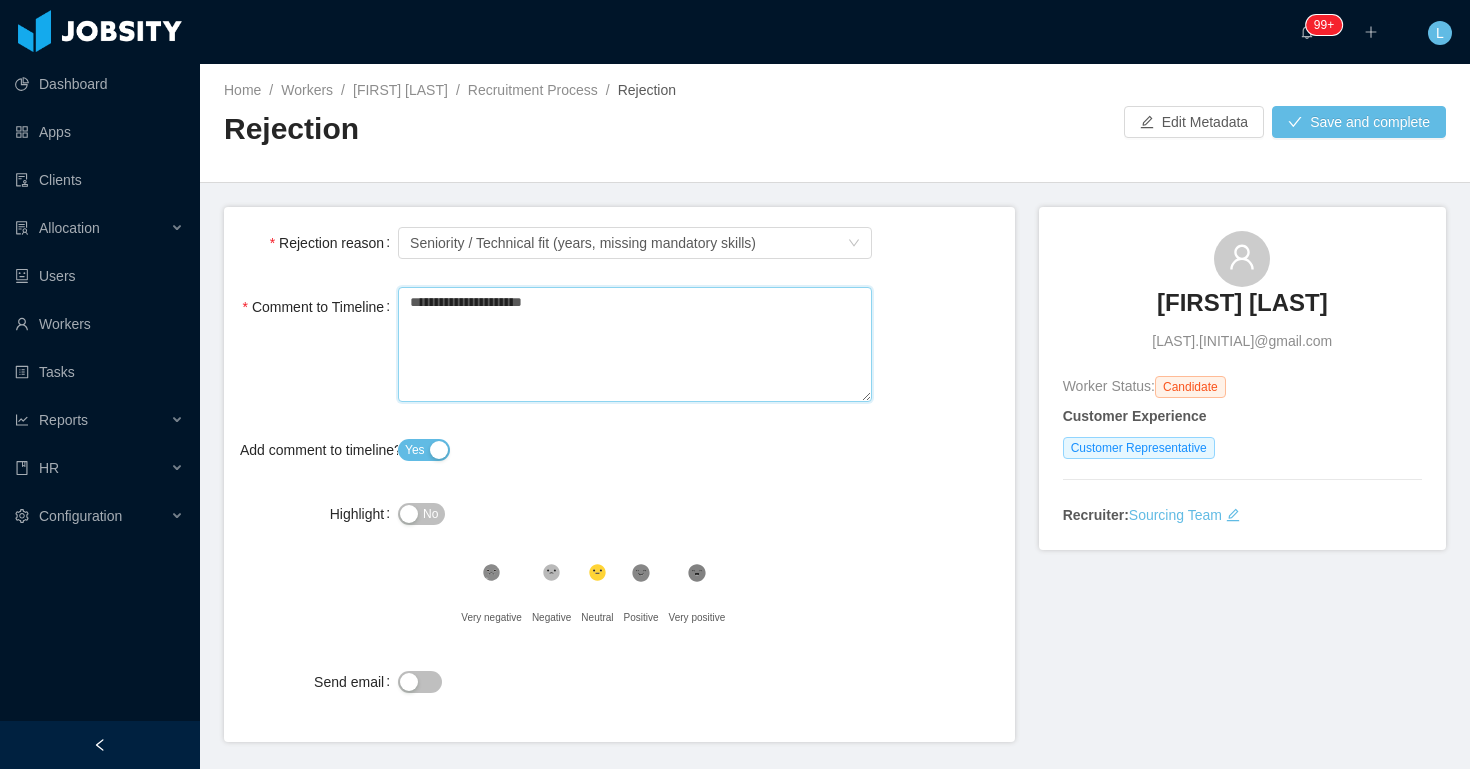 type 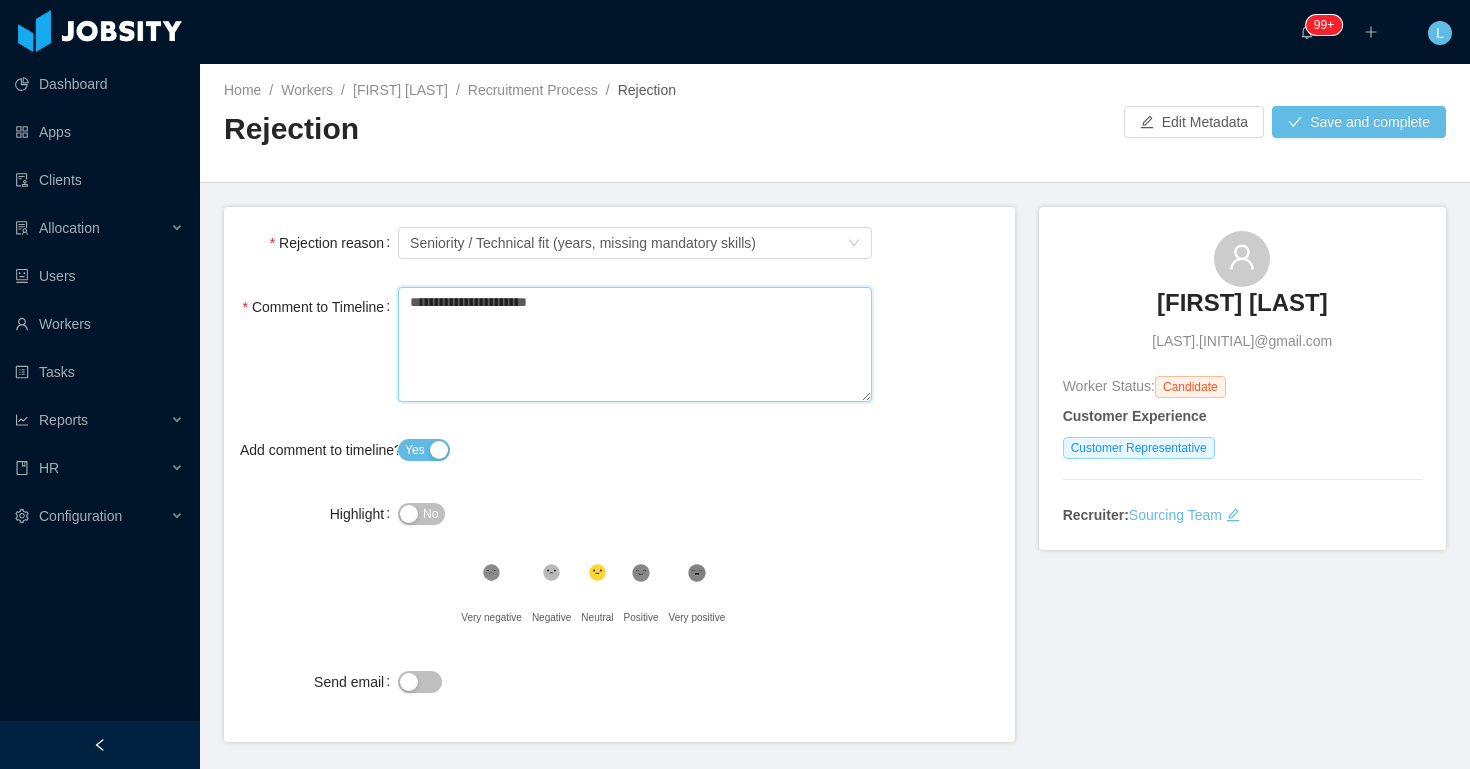 type 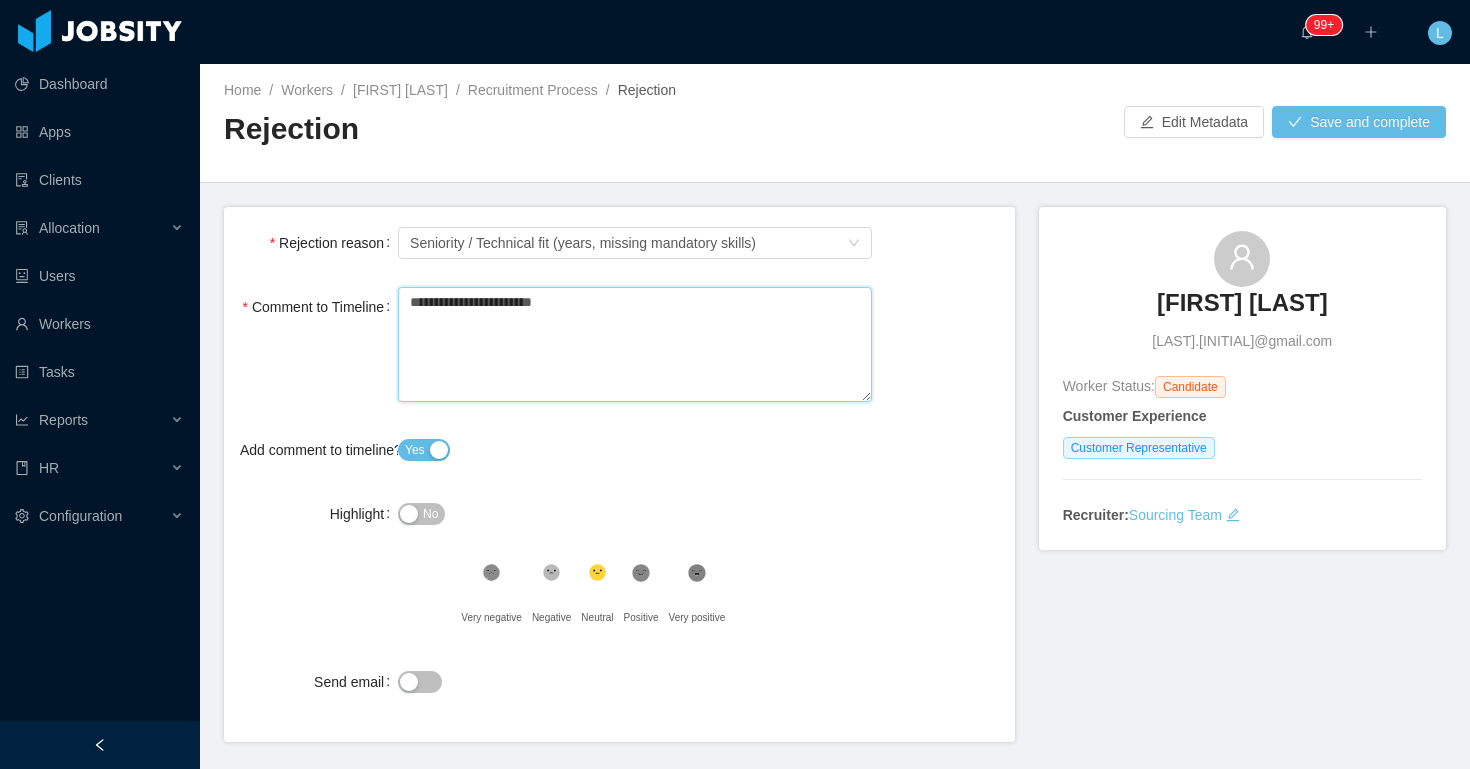 type 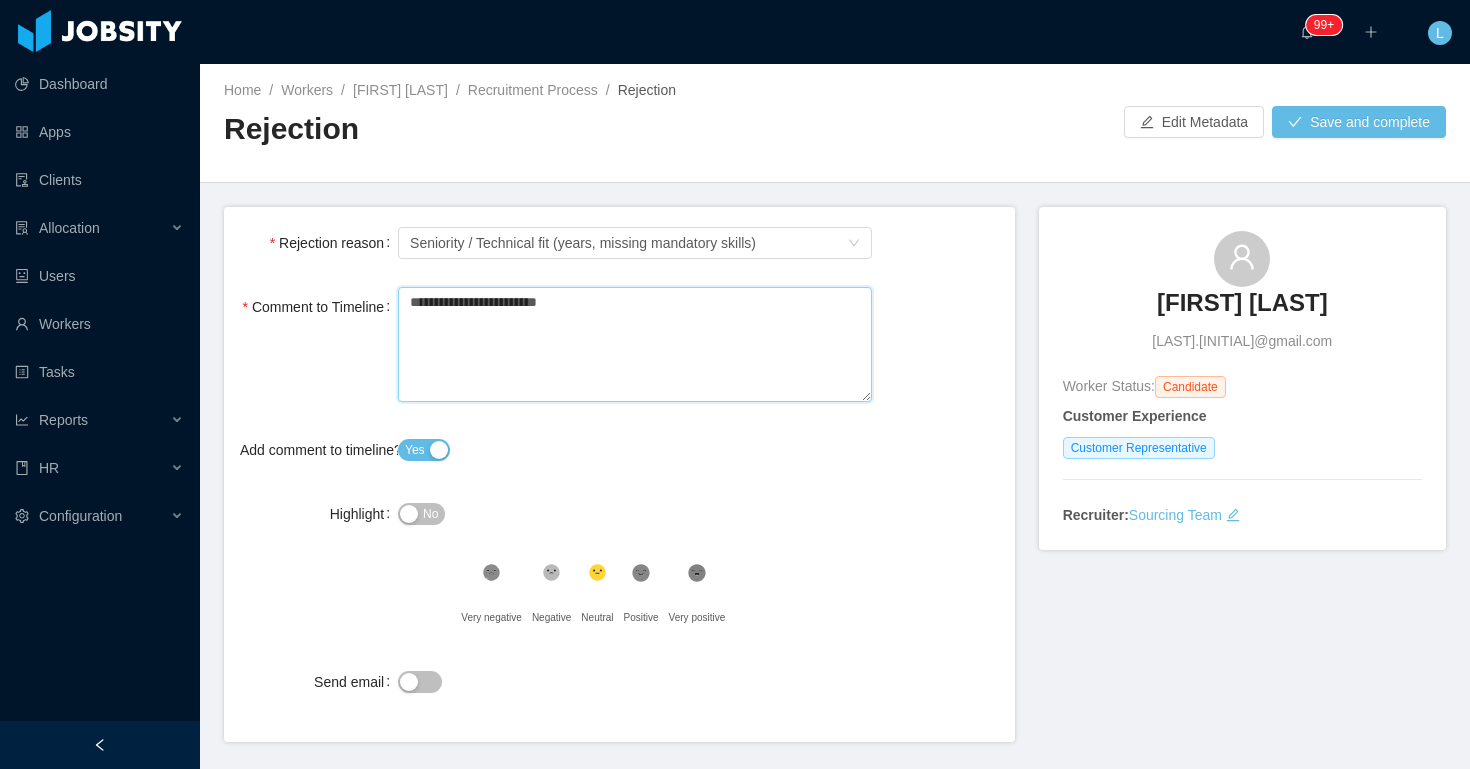 type 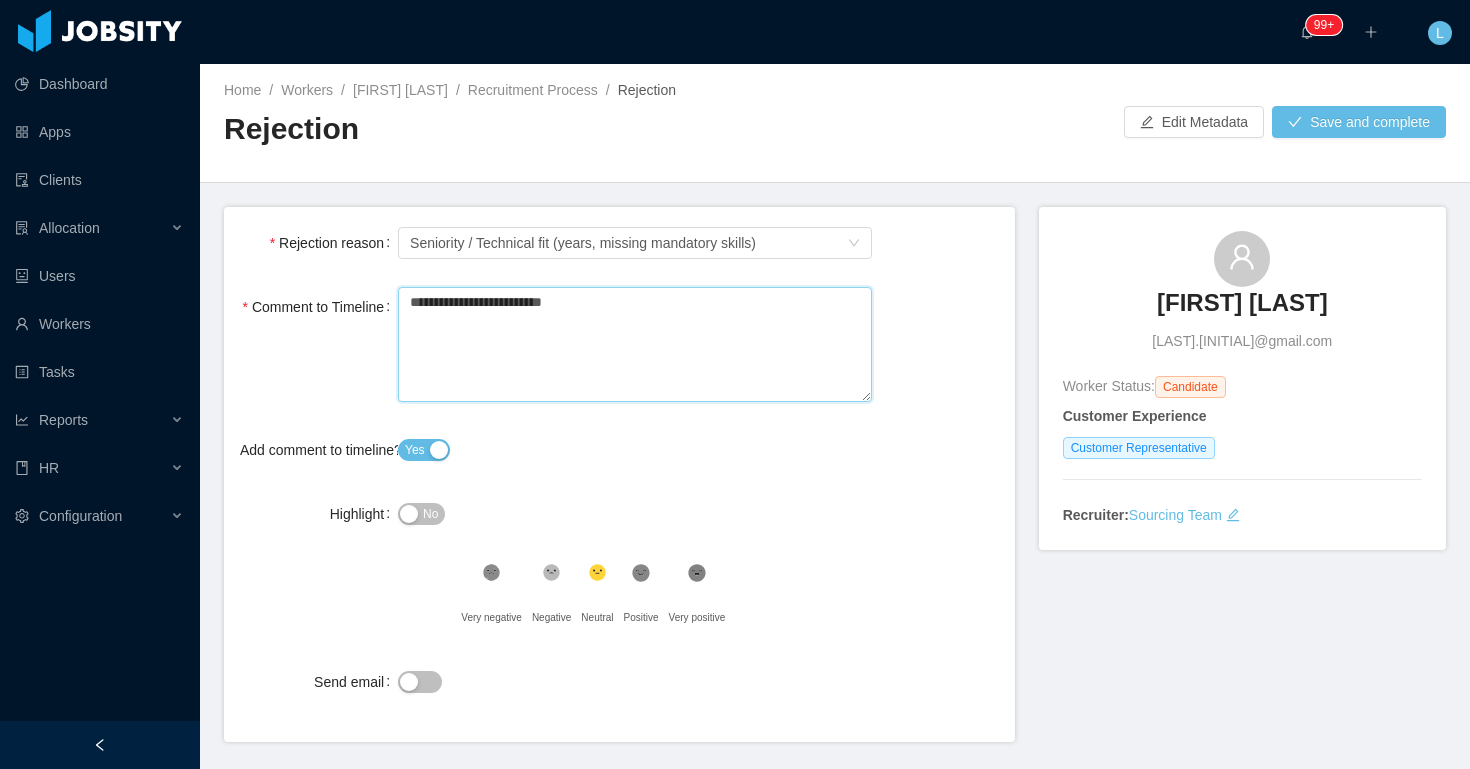 type 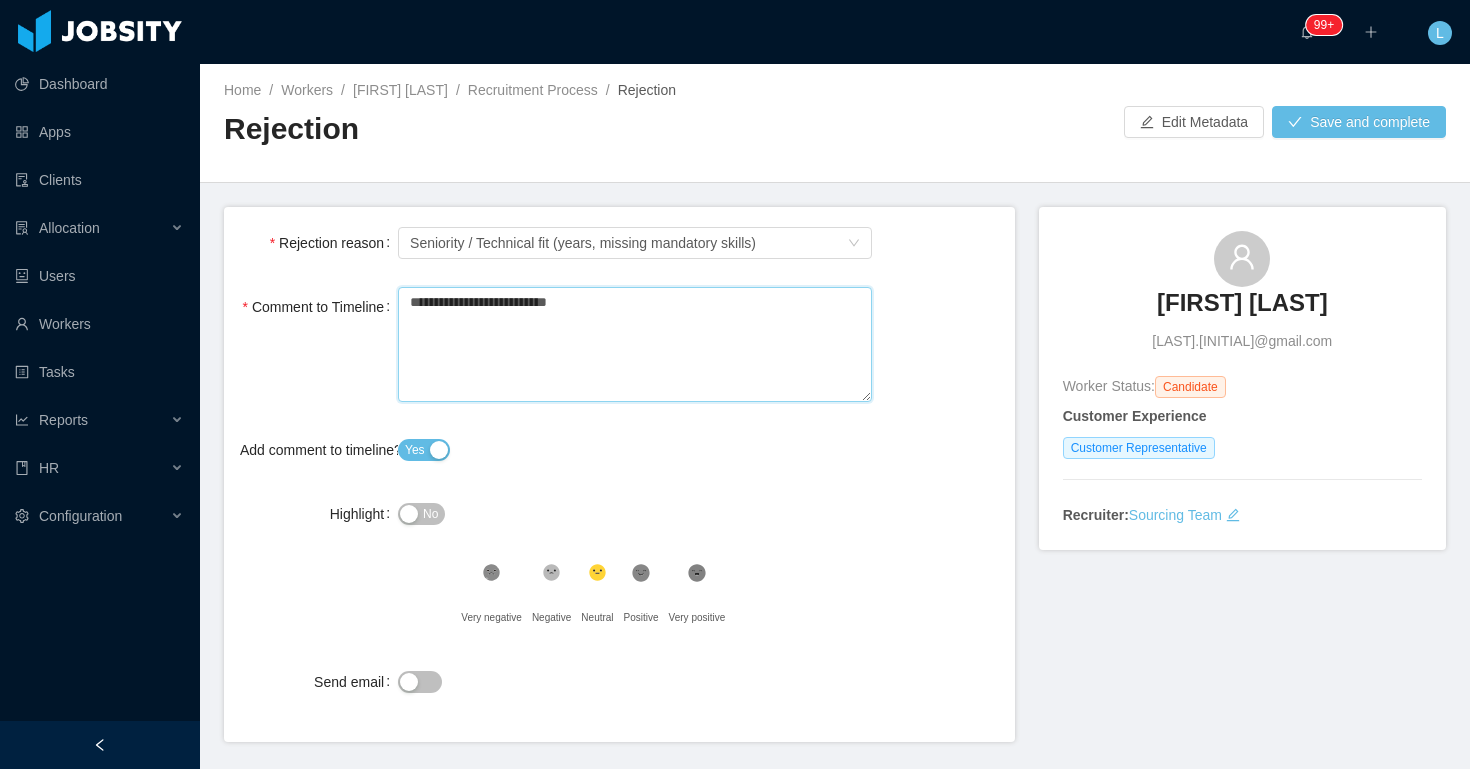 type 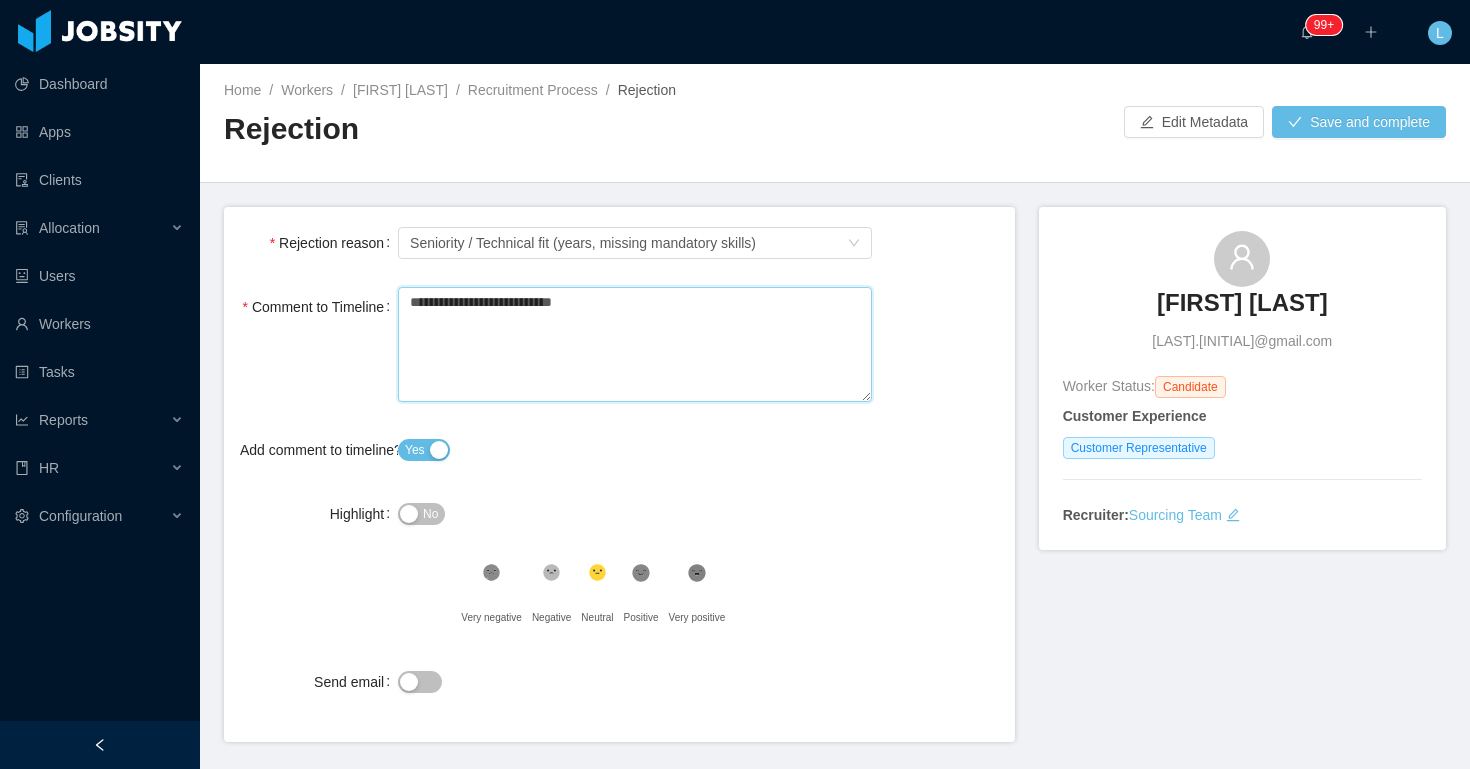 type 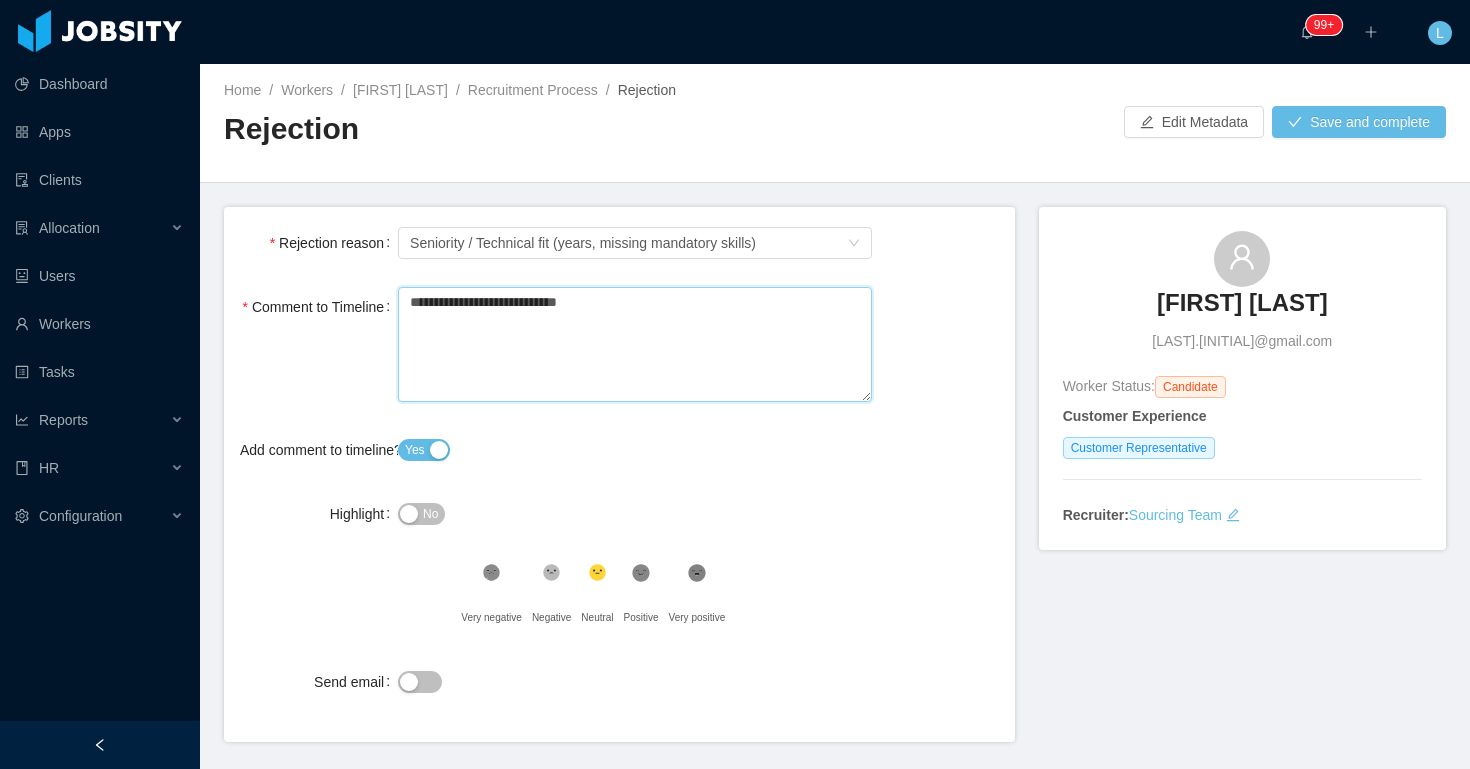 type 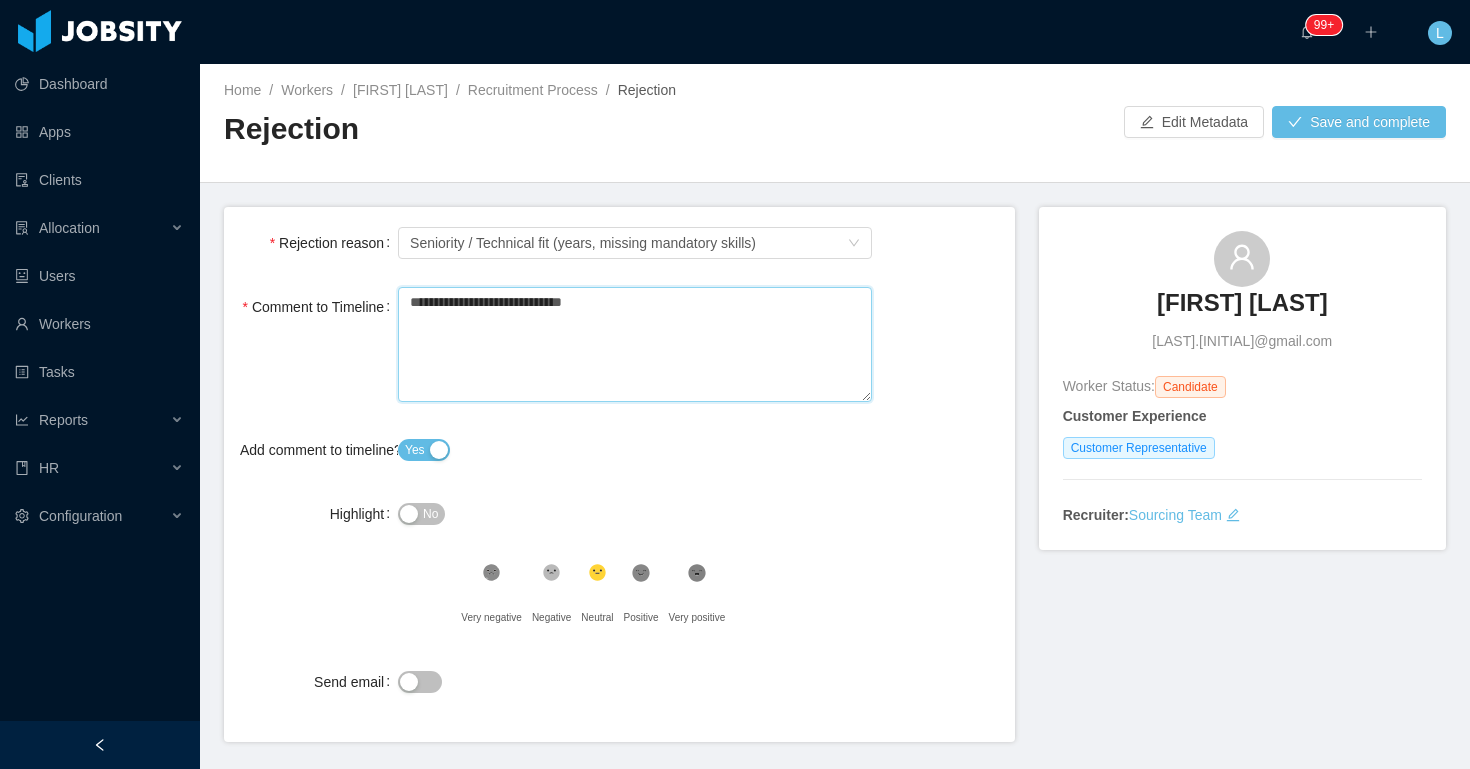 type 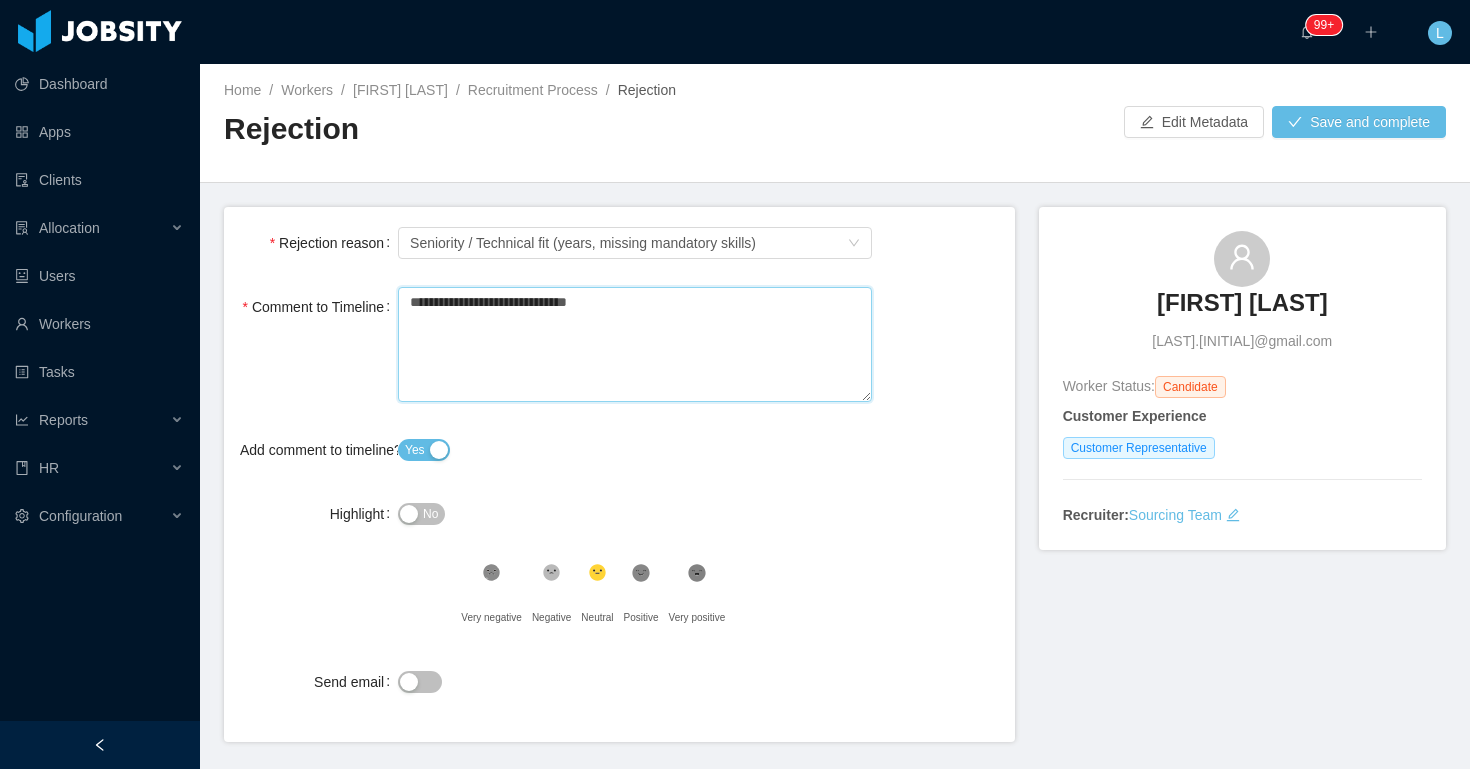 type 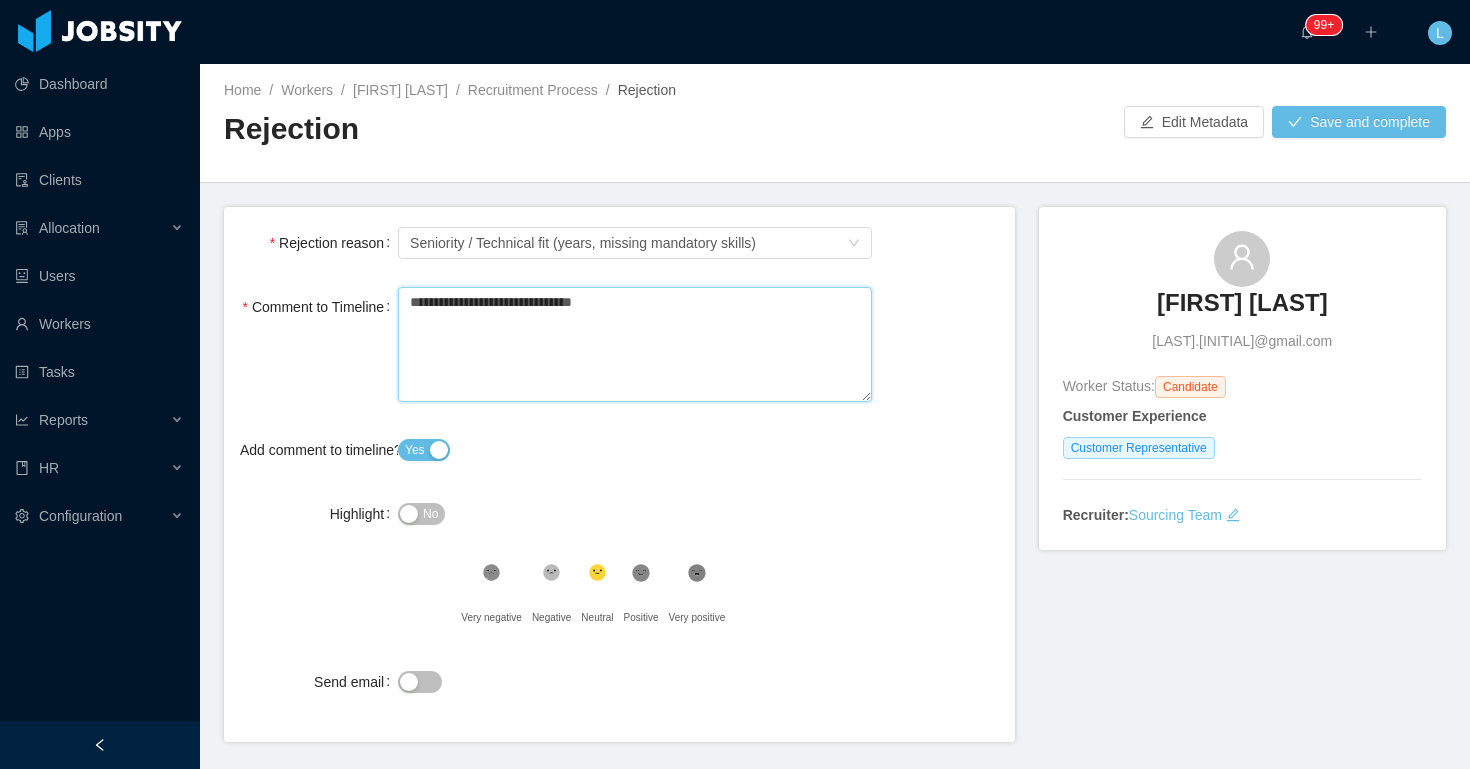 type 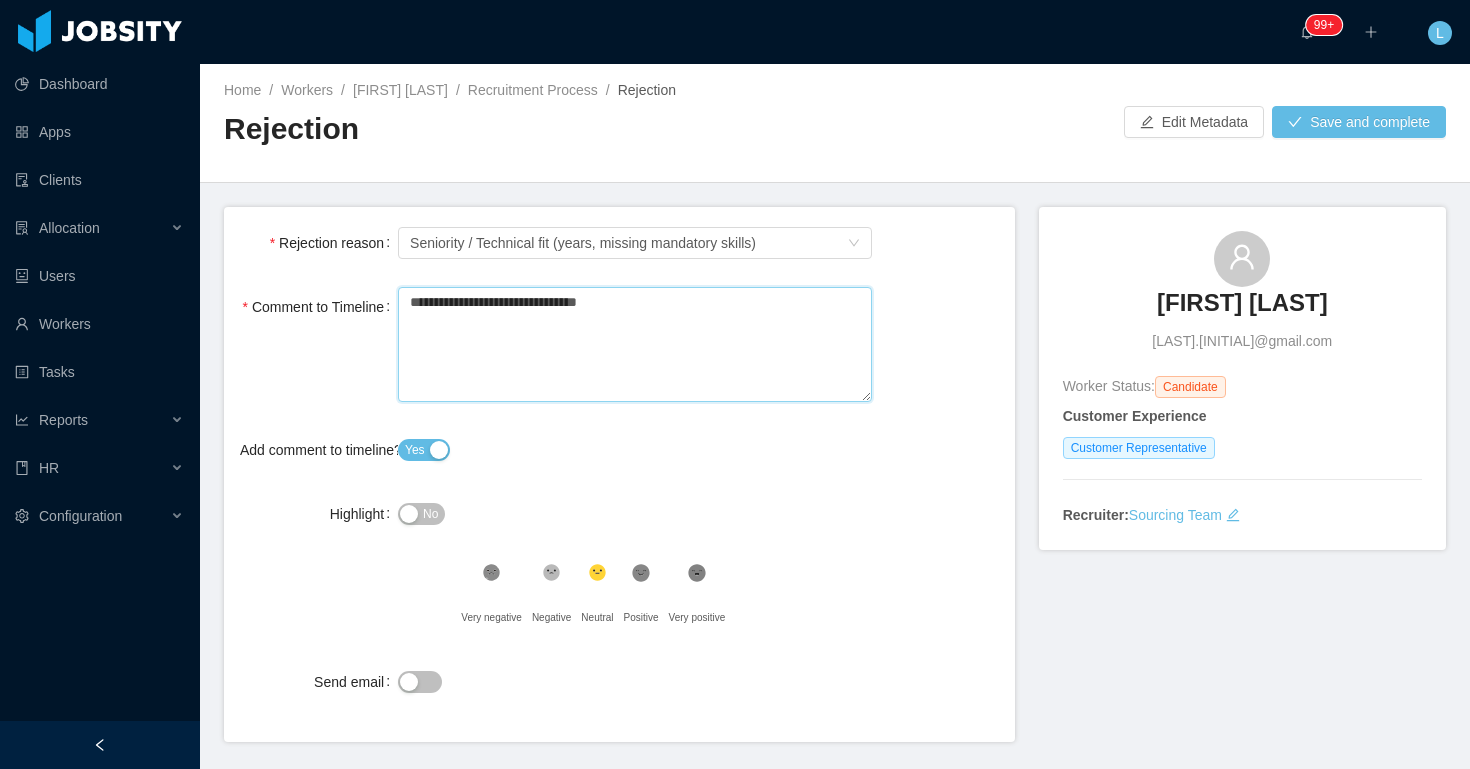 type 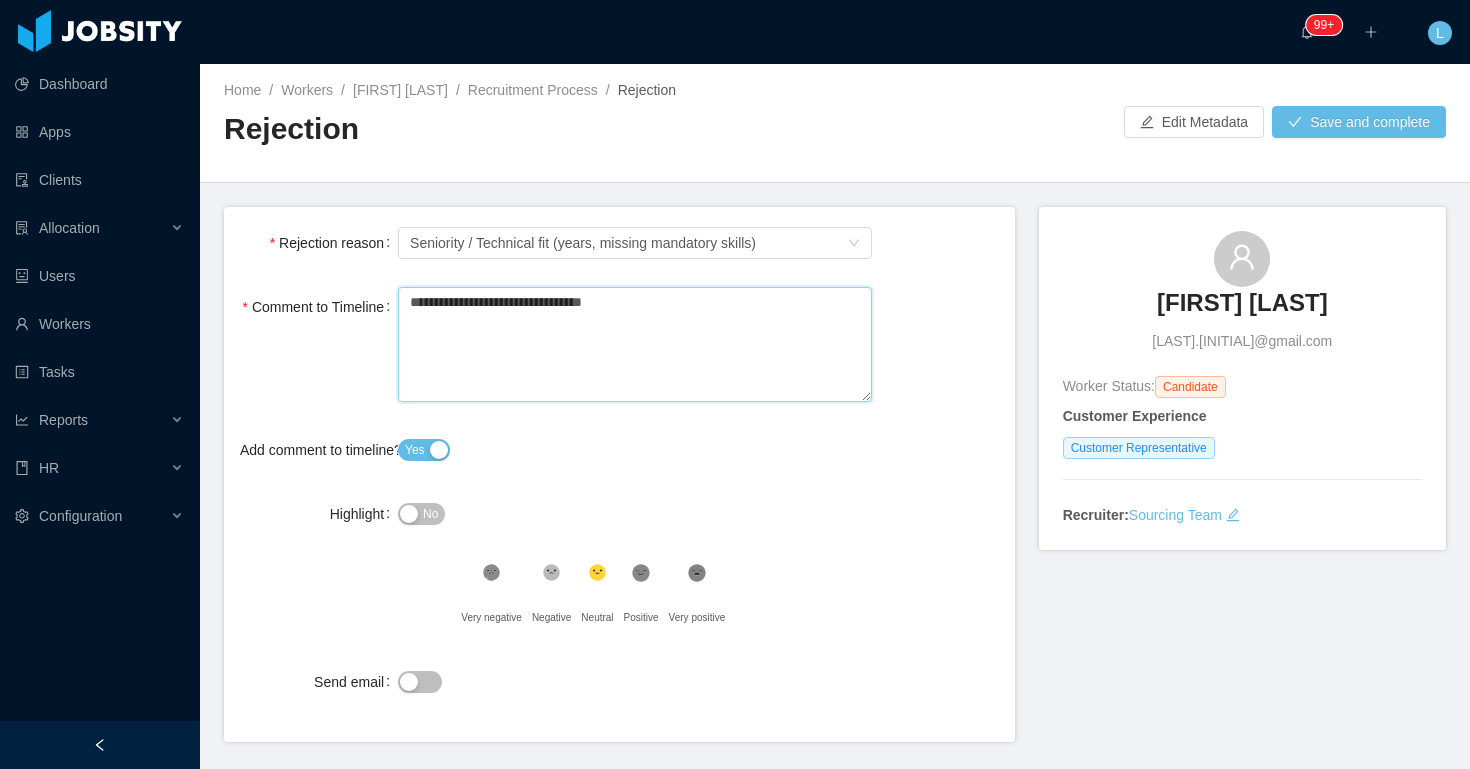type 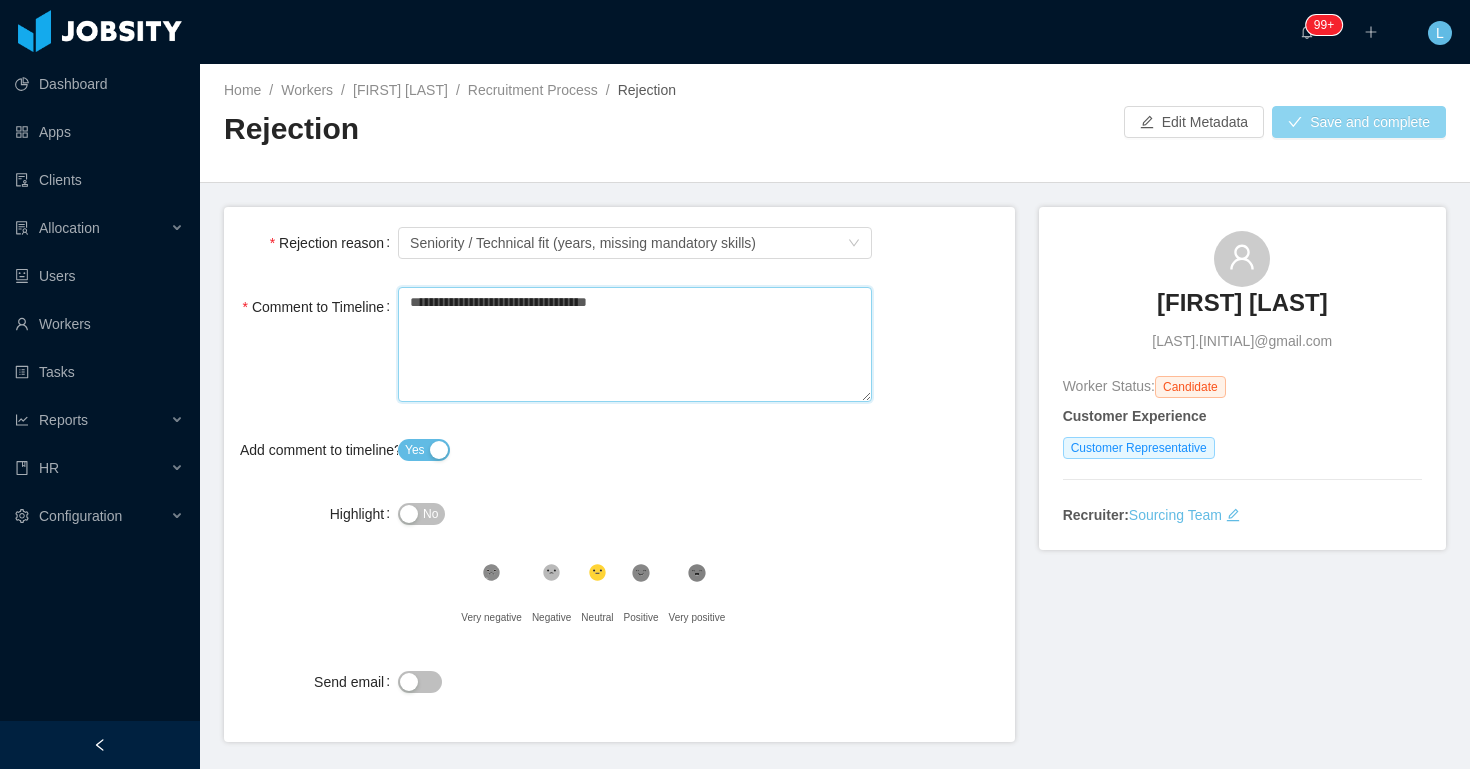 type on "**********" 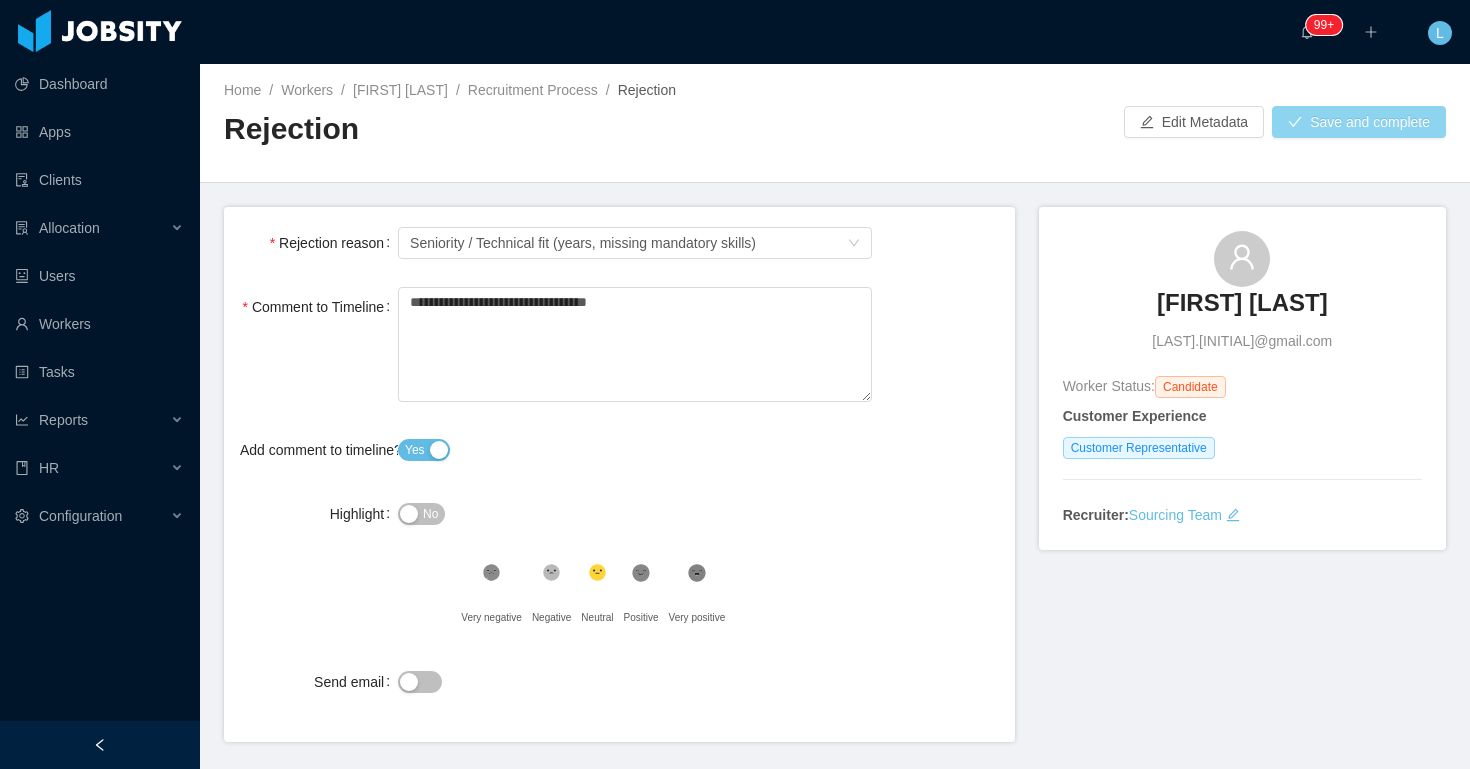 click on "Save and complete" at bounding box center [1359, 122] 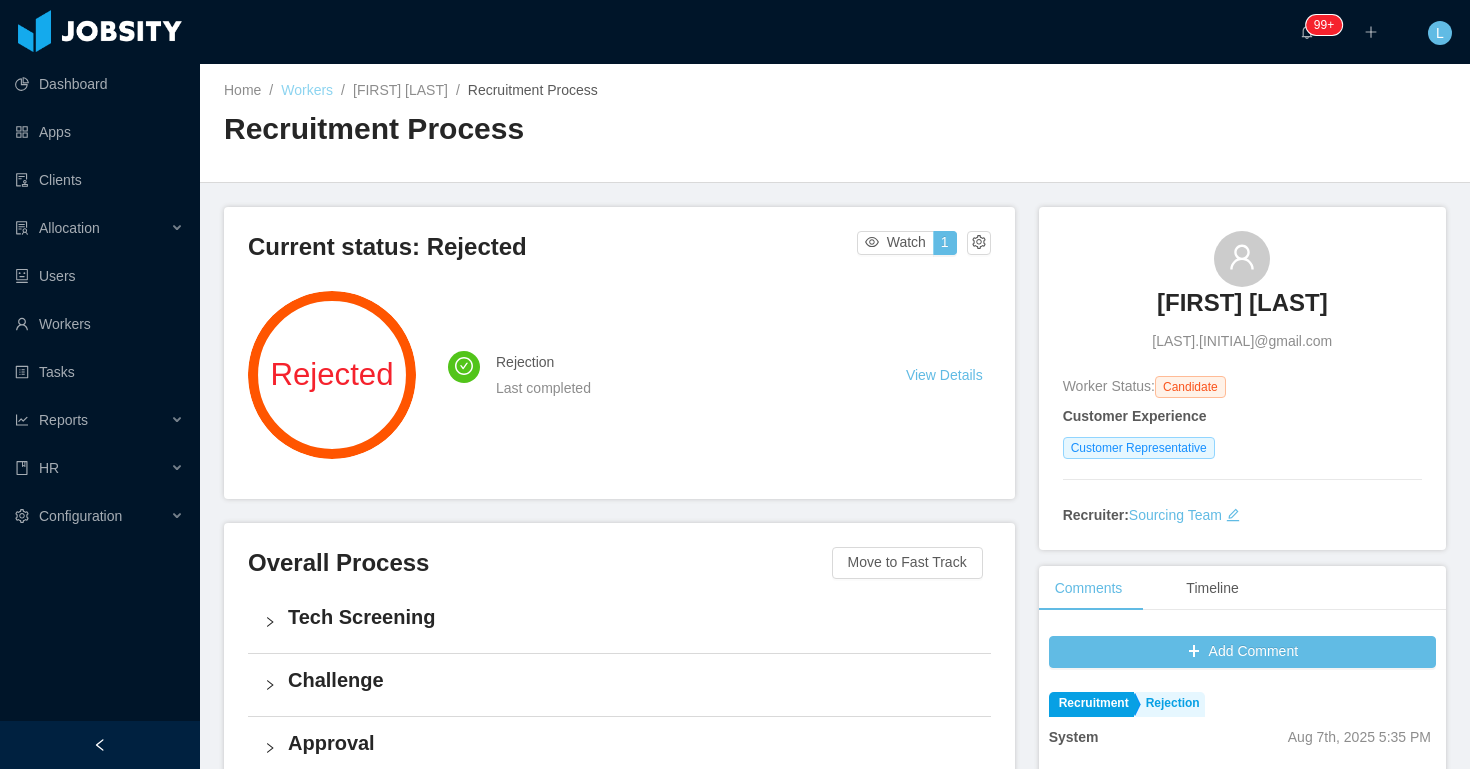 click on "Workers" at bounding box center (307, 90) 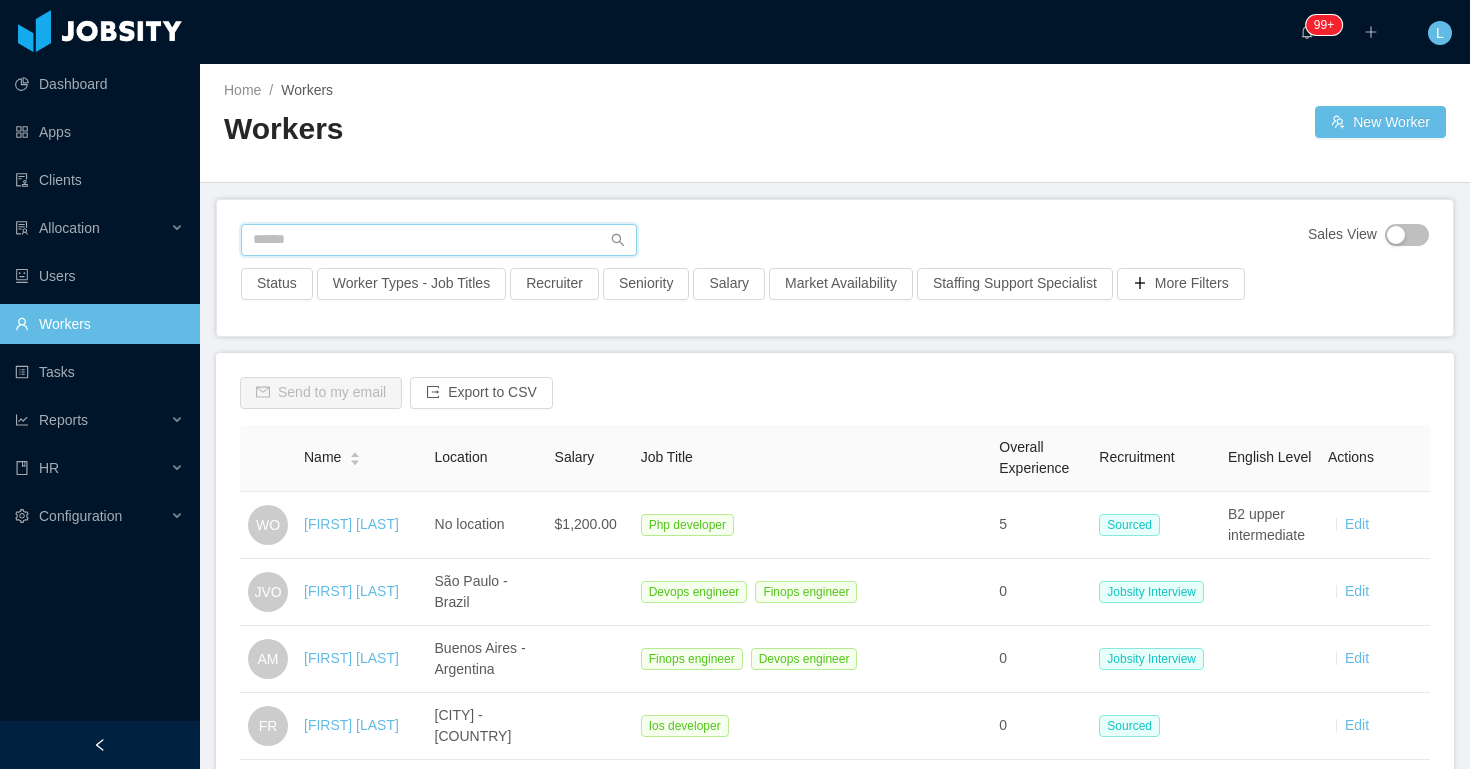 click at bounding box center (439, 240) 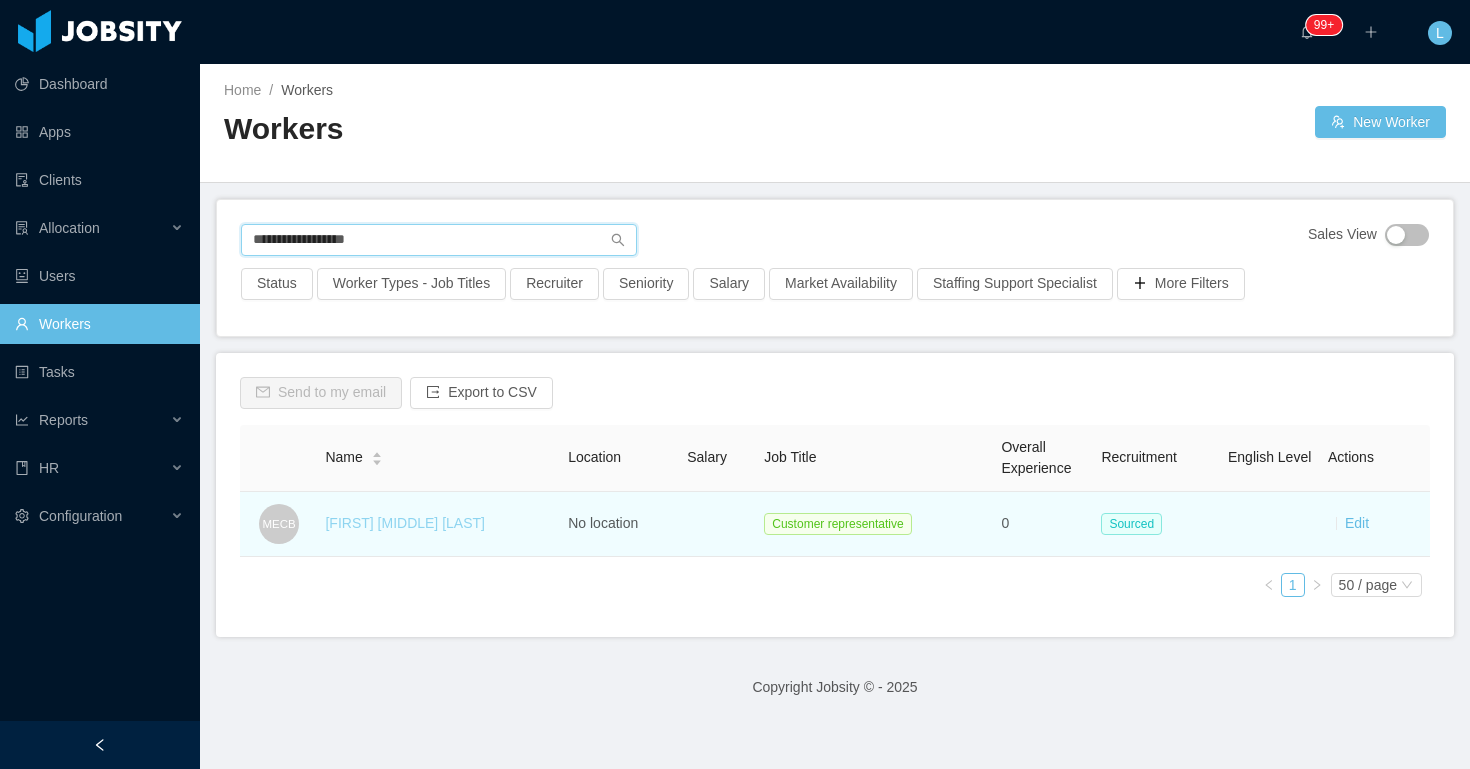 type on "**********" 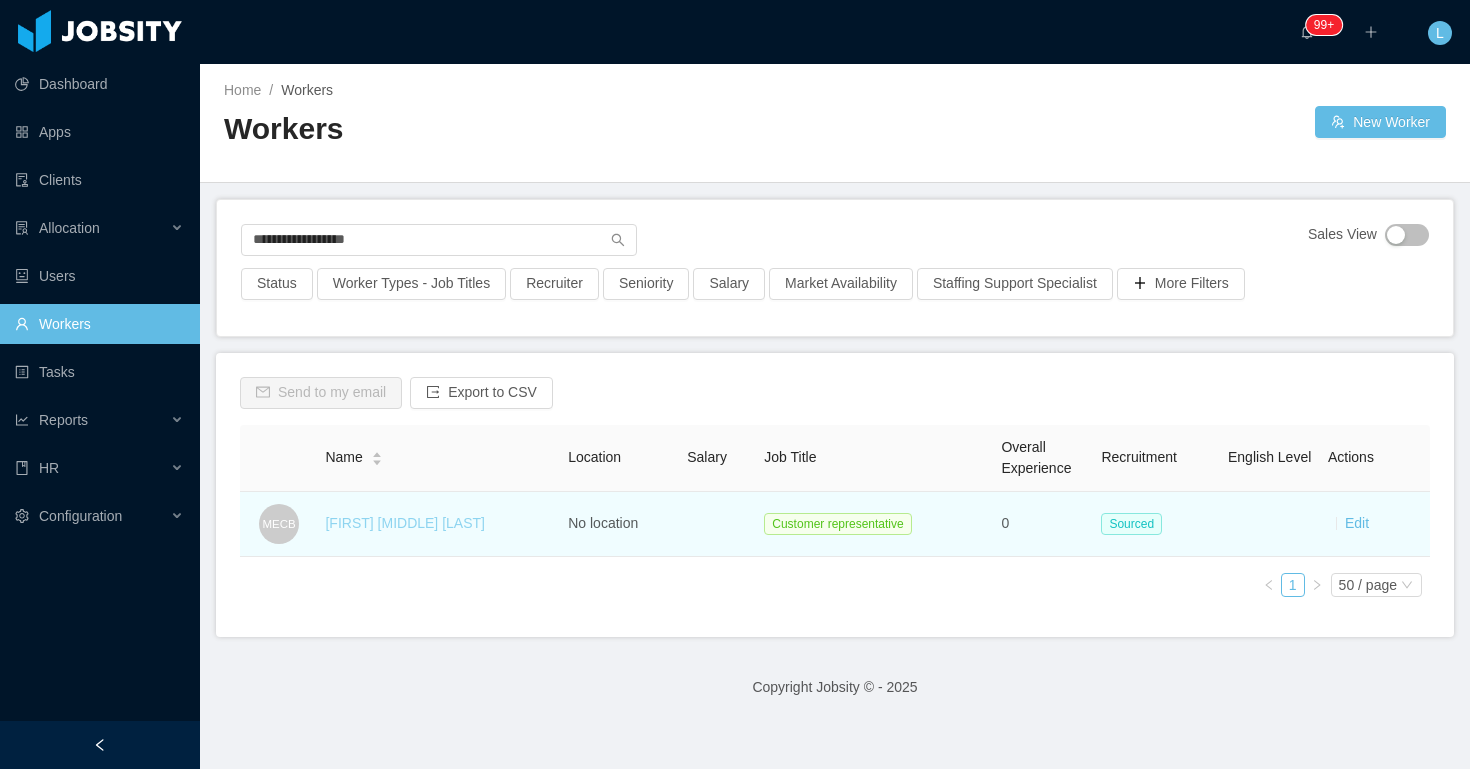 click on "[FIRST] [MIDDLE] [LAST]" at bounding box center (404, 523) 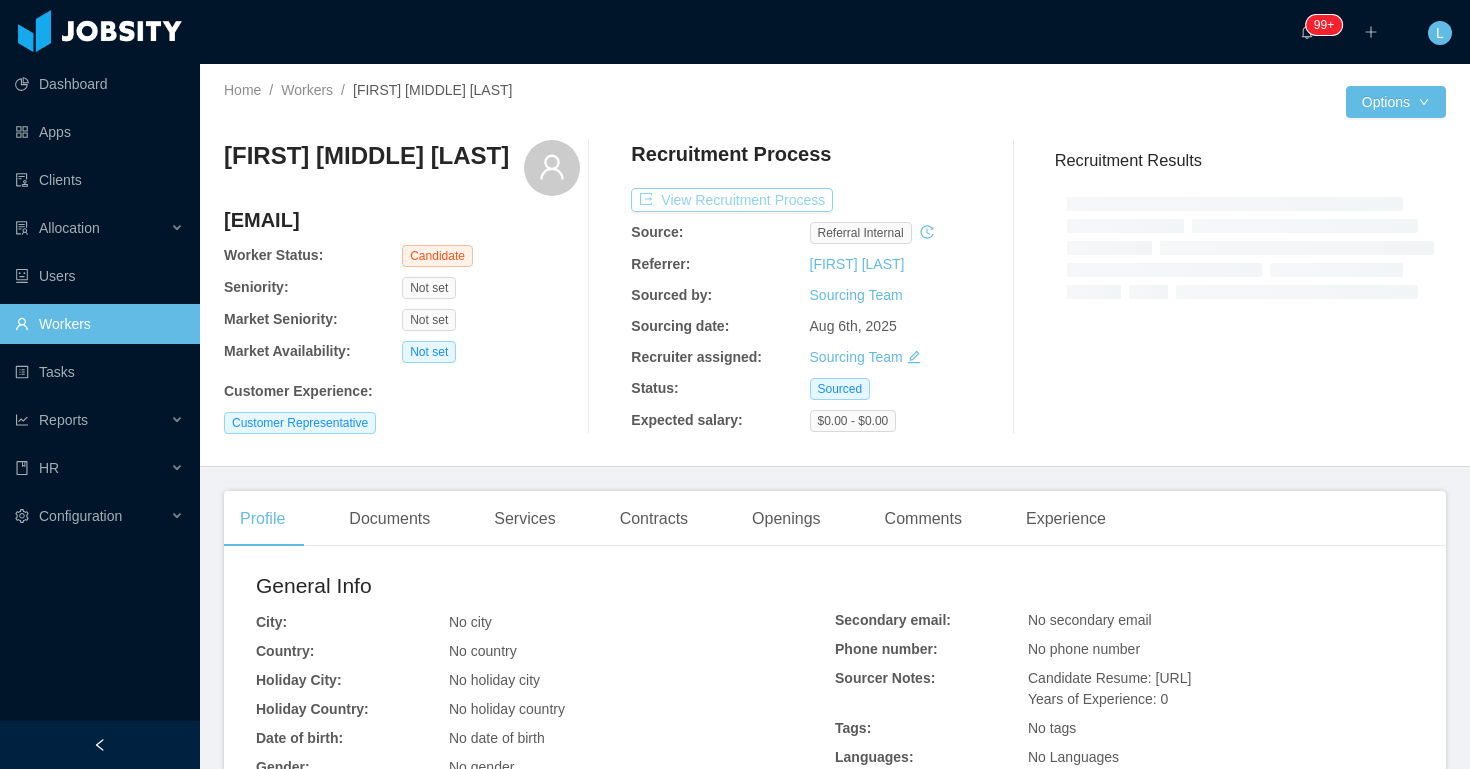 click on "View Recruitment Process" at bounding box center (732, 200) 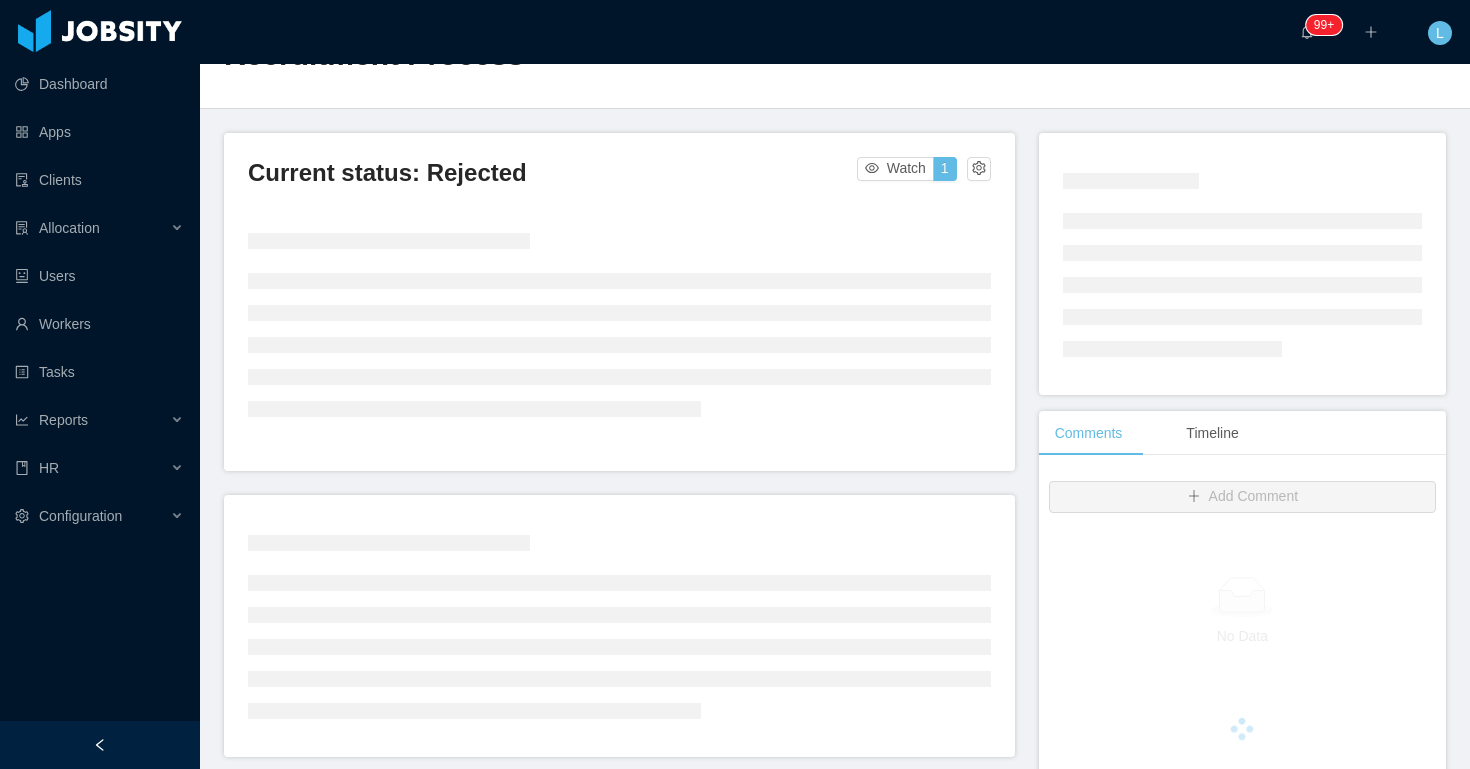 scroll, scrollTop: 0, scrollLeft: 0, axis: both 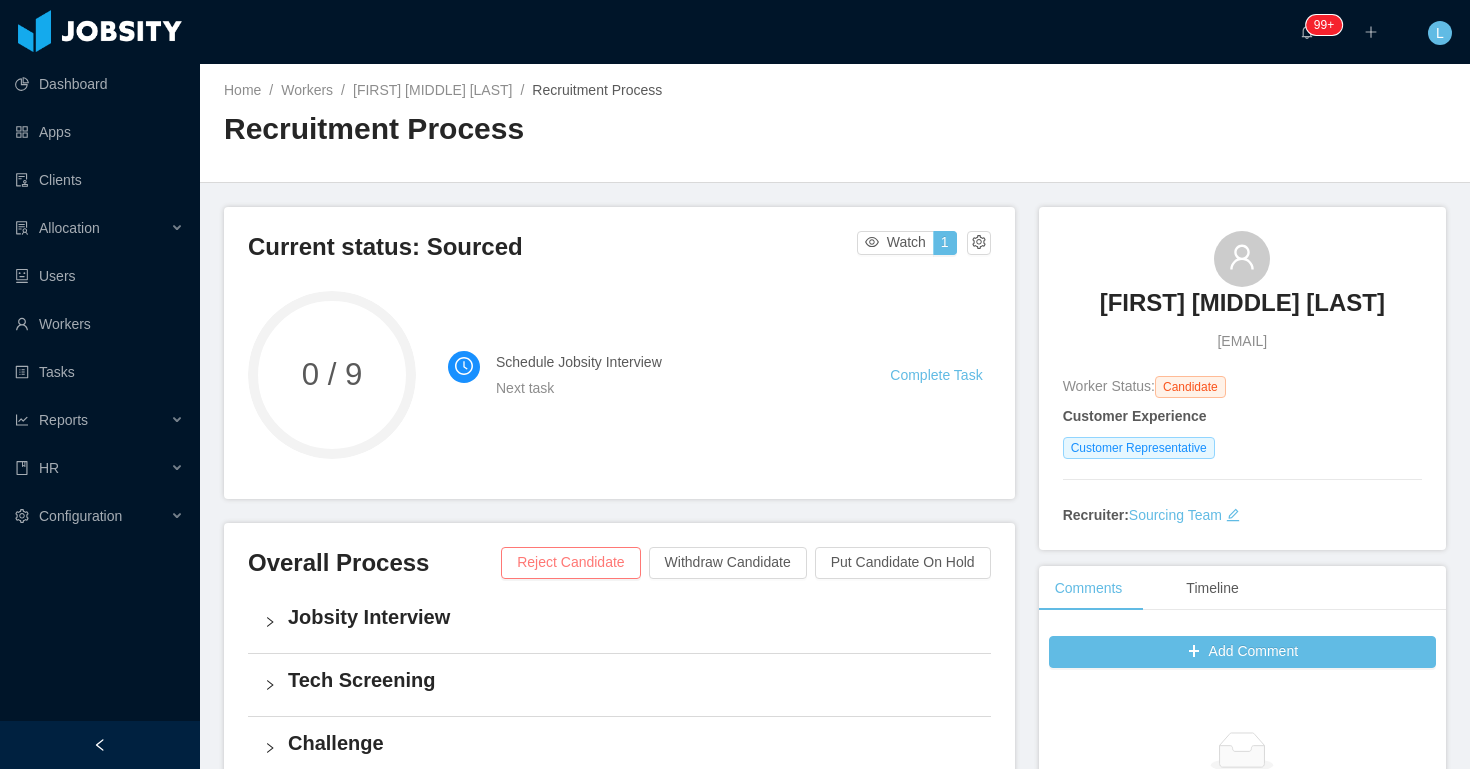 click on "Reject Candidate" at bounding box center [570, 563] 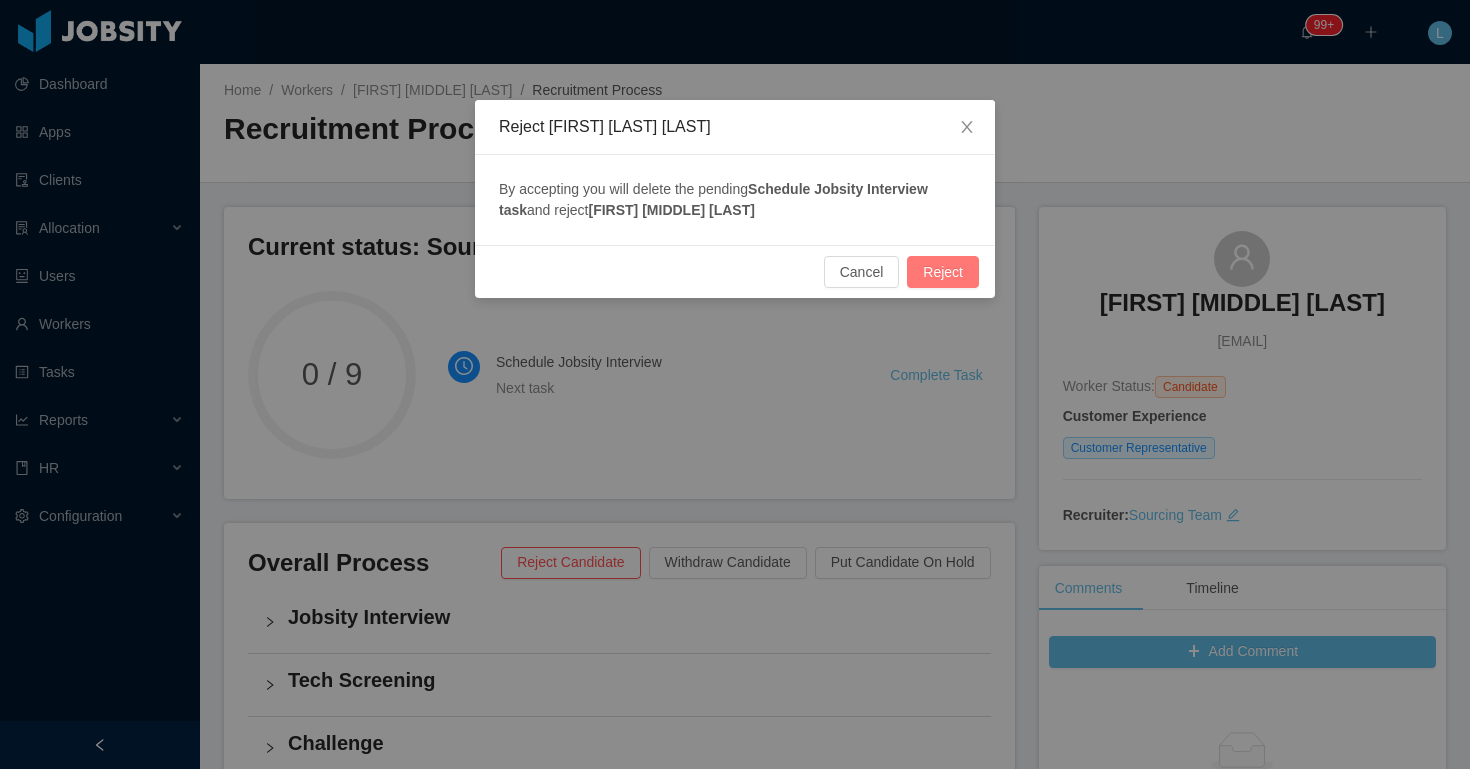 click on "Reject" at bounding box center (943, 272) 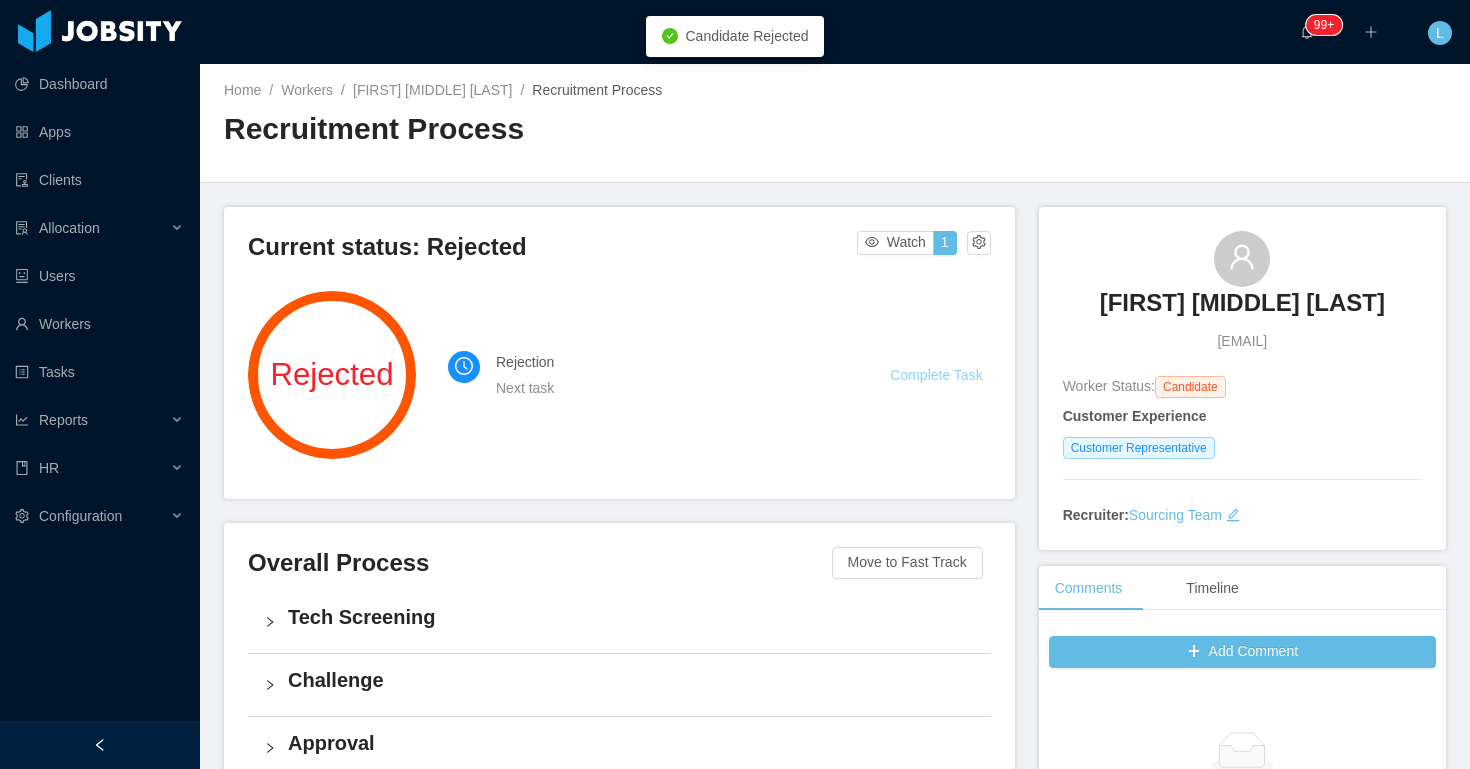 click on "Complete Task" at bounding box center (936, 375) 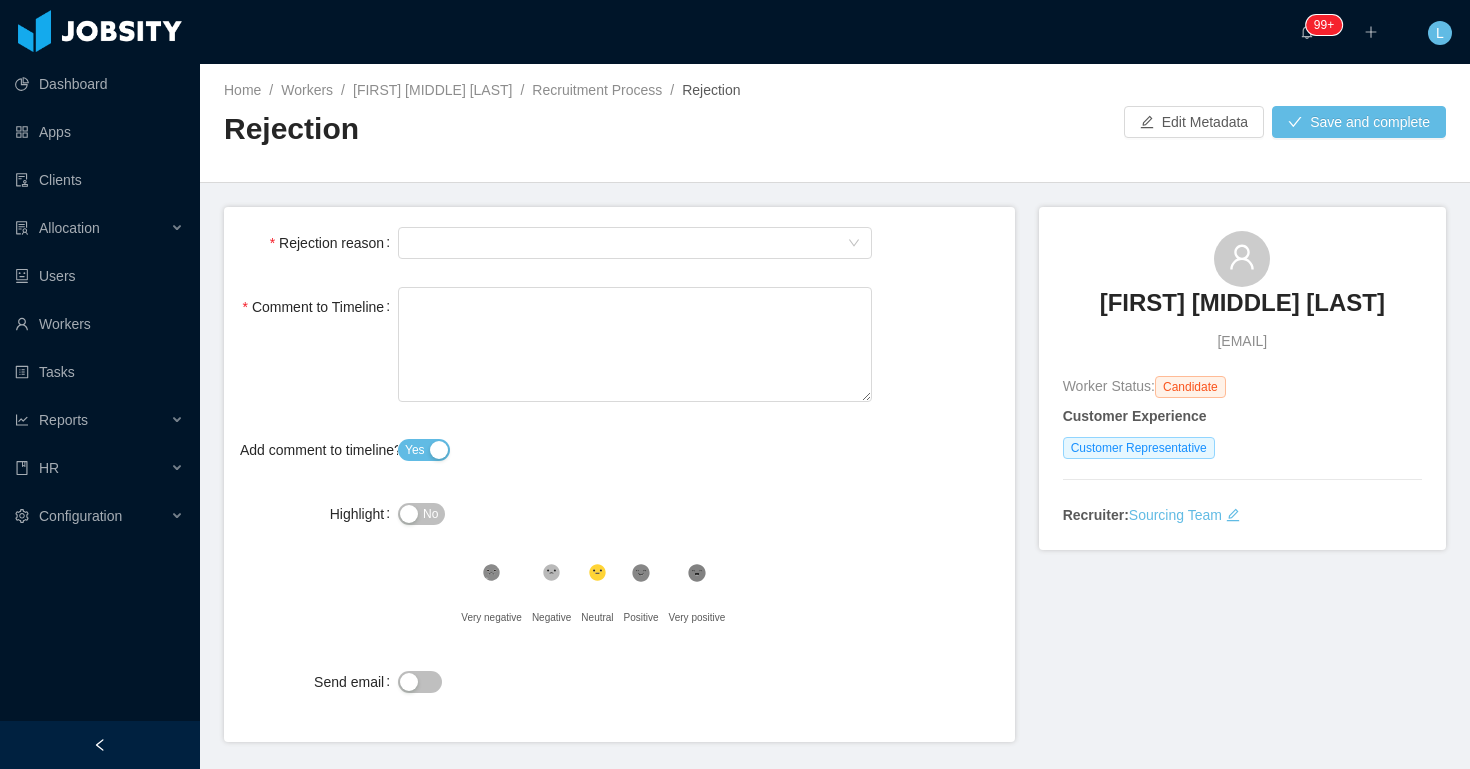 click on "Select Type" at bounding box center (635, 243) 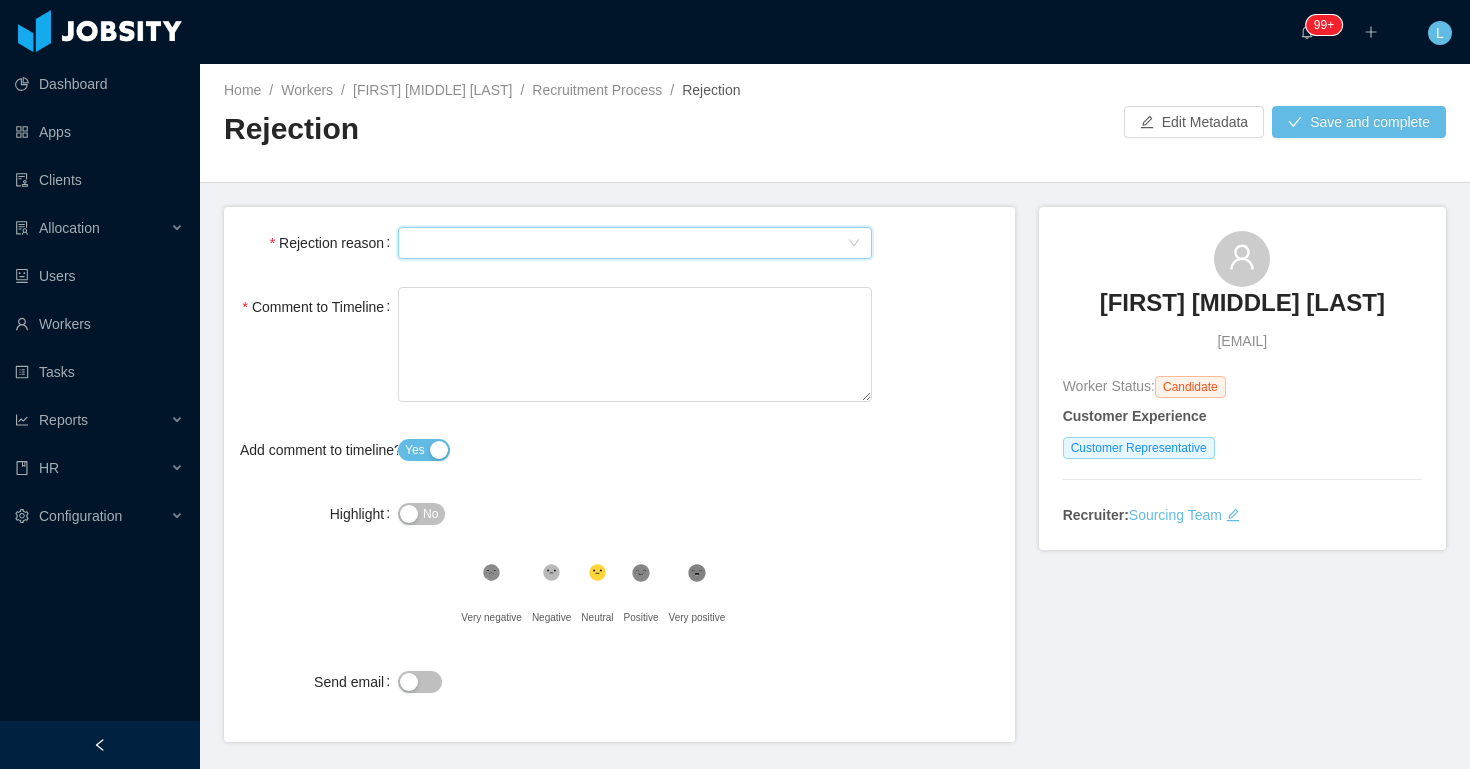 click on "Select Type" at bounding box center (628, 243) 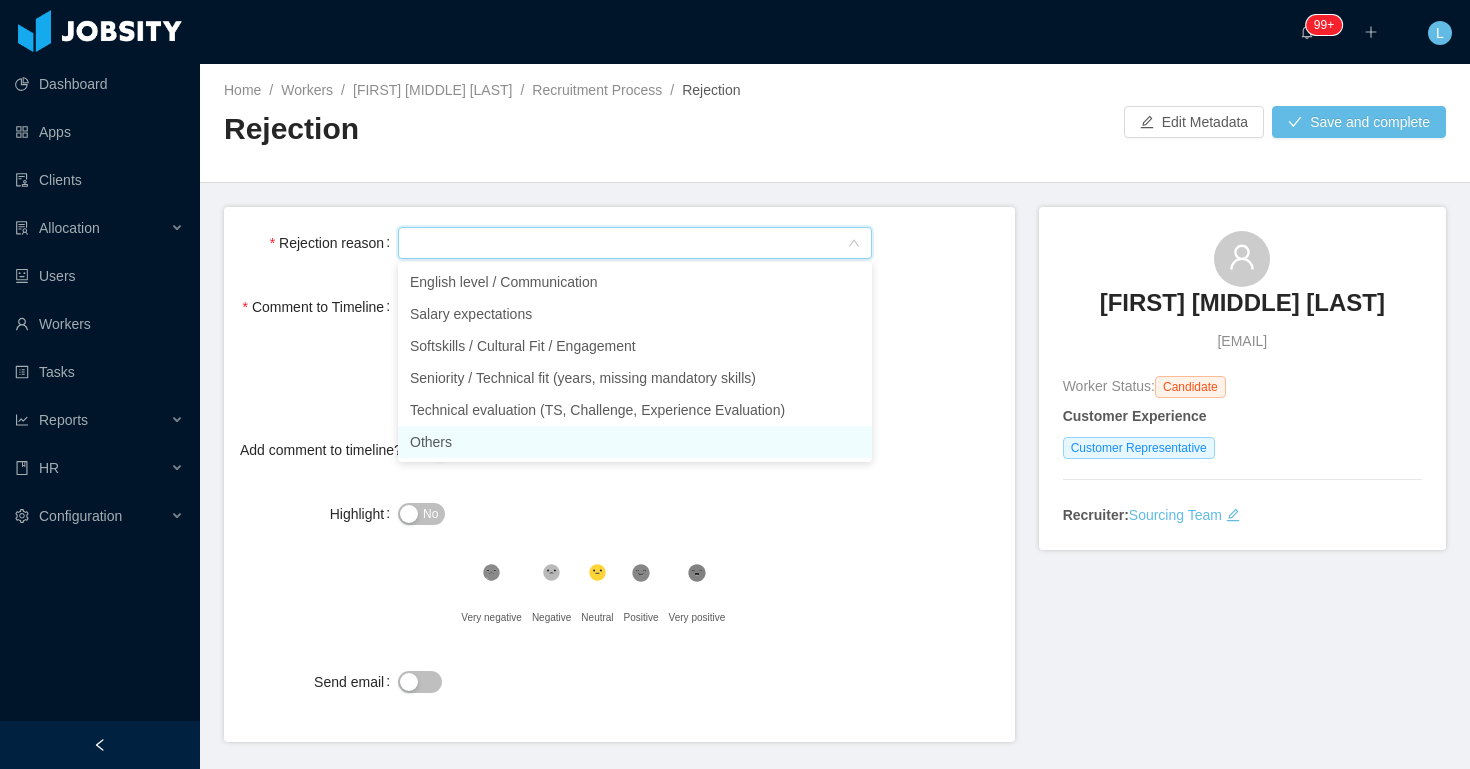 click on "Others" at bounding box center [635, 442] 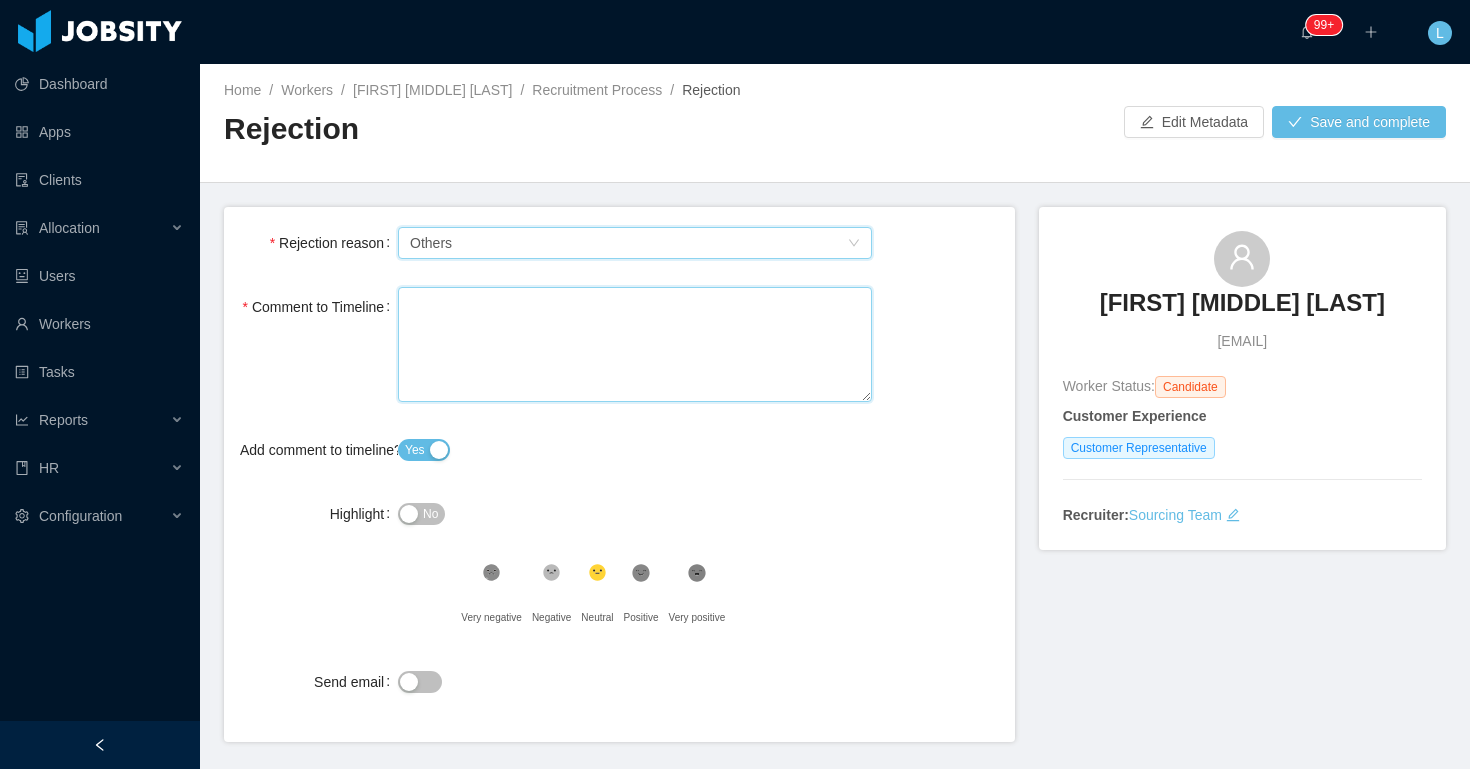 click on "Comment to Timeline" at bounding box center [635, 344] 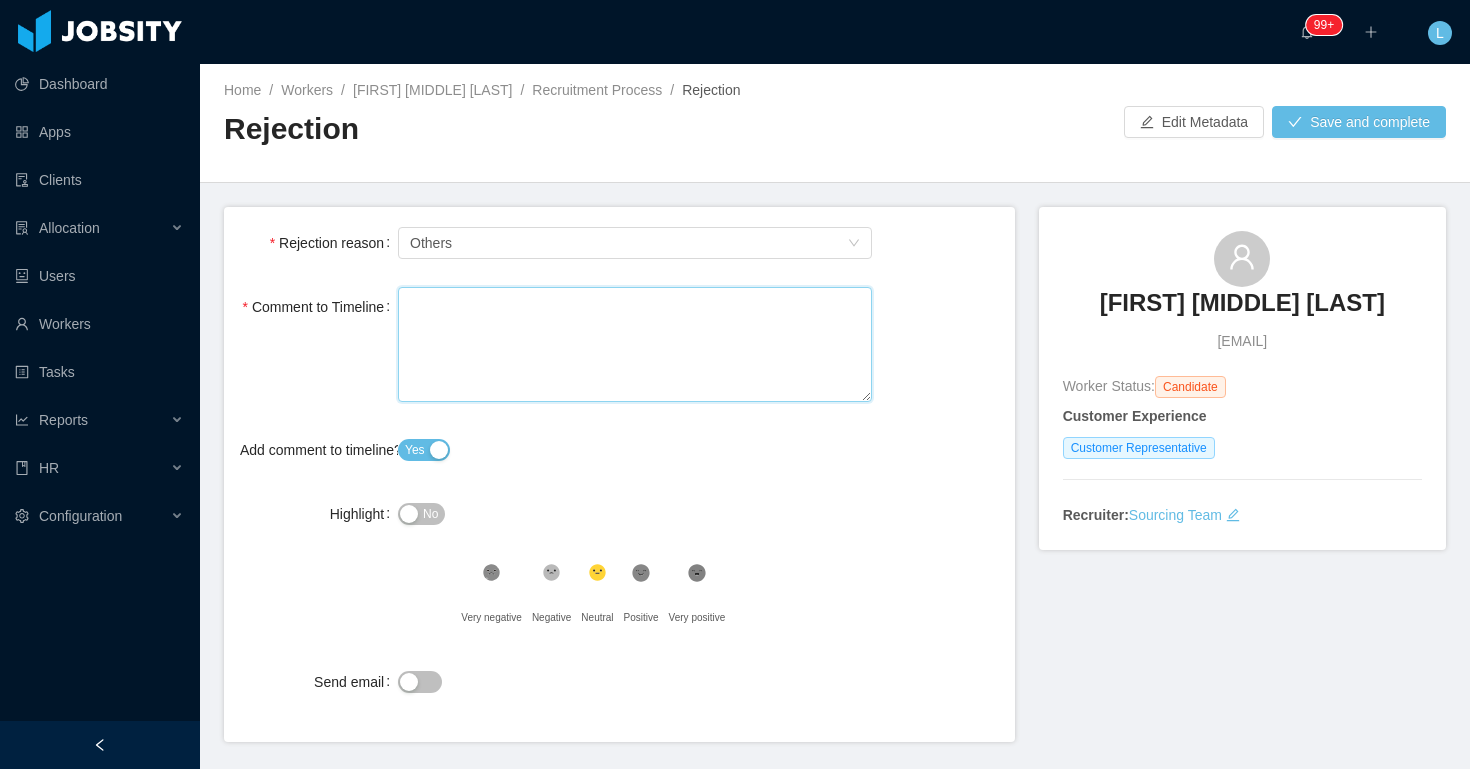 type 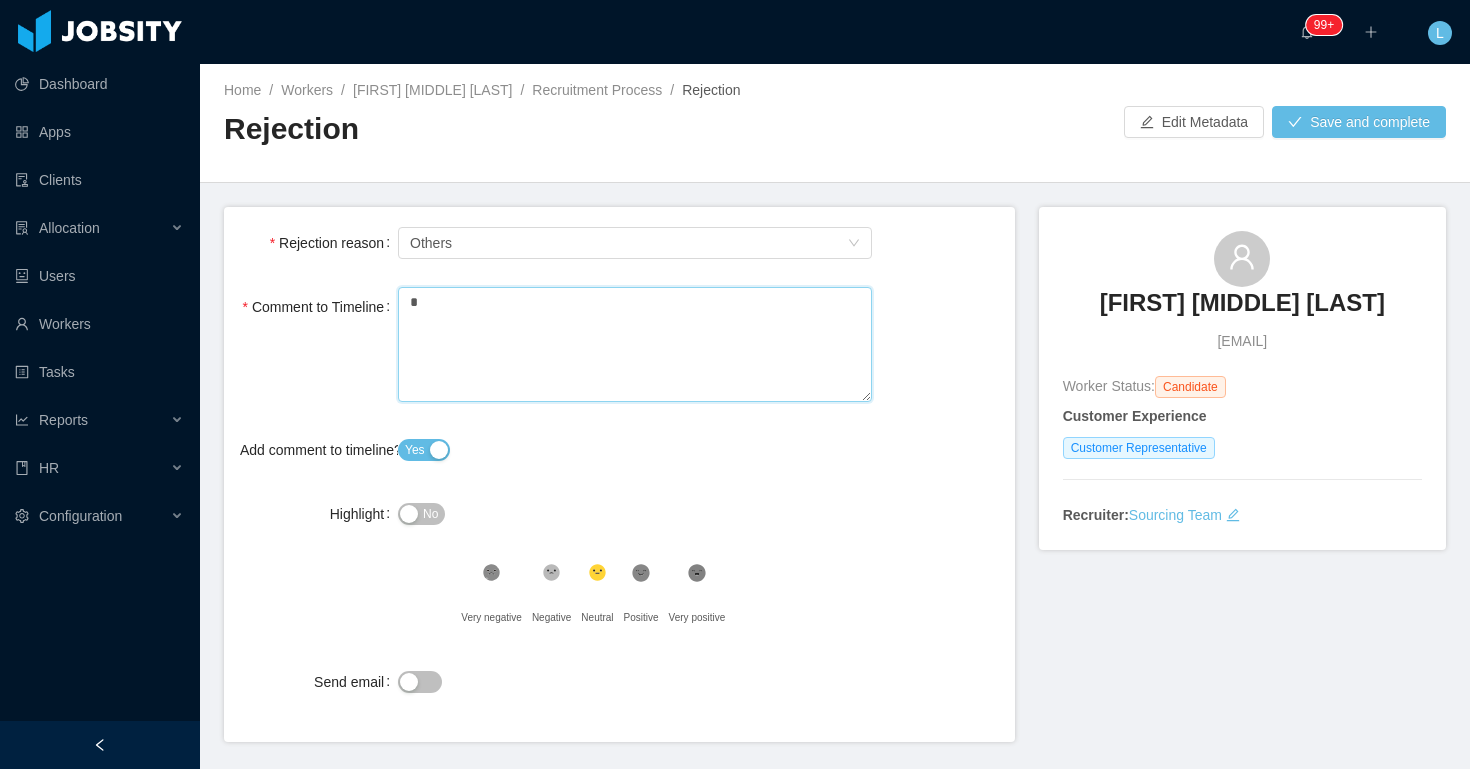 type 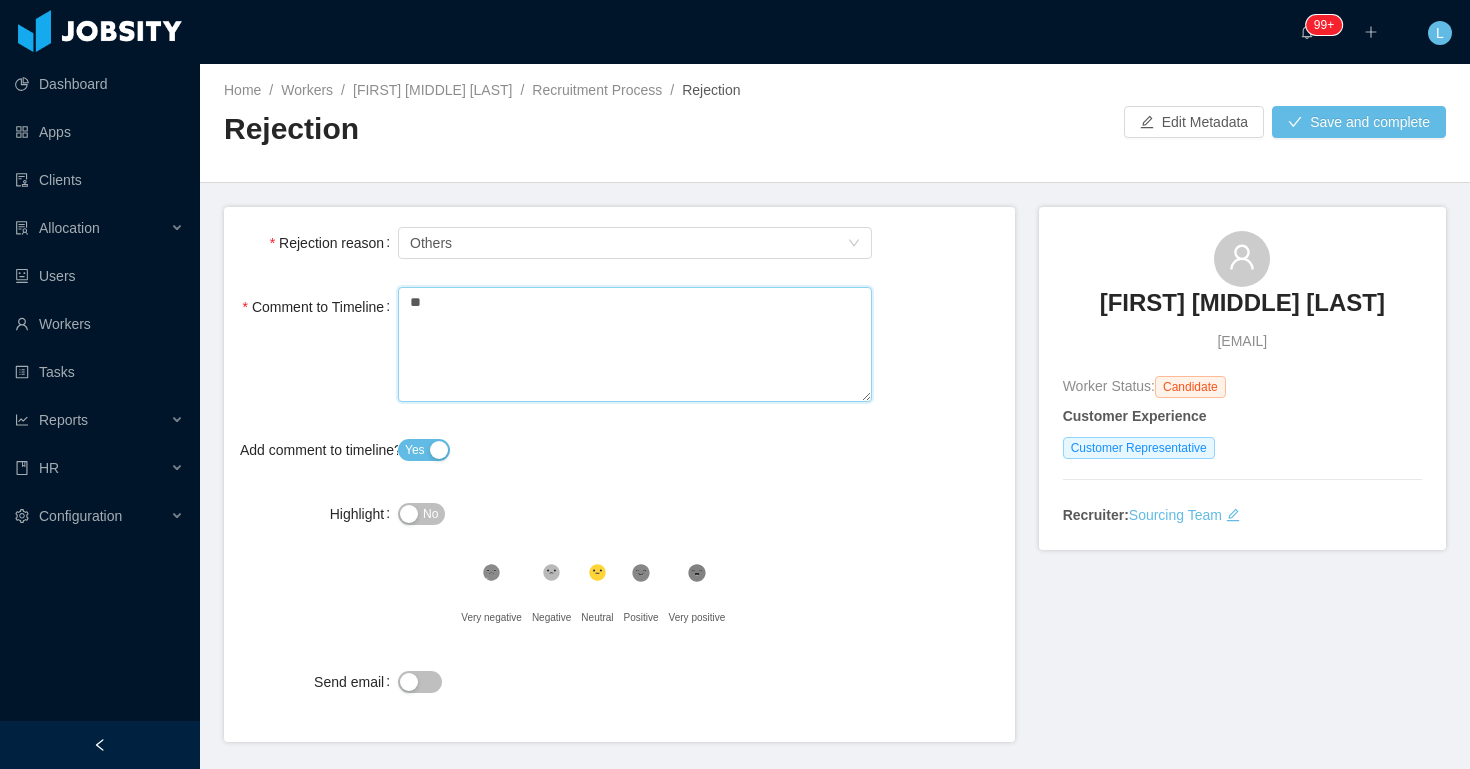 type 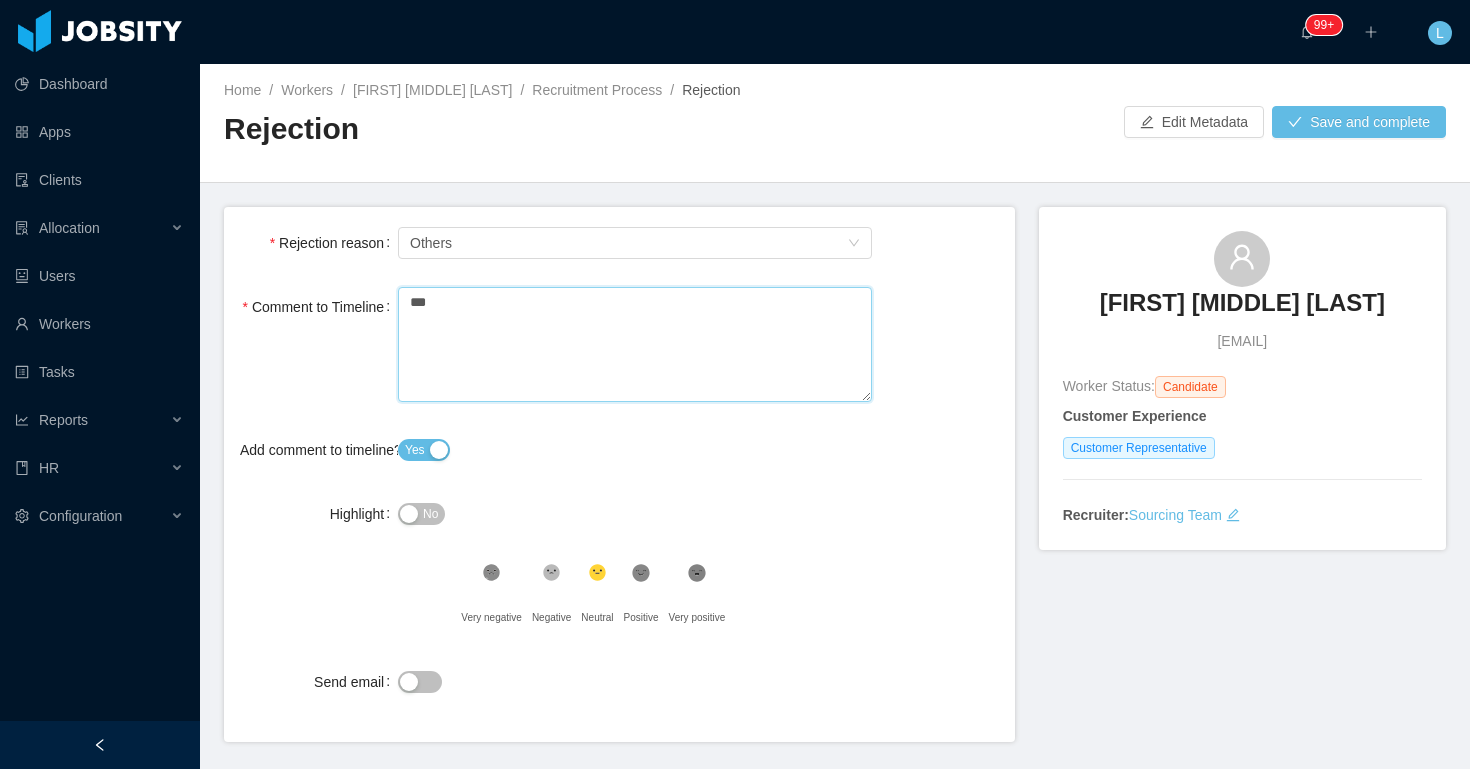 type 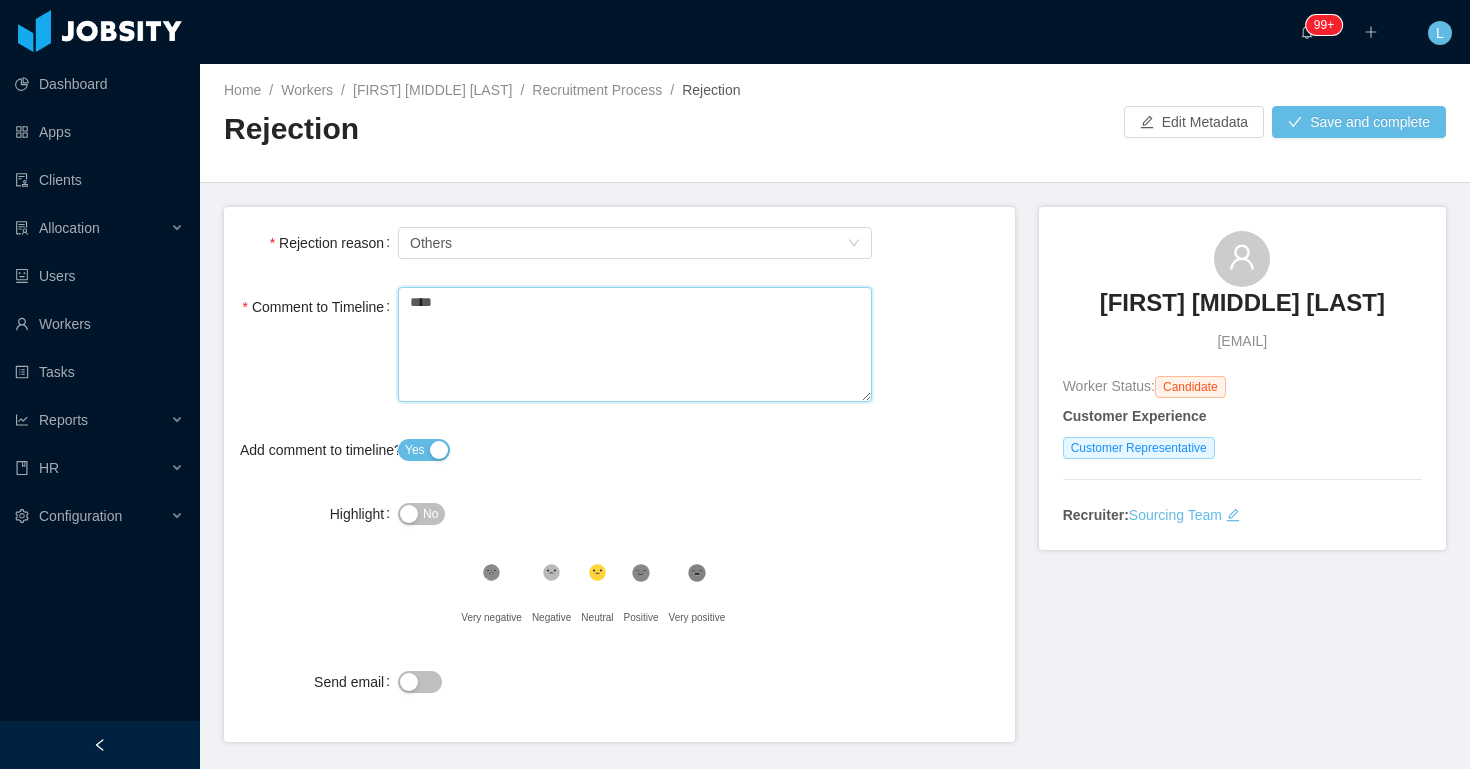 type 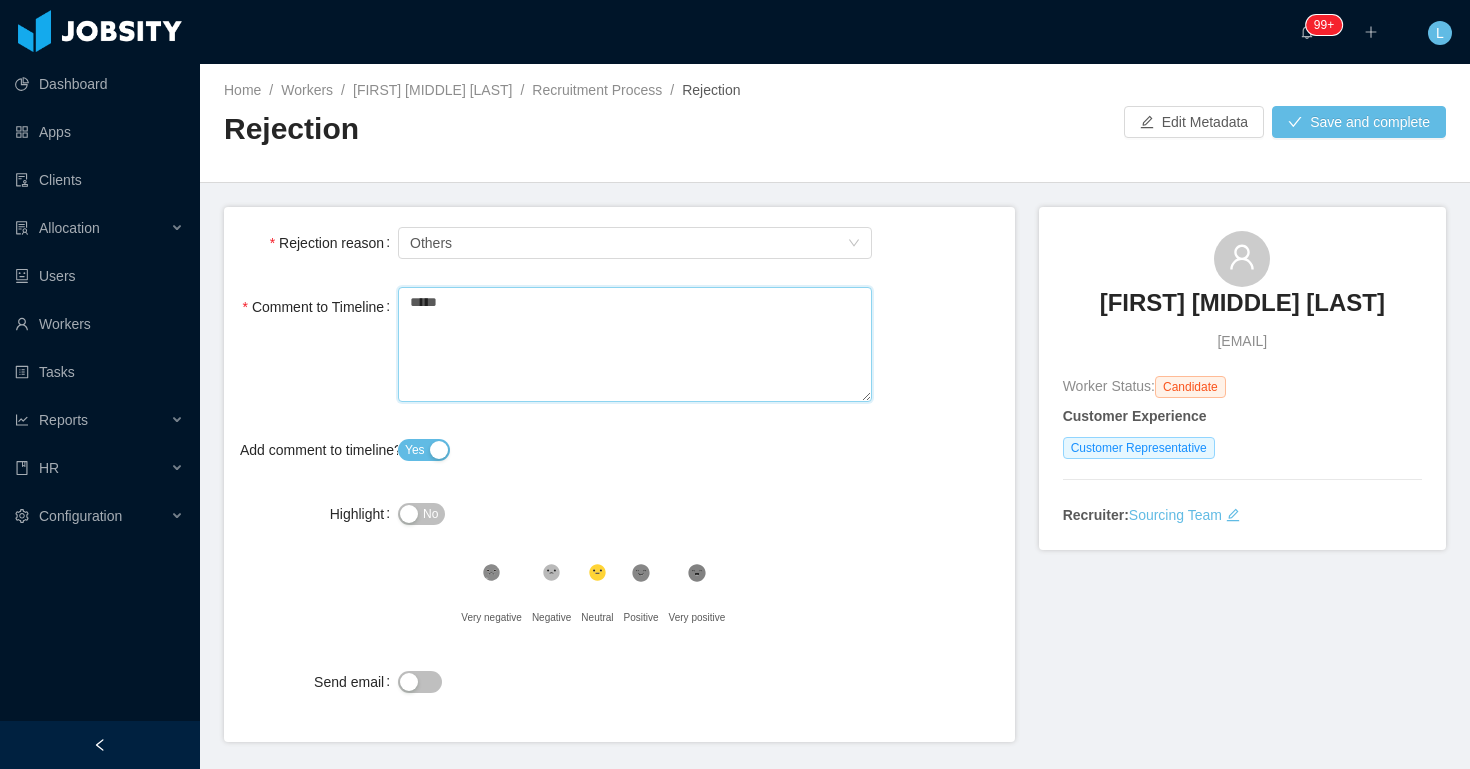 type on "******" 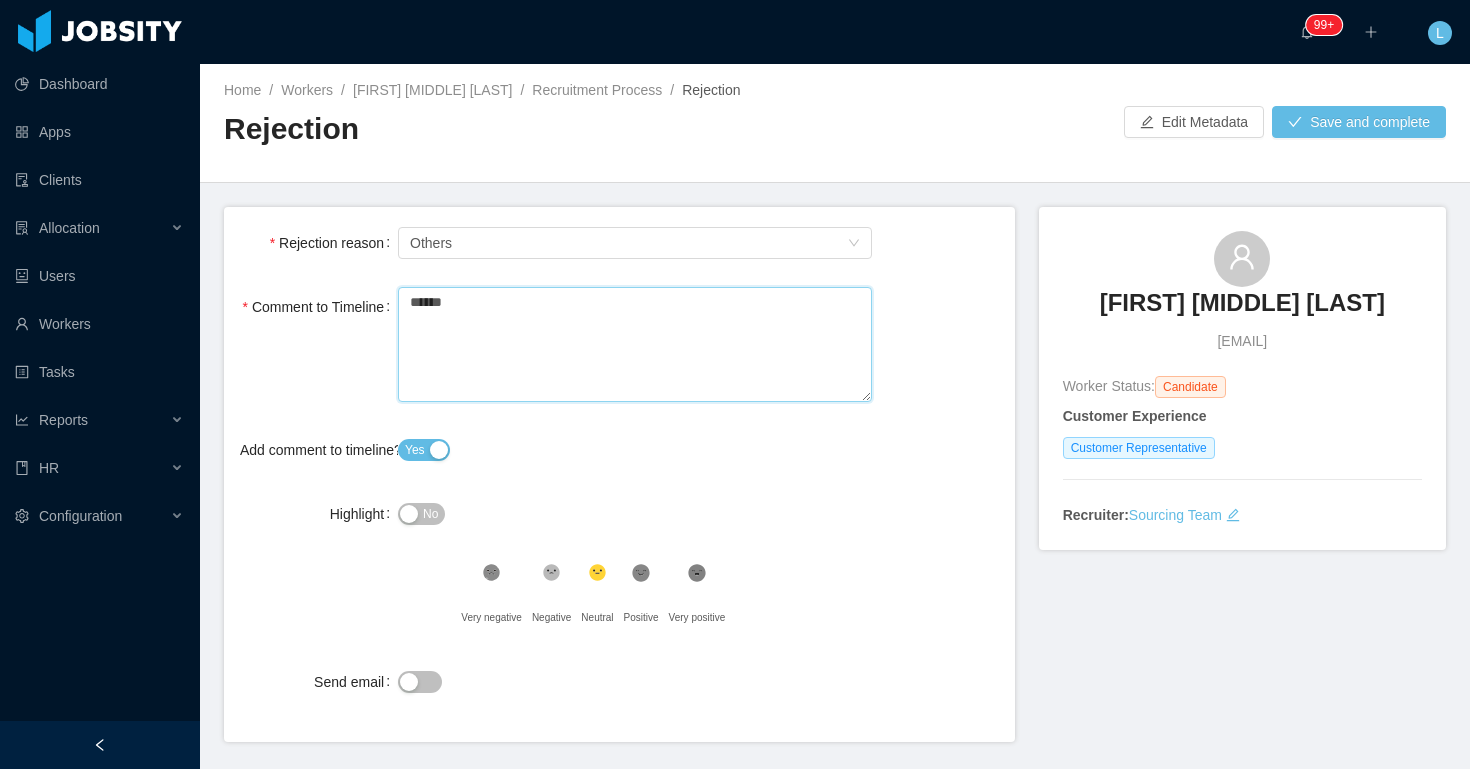 type 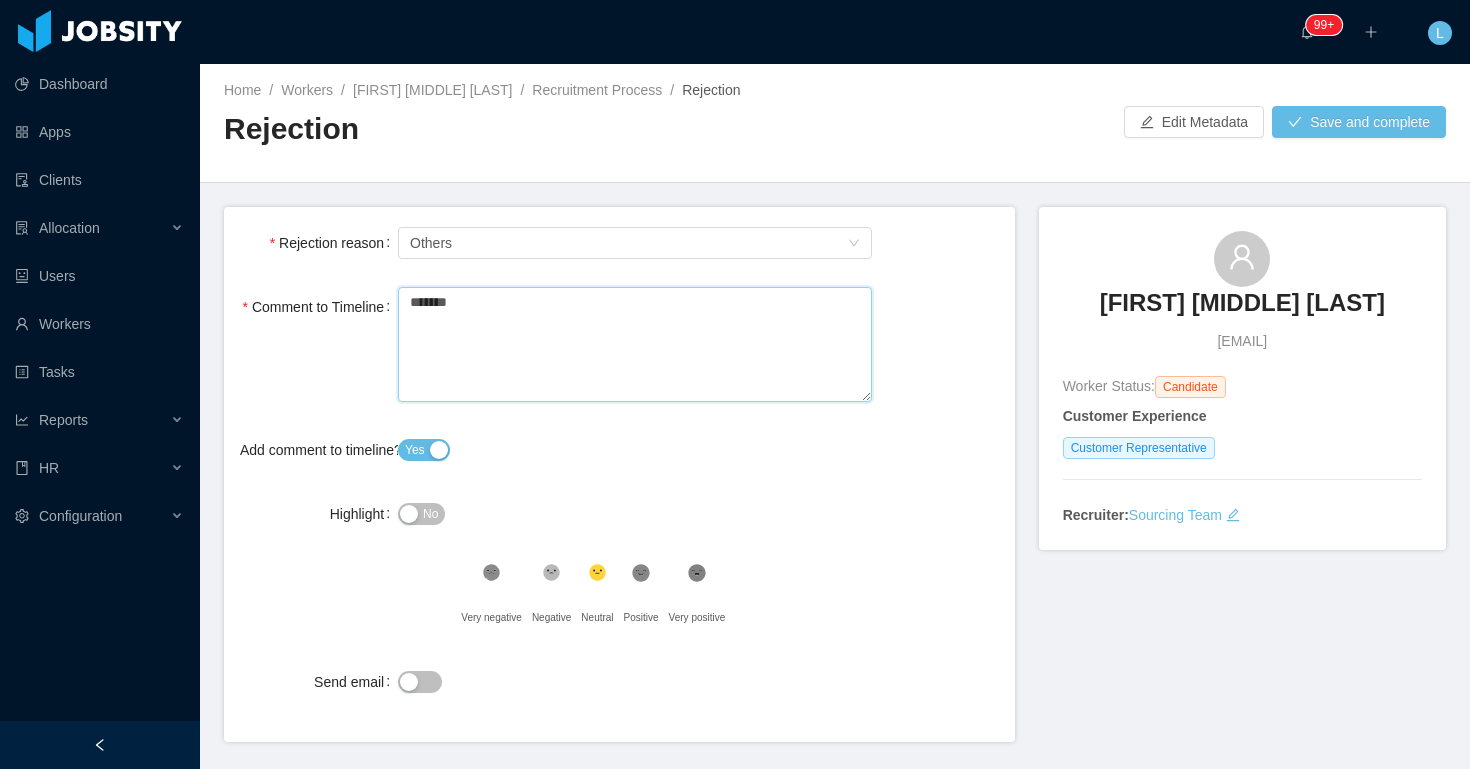type 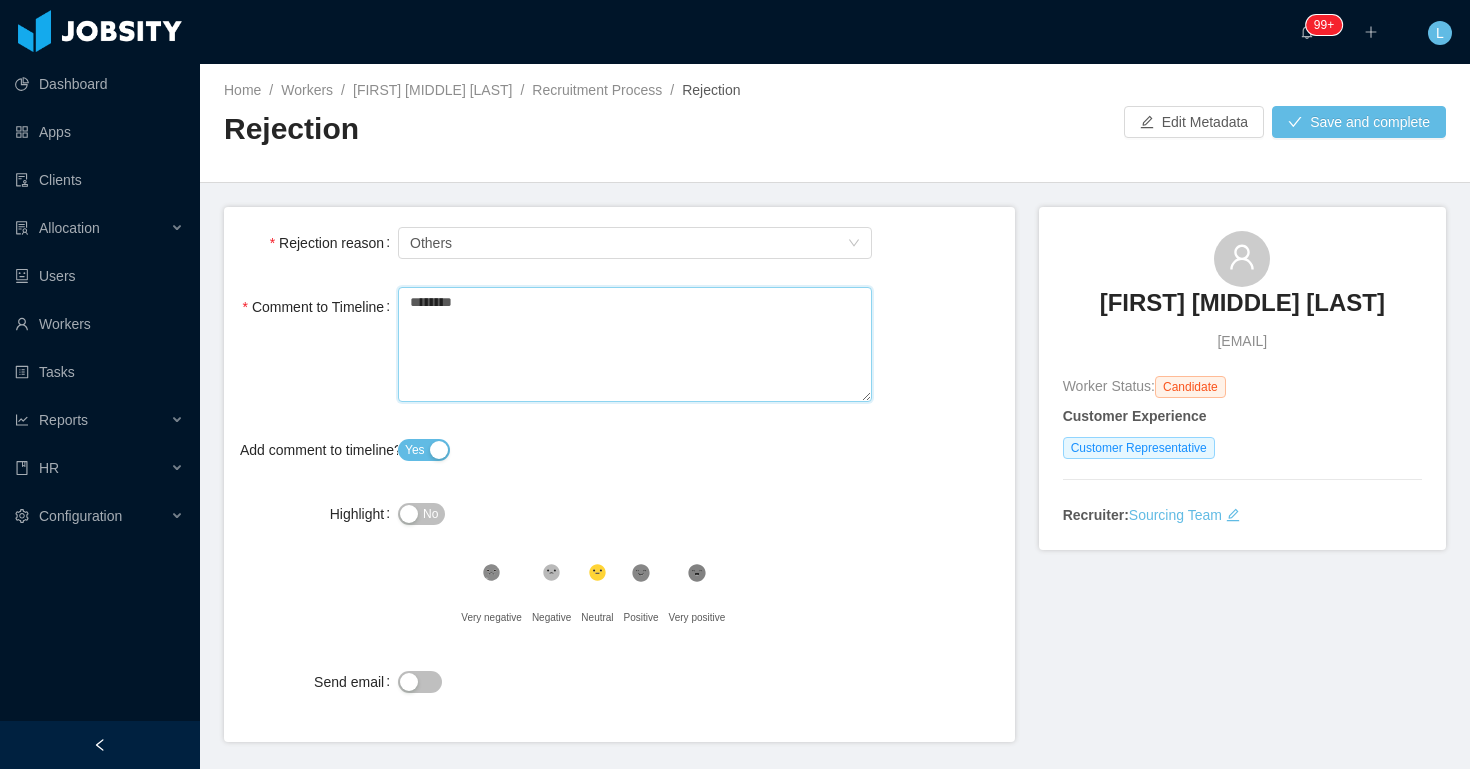 type 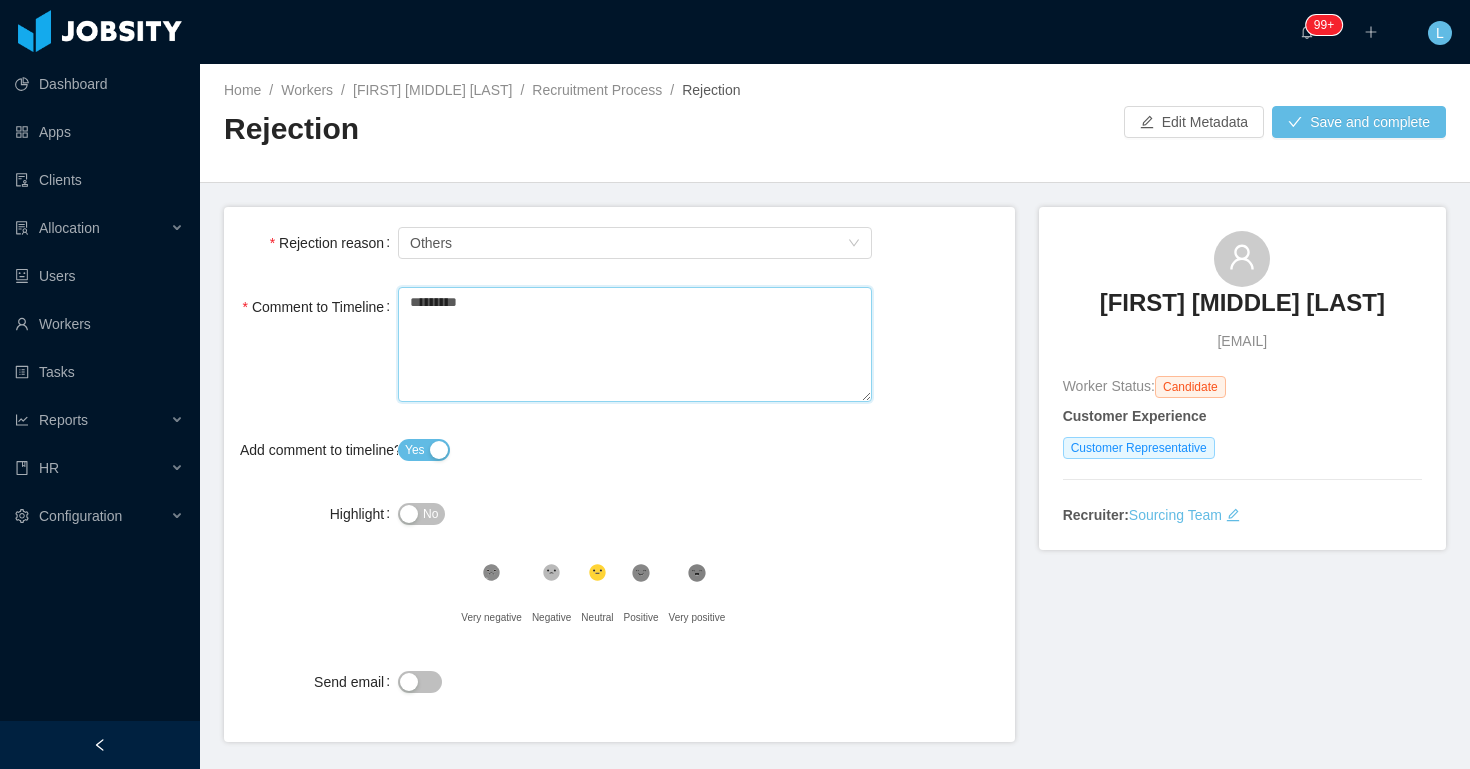 type 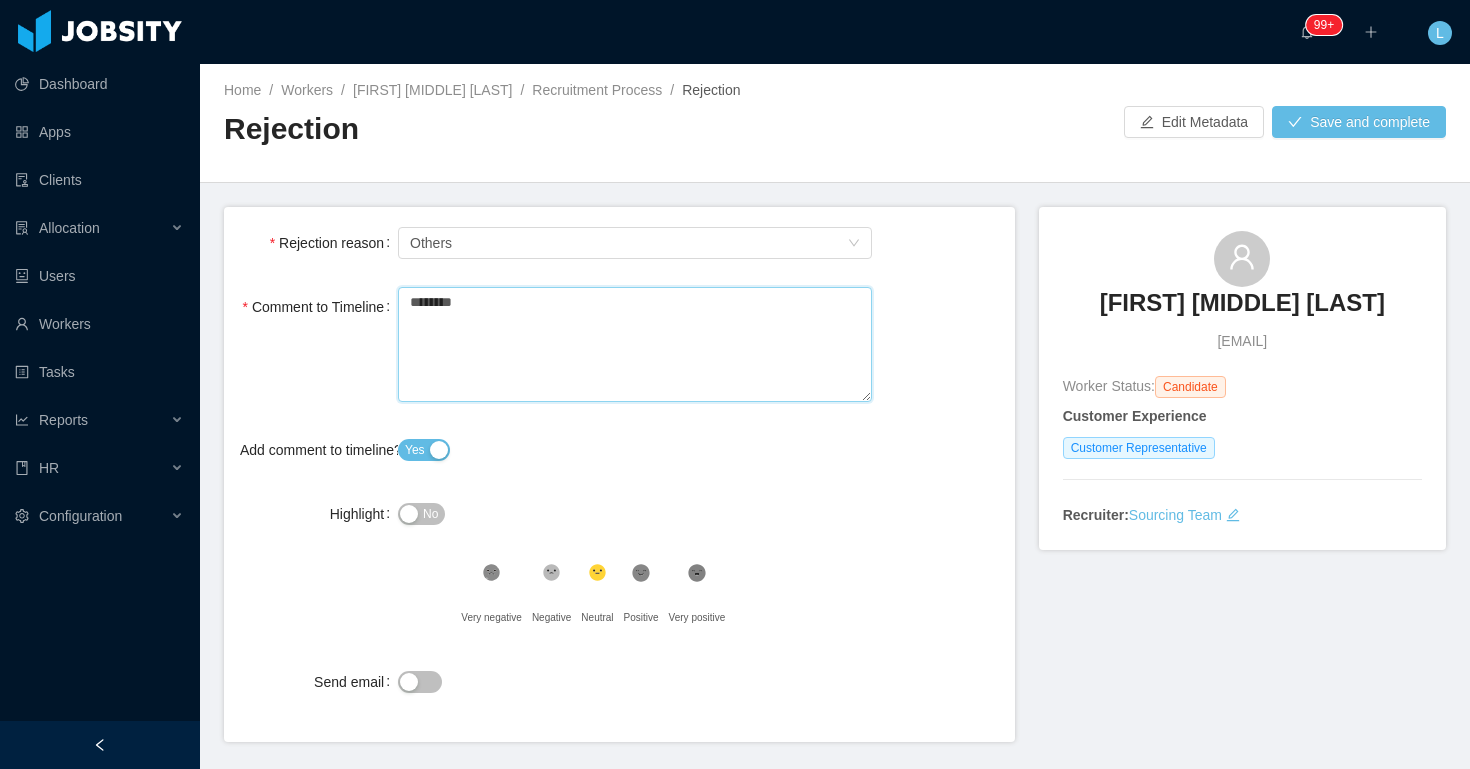 type 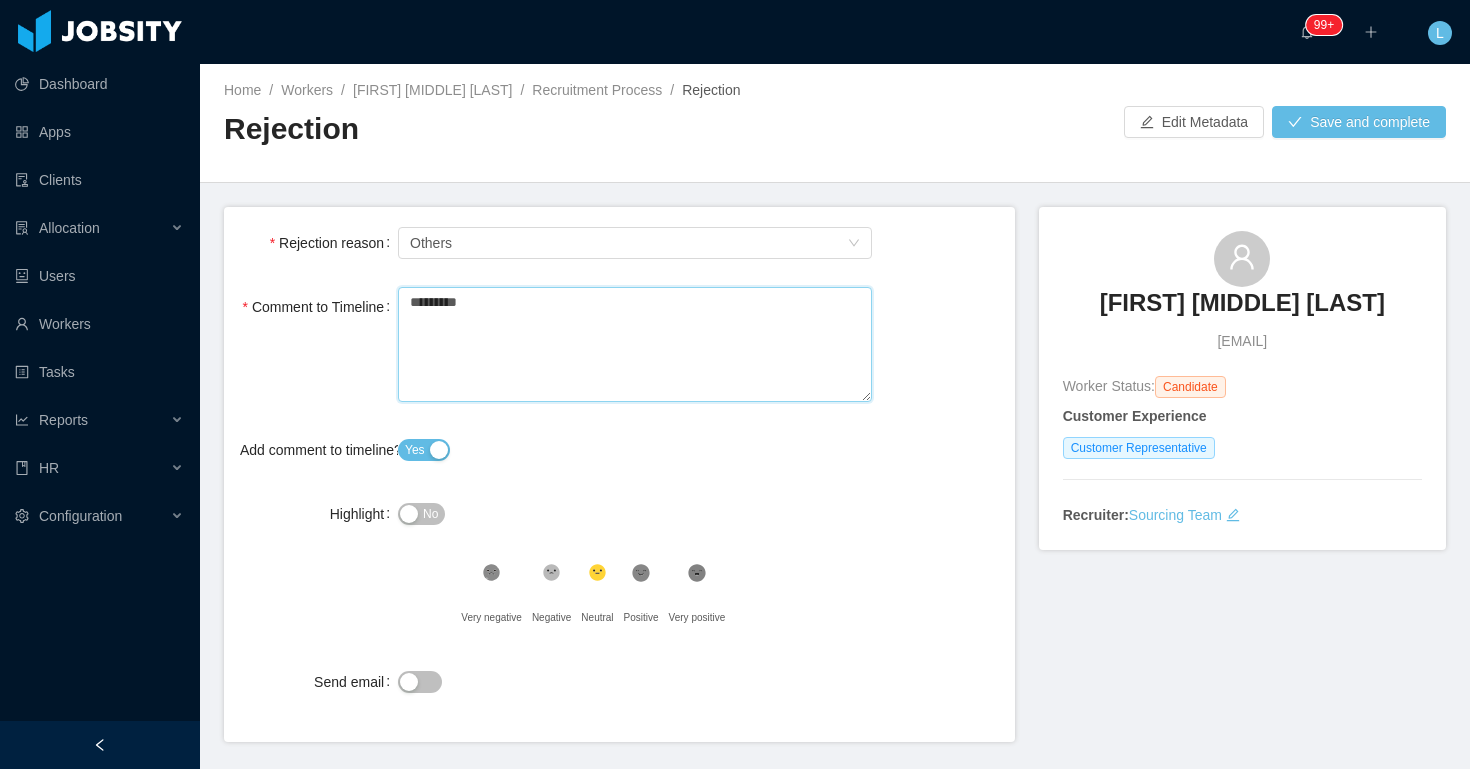 type 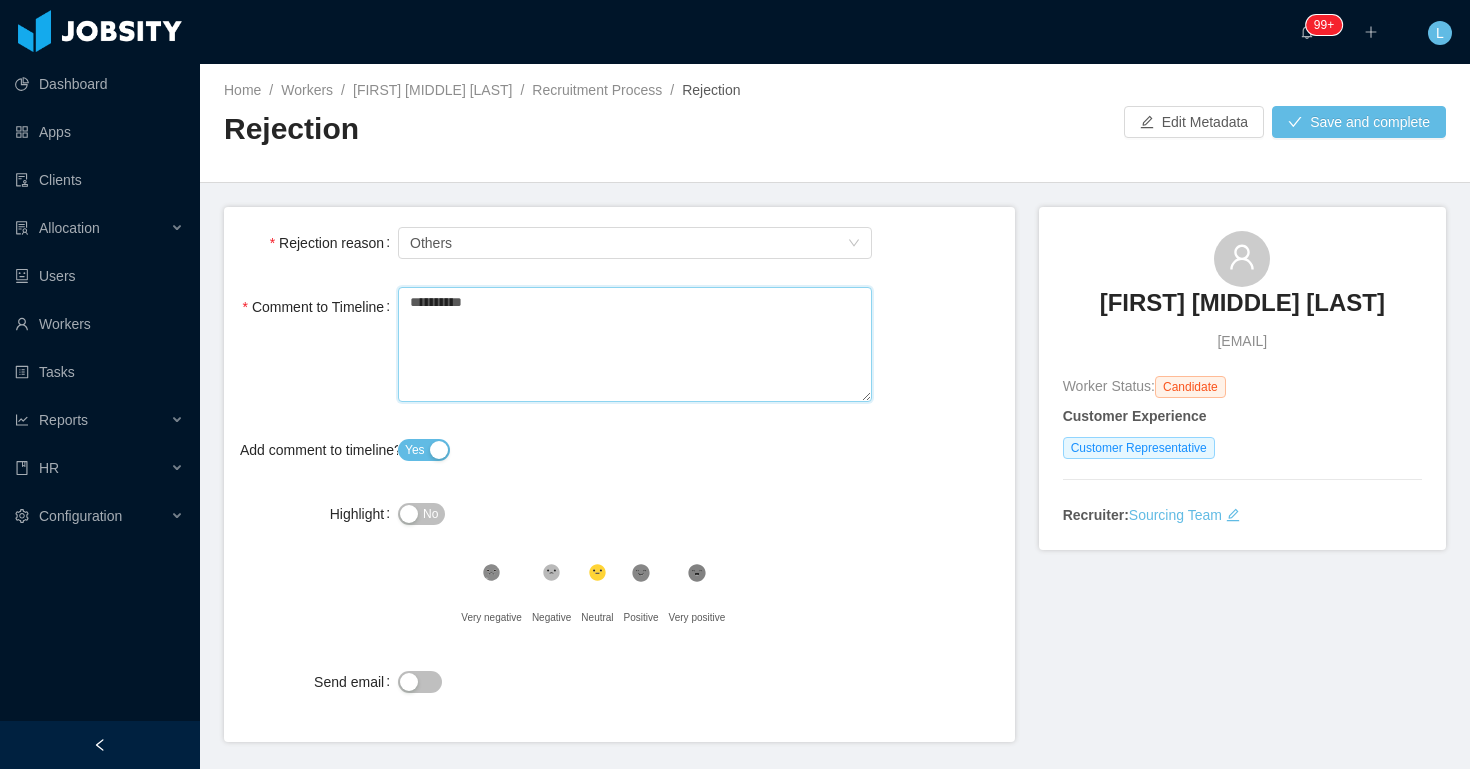 type on "**********" 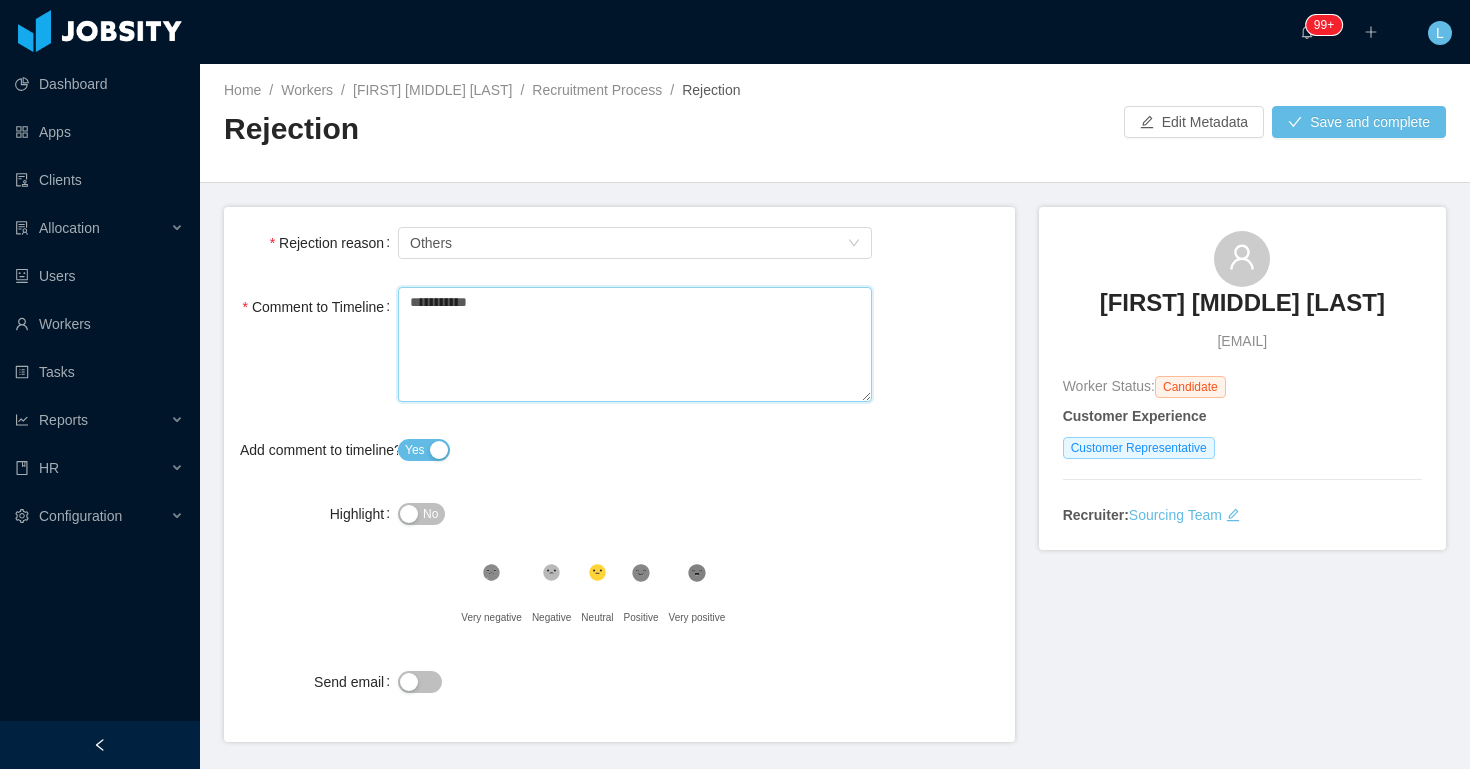 type 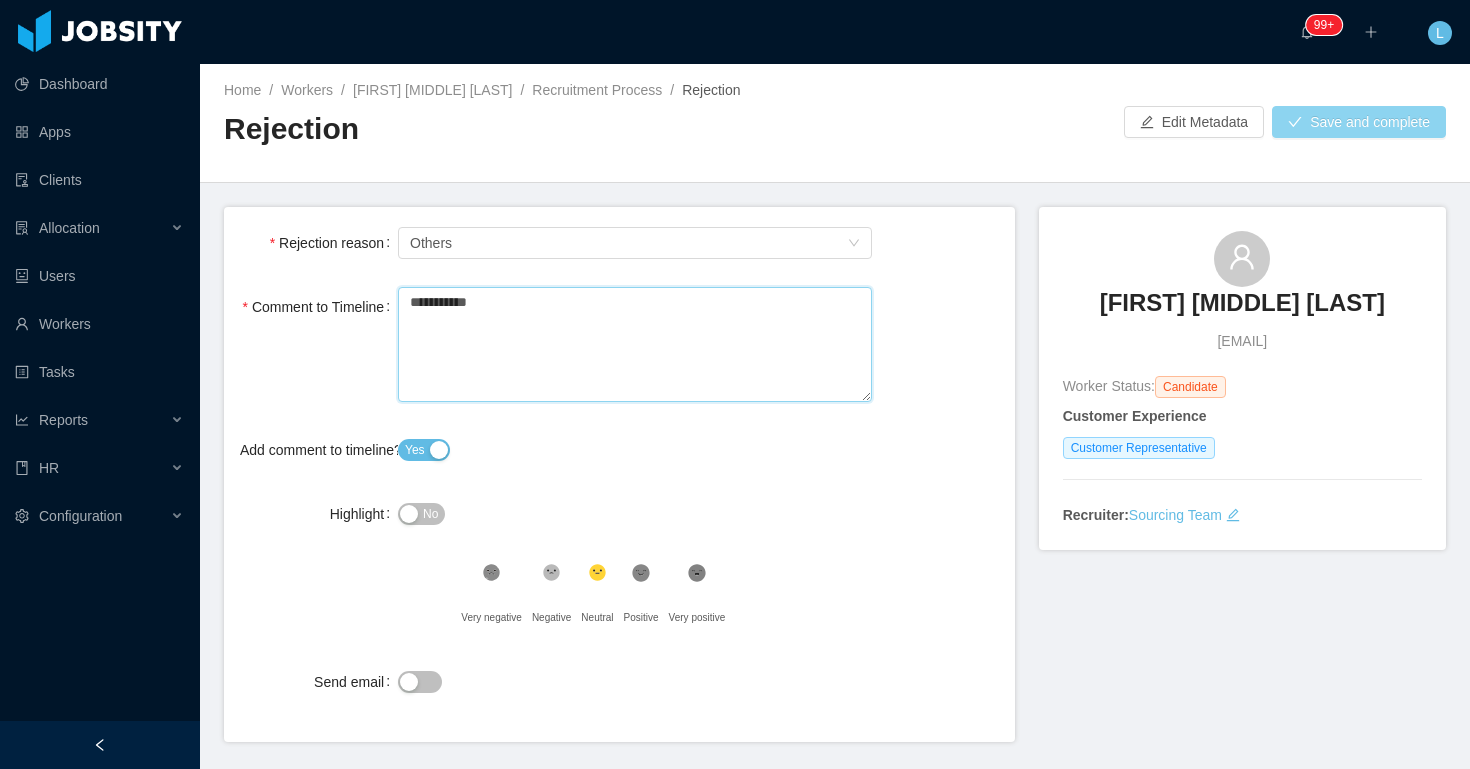 type on "**********" 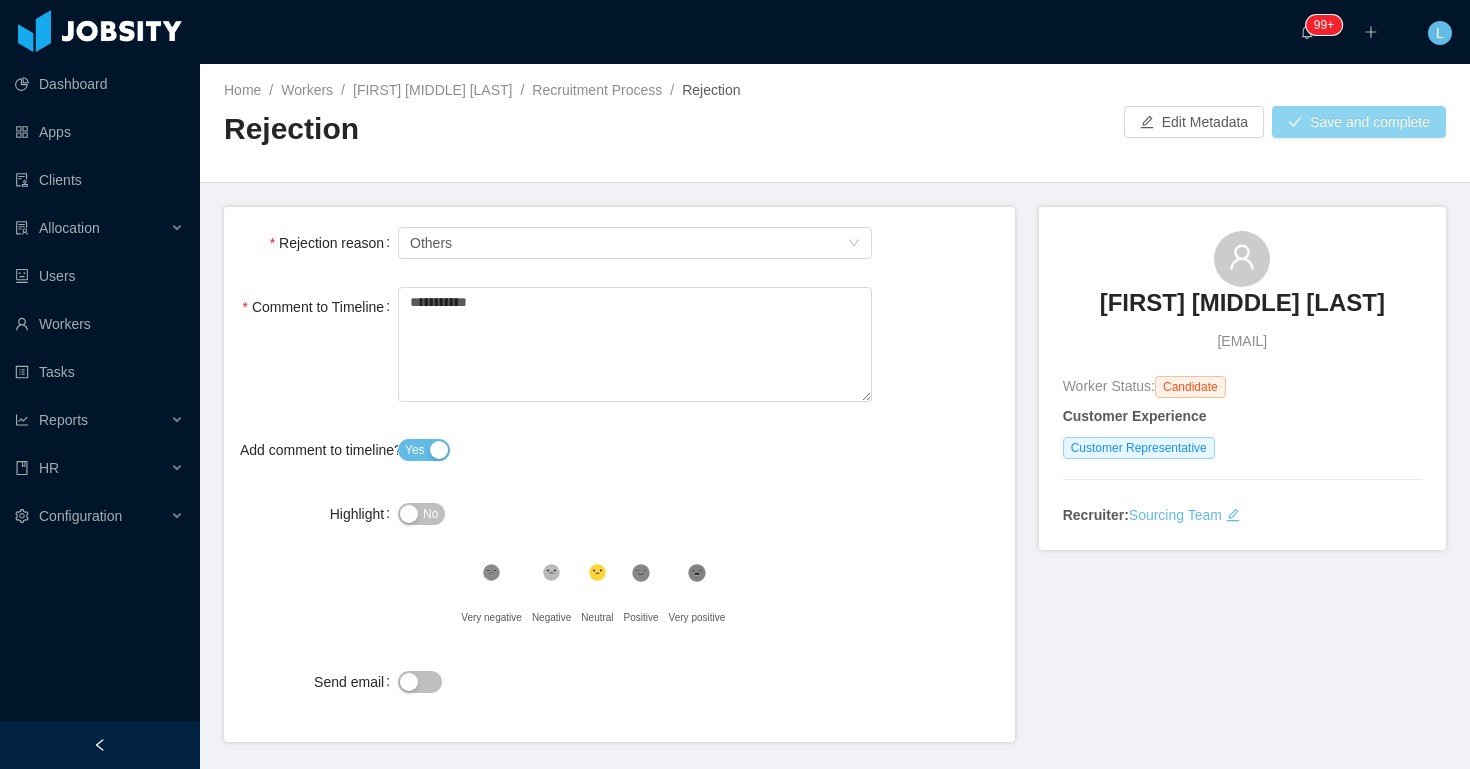 click on "Save and complete" at bounding box center (1359, 122) 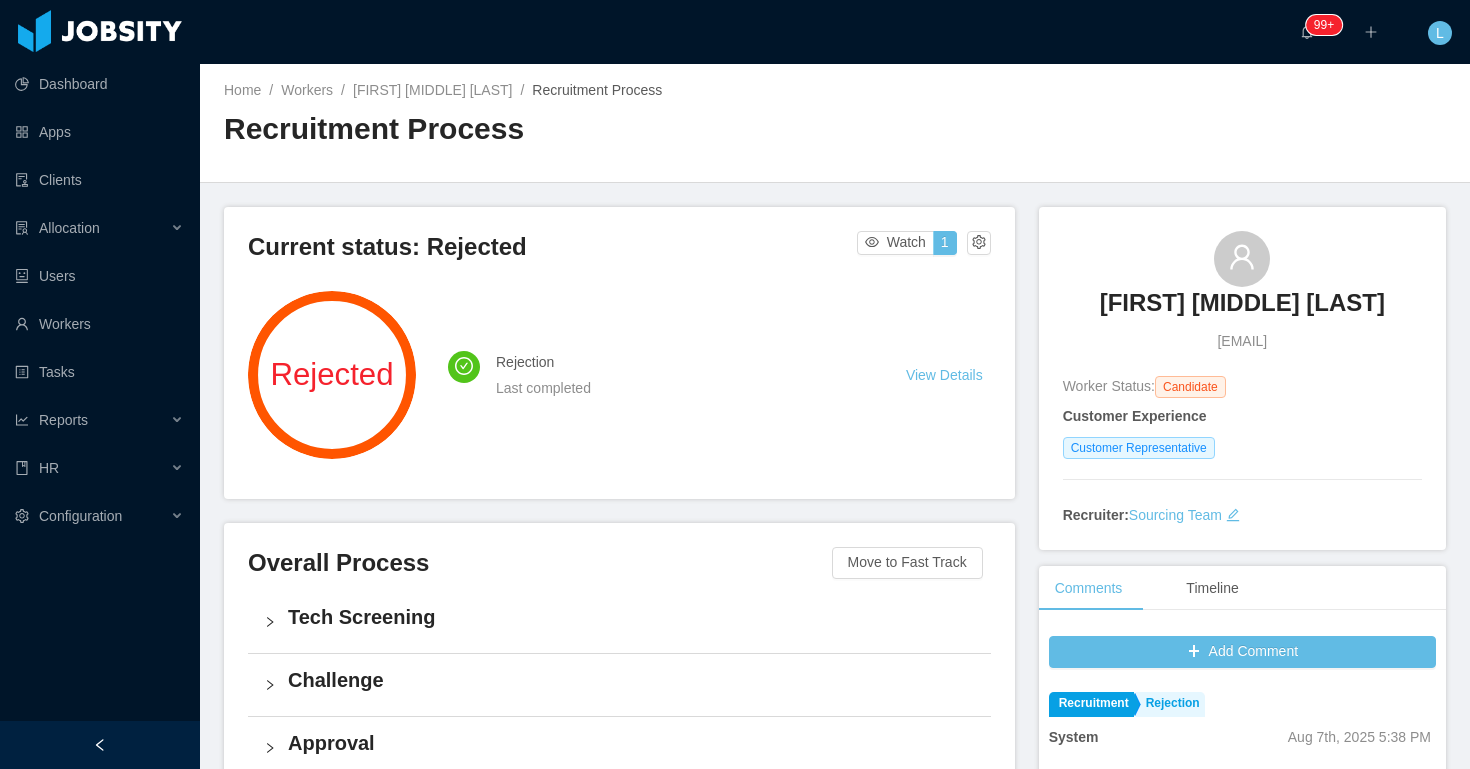 click on "Home / Workers / [FIRST] [MIDDLE] [LAST] / Recruitment Process / Recruitment Process" at bounding box center (529, 122) 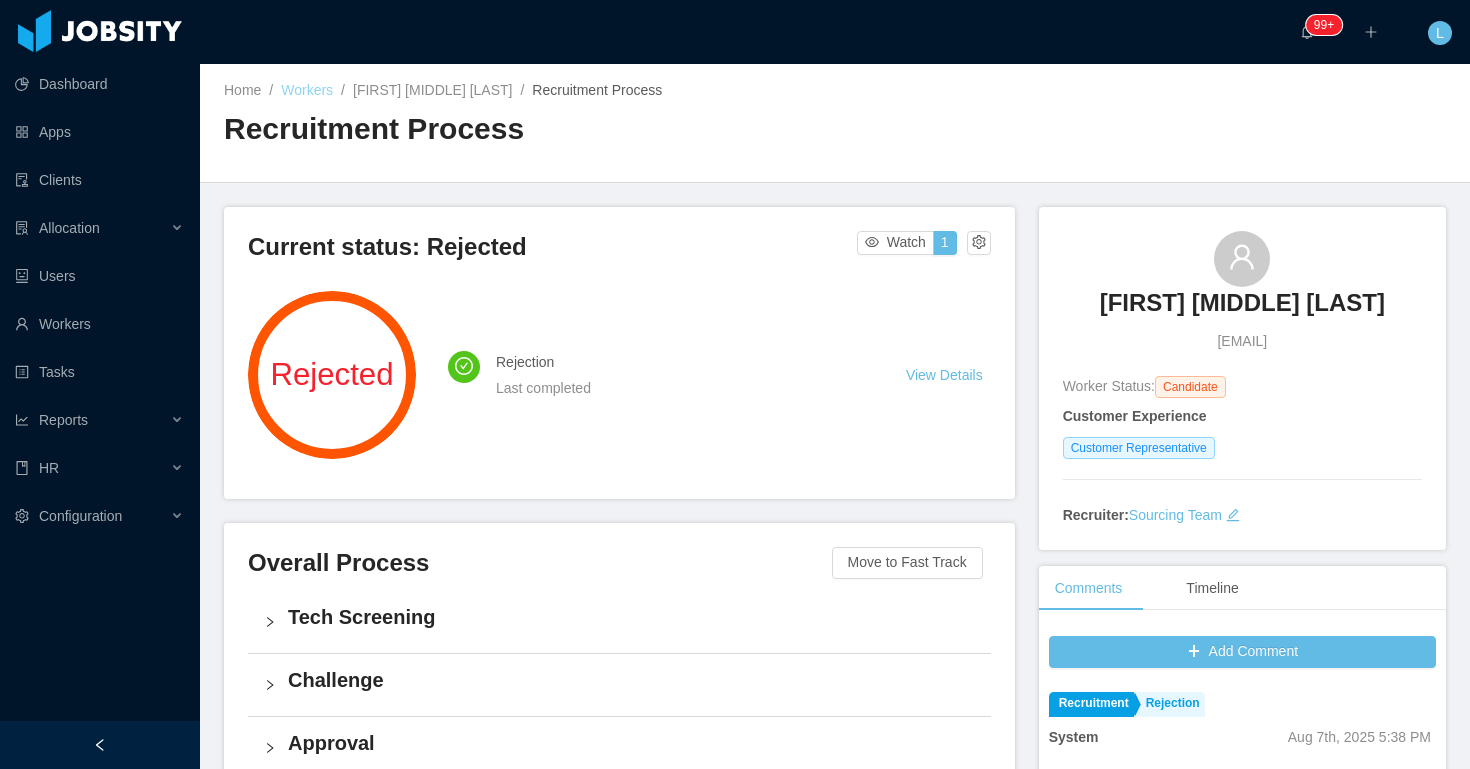 click on "Workers" at bounding box center (307, 90) 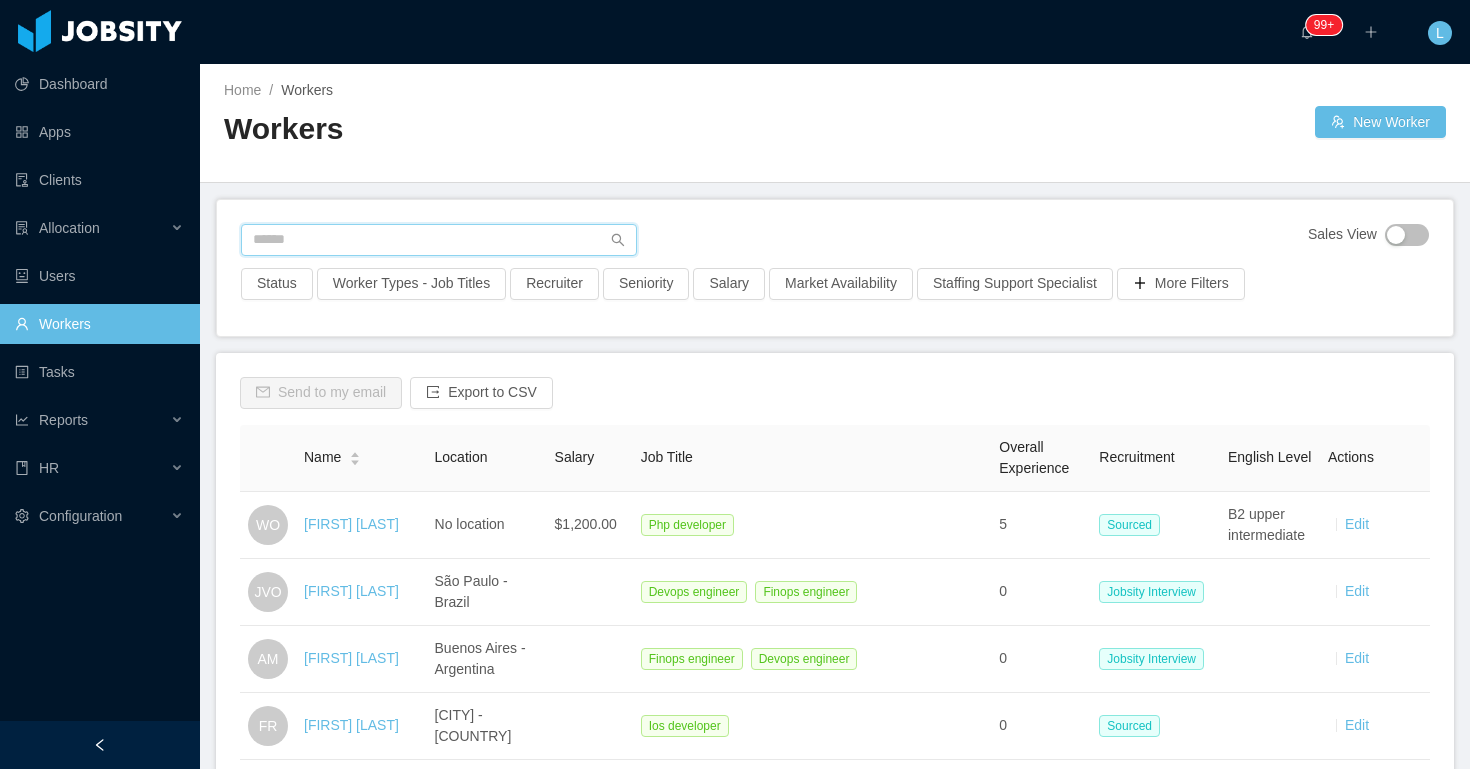 click at bounding box center [439, 240] 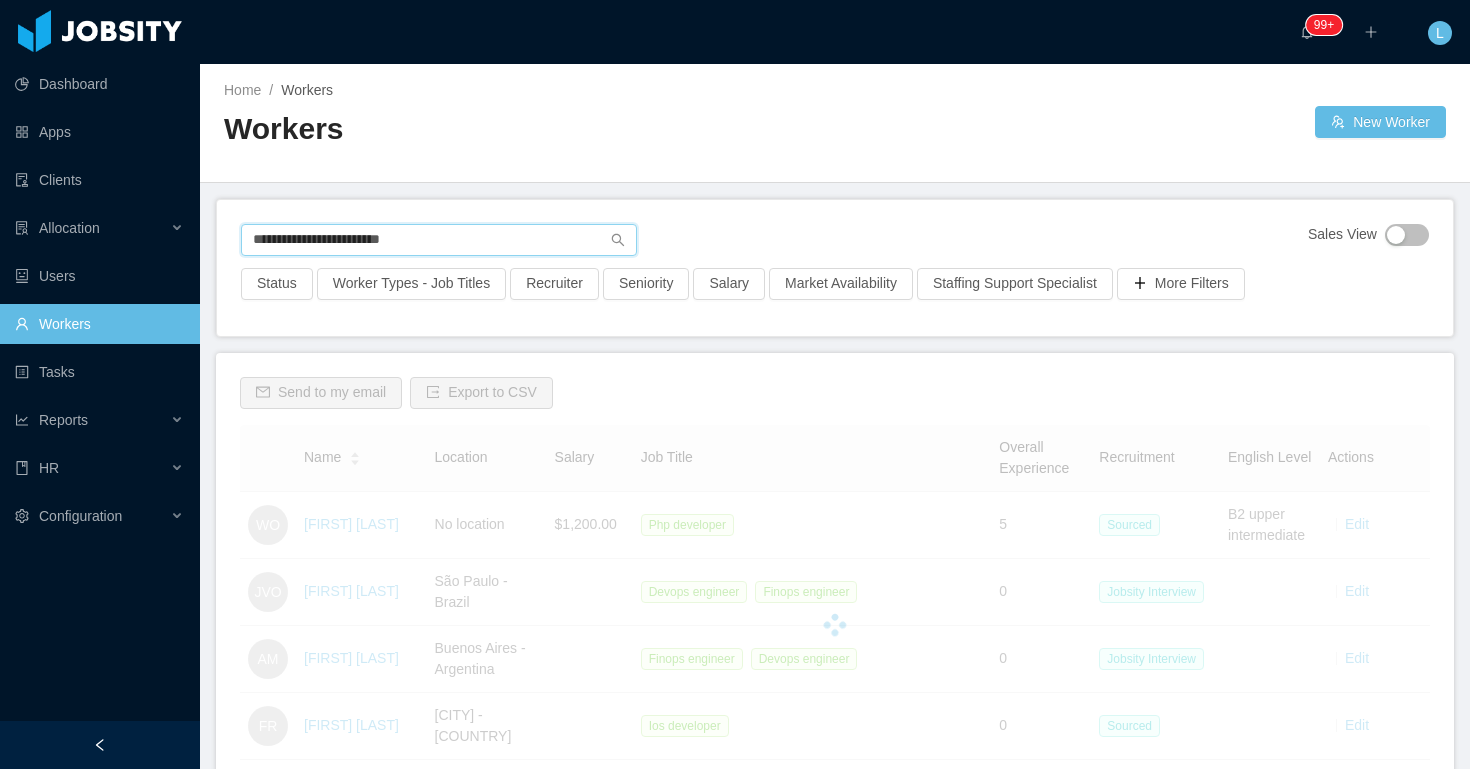 type on "**********" 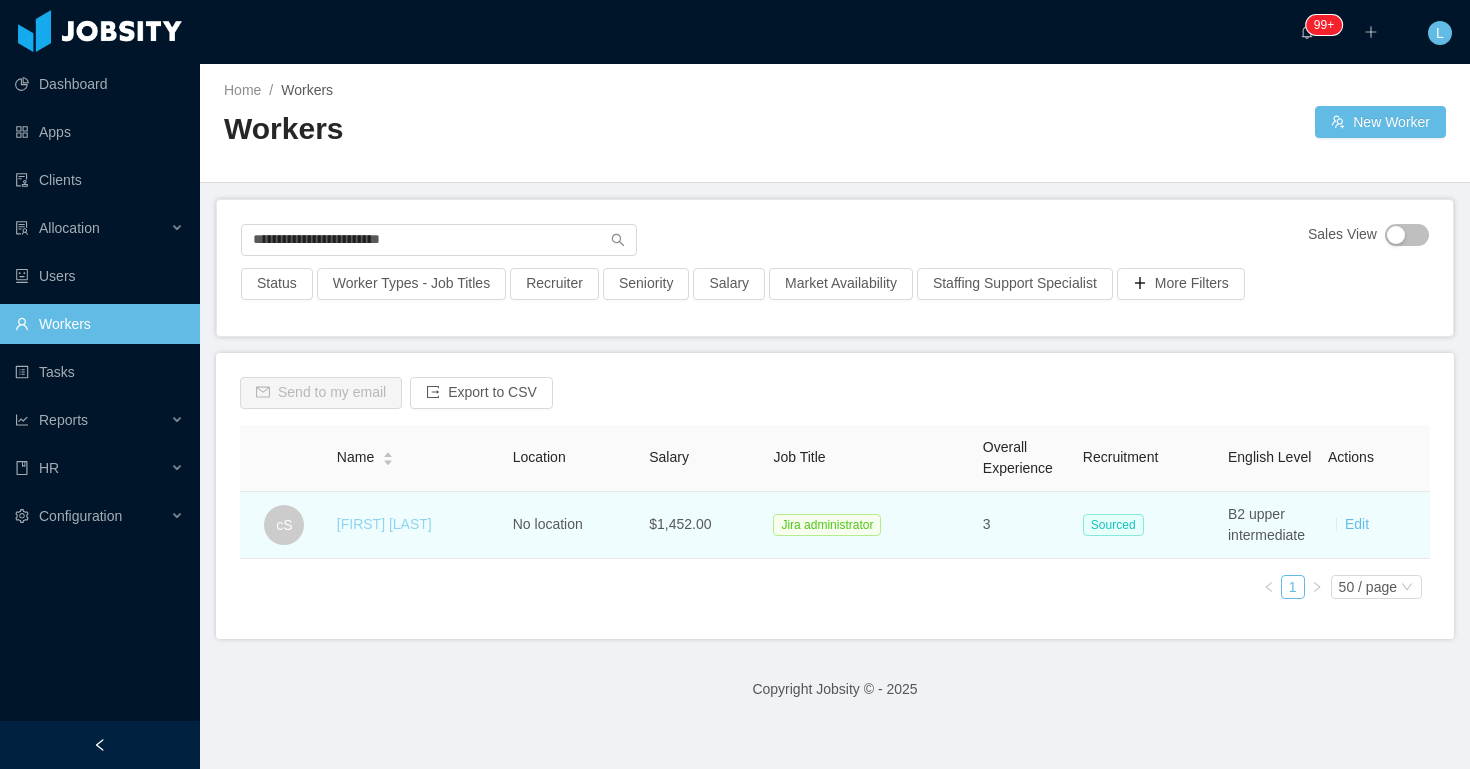 click on "[FIRST] [LAST]" at bounding box center (384, 524) 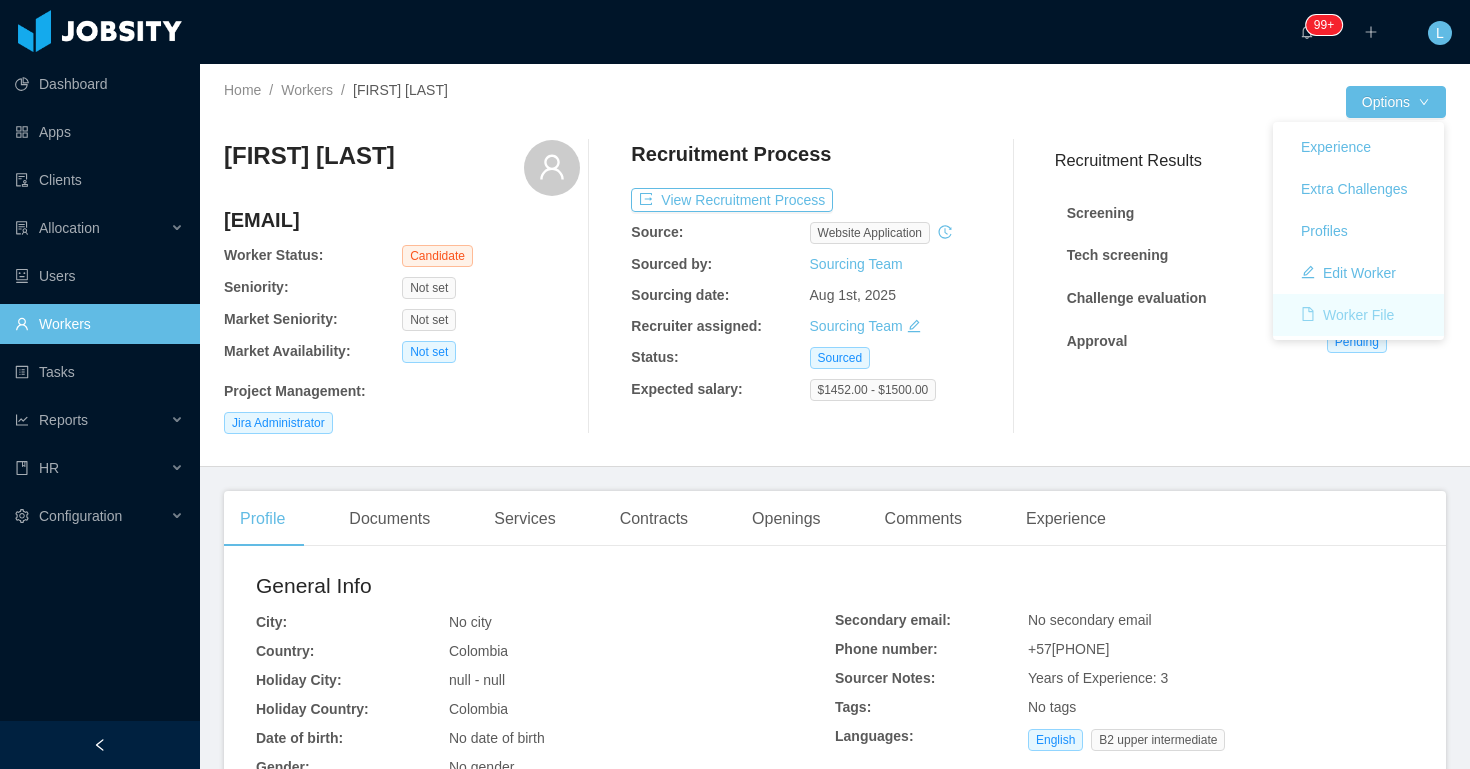 click on "Worker File" at bounding box center (1347, 315) 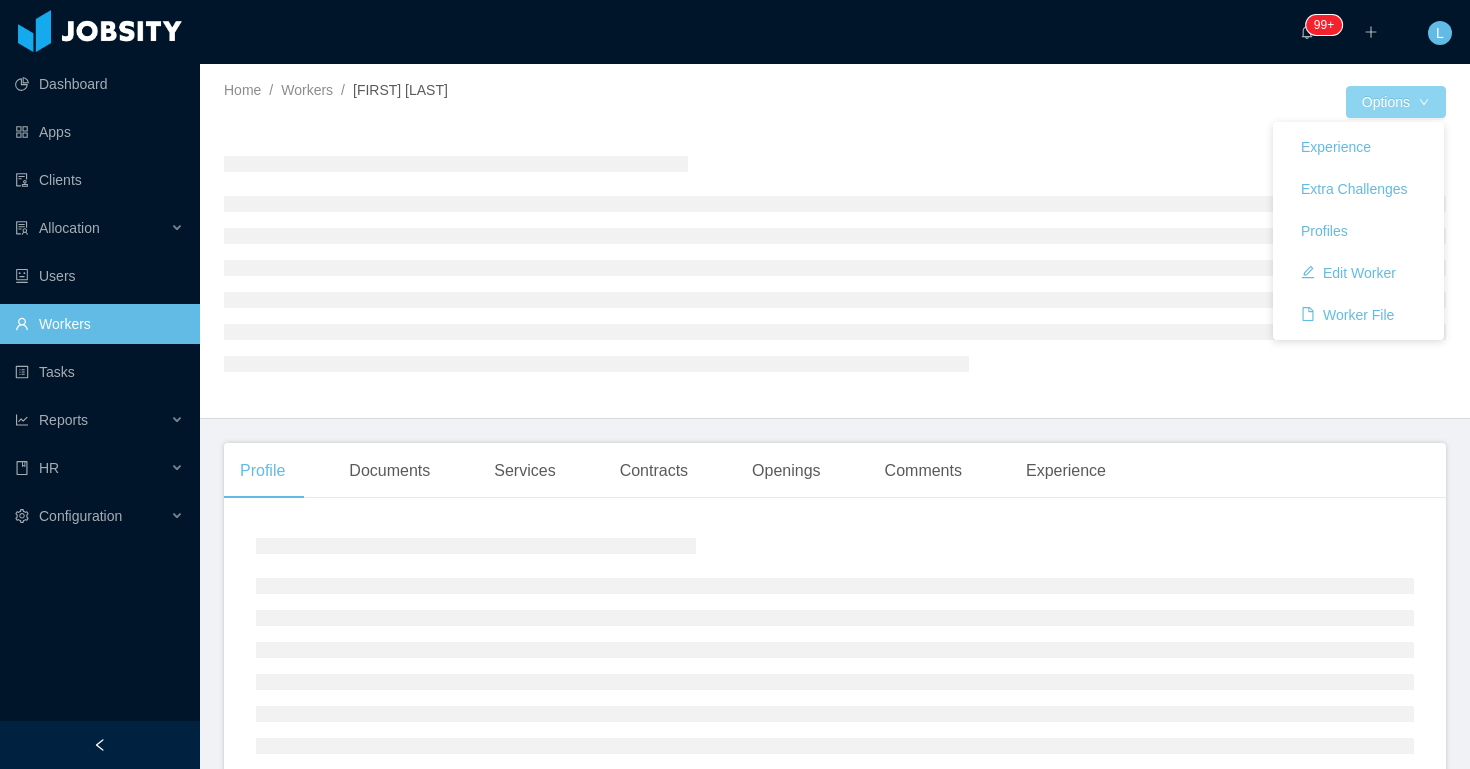 click on "Options" at bounding box center (1396, 102) 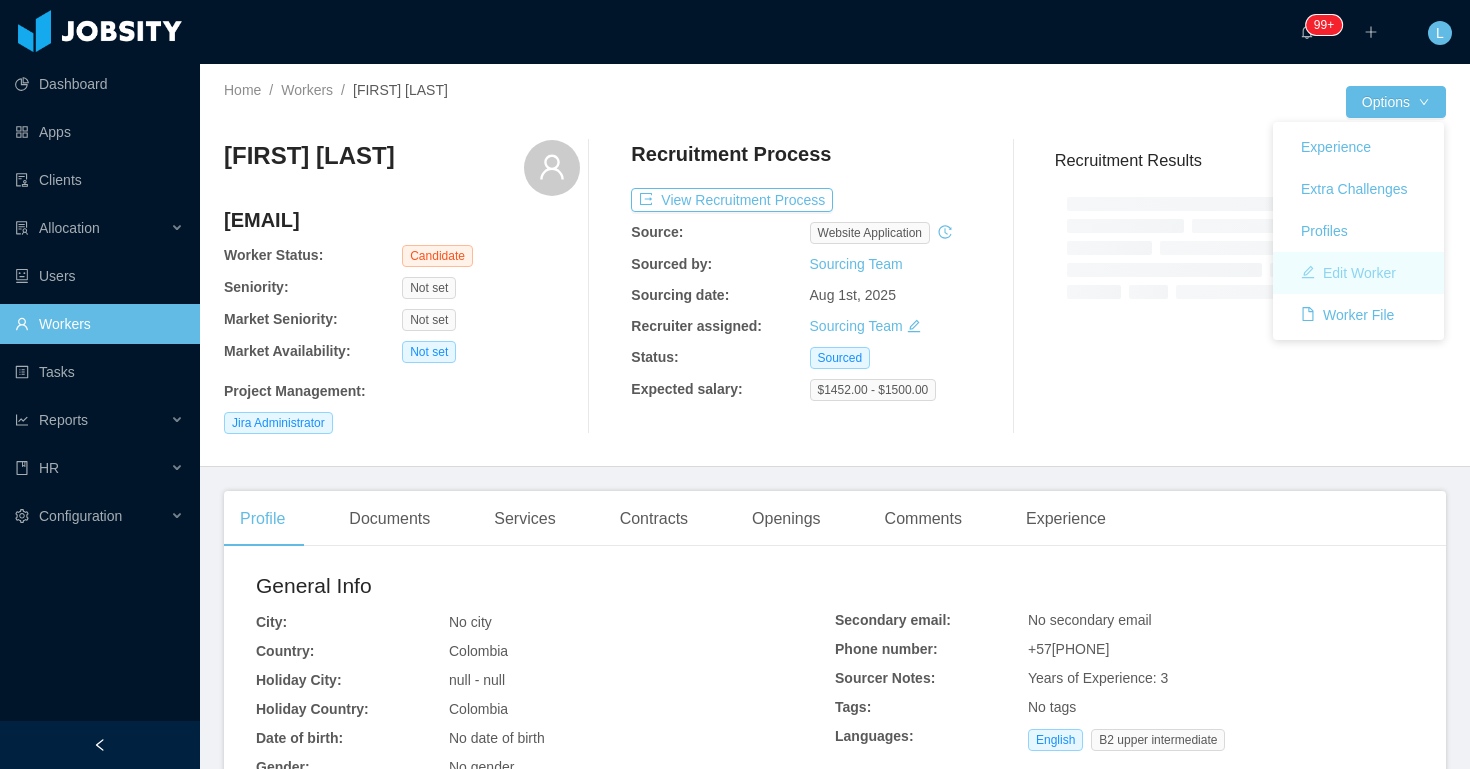 click on "Edit Worker" at bounding box center [1348, 273] 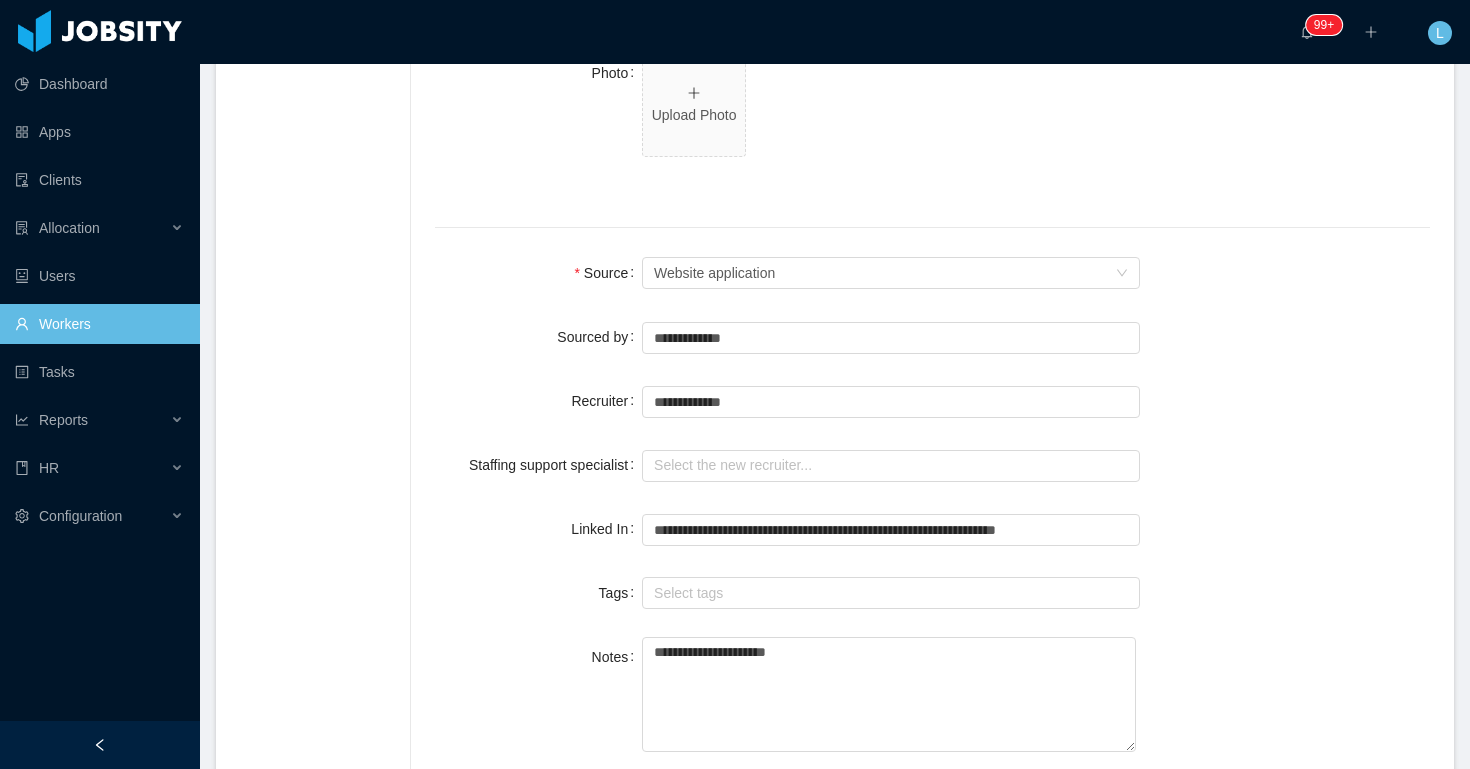scroll, scrollTop: 1257, scrollLeft: 0, axis: vertical 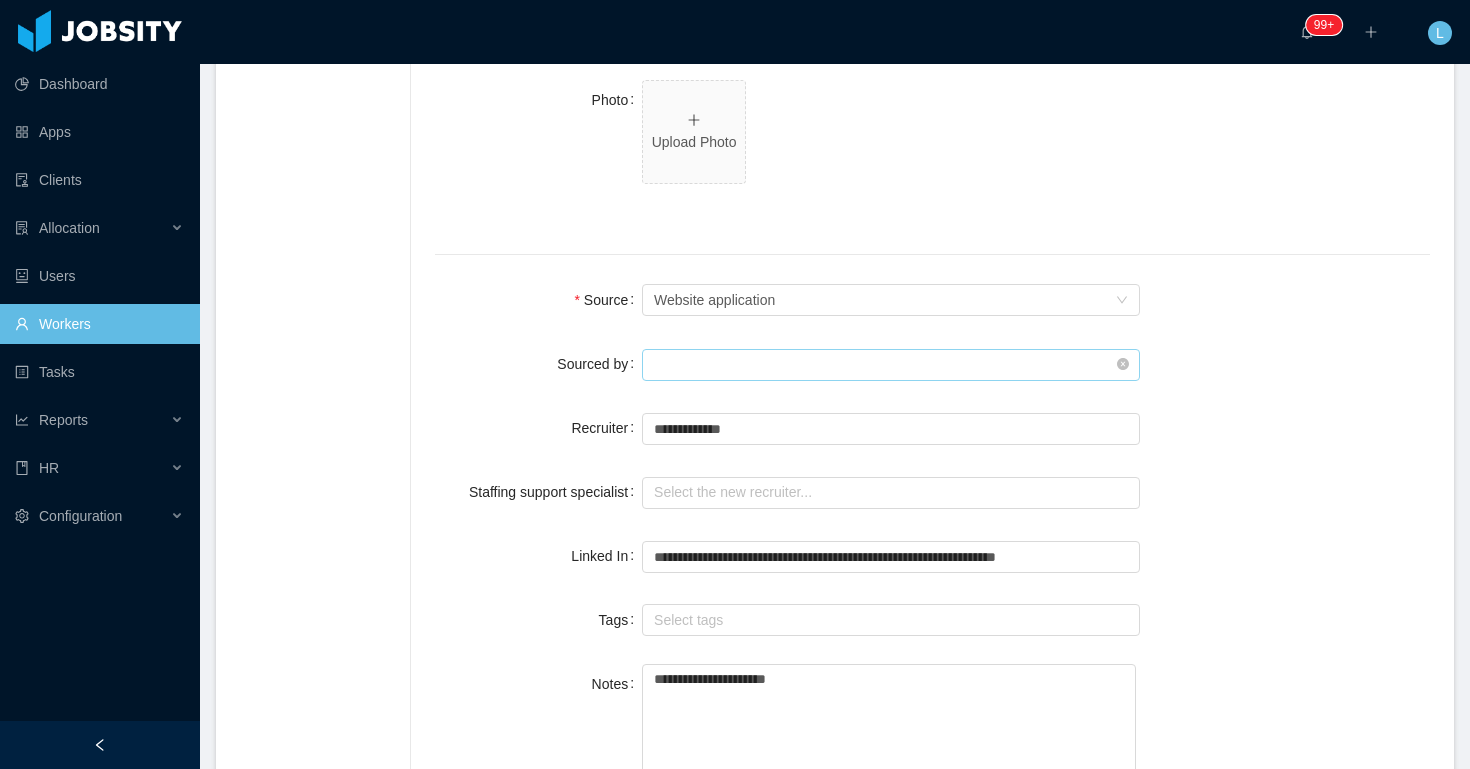 click at bounding box center (891, 365) 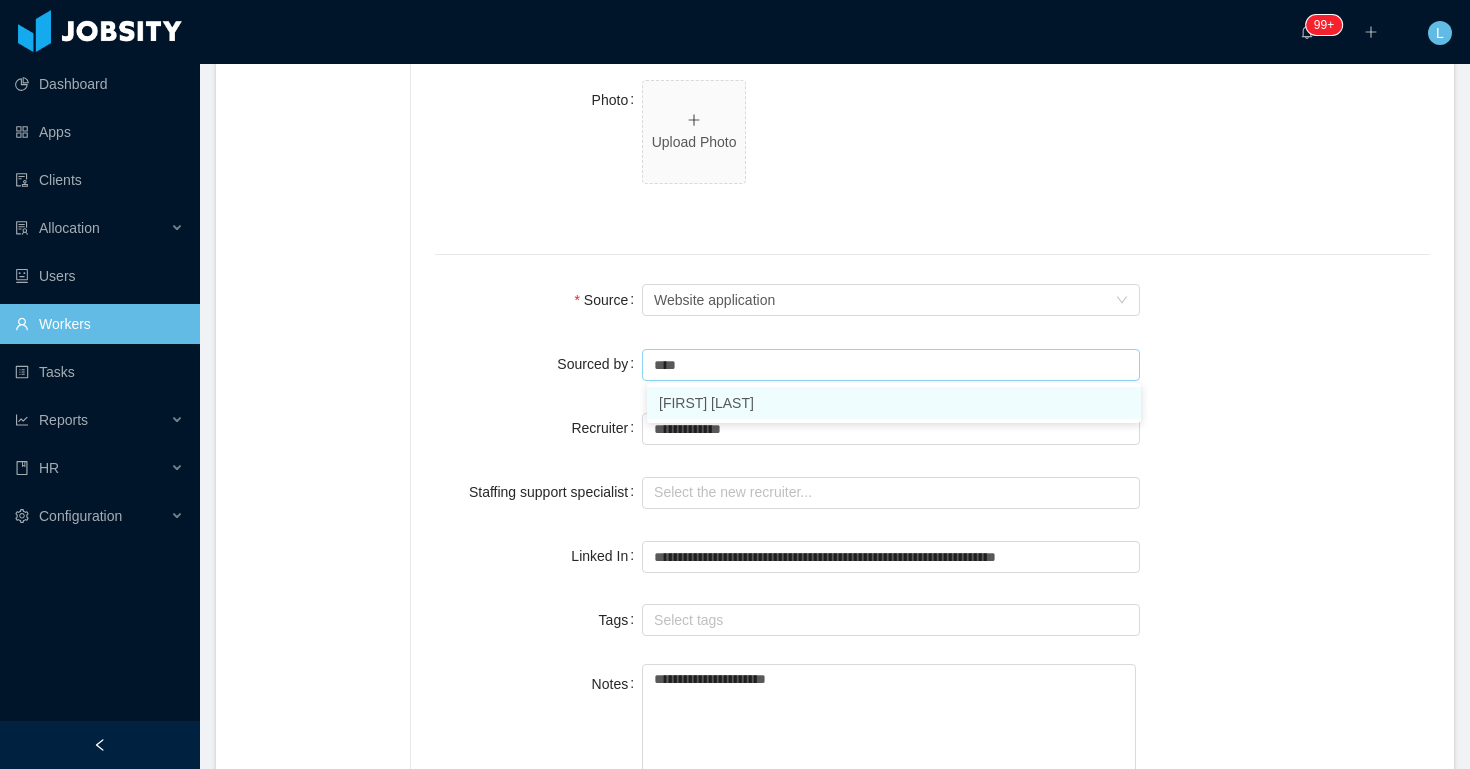 click on "[FIRST] [LAST]" at bounding box center [894, 403] 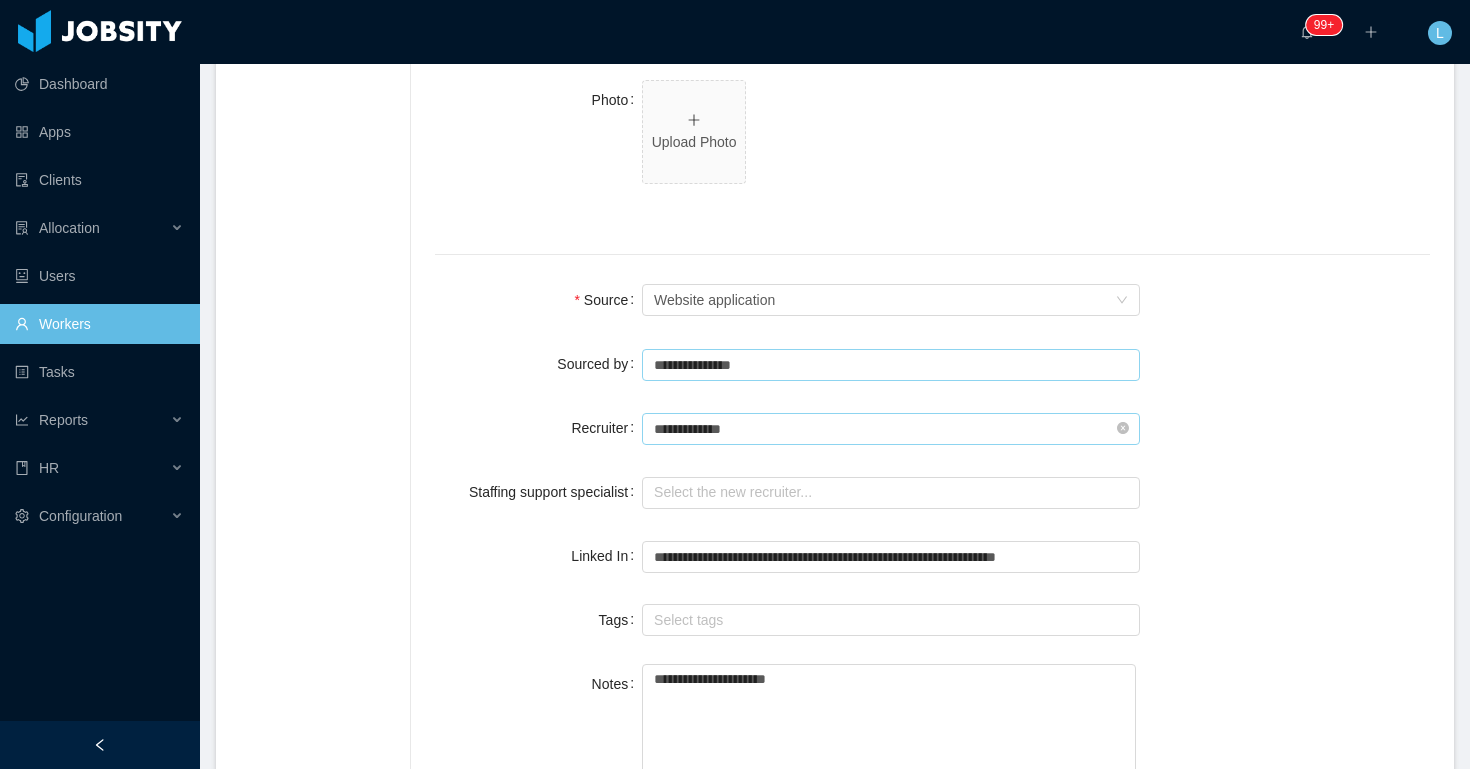 type on "**********" 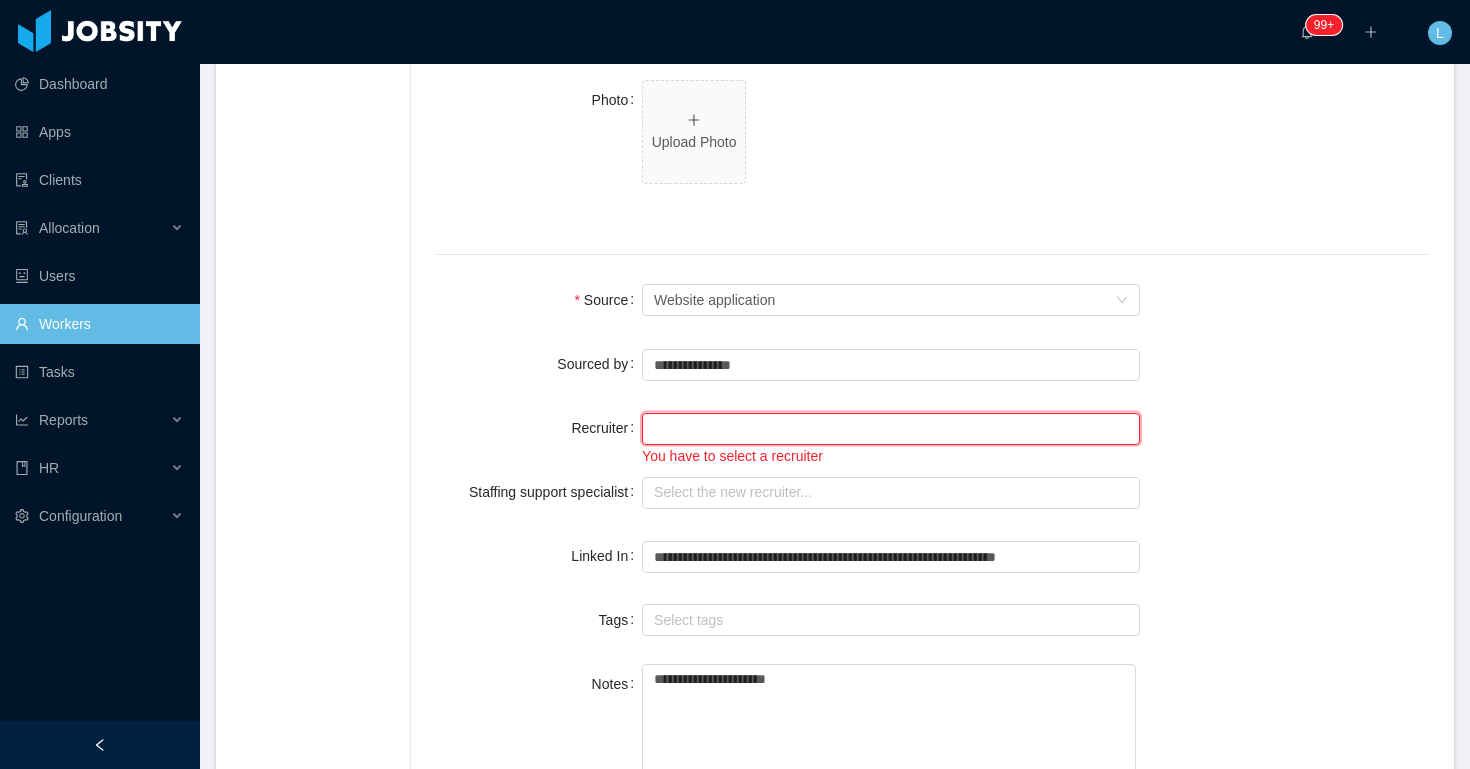 click at bounding box center [891, 429] 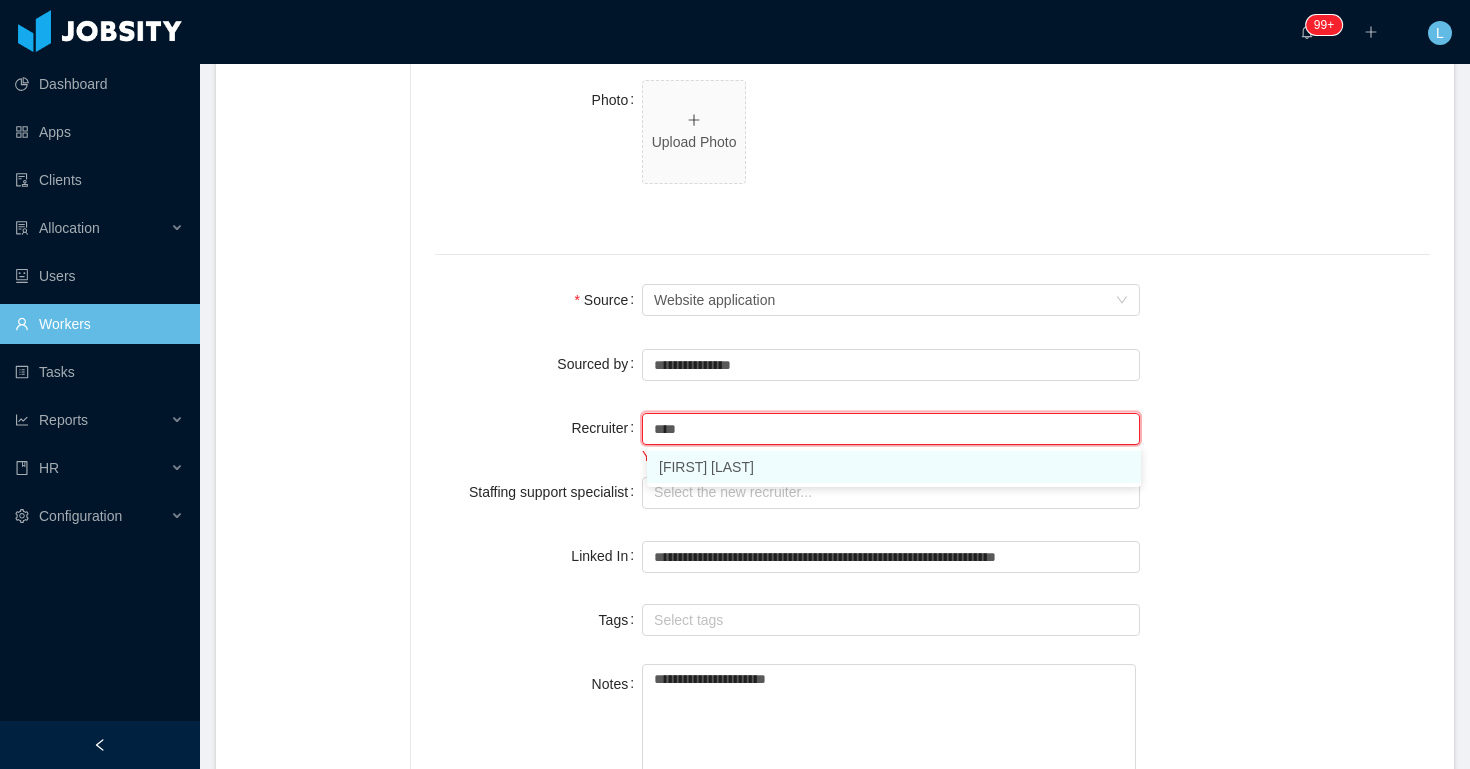 click on "[FIRST] [LAST]" at bounding box center (894, 467) 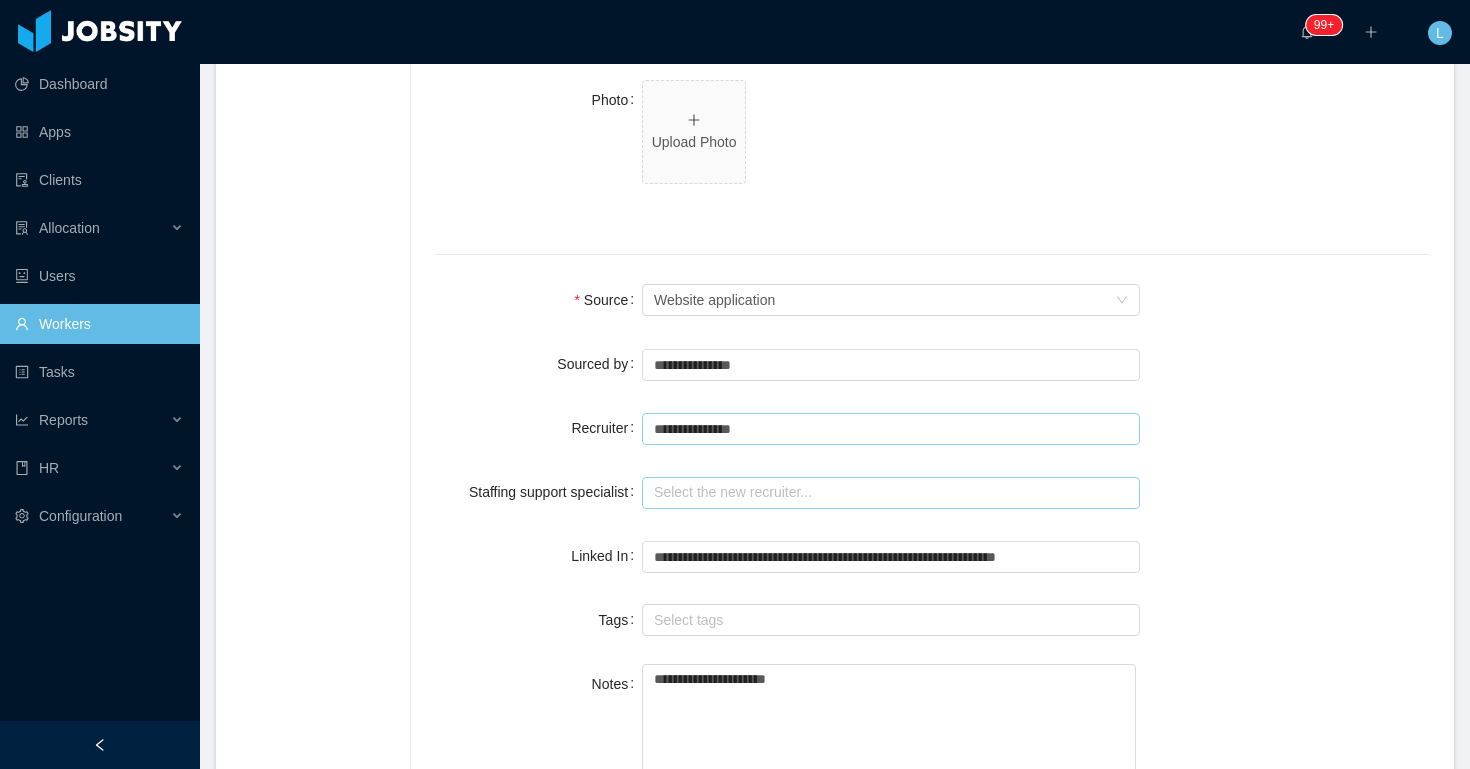 type on "**********" 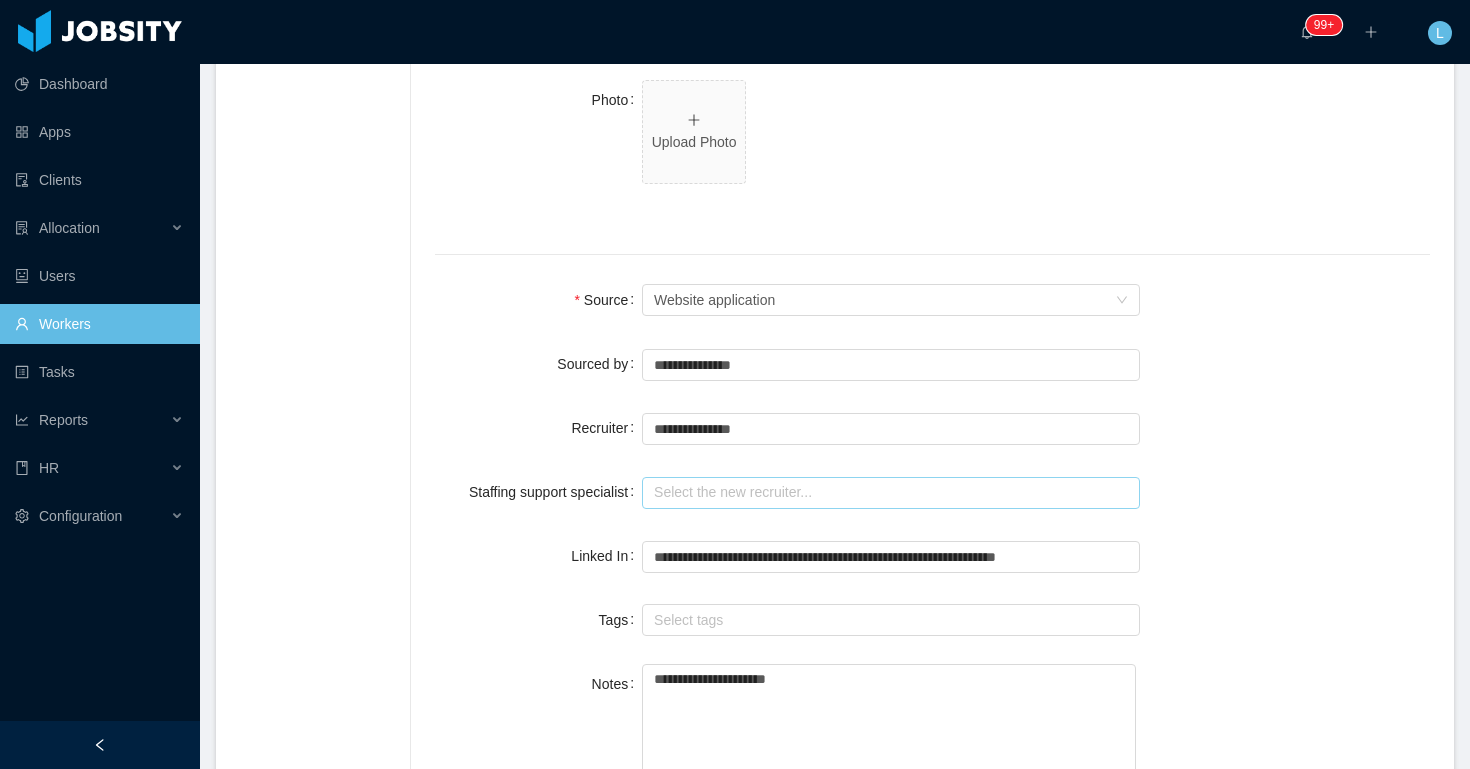 click at bounding box center [891, 493] 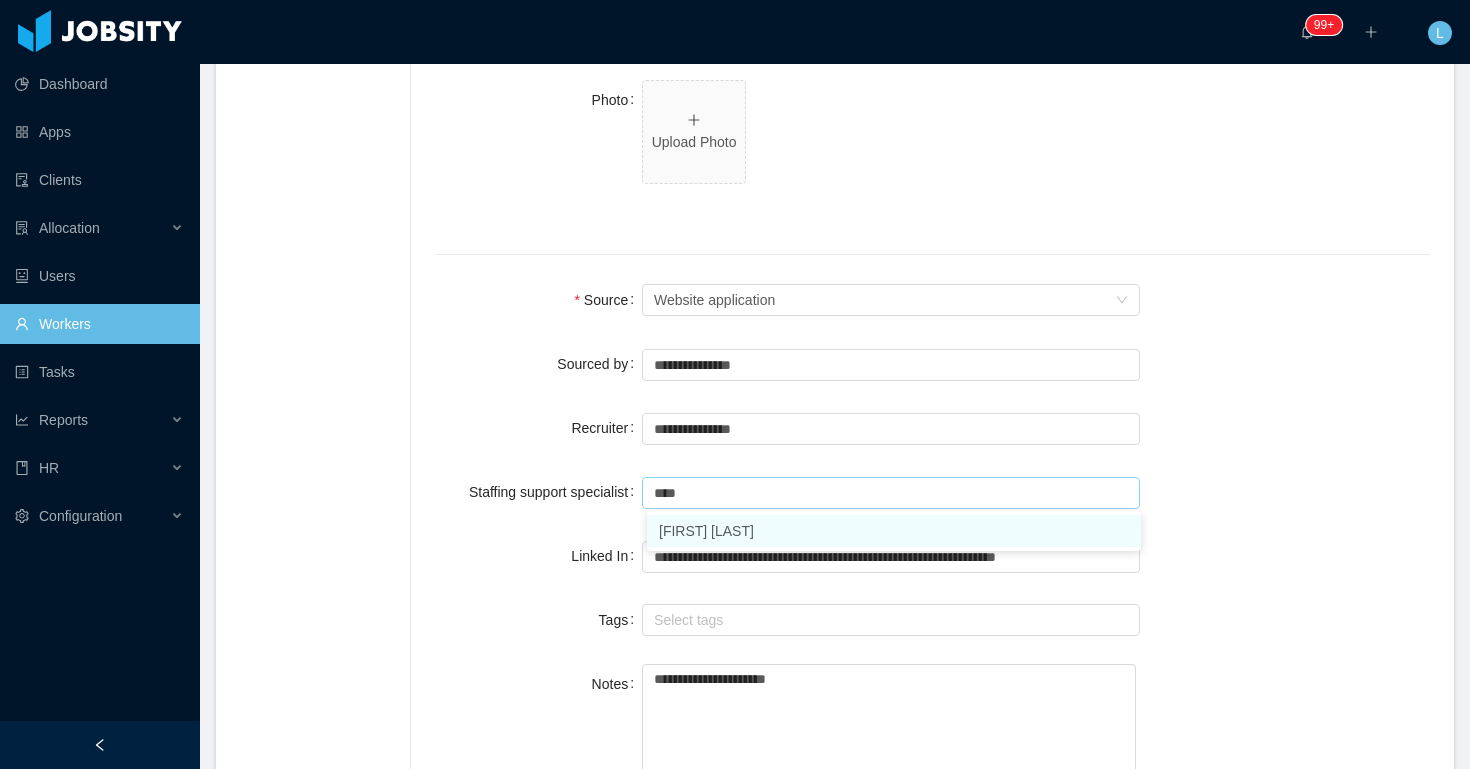 click on "[FIRST] [LAST]" at bounding box center [894, 531] 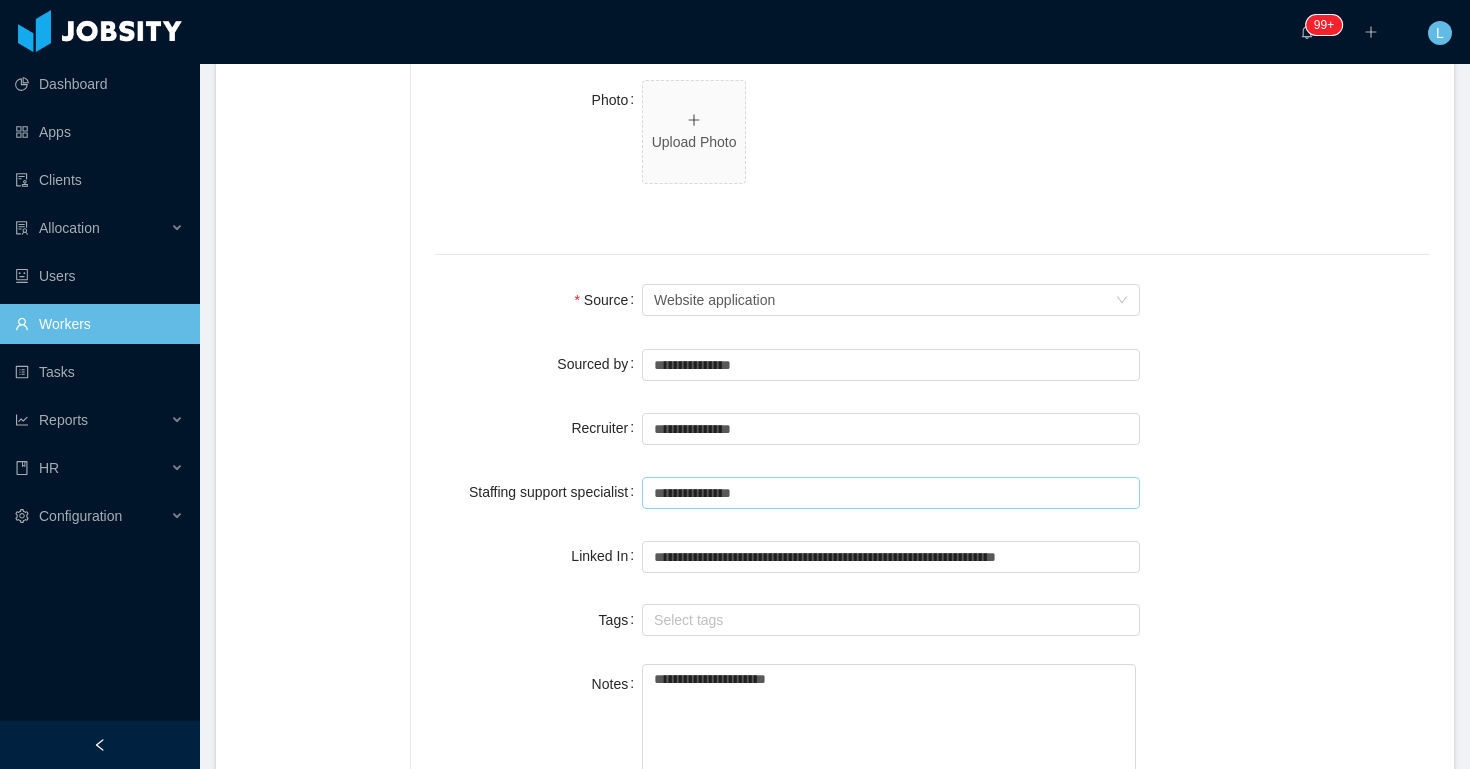 type on "**********" 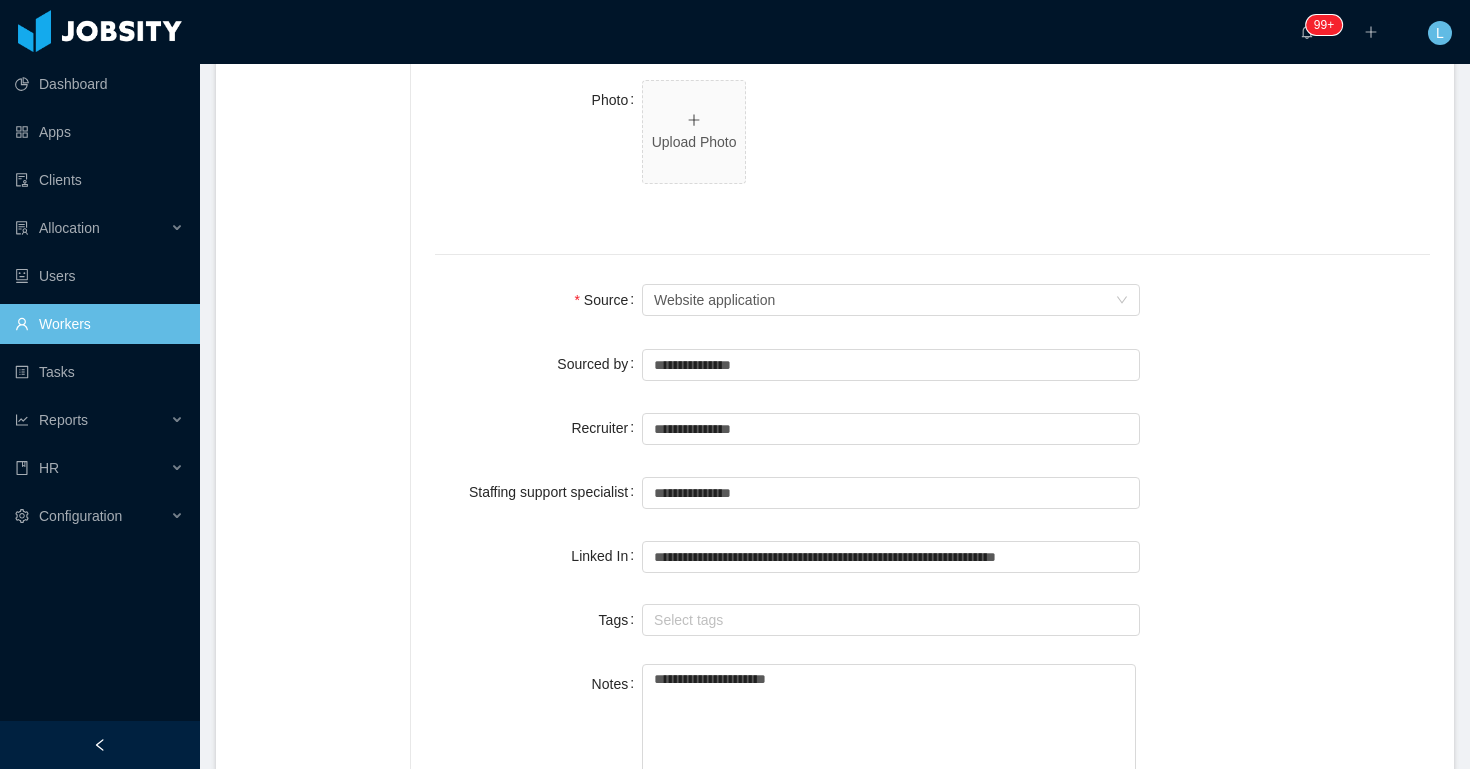 click on "**********" at bounding box center [932, 364] 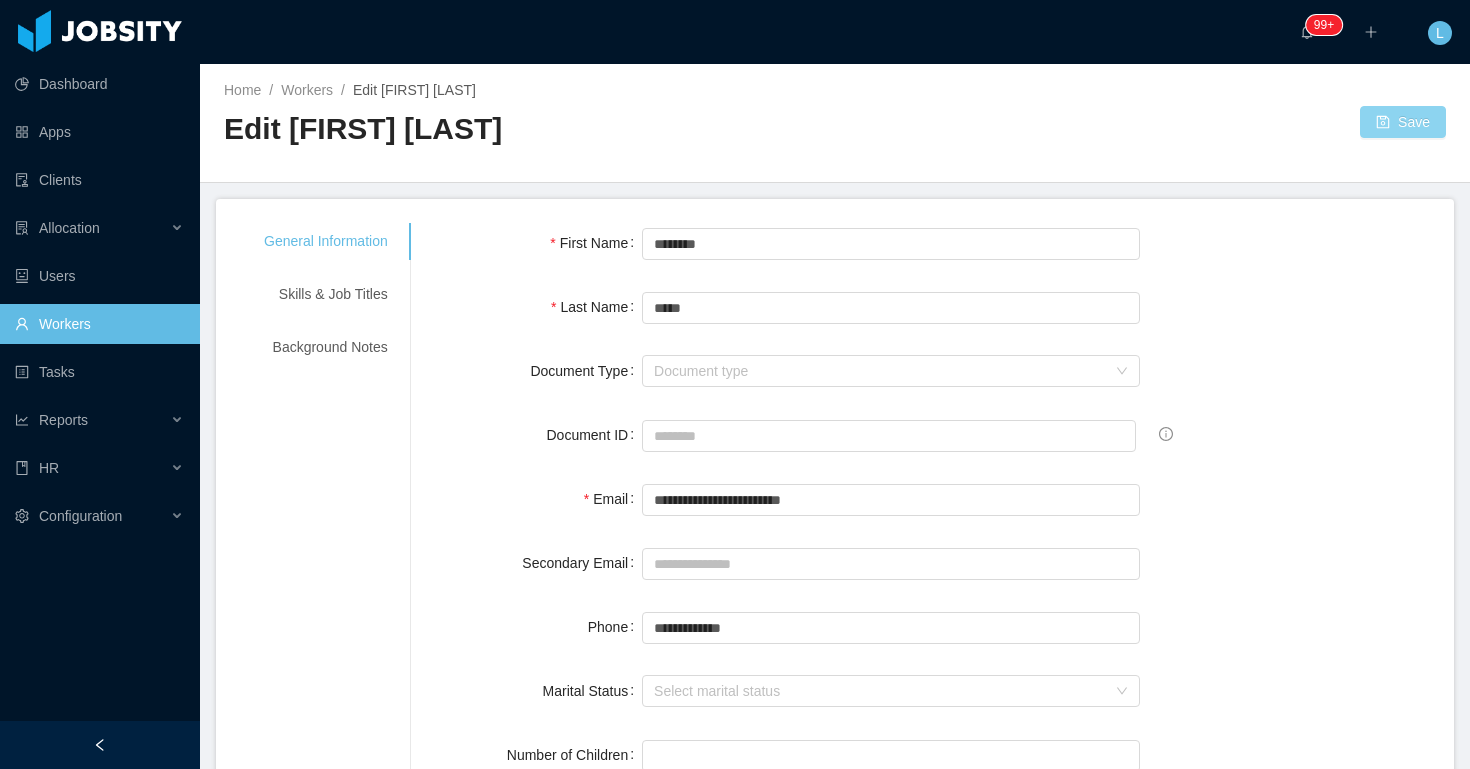 click on "Save" at bounding box center [1403, 122] 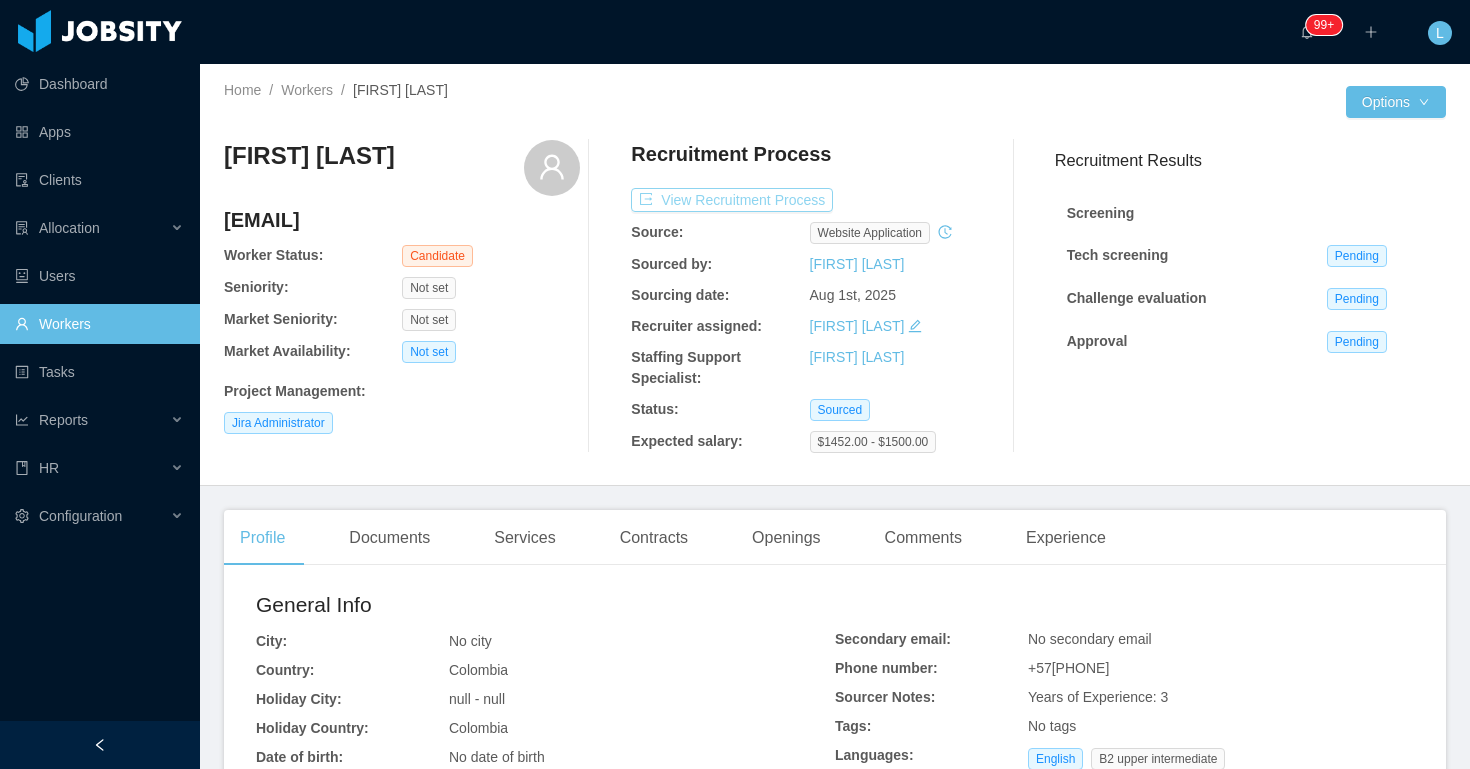 click on "View Recruitment Process" at bounding box center (732, 200) 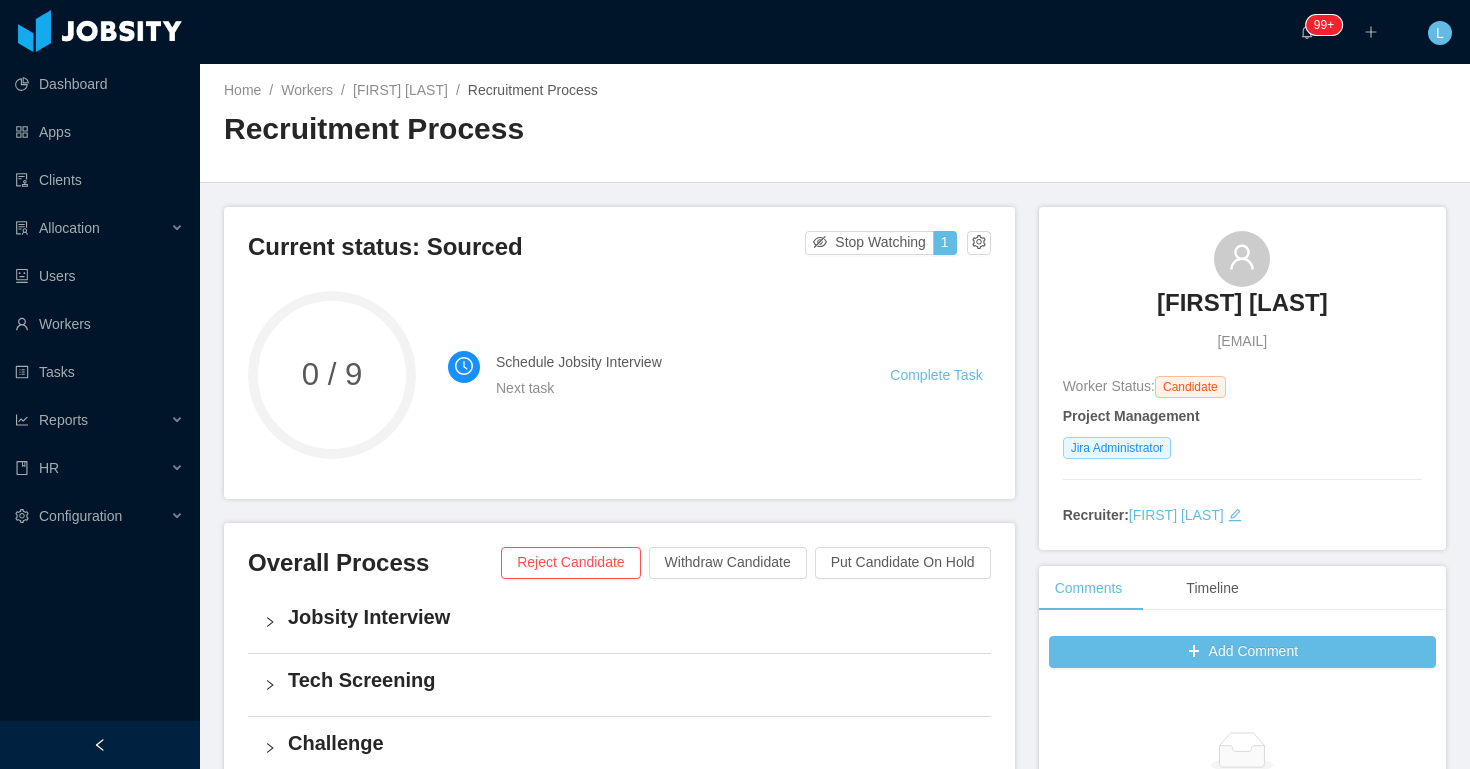 click on "Schedule Jobsity Interview Next task Complete Task" at bounding box center (719, 375) 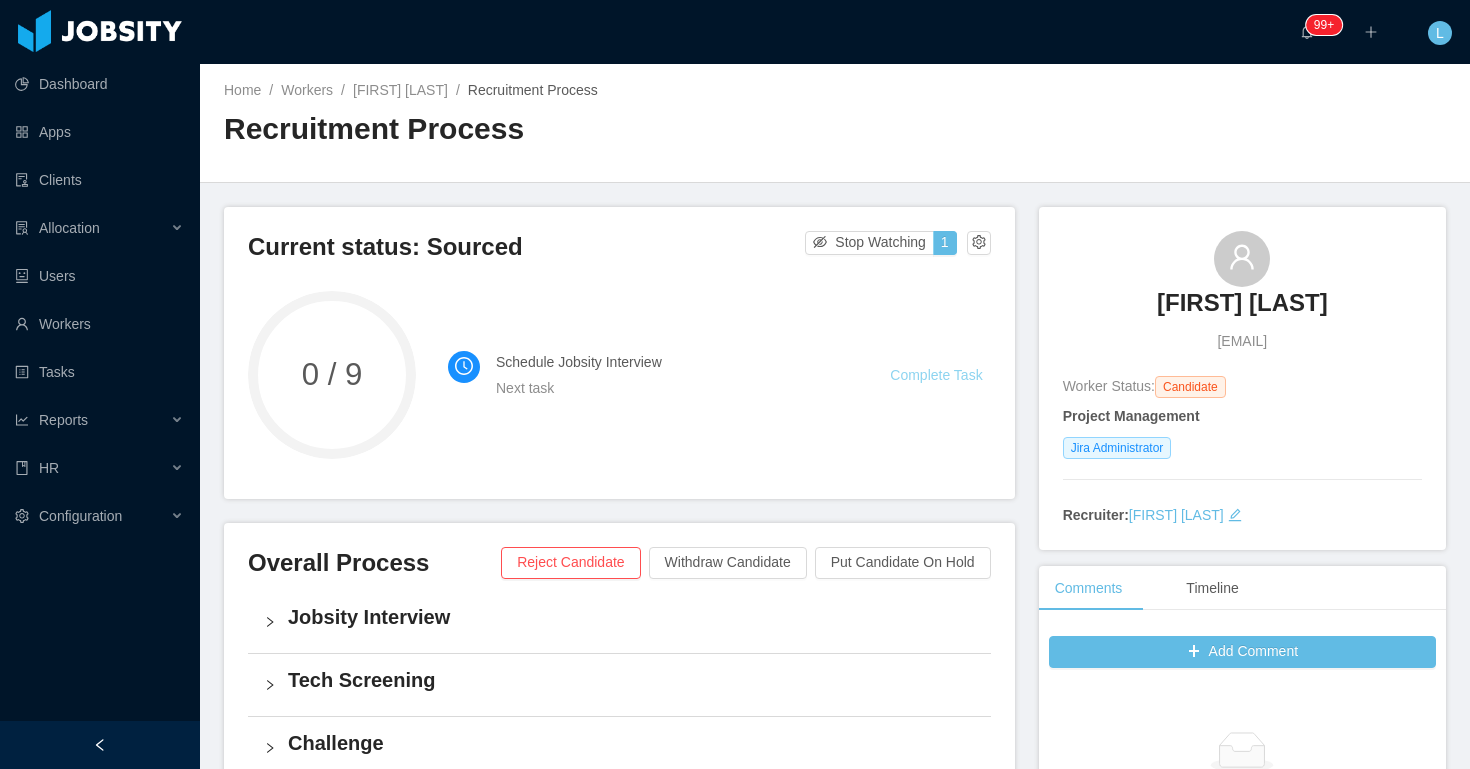 click on "Complete Task" at bounding box center (936, 375) 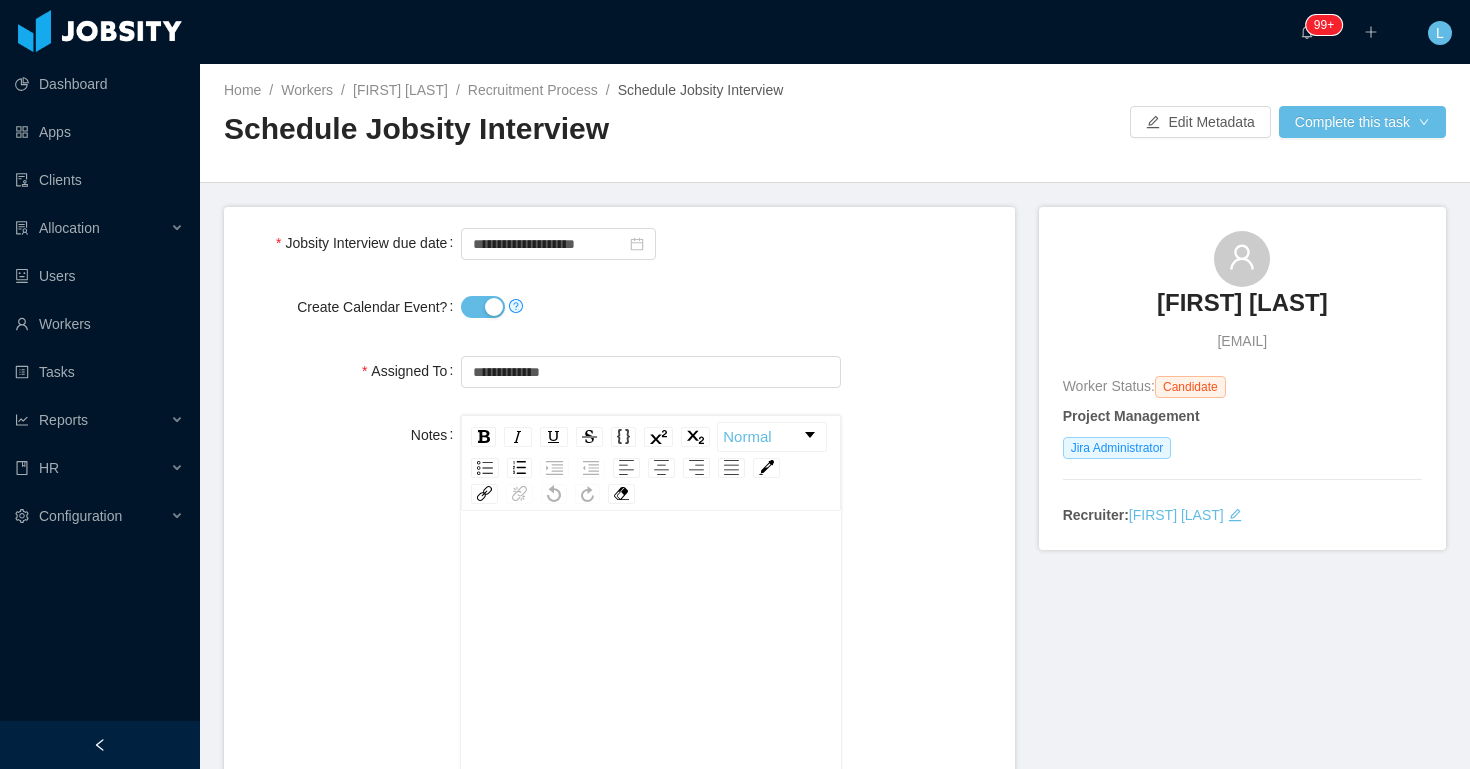 click at bounding box center [650, 307] 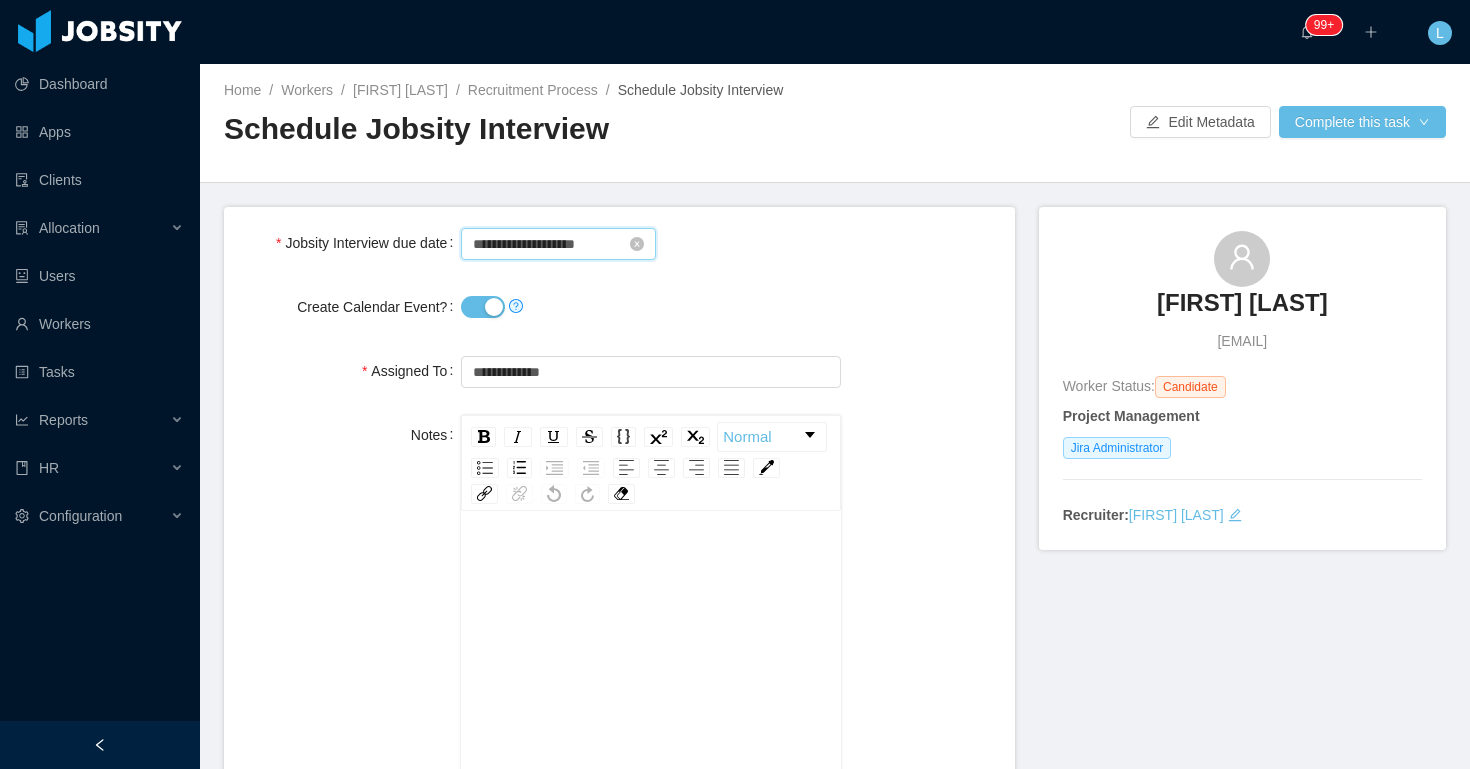 click on "**********" at bounding box center (558, 244) 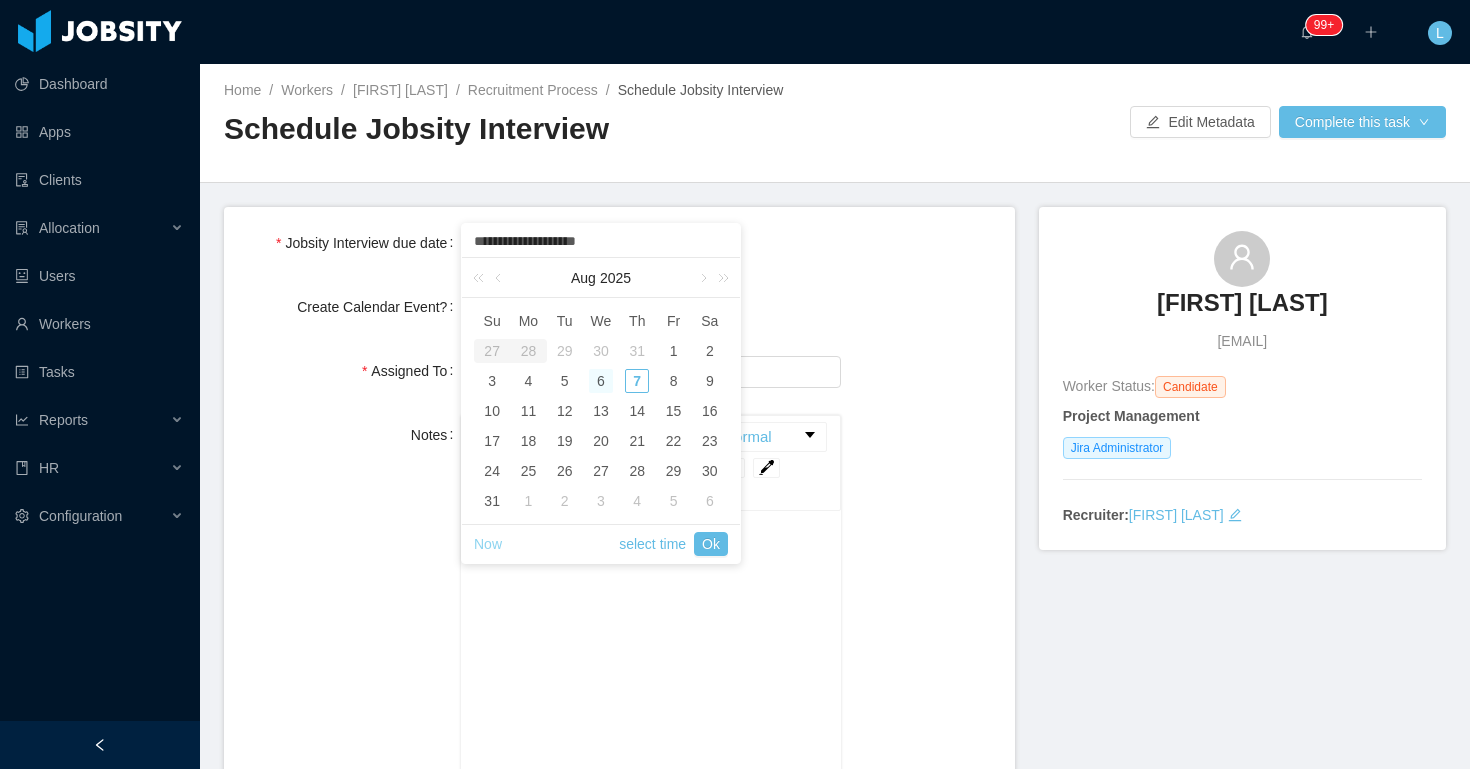 click on "Now" at bounding box center (488, 544) 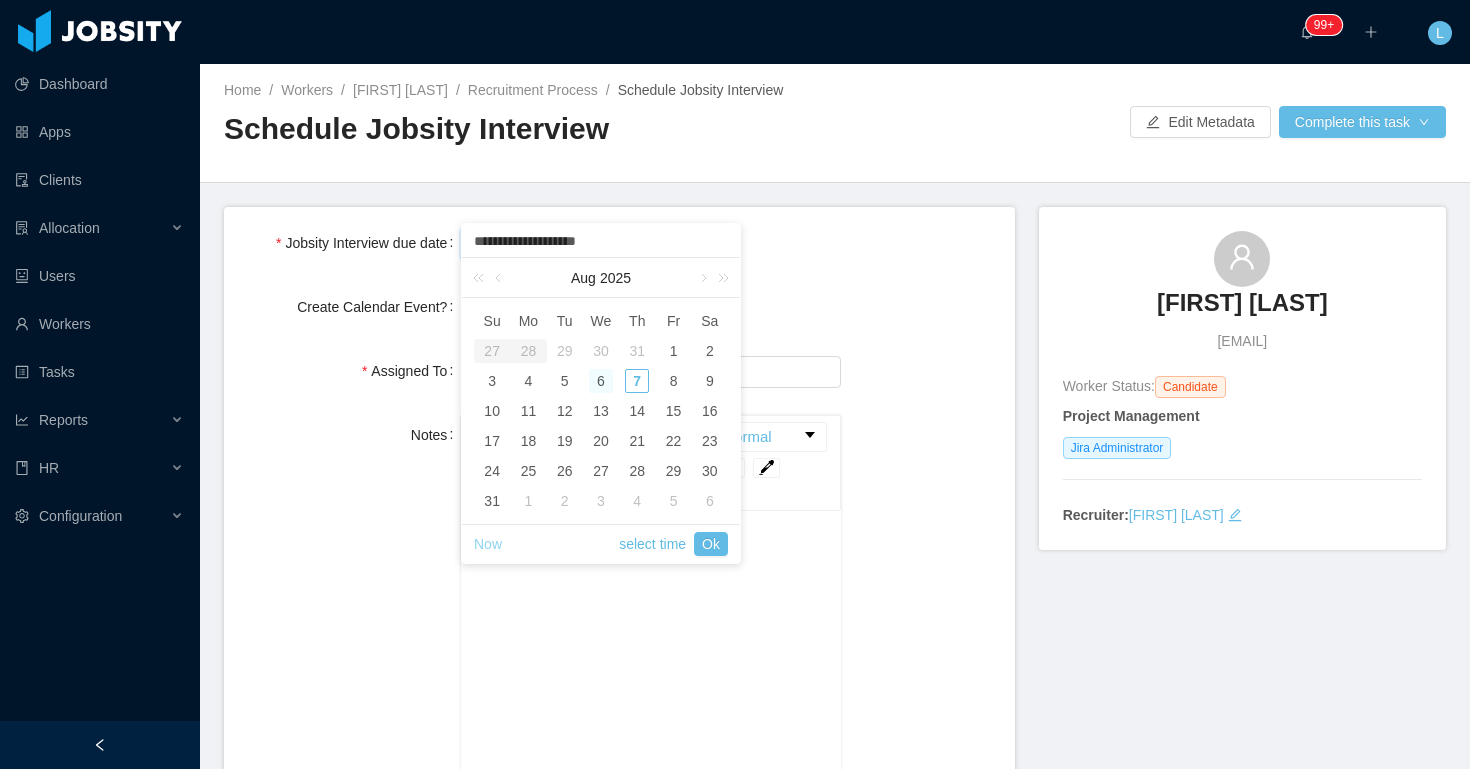 type on "**********" 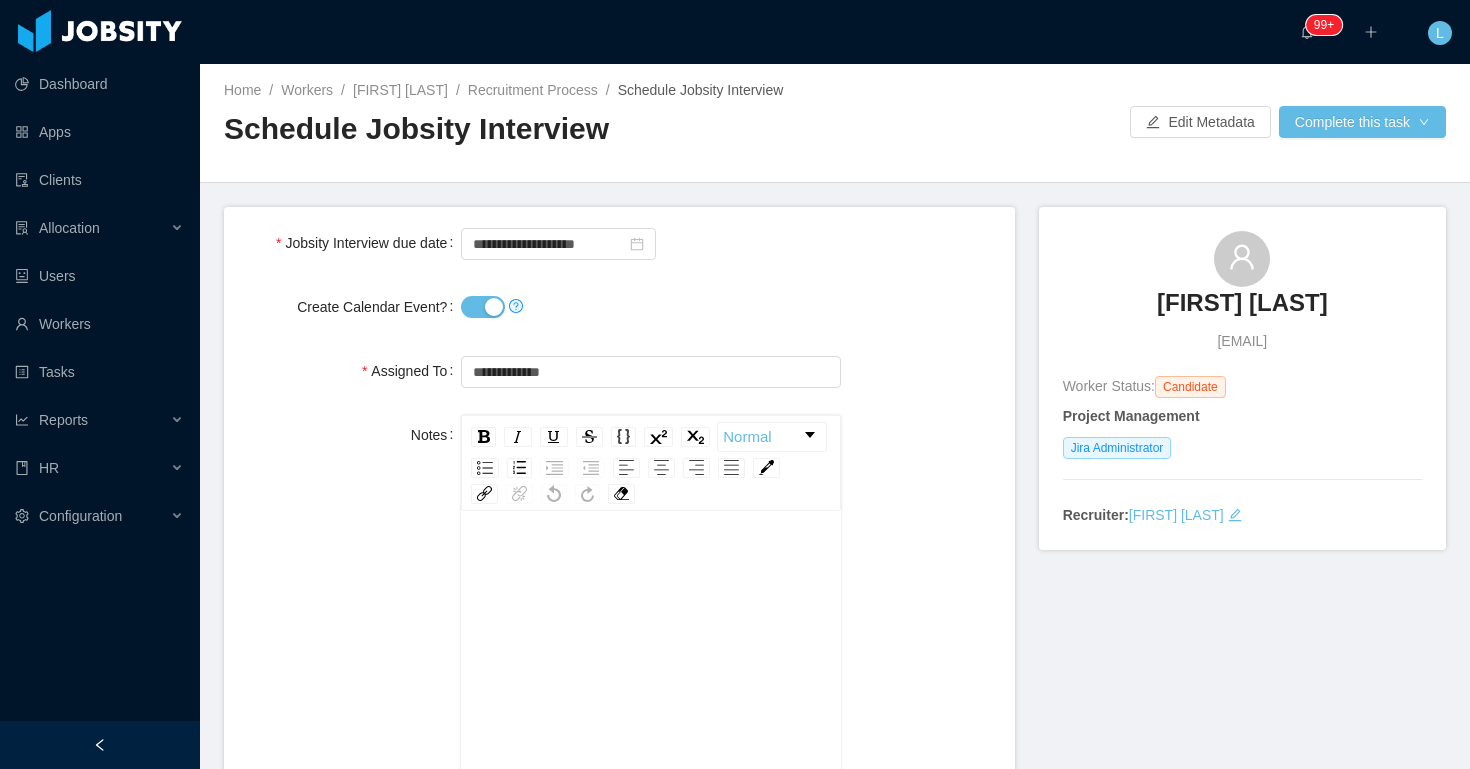 click on "Create Calendar Event?" at bounding box center [483, 307] 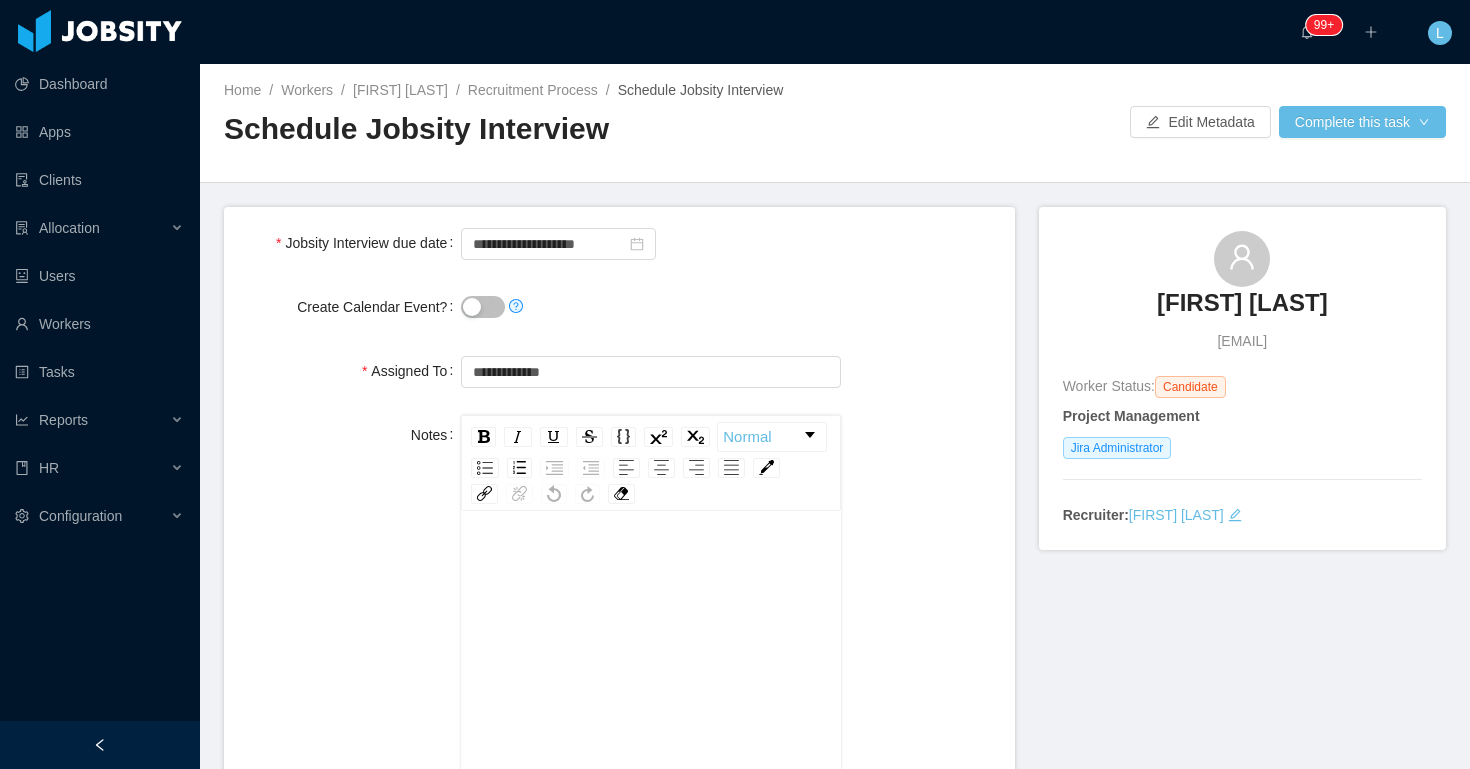 click on "Home / Workers / [FIRST] [LAST] / Recruitment Process / Schedule Jobsity Interview / Schedule Jobsity Interview Edit Metadata Complete this task" at bounding box center (835, 123) 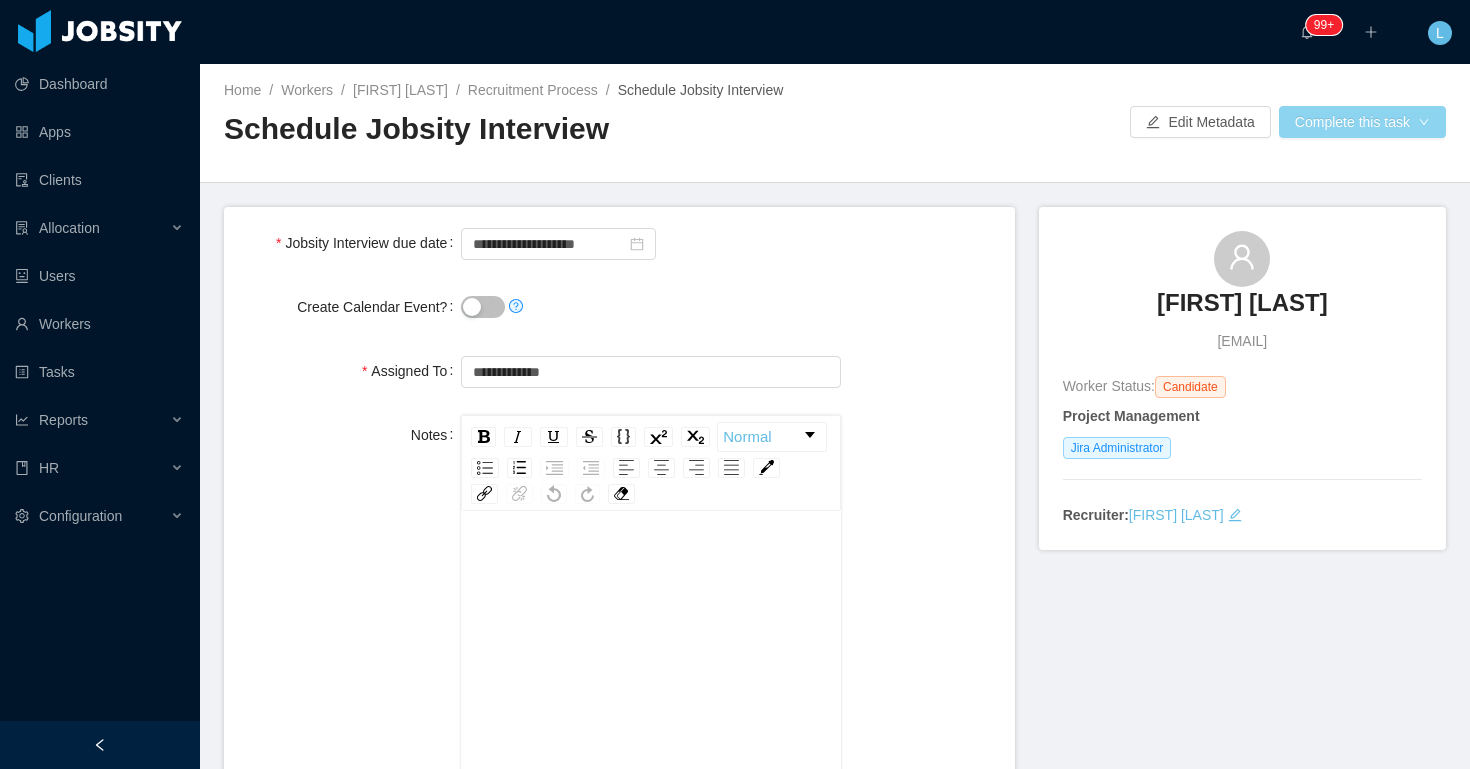 click on "Complete this task" at bounding box center (1362, 122) 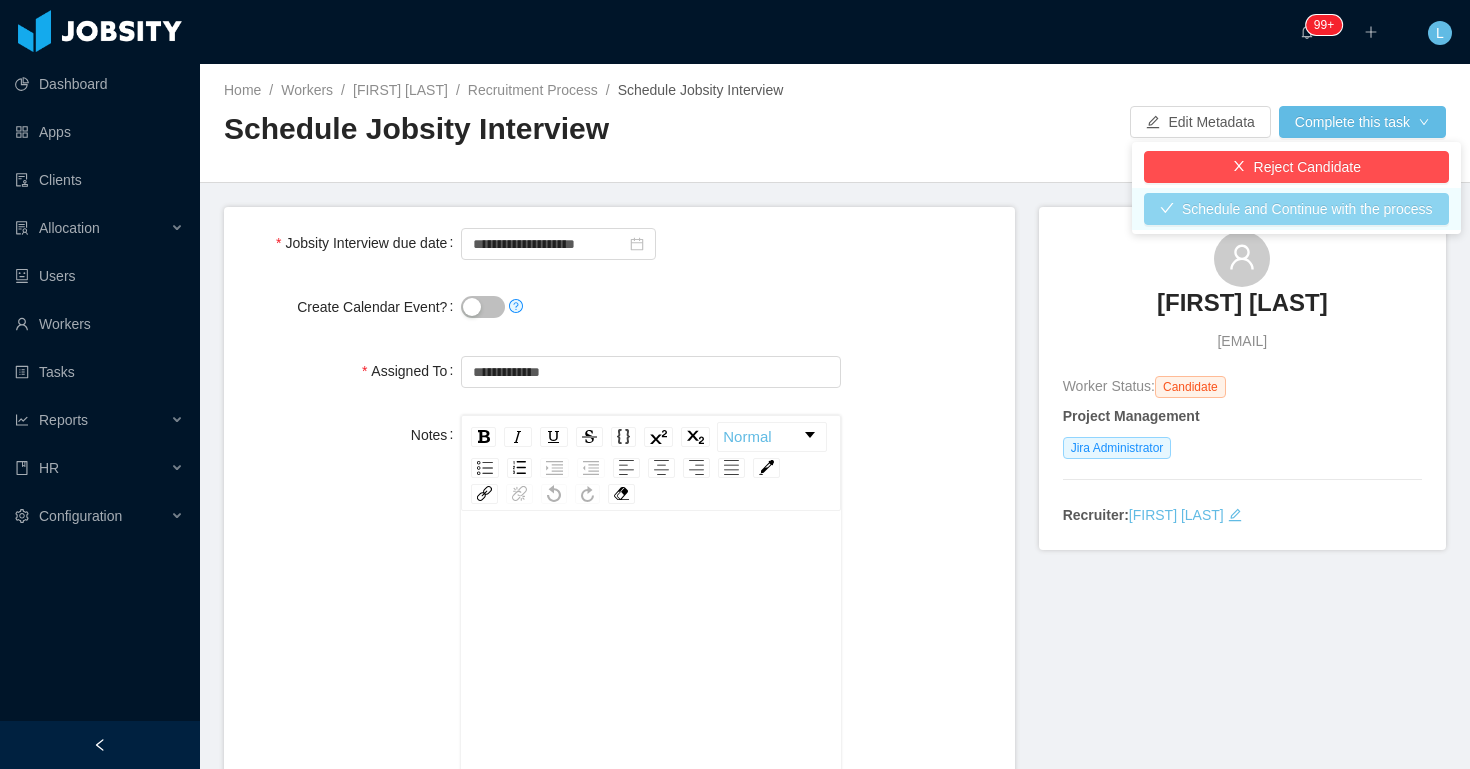 click on "Schedule and Continue with the process" at bounding box center [1296, 209] 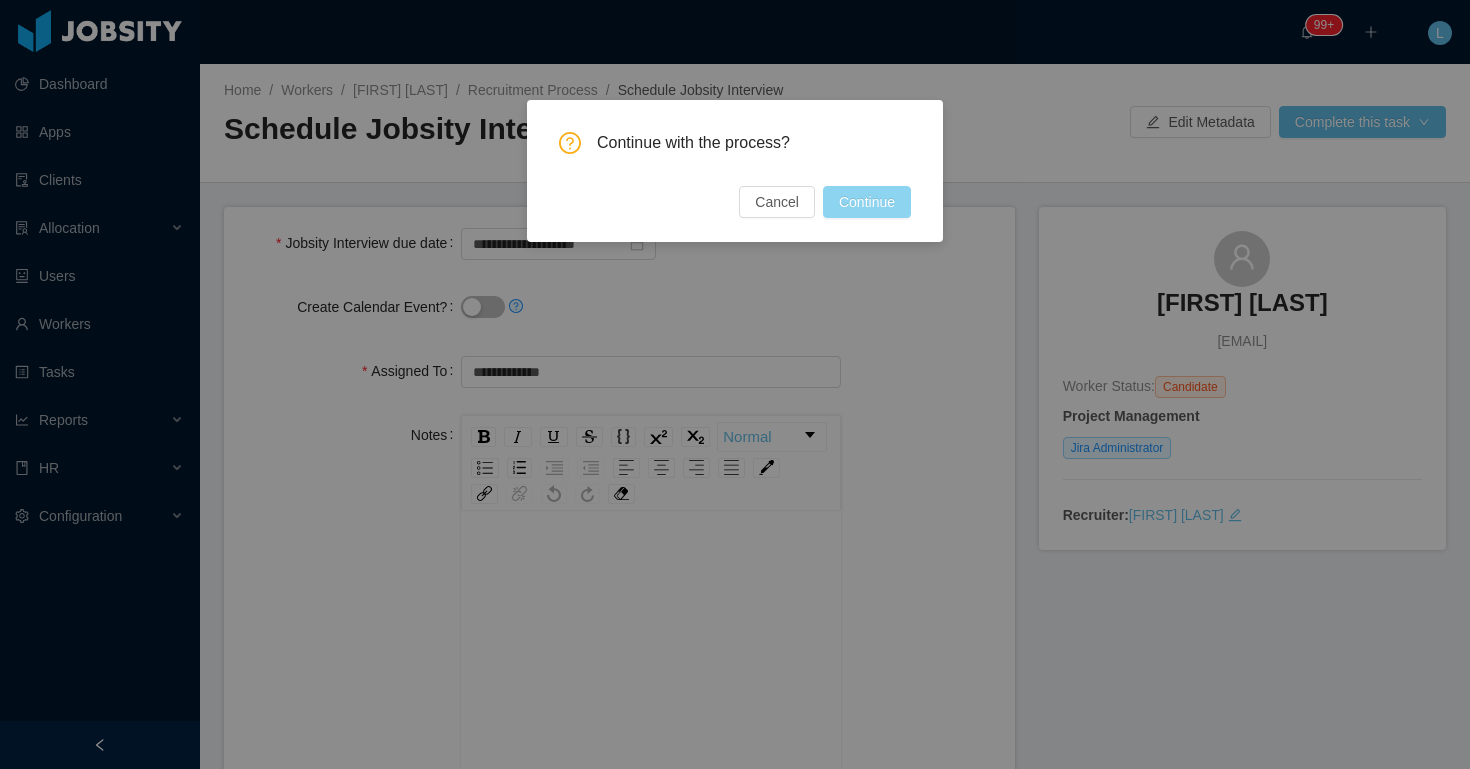 click on "Continue" at bounding box center (867, 202) 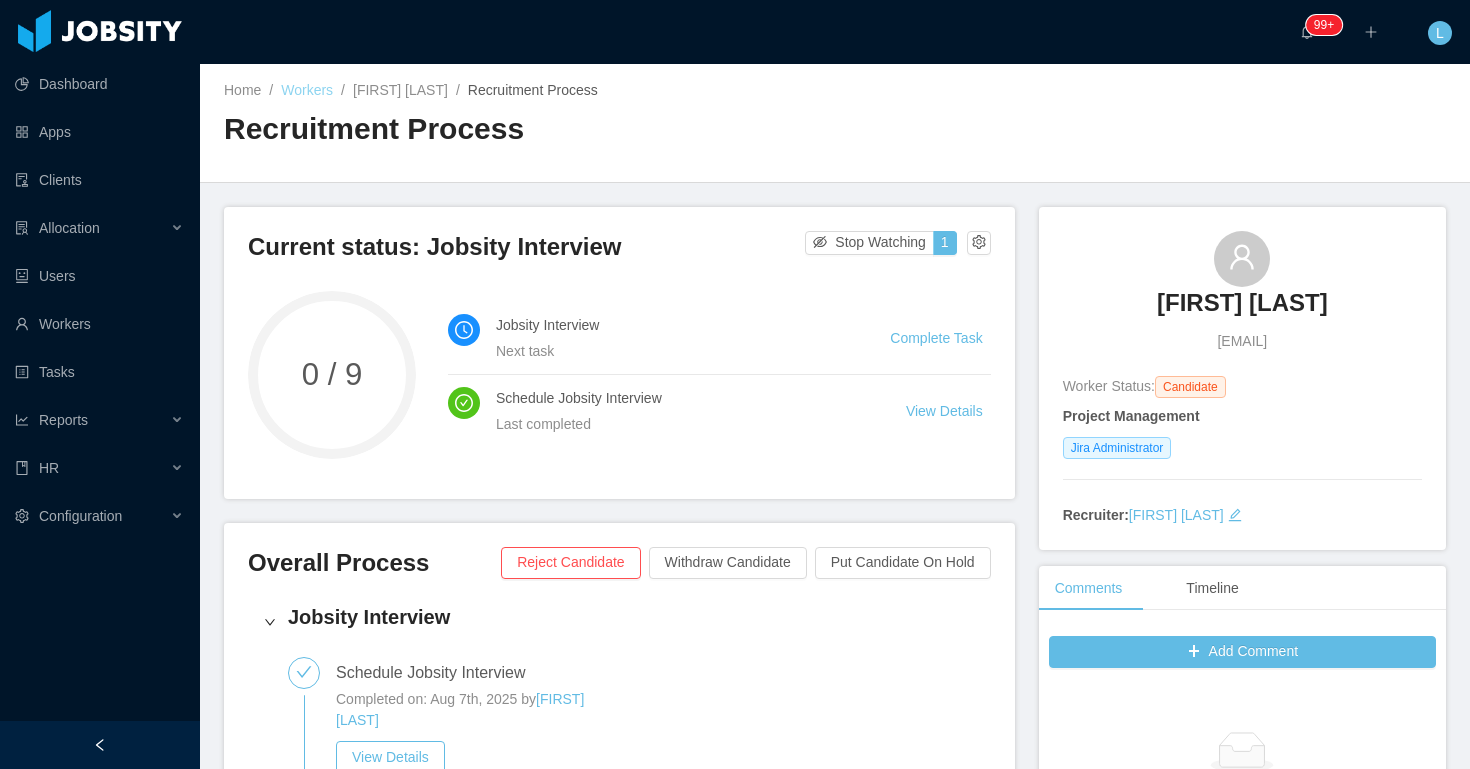 click on "Workers" at bounding box center (307, 90) 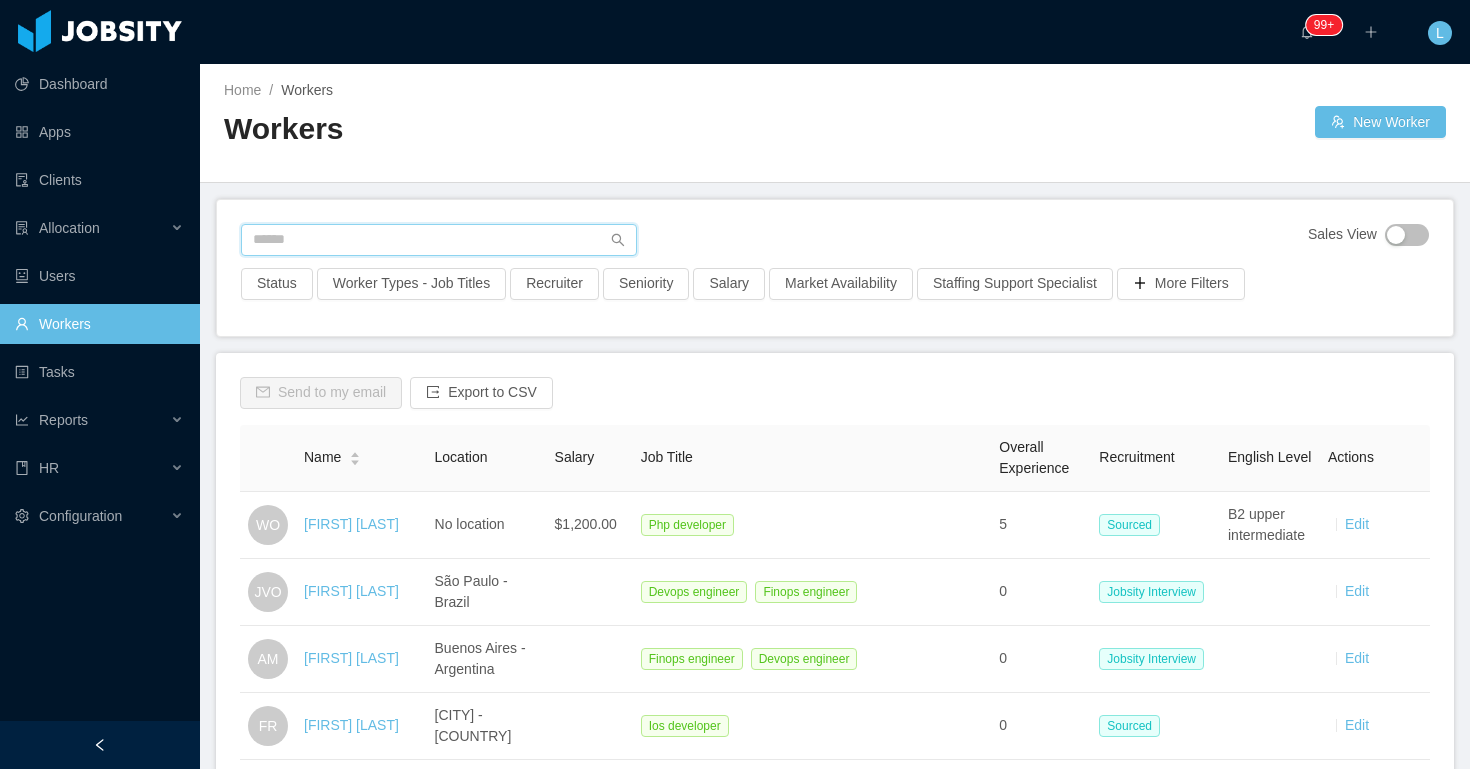 click at bounding box center (439, 240) 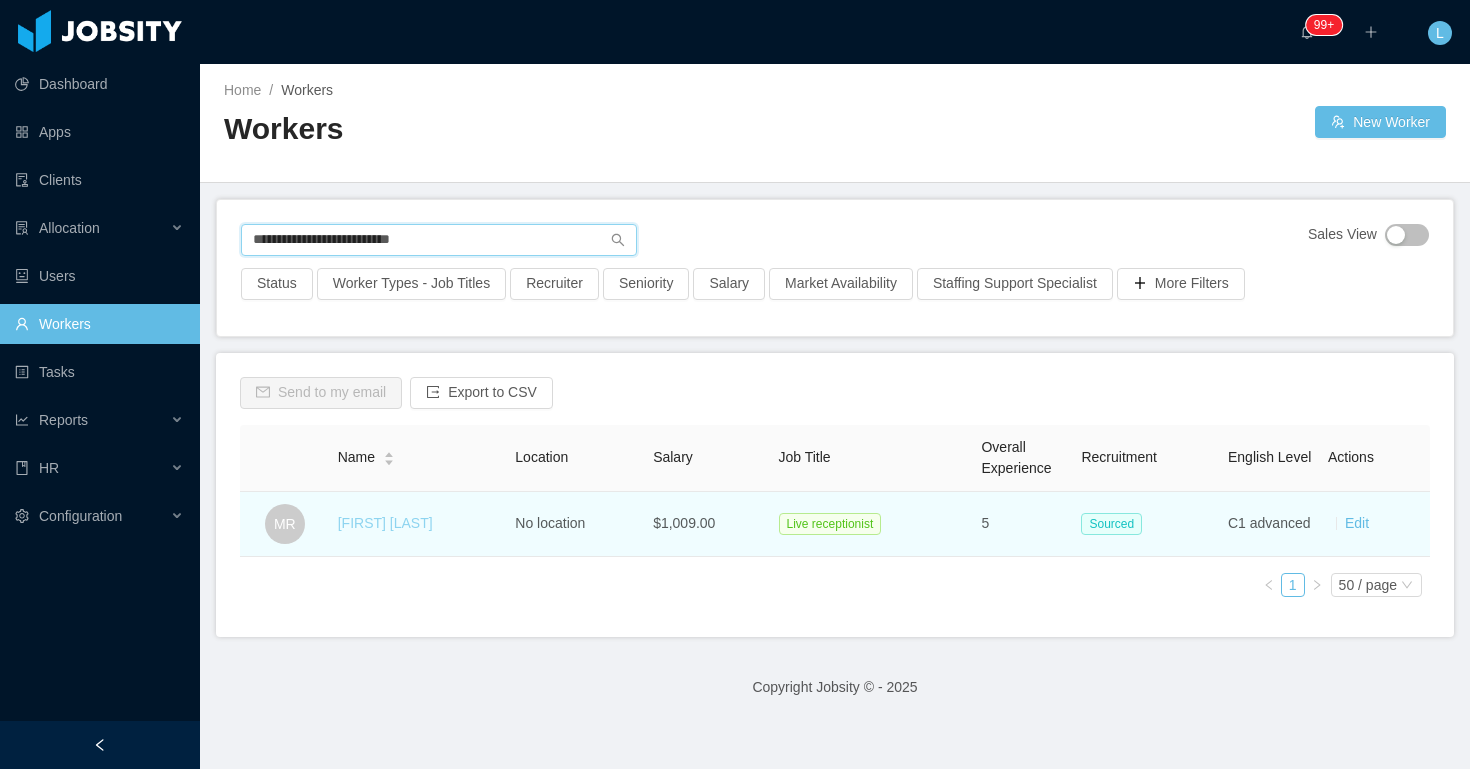 type on "**********" 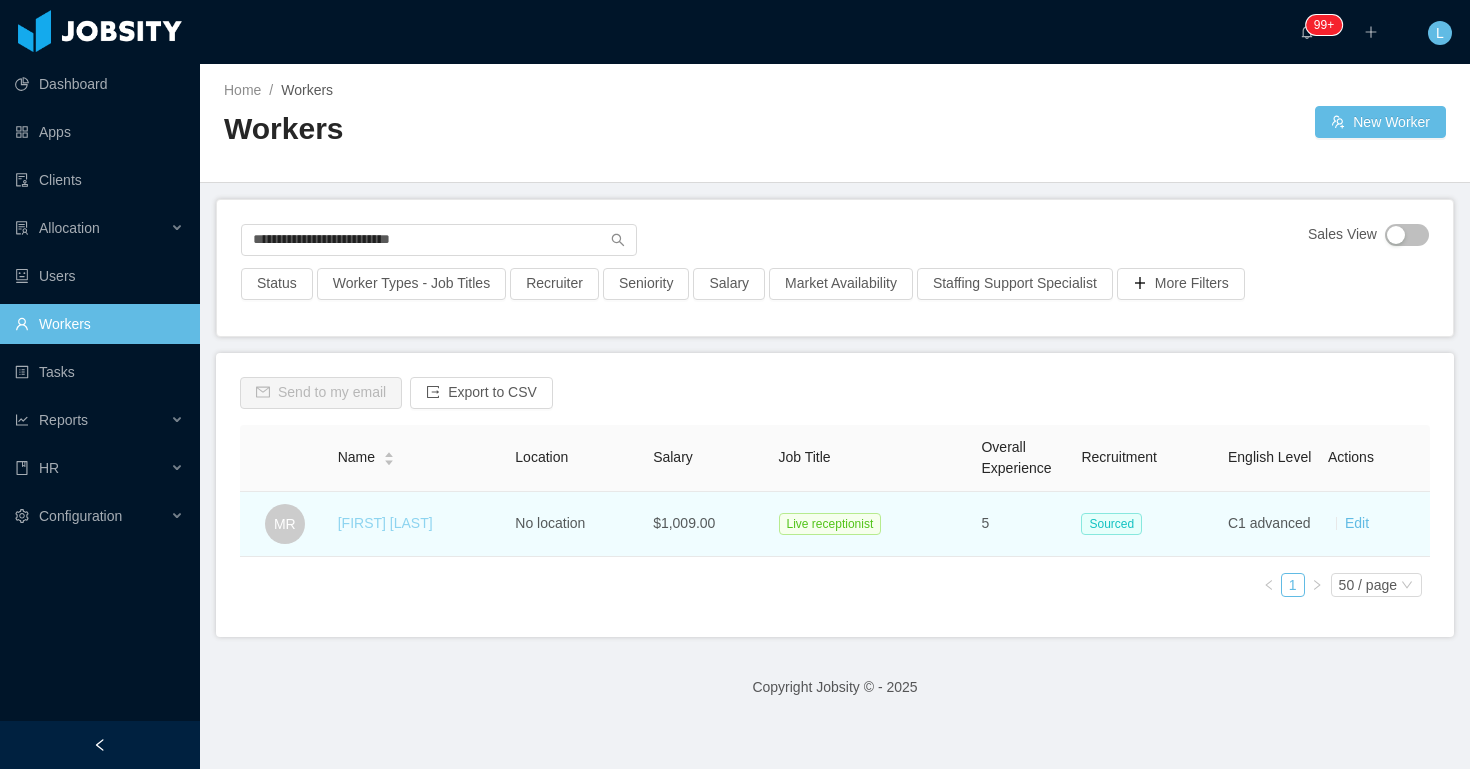 click on "[FIRST] [LAST]" at bounding box center (385, 523) 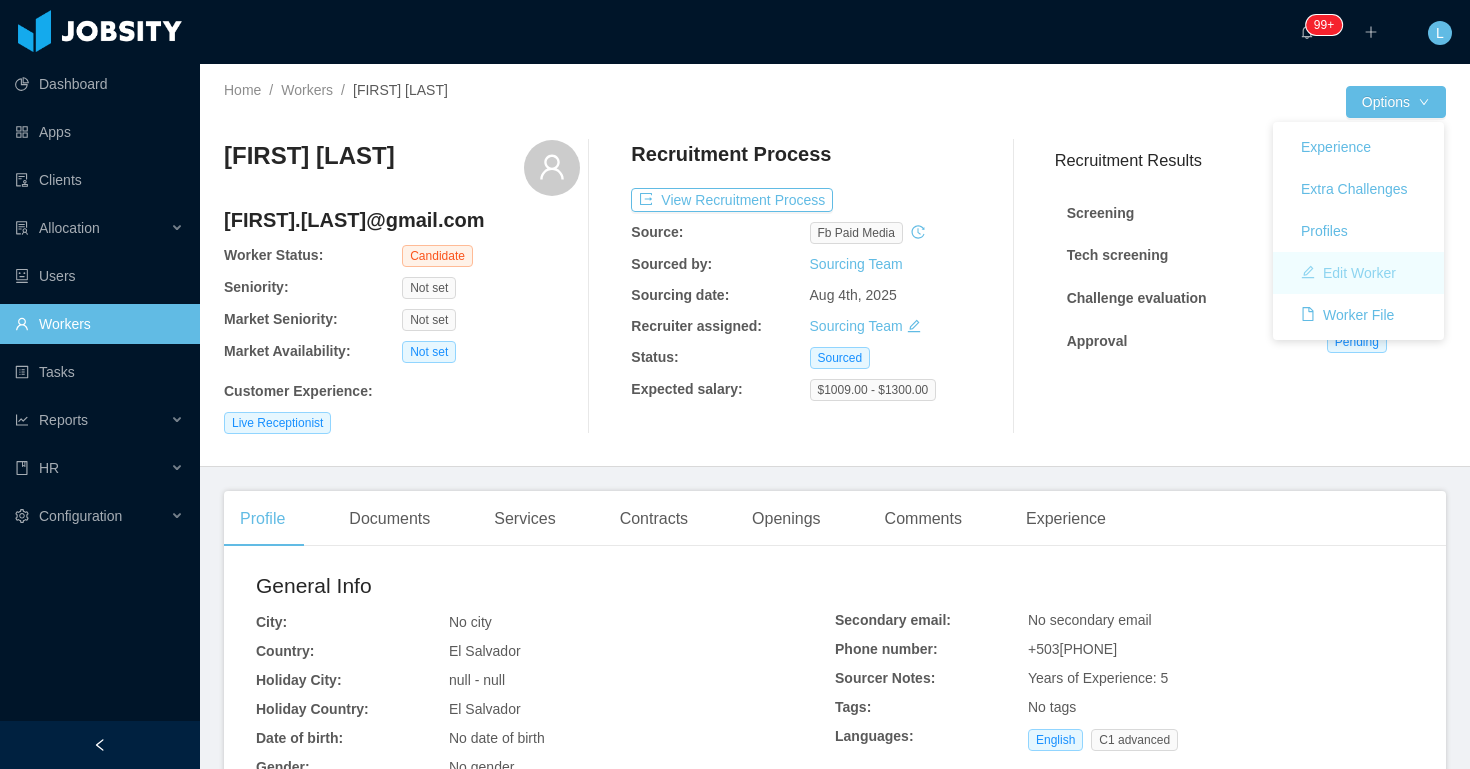 click on "Edit Worker" at bounding box center [1348, 273] 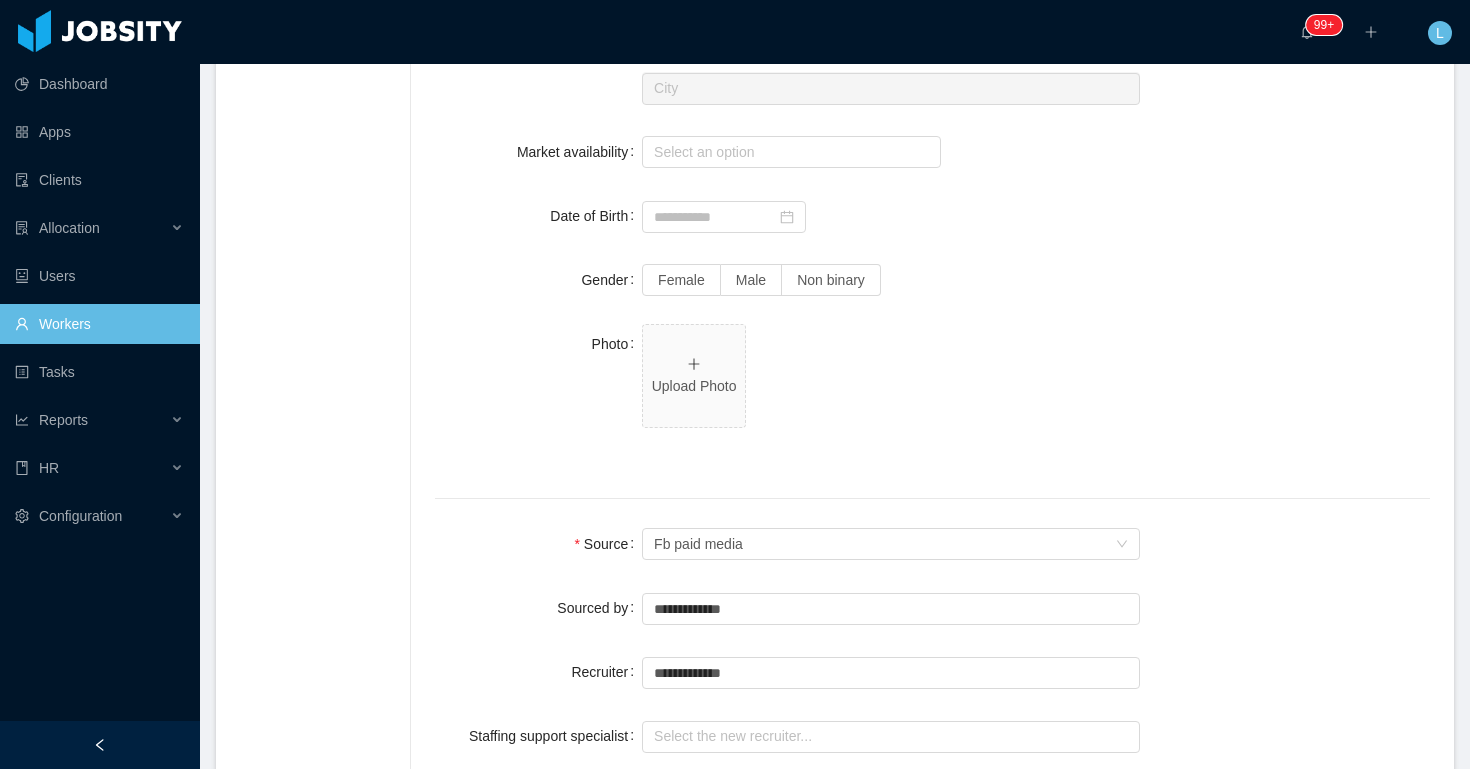 scroll, scrollTop: 1076, scrollLeft: 0, axis: vertical 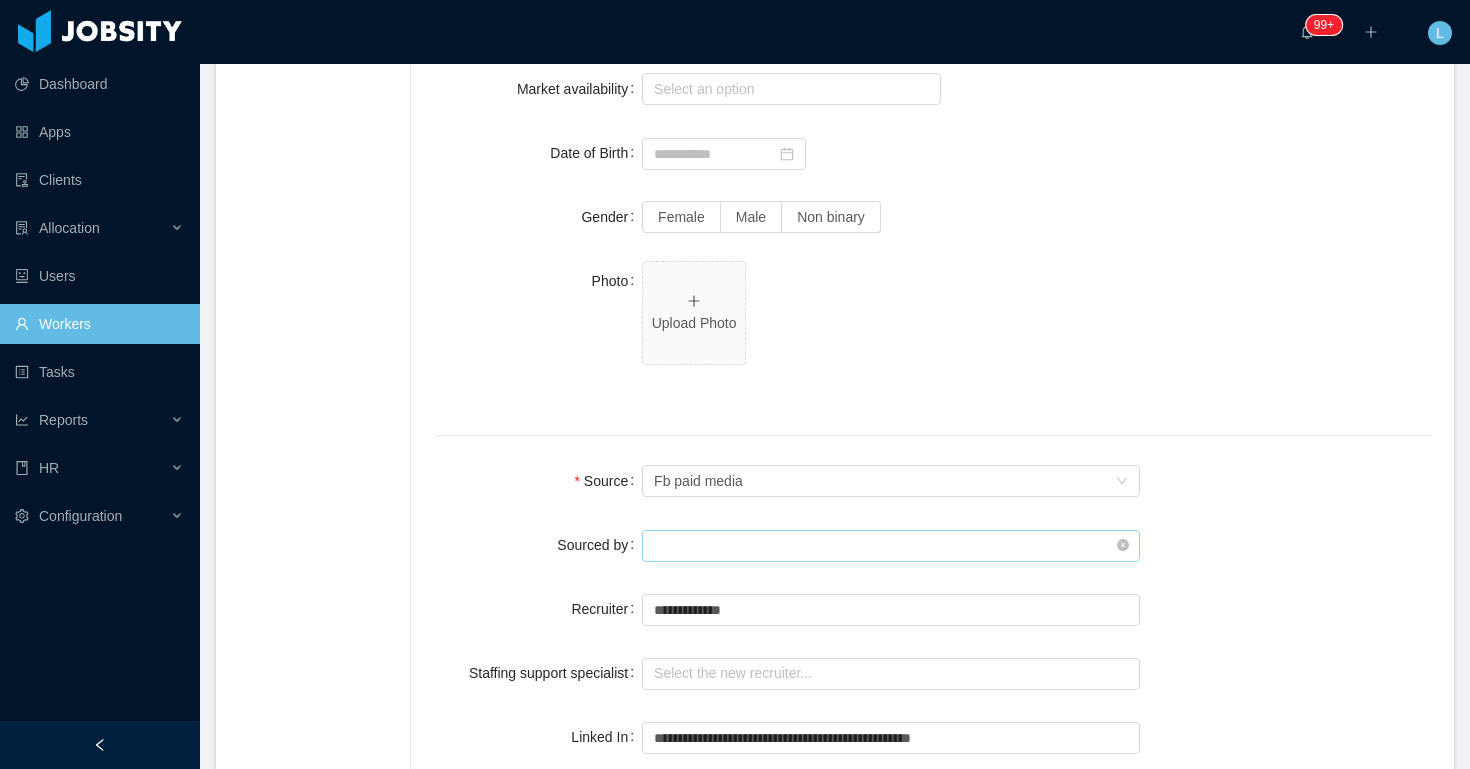 click at bounding box center (891, 546) 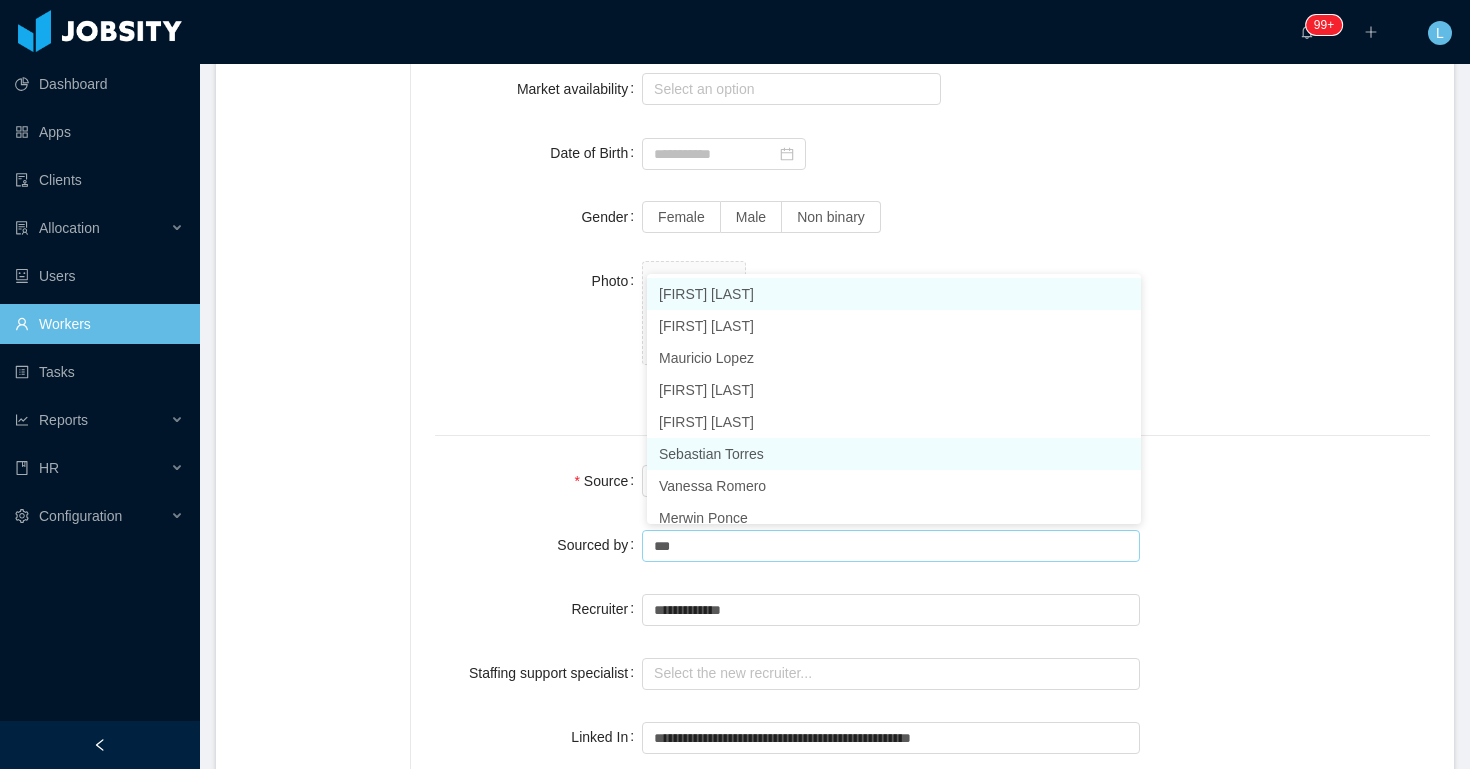 scroll, scrollTop: 10, scrollLeft: 0, axis: vertical 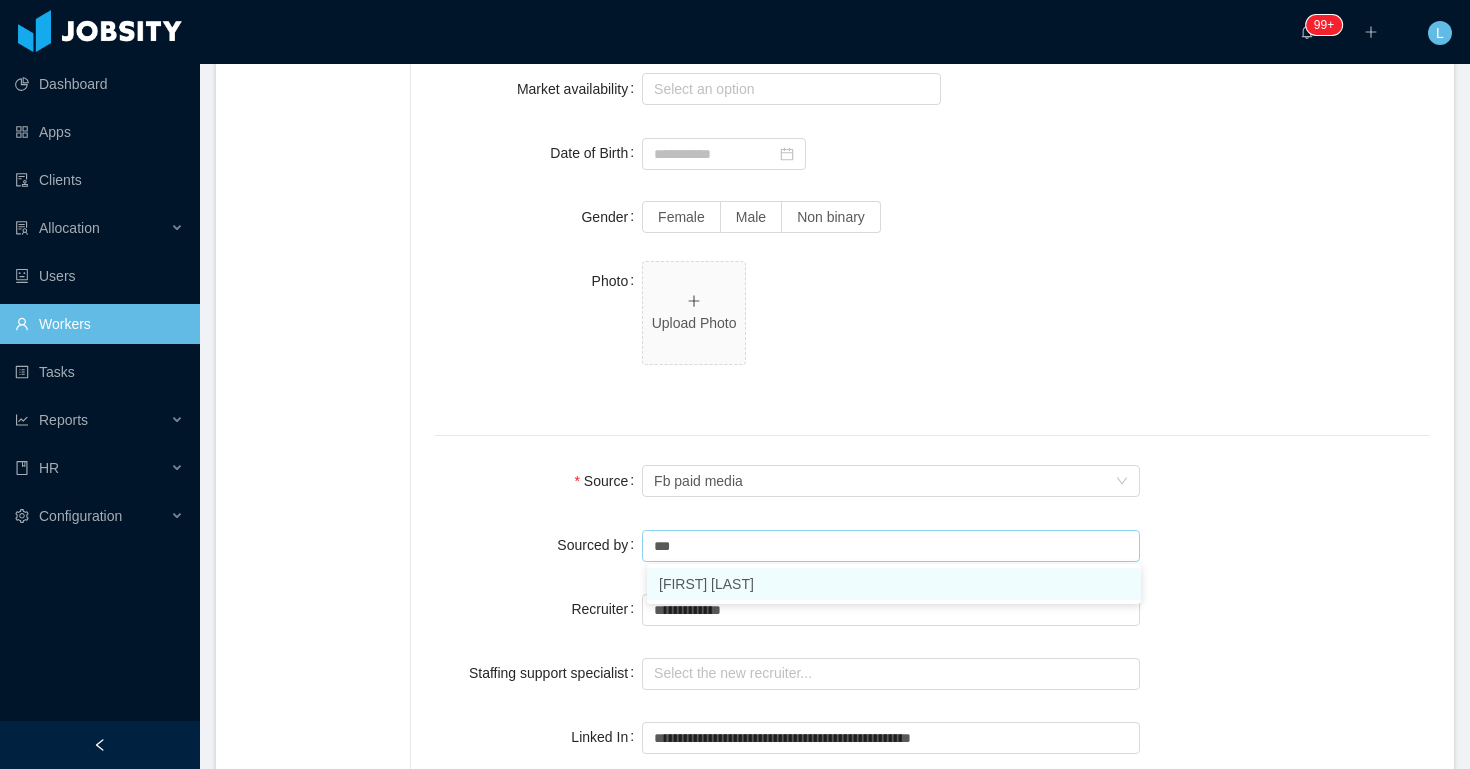 click on "[FIRST] [LAST]" at bounding box center (894, 584) 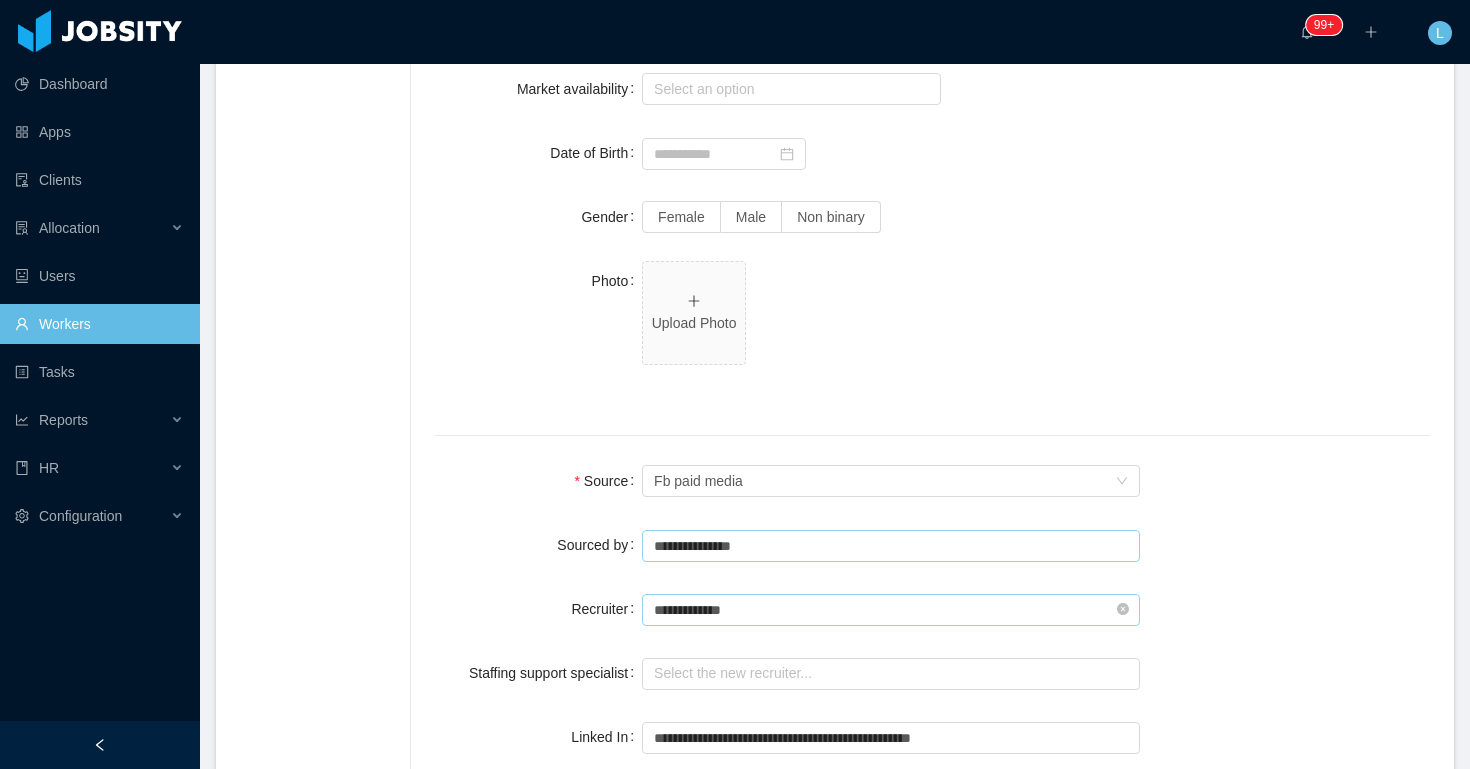 type on "**********" 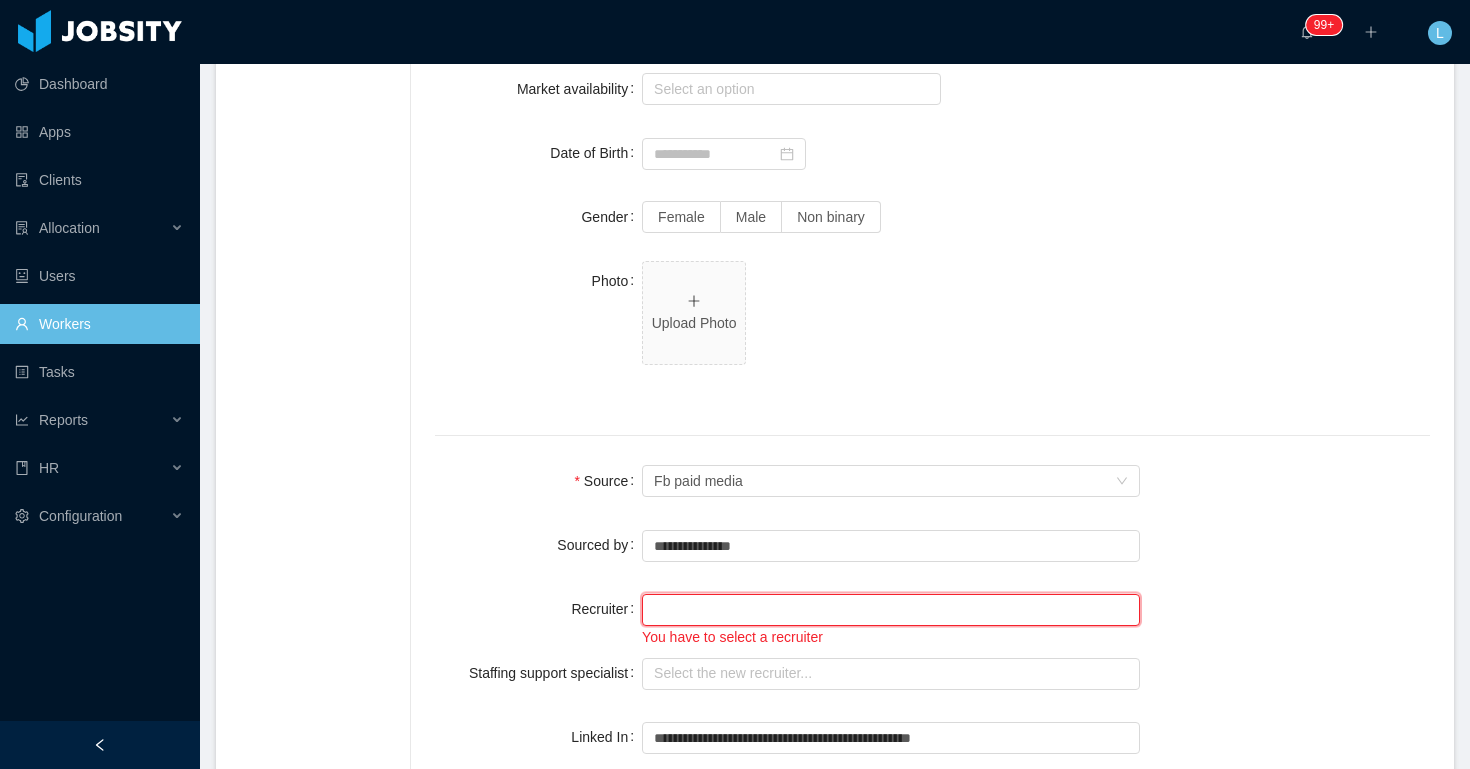 click at bounding box center (891, 610) 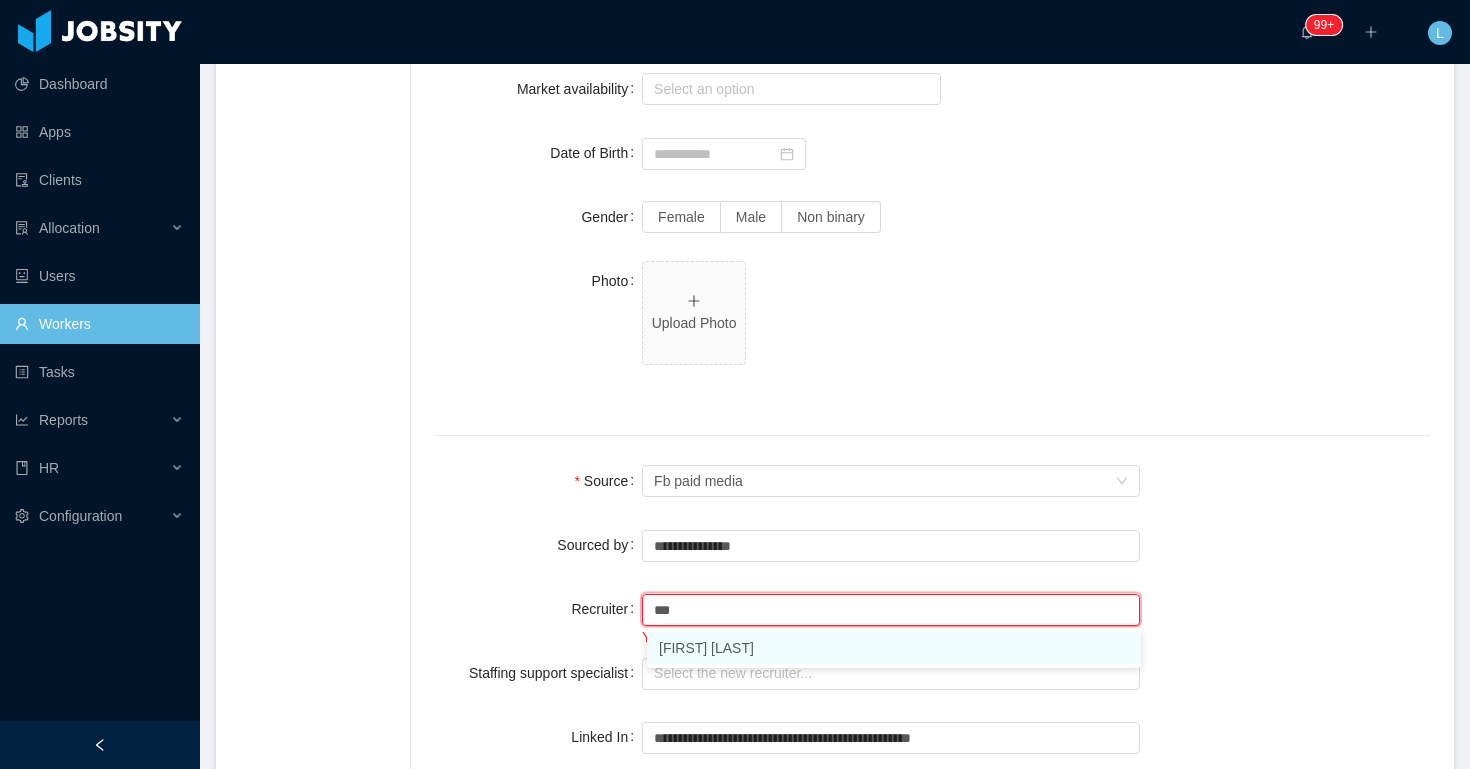 click on "[FIRST] [LAST]" at bounding box center [894, 648] 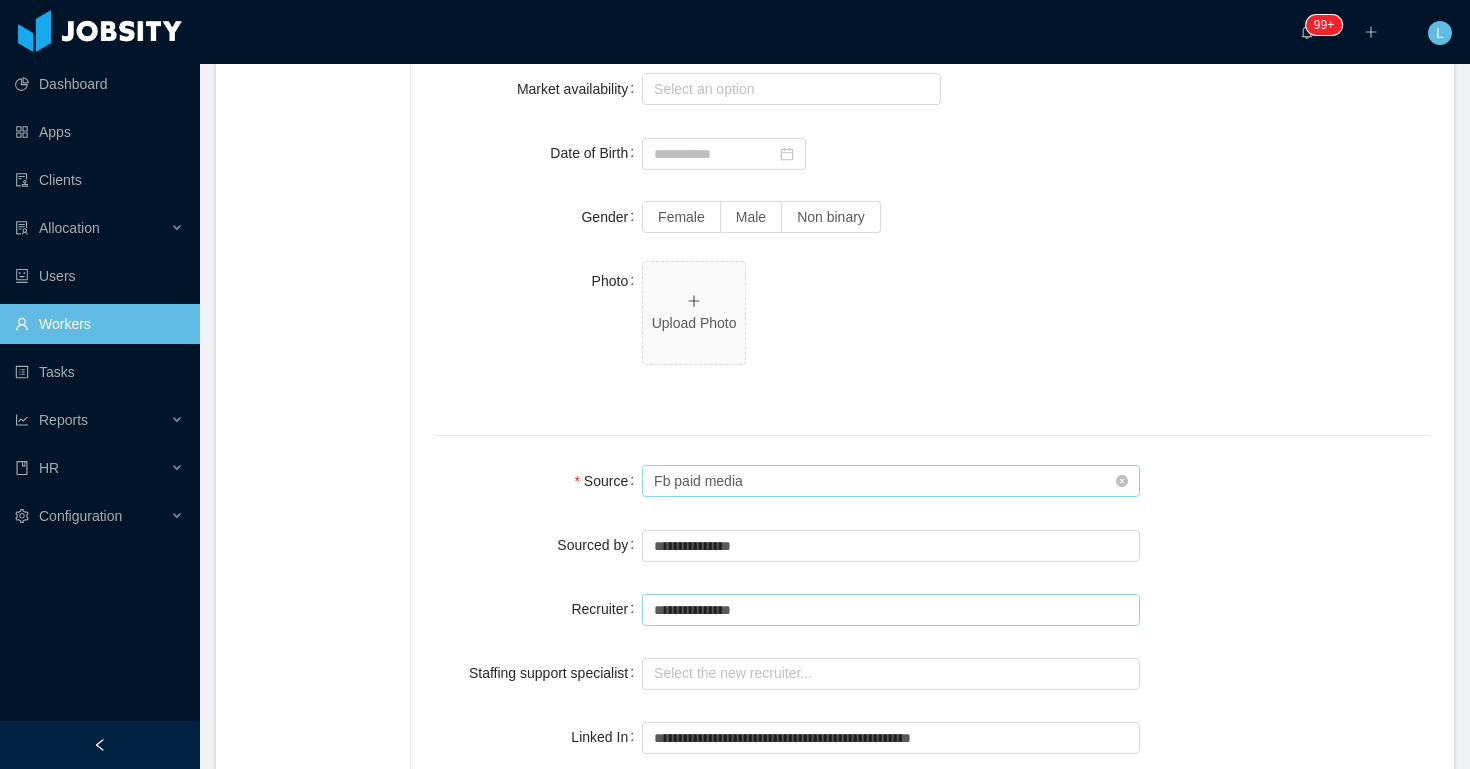 type on "**********" 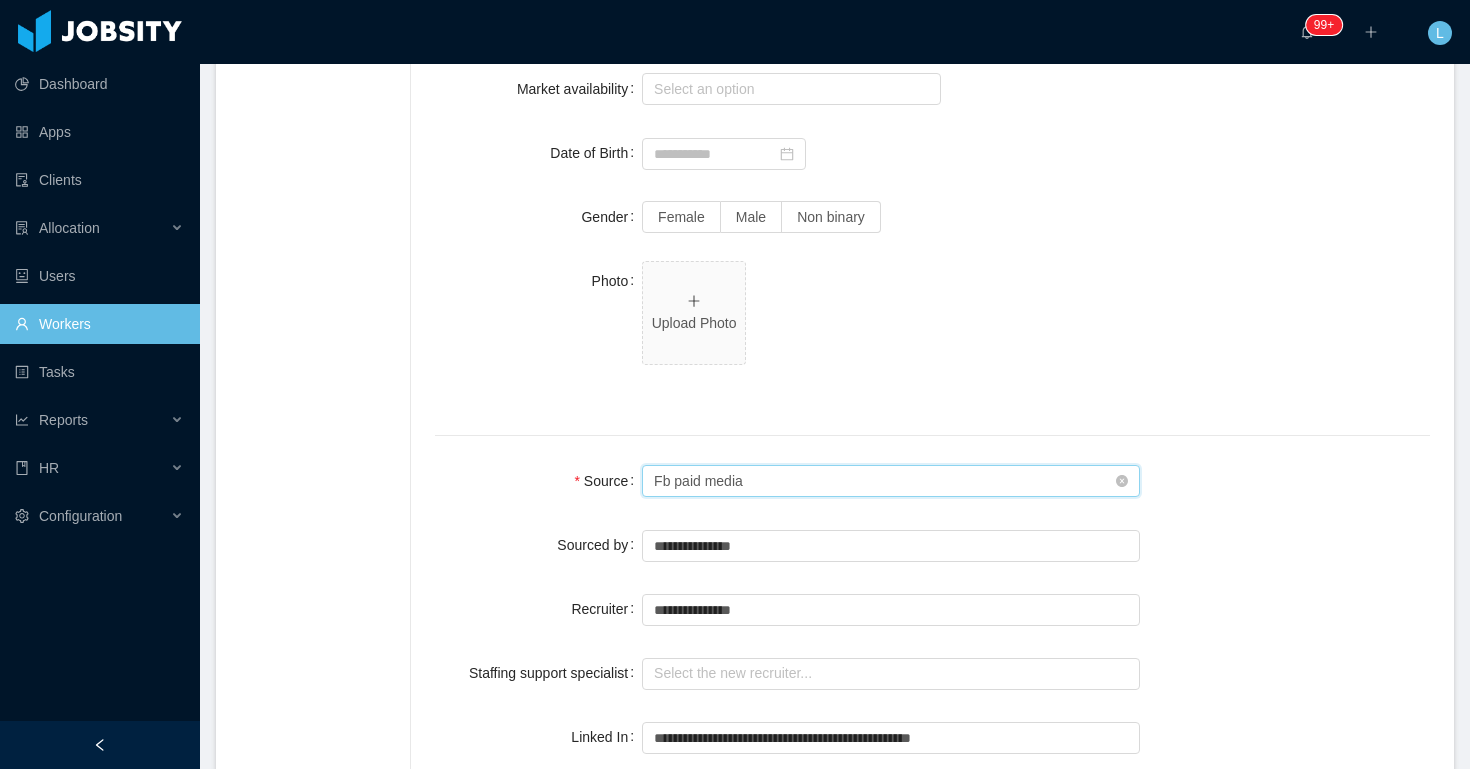 click on "Seniority Fb paid media" at bounding box center [884, 481] 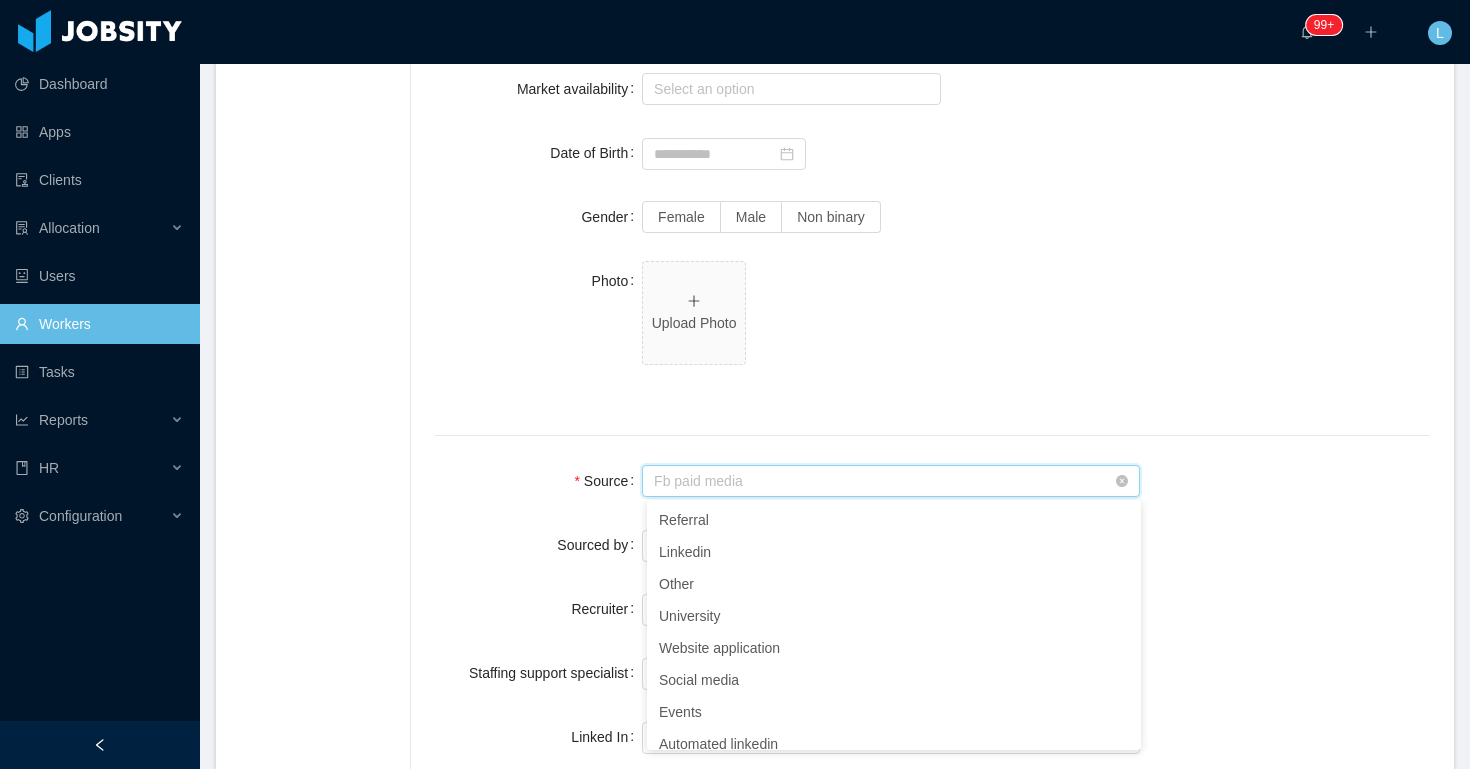 scroll, scrollTop: 714, scrollLeft: 0, axis: vertical 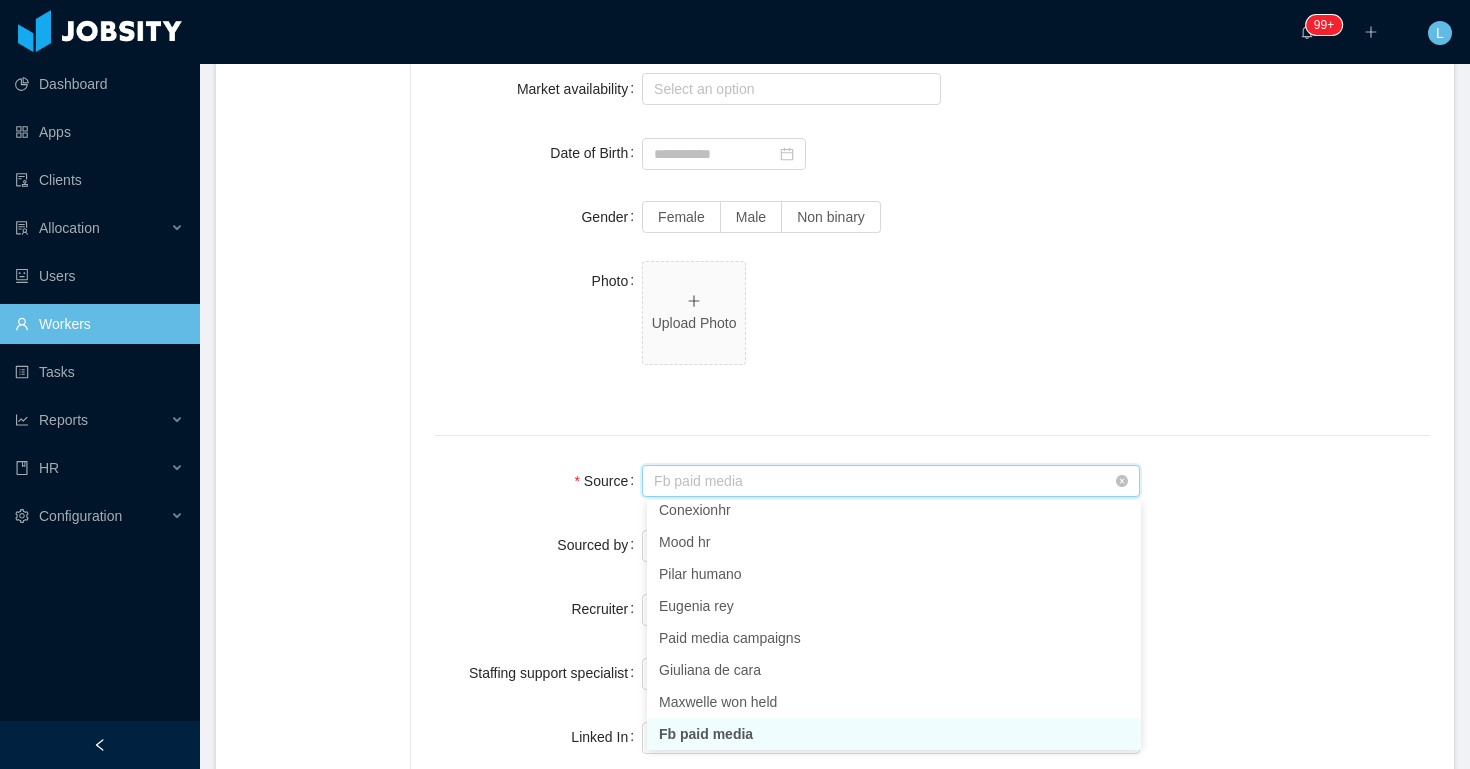 click on "Source" at bounding box center [884, 482] 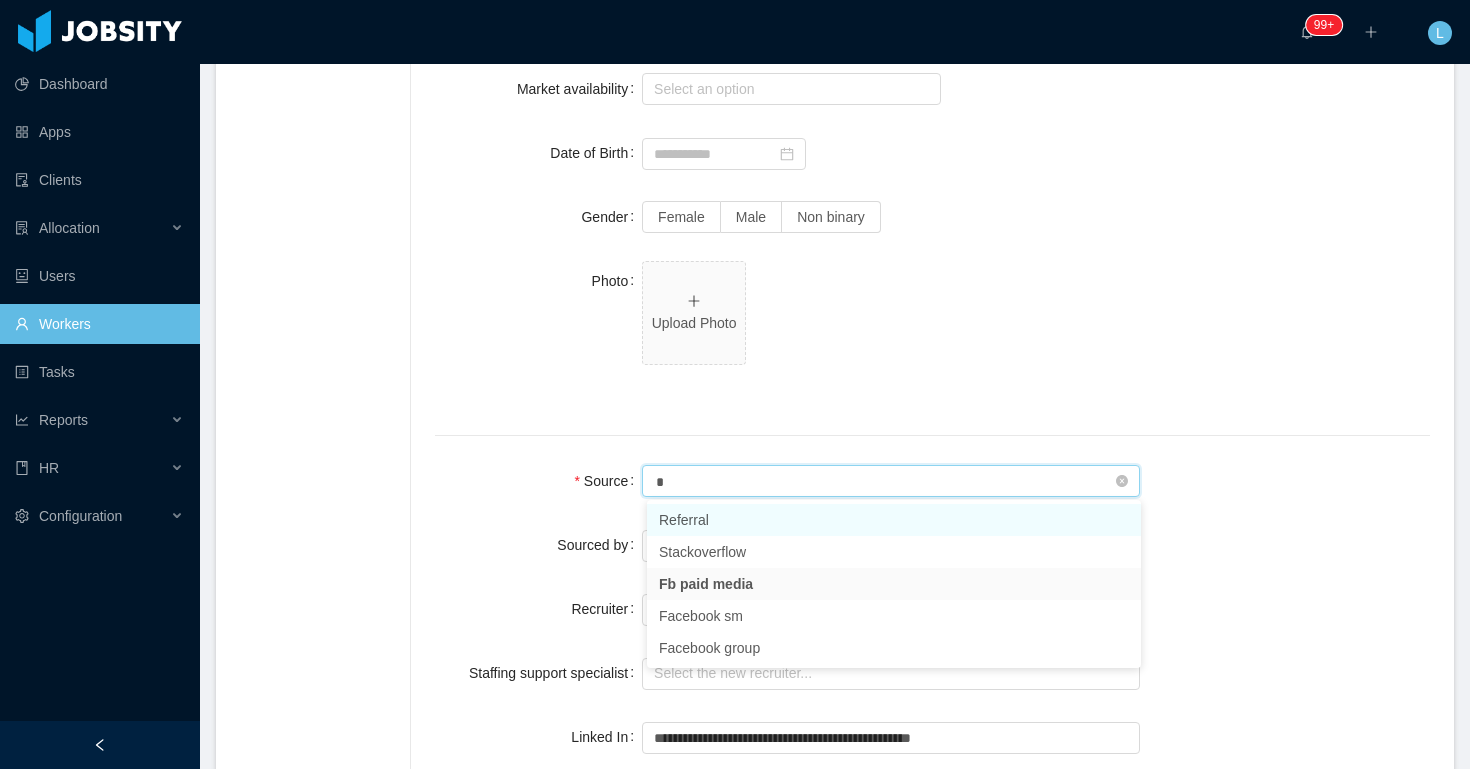 type on "**" 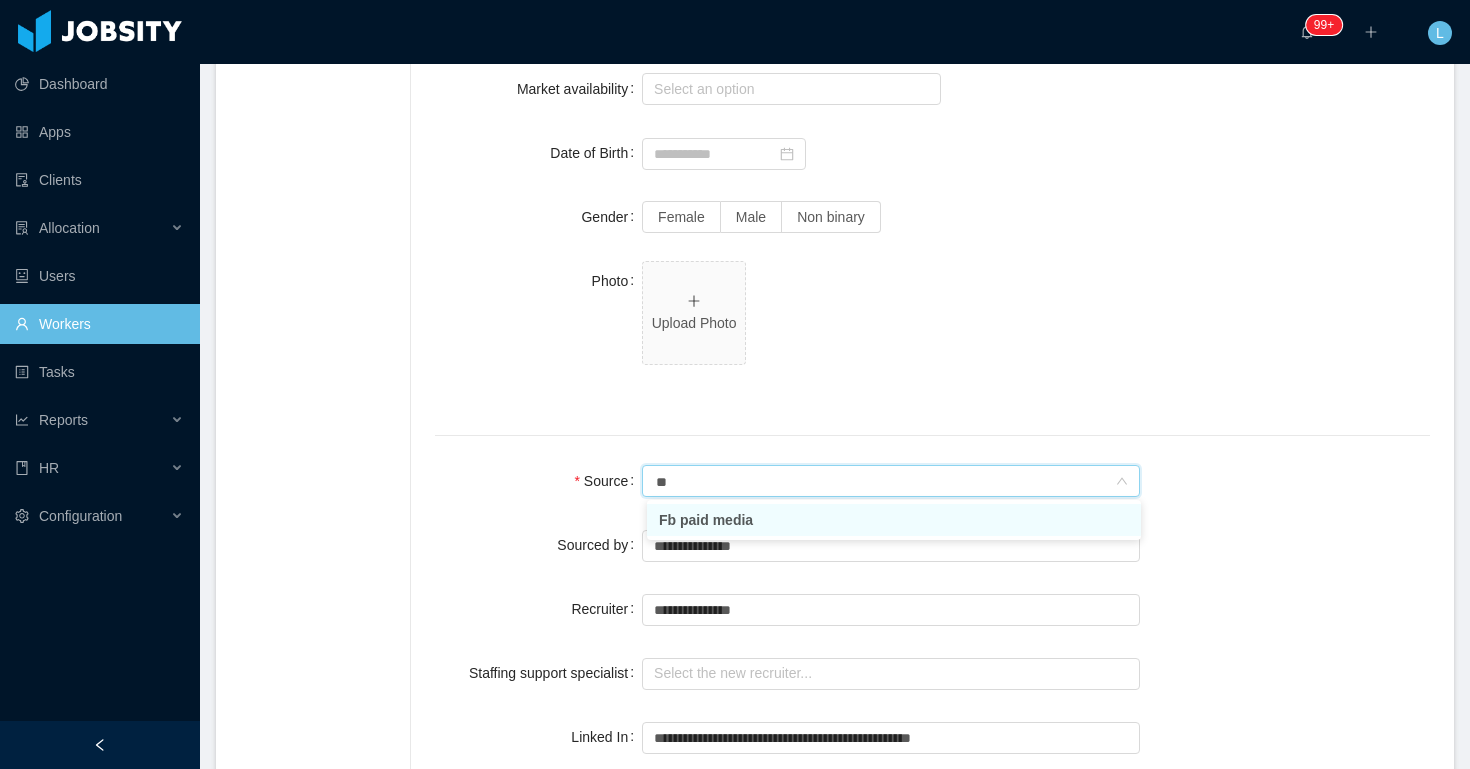 click on "Fb paid media" at bounding box center [894, 520] 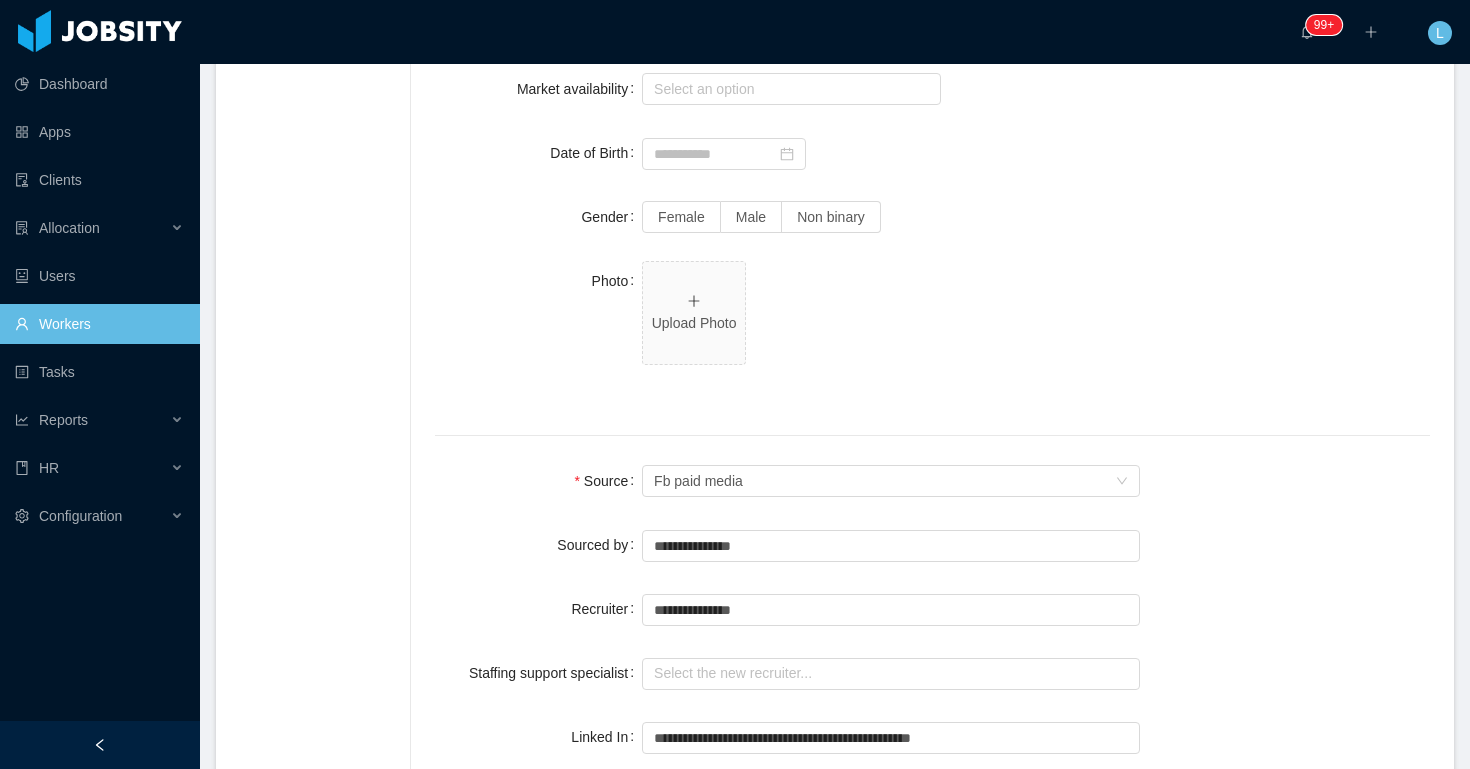 click at bounding box center [932, 436] 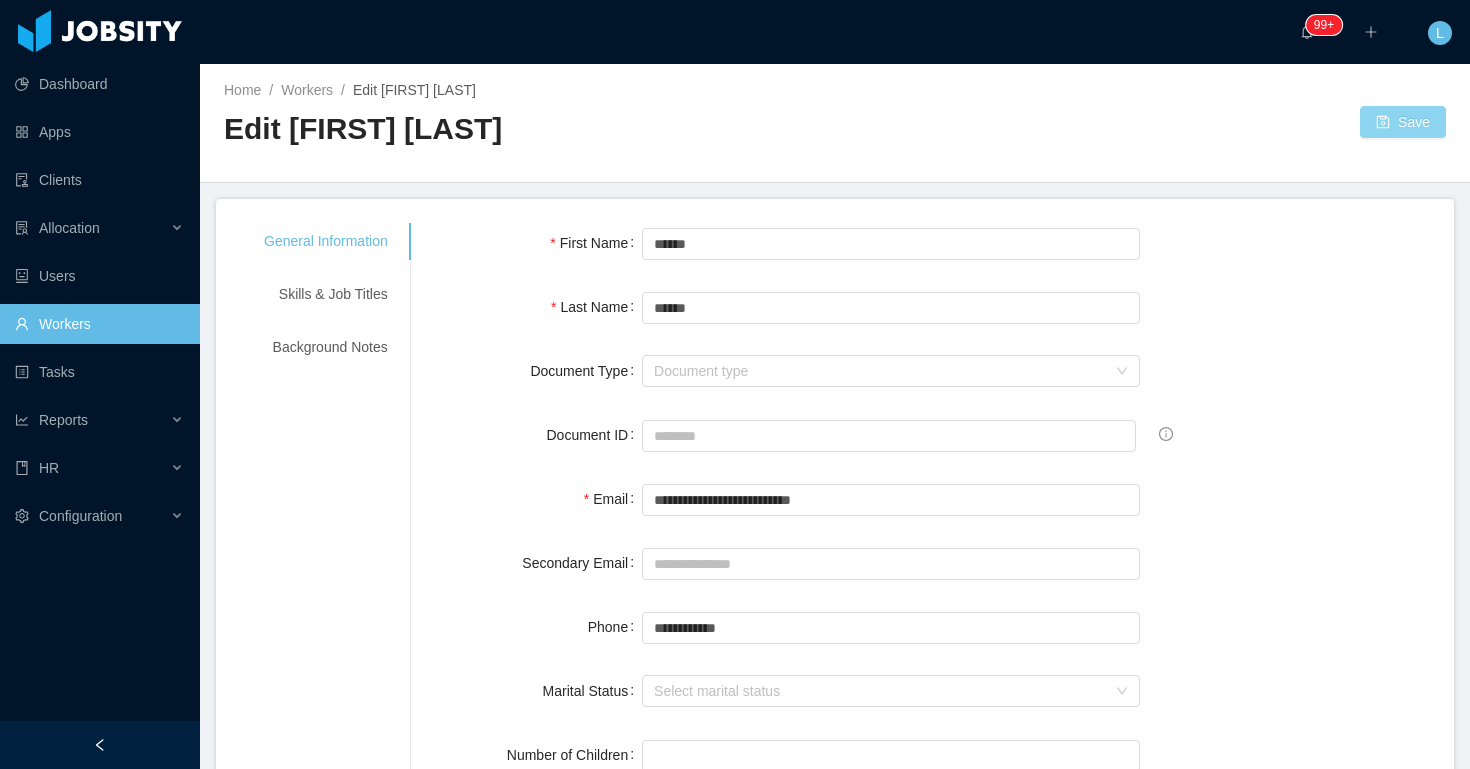 click on "Save" at bounding box center (1403, 122) 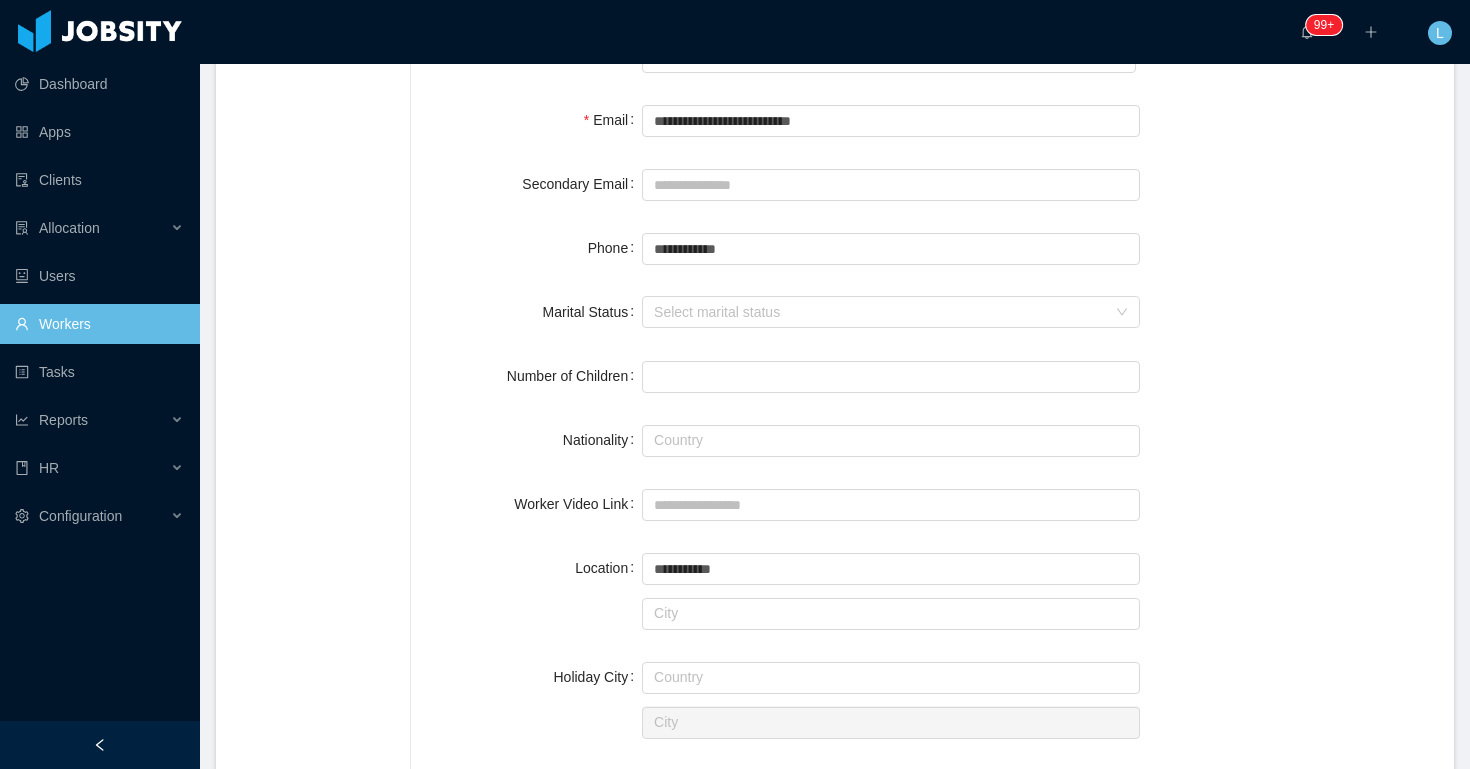scroll, scrollTop: 0, scrollLeft: 0, axis: both 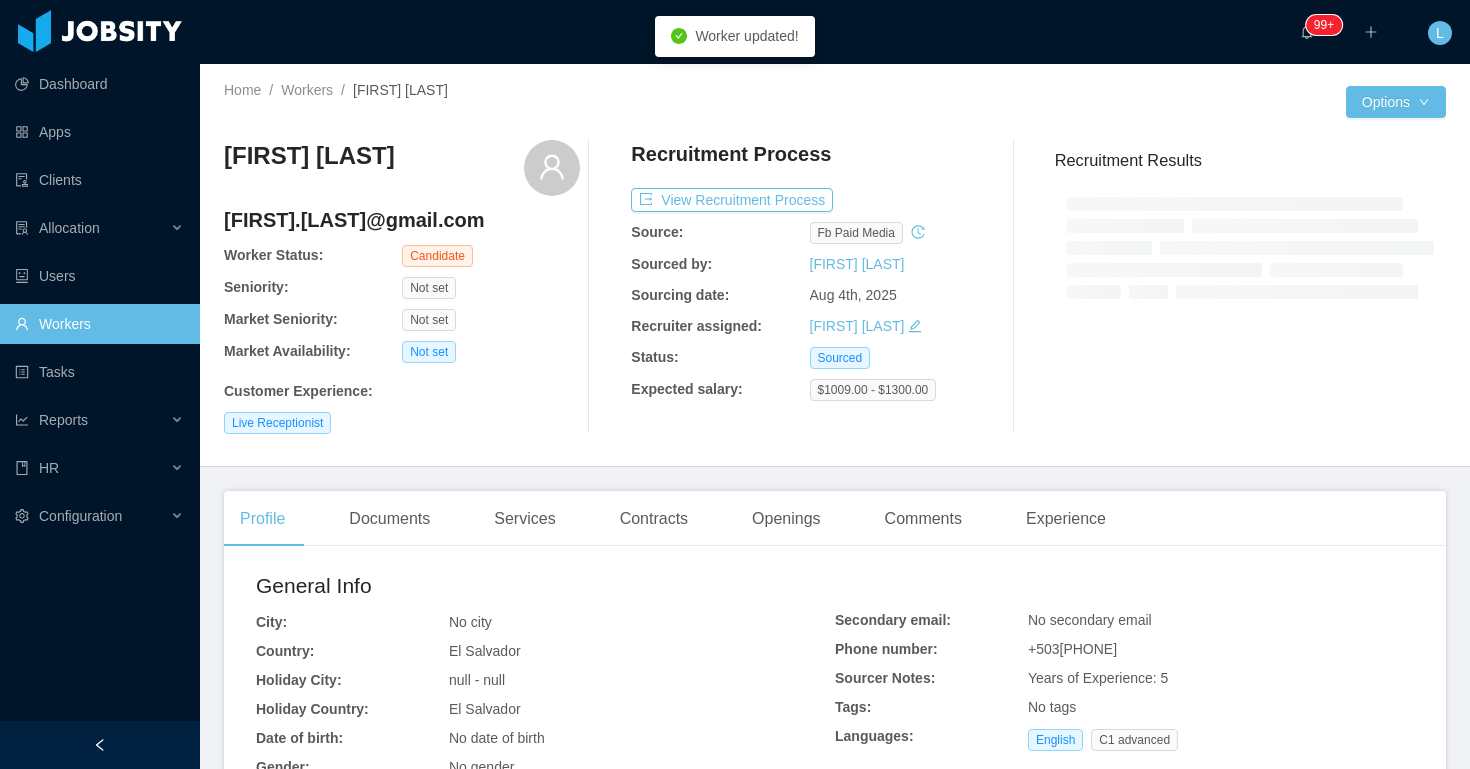 click on "Recruitment Process View Recruitment Process Source: fb paid media Sourced by: [FIRST] [LAST] Sourcing date: Aug 4th, 2025 Recruiter assigned: [FIRST] [LAST] Status: Sourced Expected salary: $1009.00 - $1300.00" at bounding box center (809, 287) 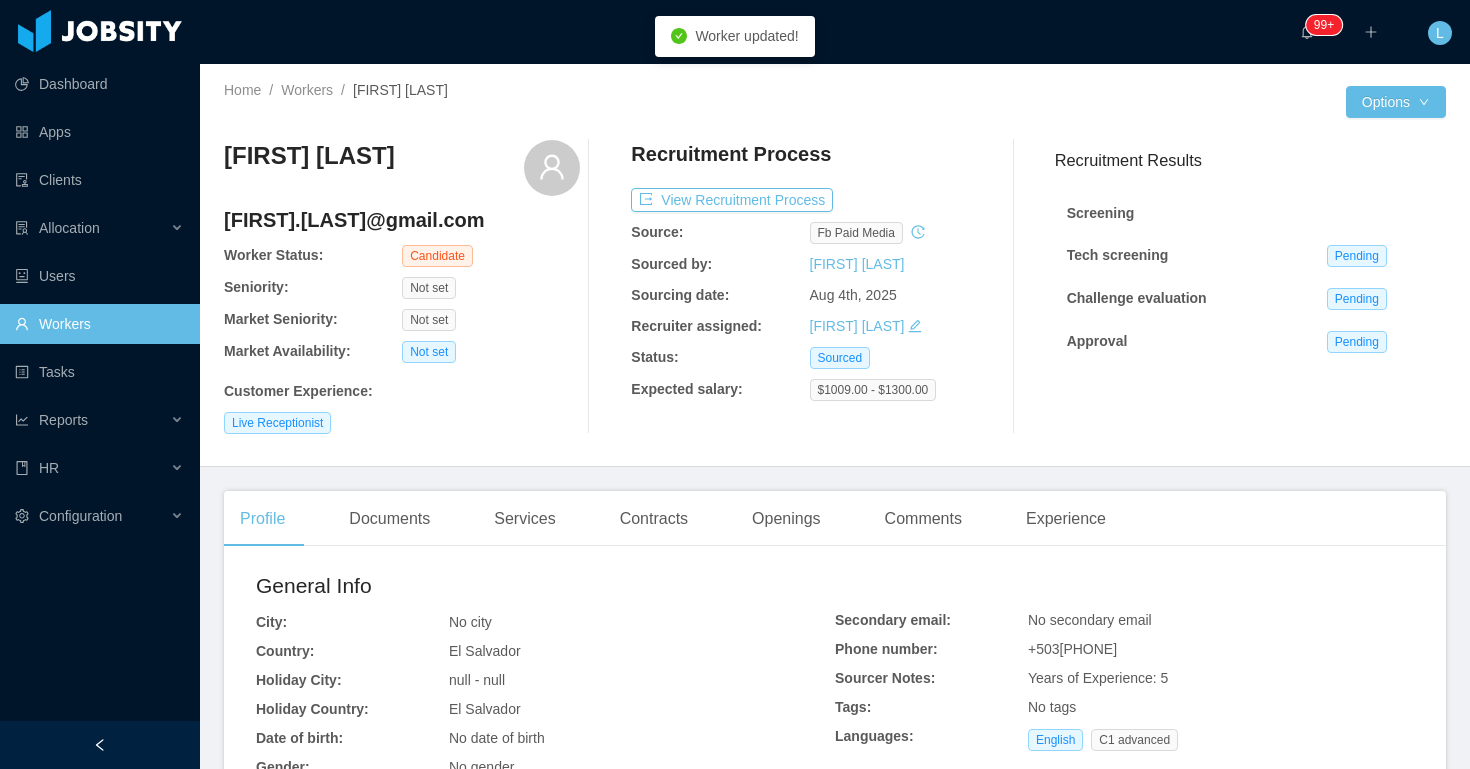 click on "Recruitment Process View Recruitment Process Source: fb paid media Sourced by: [FIRST] [LAST] Sourcing date: Aug 4th, 2025 Recruiter assigned: [FIRST] [LAST] Status: Sourced Expected salary: $1009.00 - $1300.00" at bounding box center (809, 287) 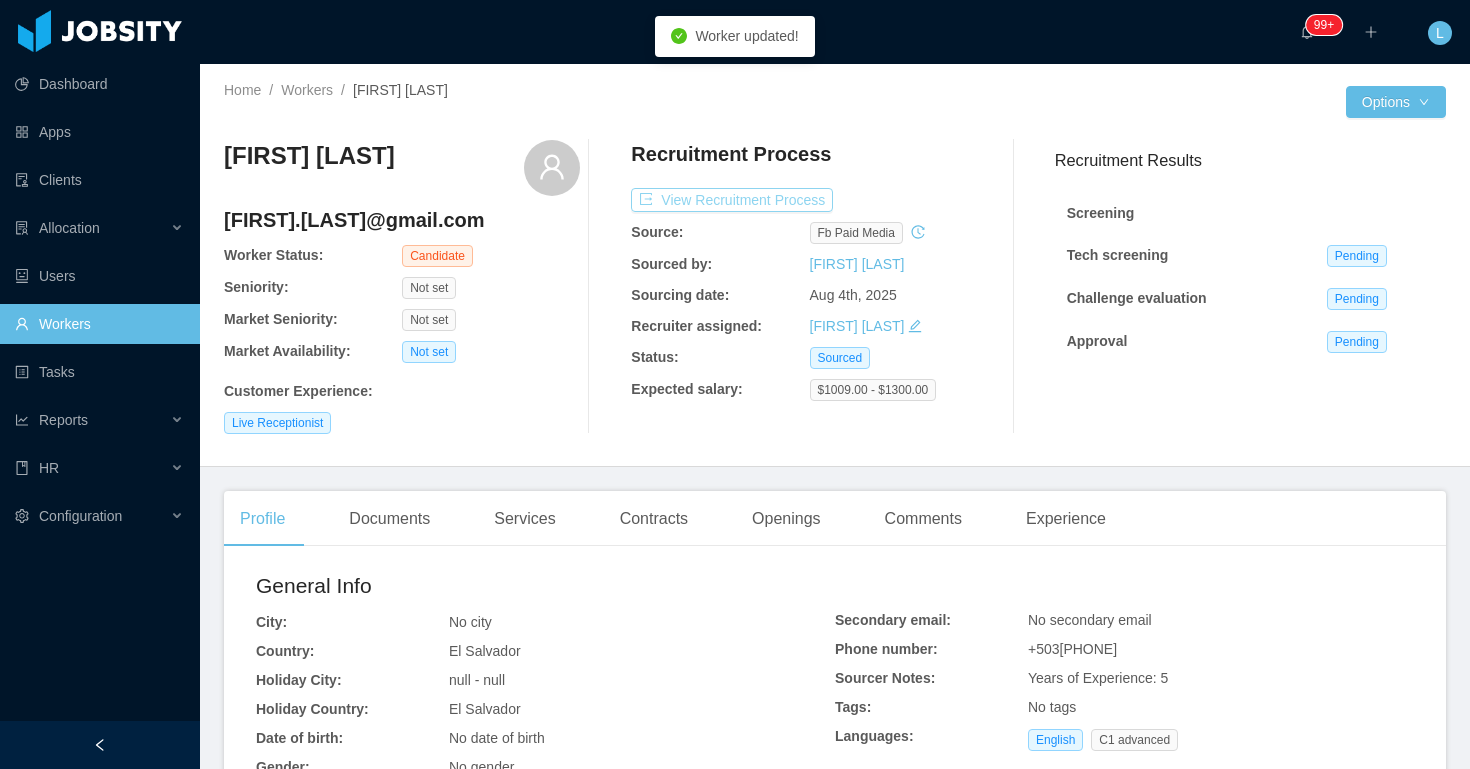 click on "View Recruitment Process" at bounding box center (732, 200) 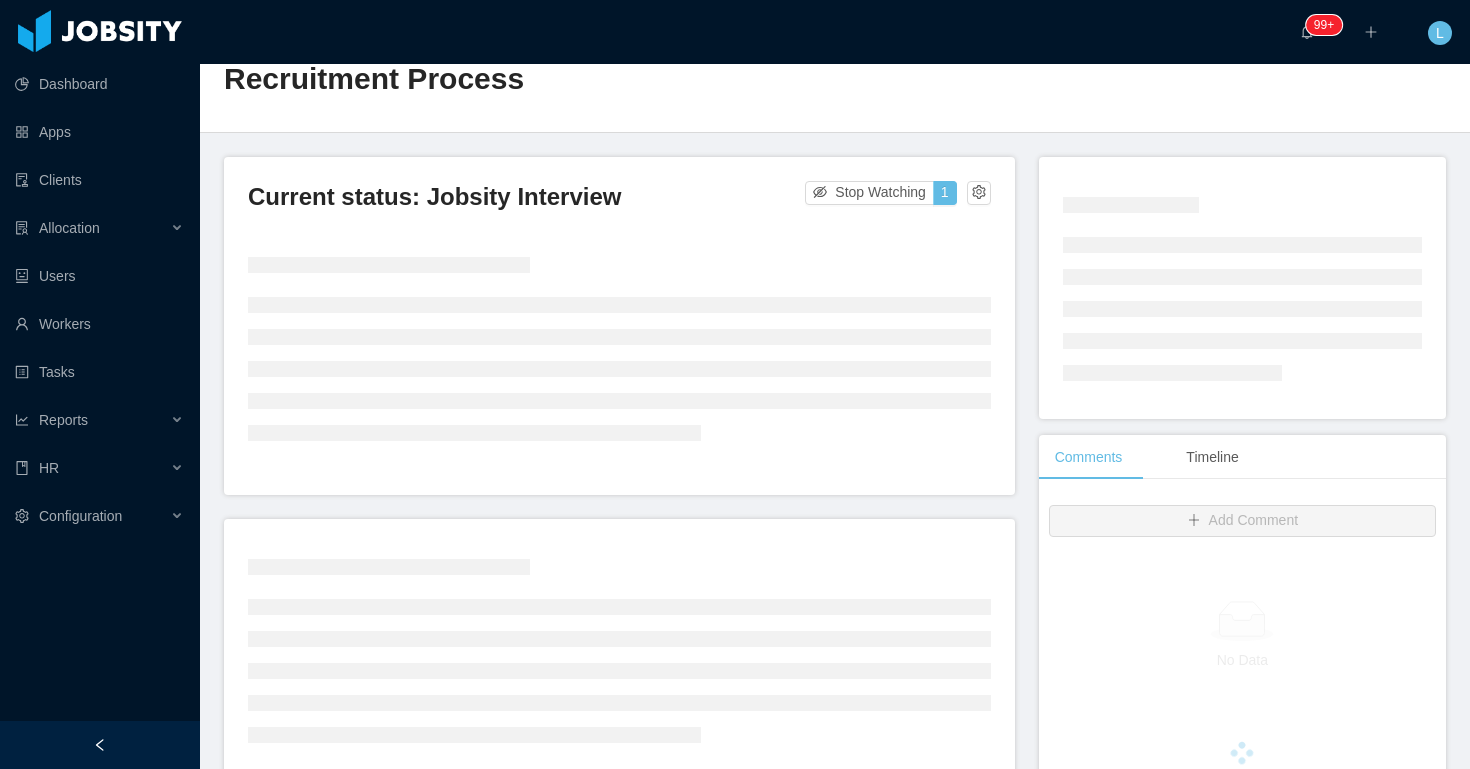 scroll, scrollTop: 0, scrollLeft: 0, axis: both 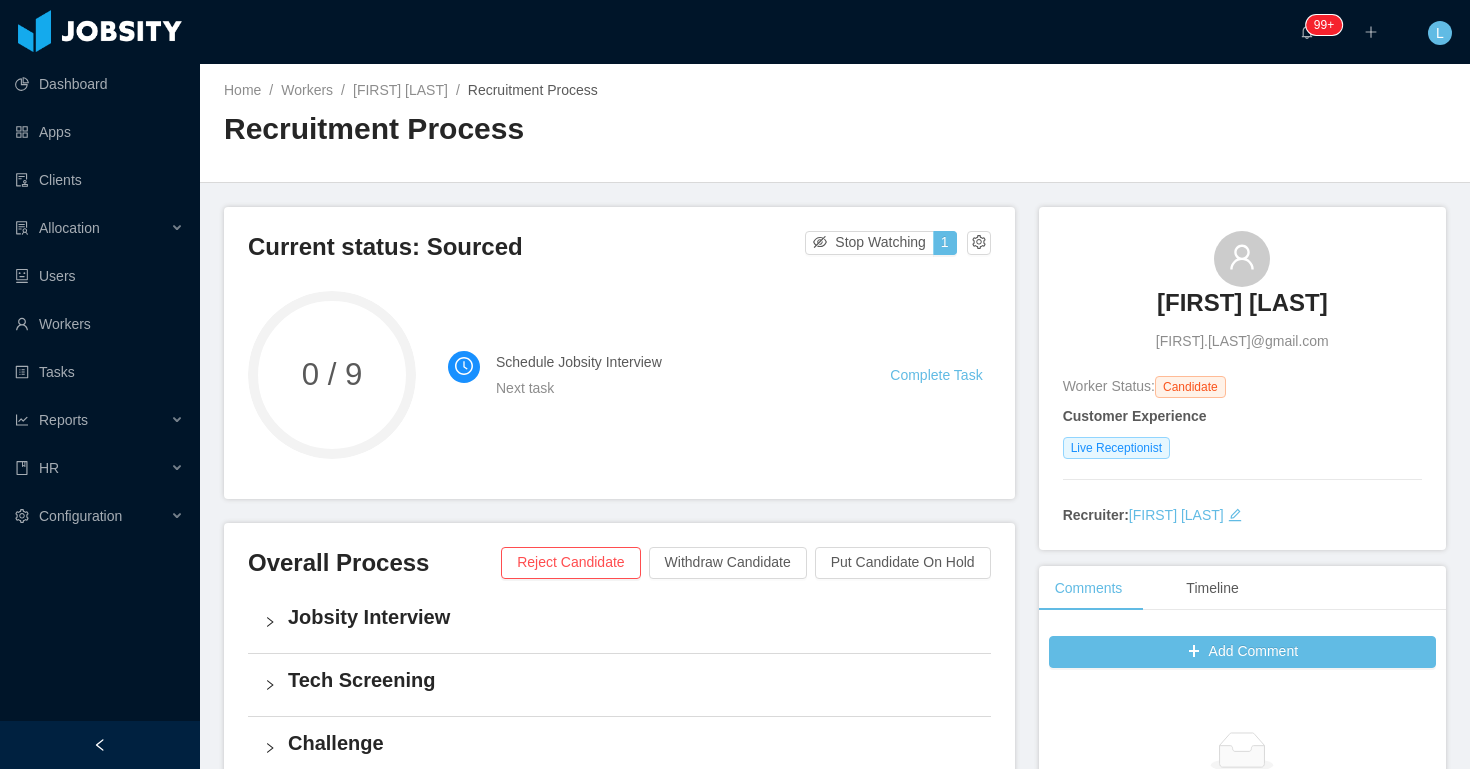 click on "Complete Task" at bounding box center [940, 375] 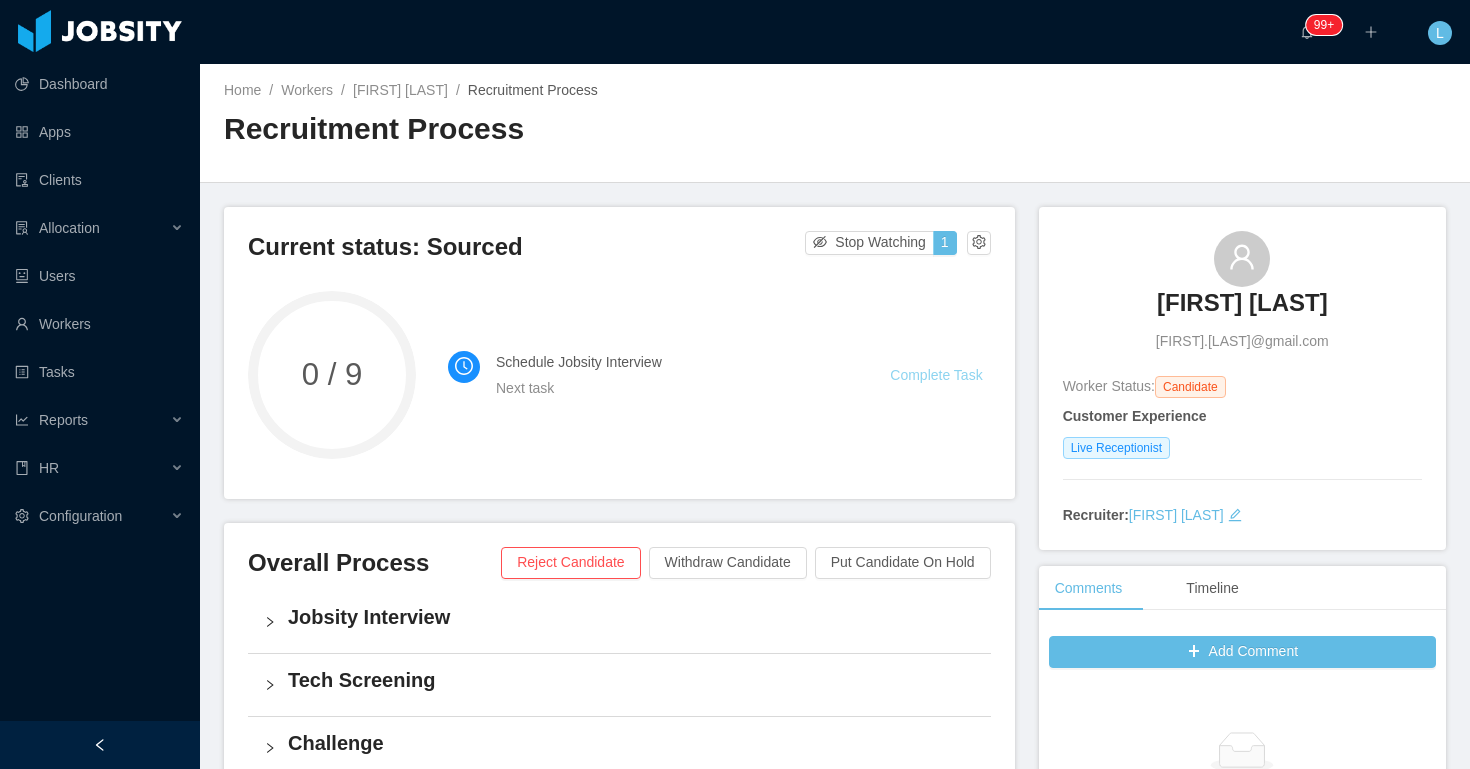 click on "Complete Task" at bounding box center (936, 375) 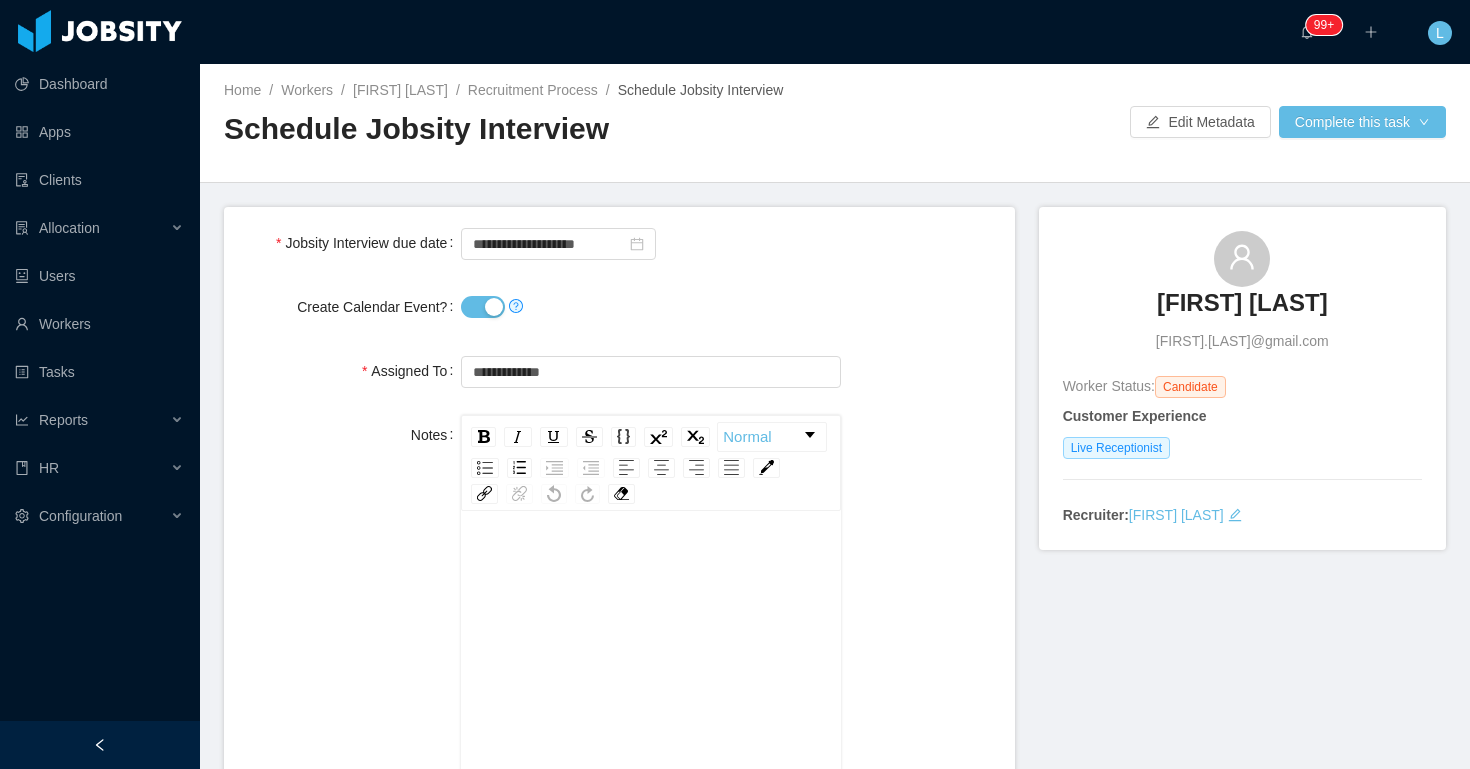 click on "Create Calendar Event?" at bounding box center (483, 307) 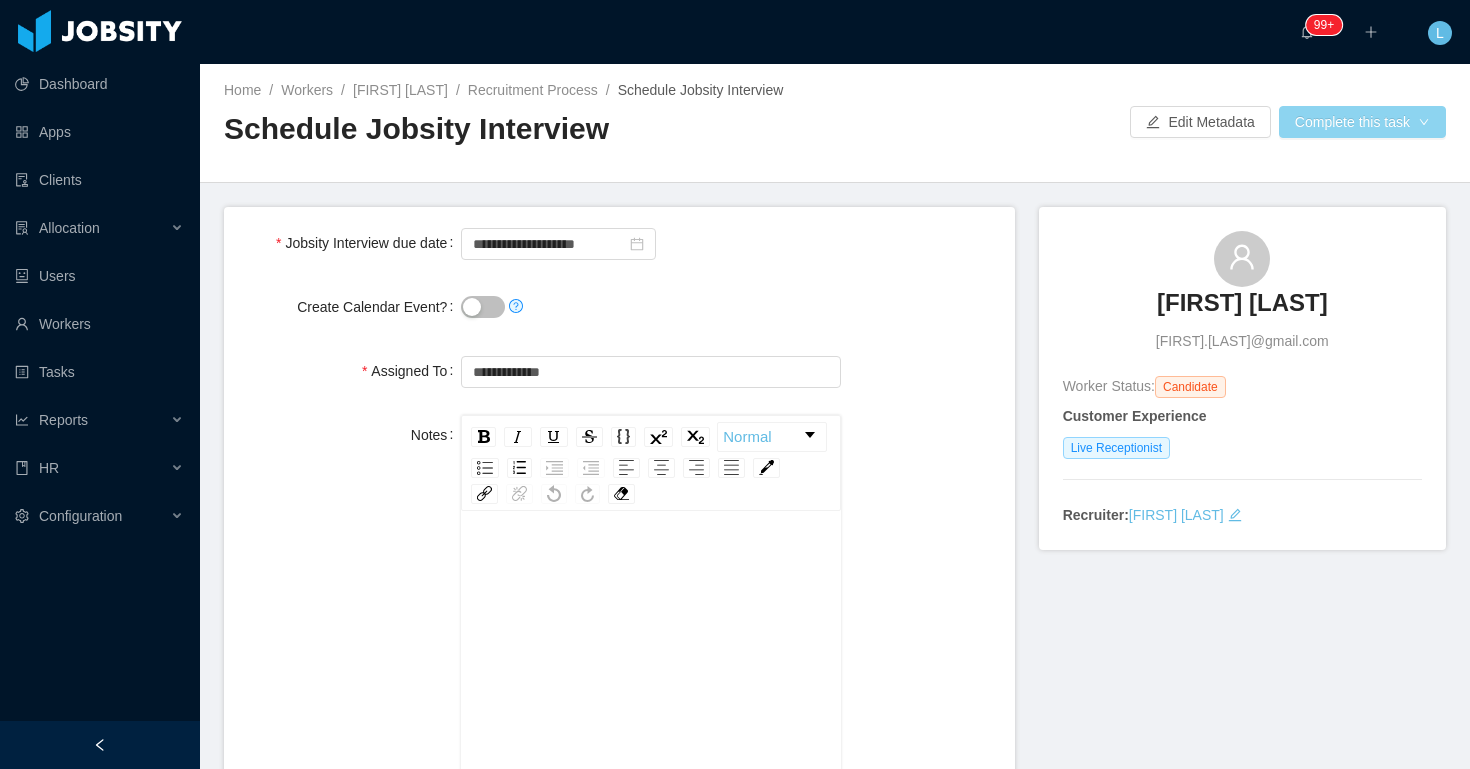 click on "Complete this task" at bounding box center [1362, 122] 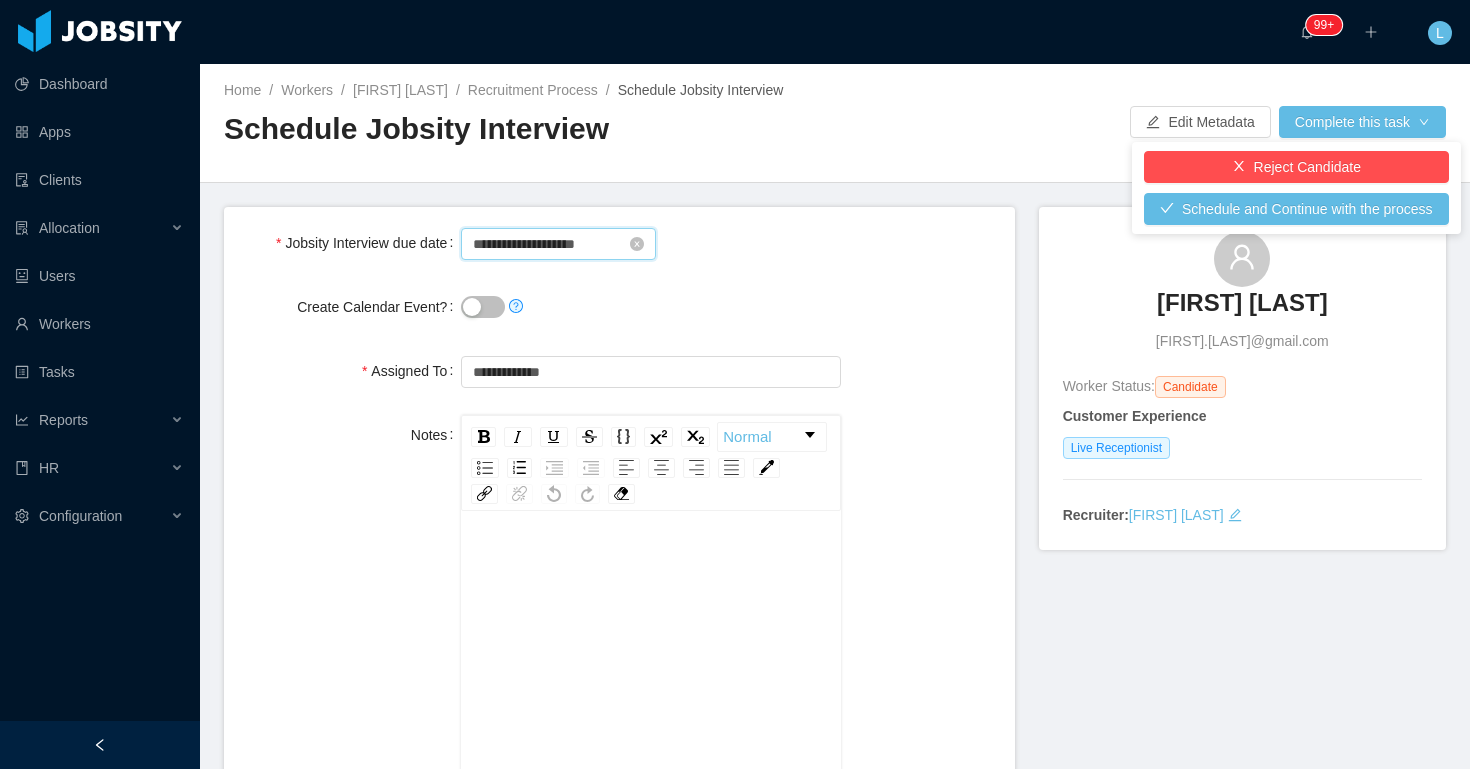 click on "**********" at bounding box center (558, 244) 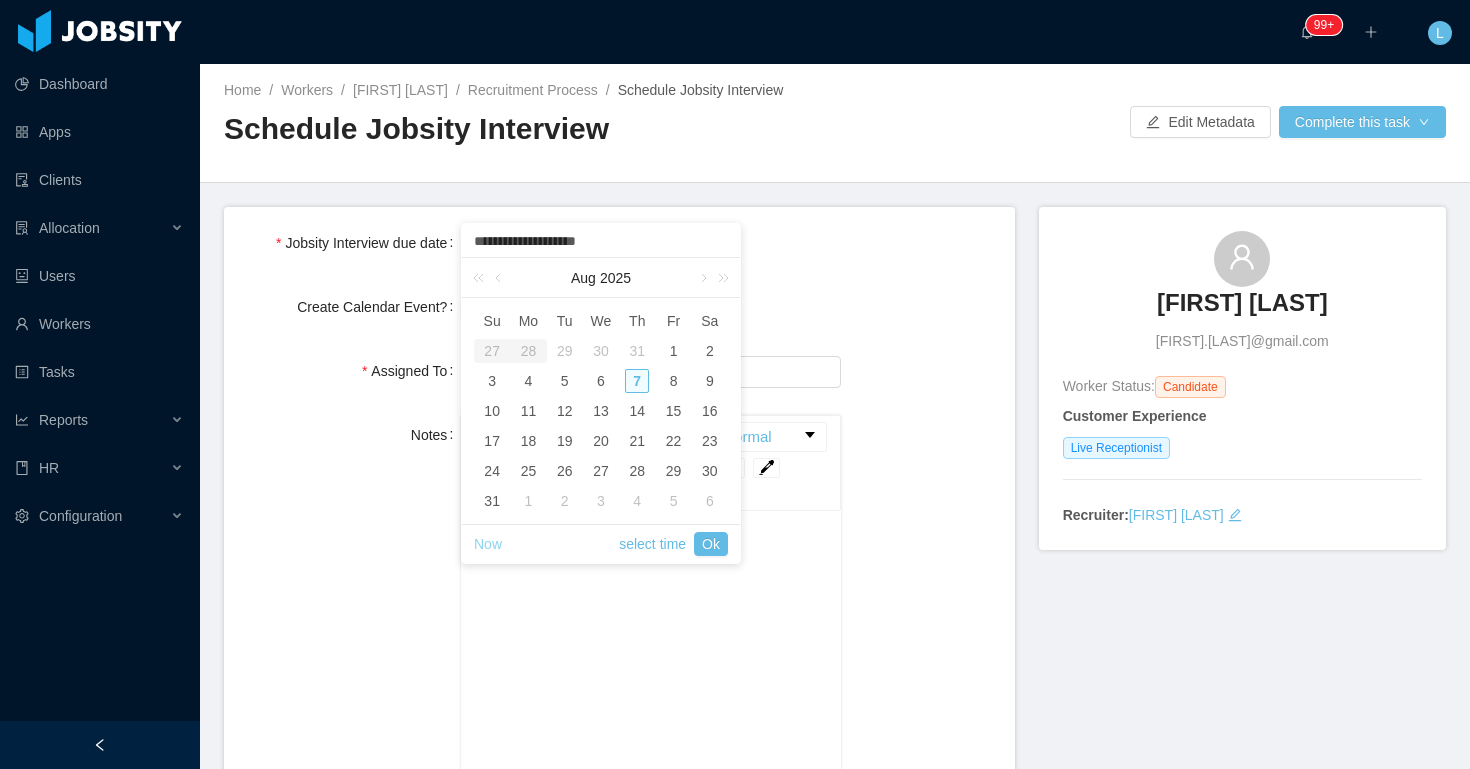 click on "Now" at bounding box center (488, 544) 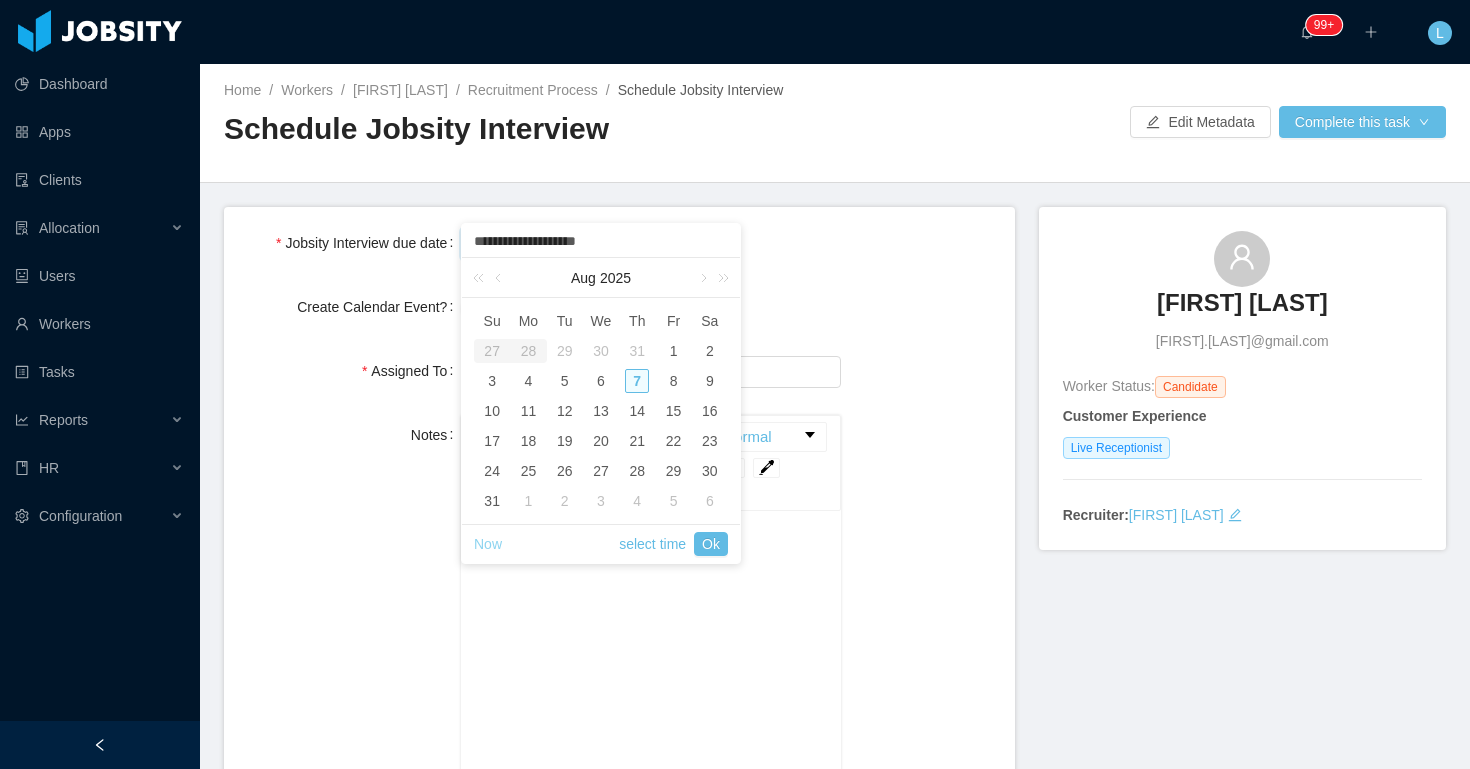 type on "**********" 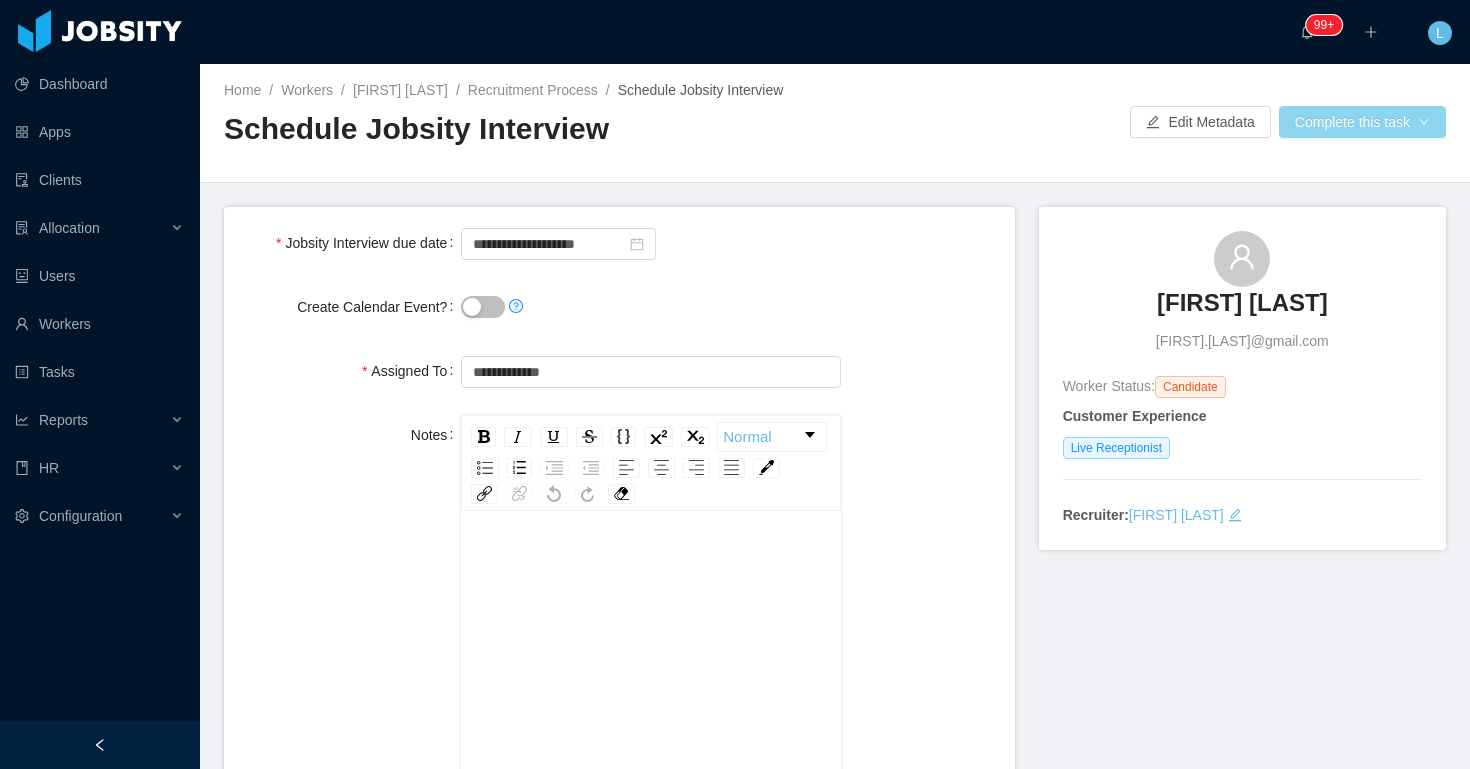 click on "Complete this task" at bounding box center [1362, 122] 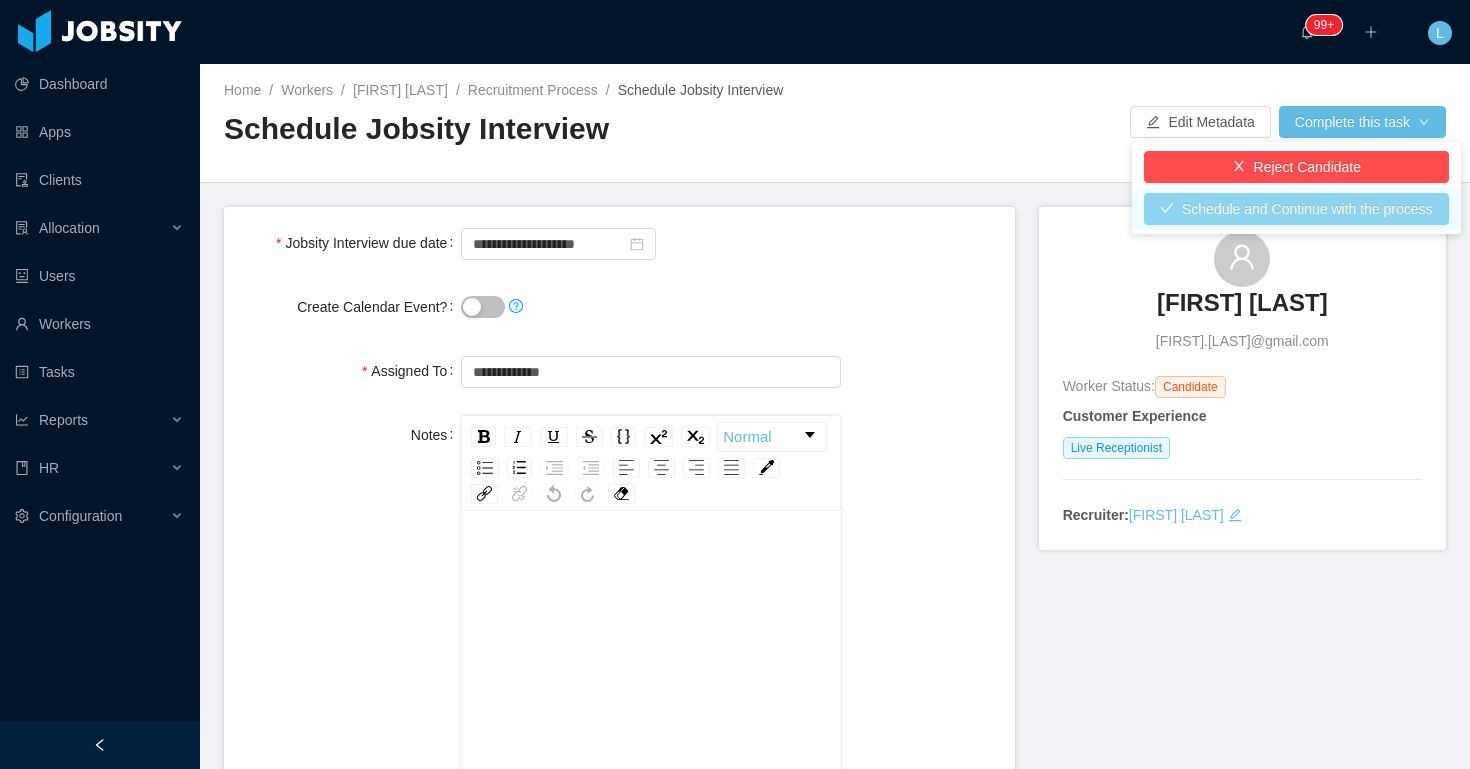click on "Schedule and Continue with the process" at bounding box center [1296, 209] 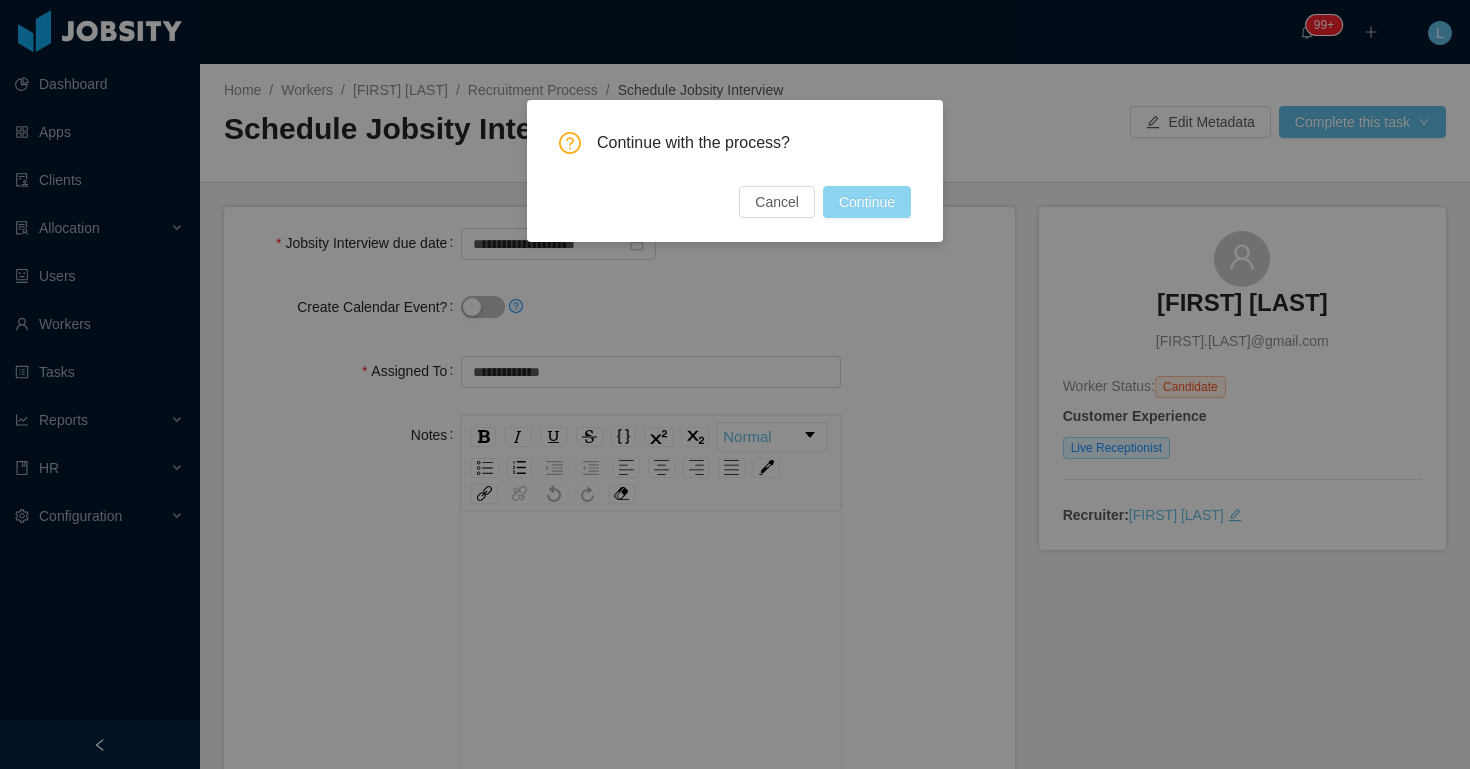 click on "Continue" at bounding box center (867, 202) 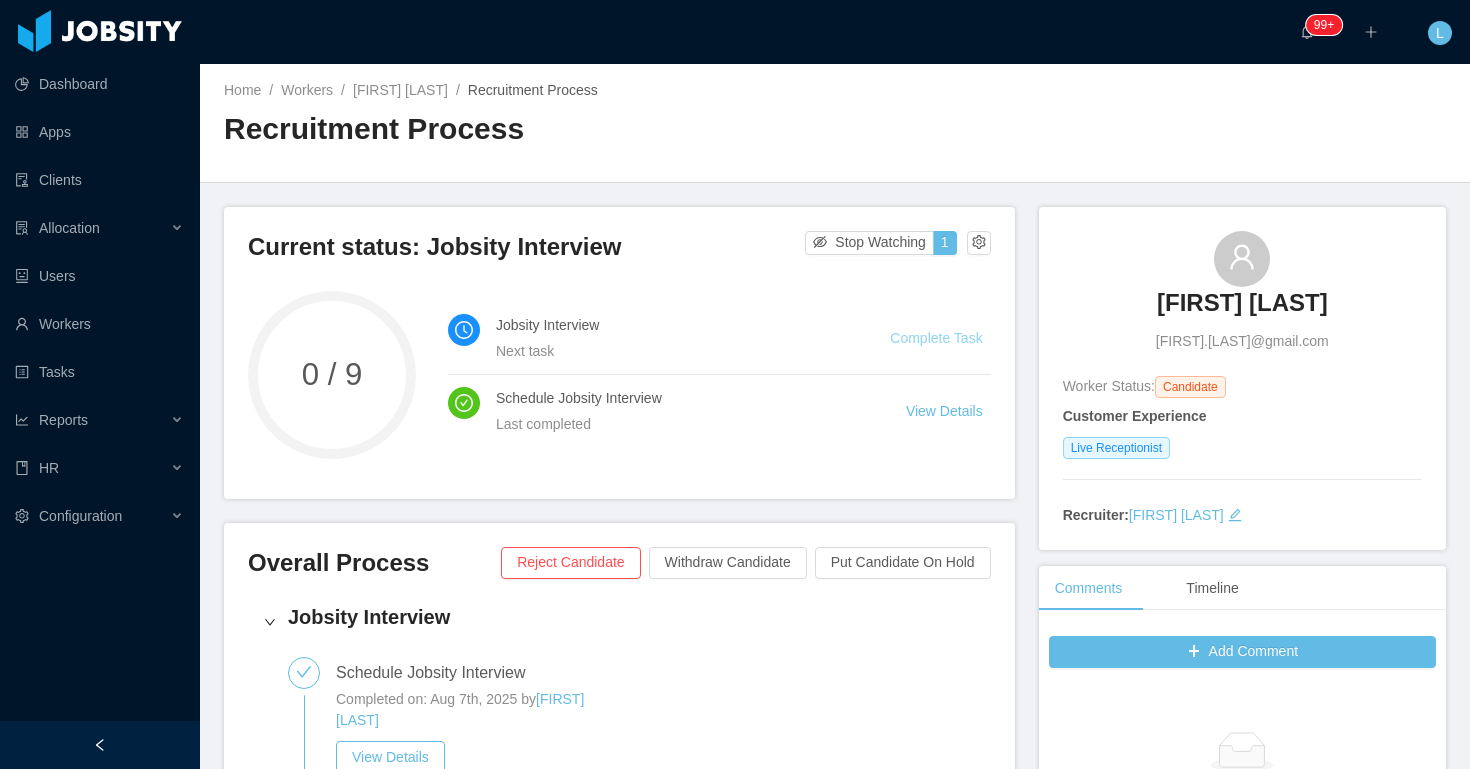 click on "Complete Task" at bounding box center (936, 338) 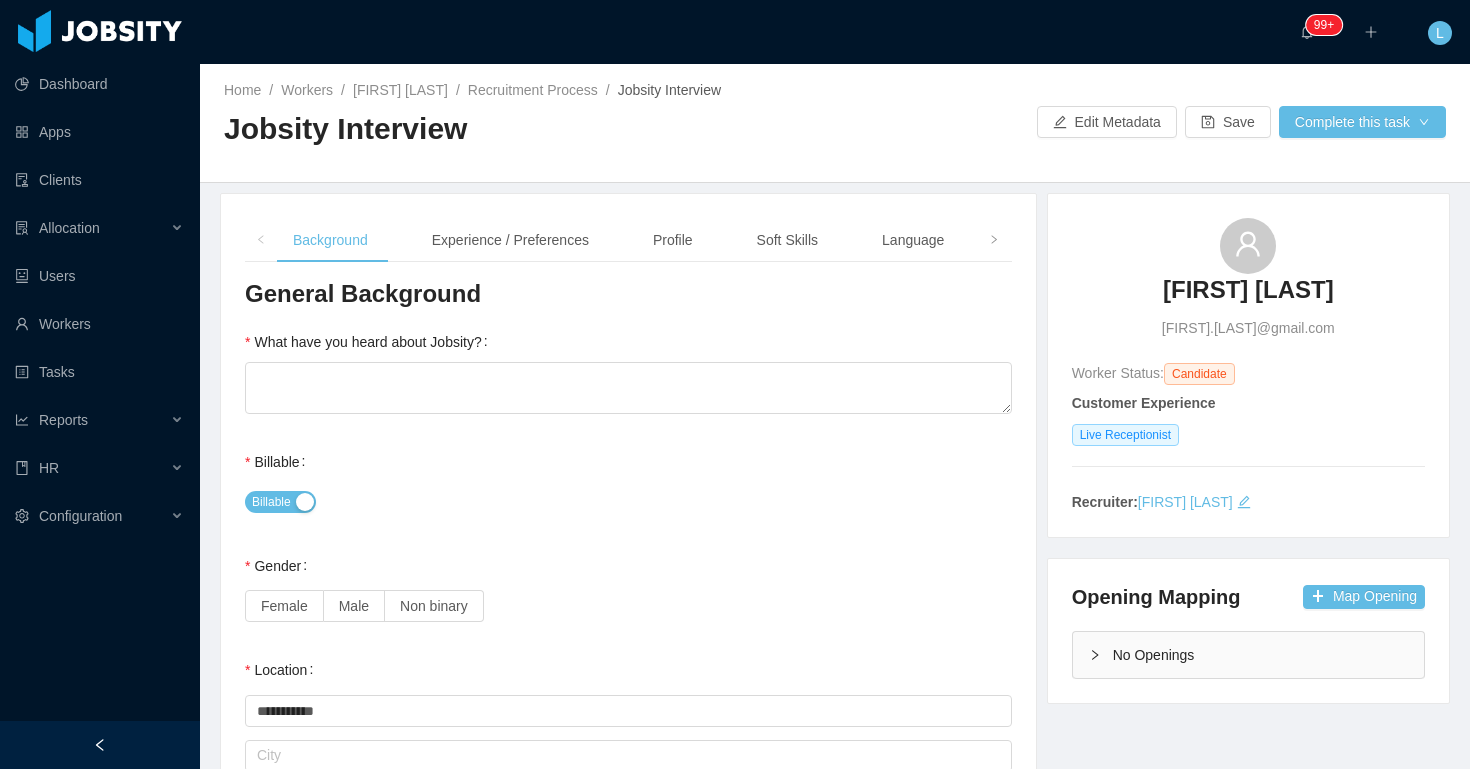 type 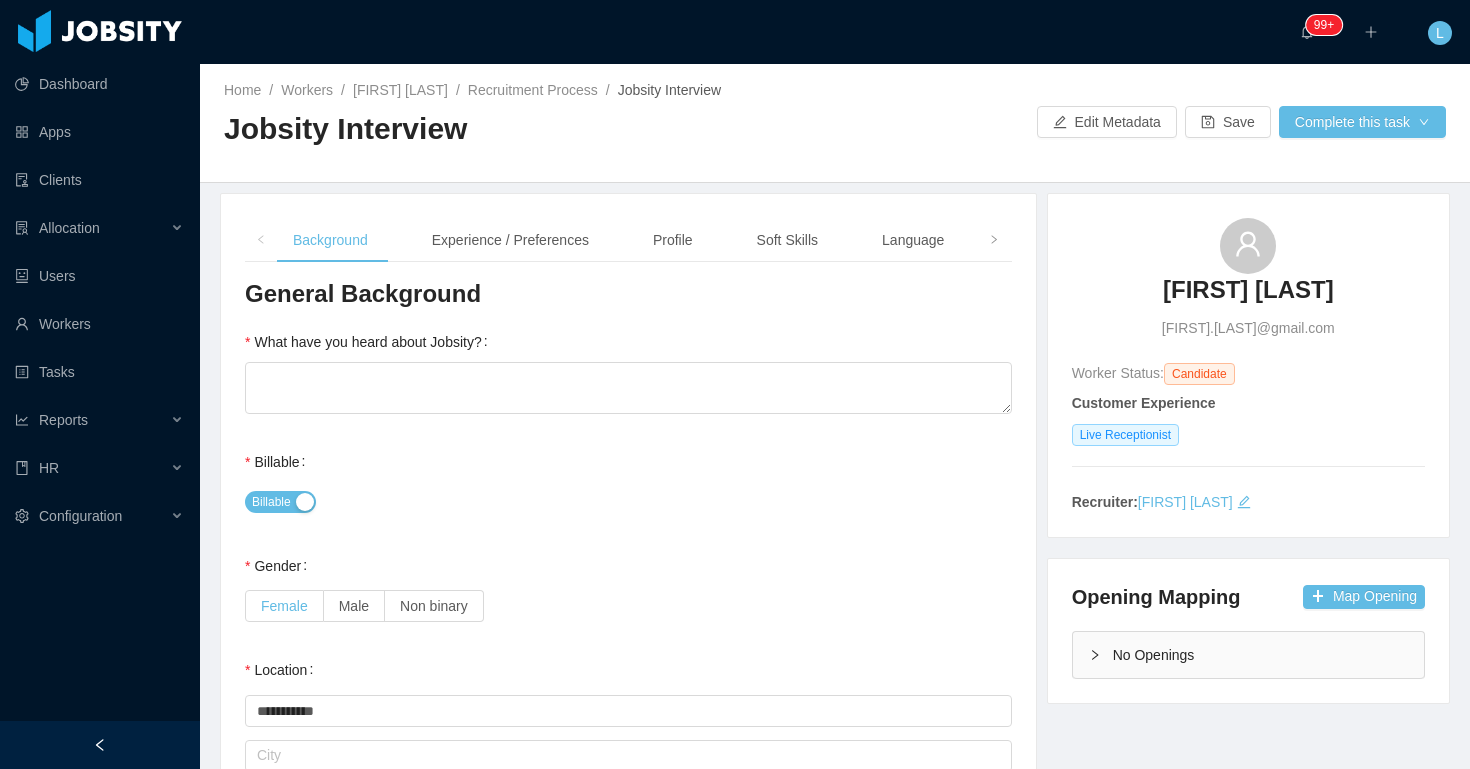 click on "Female" at bounding box center (284, 606) 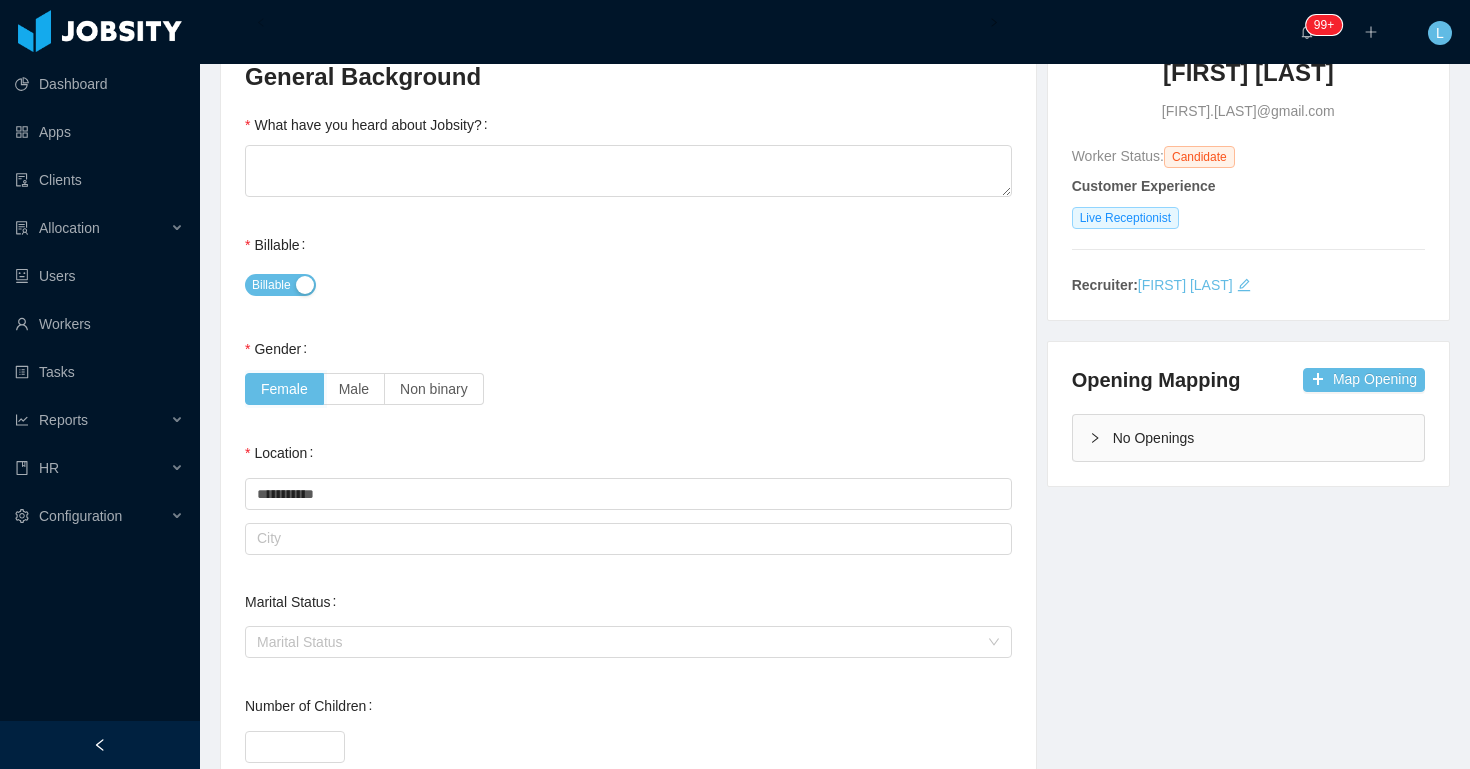 scroll, scrollTop: 268, scrollLeft: 0, axis: vertical 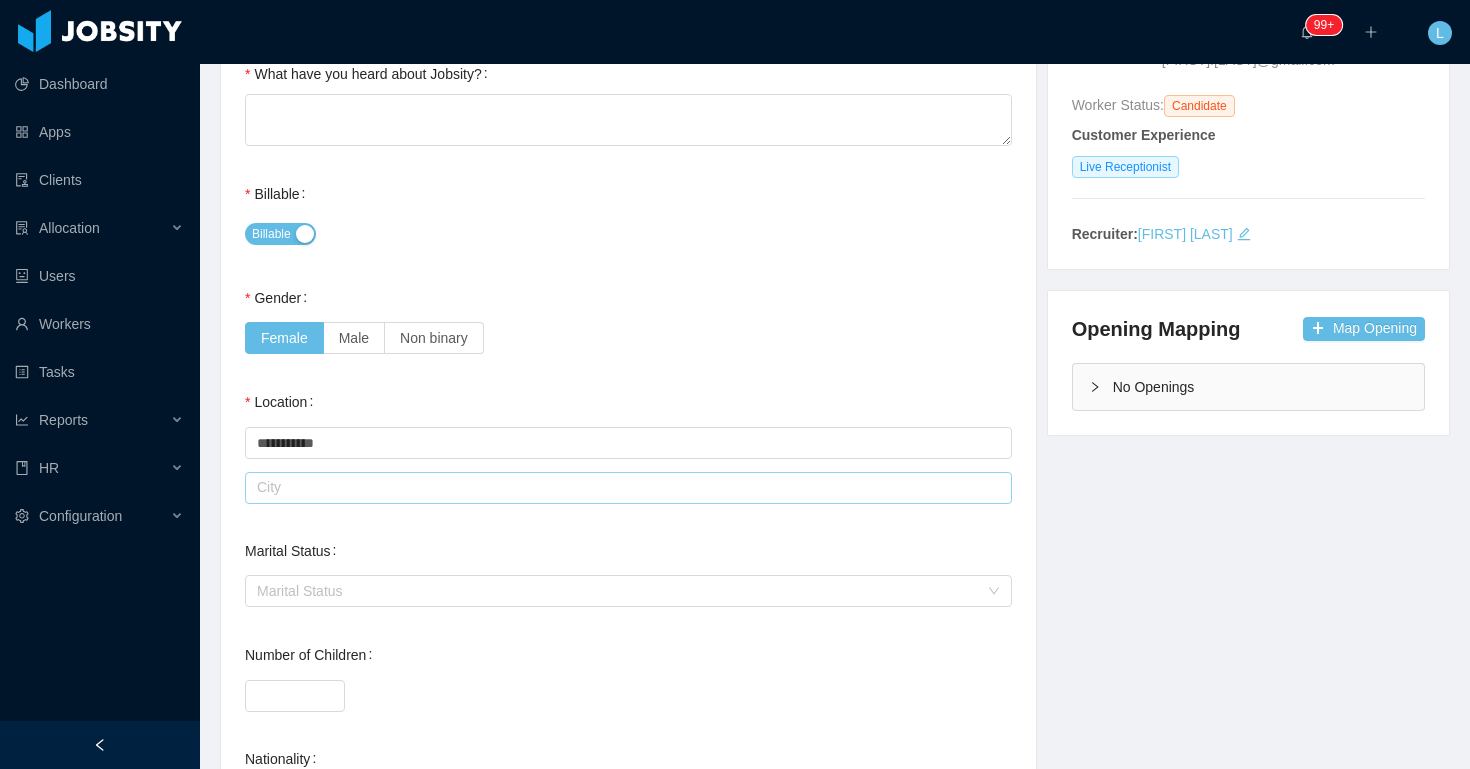 click at bounding box center [628, 488] 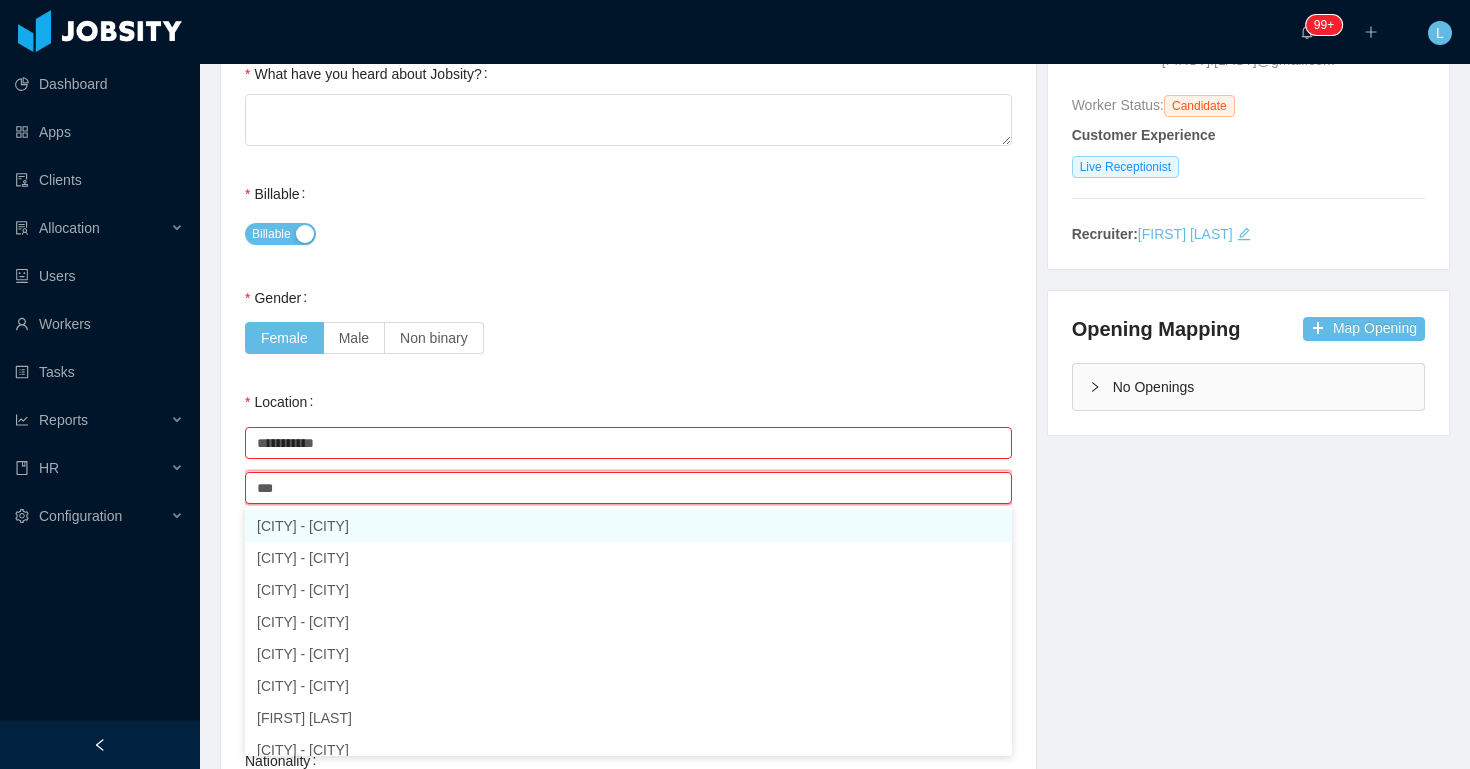 click on "[CITY] - [CITY]" at bounding box center [628, 526] 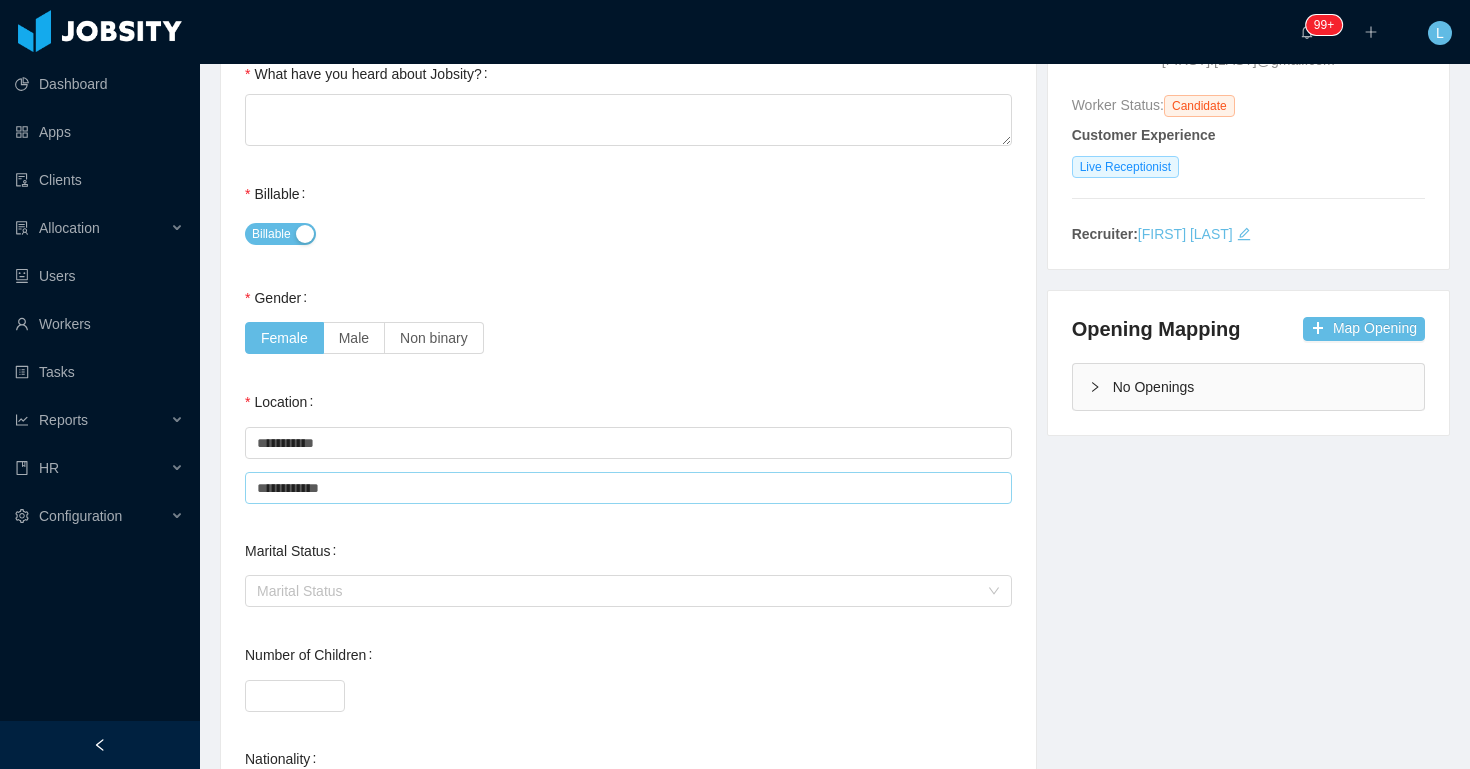 type on "**********" 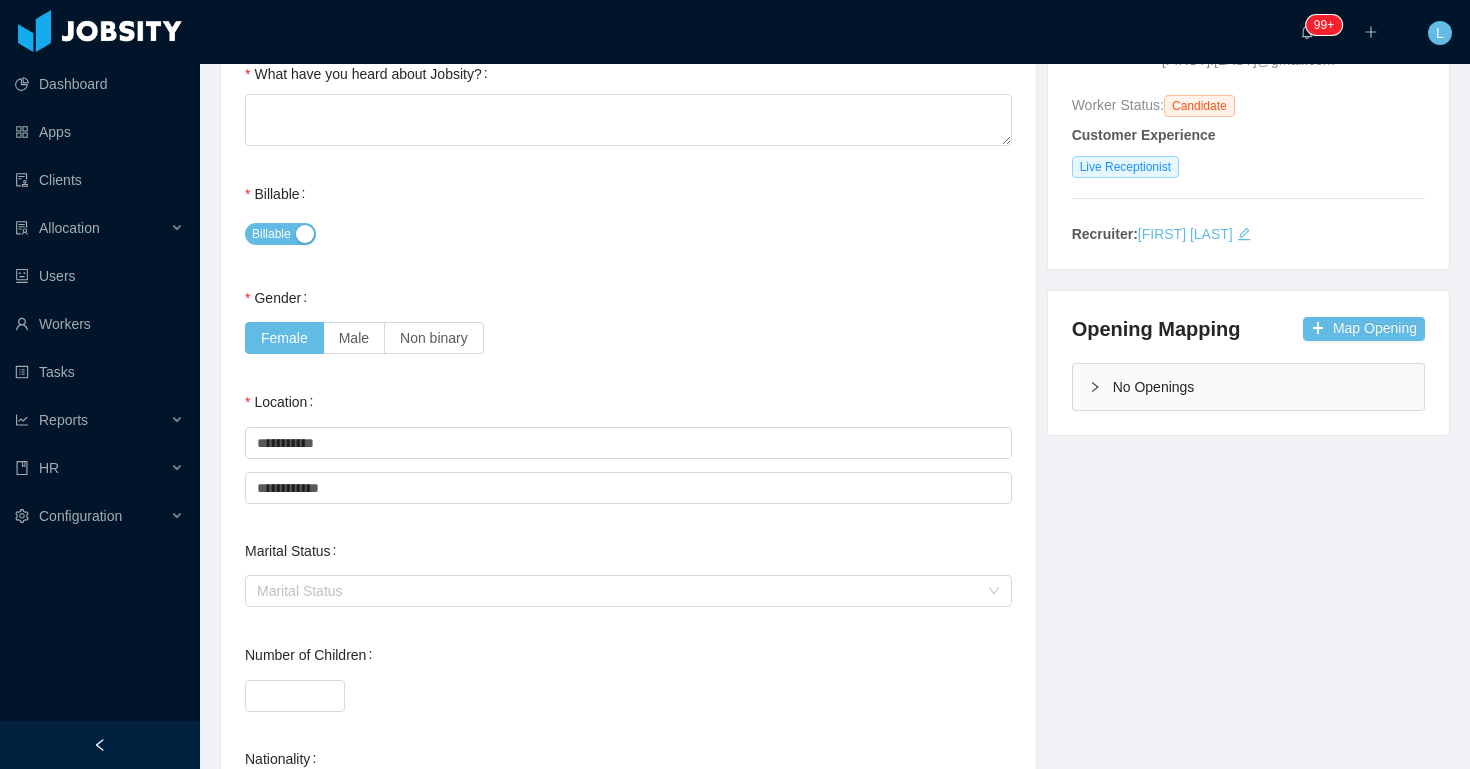 click on "Billable" at bounding box center [628, 234] 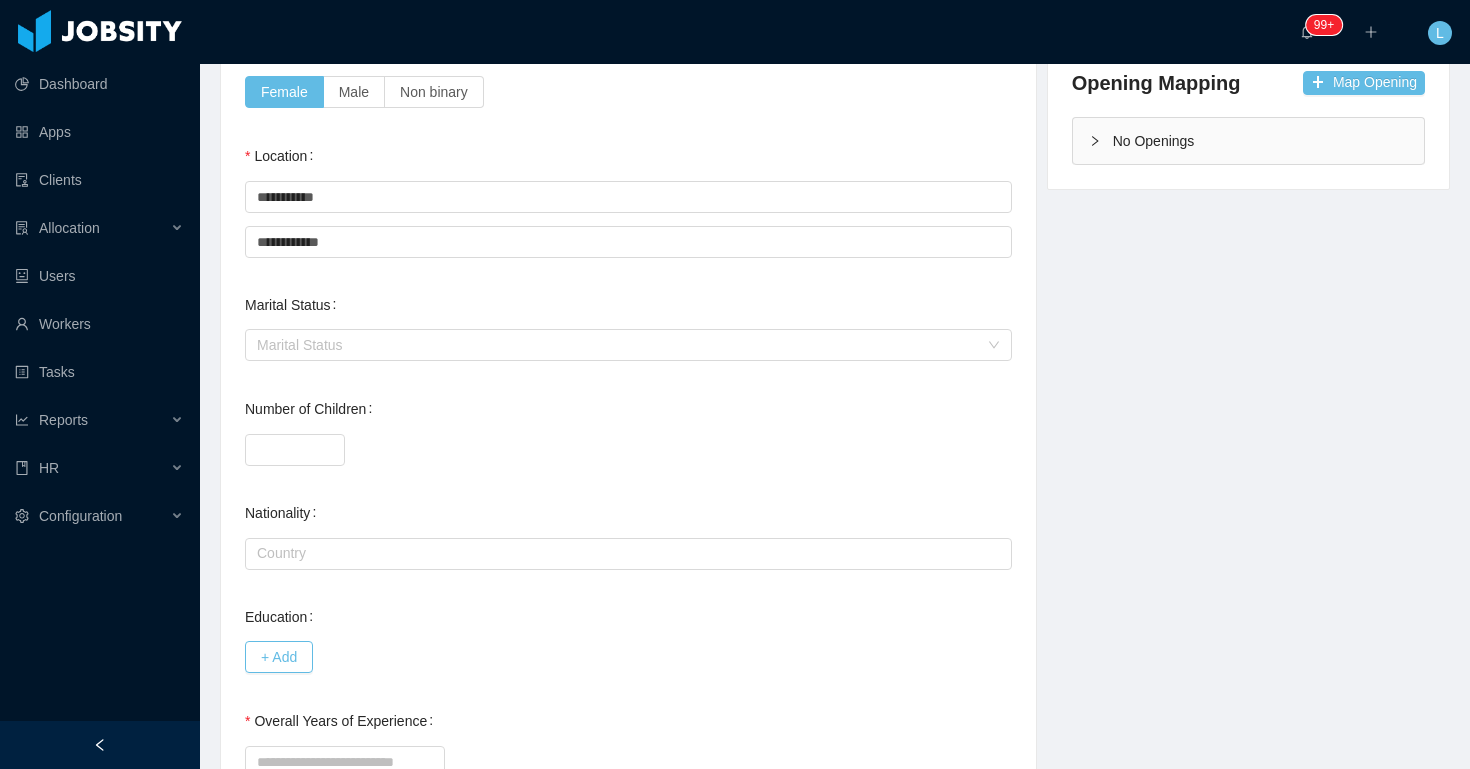 scroll, scrollTop: 666, scrollLeft: 0, axis: vertical 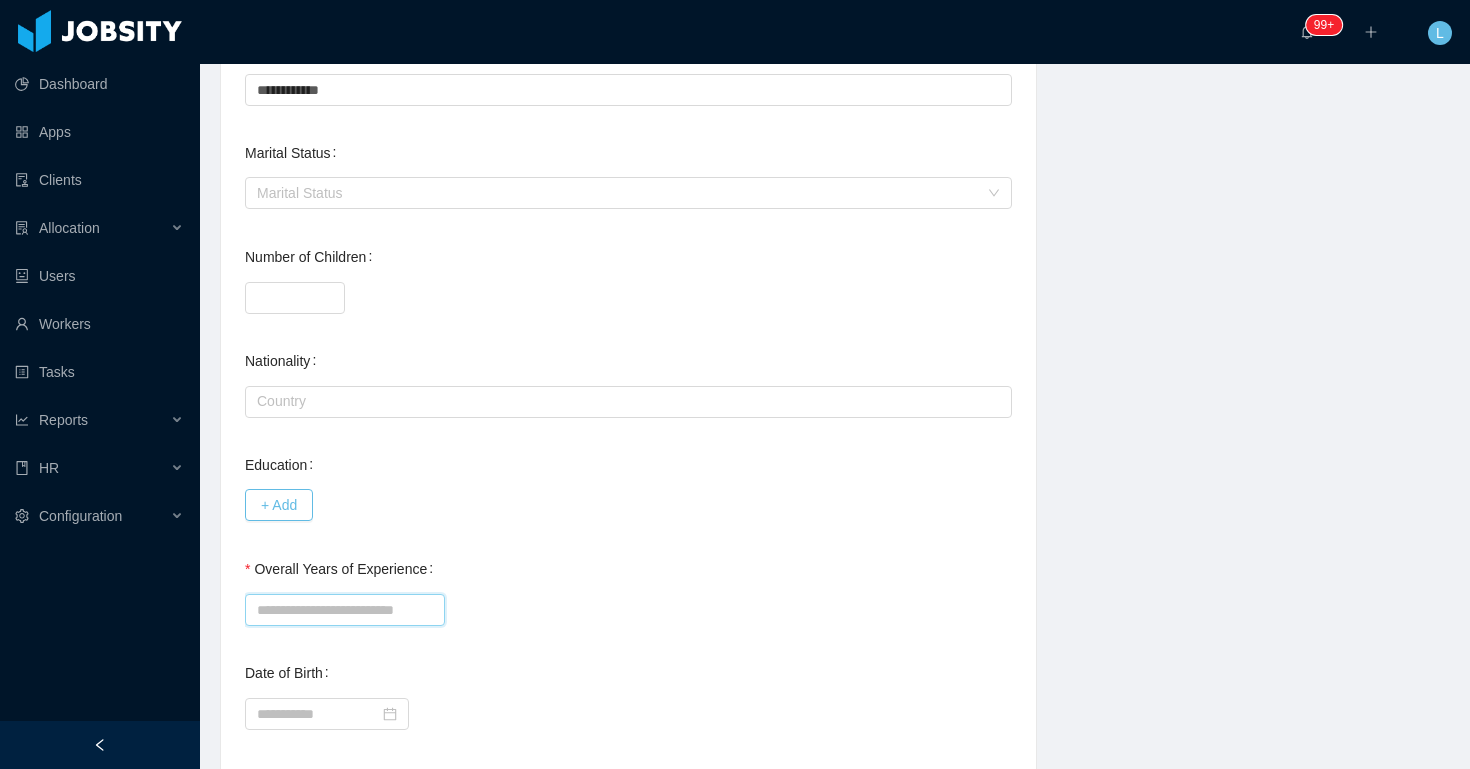 click on "Overall Years of Experience" at bounding box center (345, 610) 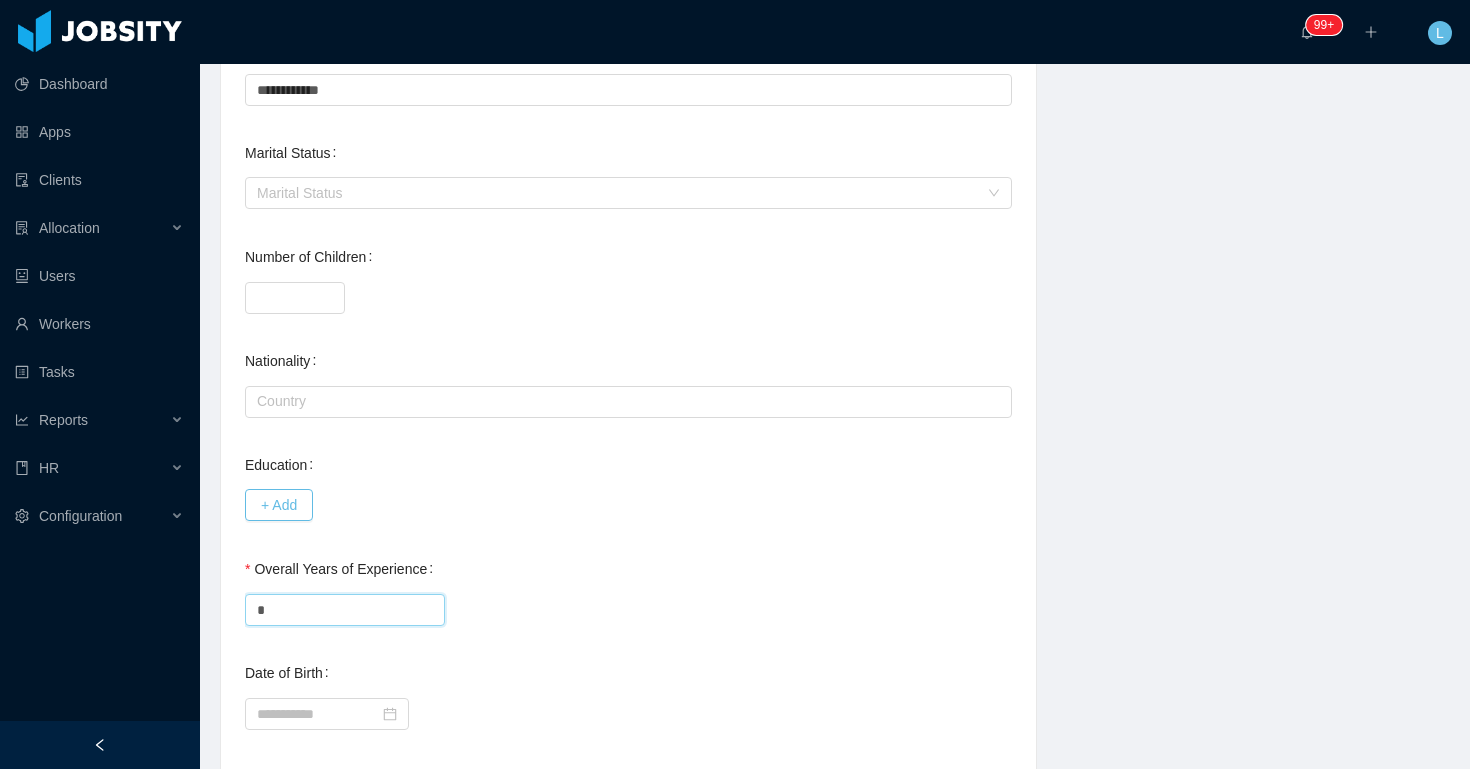 type on "*" 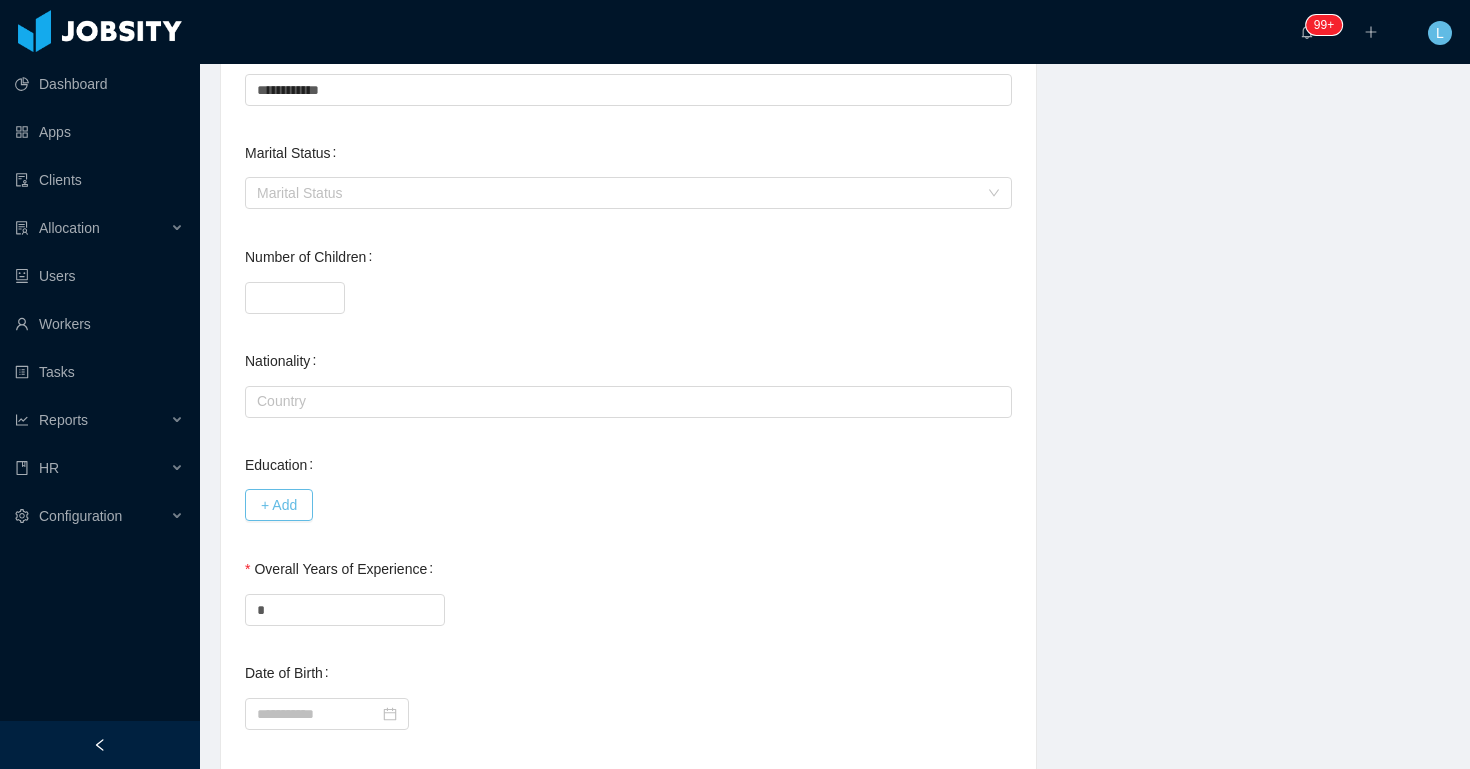 click on "Overall Years of Experience *" at bounding box center (628, 589) 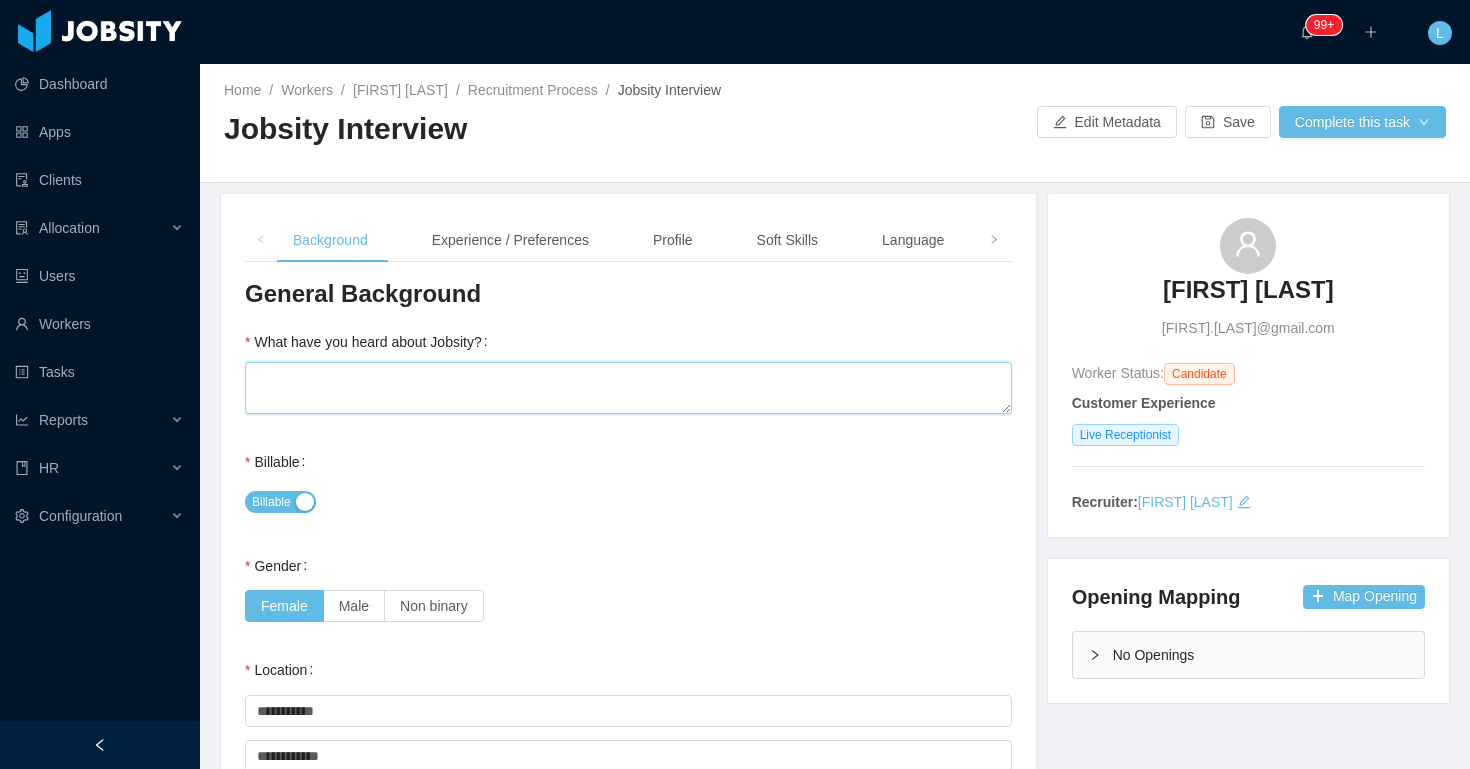click on "What have you heard about Jobsity?" at bounding box center (628, 388) 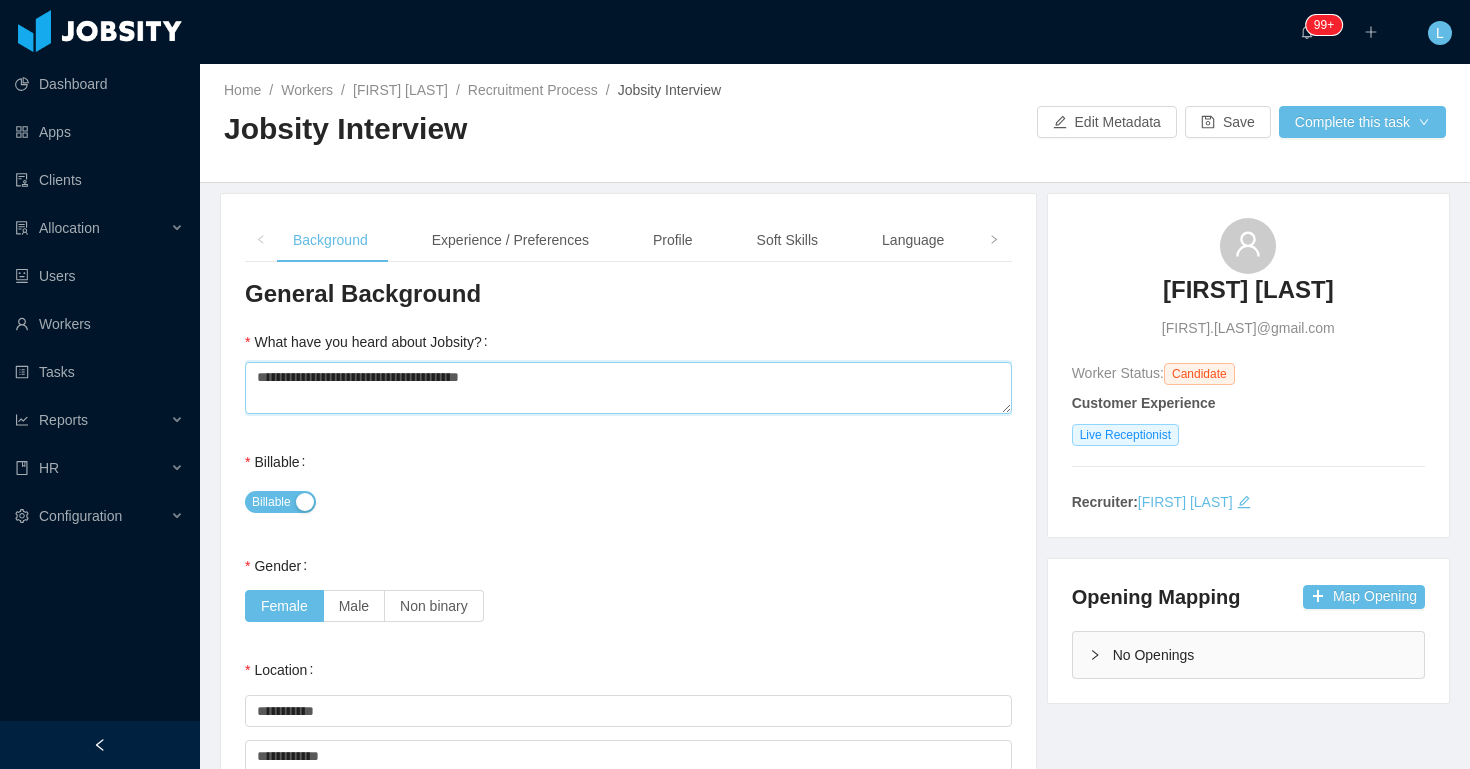 type on "**********" 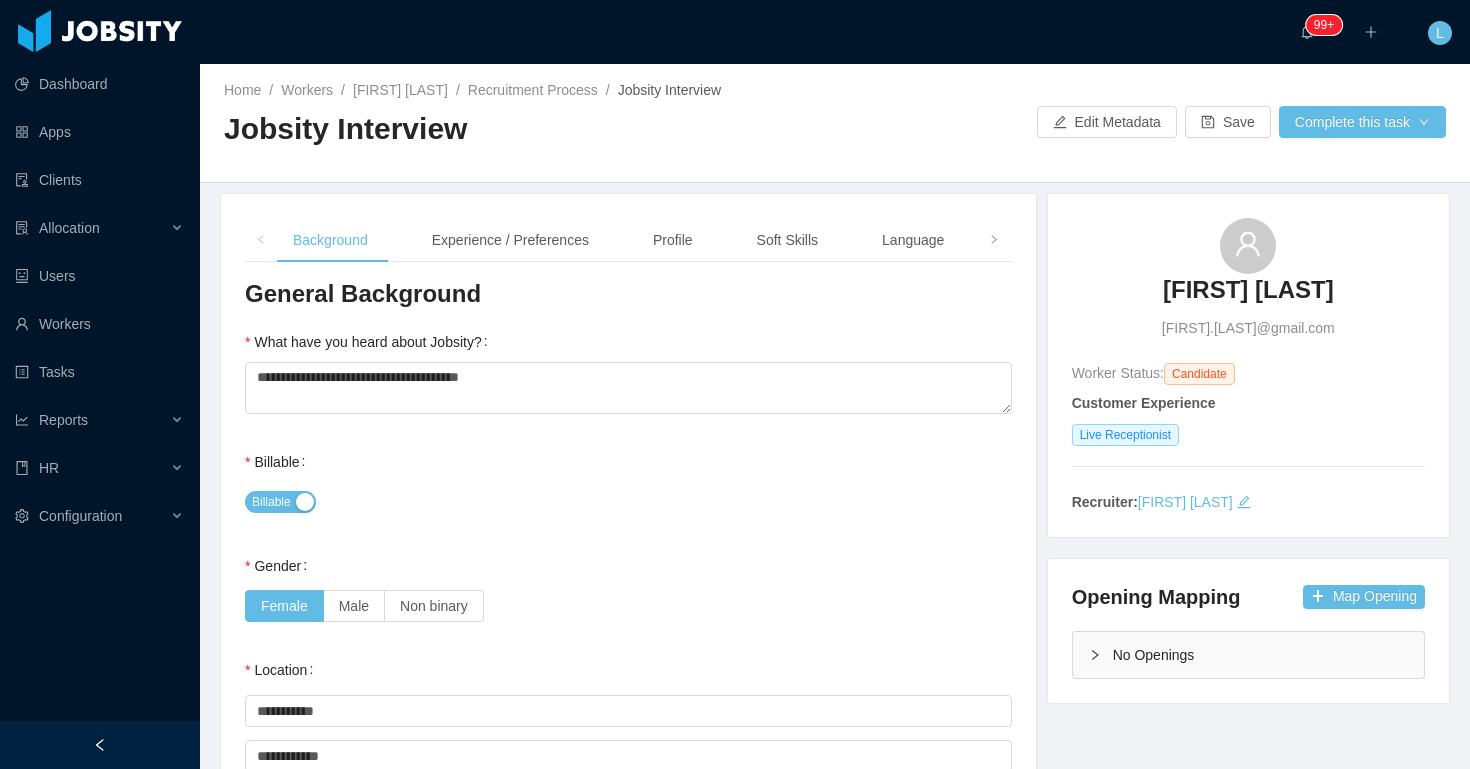click on "Billable Billable" at bounding box center (628, 482) 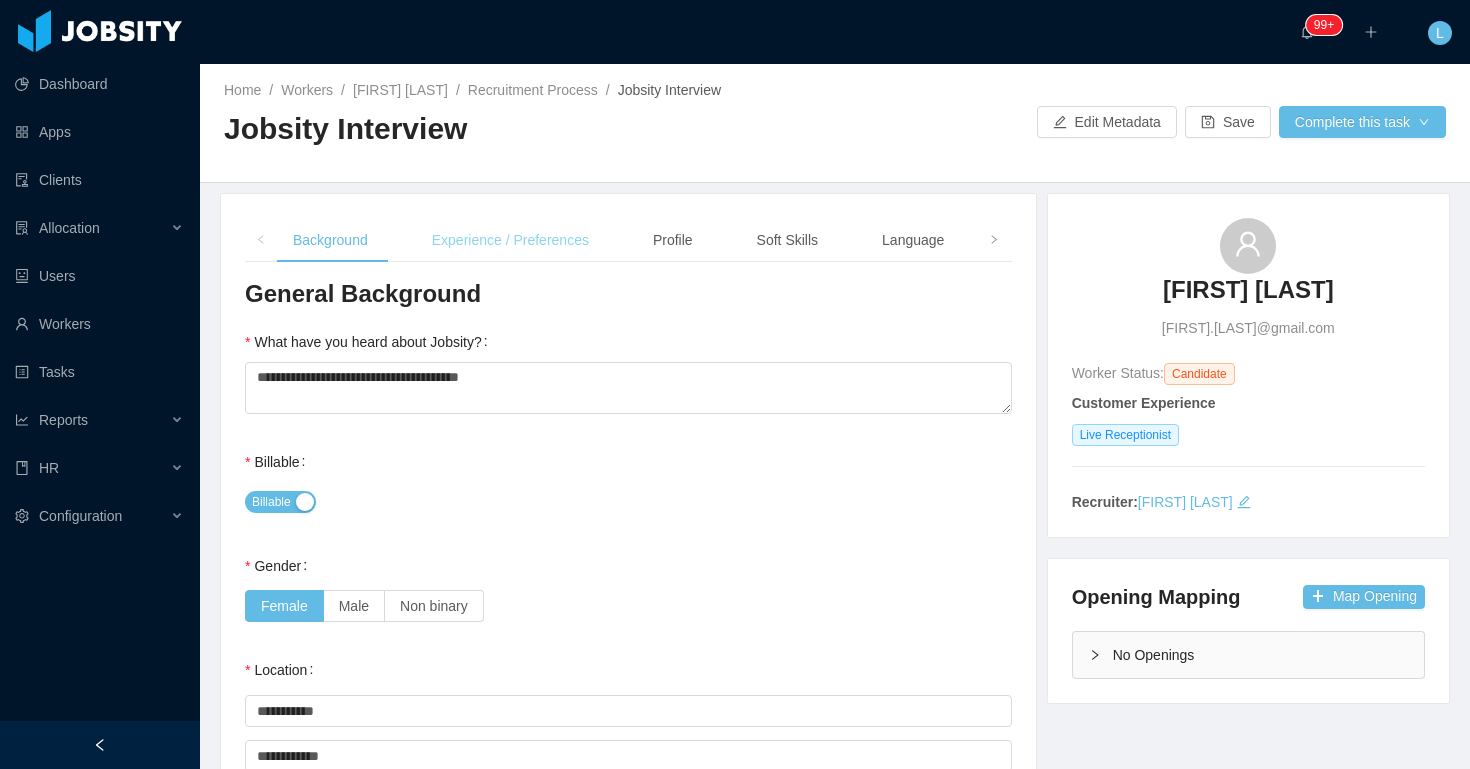 click on "Experience / Preferences" at bounding box center (510, 240) 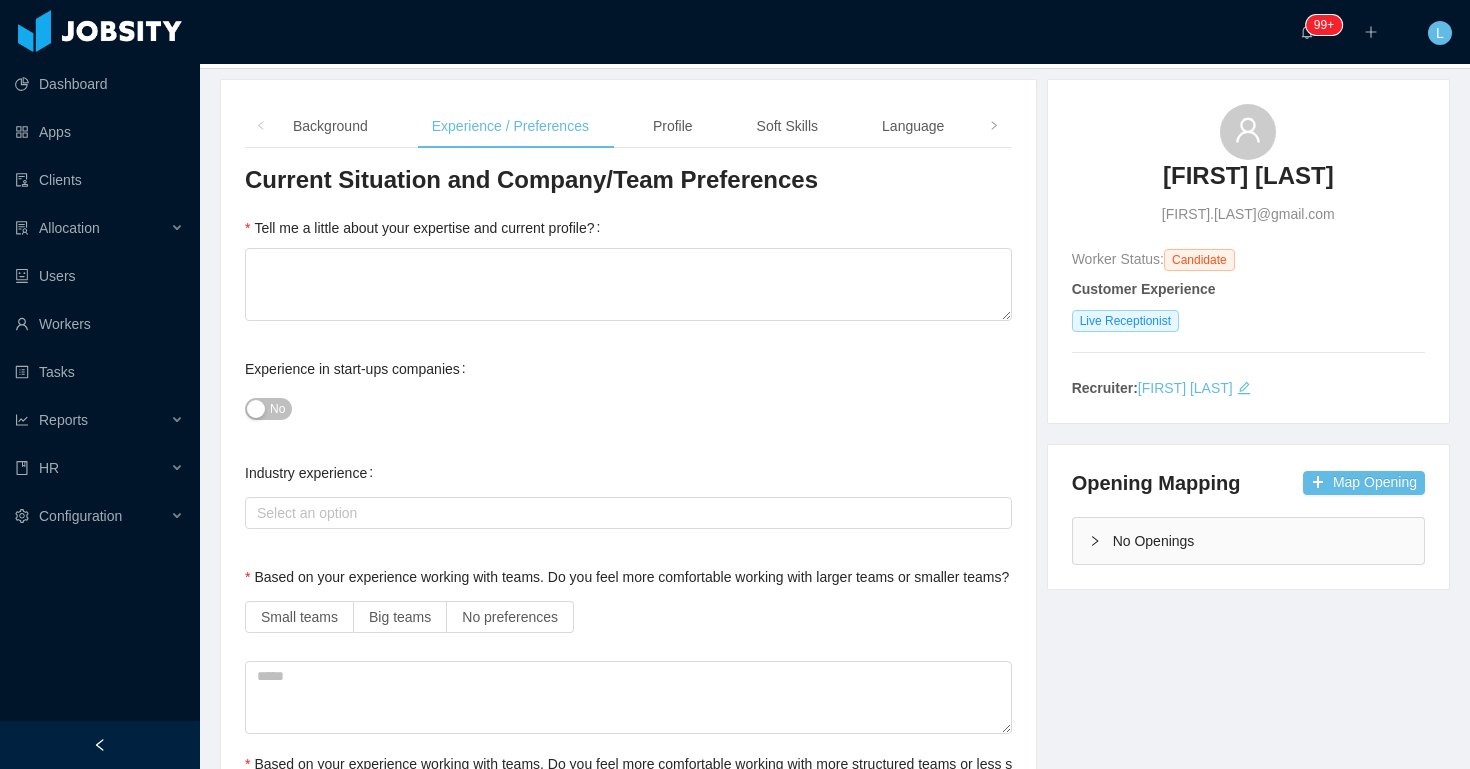 scroll, scrollTop: 314, scrollLeft: 0, axis: vertical 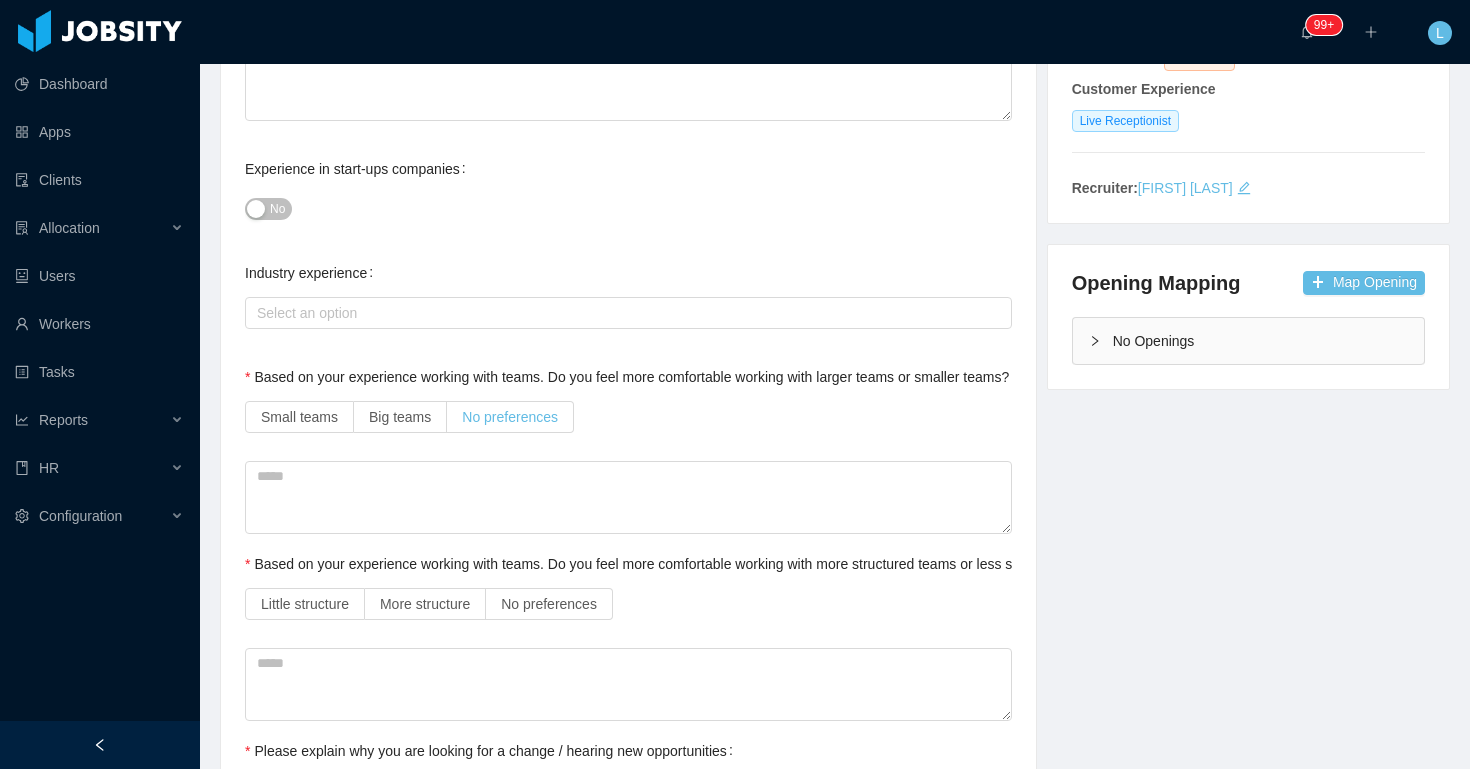 click on "No preferences" at bounding box center [510, 417] 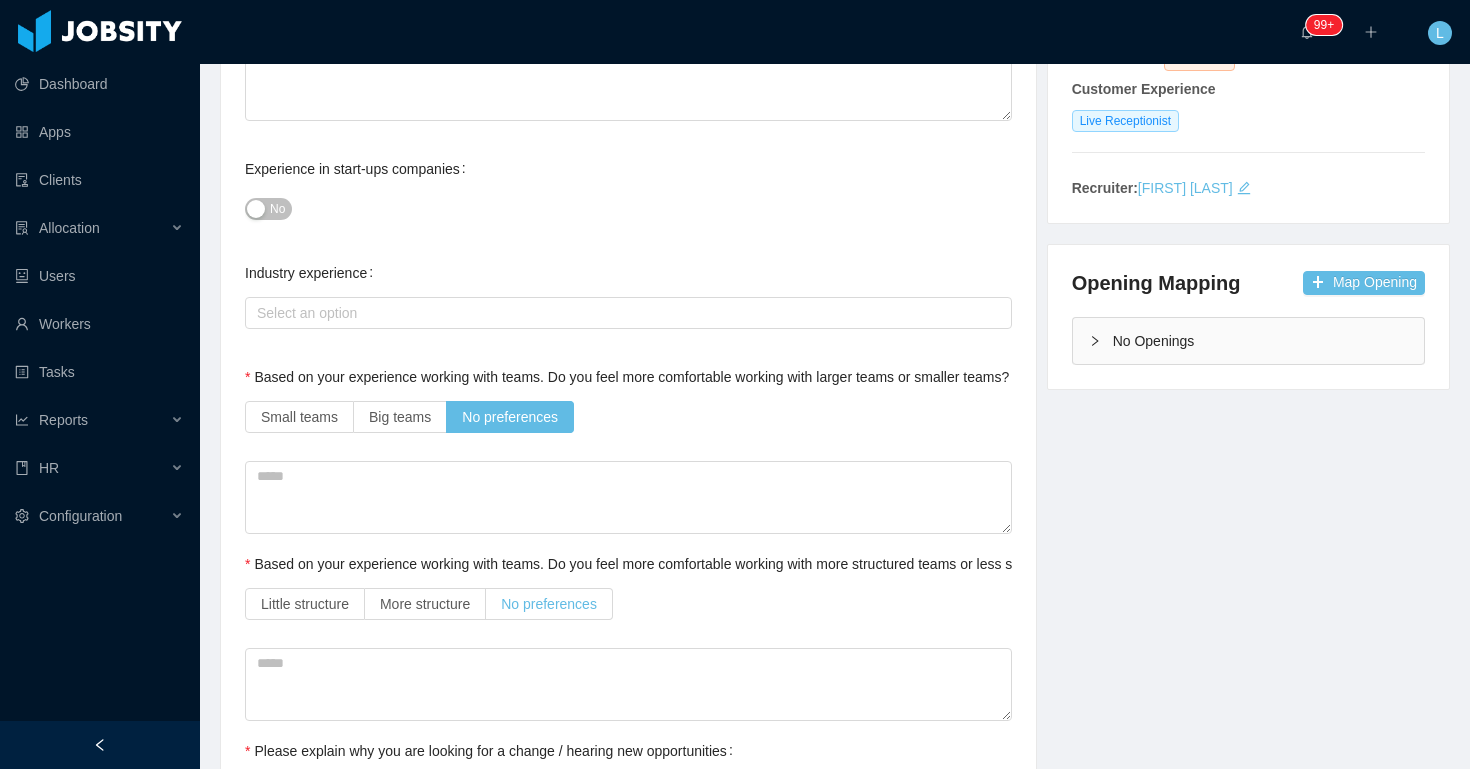 click on "No preferences" at bounding box center [549, 604] 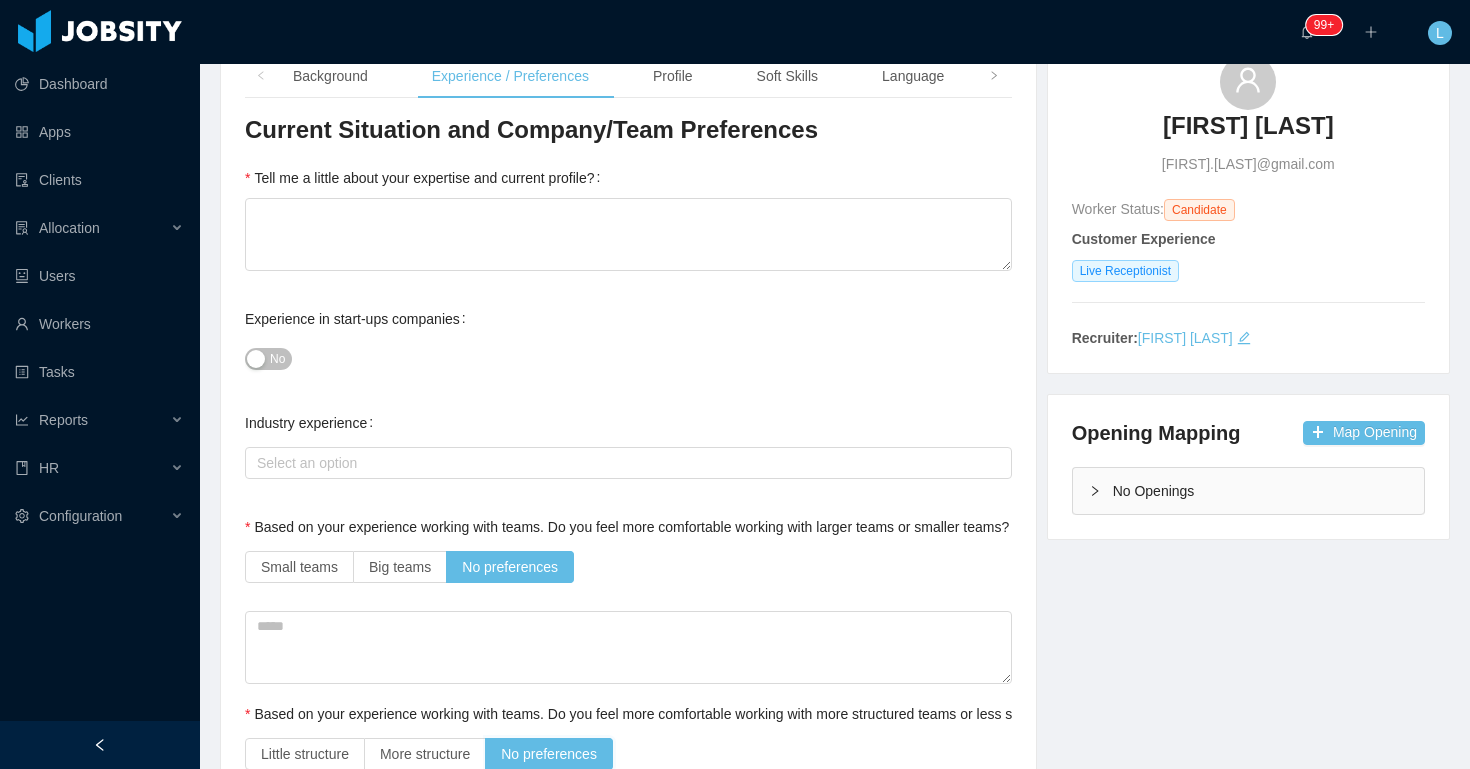 scroll, scrollTop: 0, scrollLeft: 0, axis: both 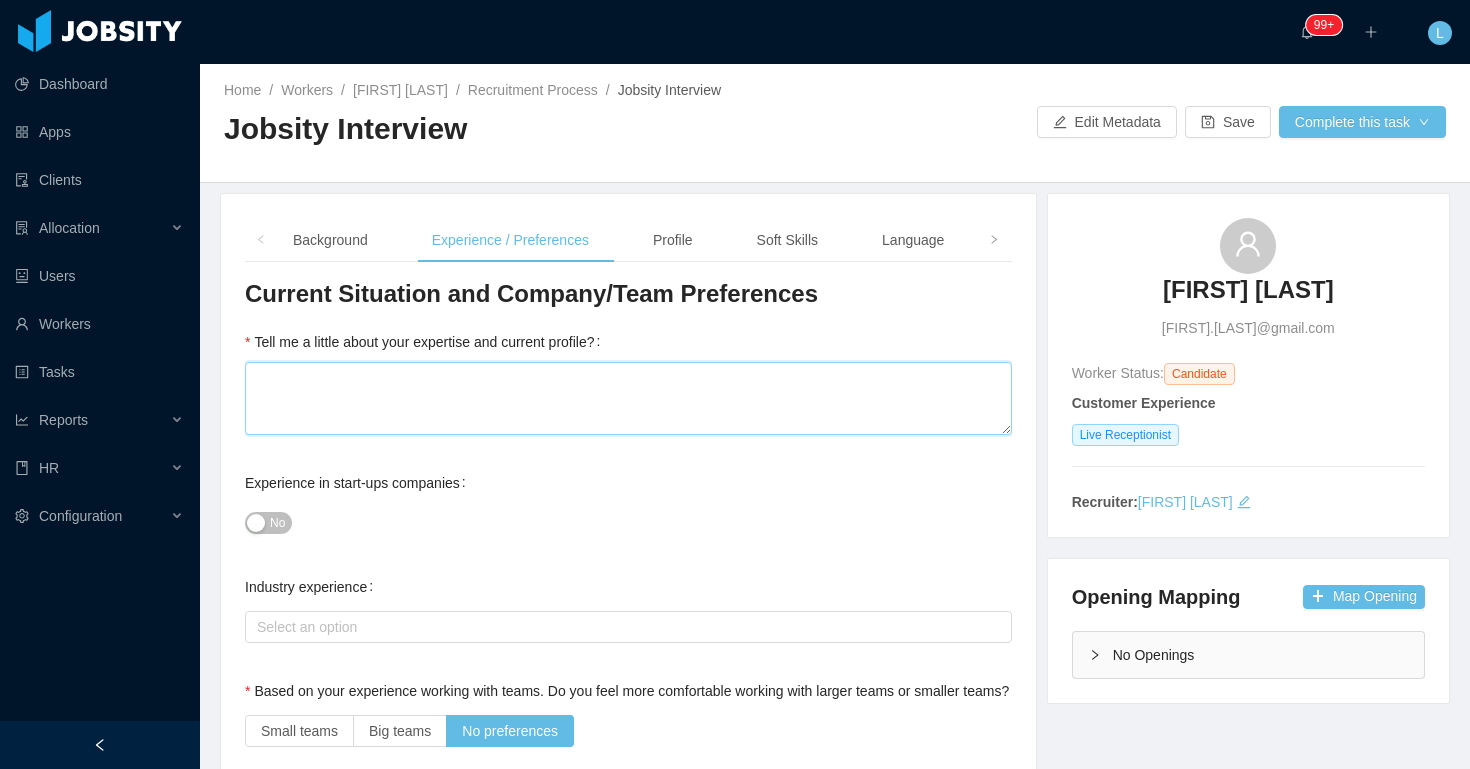click on "Tell me a little about your expertise and current profile?" at bounding box center (628, 398) 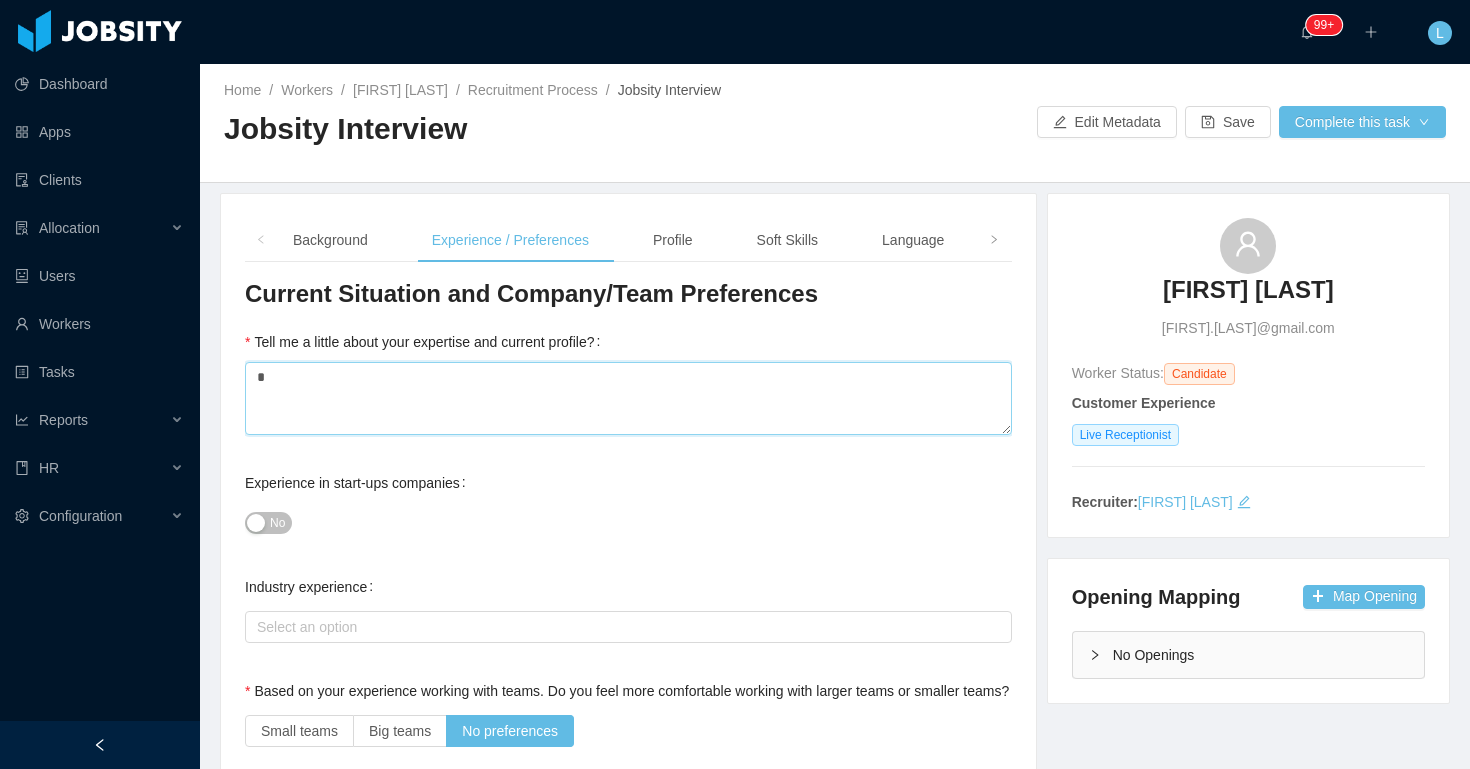 type 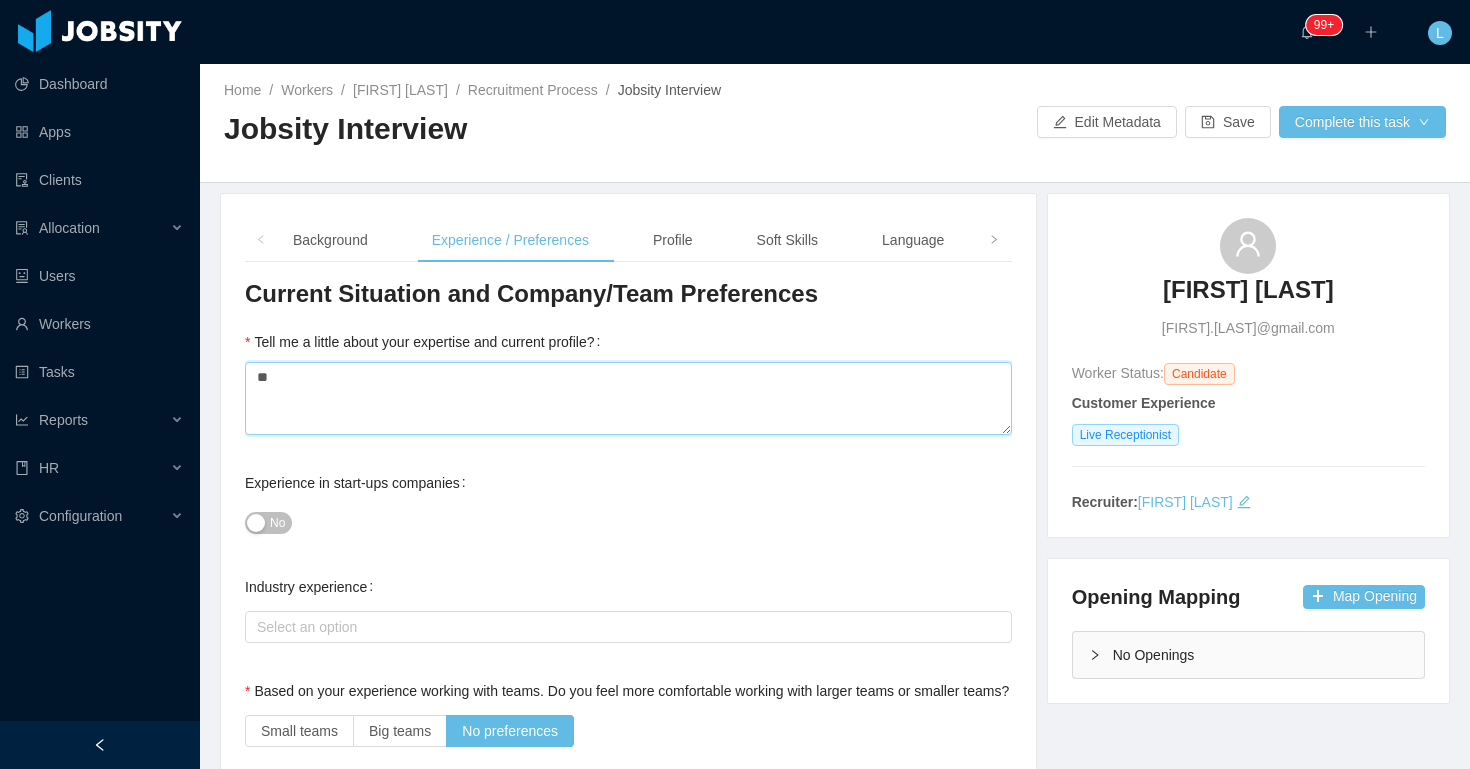type 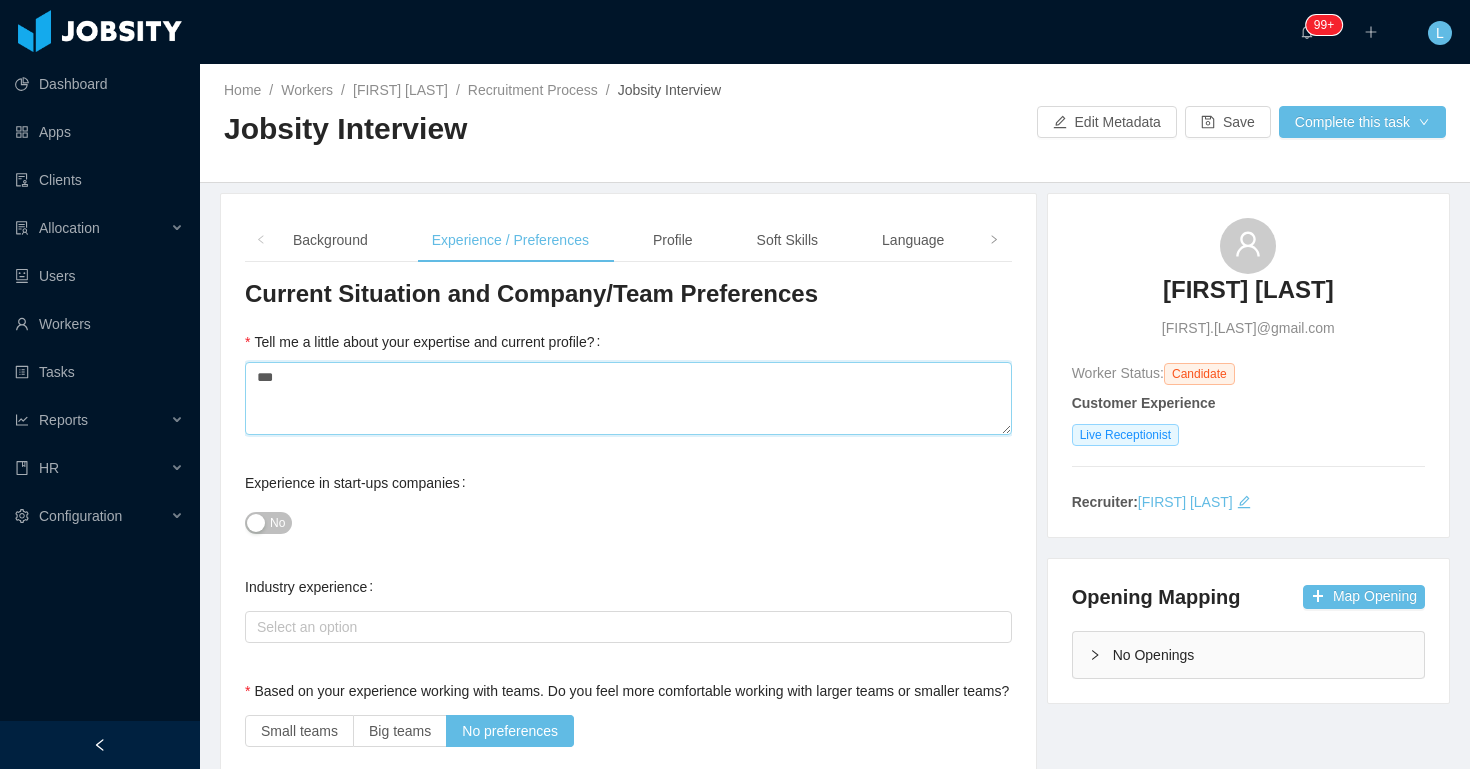 type 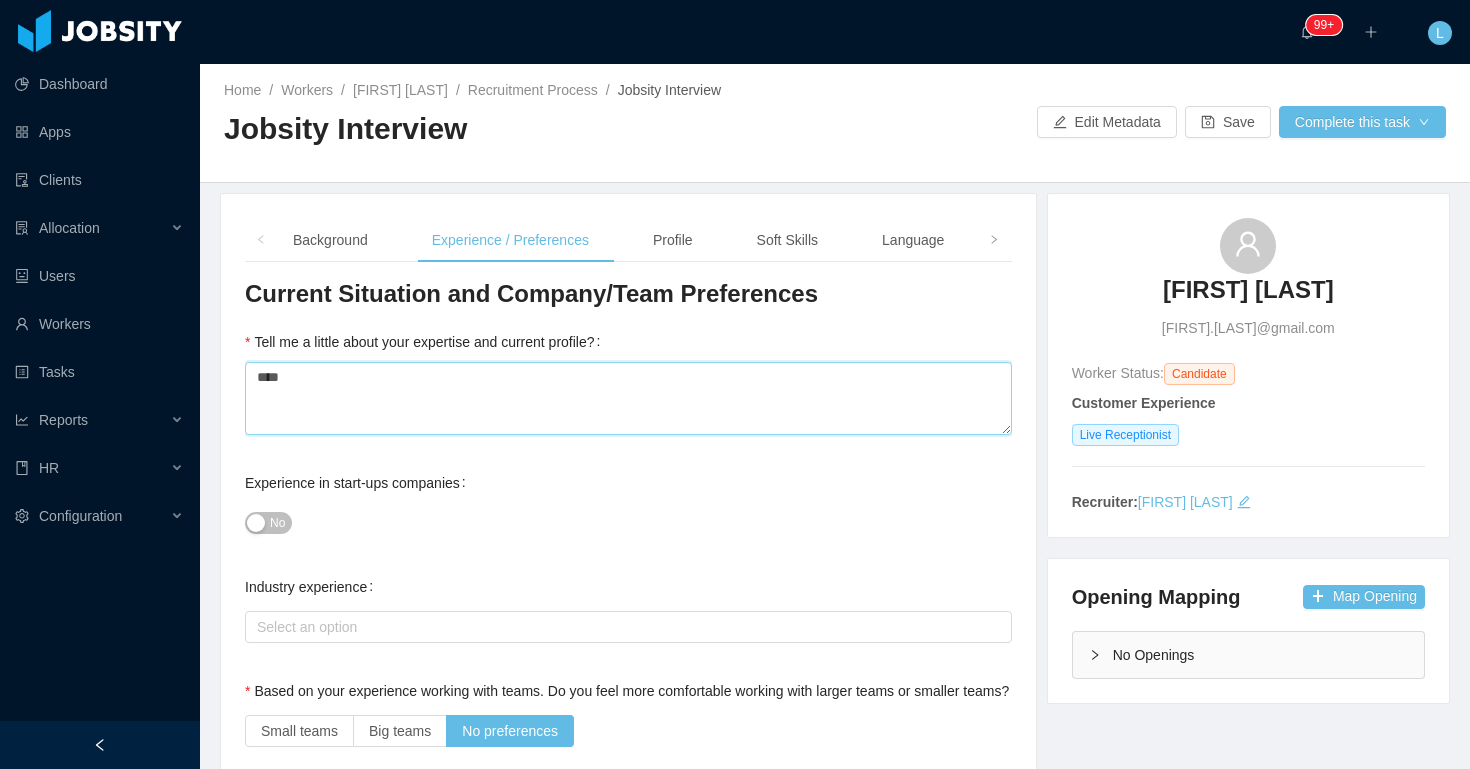 type 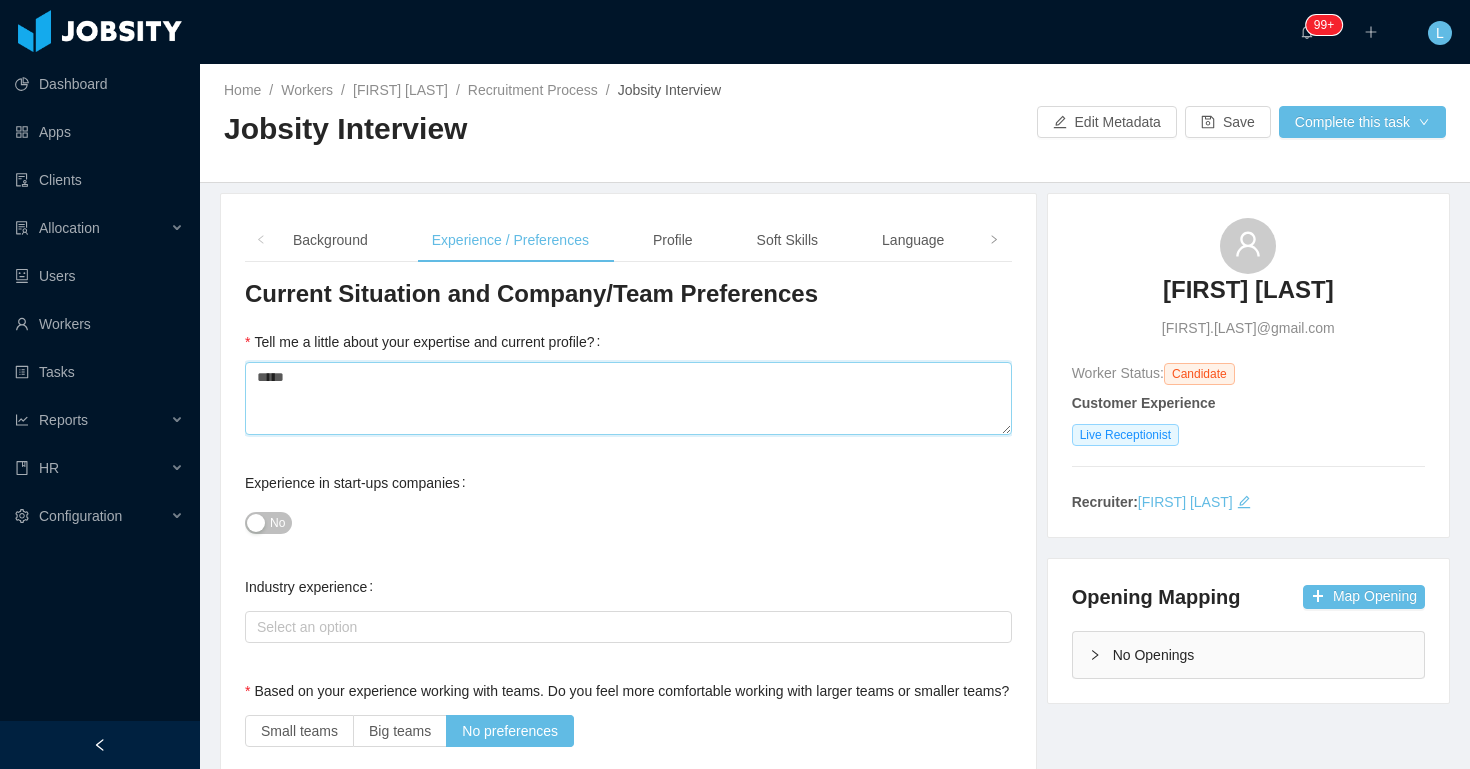 type 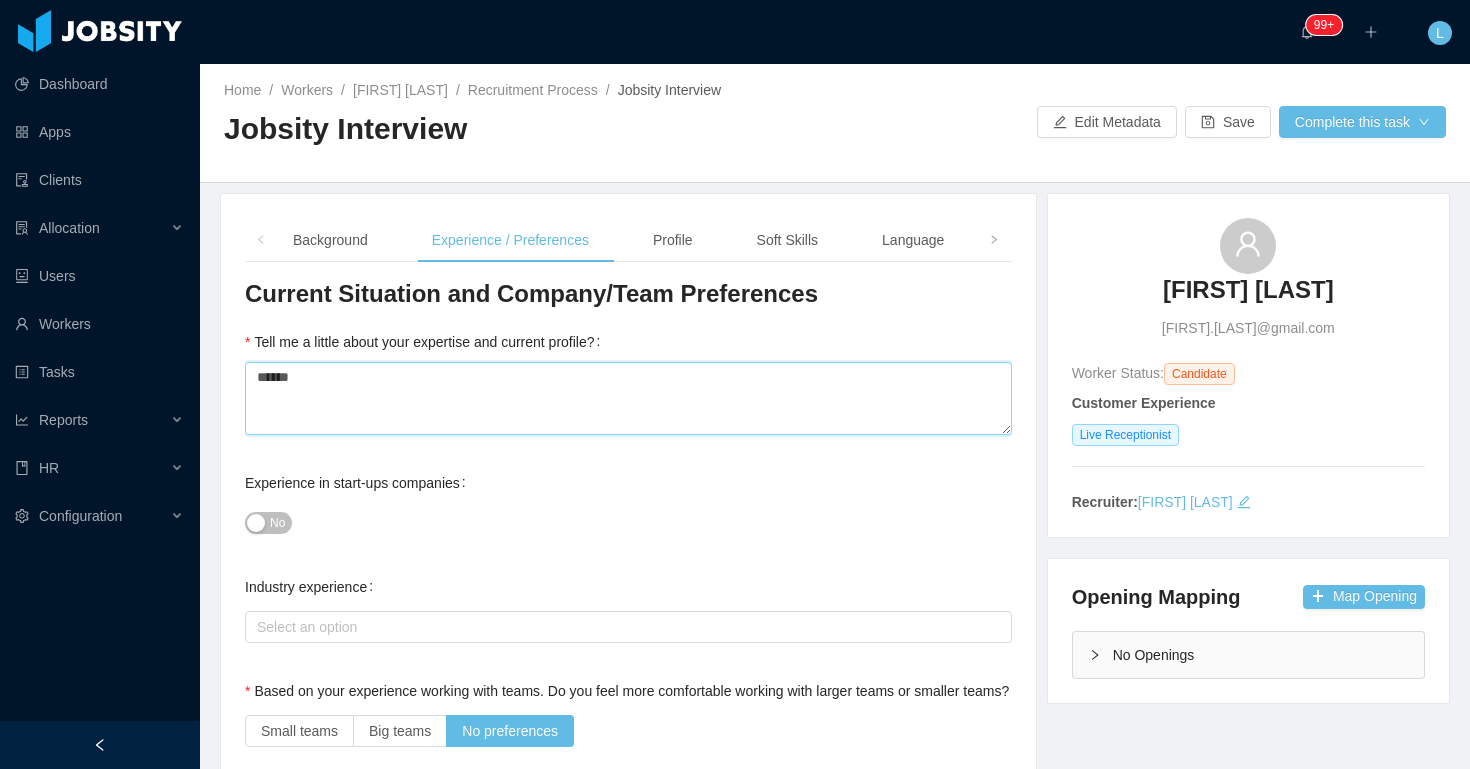 type on "*******" 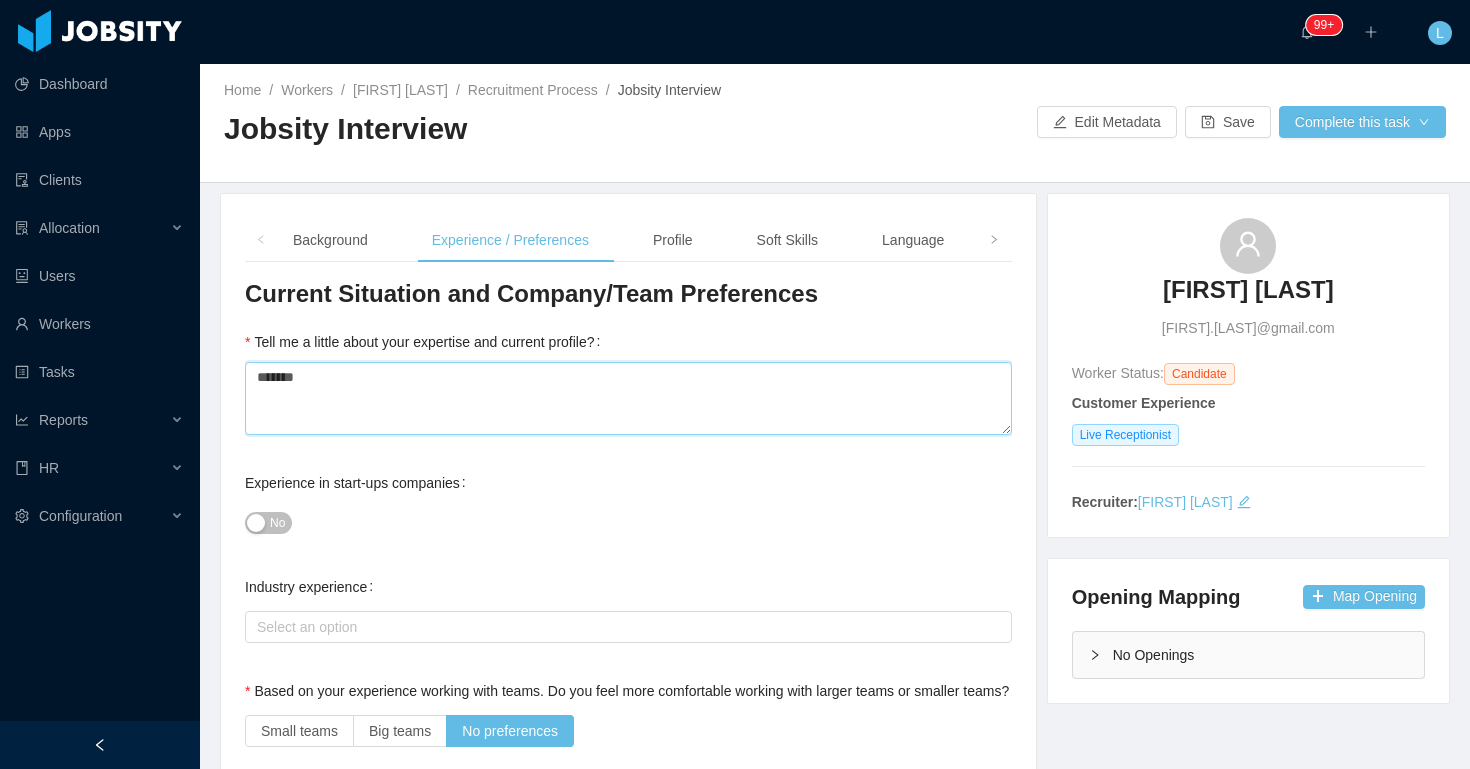 type 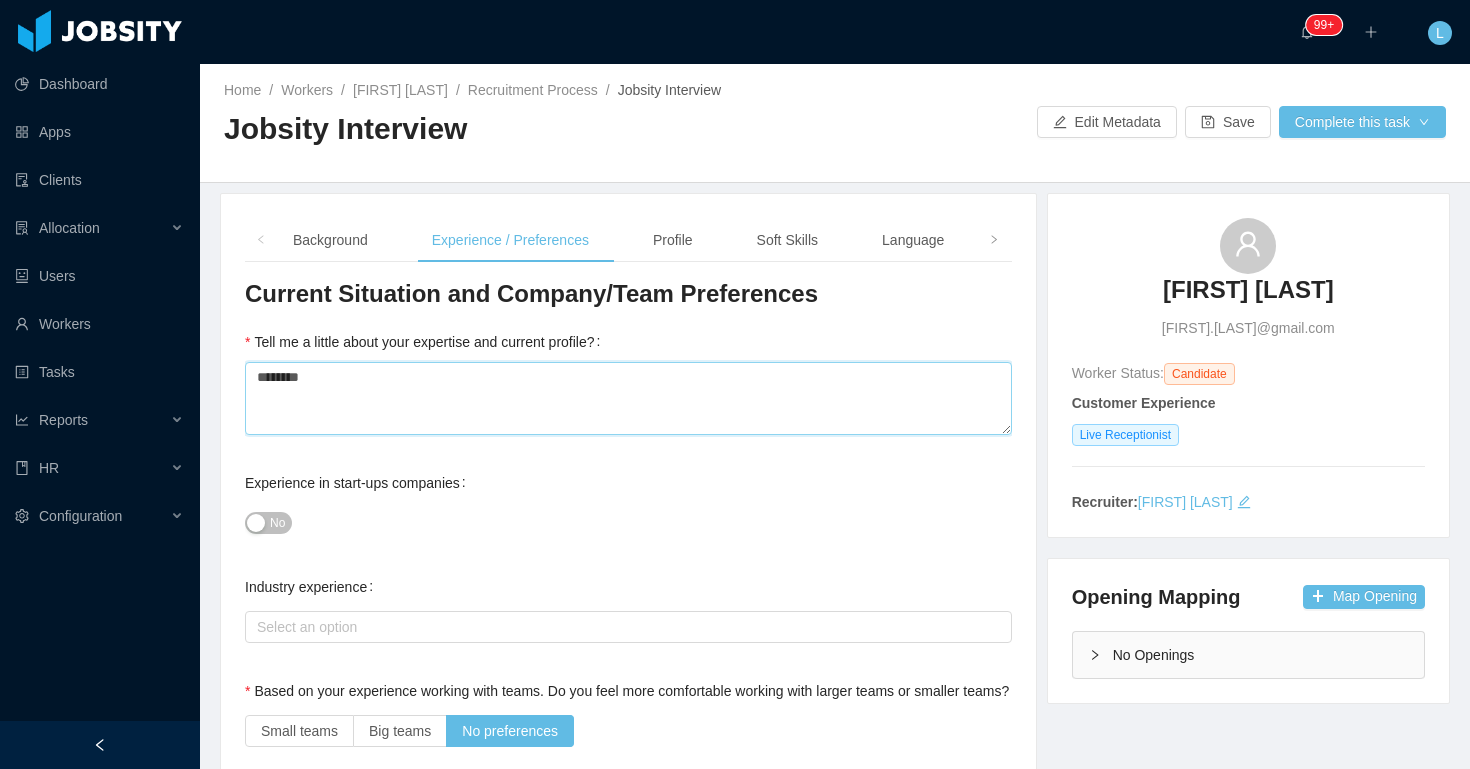 type 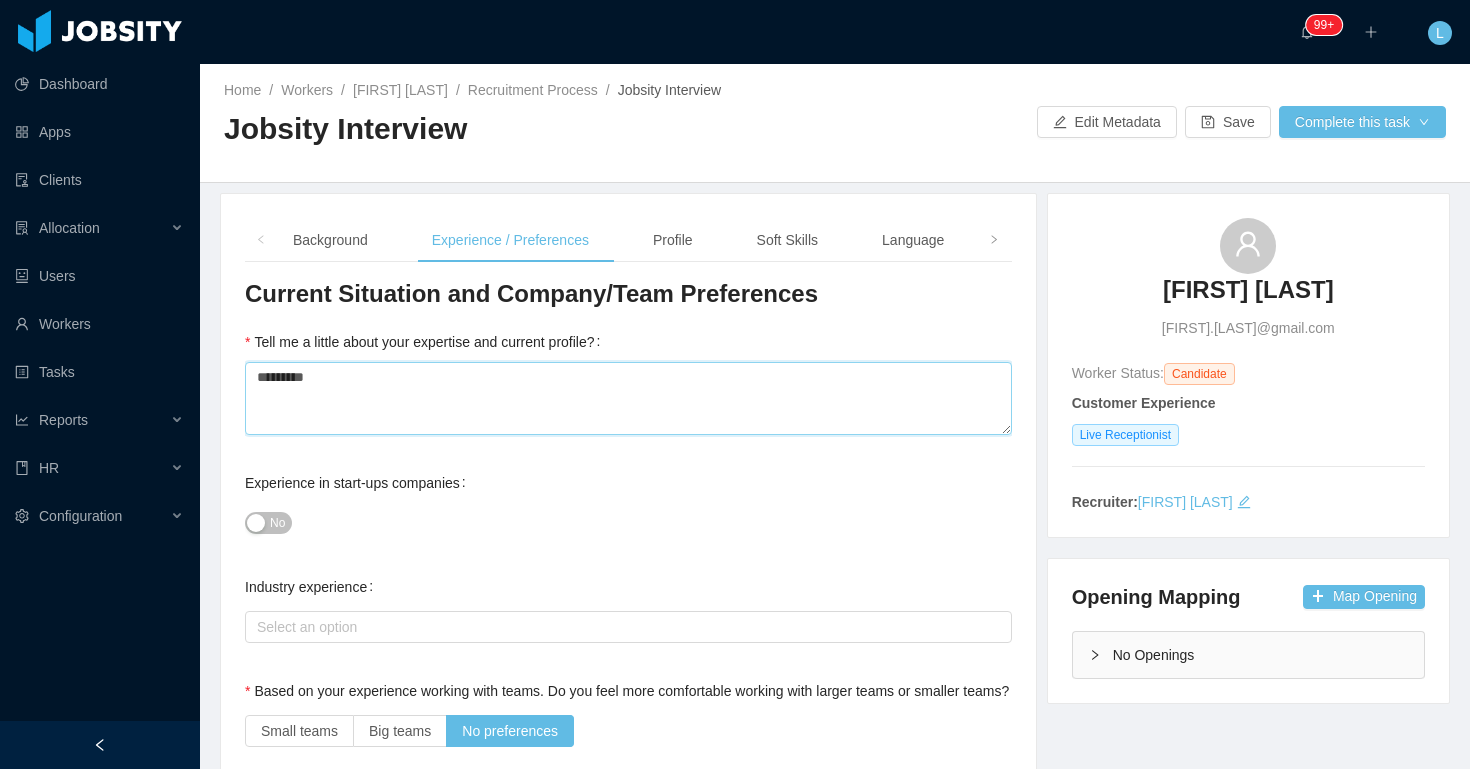 type 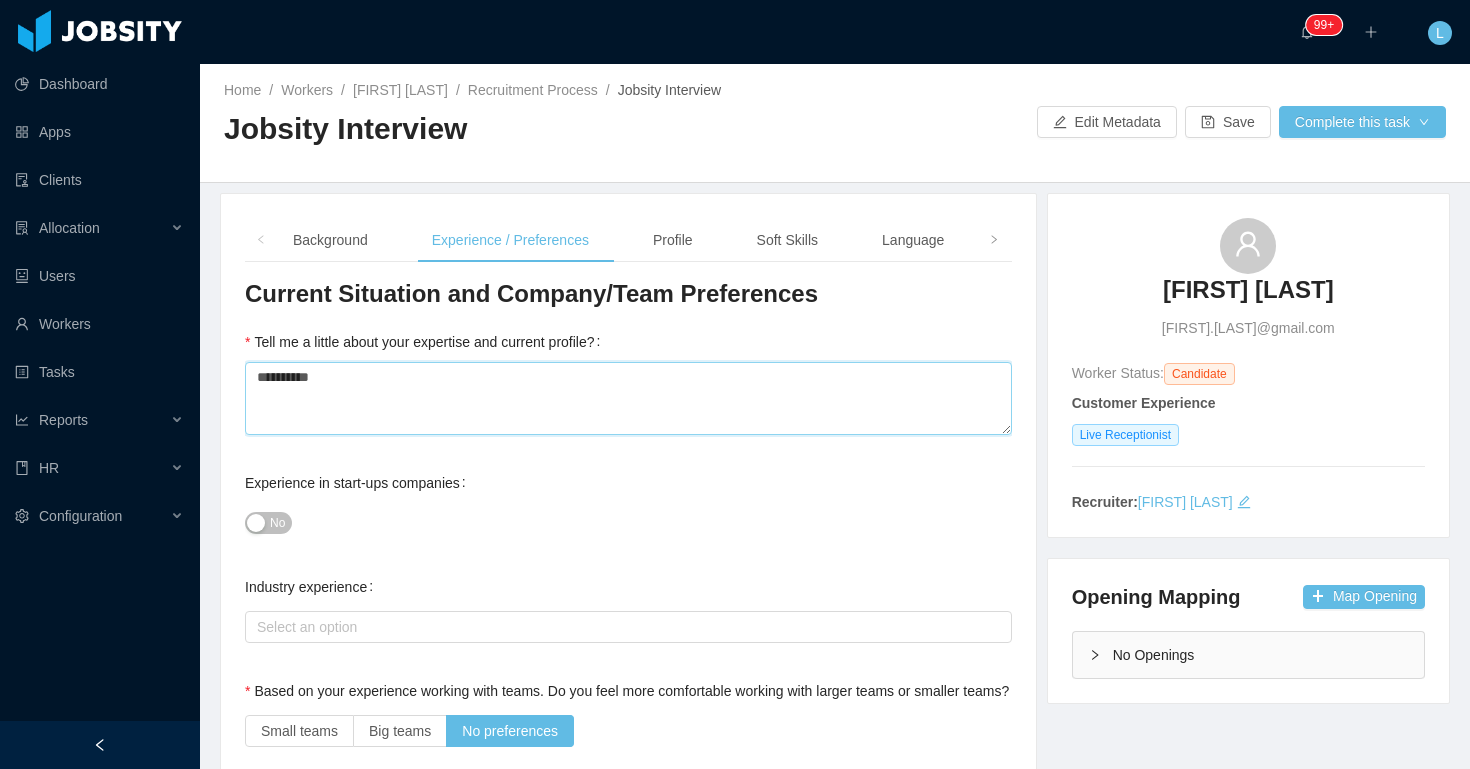 type 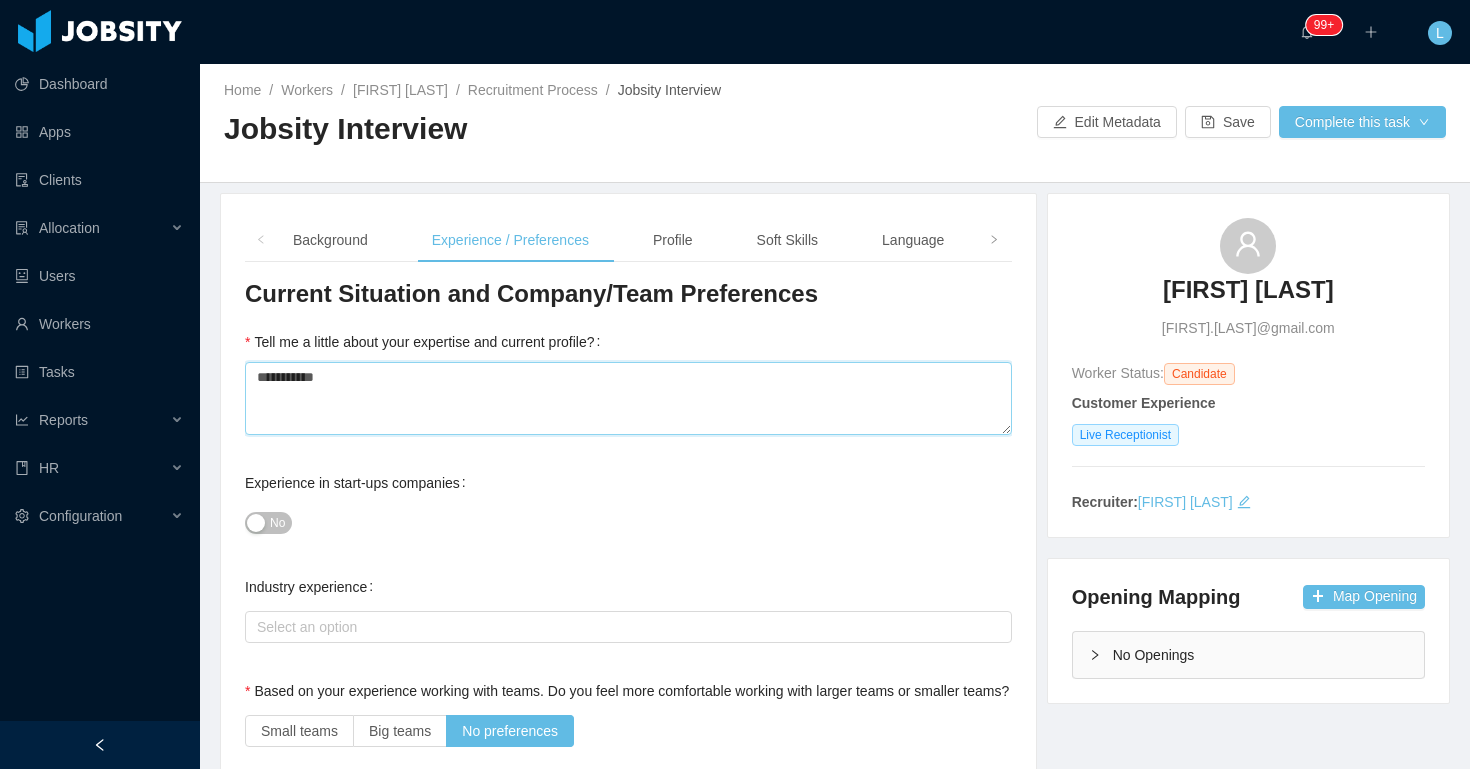 type 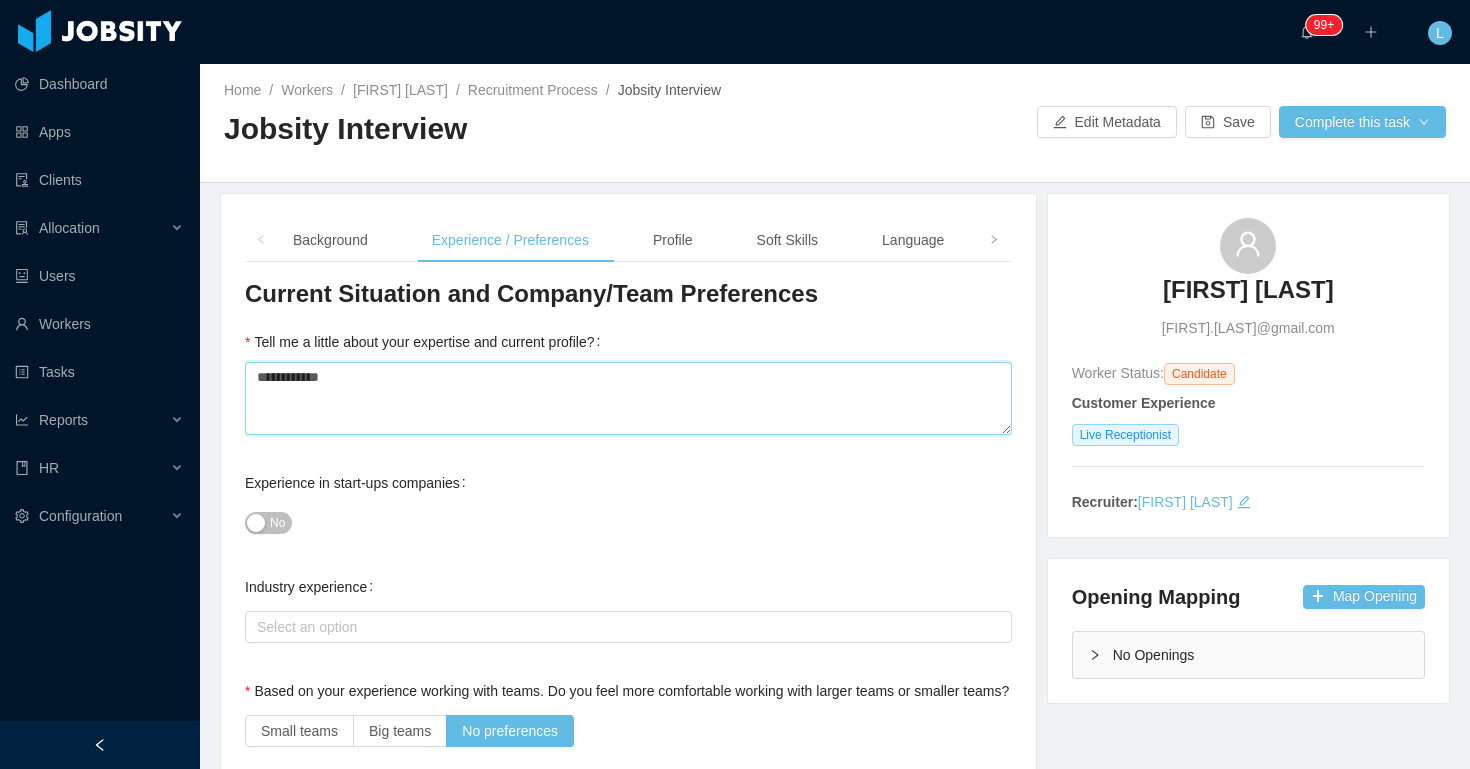 type 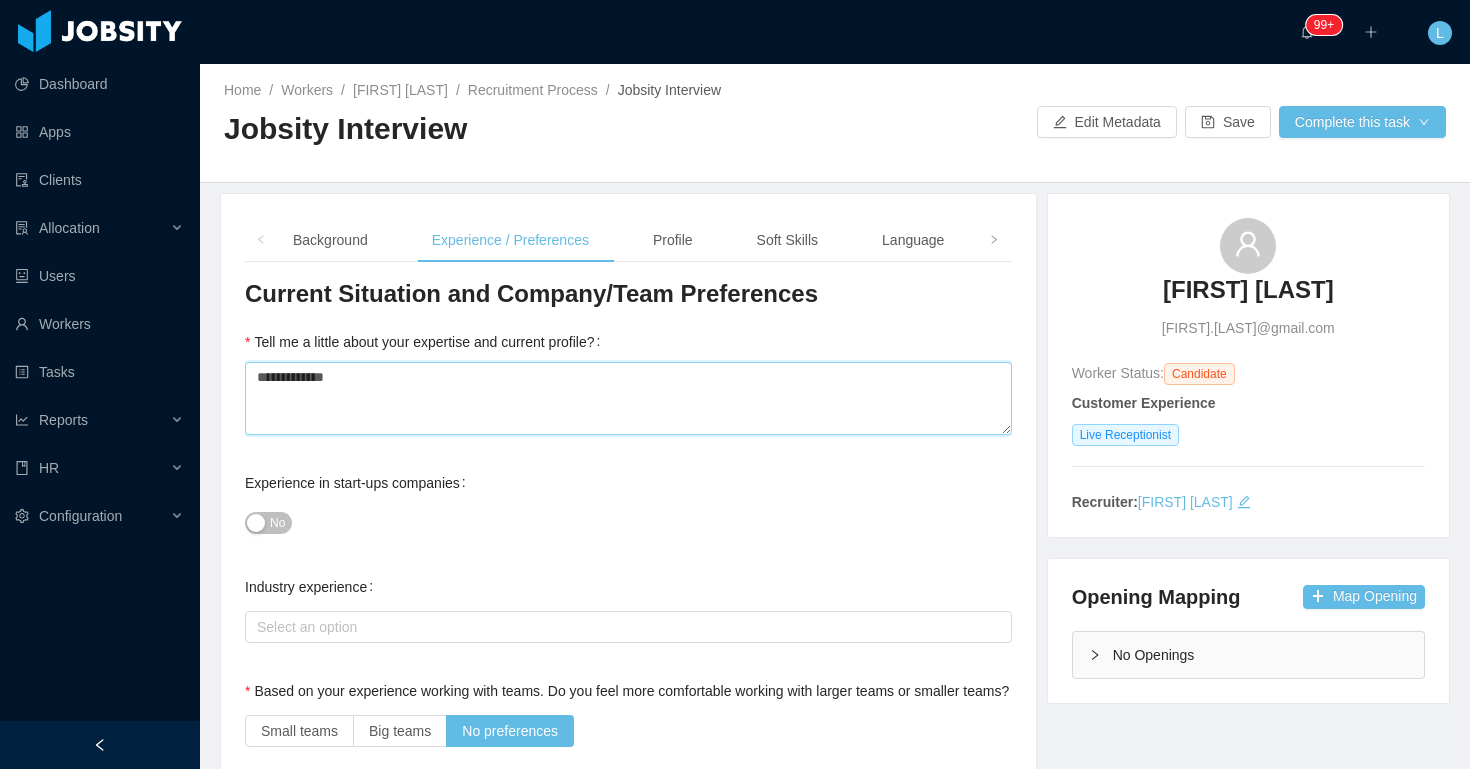type 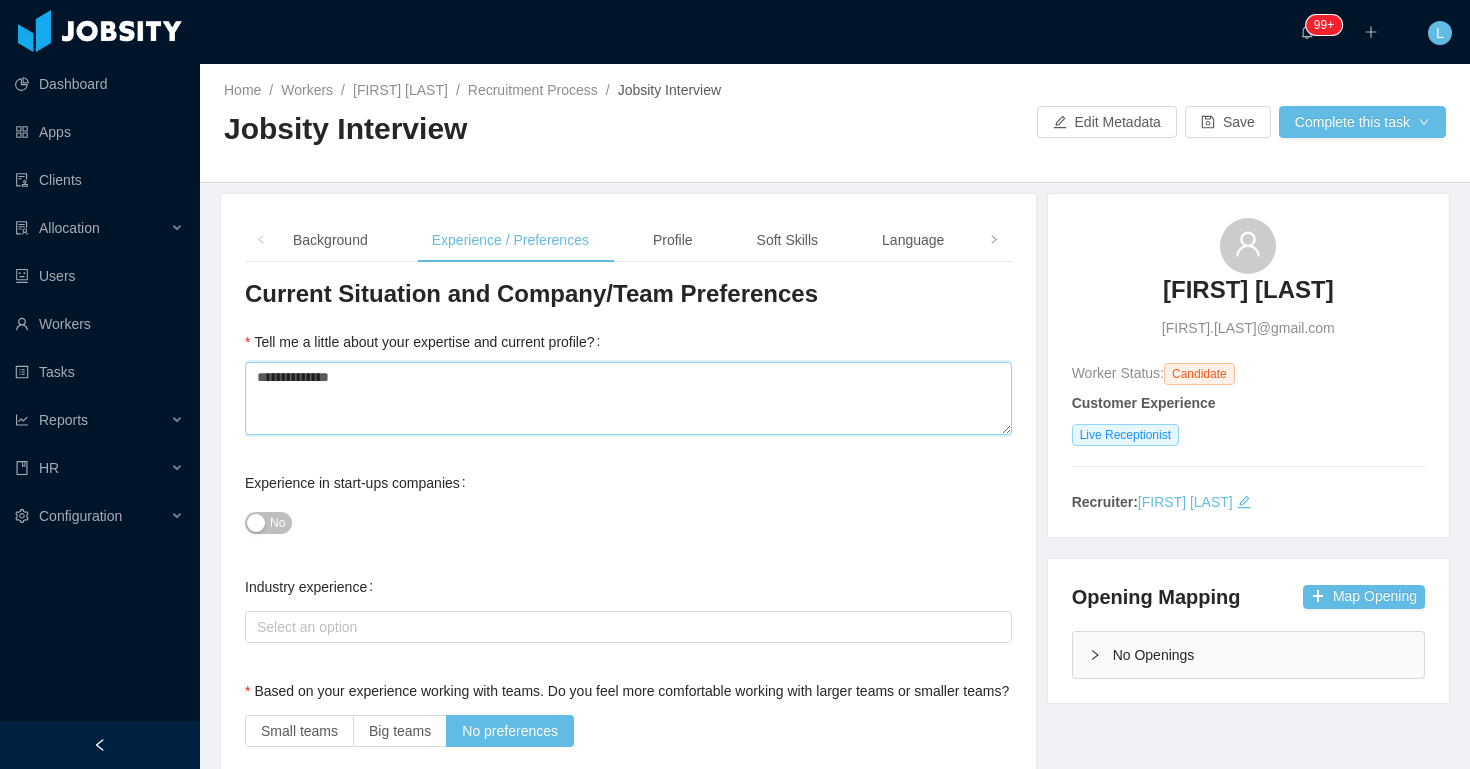 type 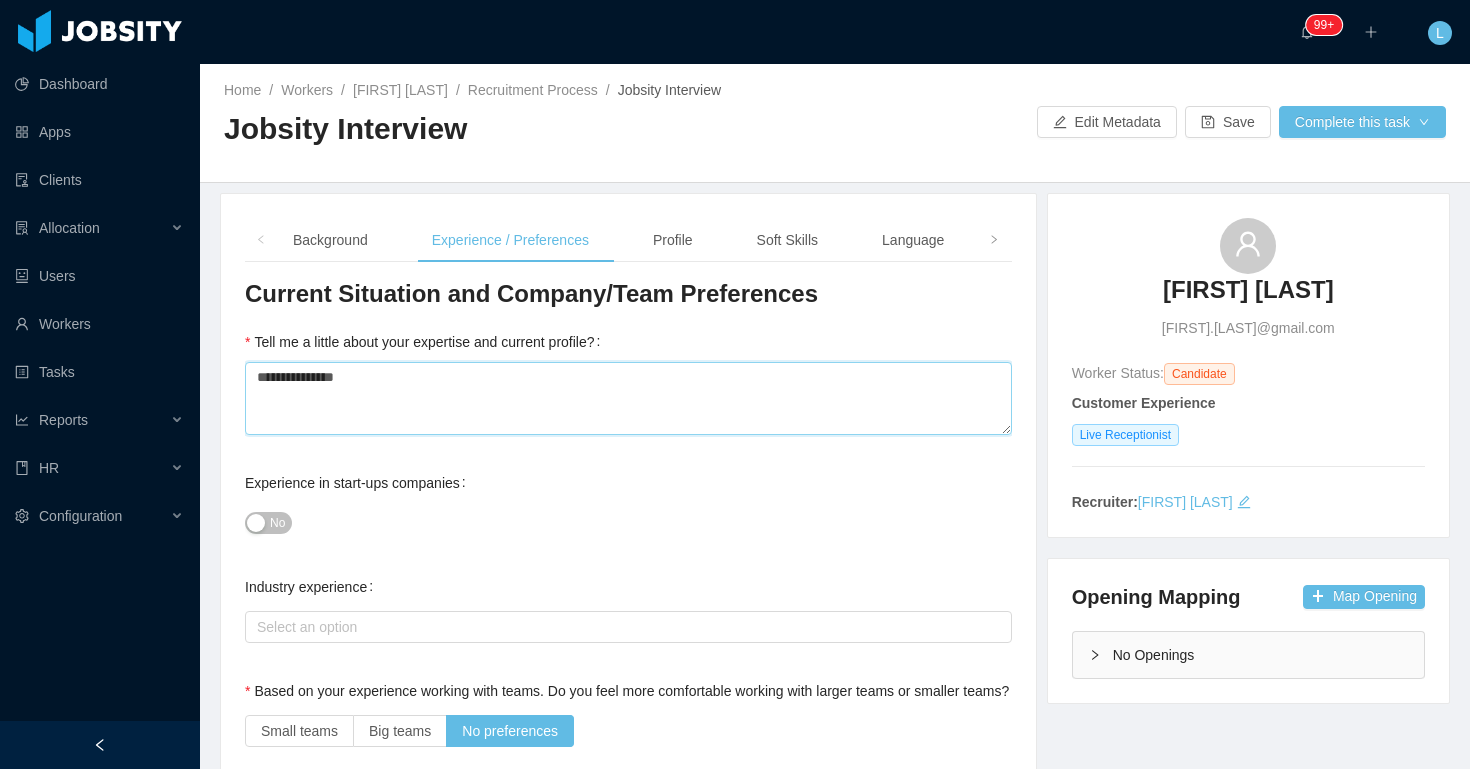 type 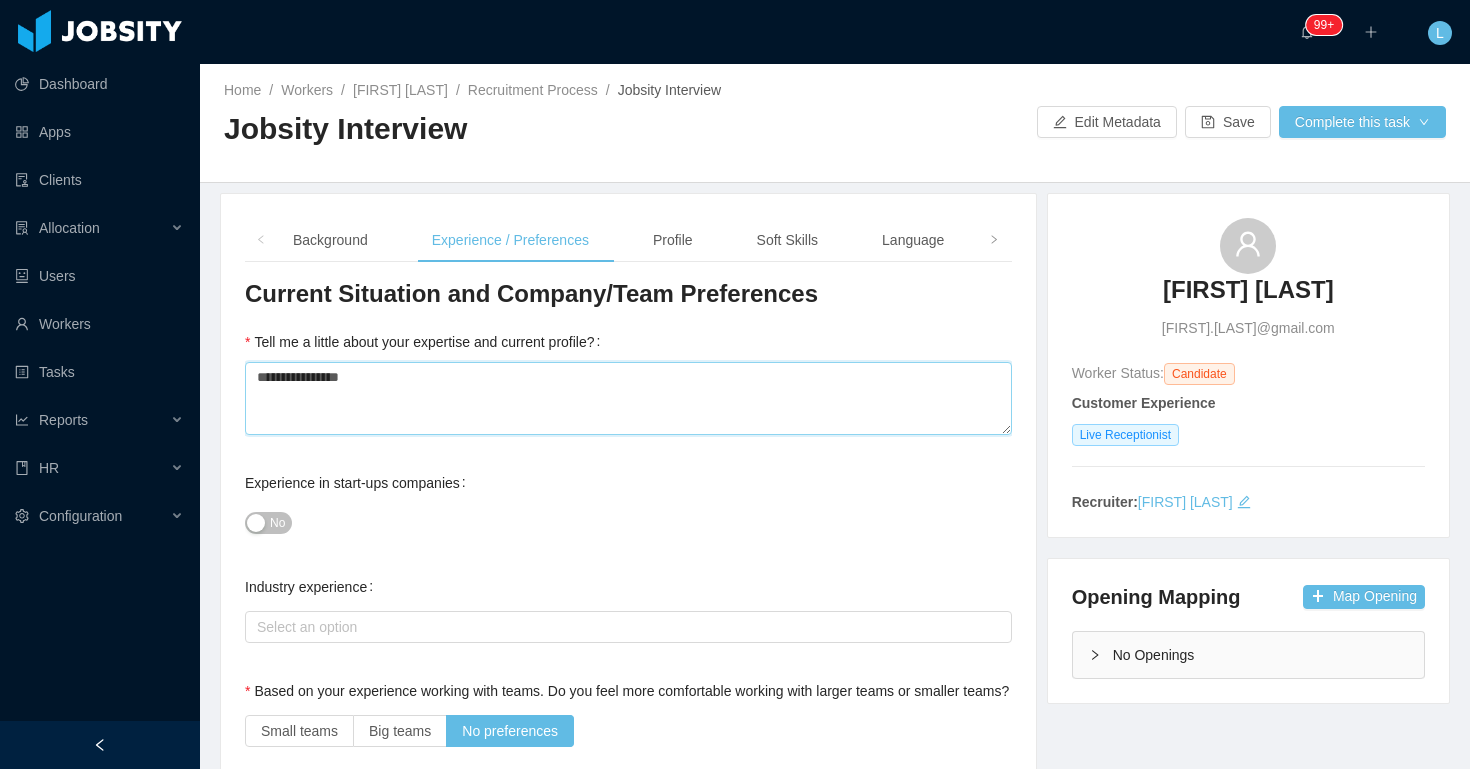 type 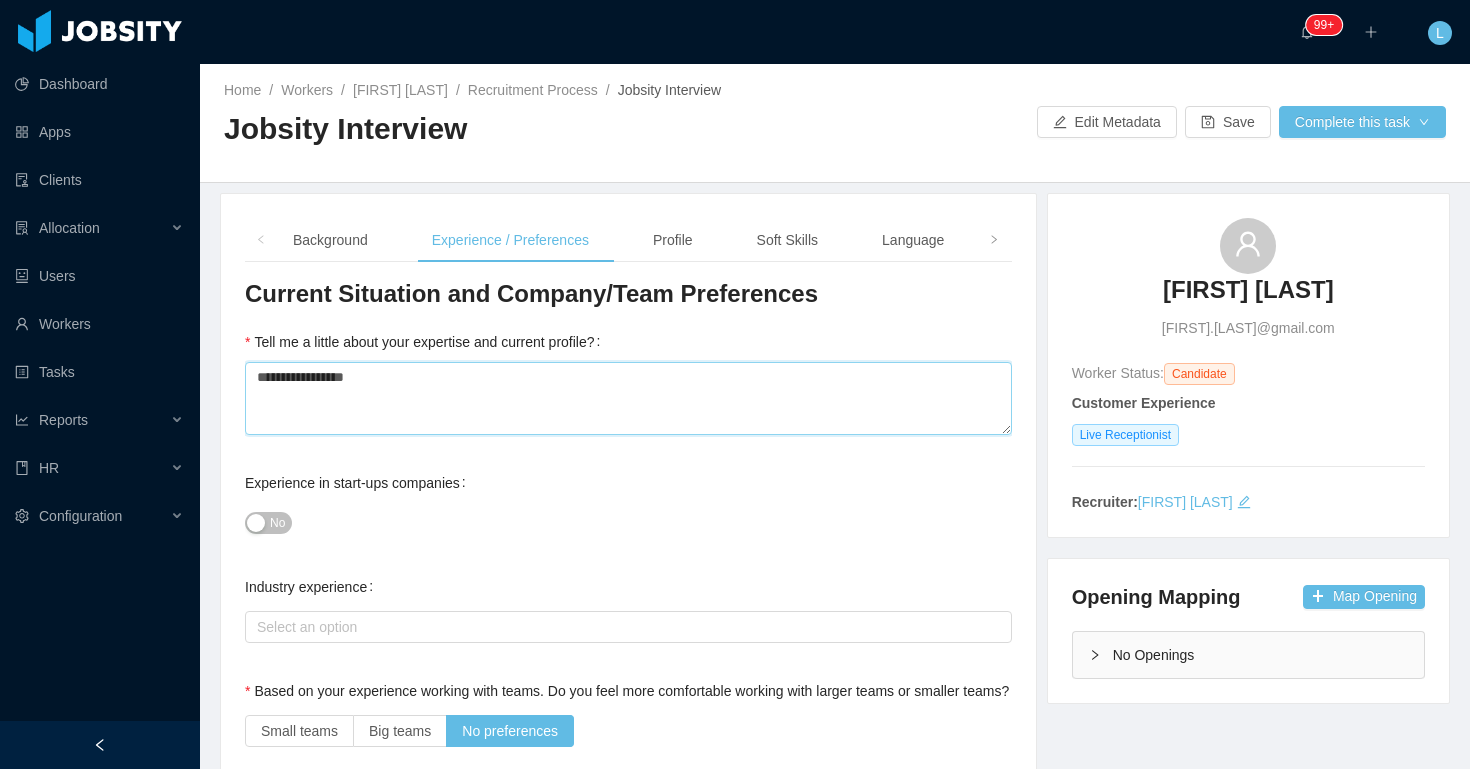 type 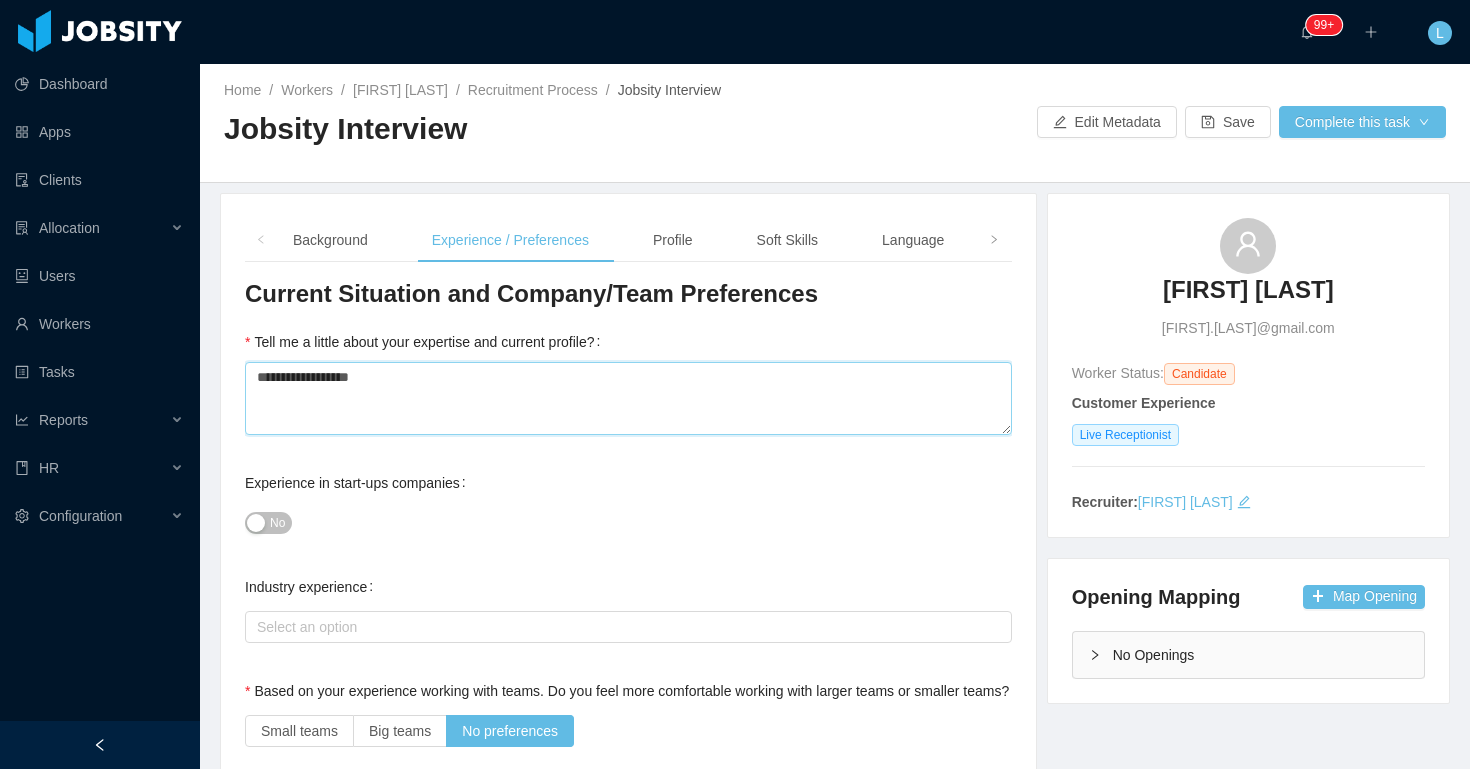 type 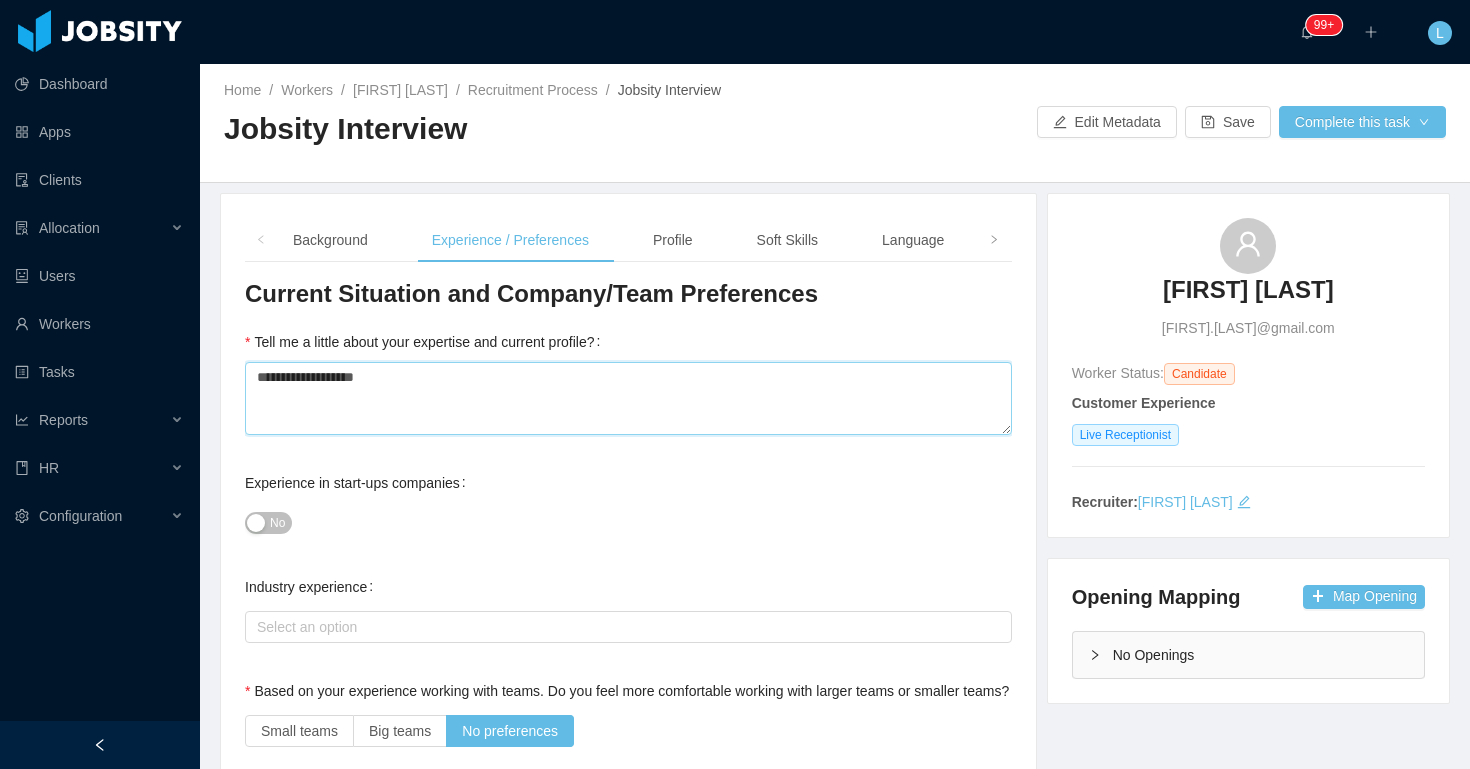 type 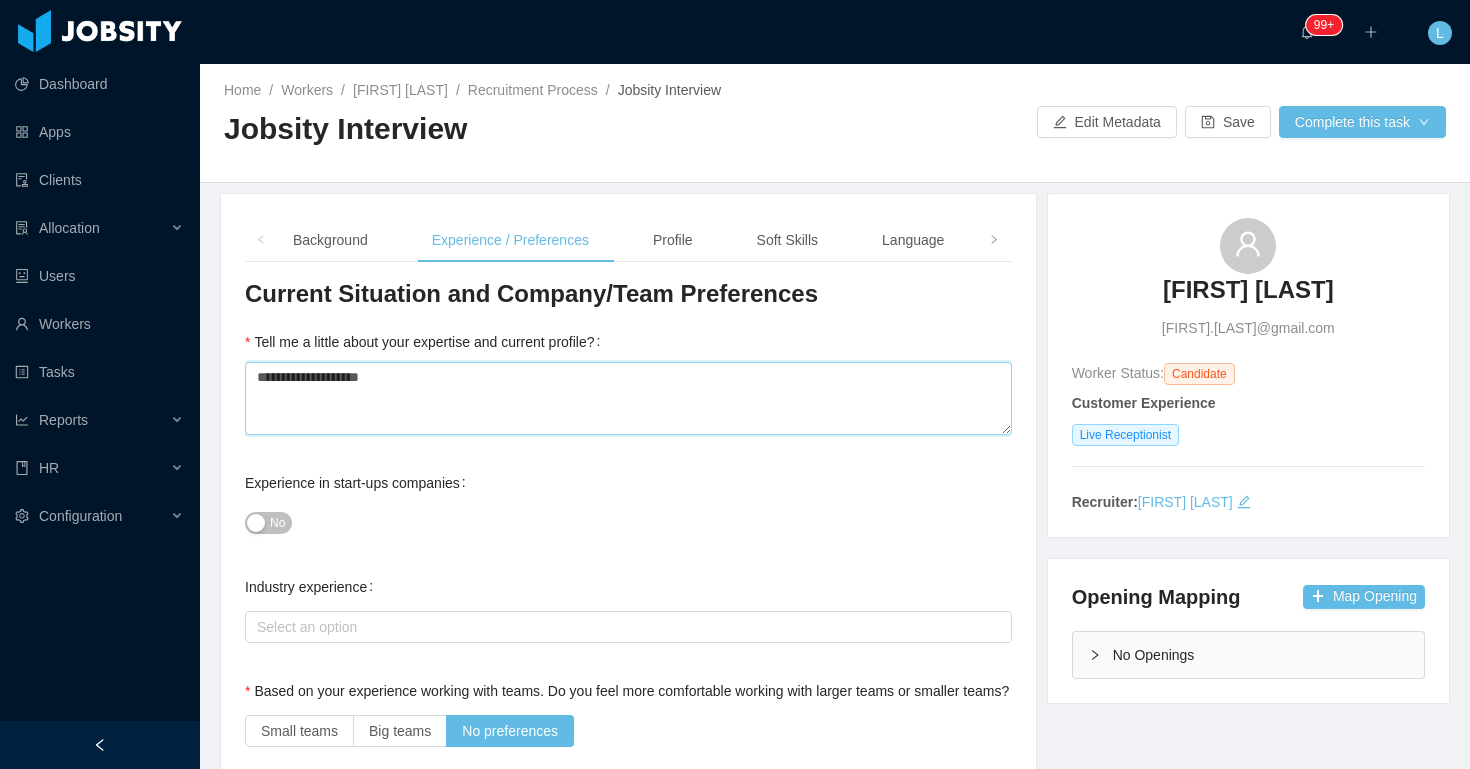 type 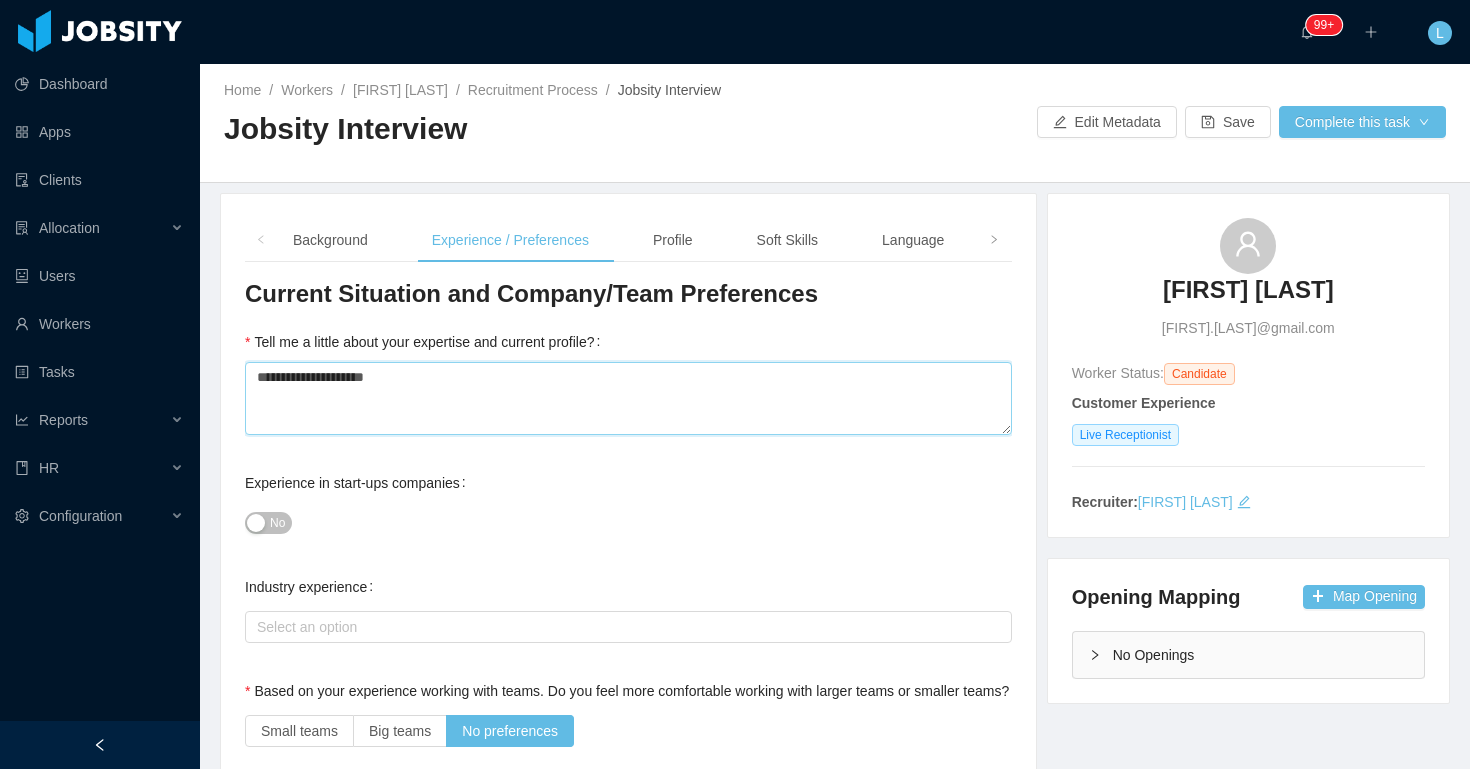 type 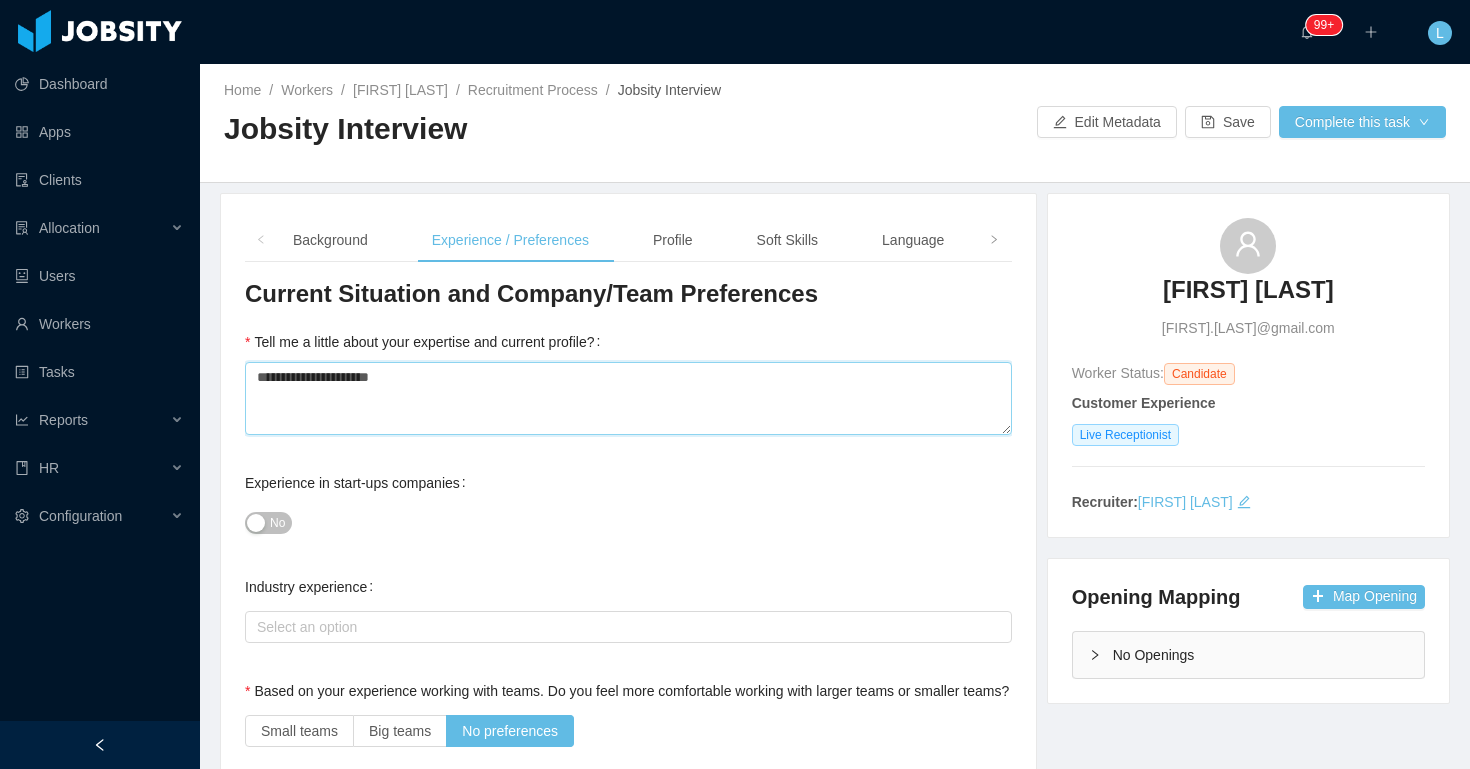 type 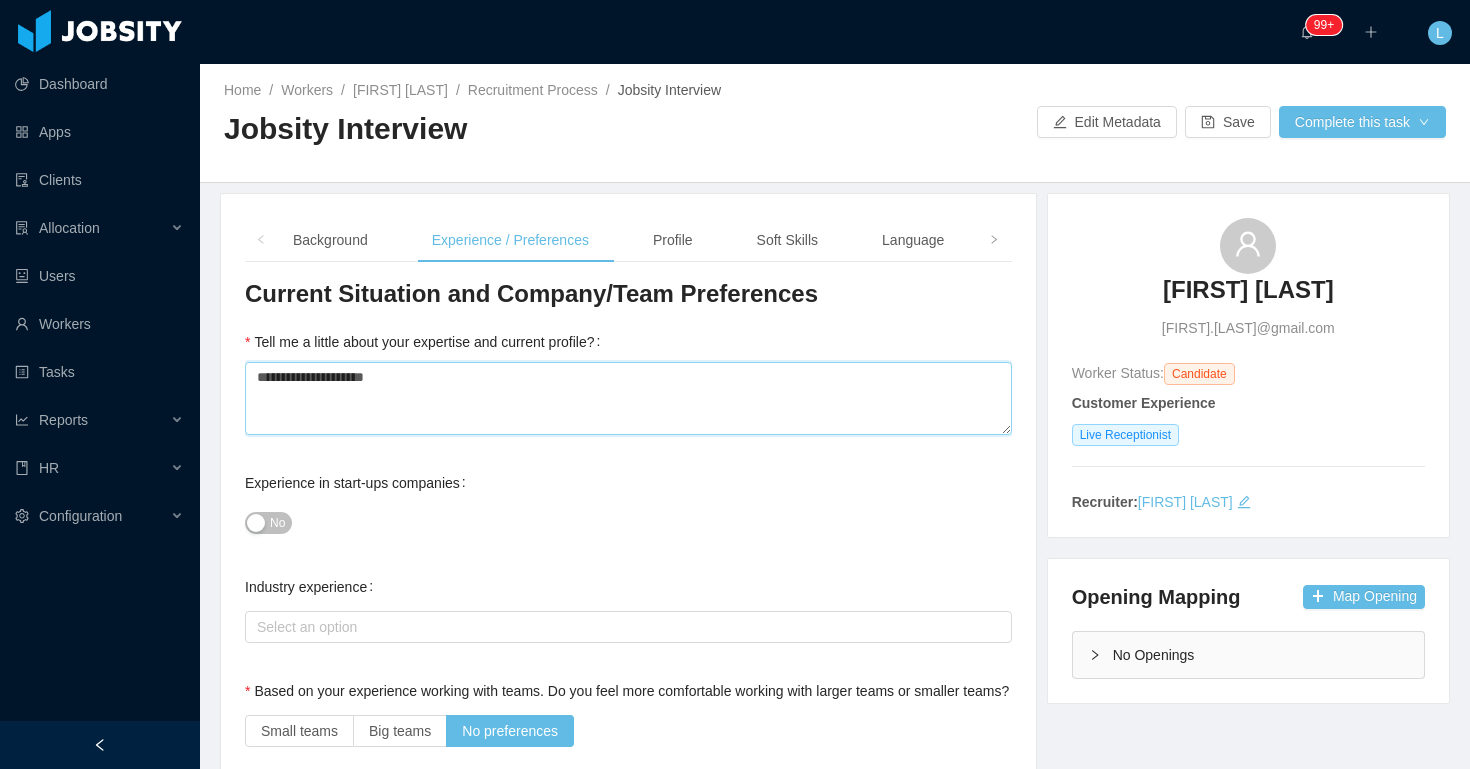 type 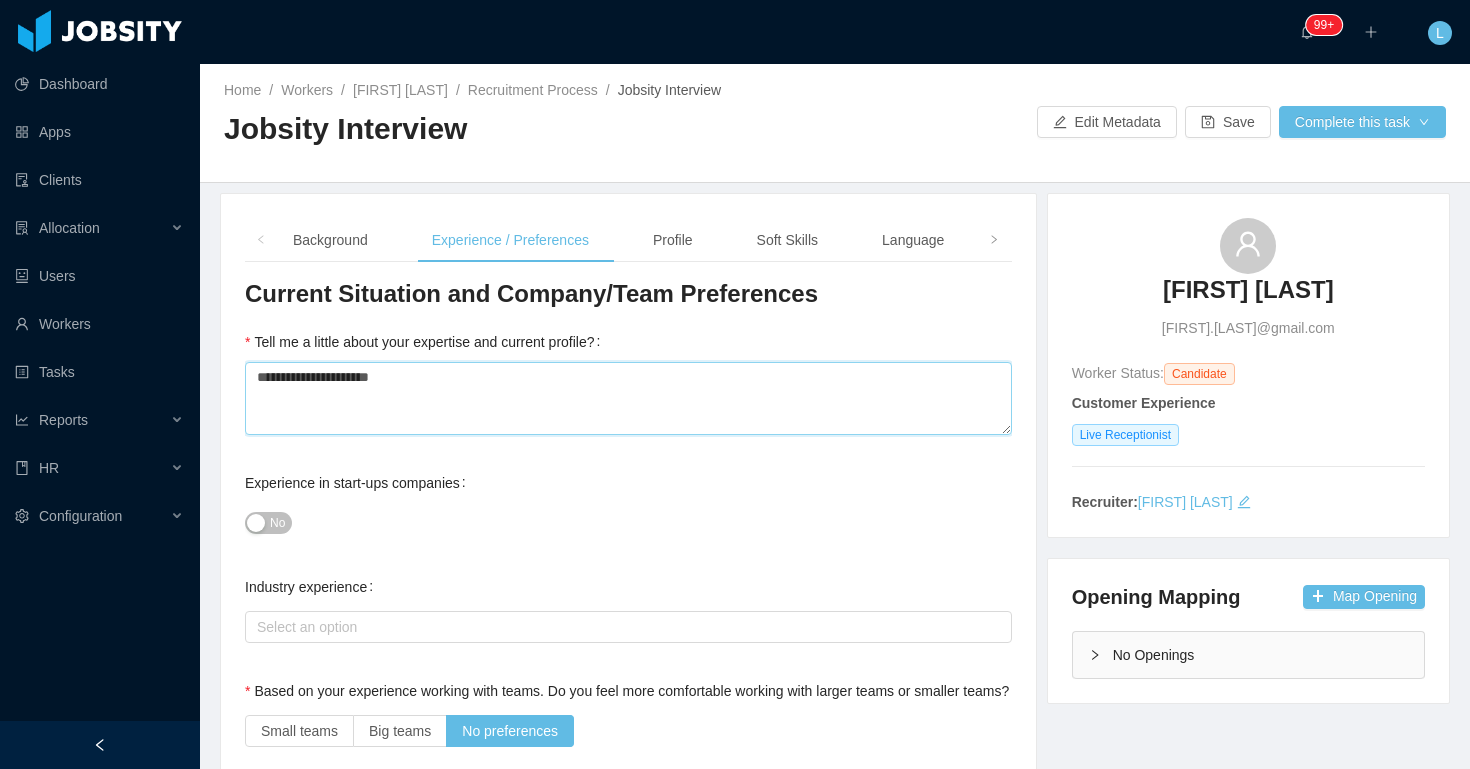 type 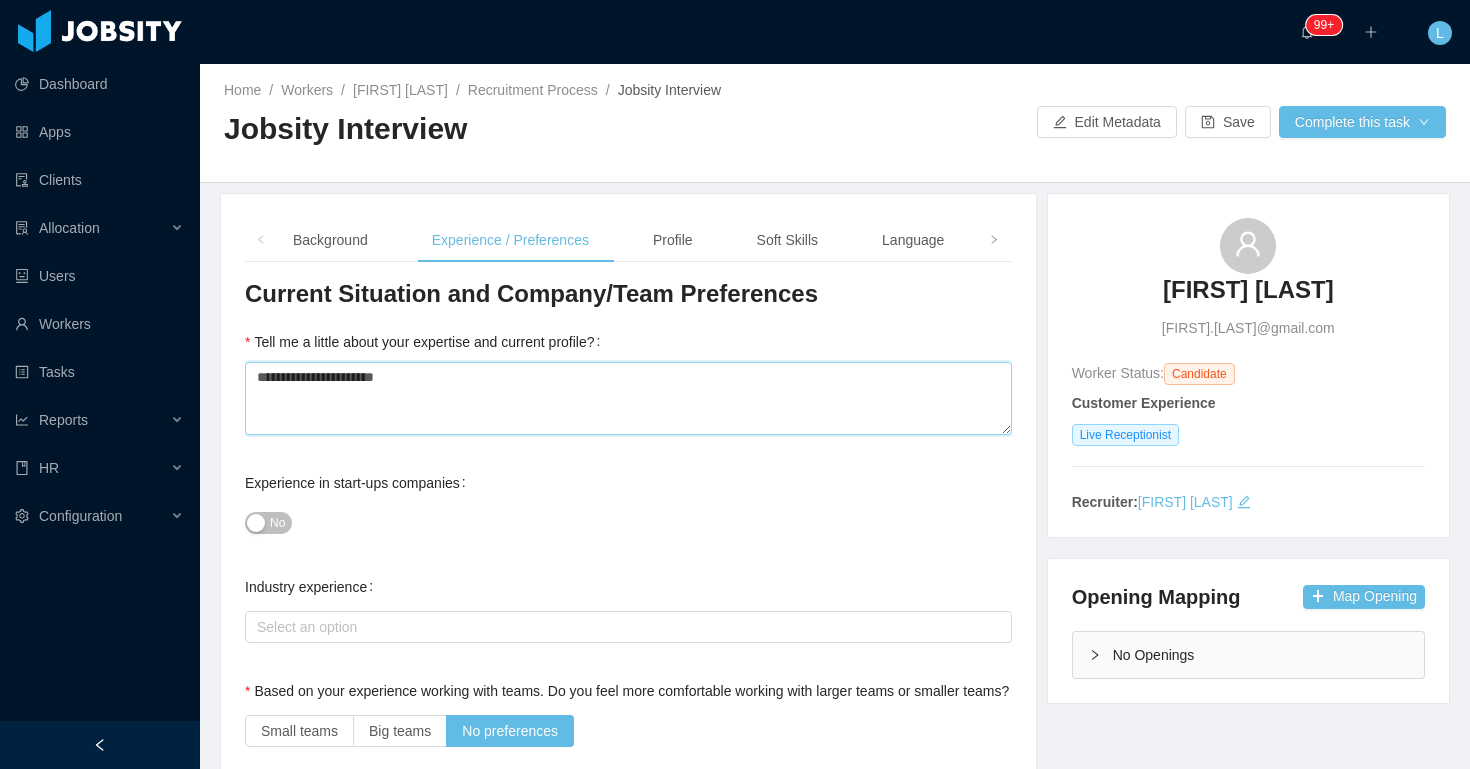 type 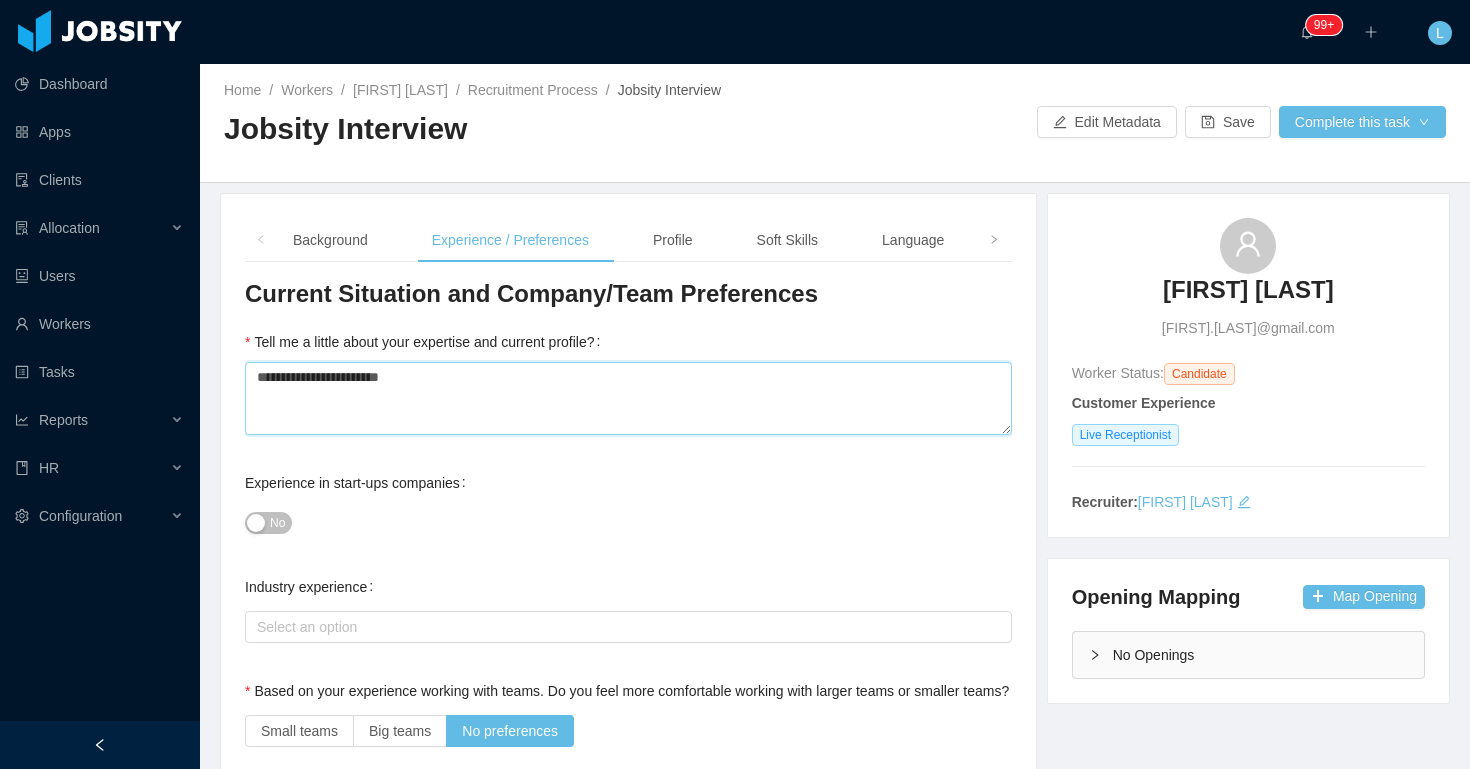 type 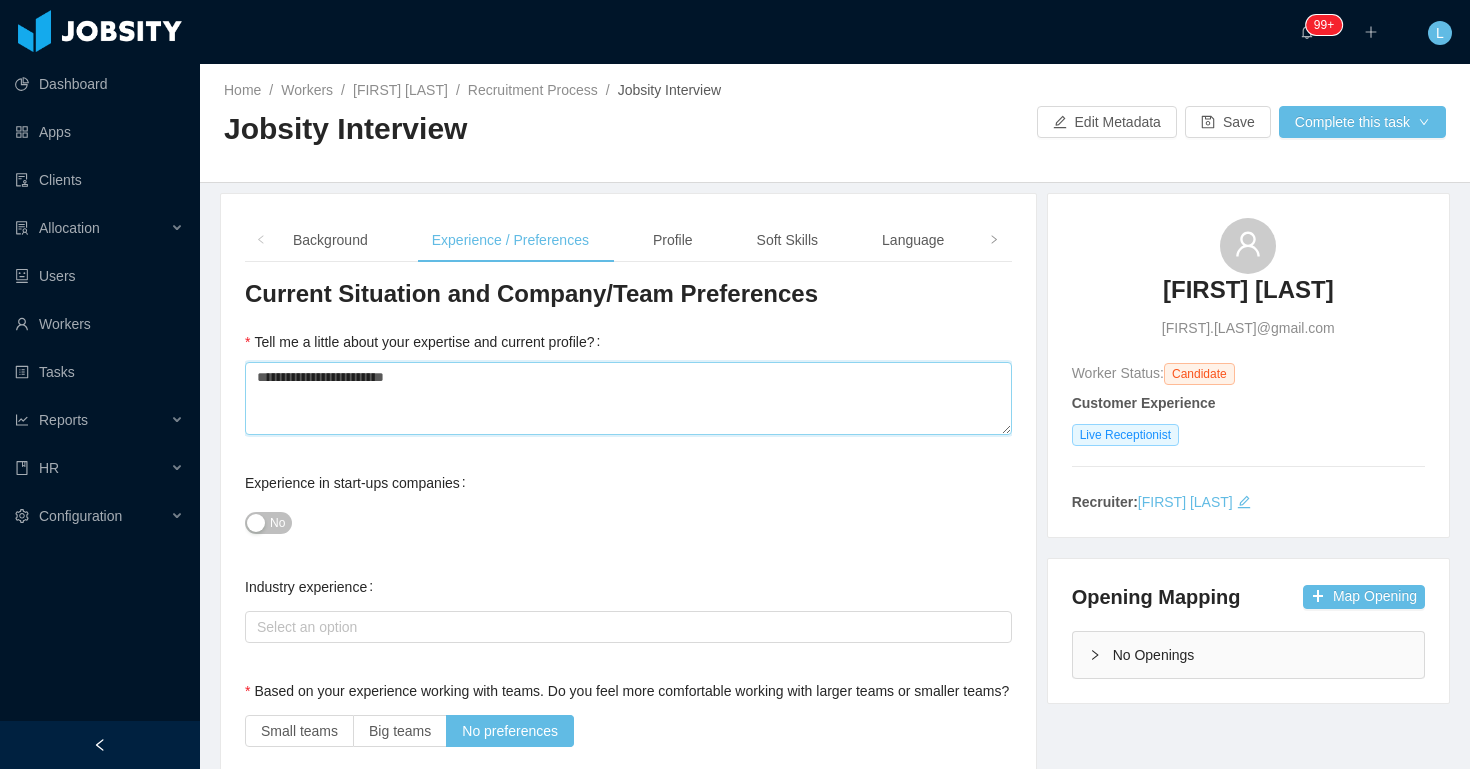 type 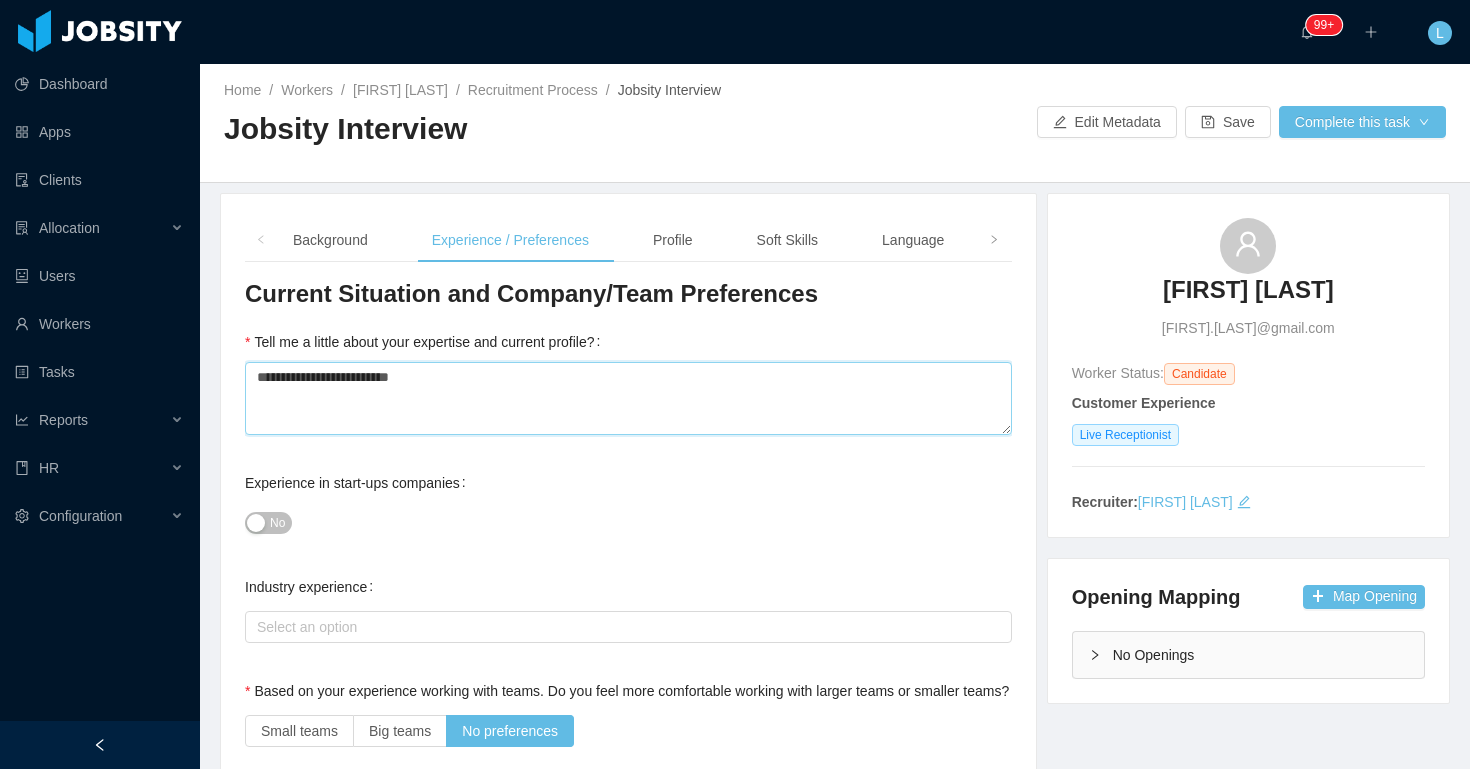 type 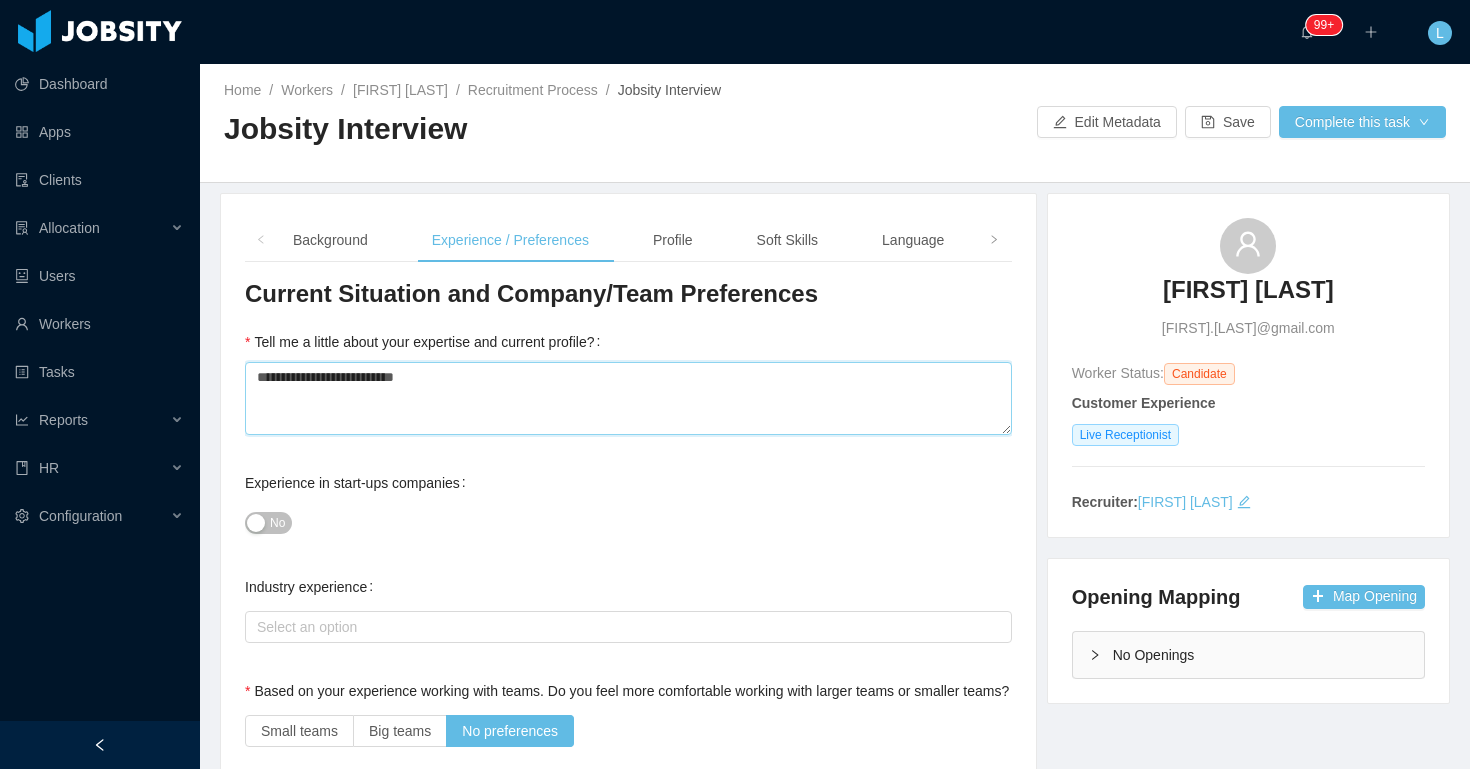 type on "**********" 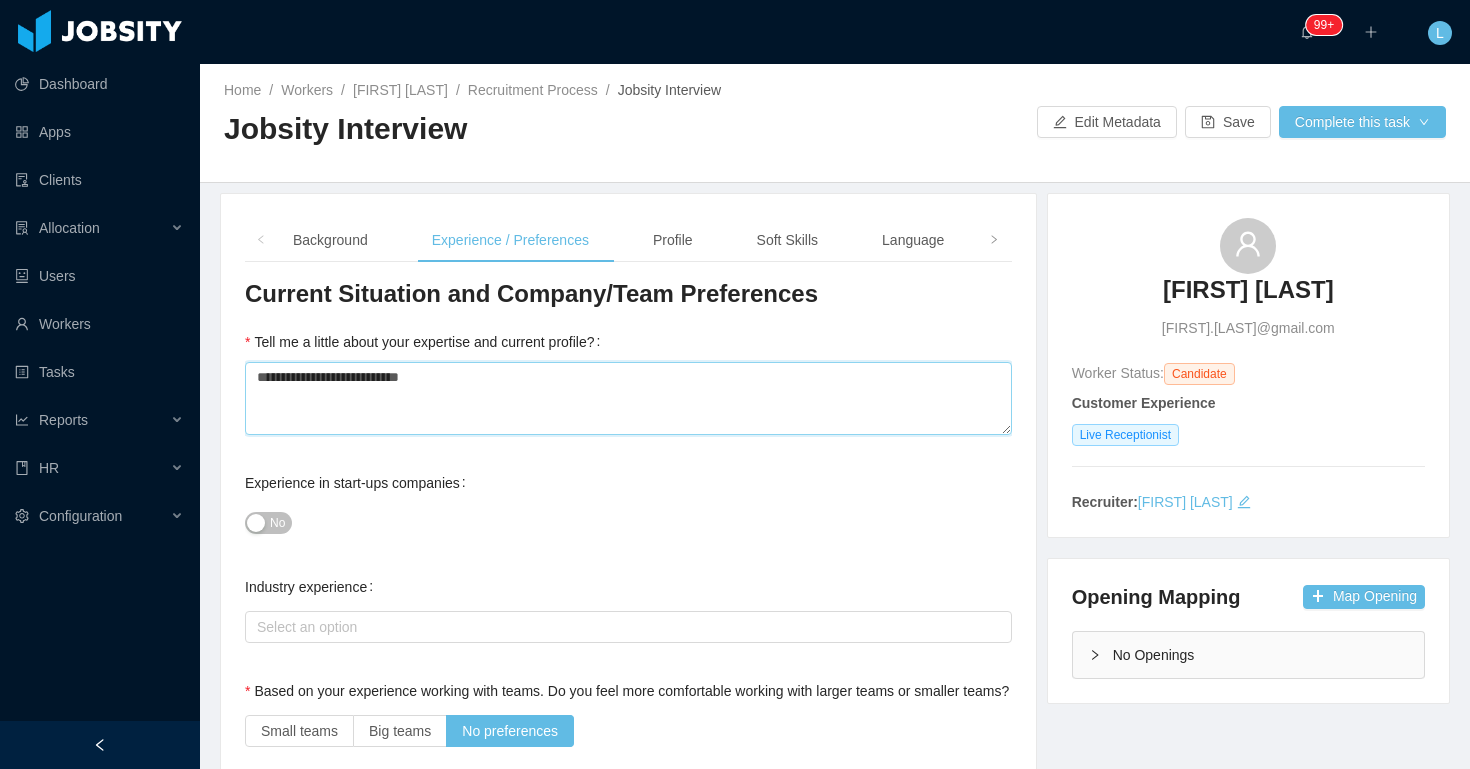 type 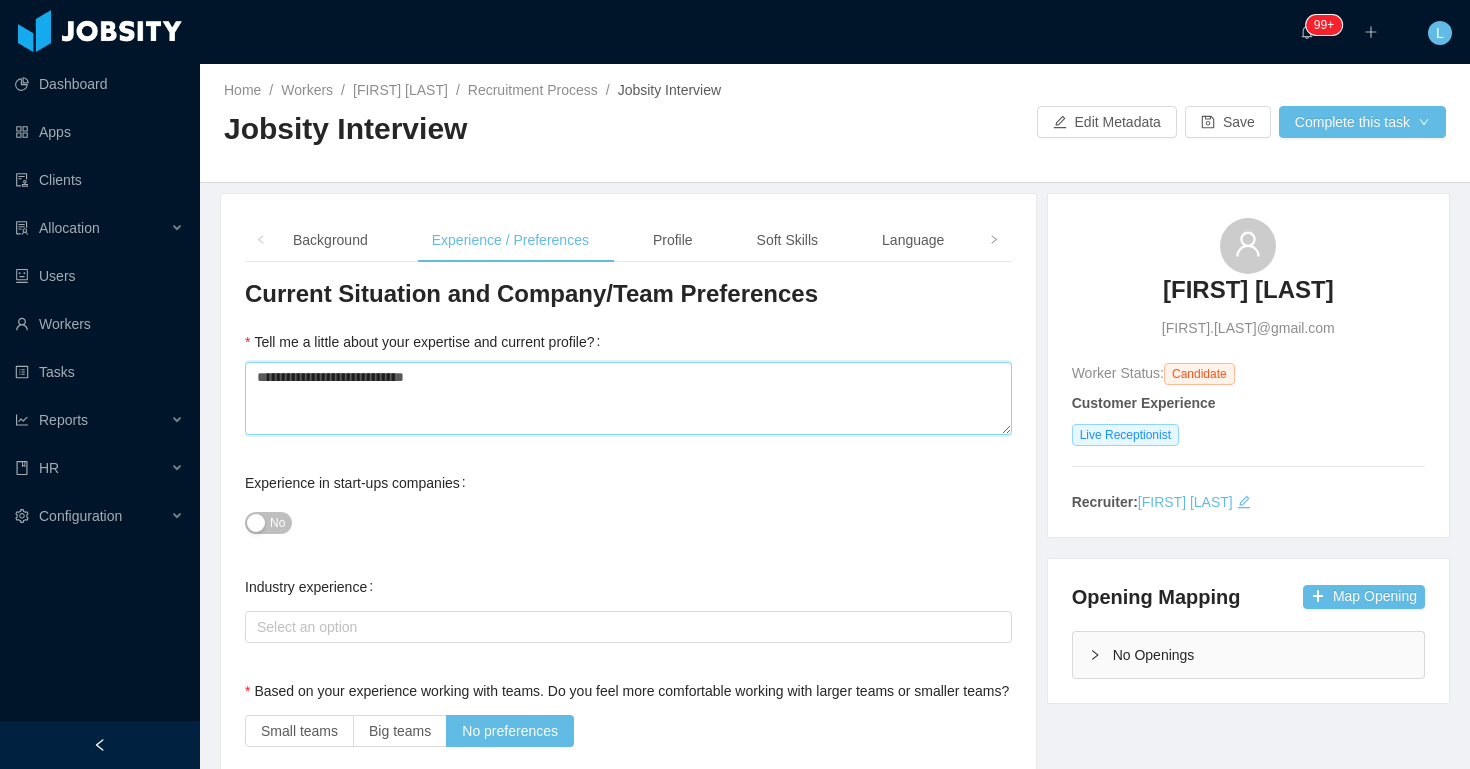 type 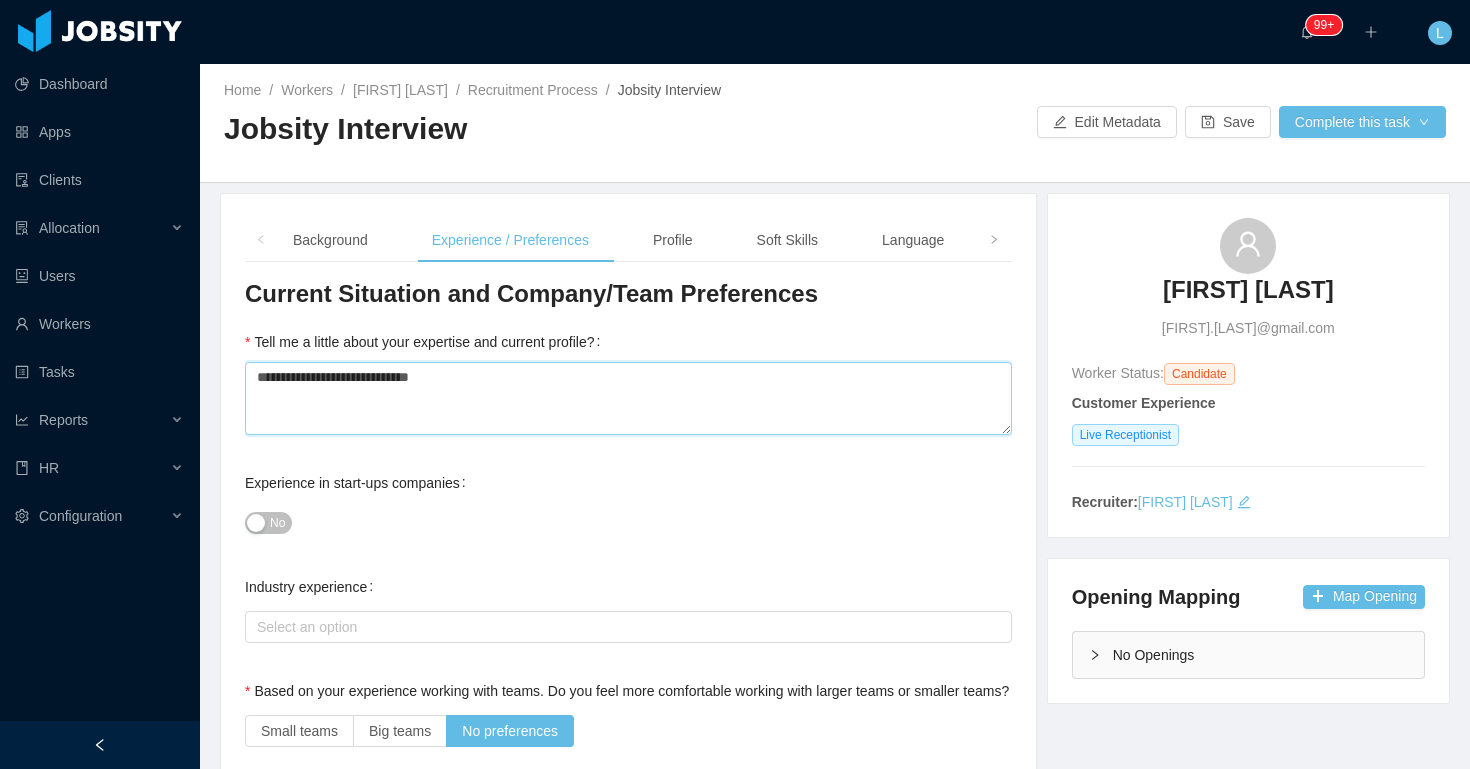 type on "**********" 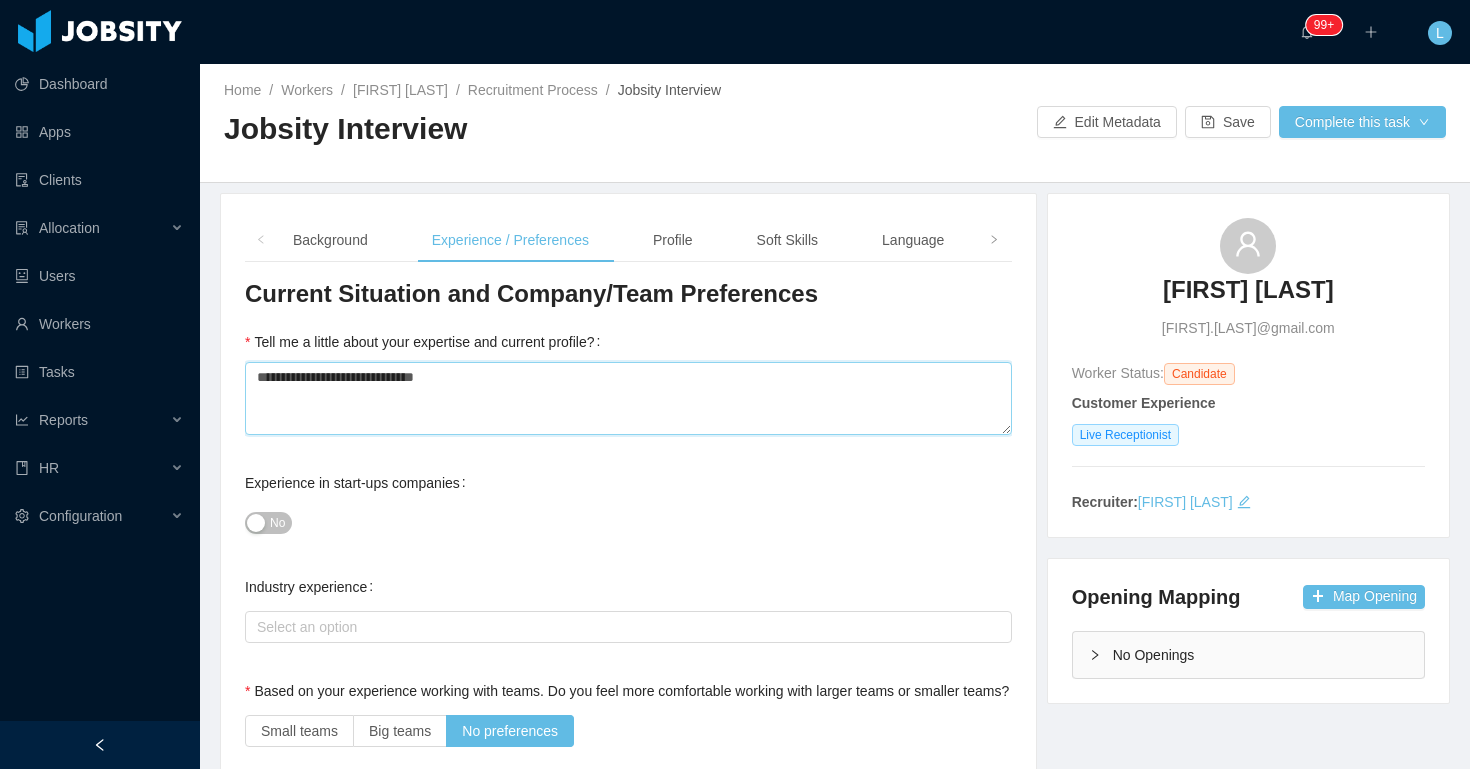 type 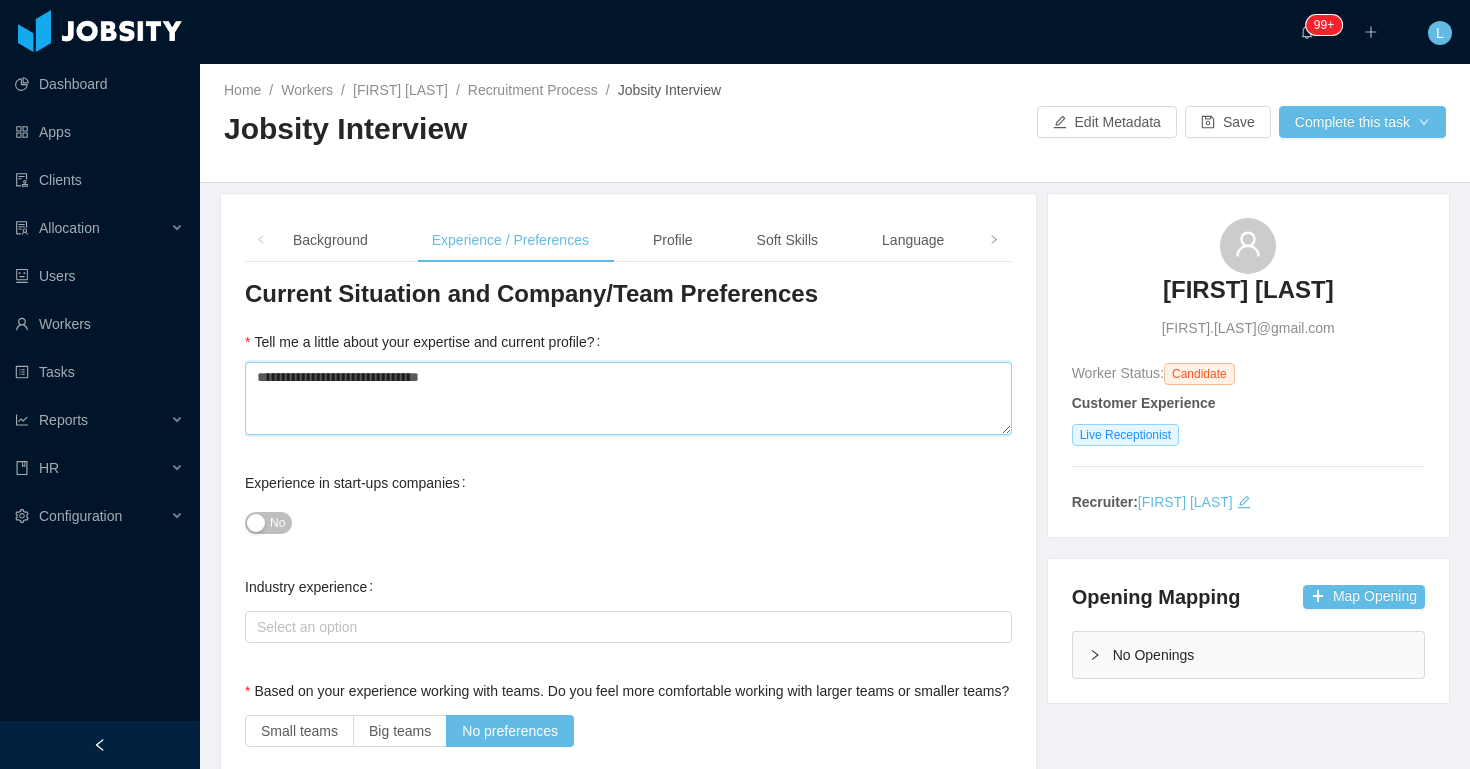 type 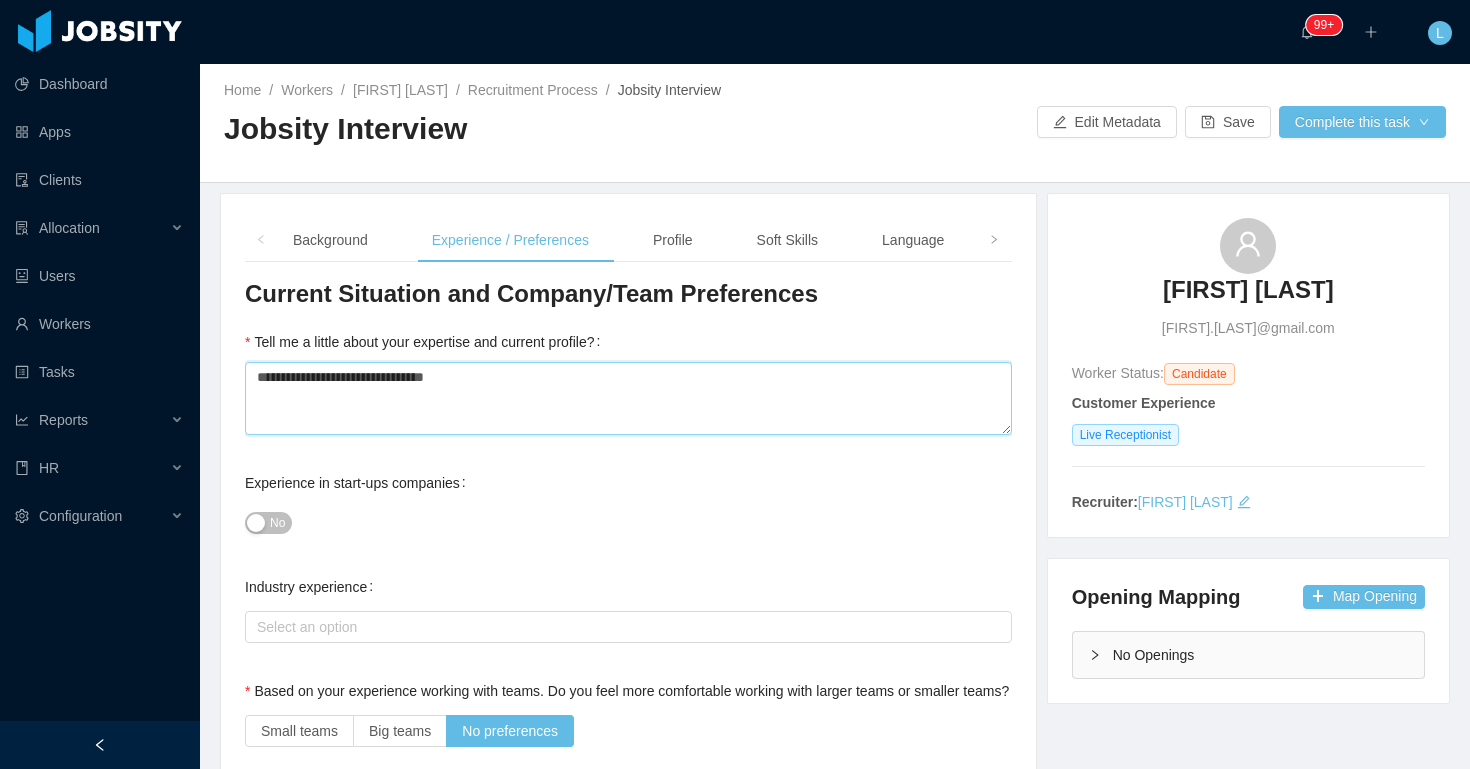 type 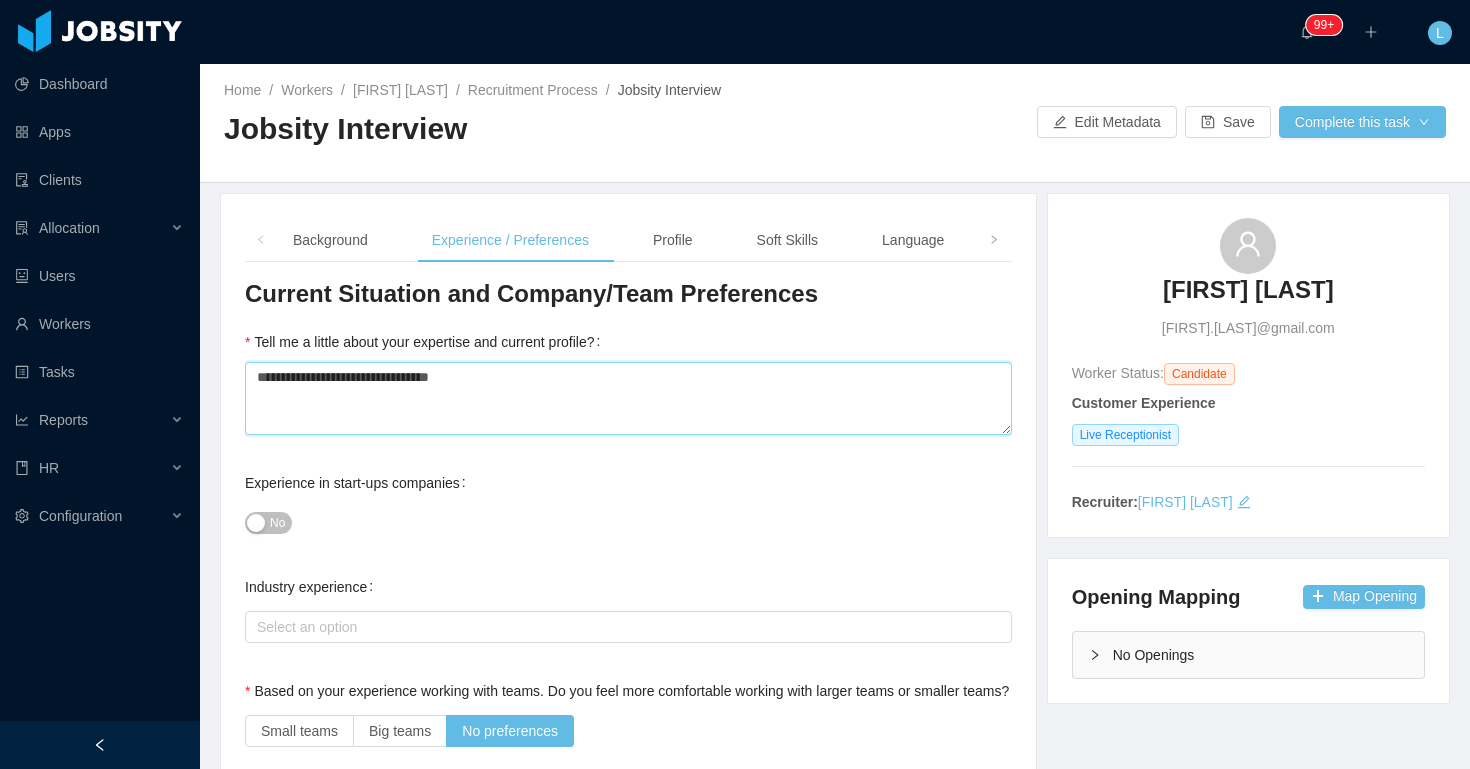 type 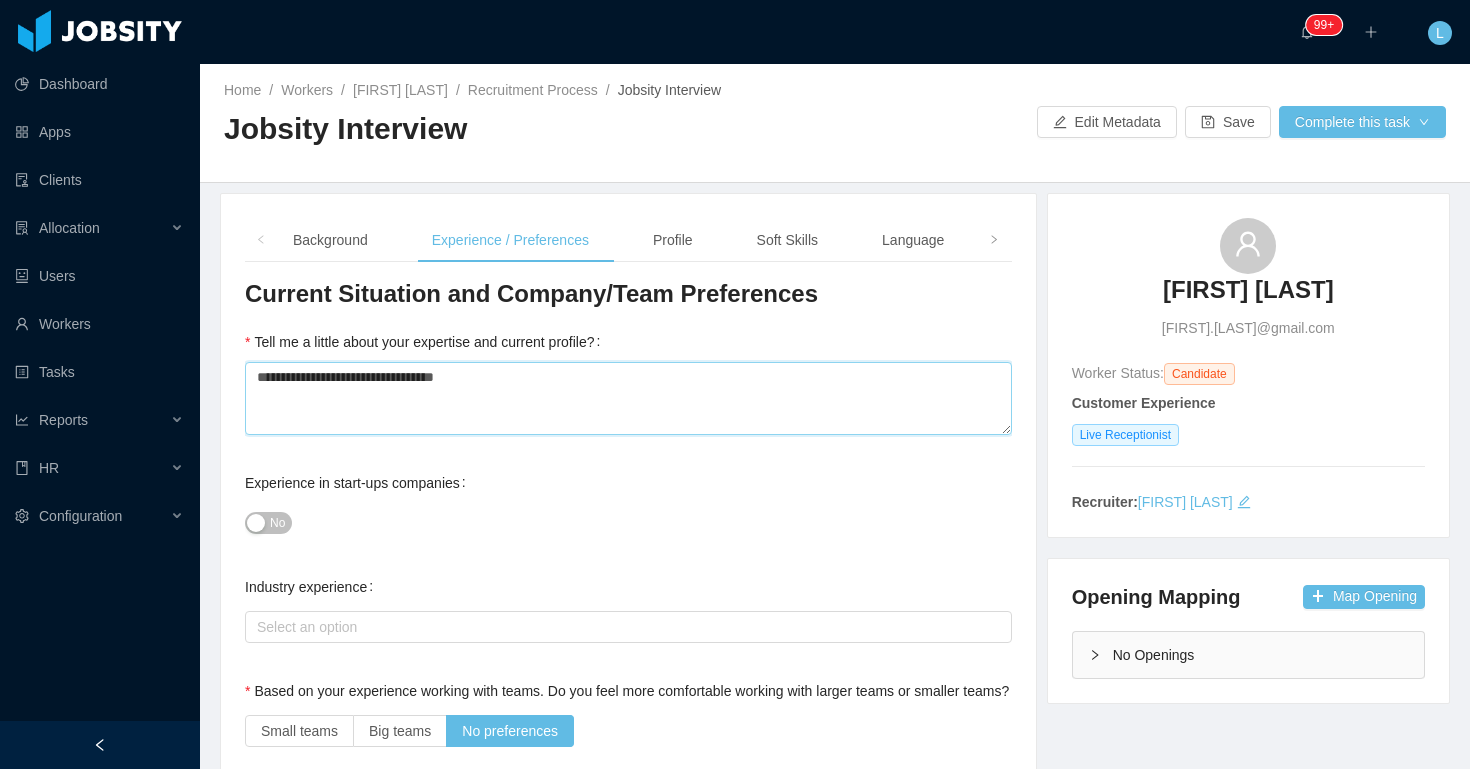 type 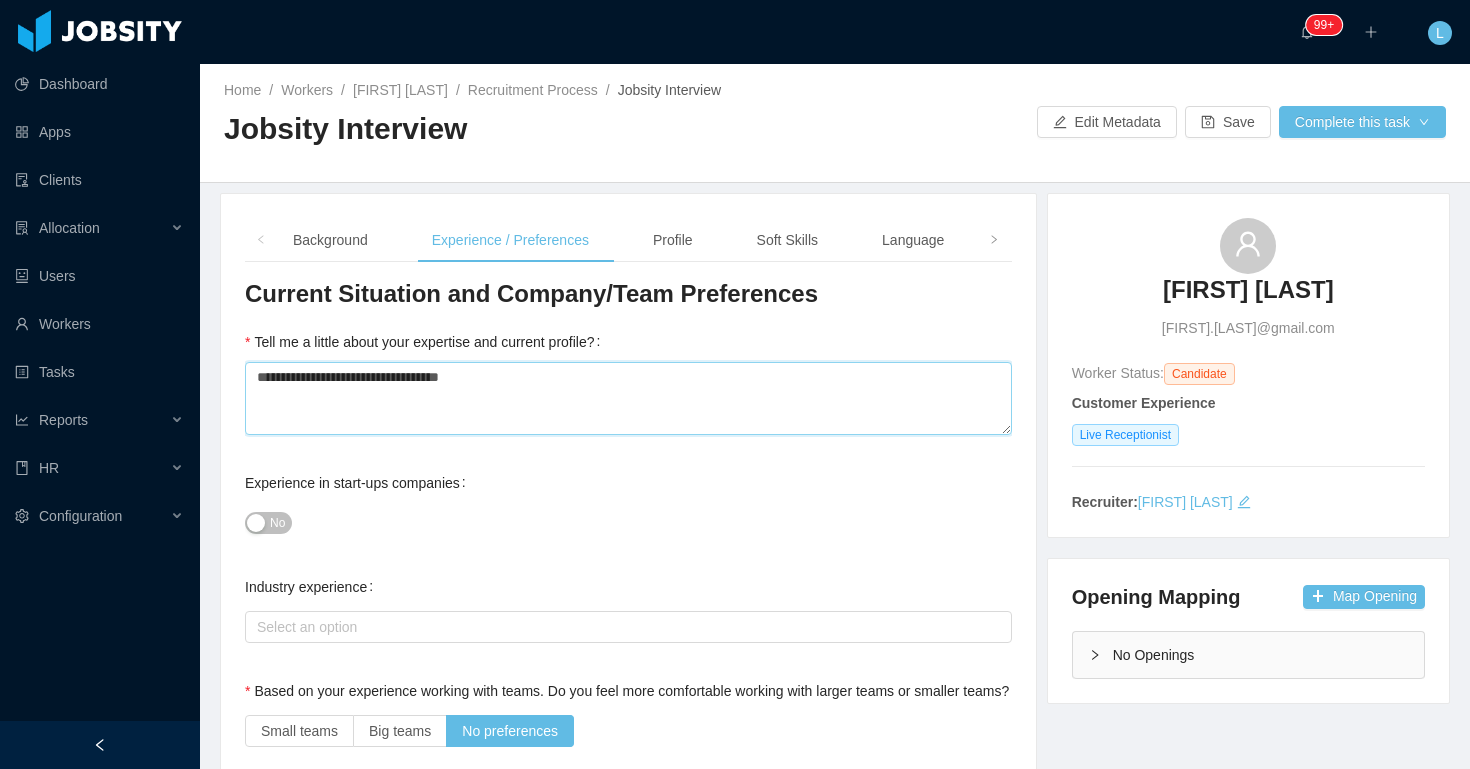 type 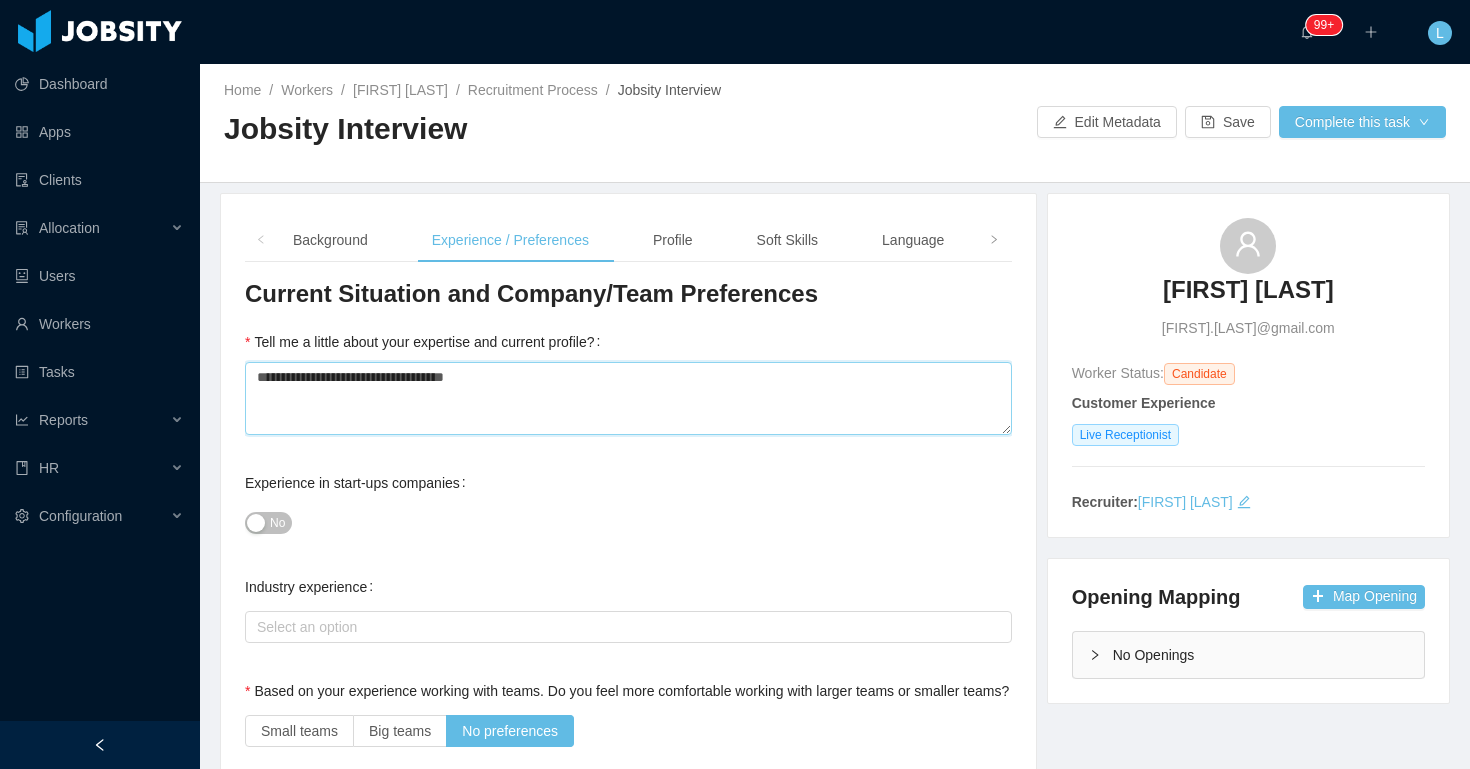 type 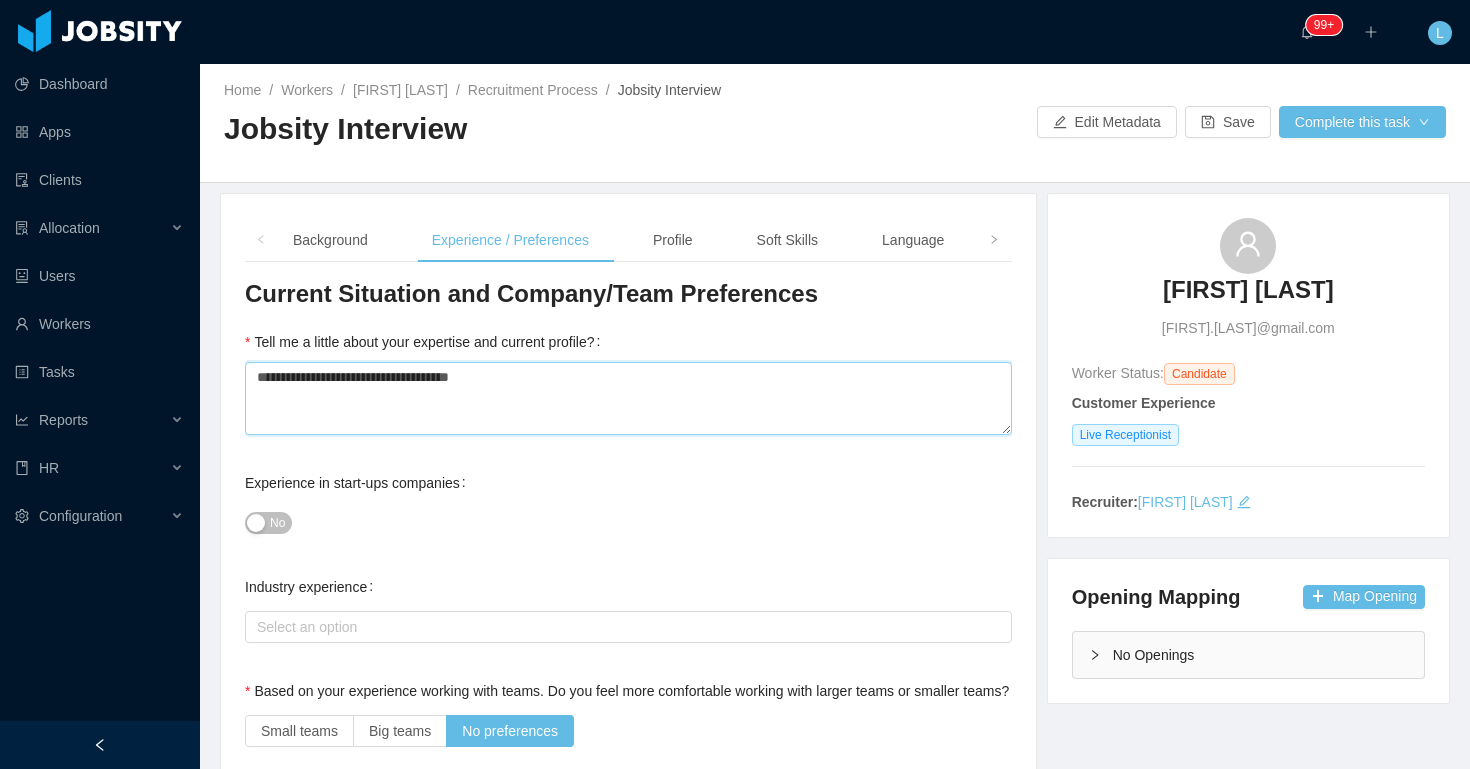 type 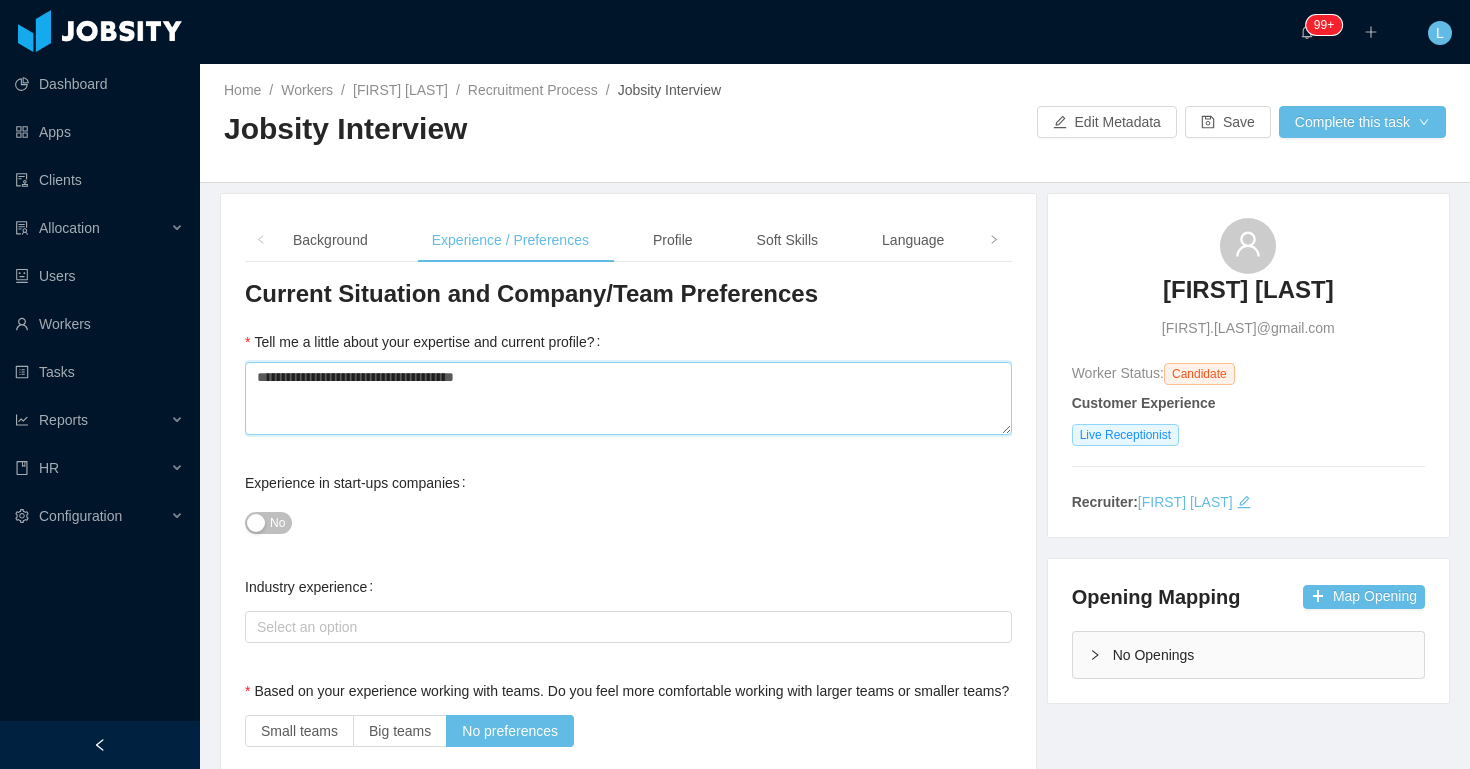 type 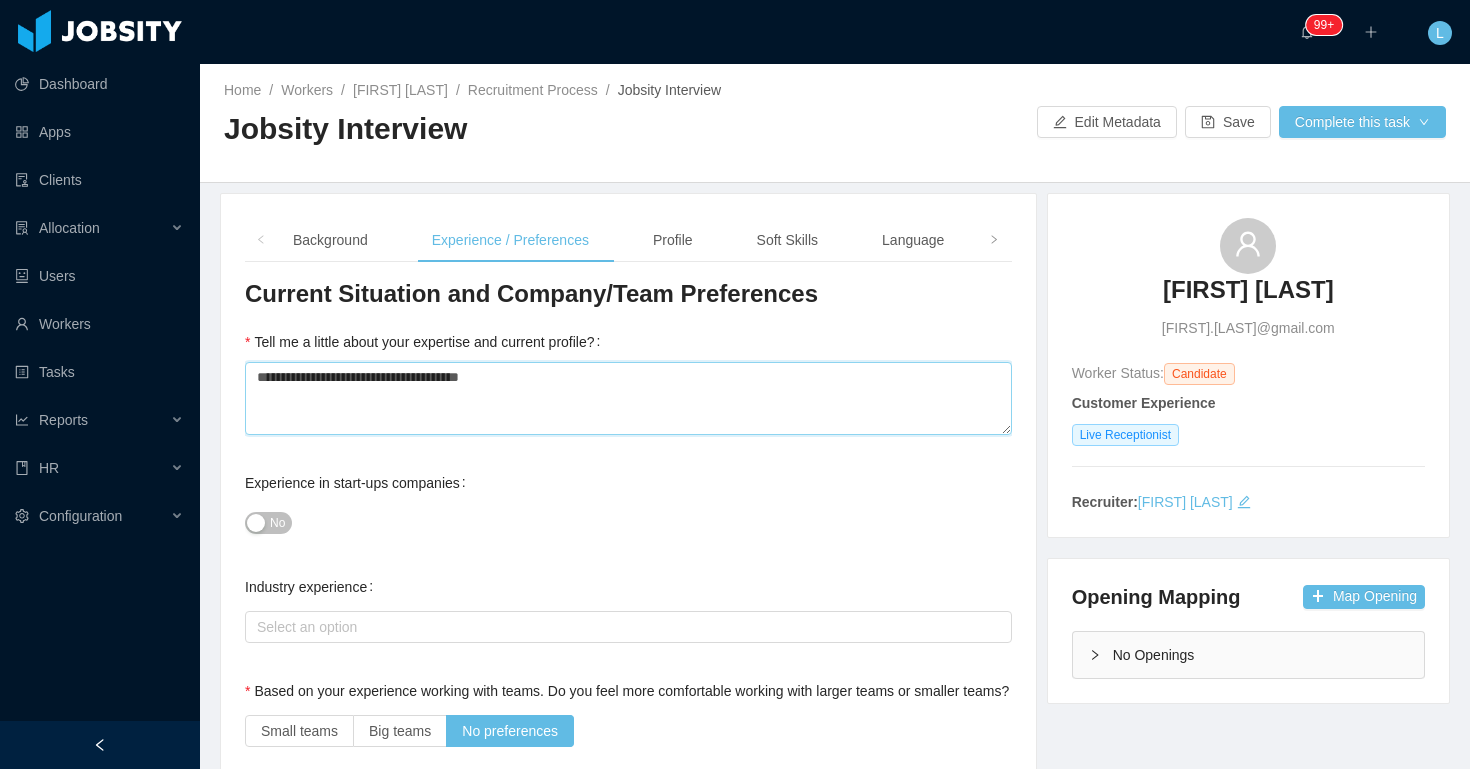 type 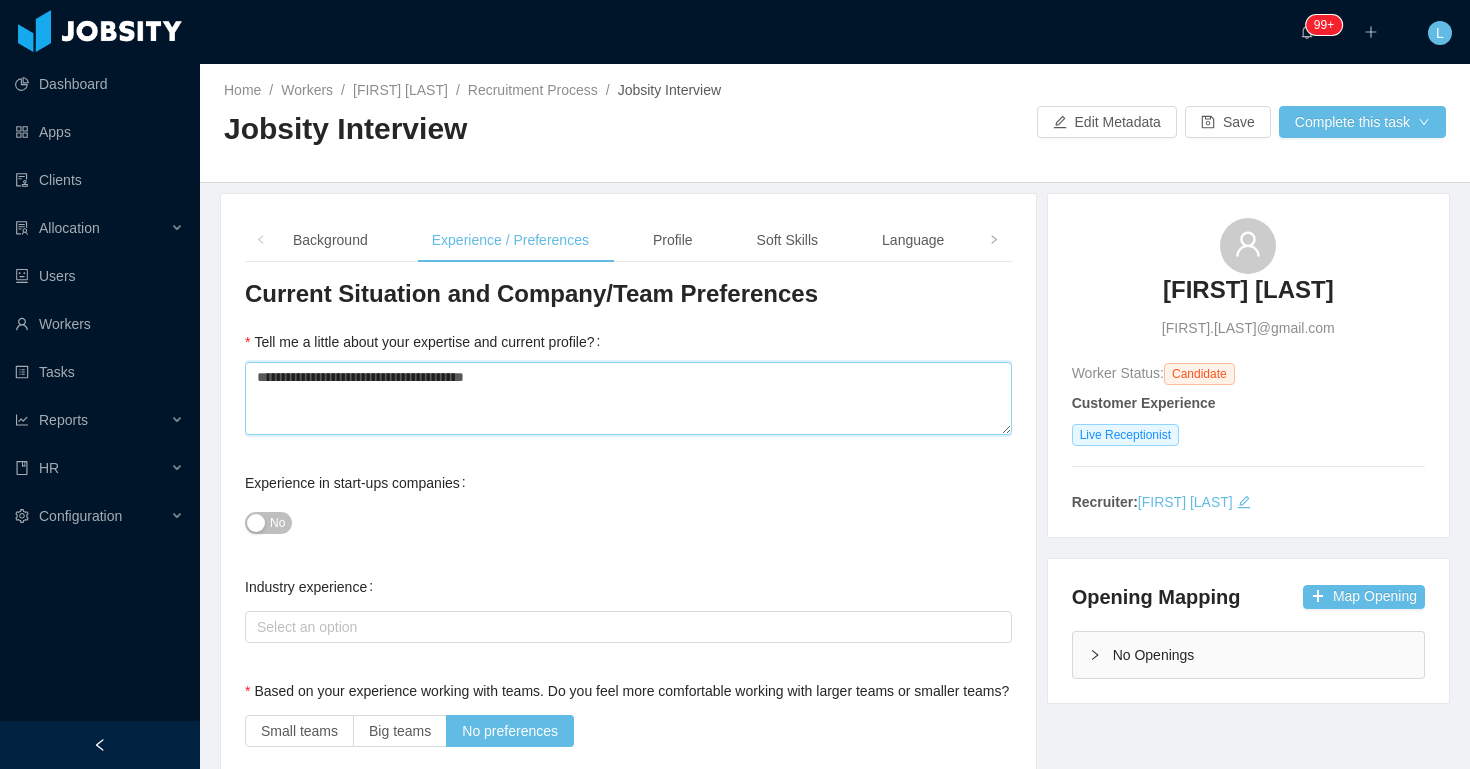 type 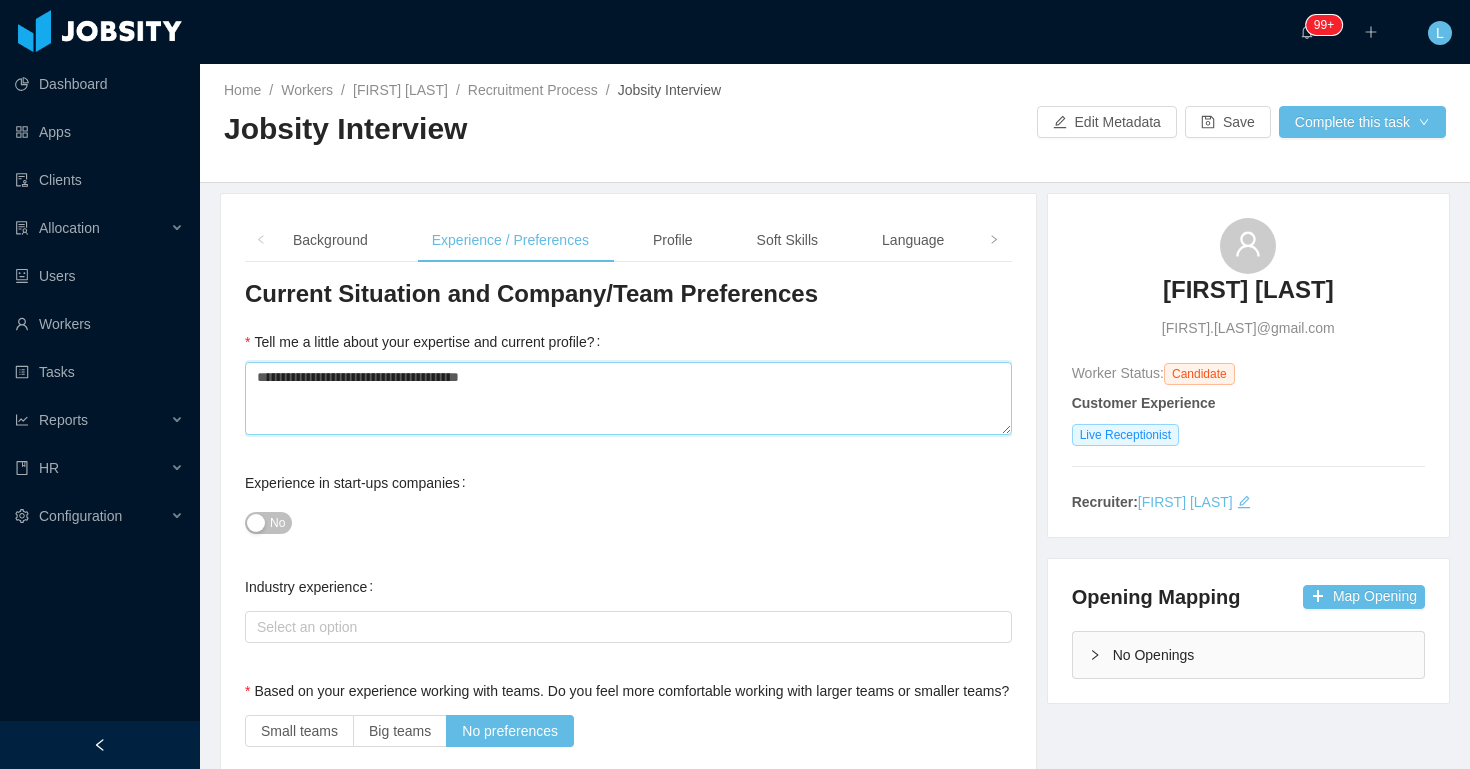 type 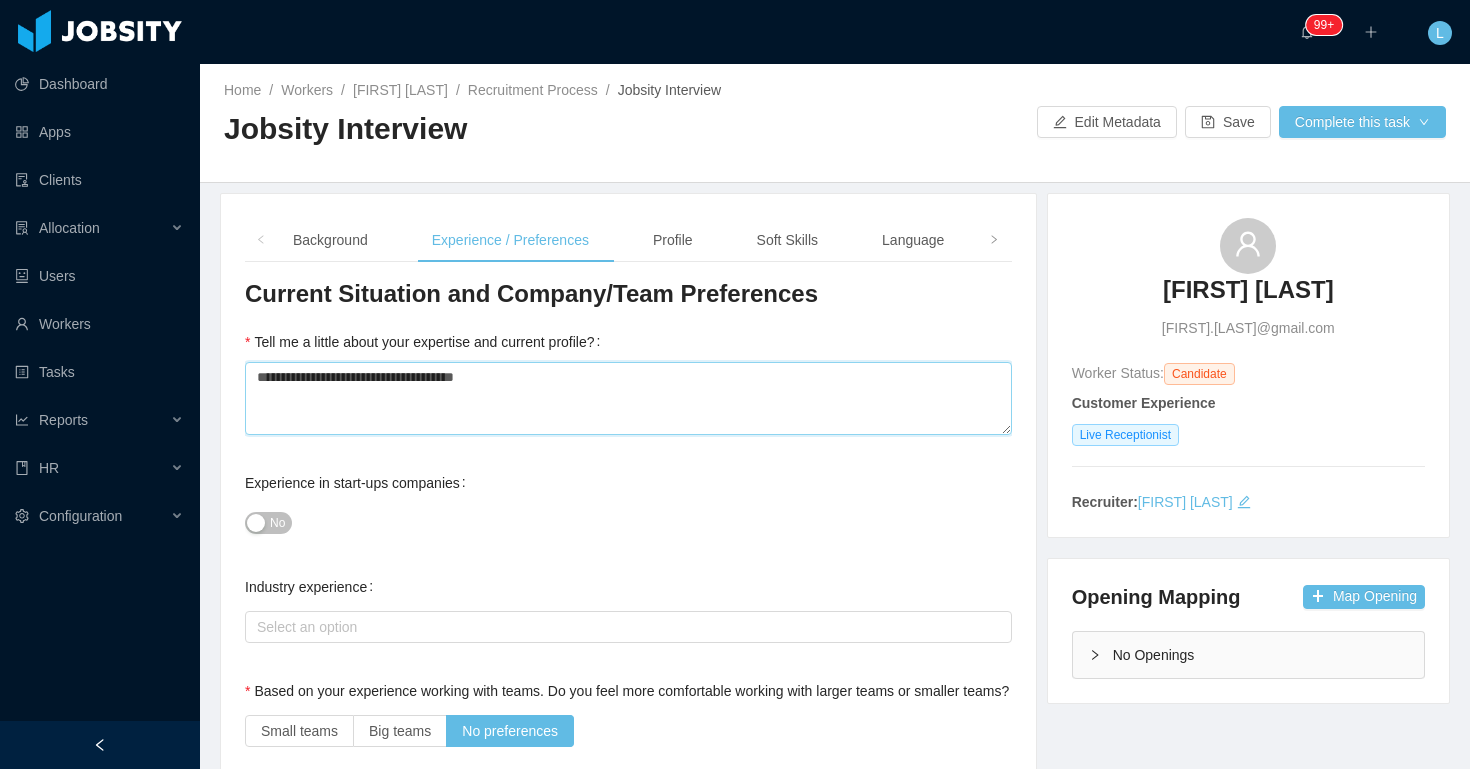 type 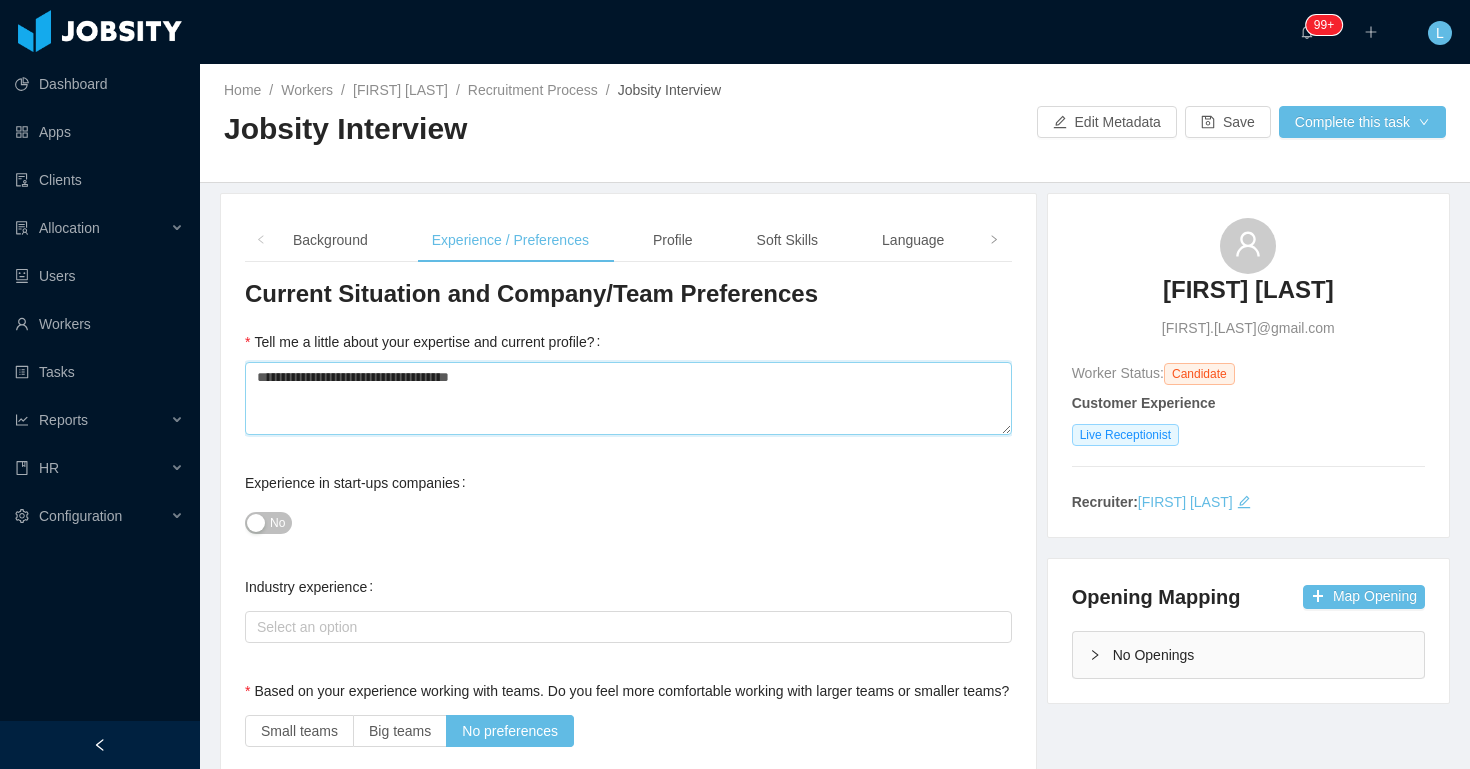type 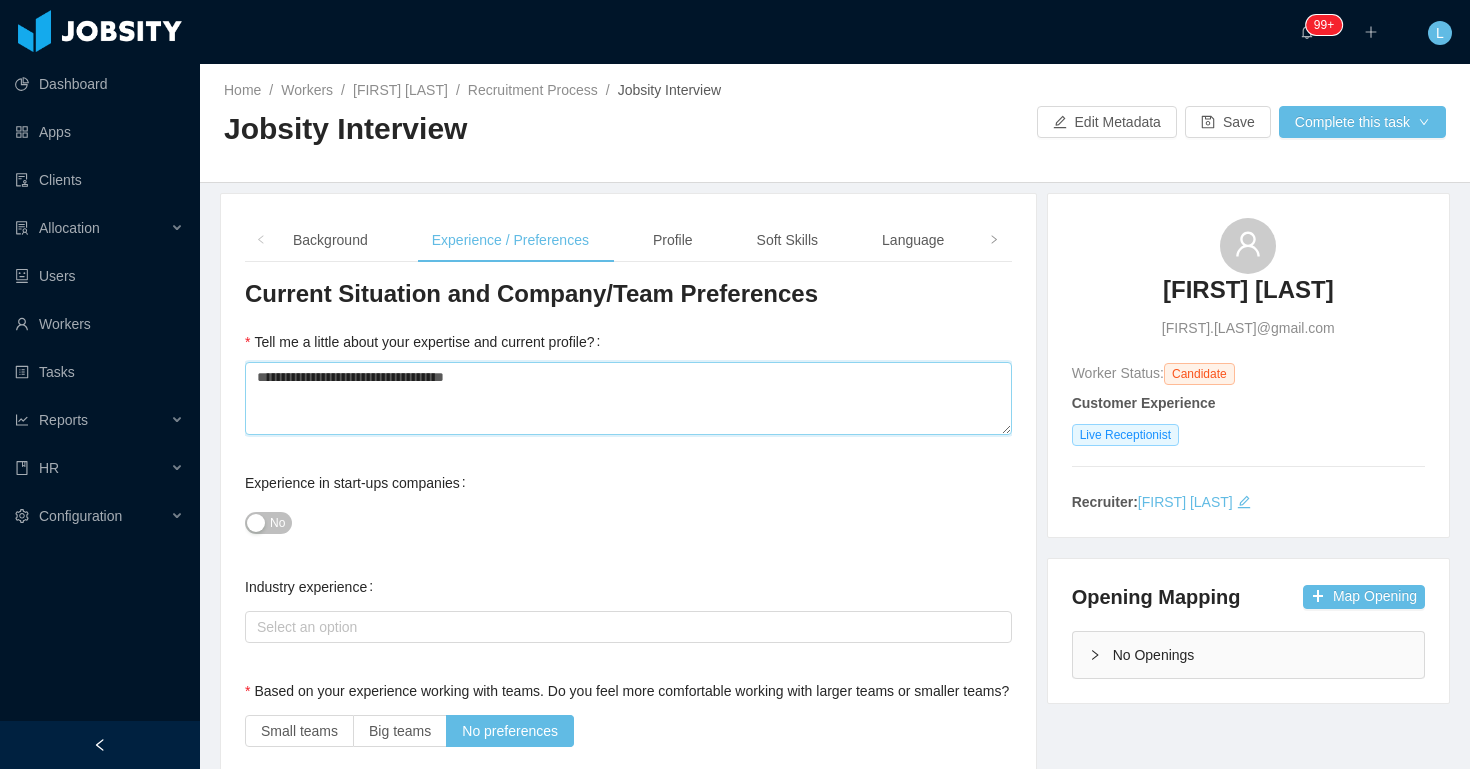 type 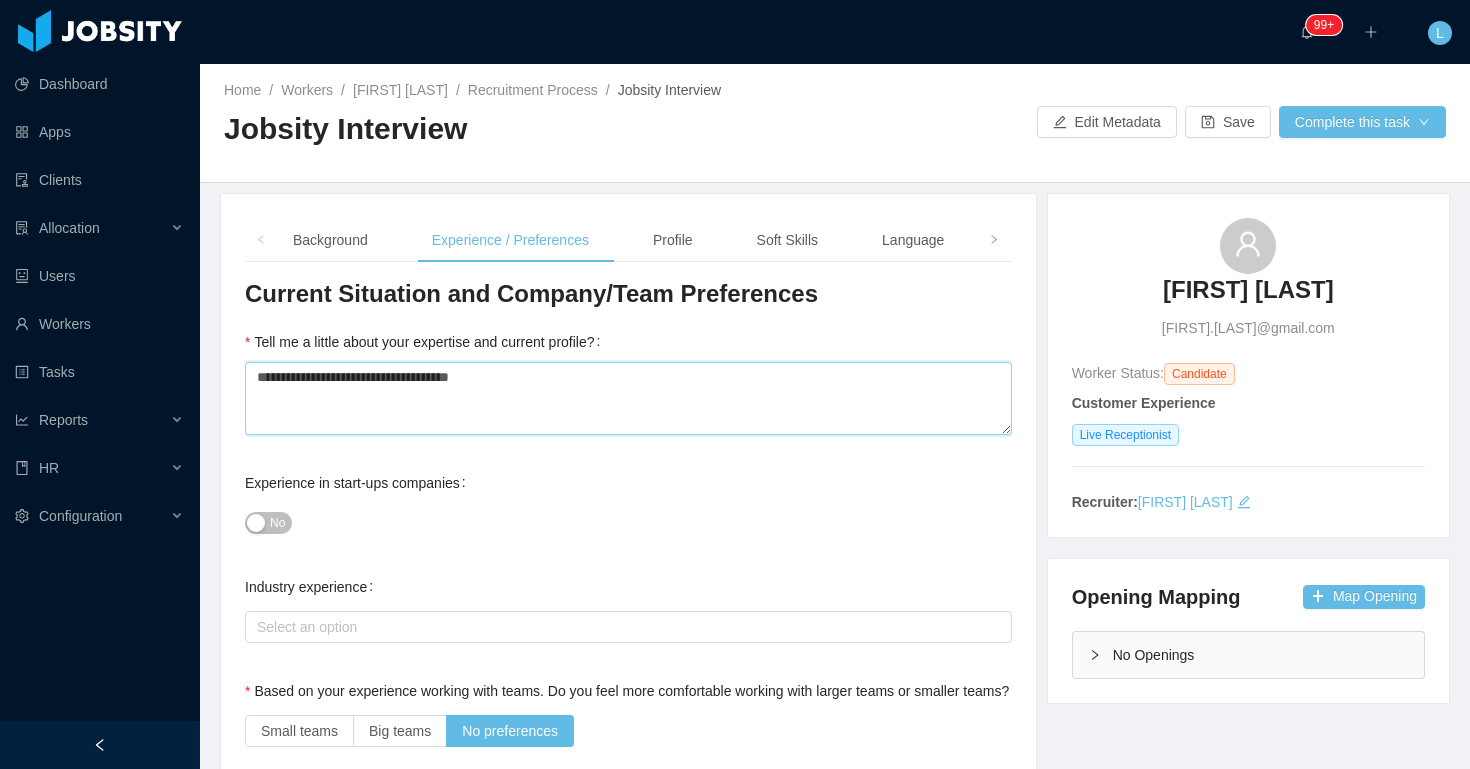type 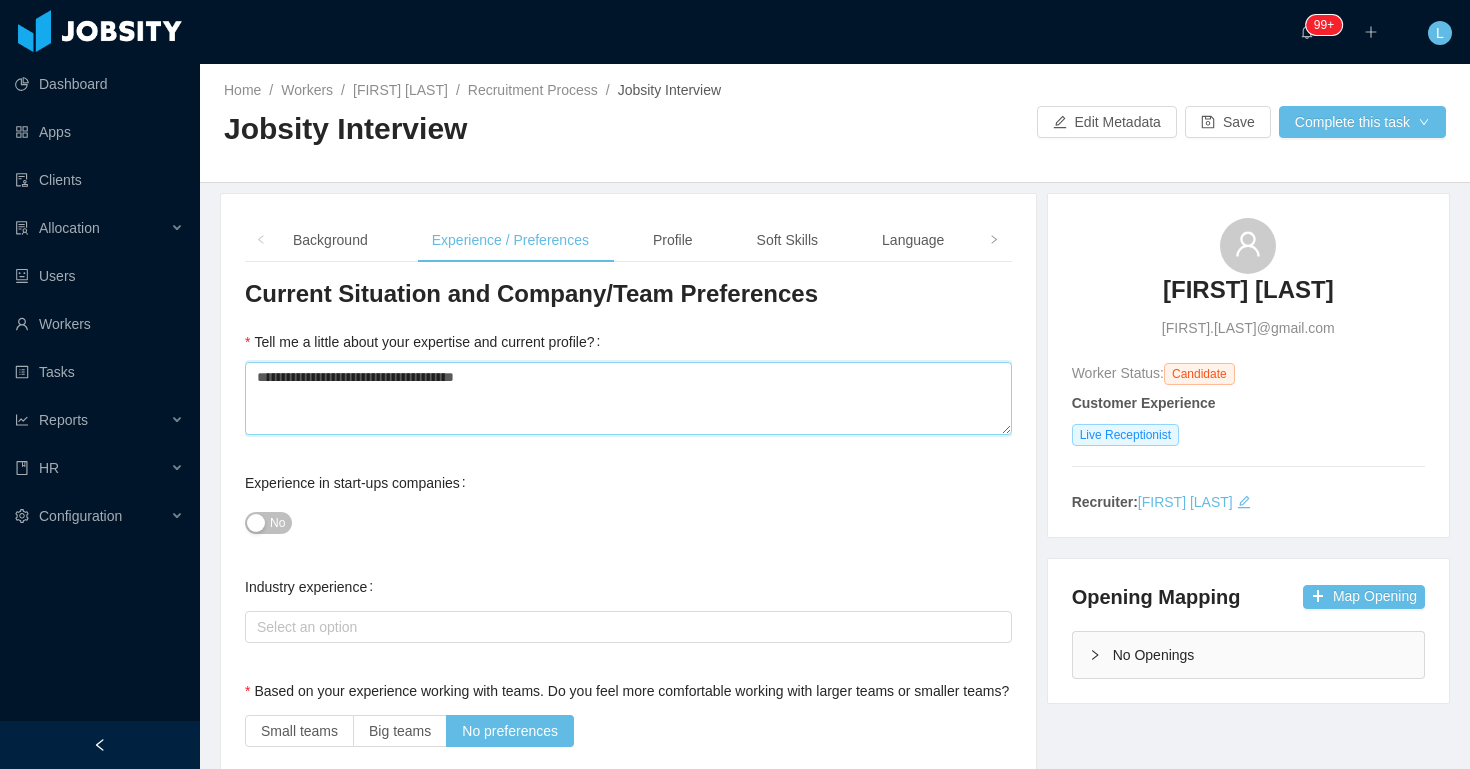 type 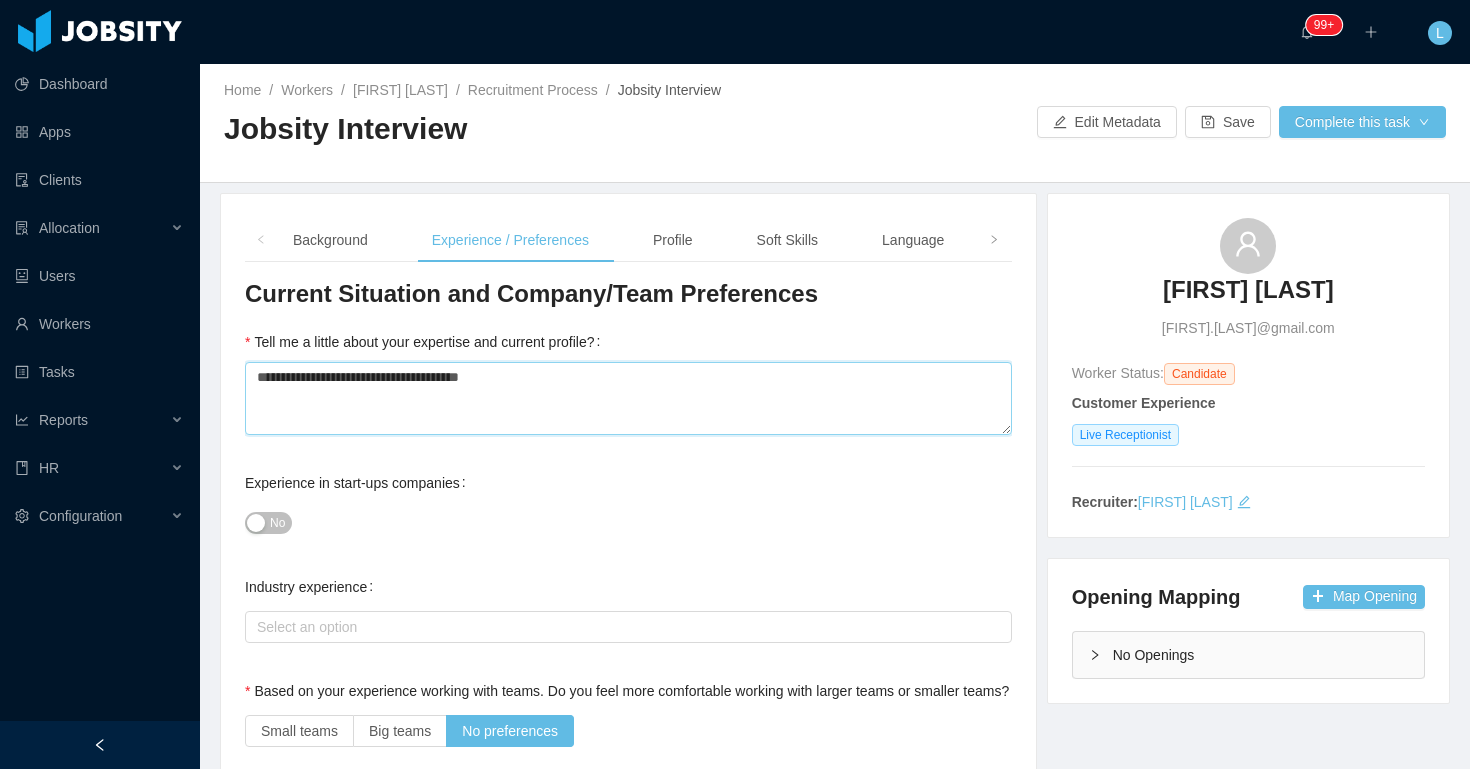 type 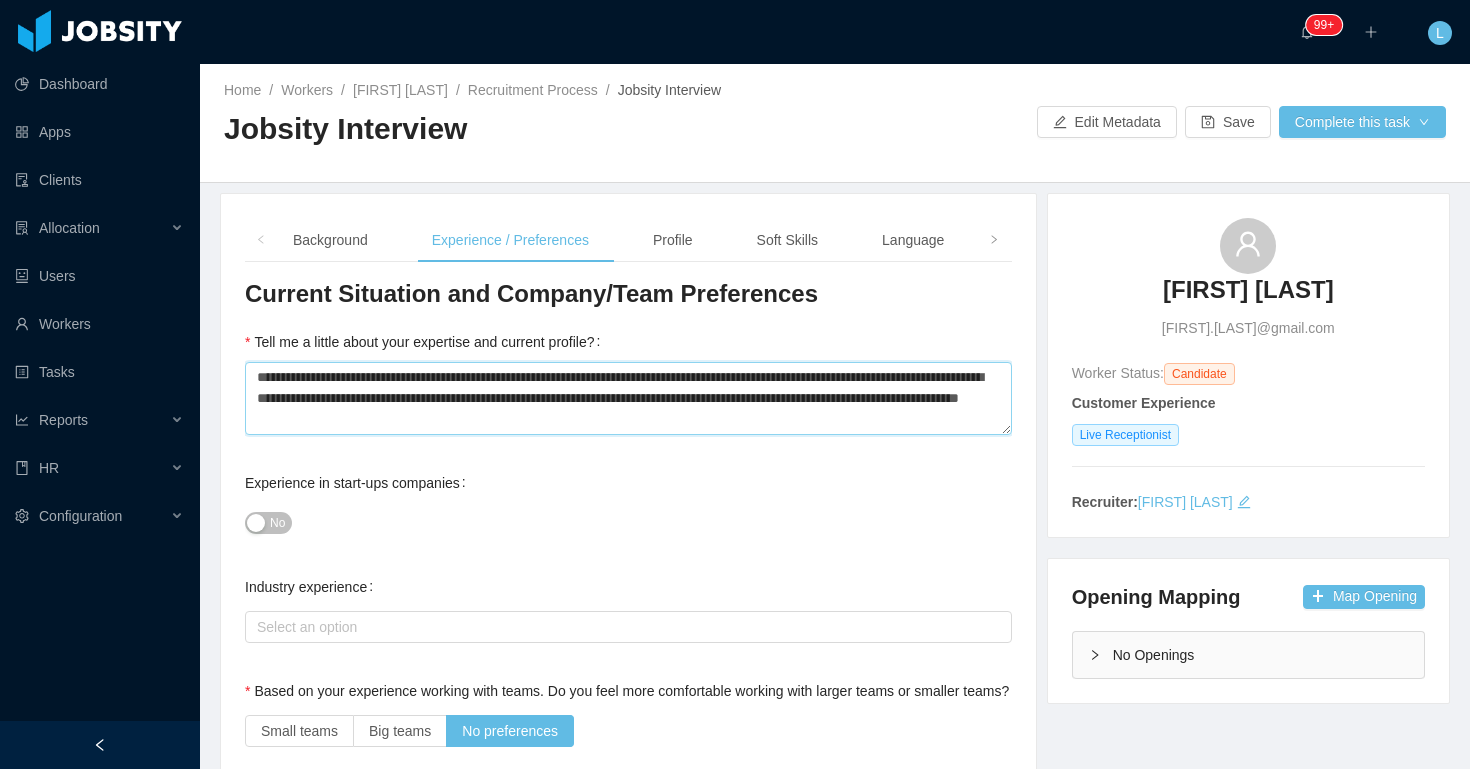 click on "**********" at bounding box center [628, 398] 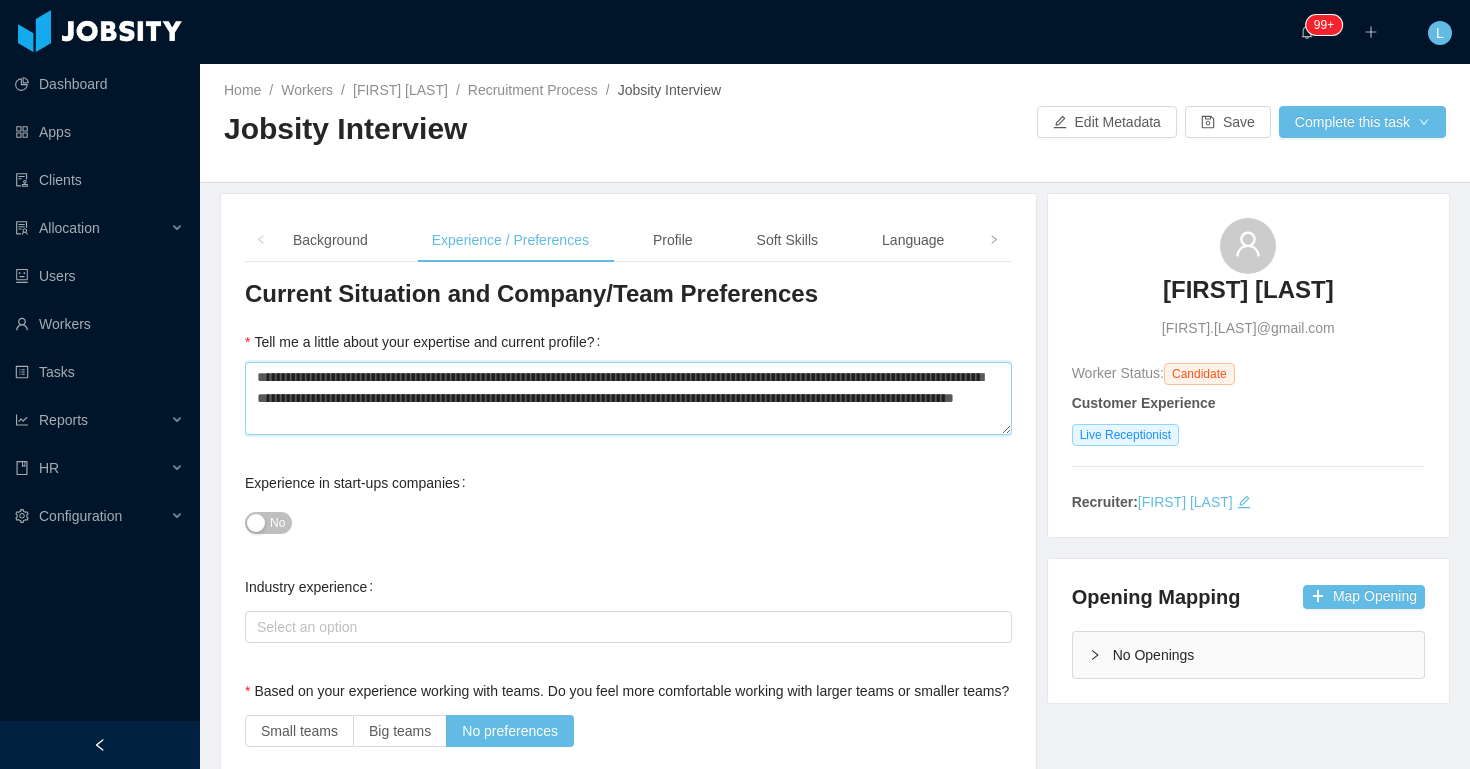 click on "**********" at bounding box center [628, 398] 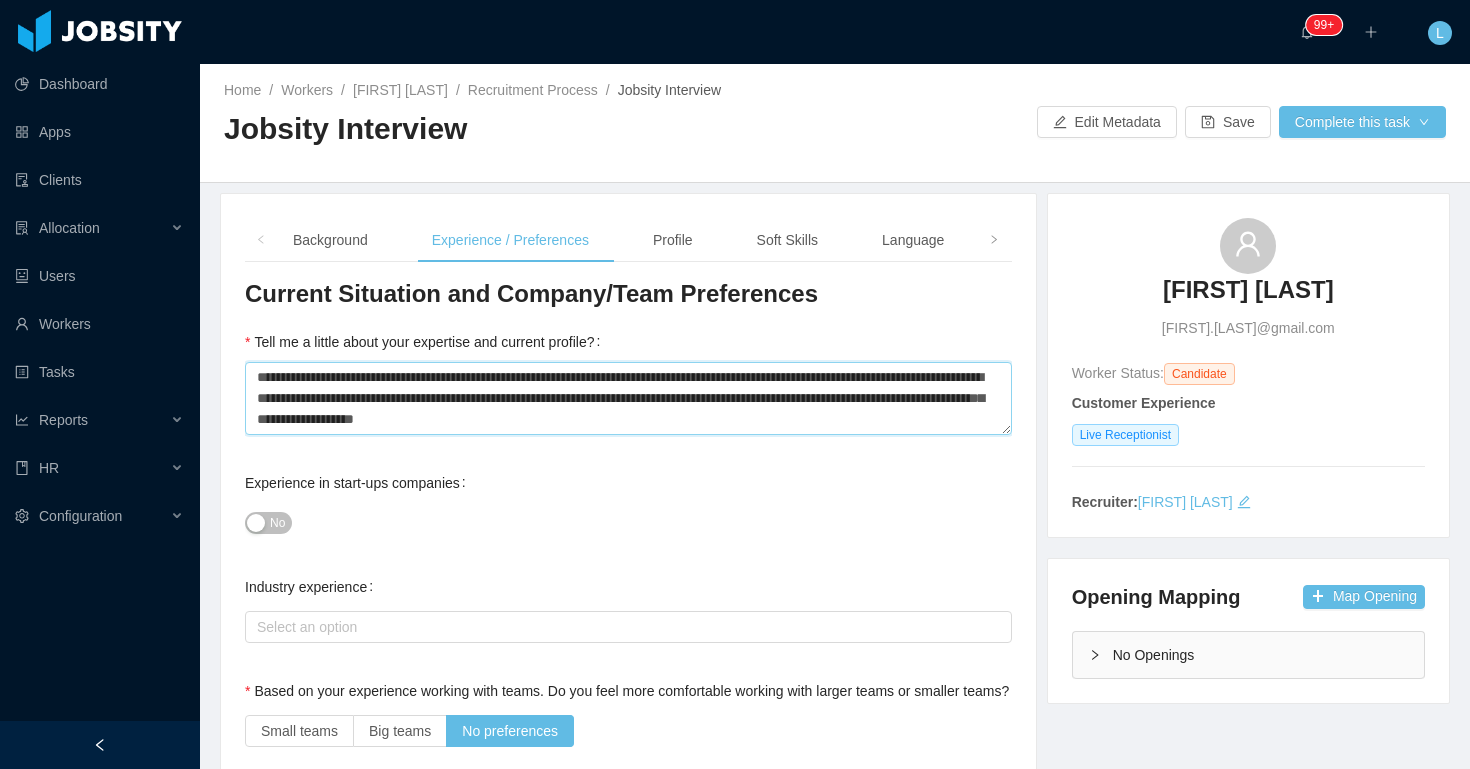click on "**********" at bounding box center [628, 398] 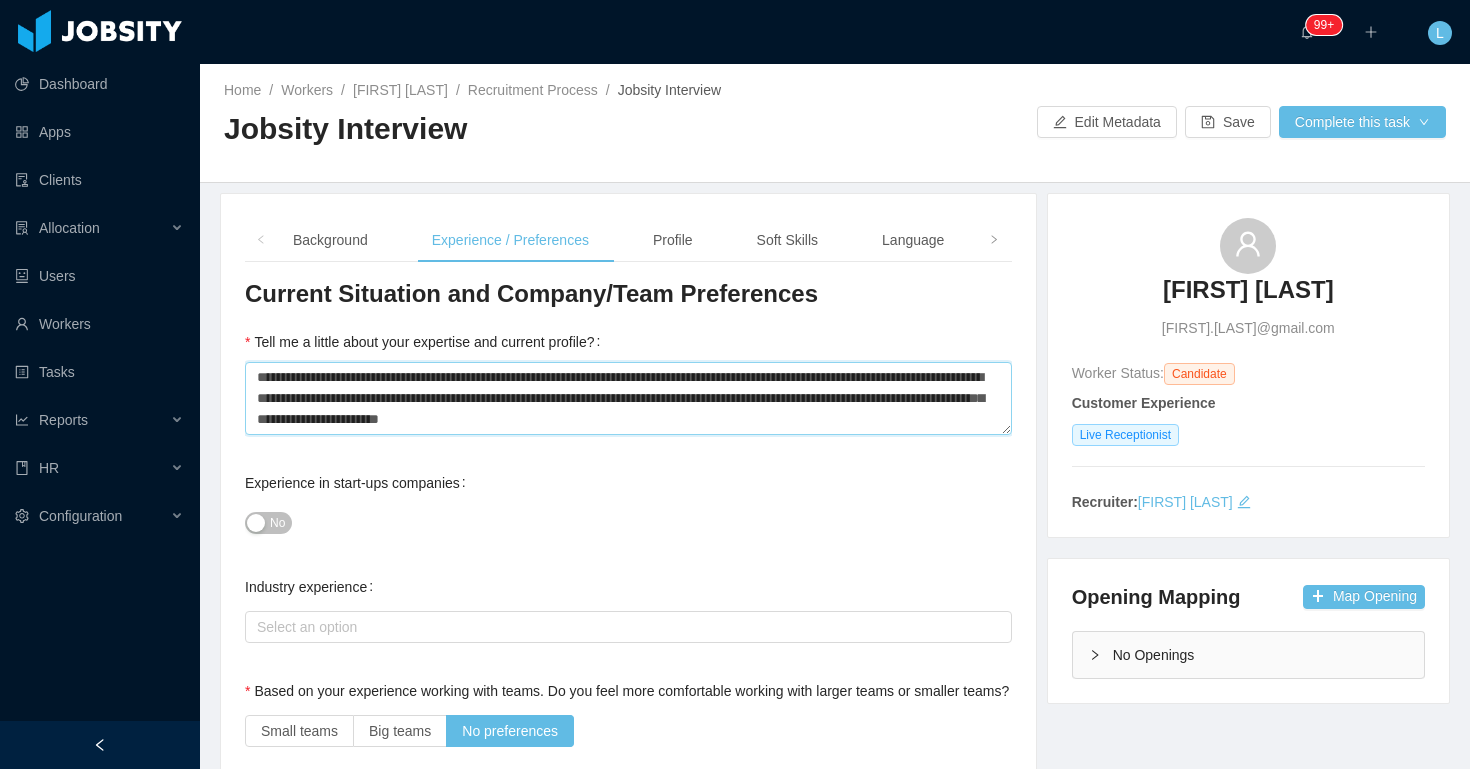 click on "**********" at bounding box center (628, 398) 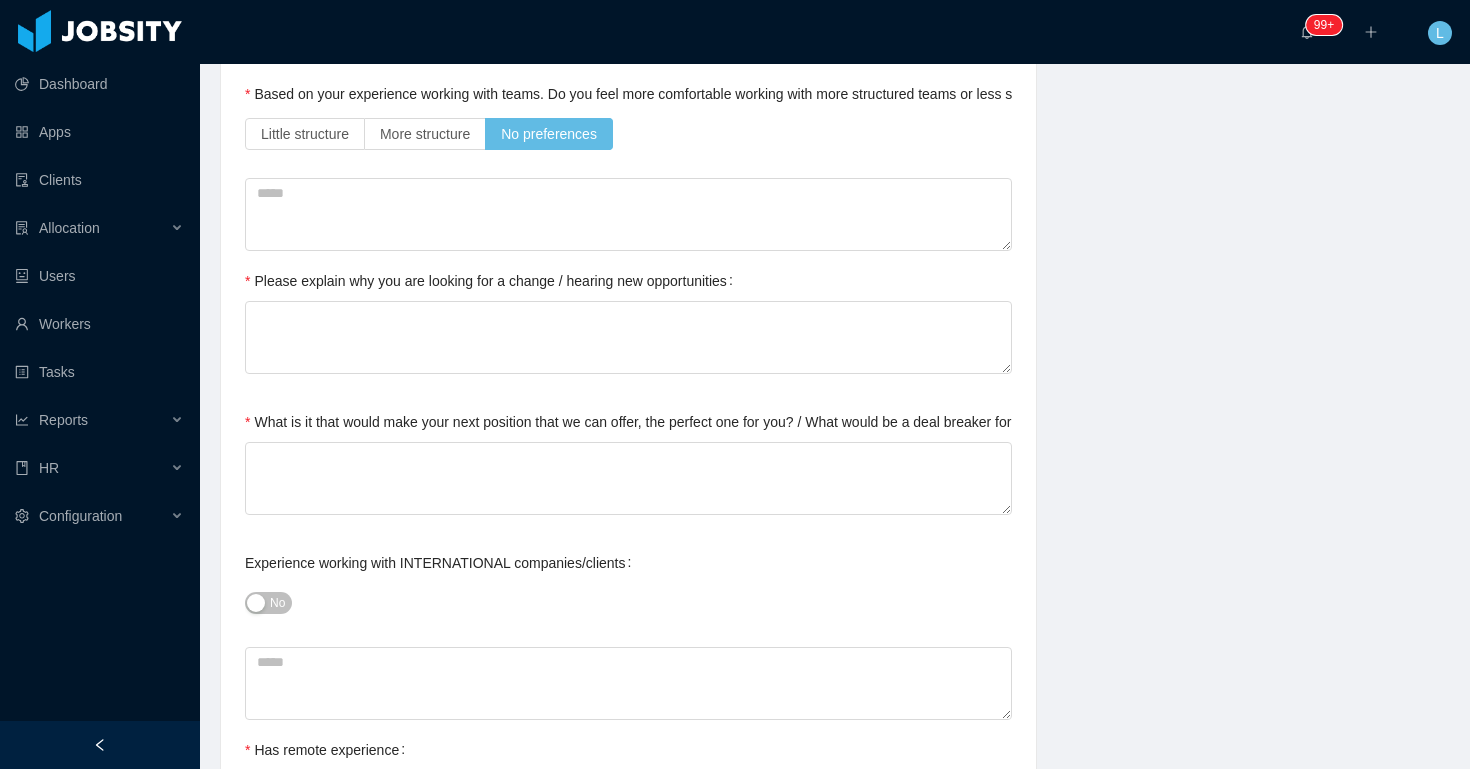 scroll, scrollTop: 964, scrollLeft: 0, axis: vertical 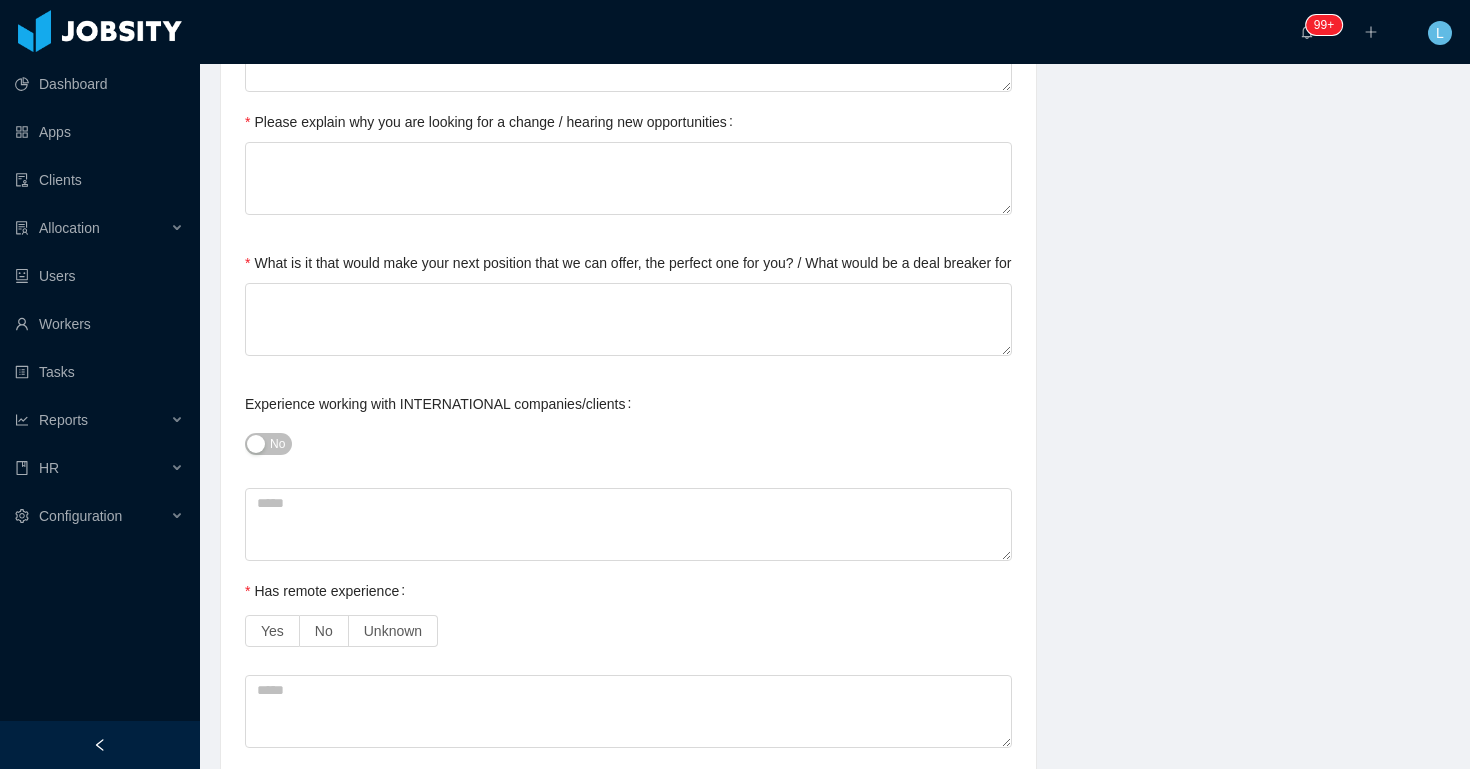 click on "No" at bounding box center (628, 444) 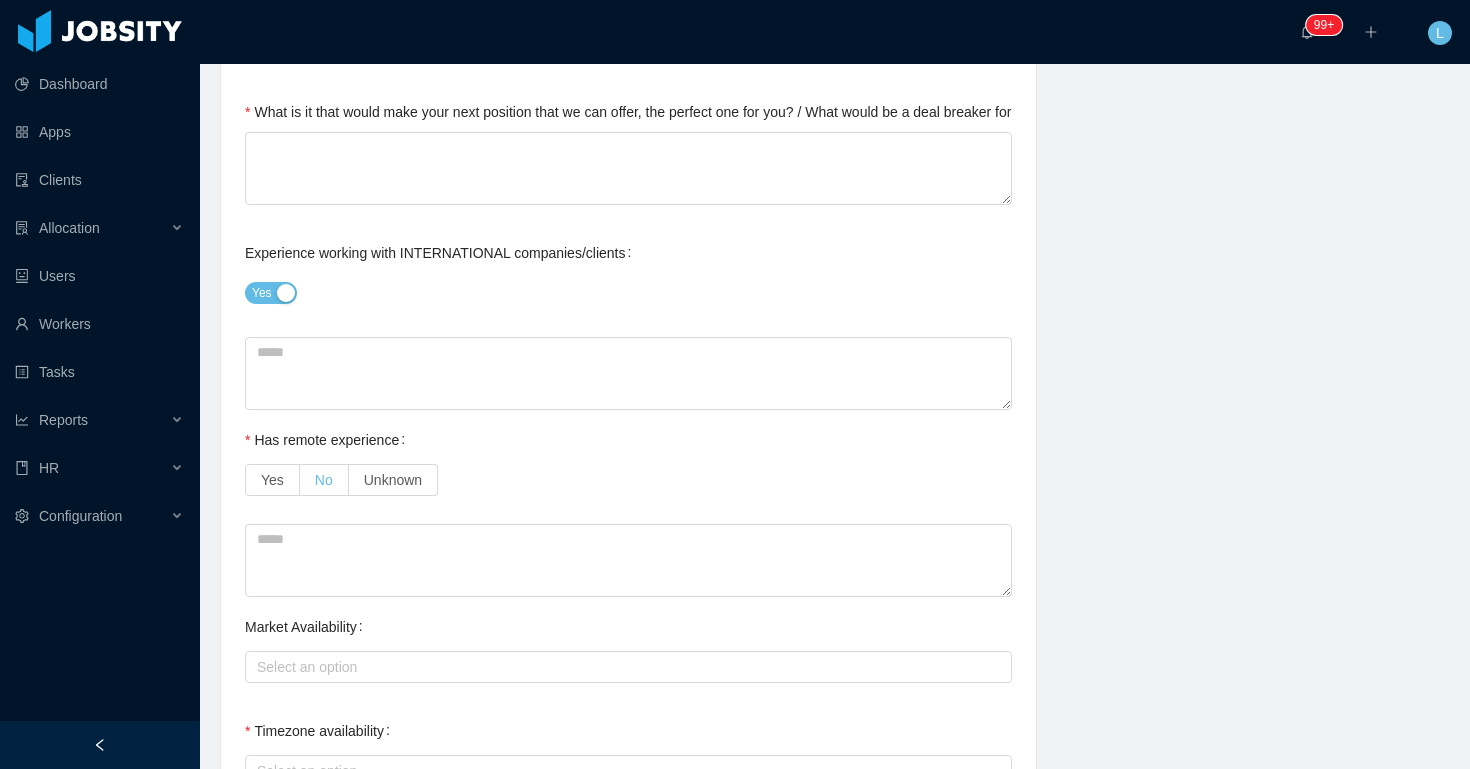 scroll, scrollTop: 1168, scrollLeft: 0, axis: vertical 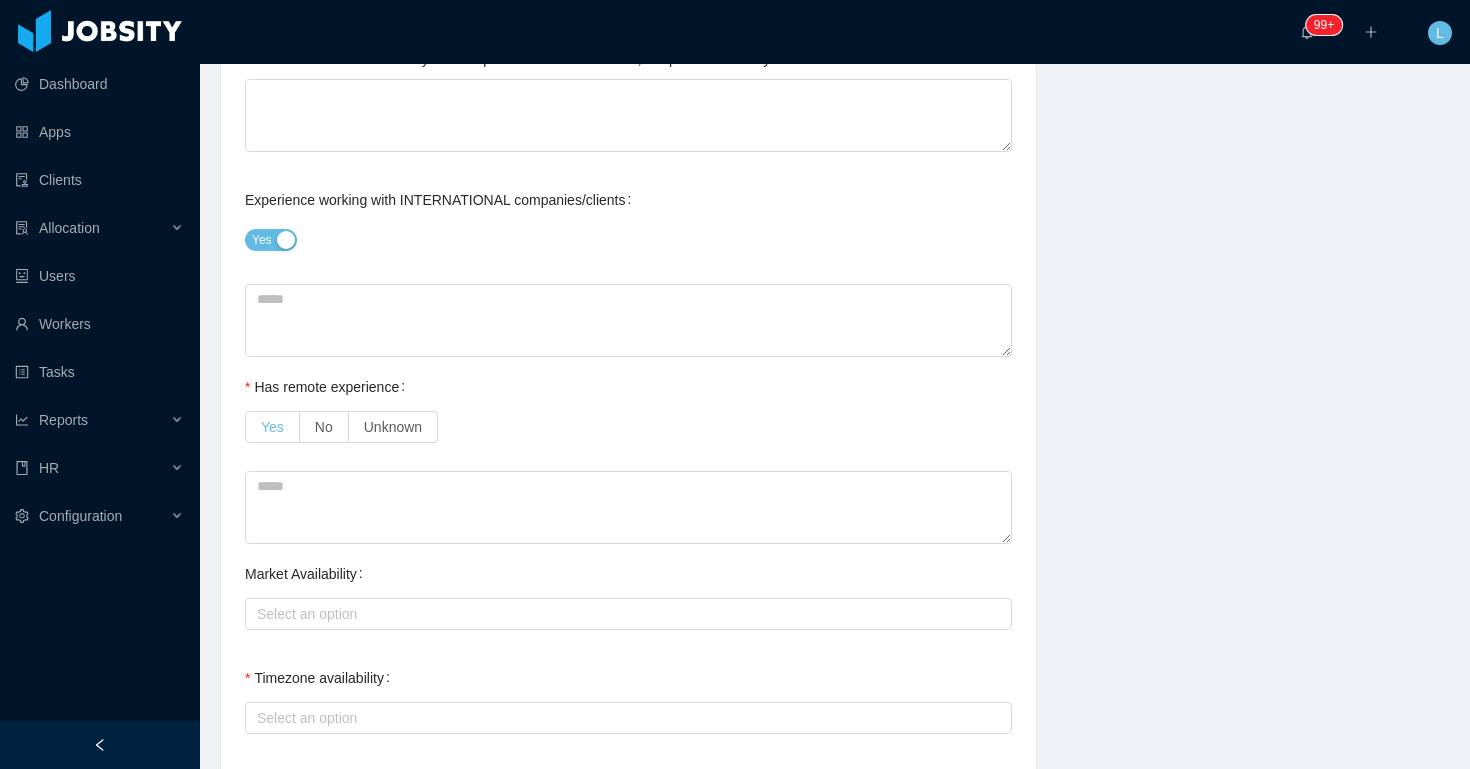 click on "Yes" at bounding box center (272, 427) 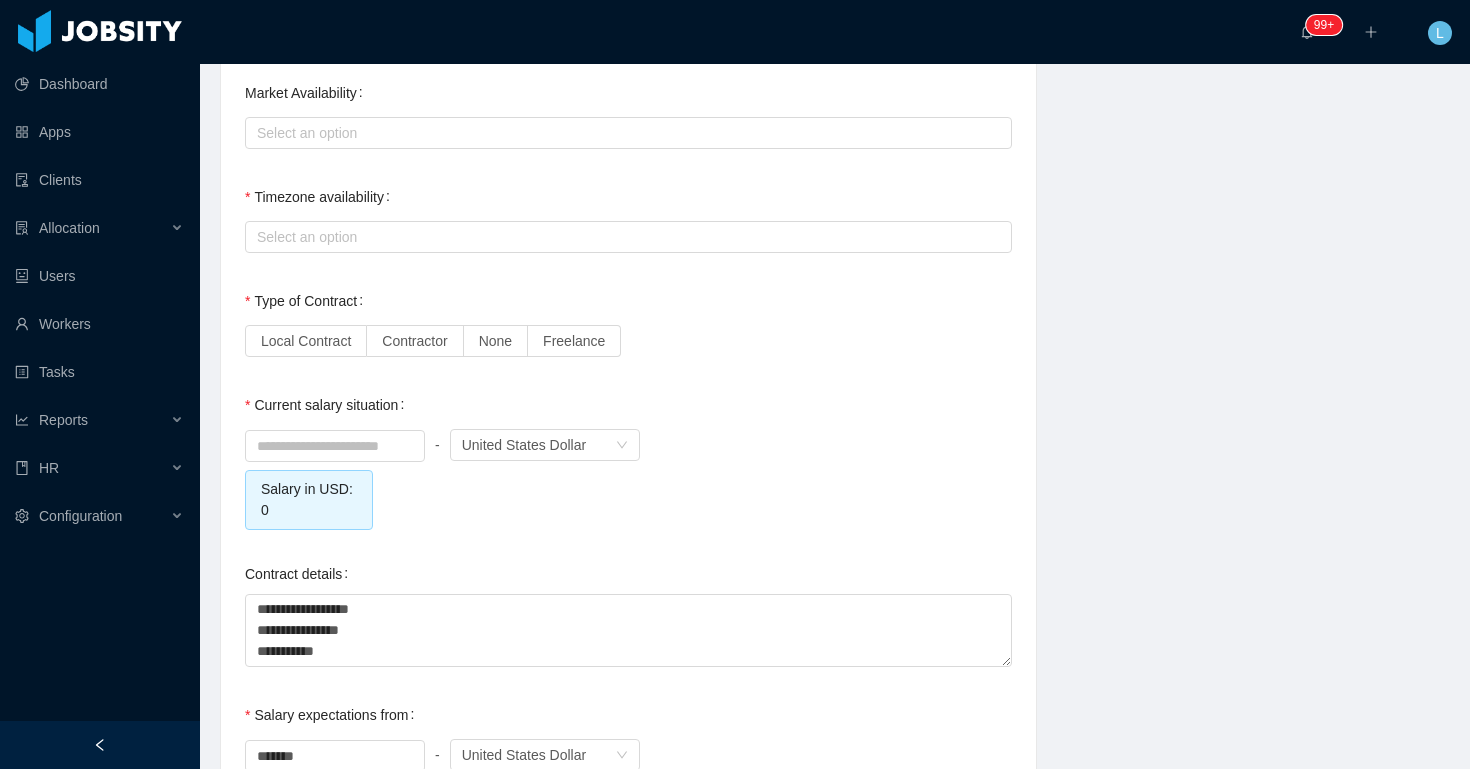 scroll, scrollTop: 1650, scrollLeft: 0, axis: vertical 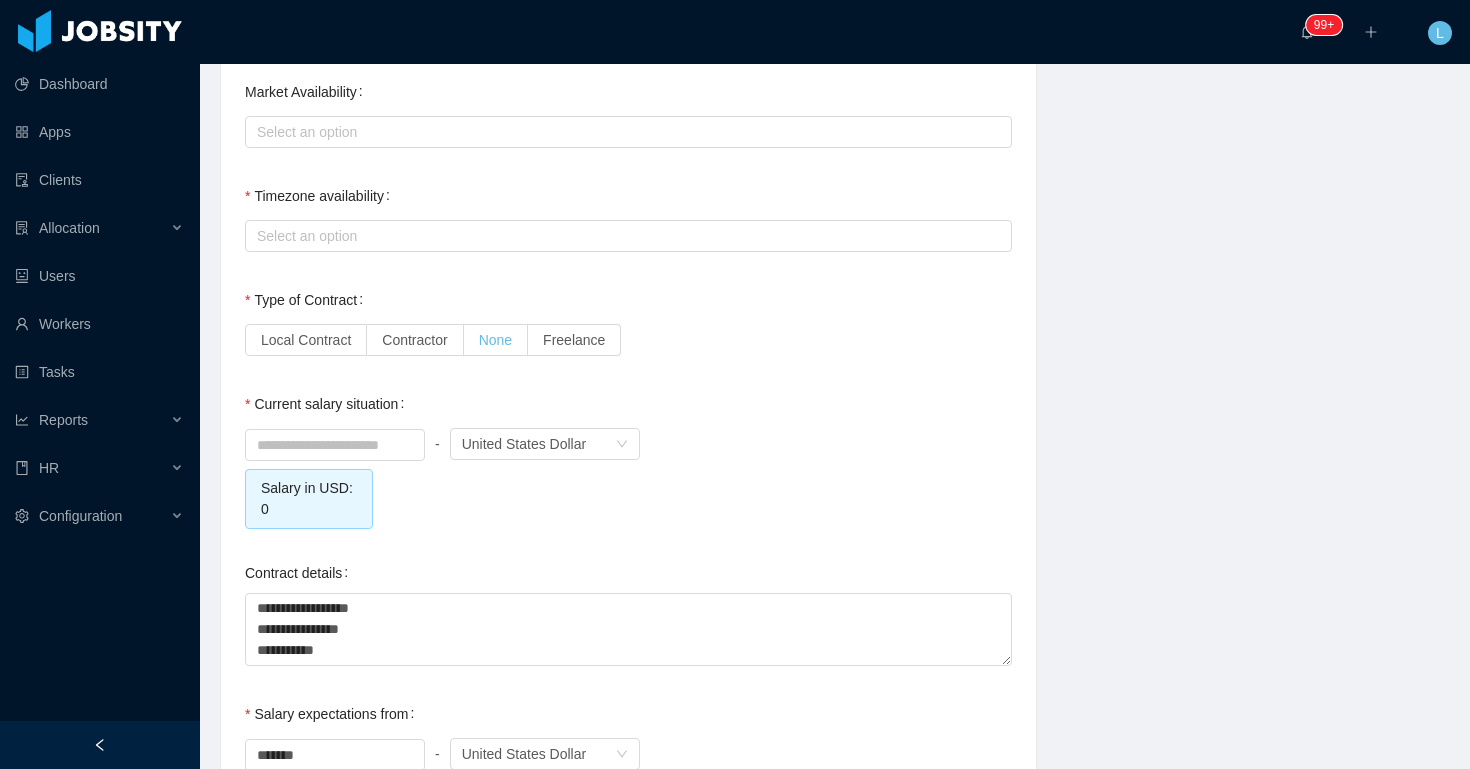 click on "None" at bounding box center (495, 340) 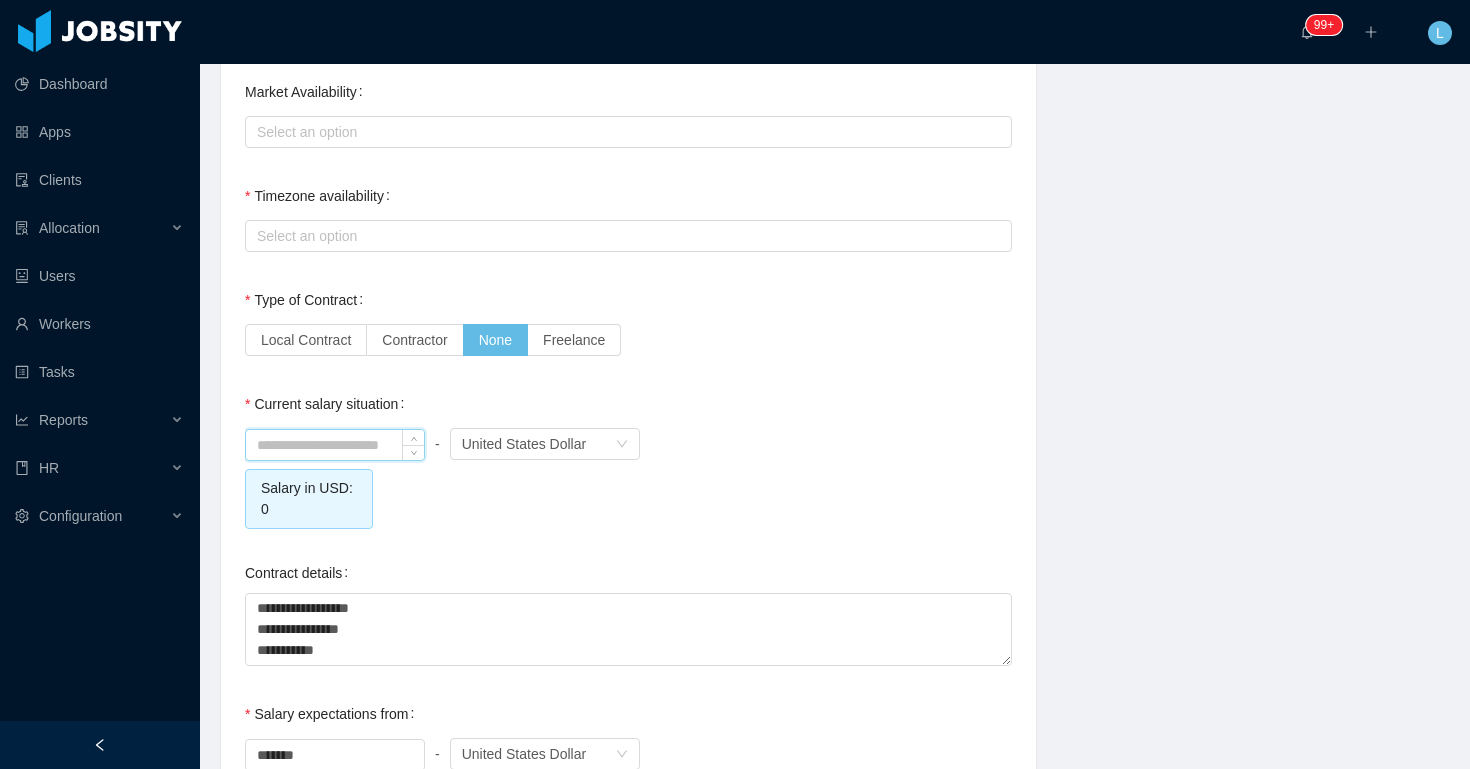 click at bounding box center [335, 445] 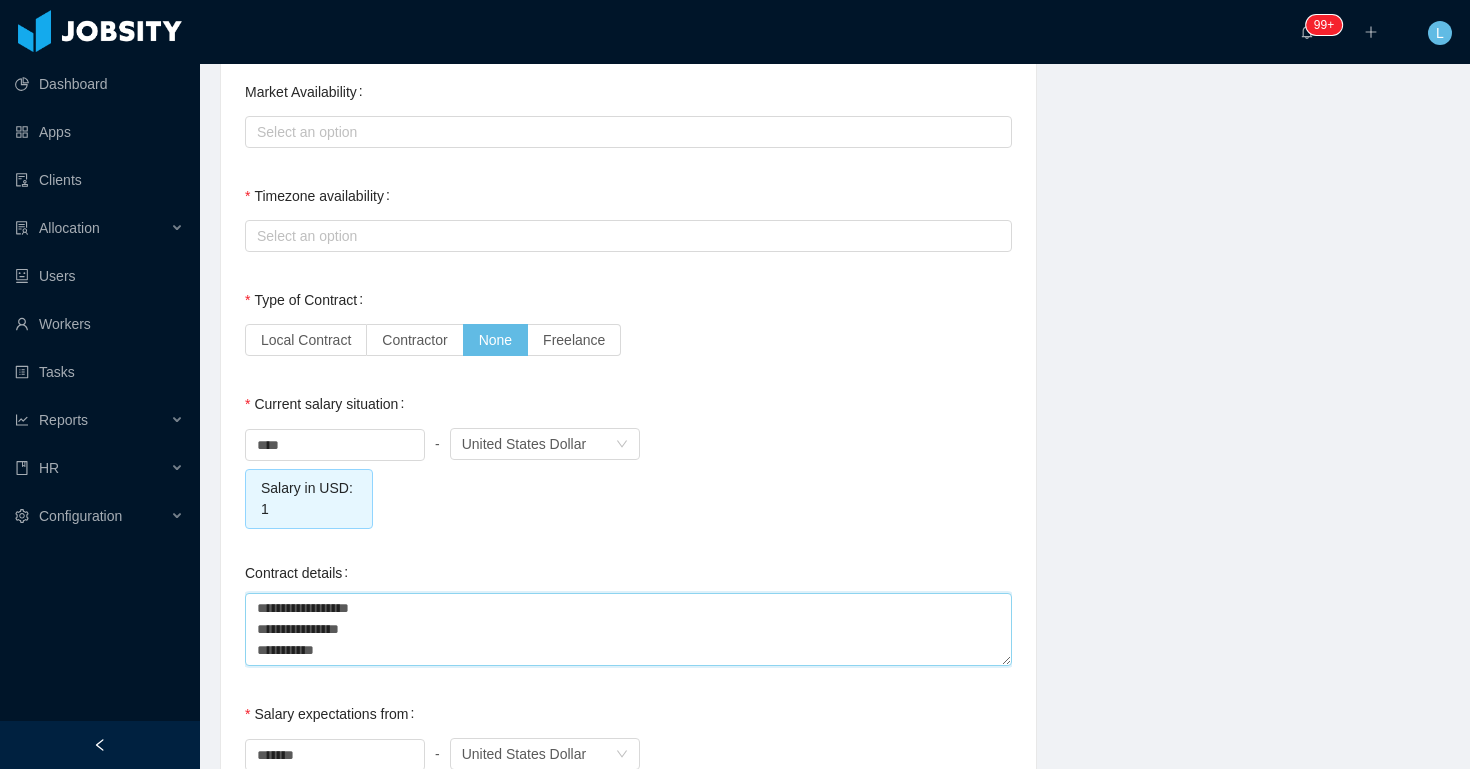 click on "**********" at bounding box center [628, 629] 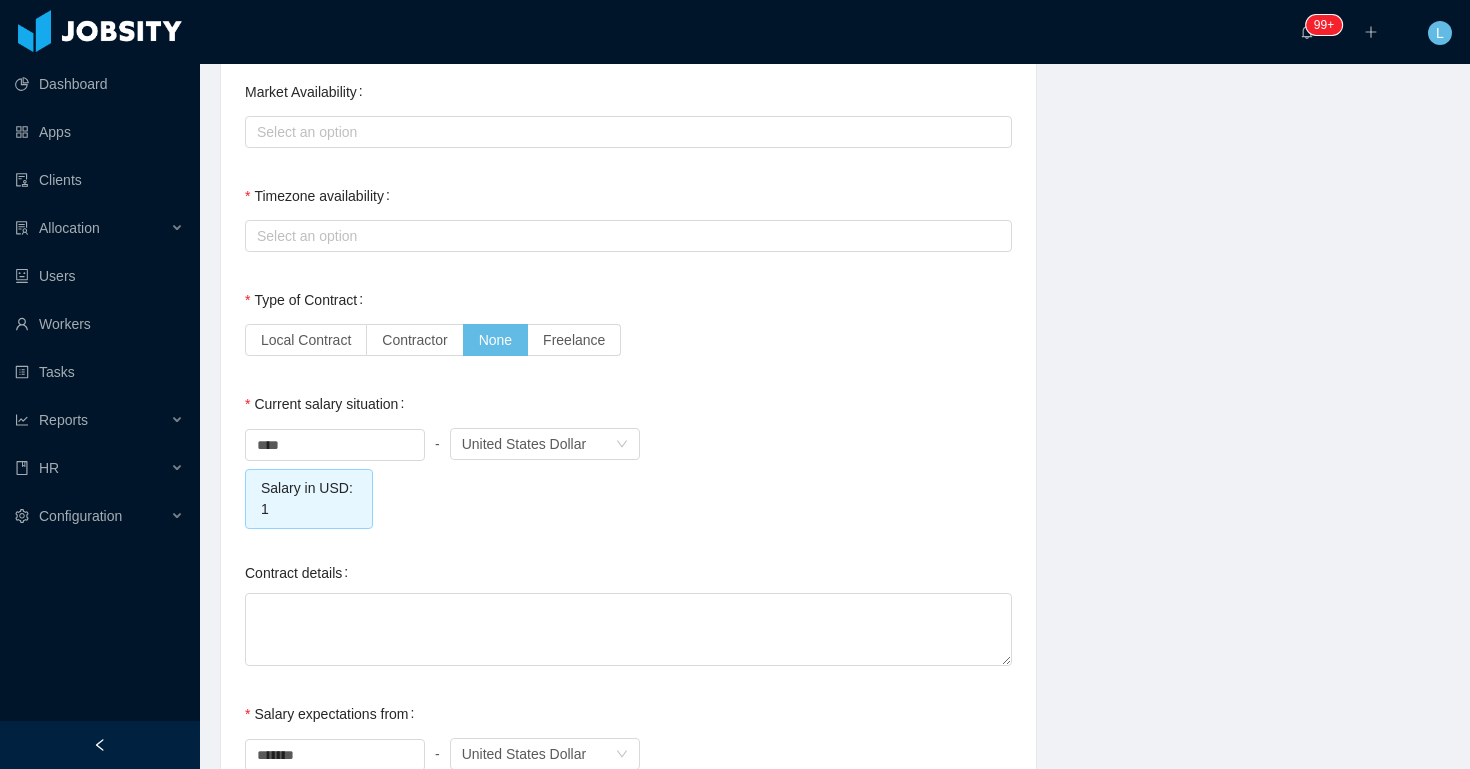click on "**********" at bounding box center (628, -99) 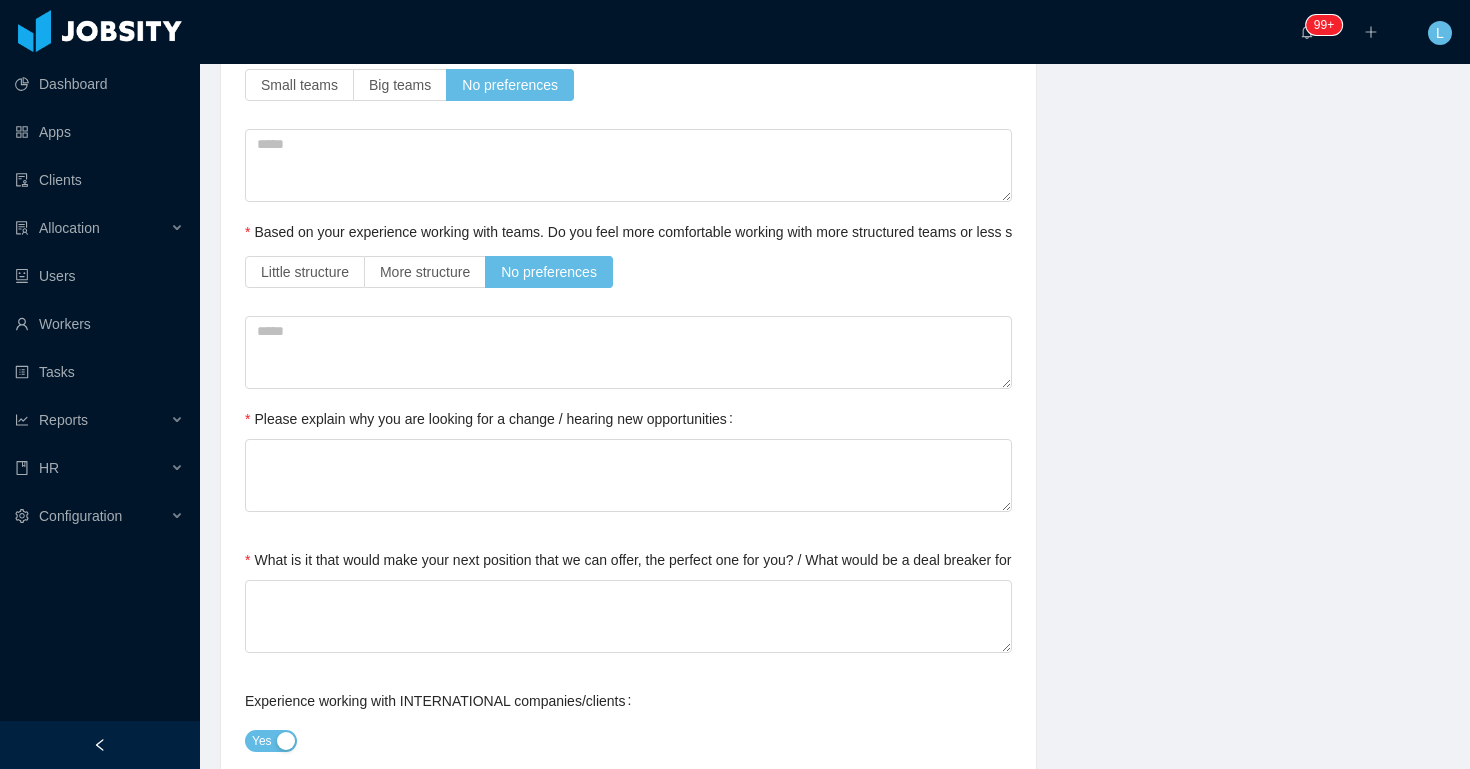 scroll, scrollTop: 8, scrollLeft: 0, axis: vertical 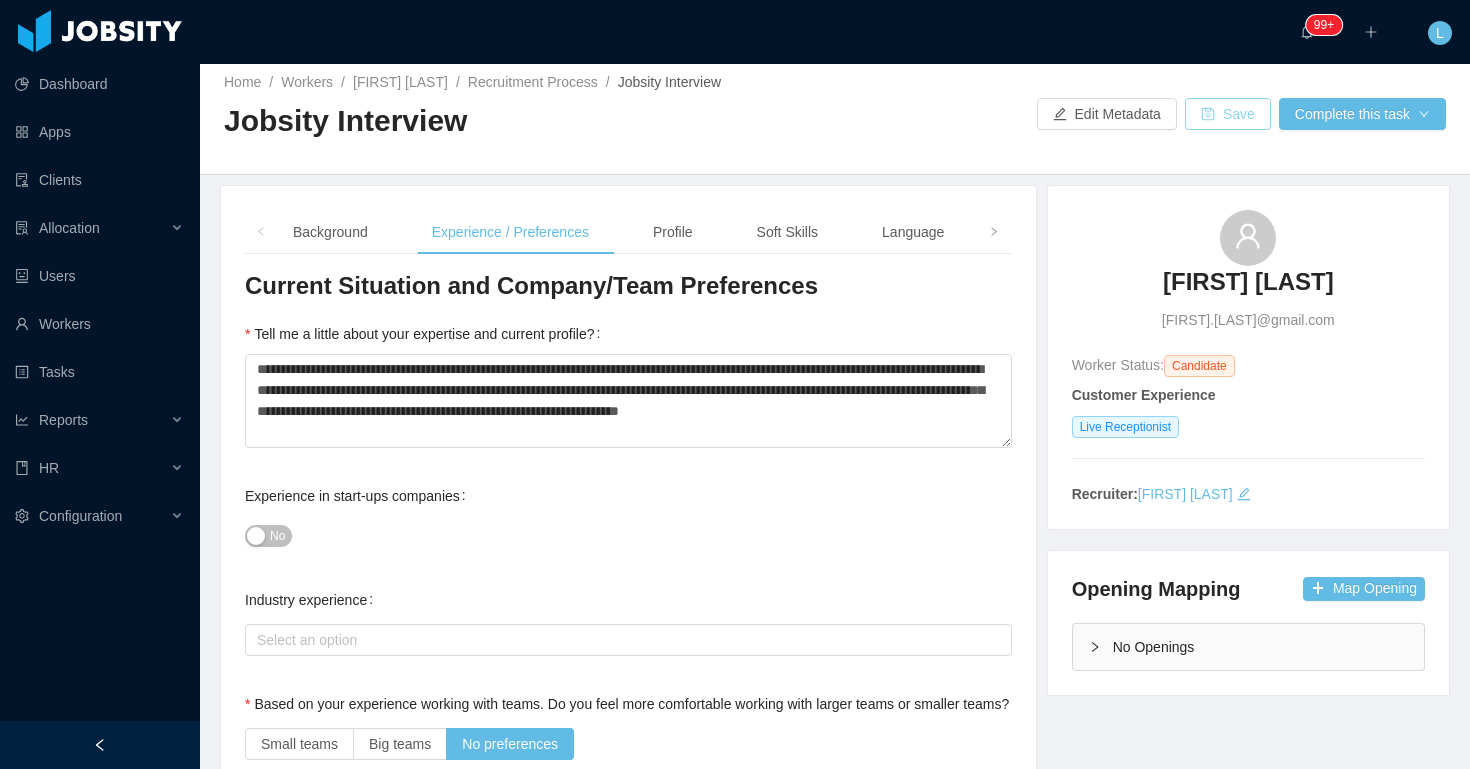 click on "Save" at bounding box center [1228, 114] 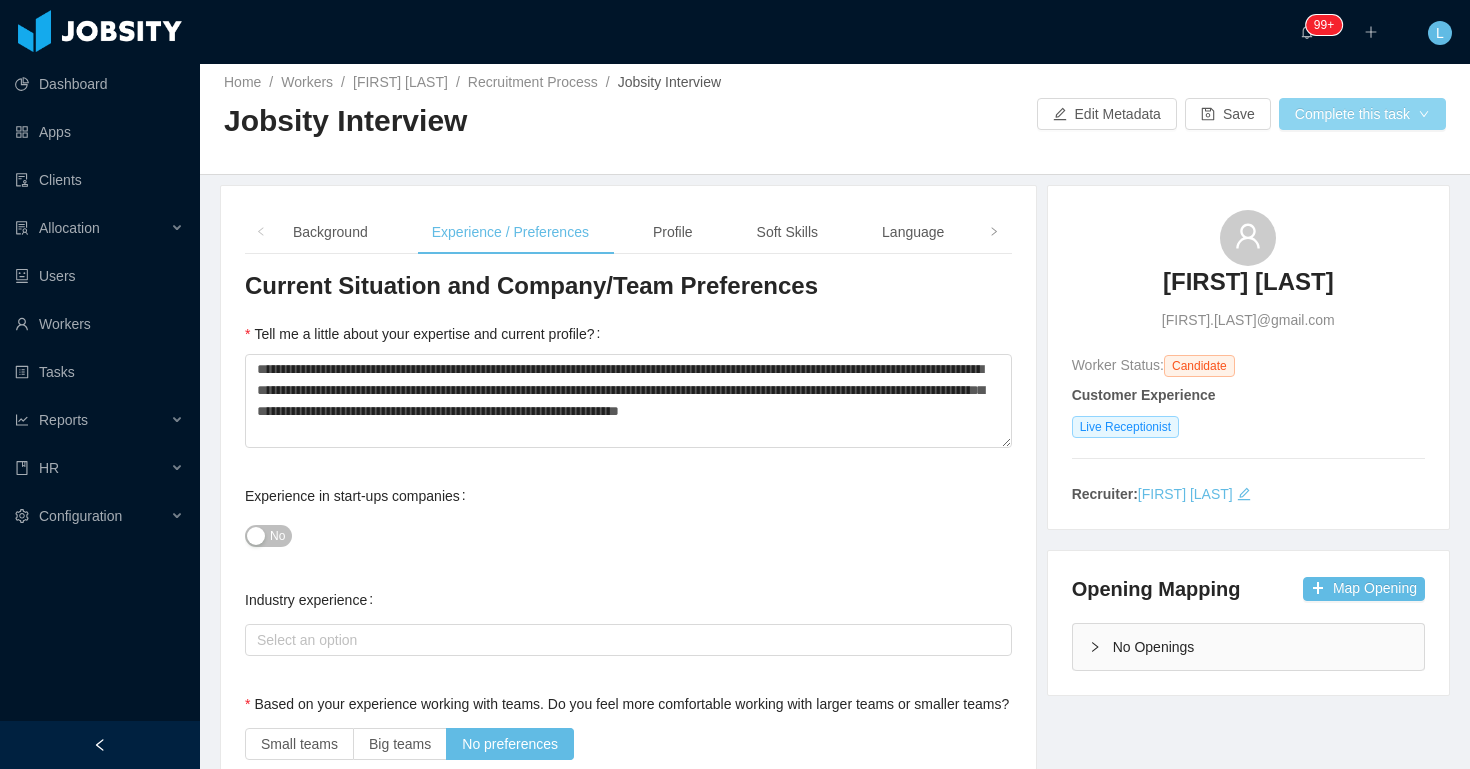 click on "Complete this task" at bounding box center [1362, 114] 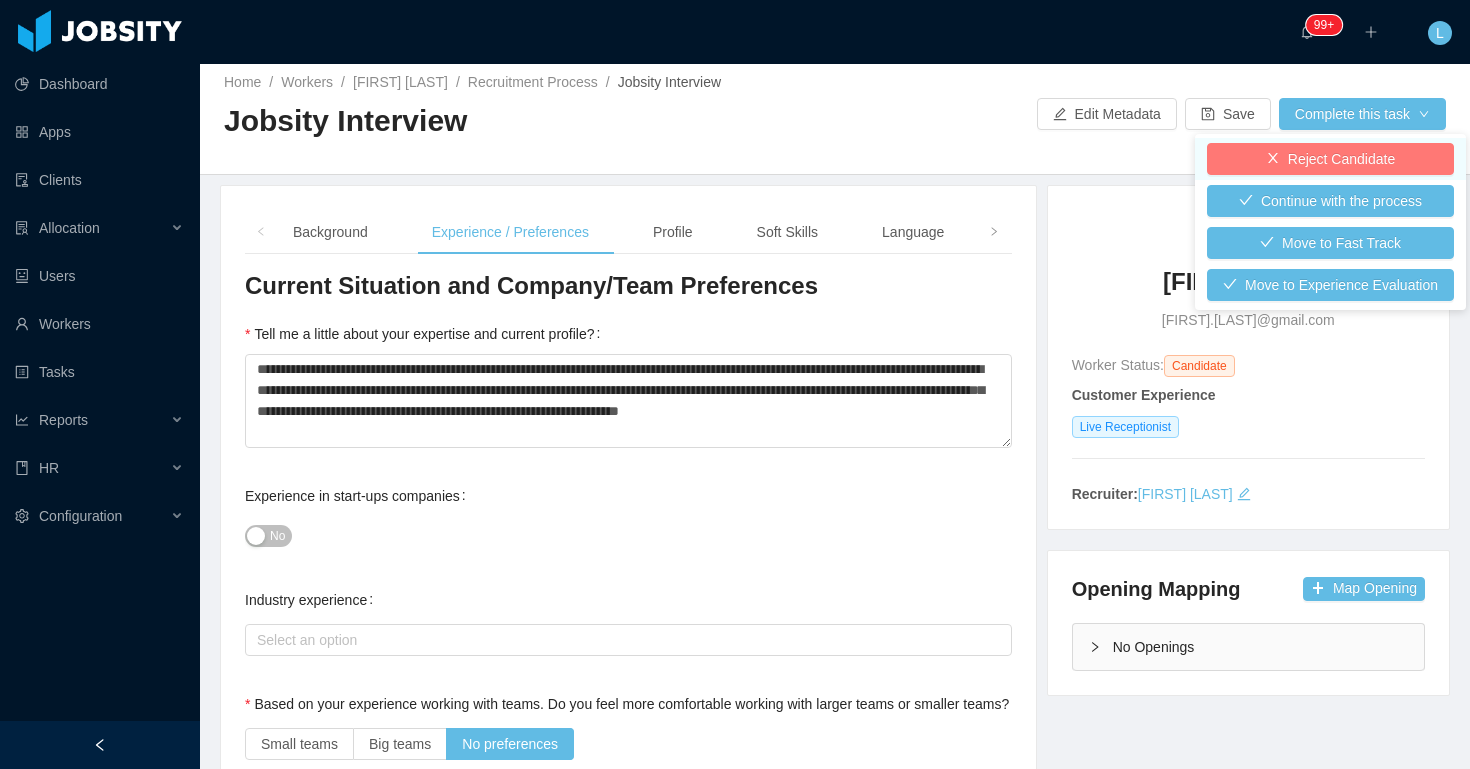 click on "Reject Candidate" at bounding box center [1330, 159] 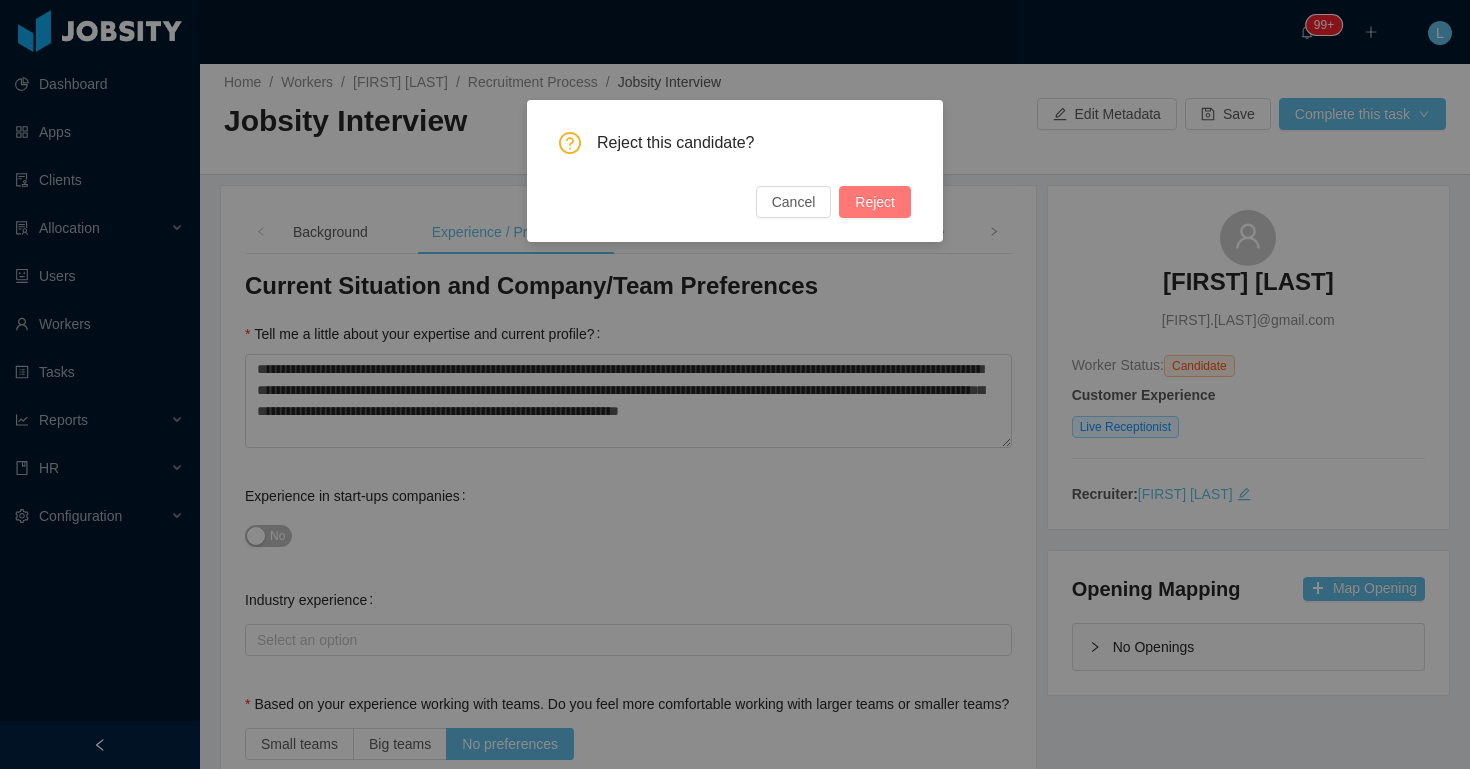 click on "Reject" at bounding box center (875, 202) 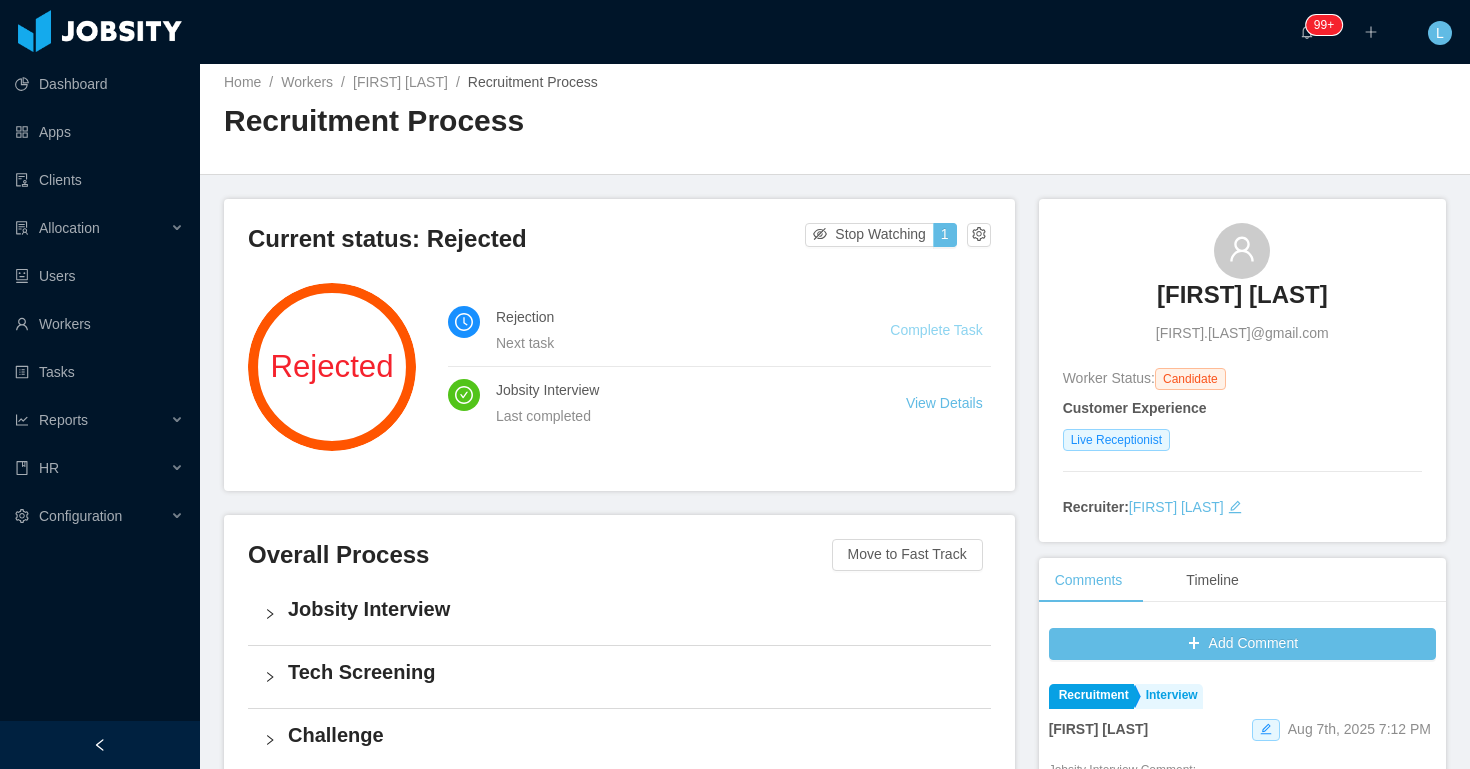 click on "Complete Task" at bounding box center [936, 330] 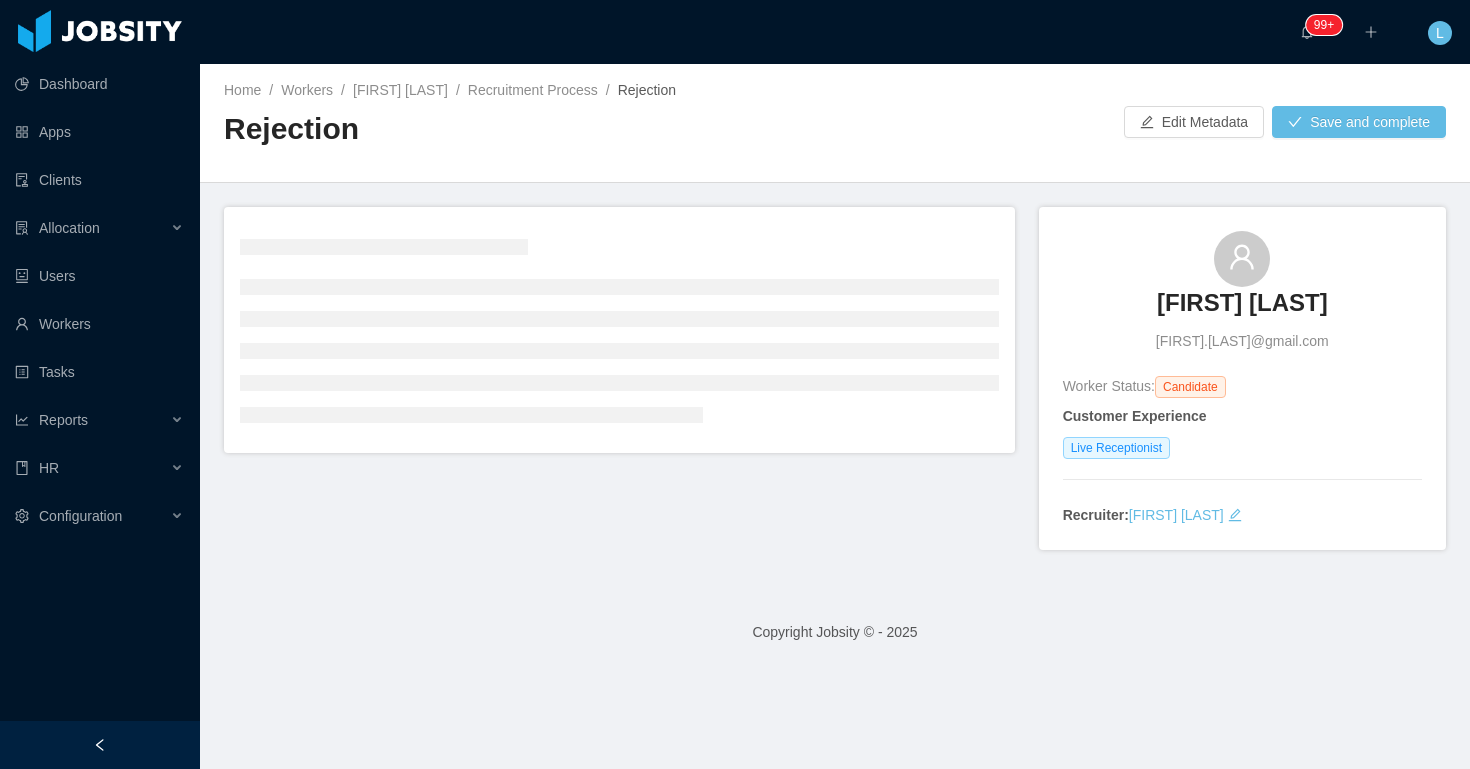 scroll, scrollTop: 0, scrollLeft: 0, axis: both 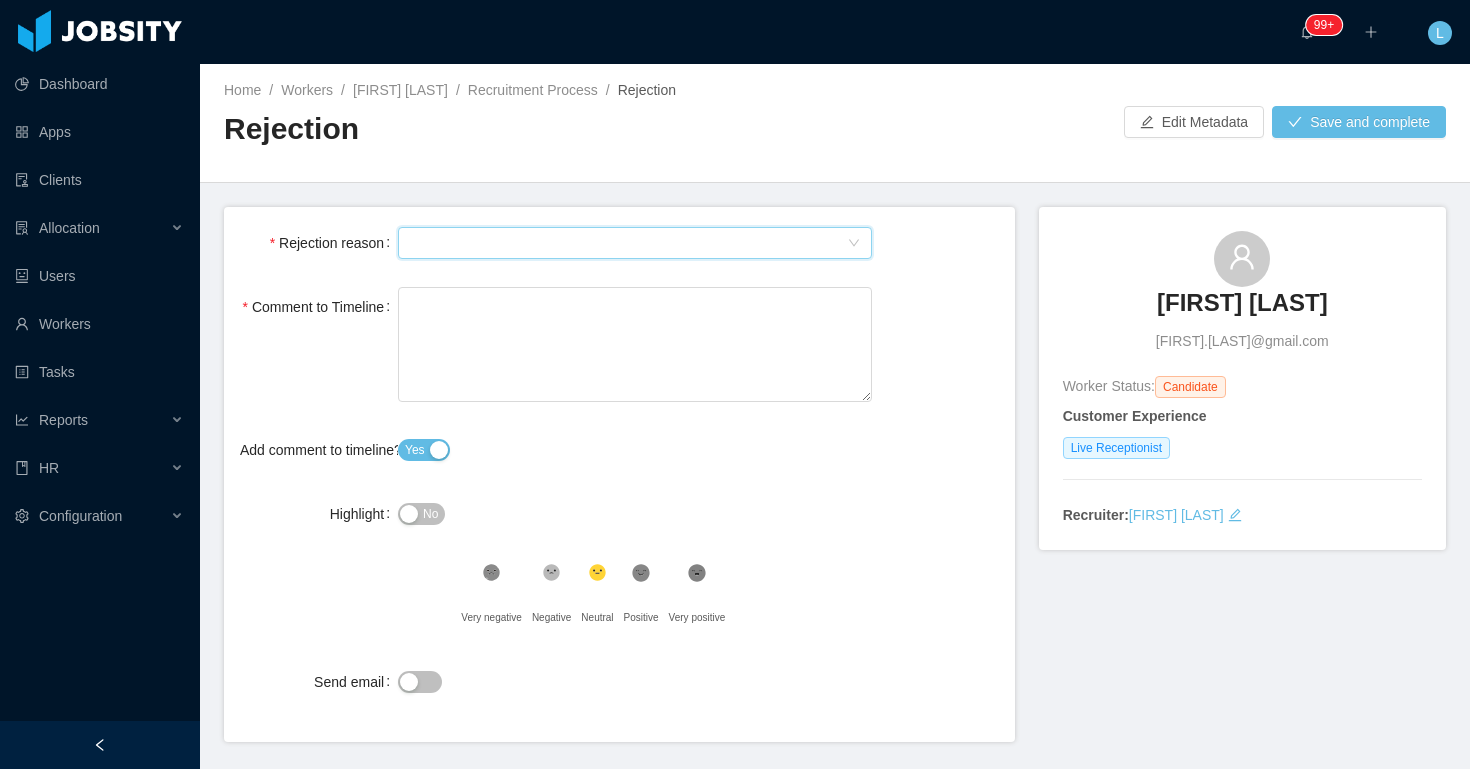 click on "Select Type" at bounding box center (628, 243) 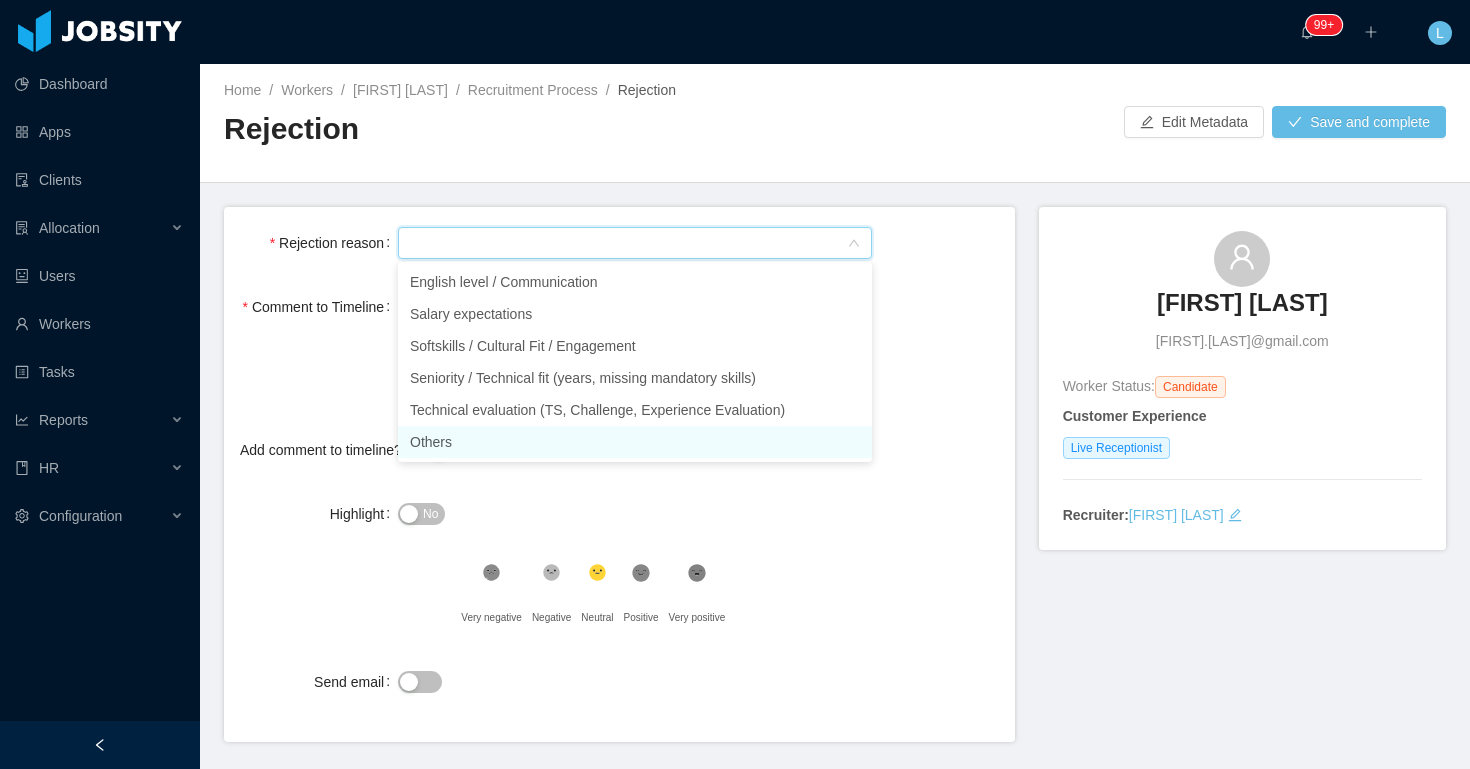 click on "Others" at bounding box center (635, 442) 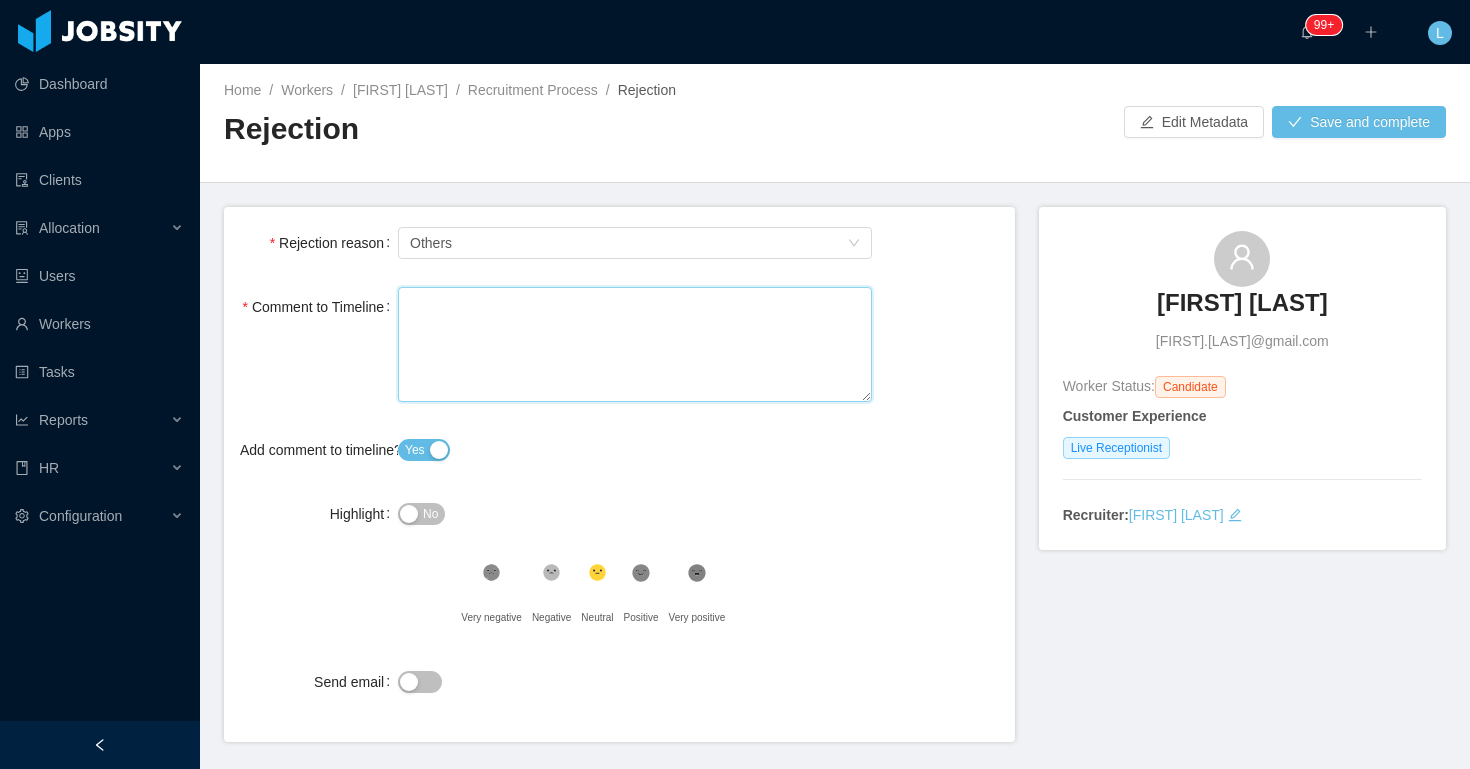 click on "Comment to Timeline" at bounding box center [635, 344] 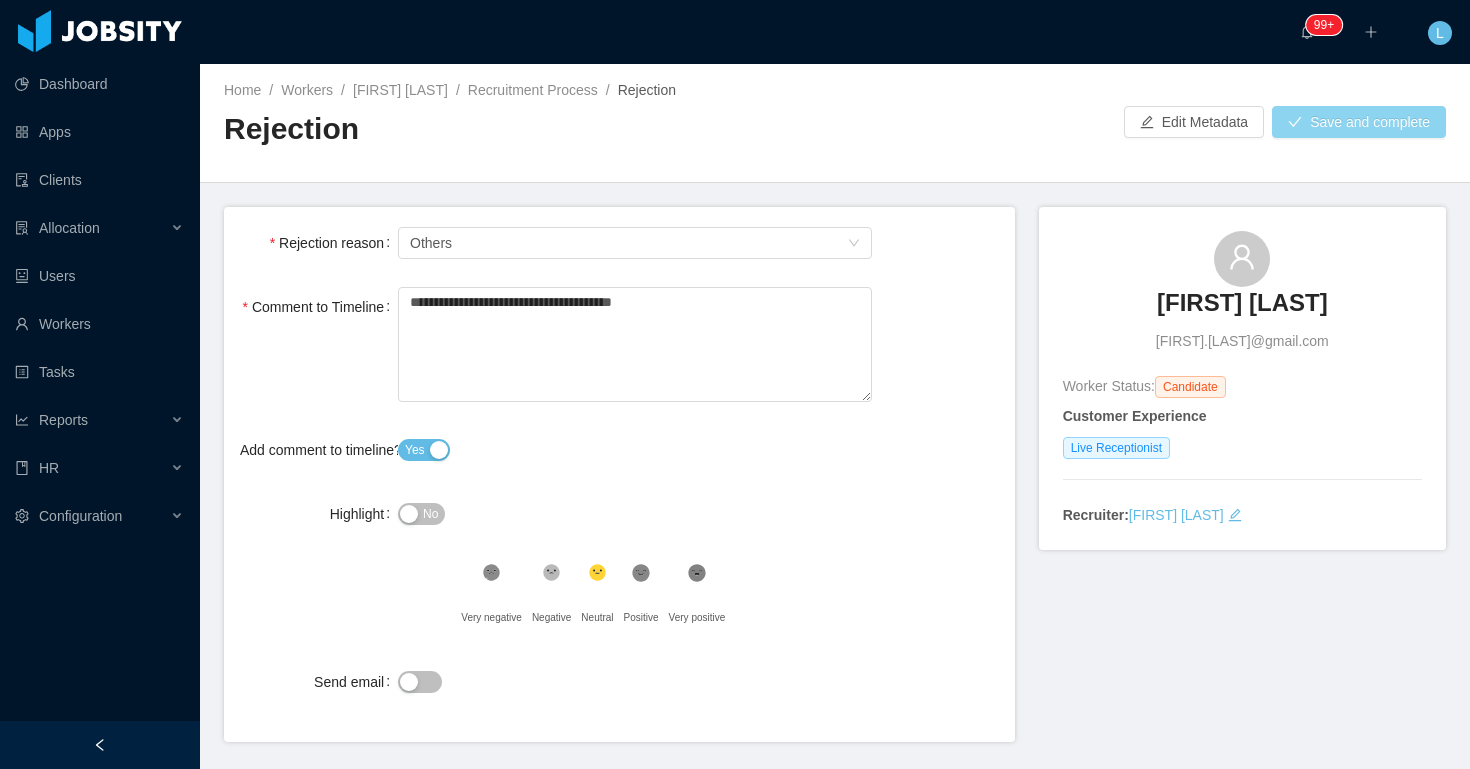 click on "Save and complete" at bounding box center (1359, 122) 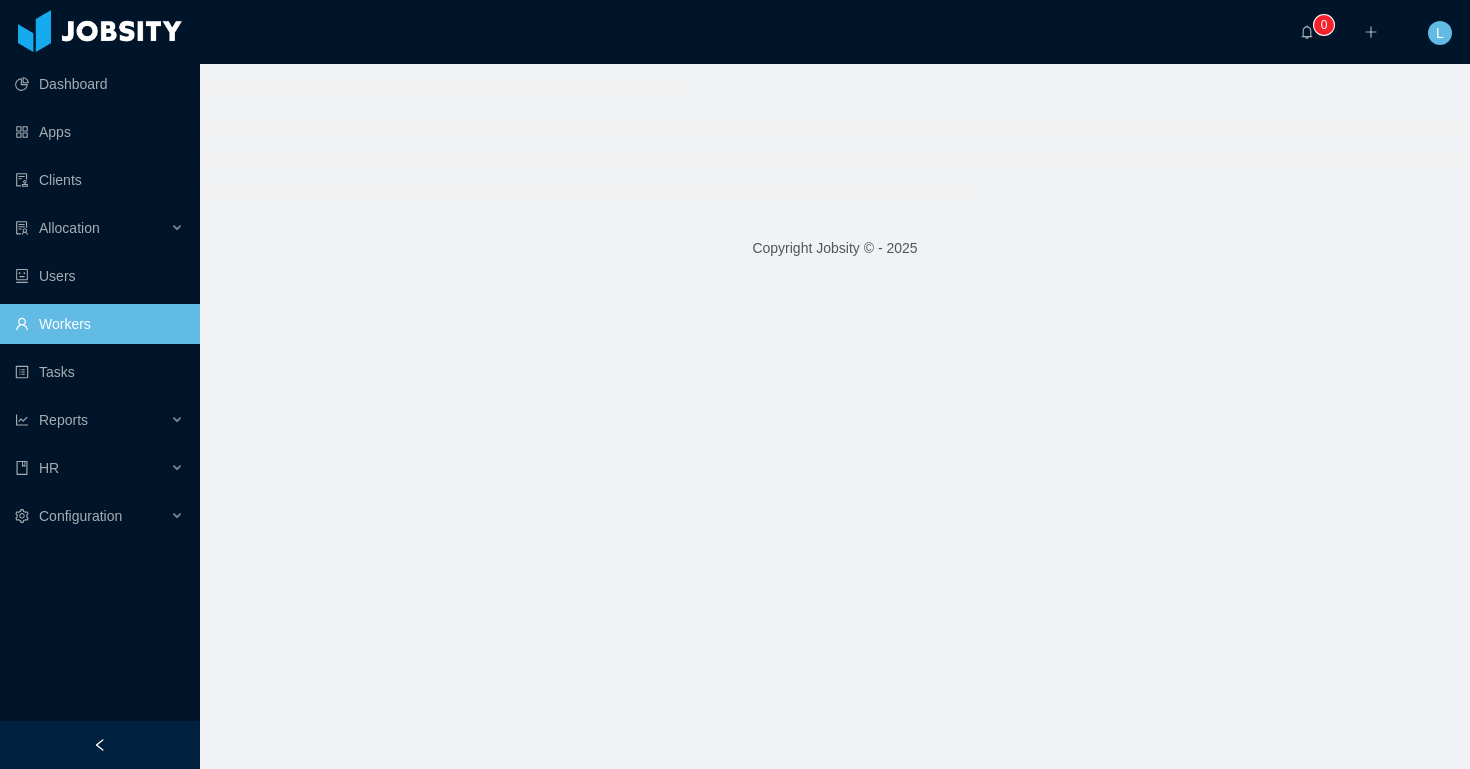 scroll, scrollTop: 0, scrollLeft: 0, axis: both 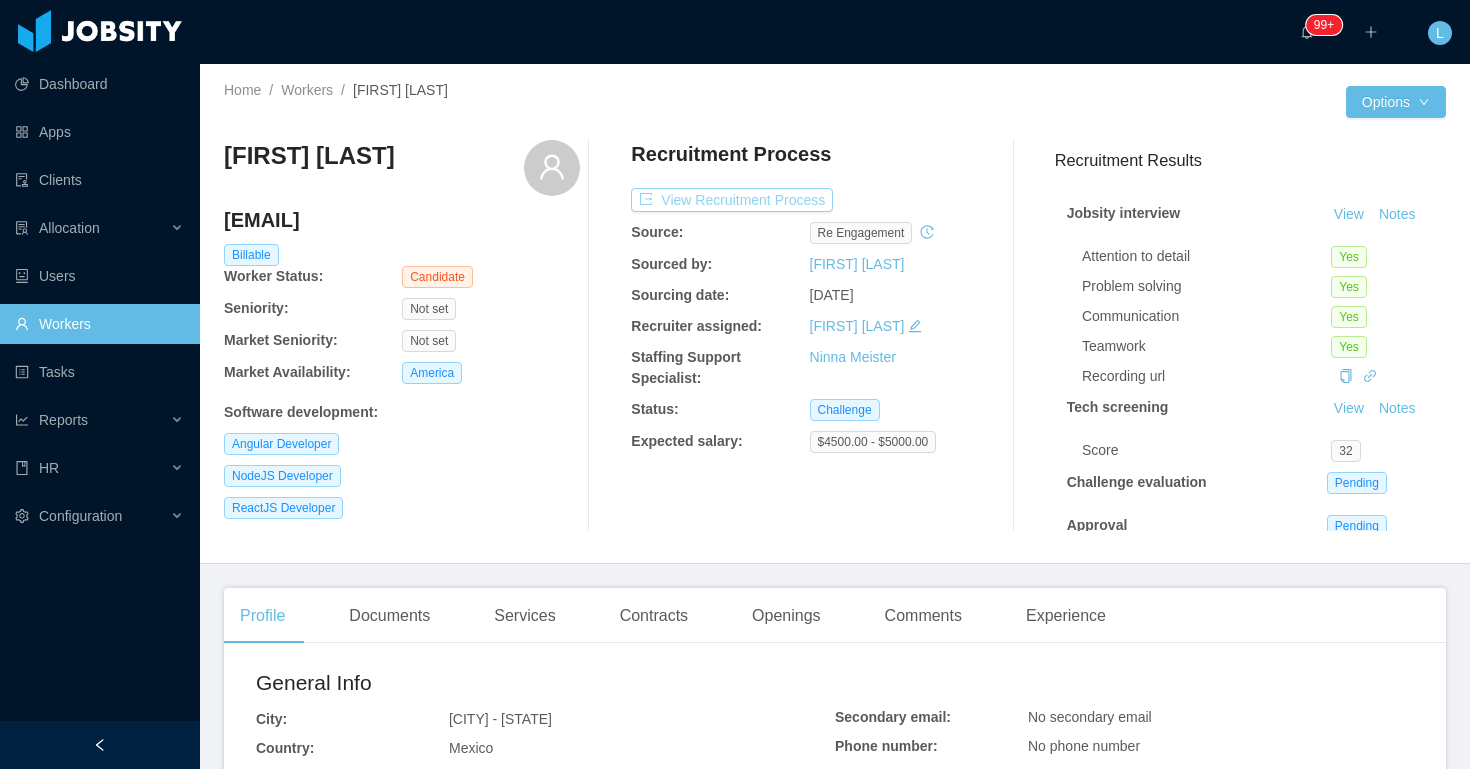 click on "View Recruitment Process" at bounding box center [732, 200] 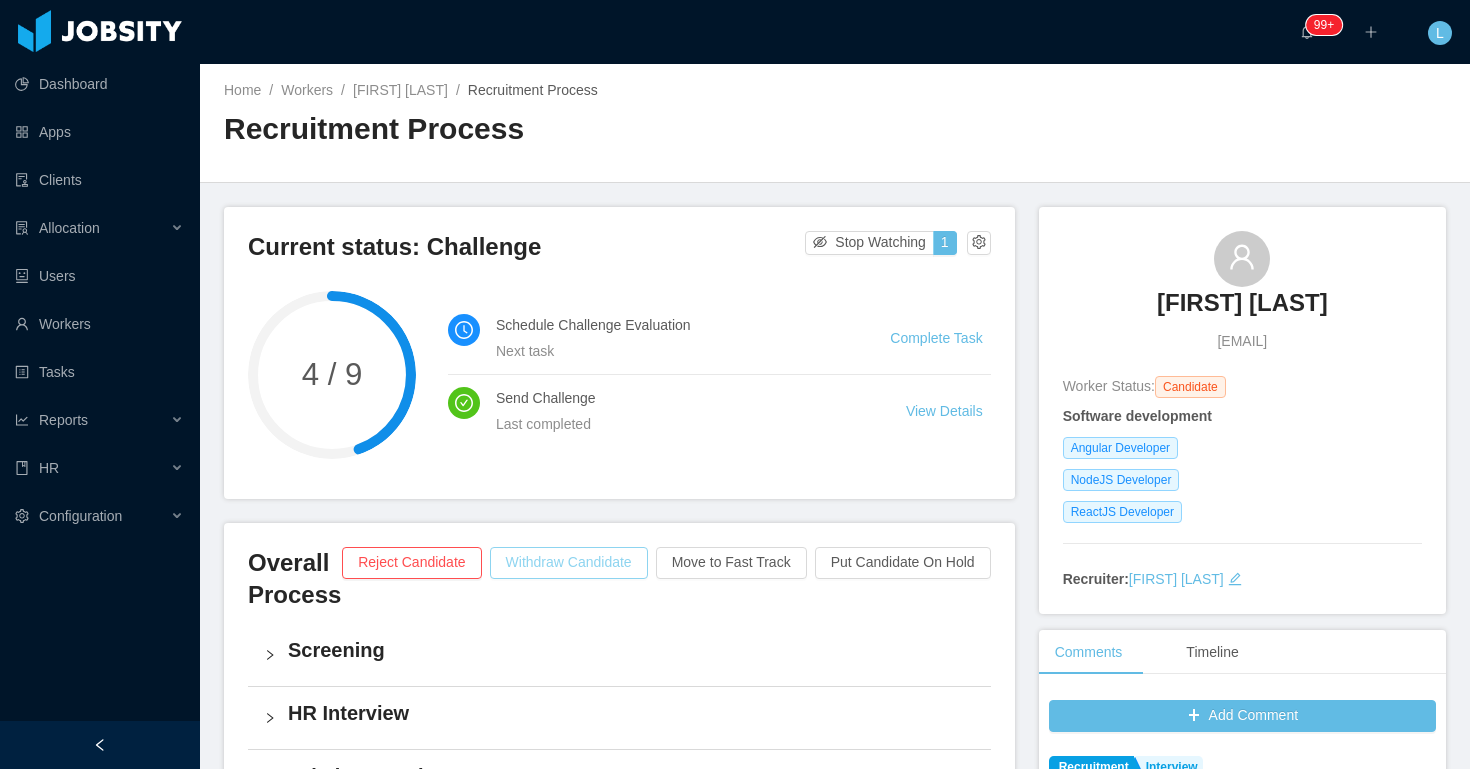 click on "Withdraw Candidate" at bounding box center [569, 563] 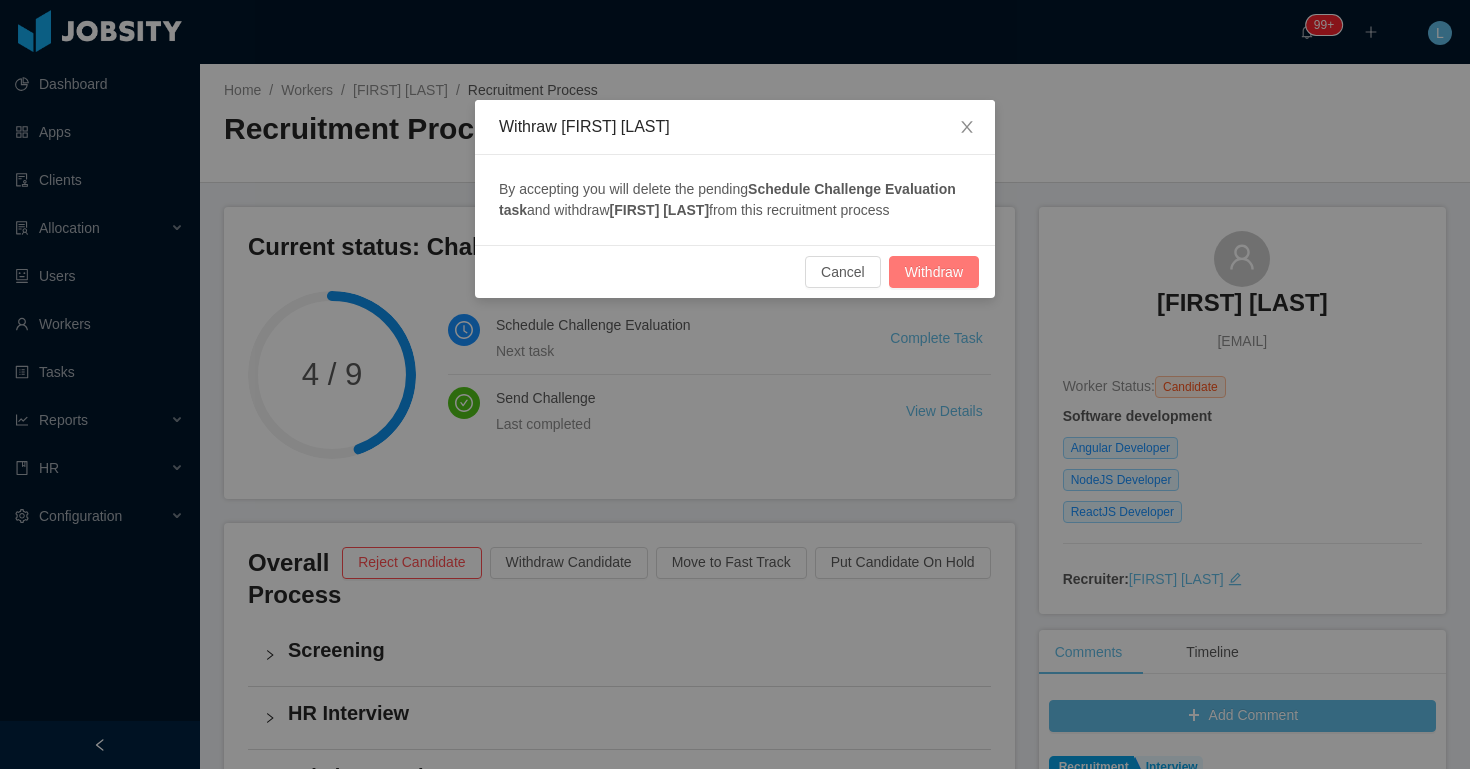 click on "Withdraw" at bounding box center (934, 272) 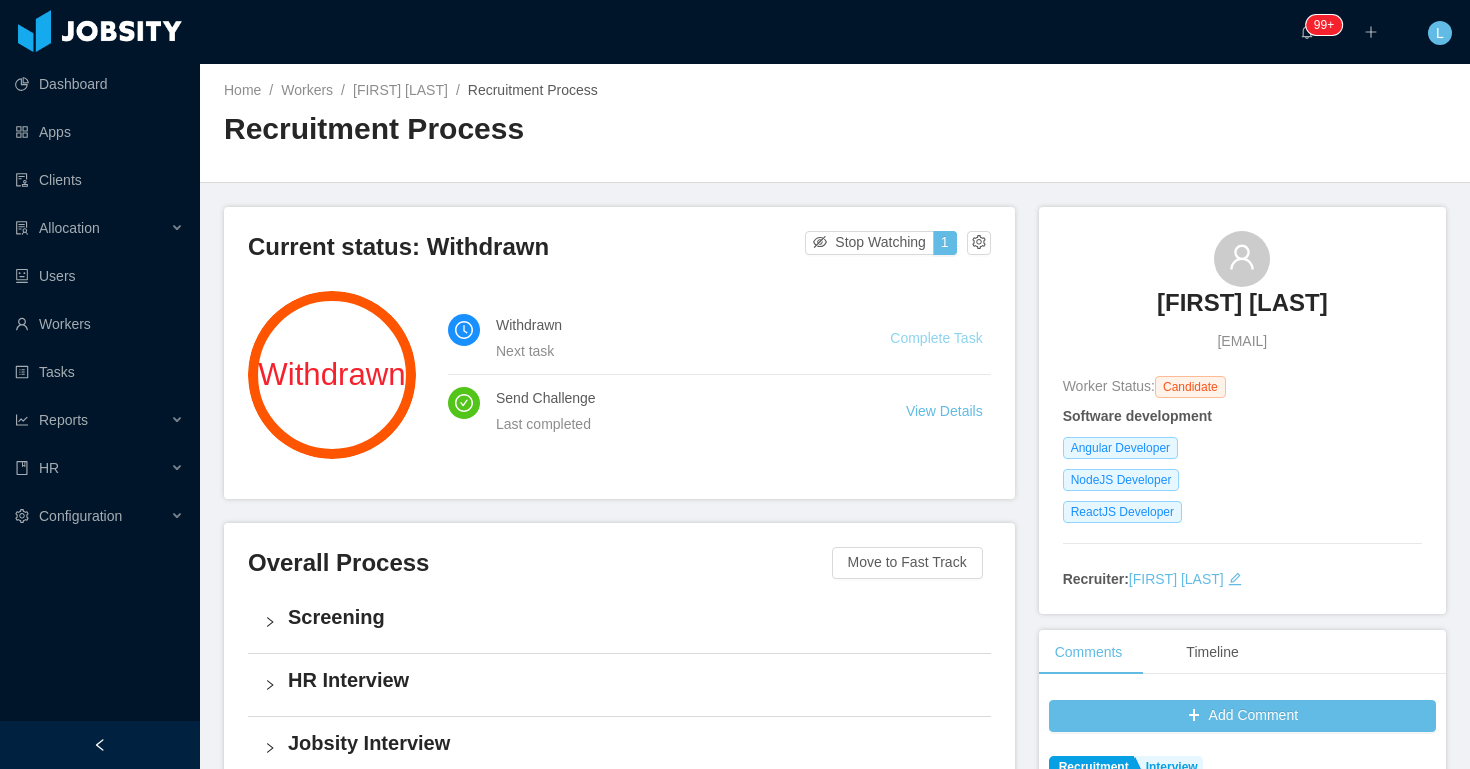 click on "Complete Task" at bounding box center [936, 338] 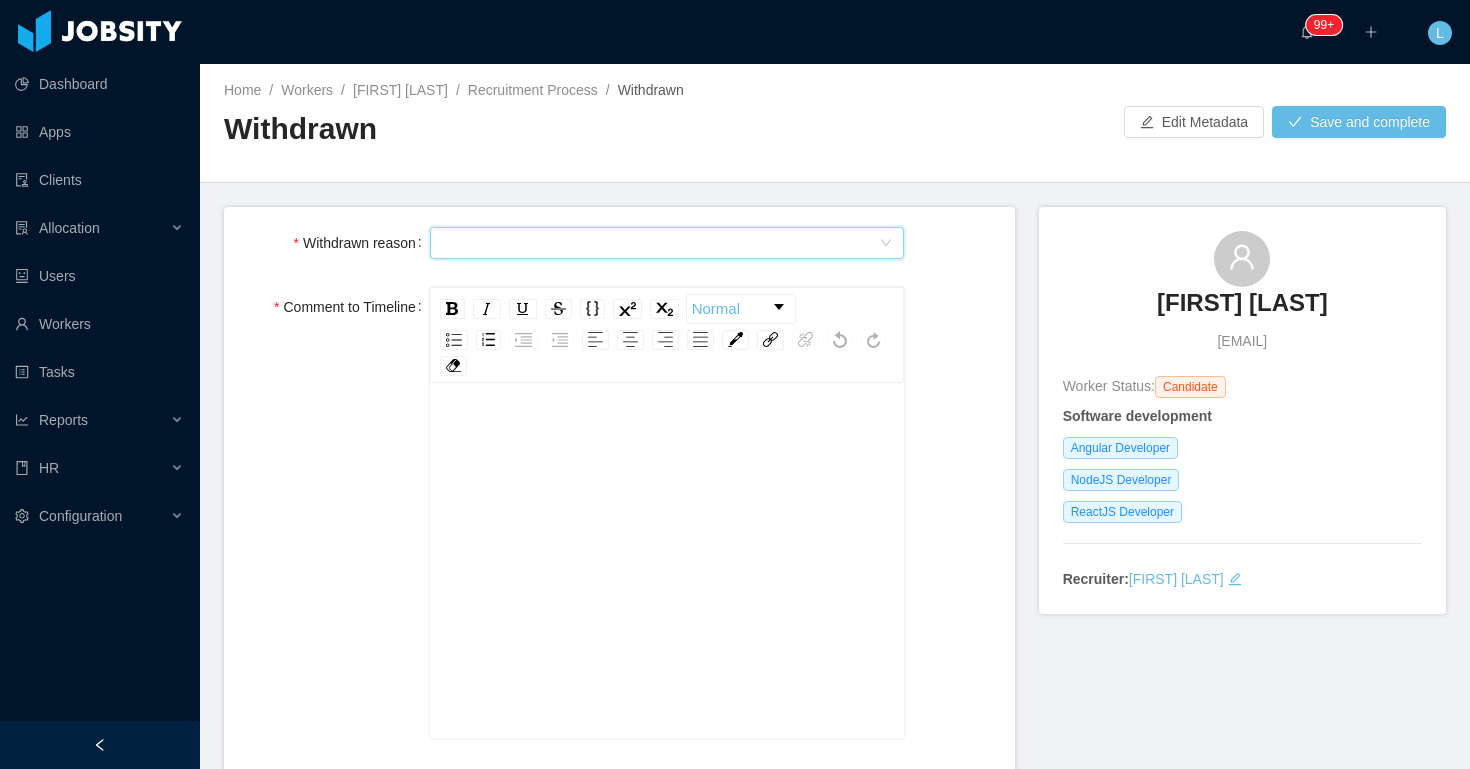 click on "Select Type" at bounding box center [660, 243] 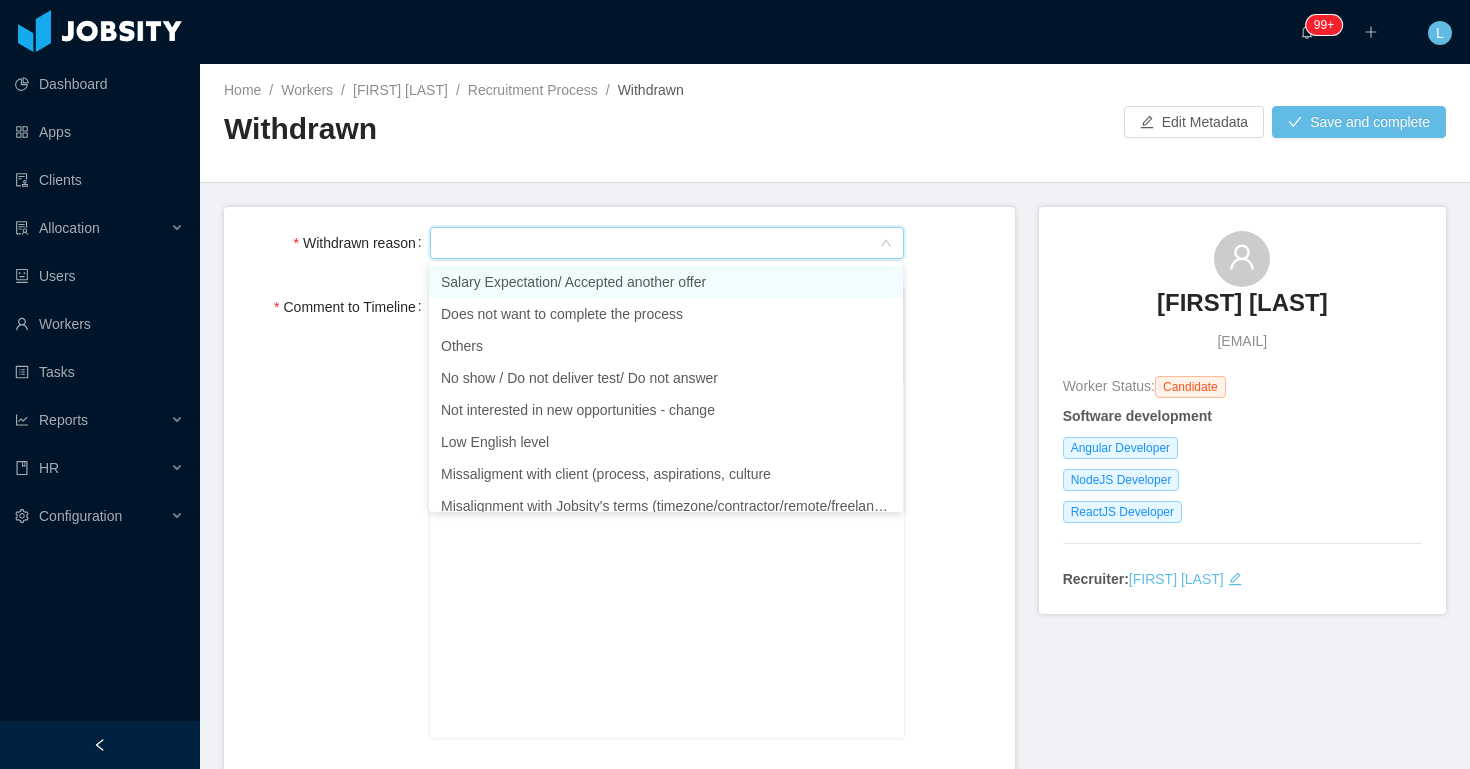 click on "Salary Expectation/ Accepted another offer" at bounding box center [666, 282] 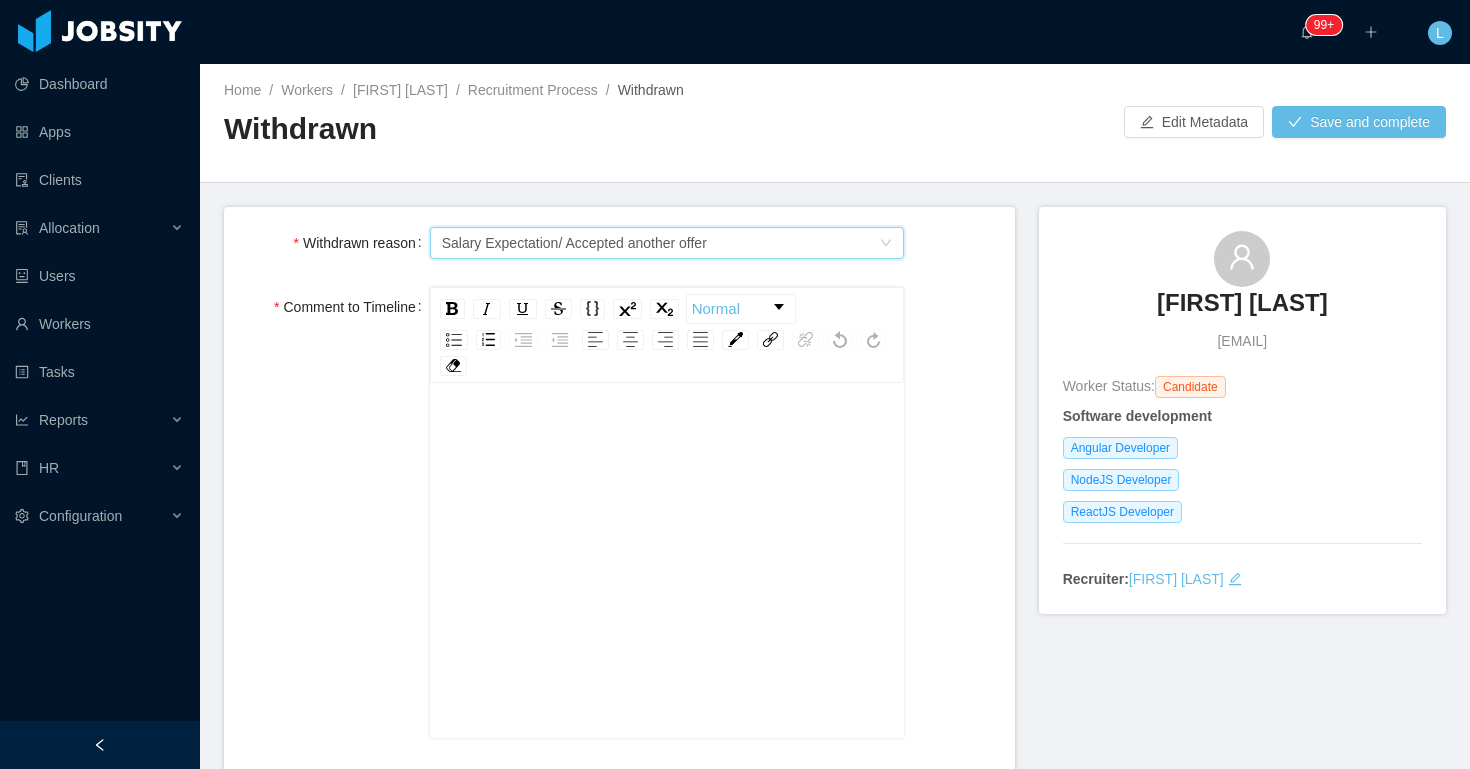 click at bounding box center (667, 592) 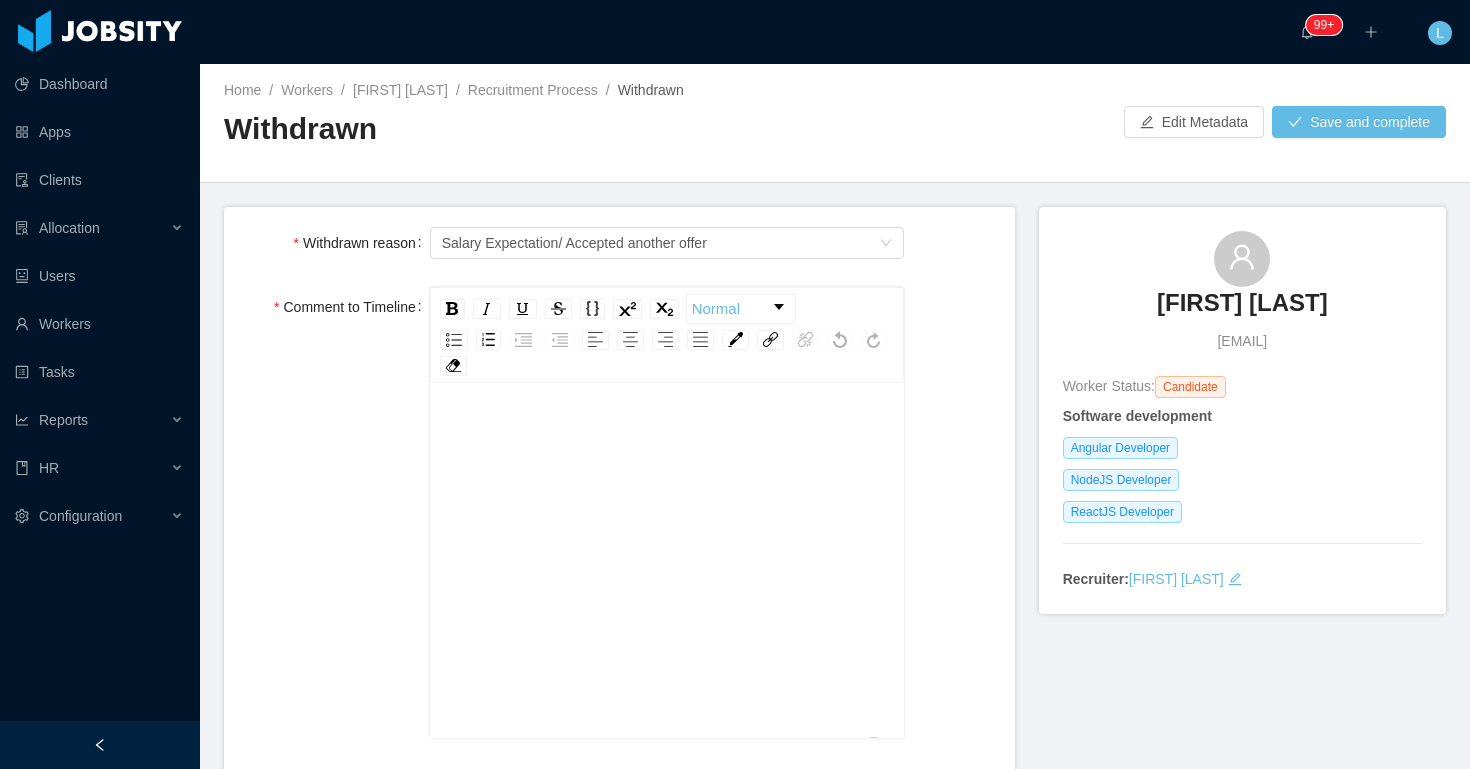 type 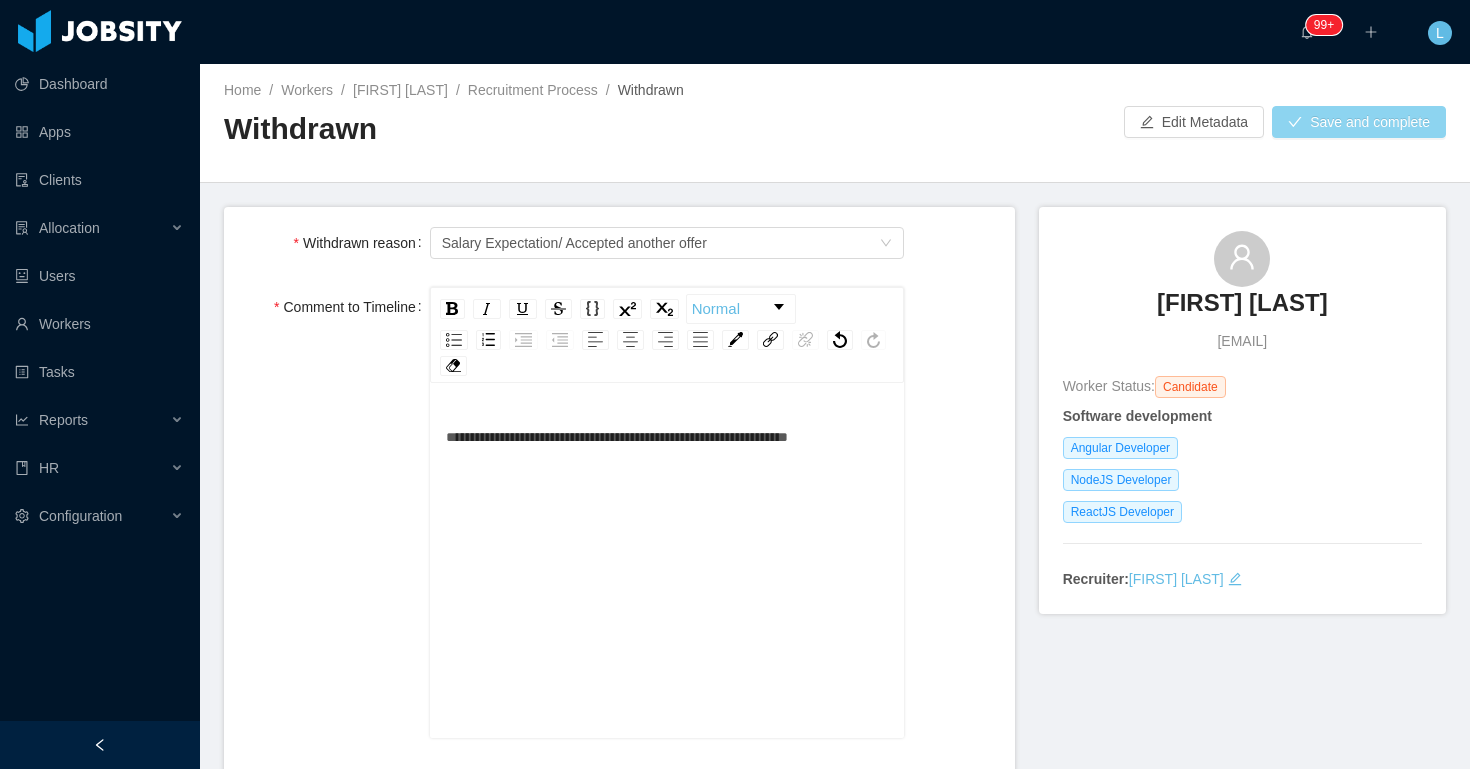 click on "Save and complete" at bounding box center [1359, 122] 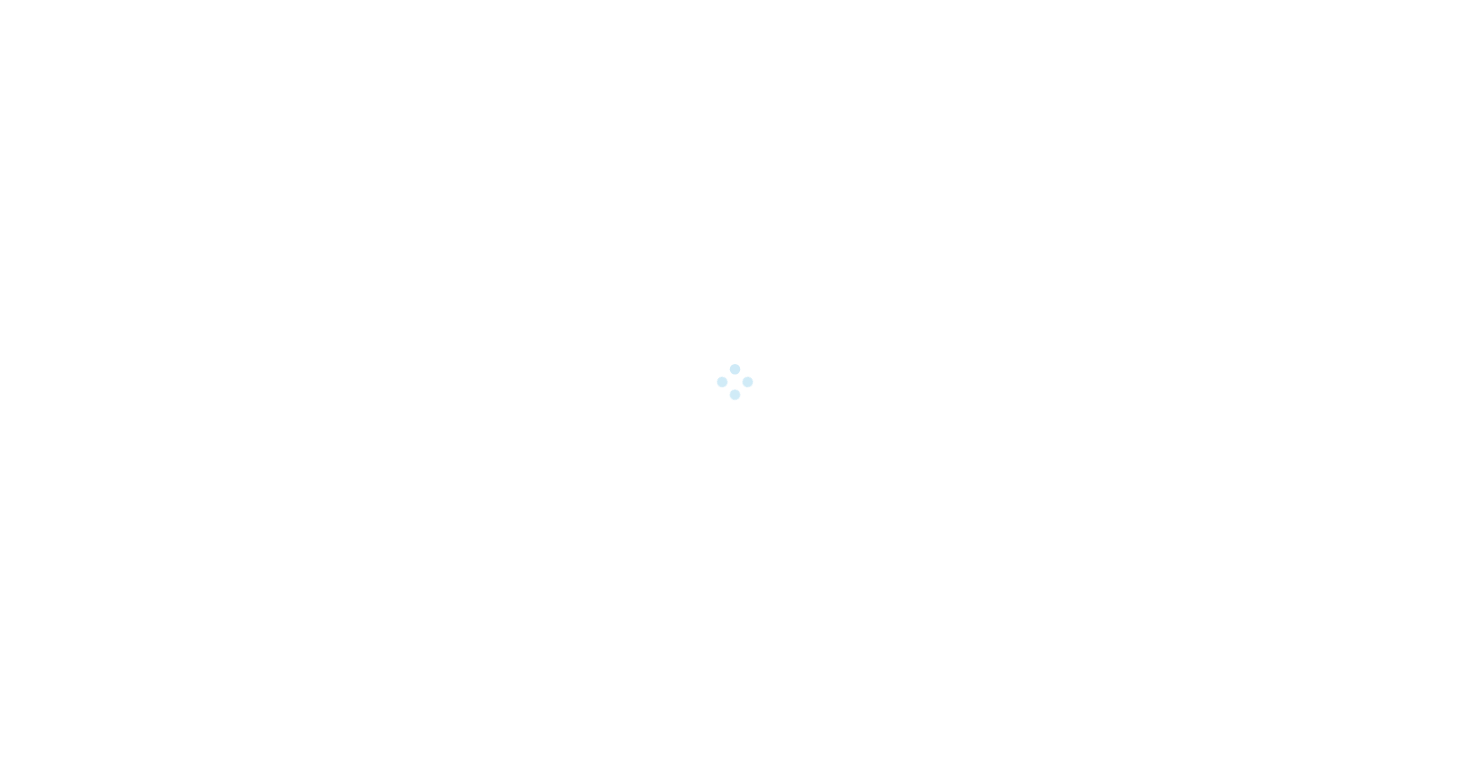 scroll, scrollTop: 0, scrollLeft: 0, axis: both 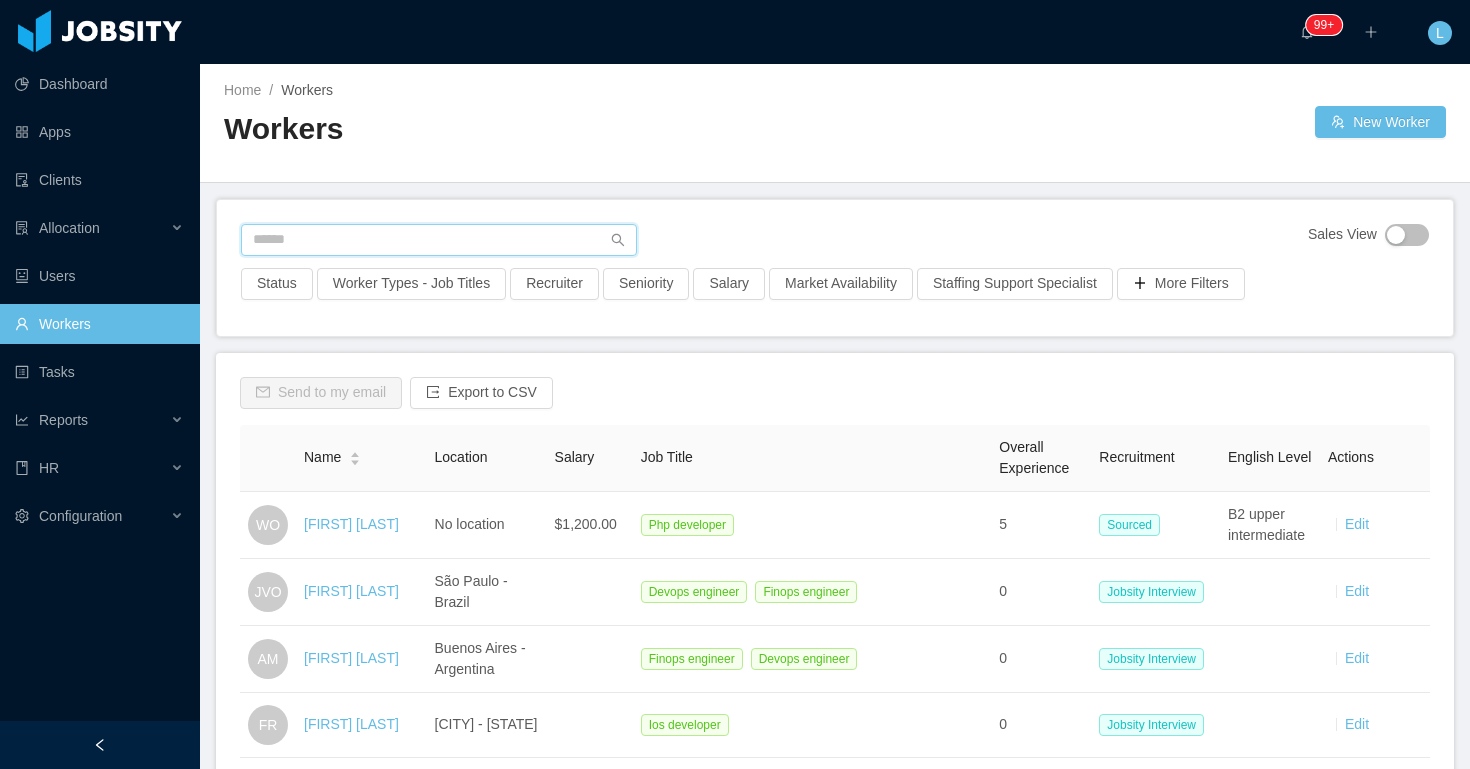 click at bounding box center [439, 240] 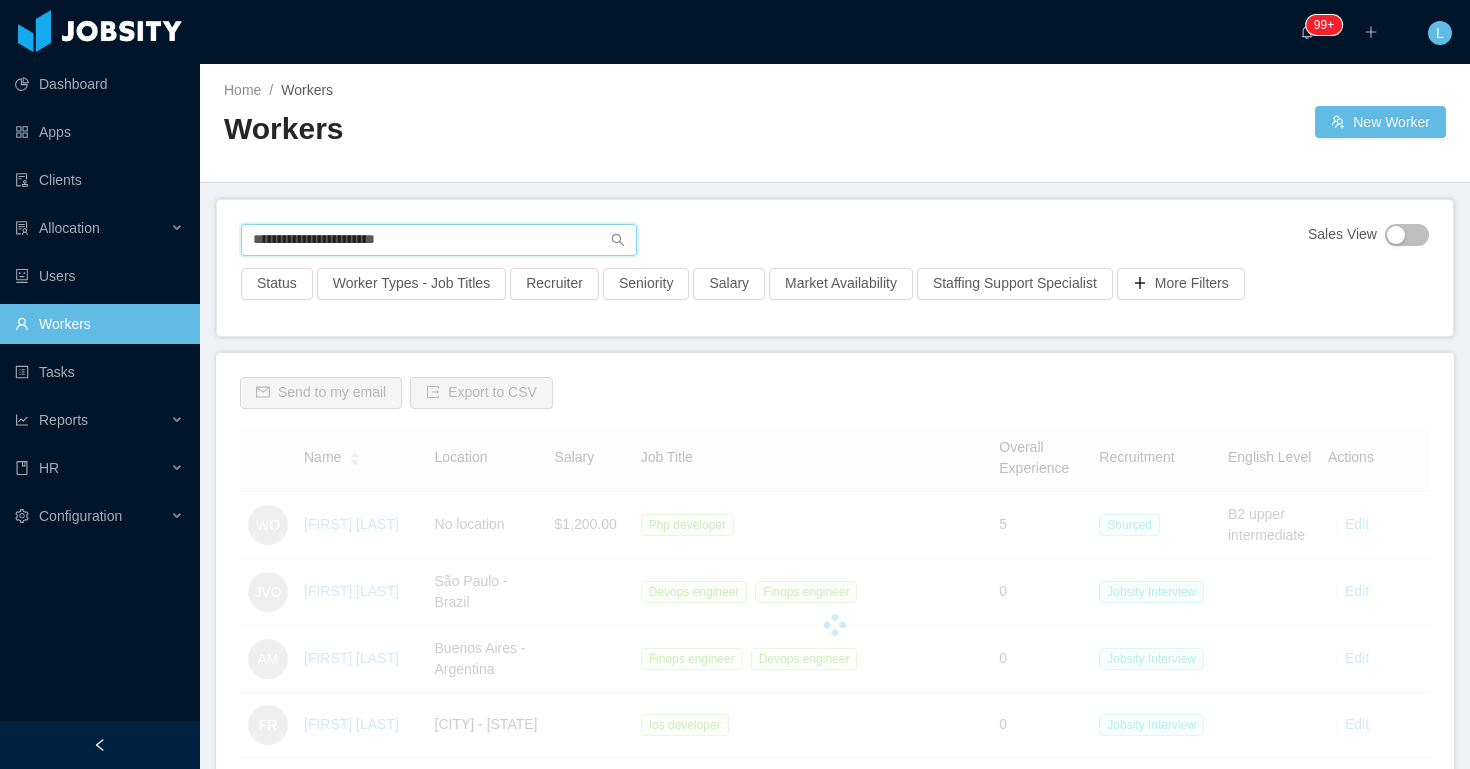 type on "**********" 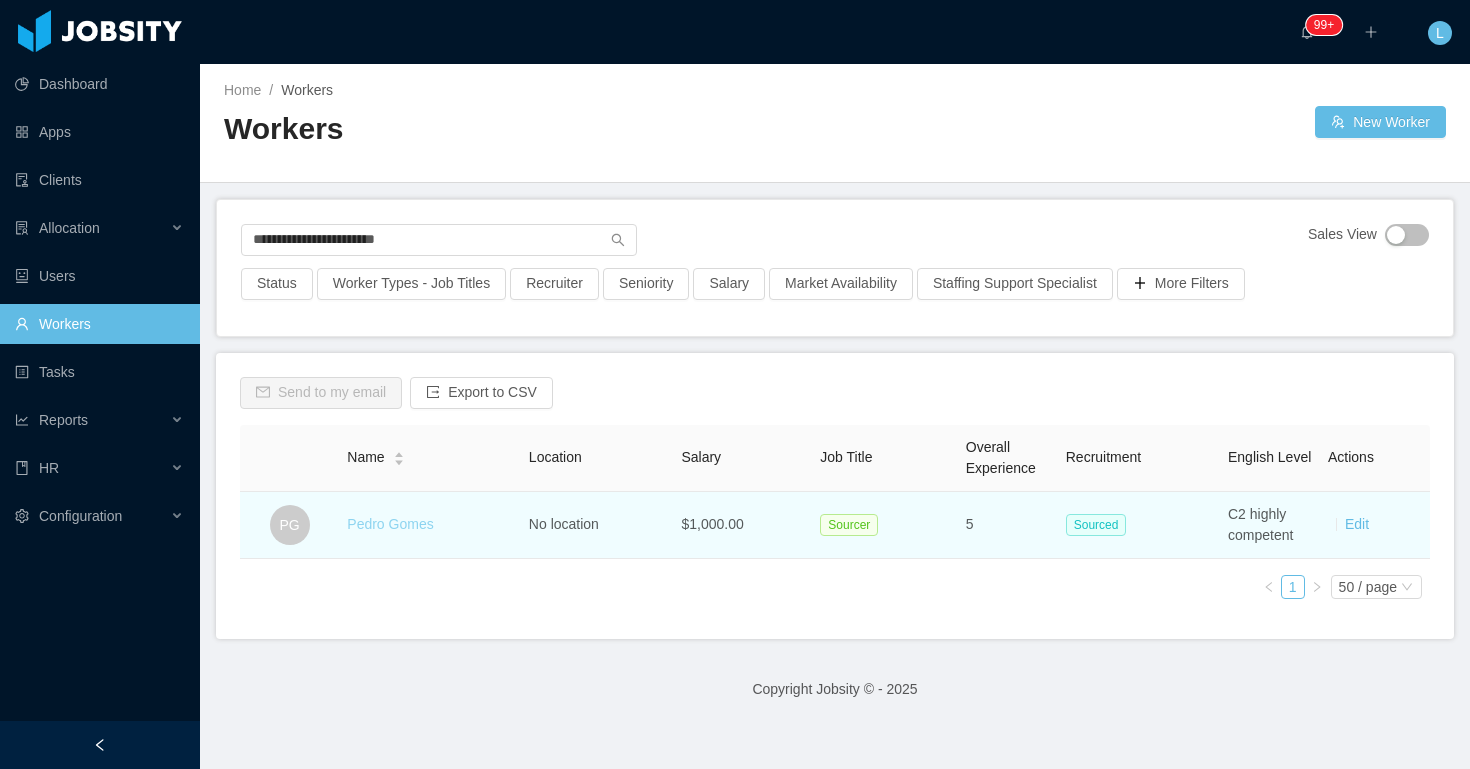 click on "Pedro Gomes" at bounding box center [390, 524] 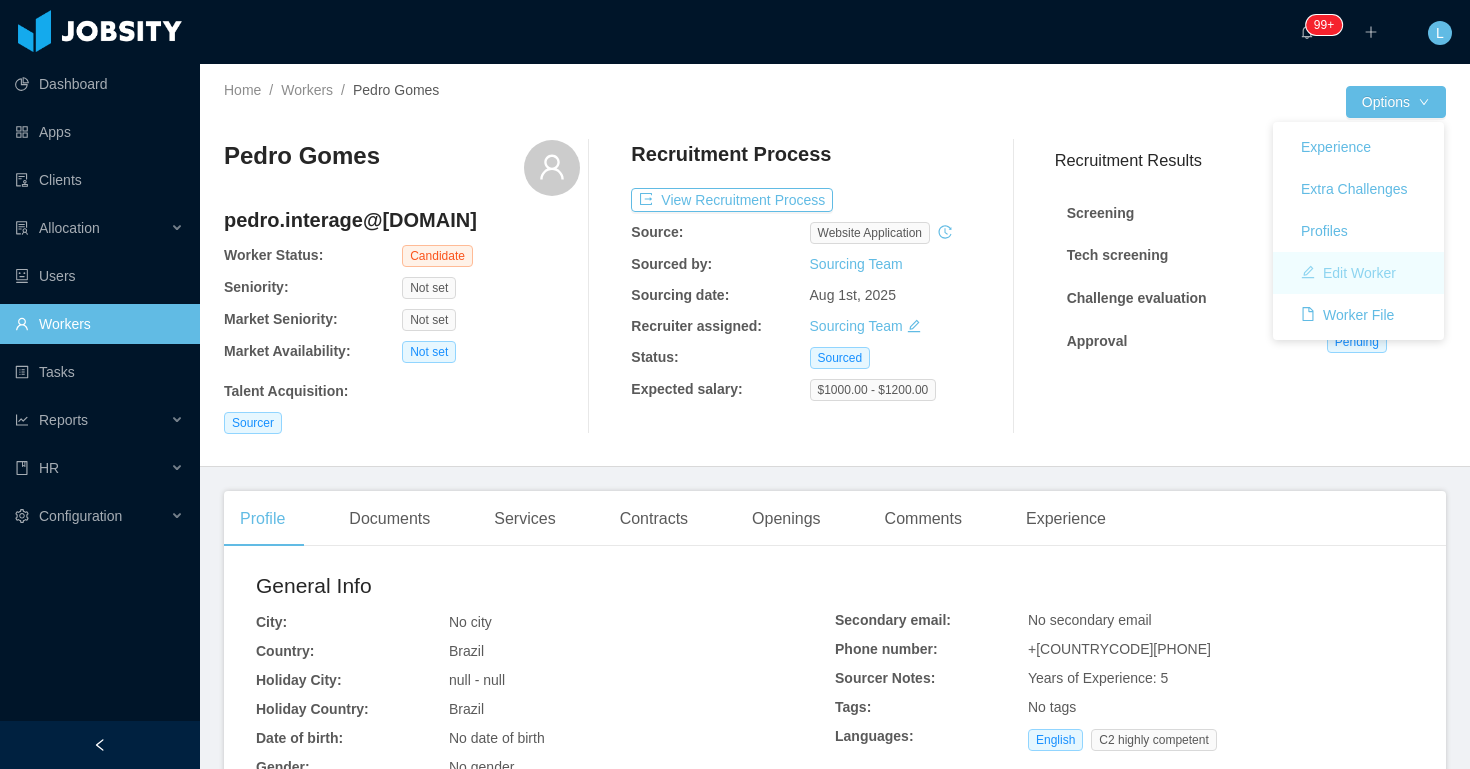 click on "Edit Worker" at bounding box center [1348, 273] 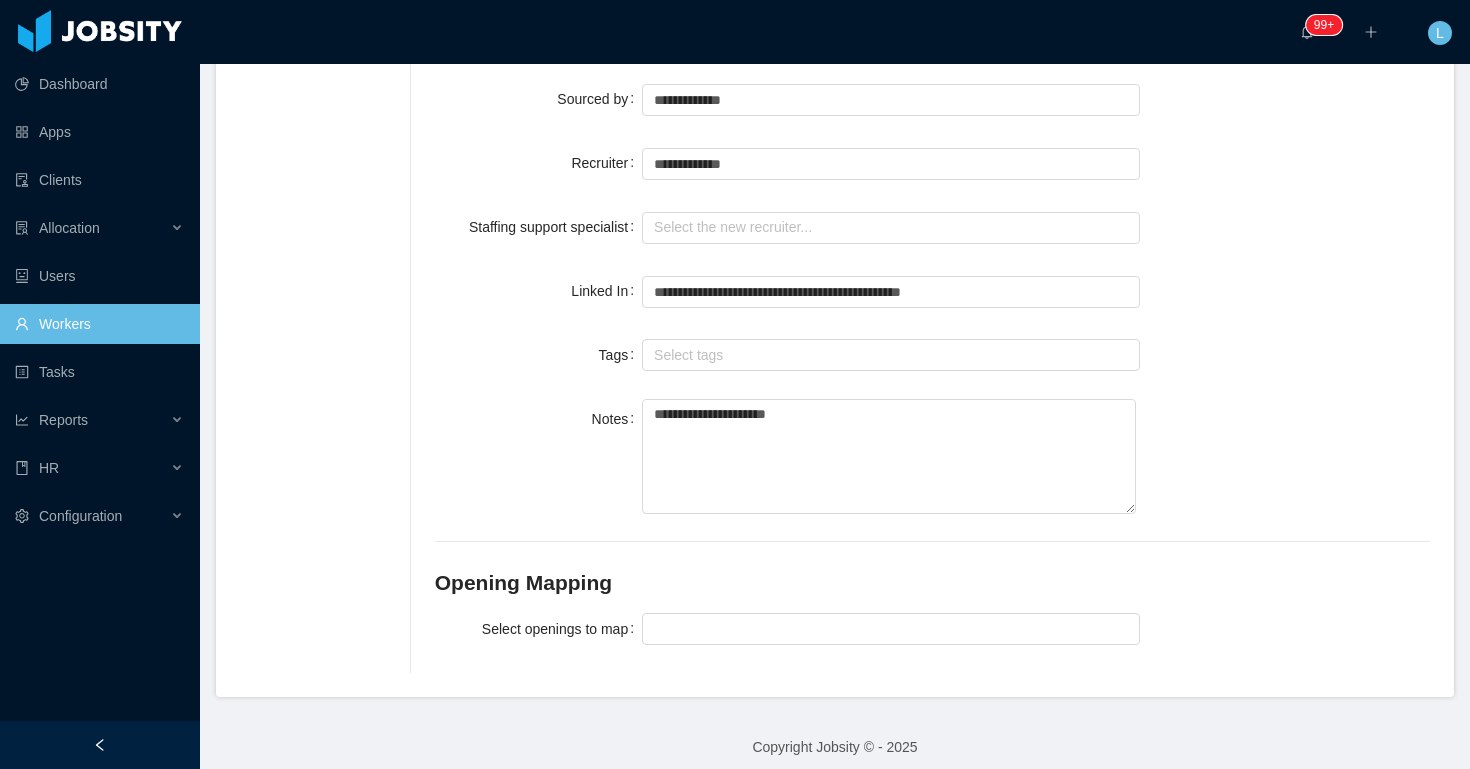 scroll, scrollTop: 1534, scrollLeft: 0, axis: vertical 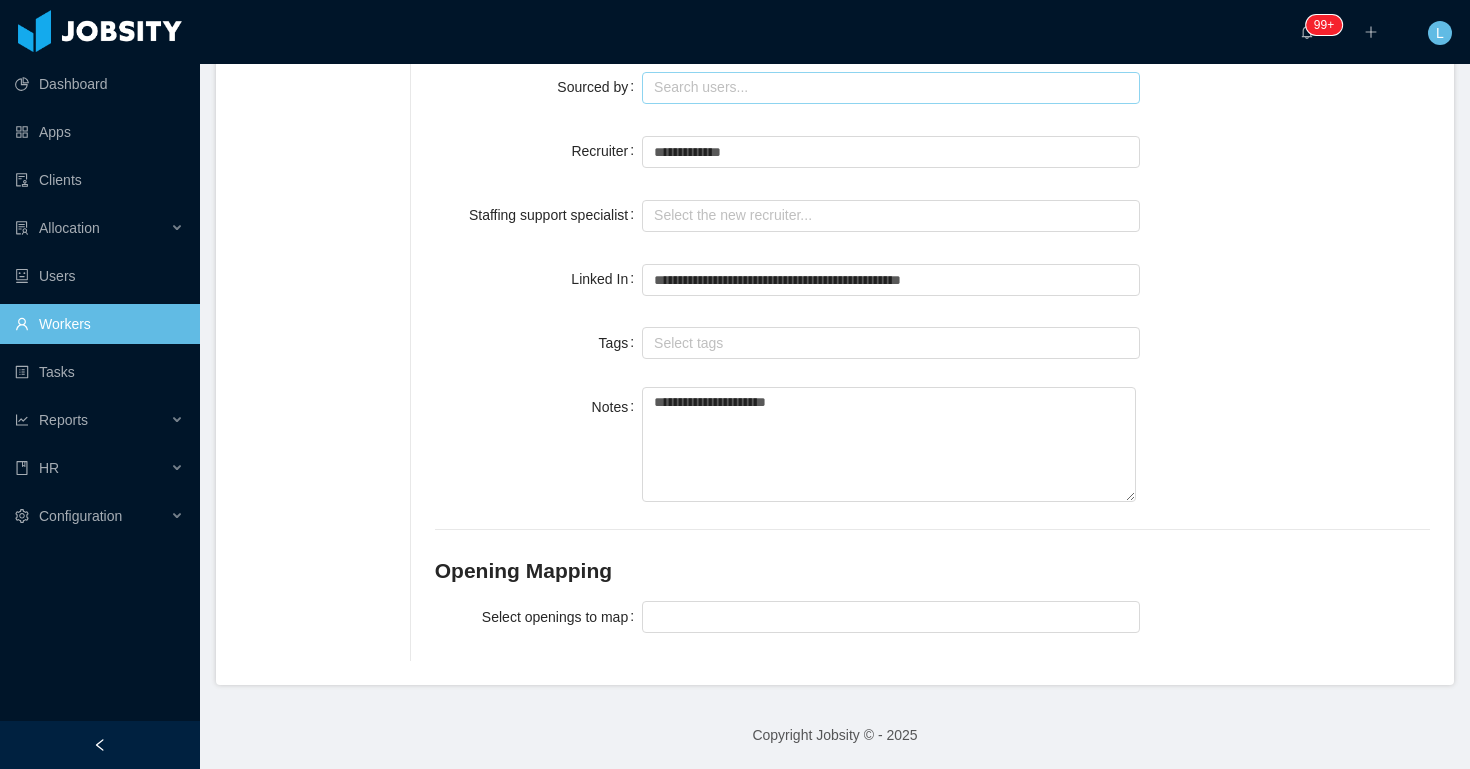 click at bounding box center (891, 88) 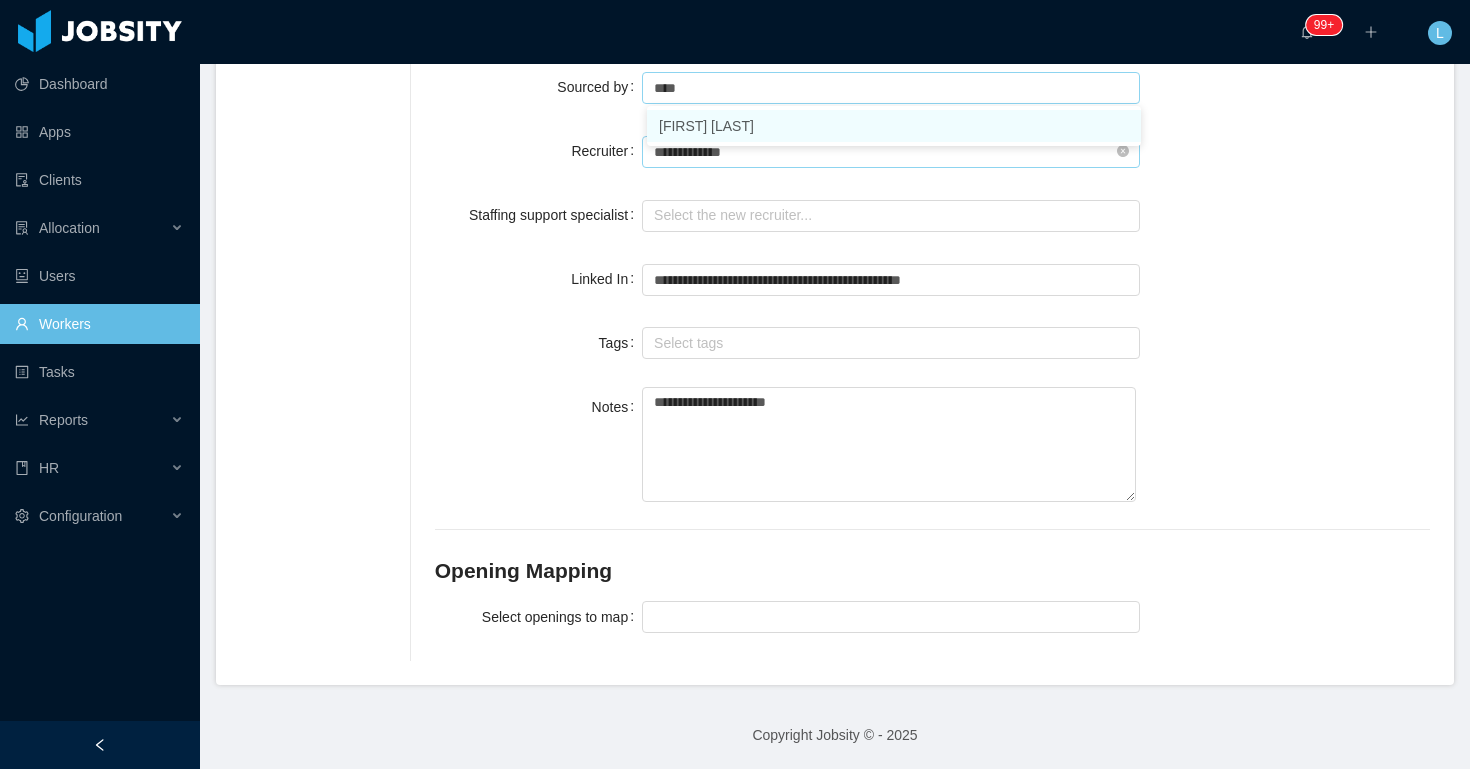 click on "[FIRST] [LAST]" at bounding box center [894, 126] 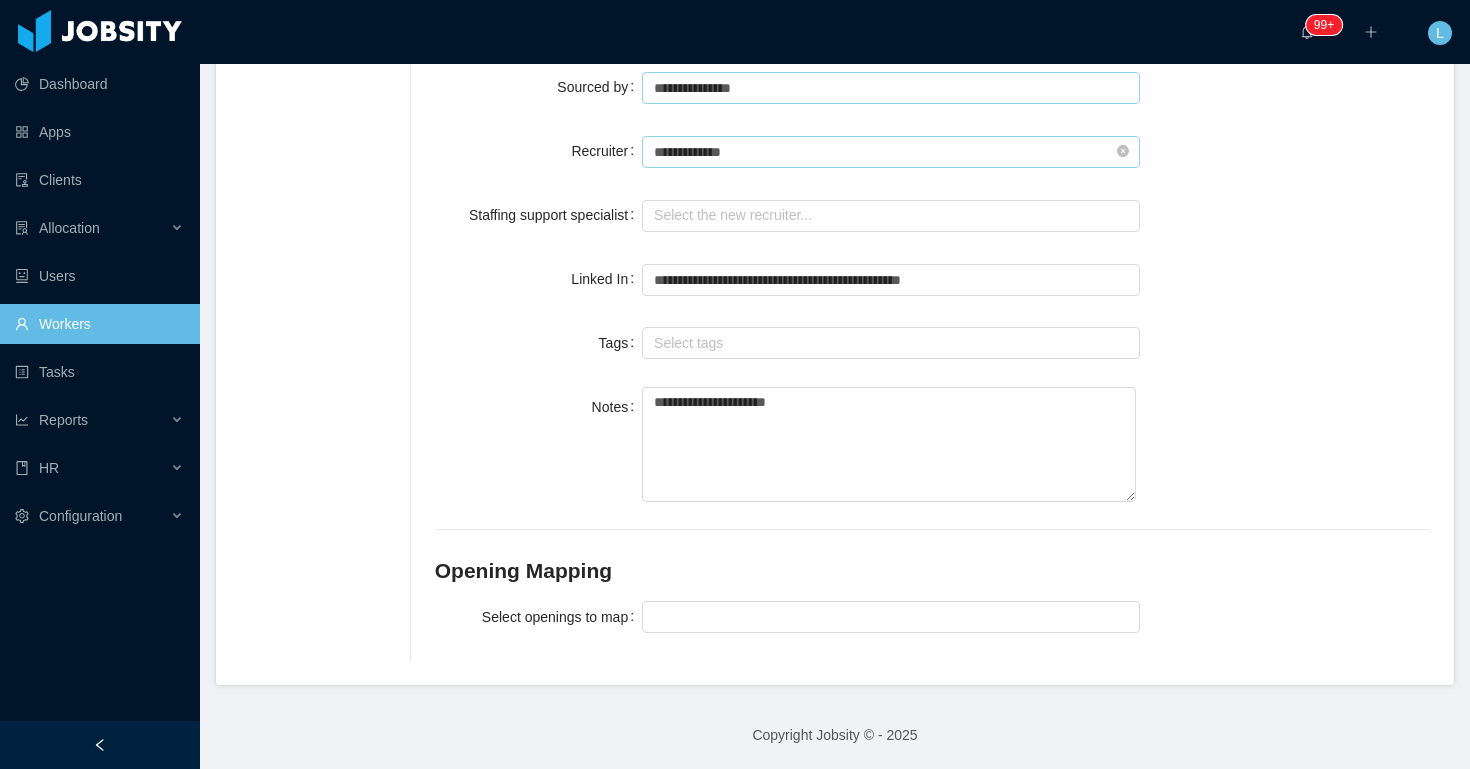 type on "**********" 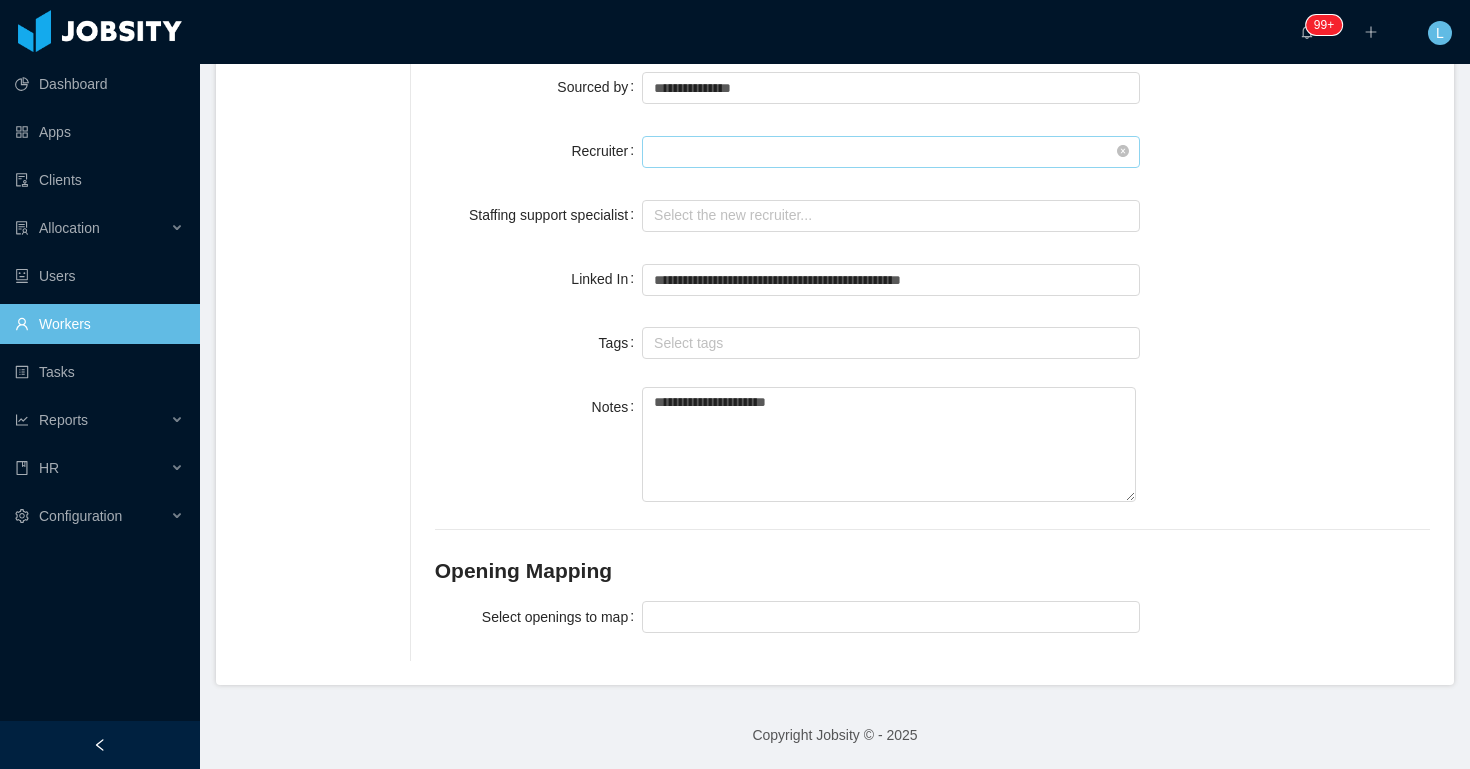 click at bounding box center (891, 152) 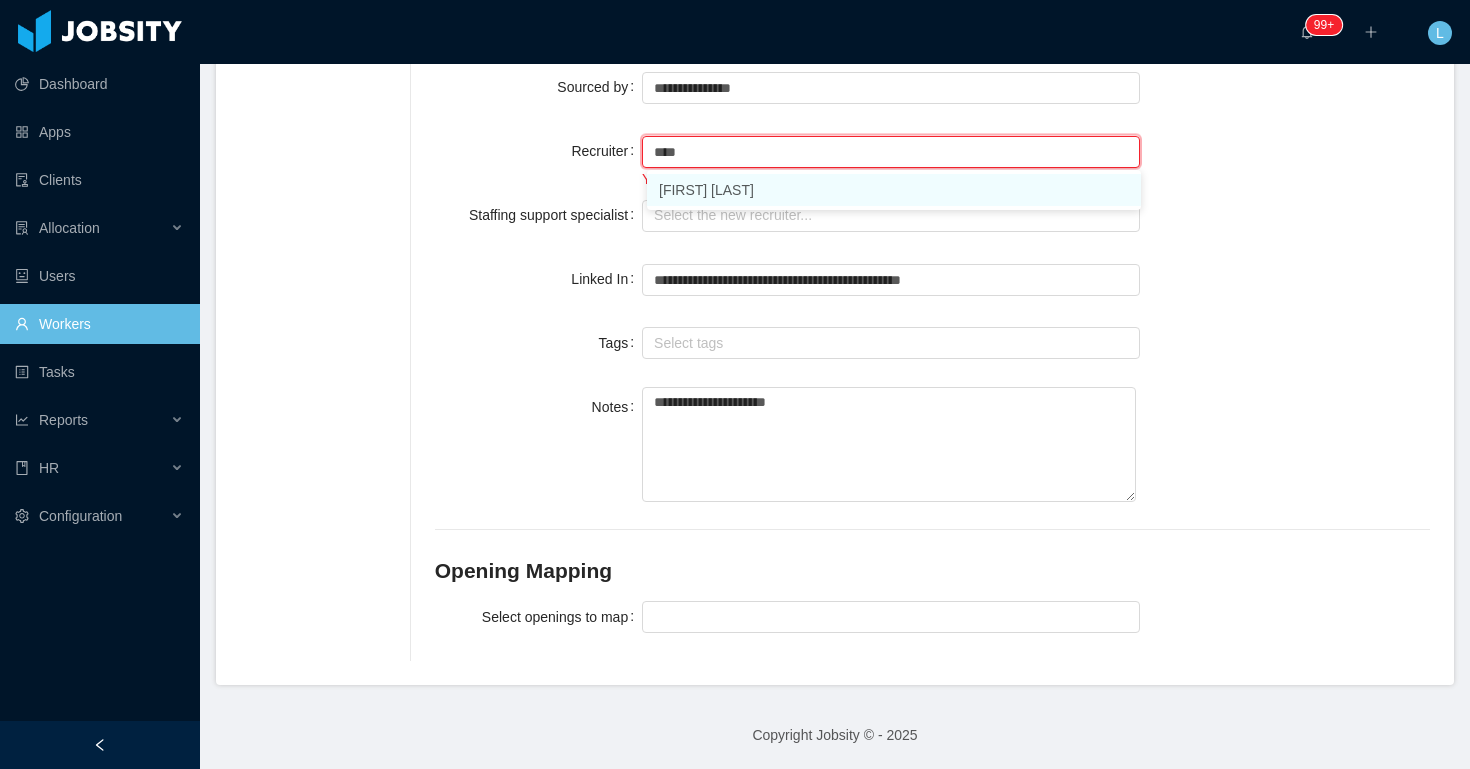 click on "[FIRST] [LAST]" at bounding box center (894, 190) 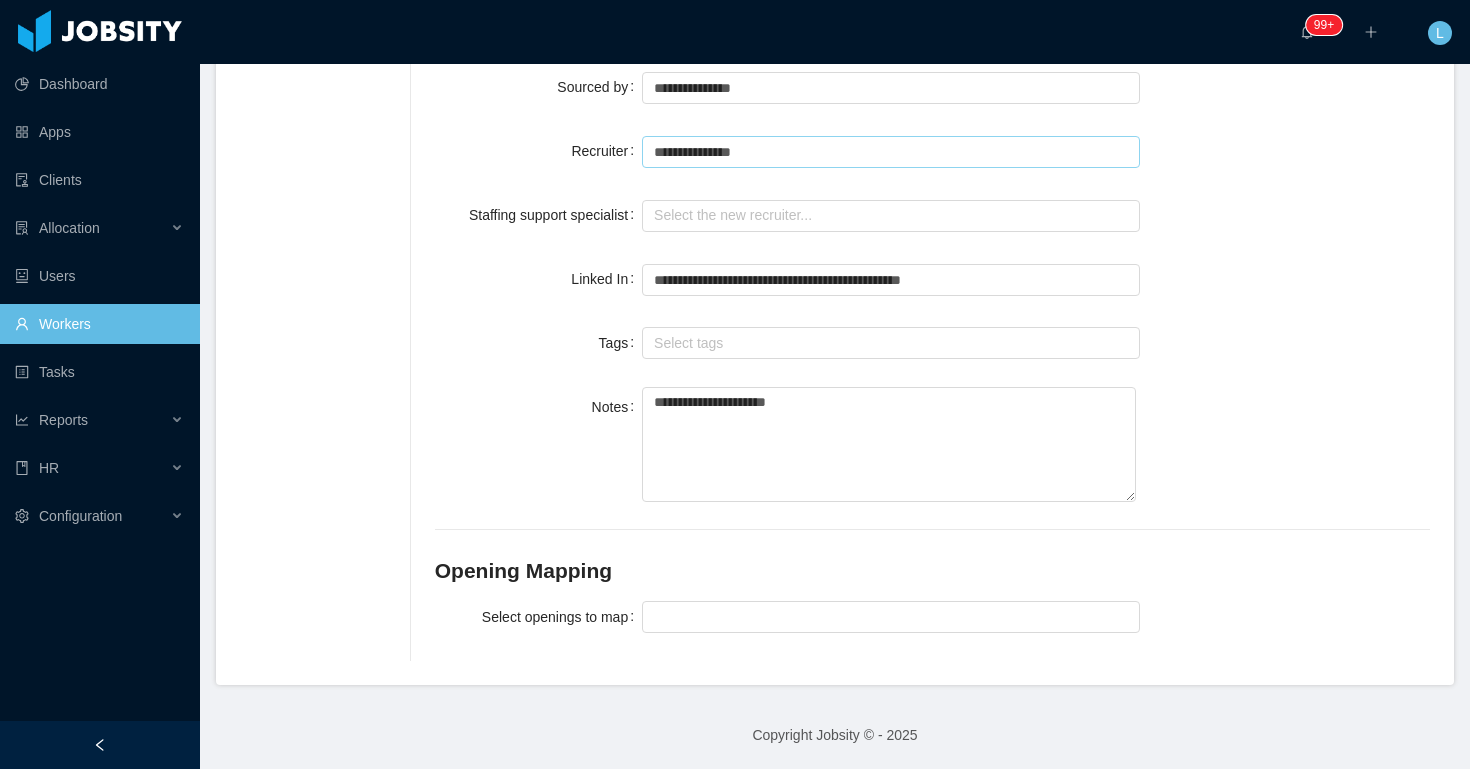 type on "**********" 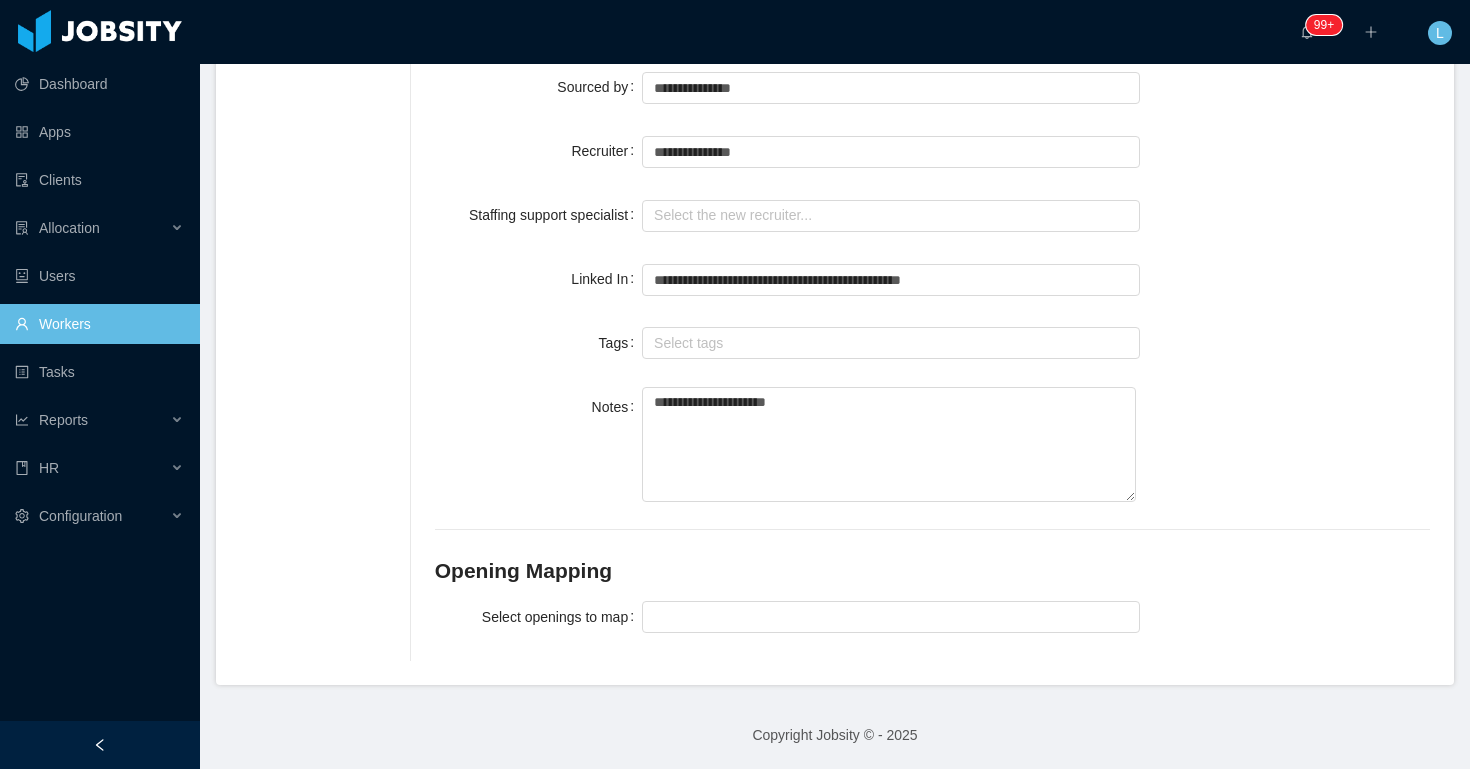 click on "Staffing support specialist Select the new recruiter..." at bounding box center (932, 215) 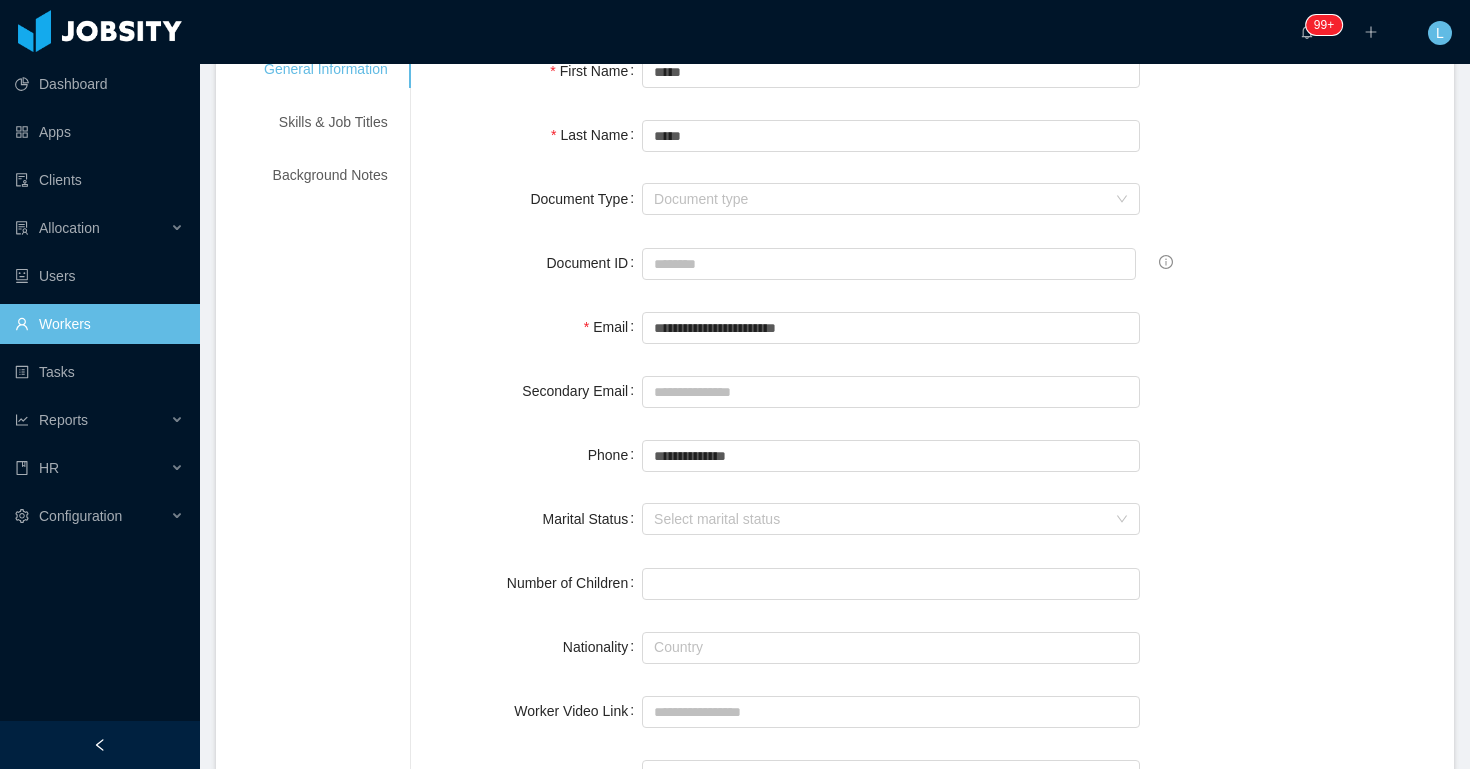 scroll, scrollTop: 0, scrollLeft: 0, axis: both 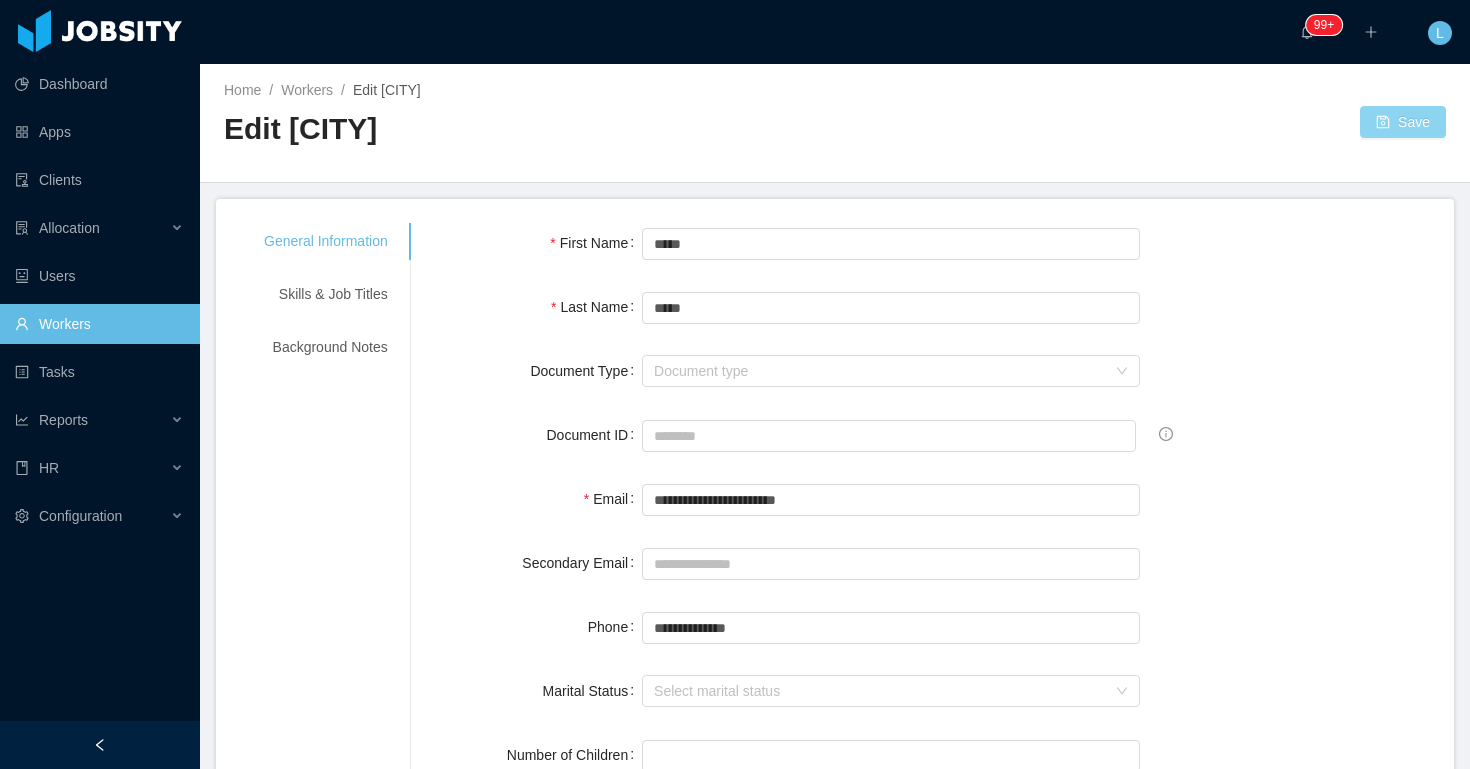 click on "Save" at bounding box center [1403, 122] 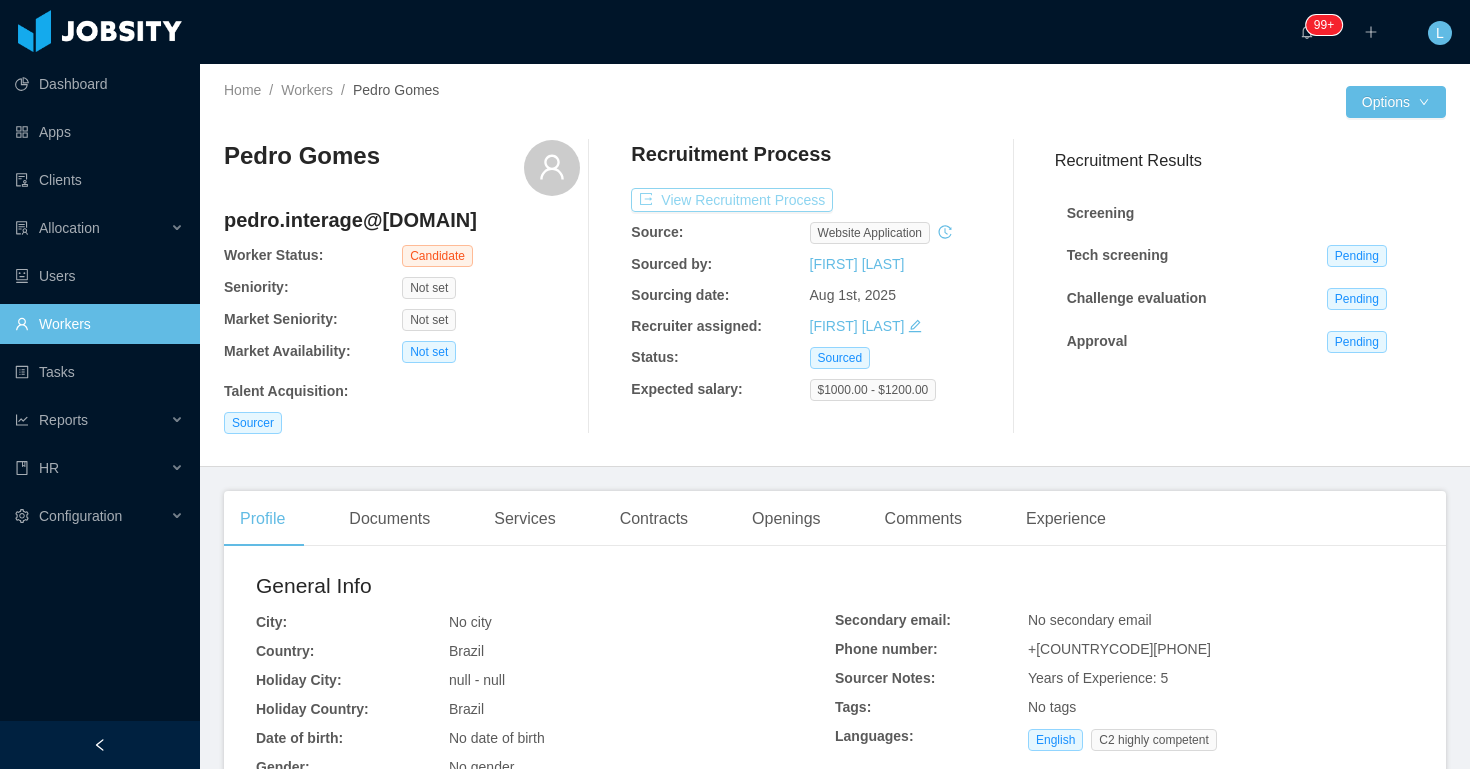 click on "View Recruitment Process" at bounding box center (732, 200) 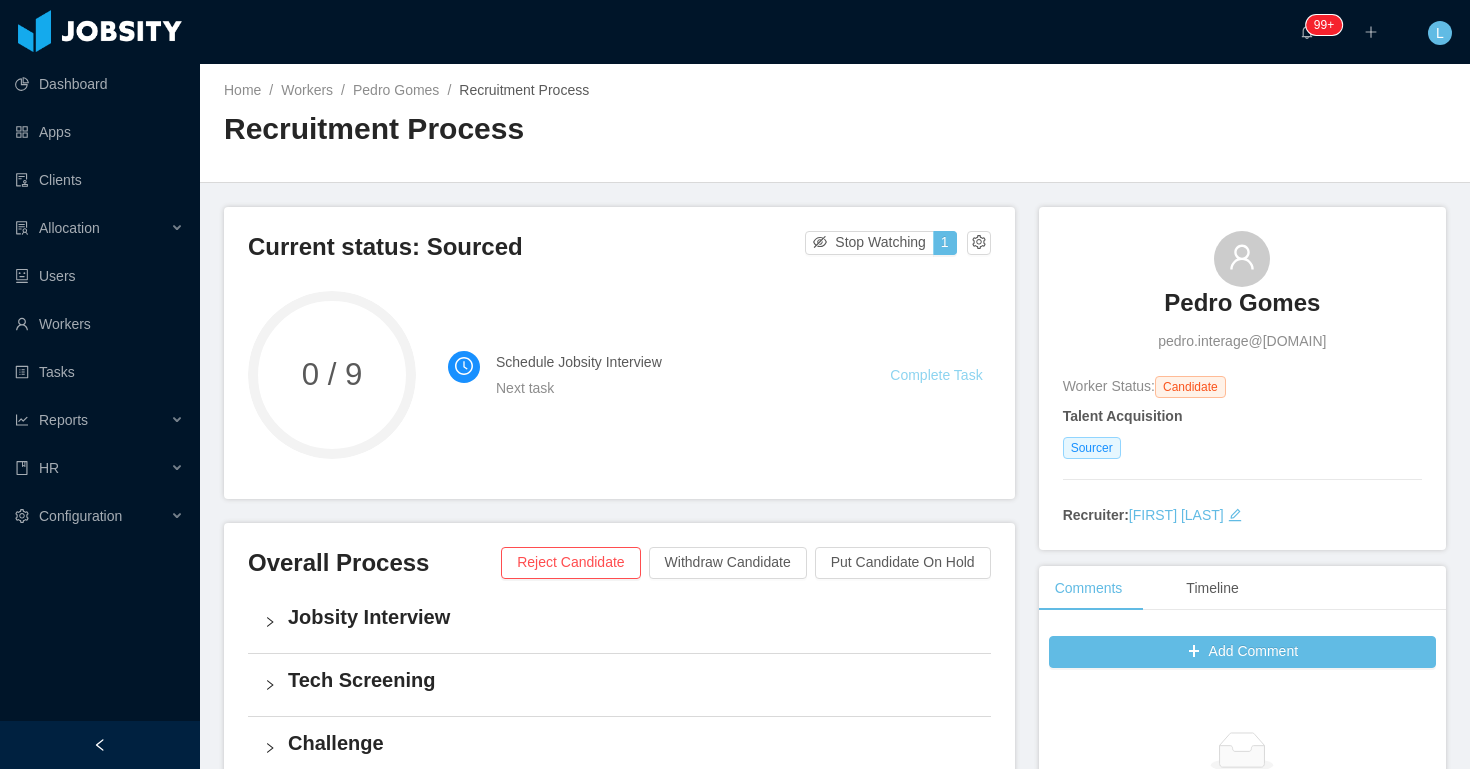 click on "Complete Task" at bounding box center (936, 375) 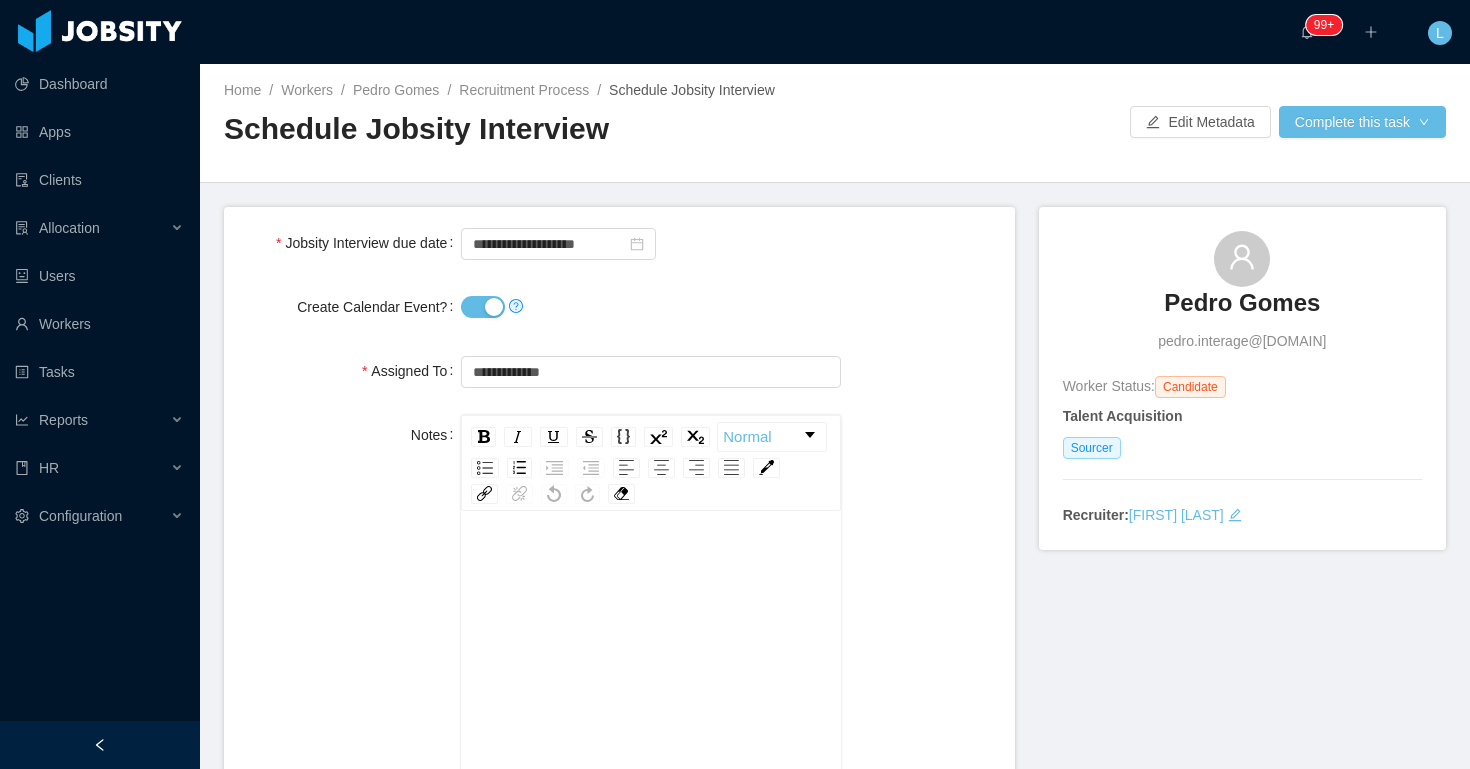 click on "Create Calendar Event?" at bounding box center (483, 307) 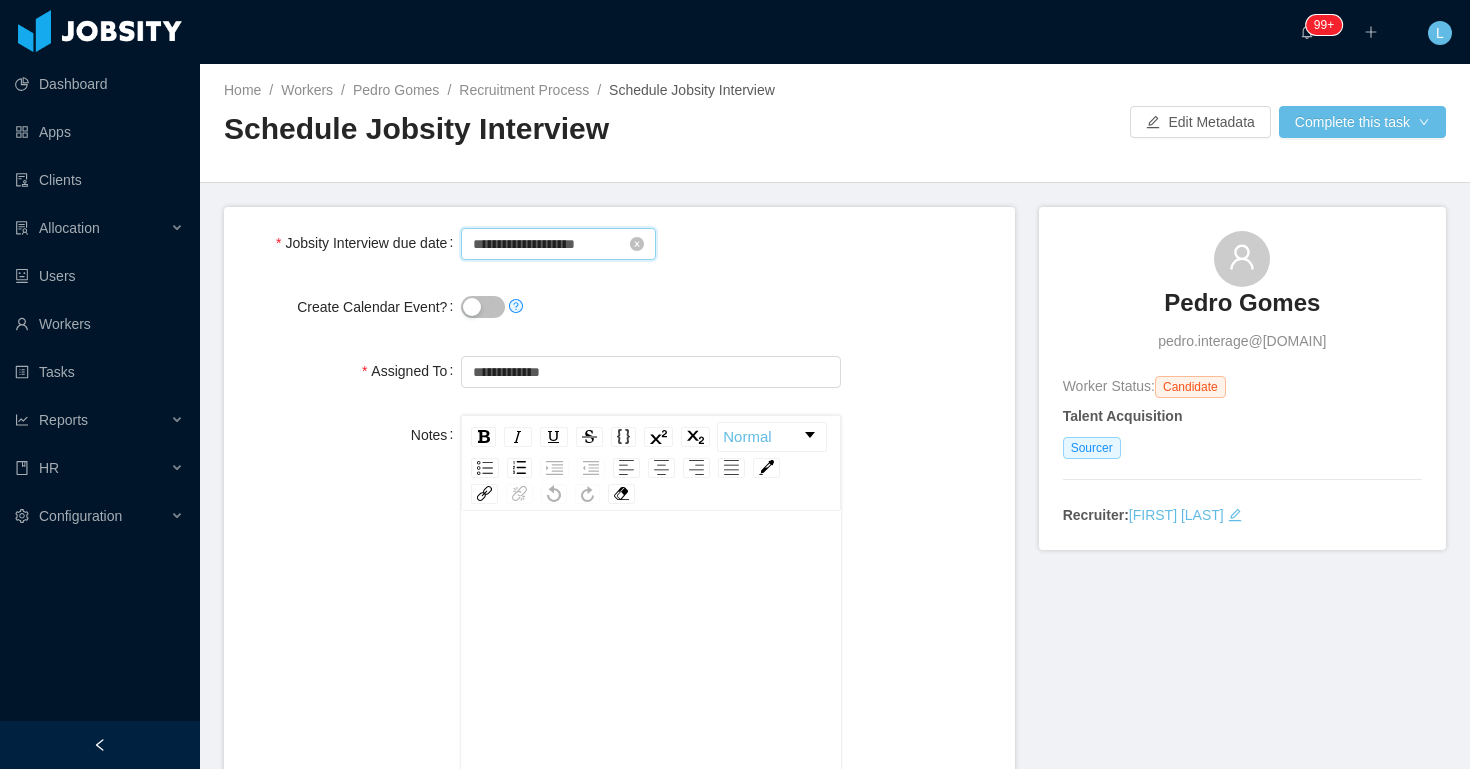 click on "**********" at bounding box center [558, 244] 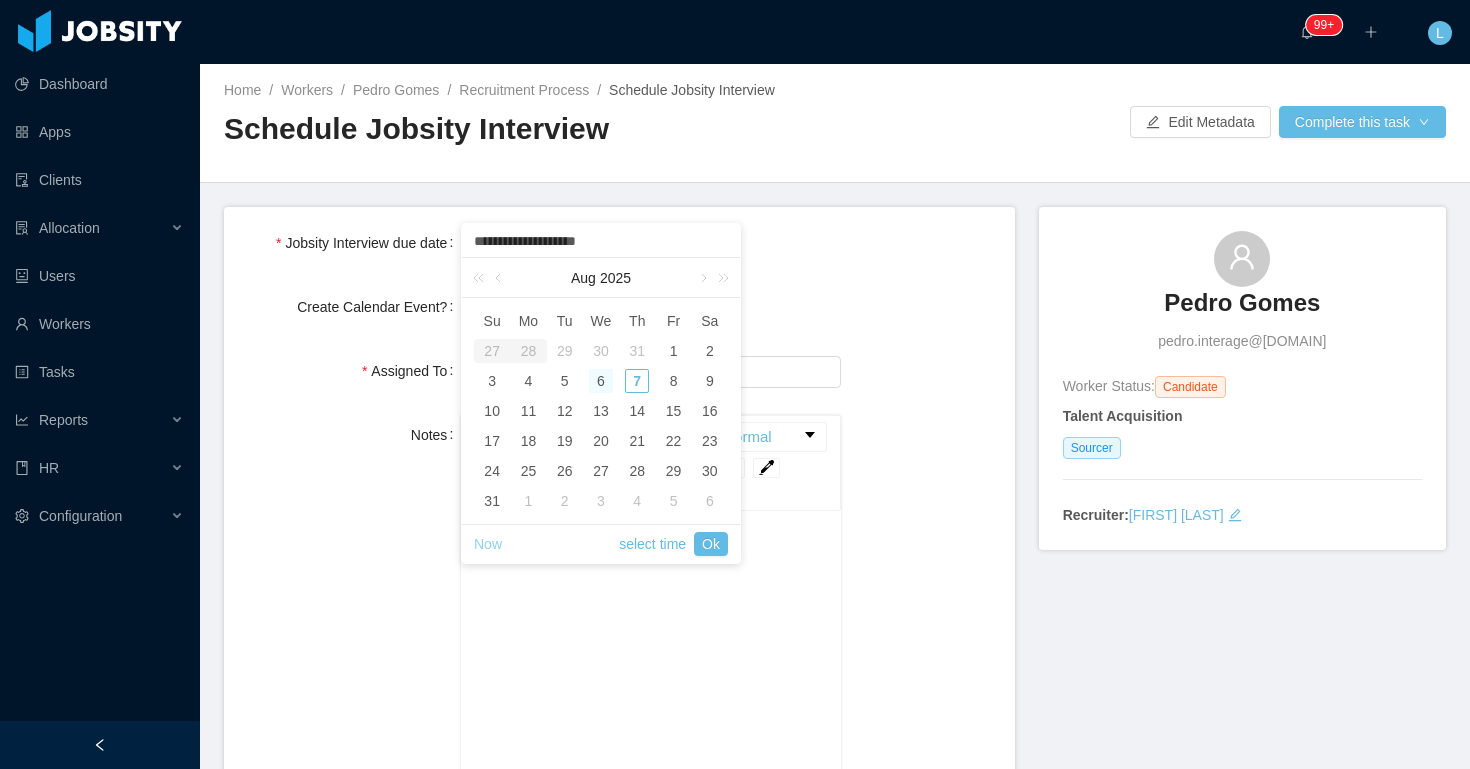 click on "Now" at bounding box center [488, 544] 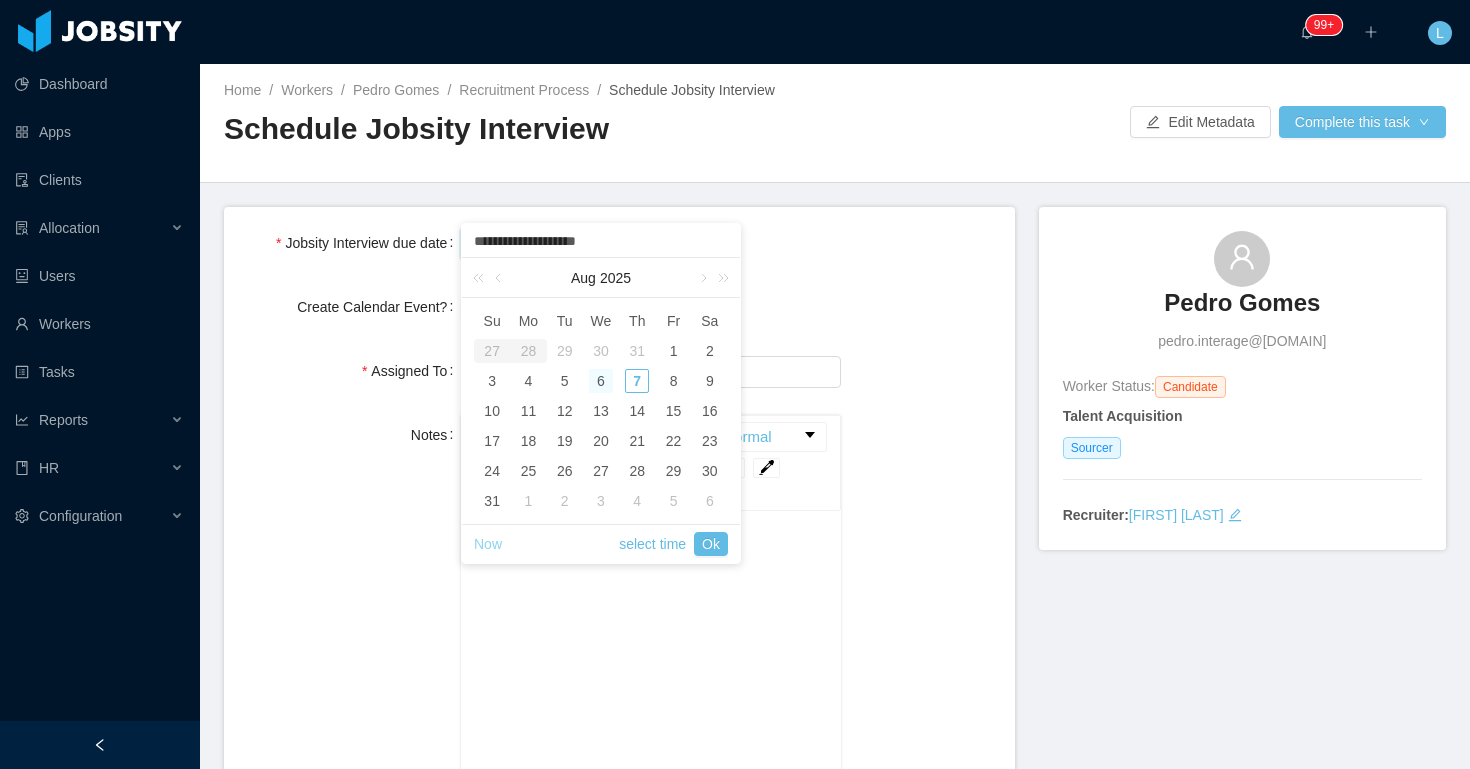 type on "**********" 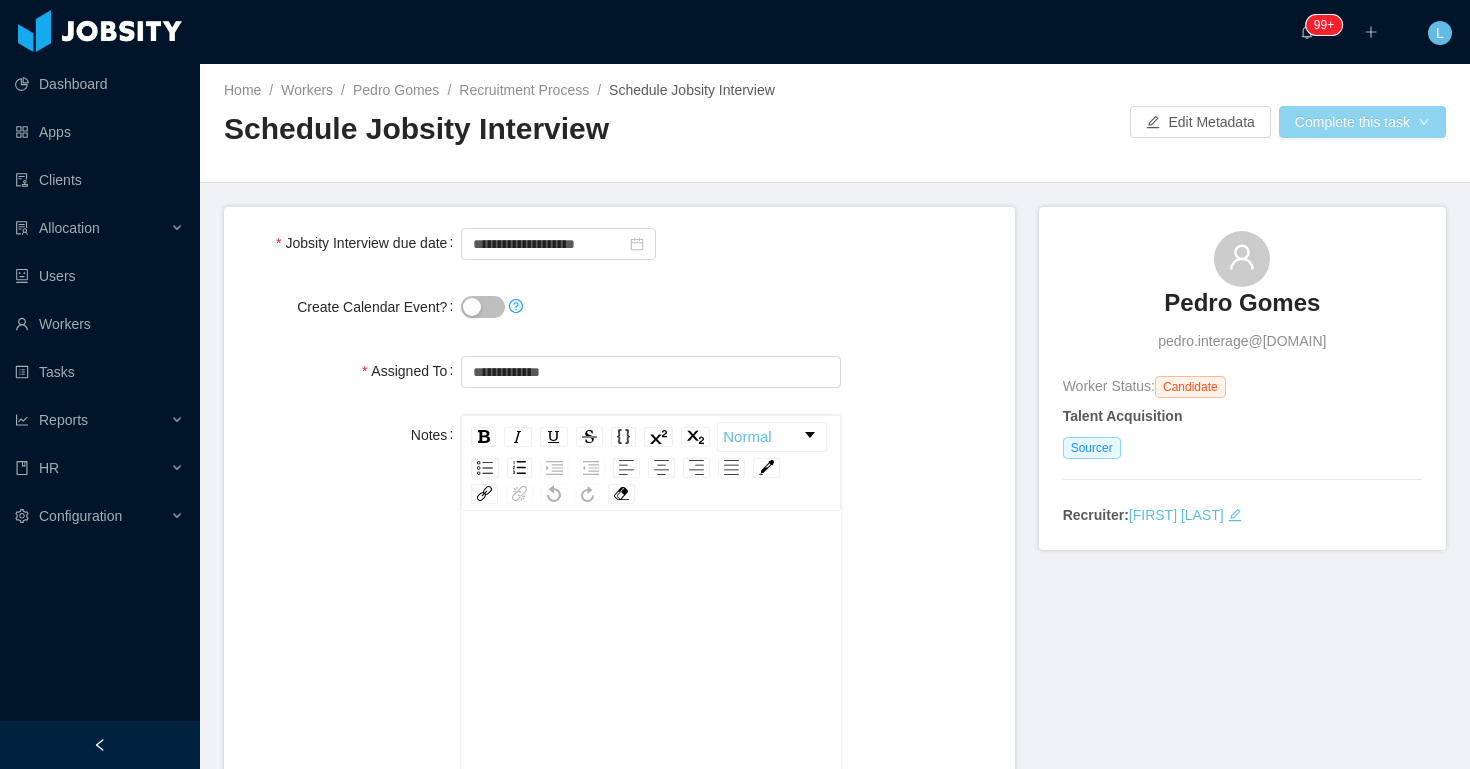 click on "Complete this task" at bounding box center (1362, 122) 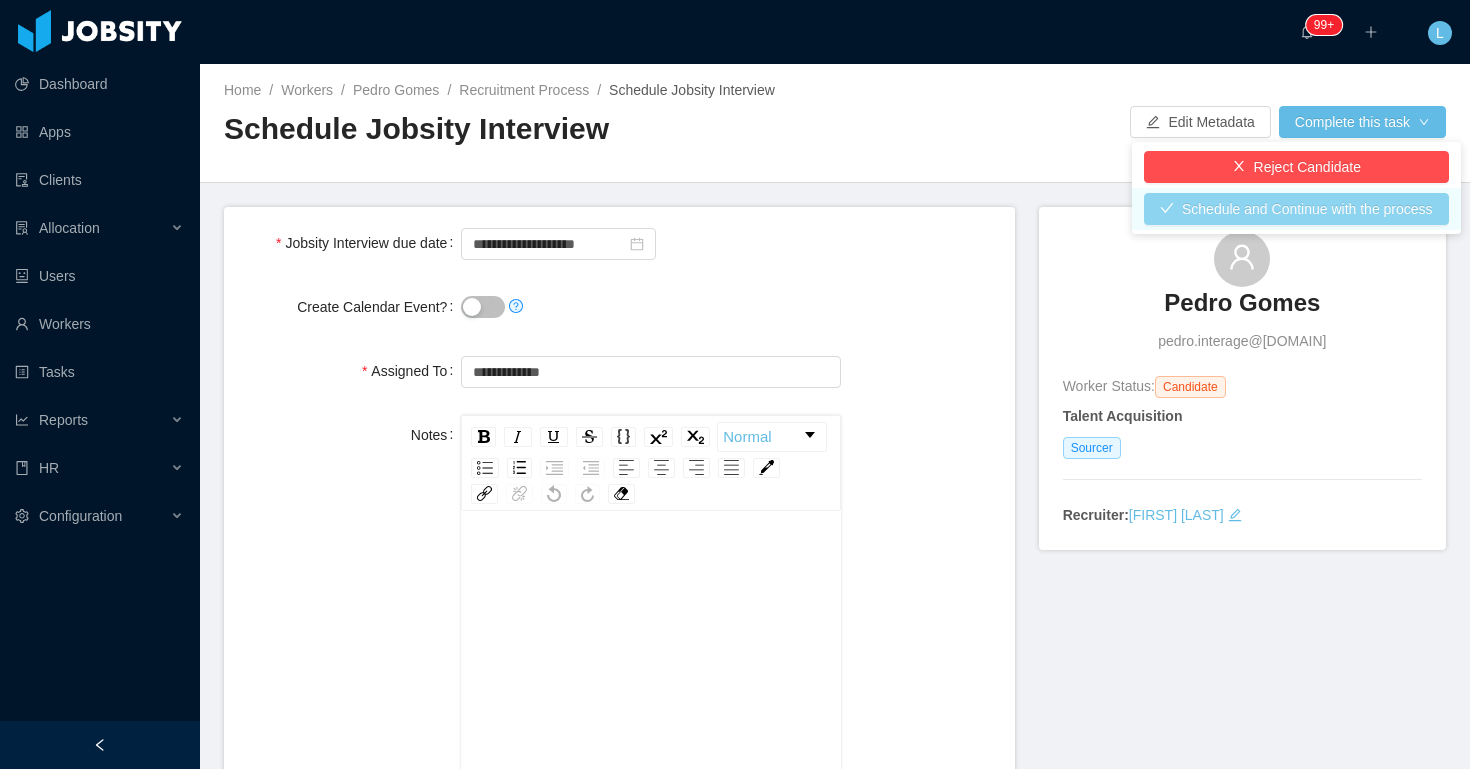 click on "Schedule and Continue with the process" at bounding box center (1296, 209) 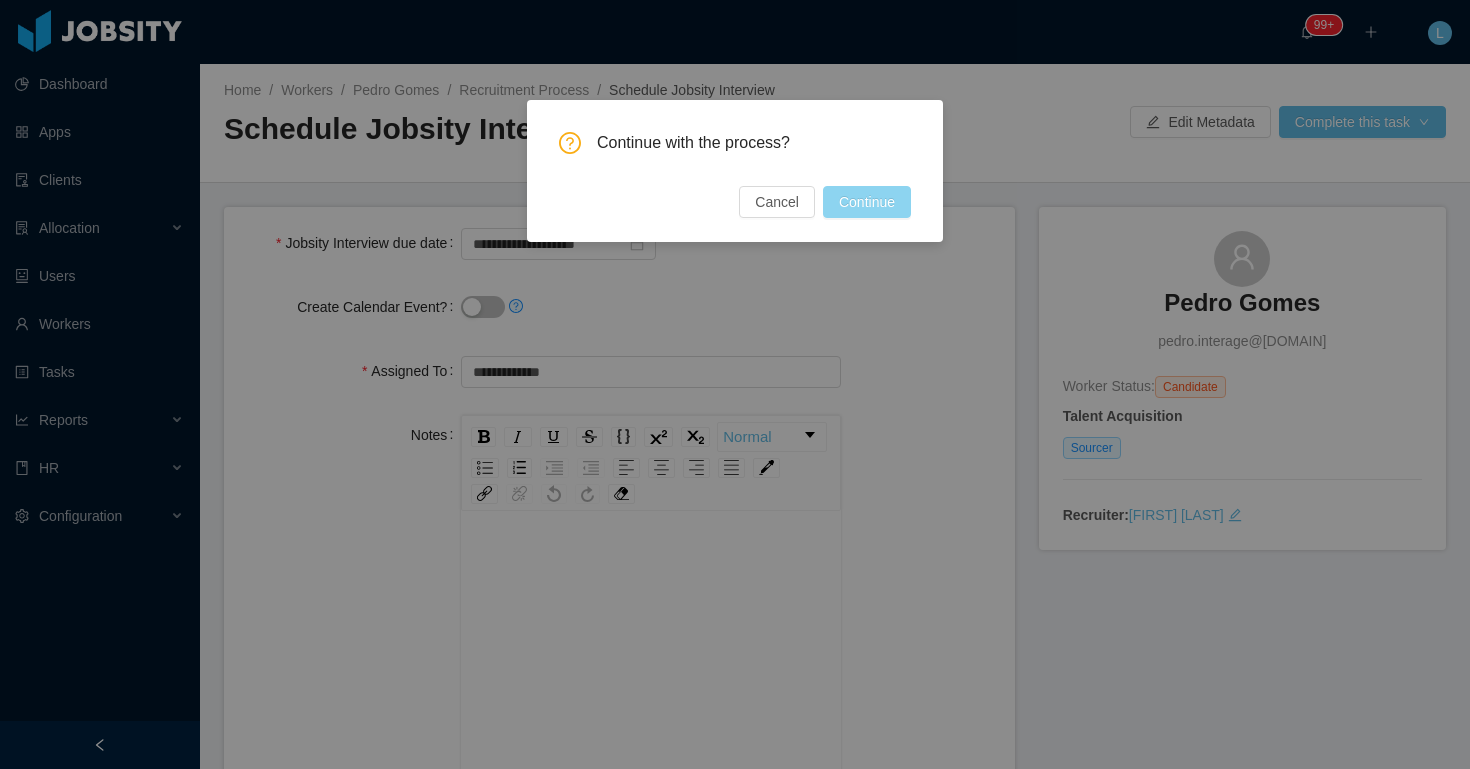 click on "Continue" at bounding box center (867, 202) 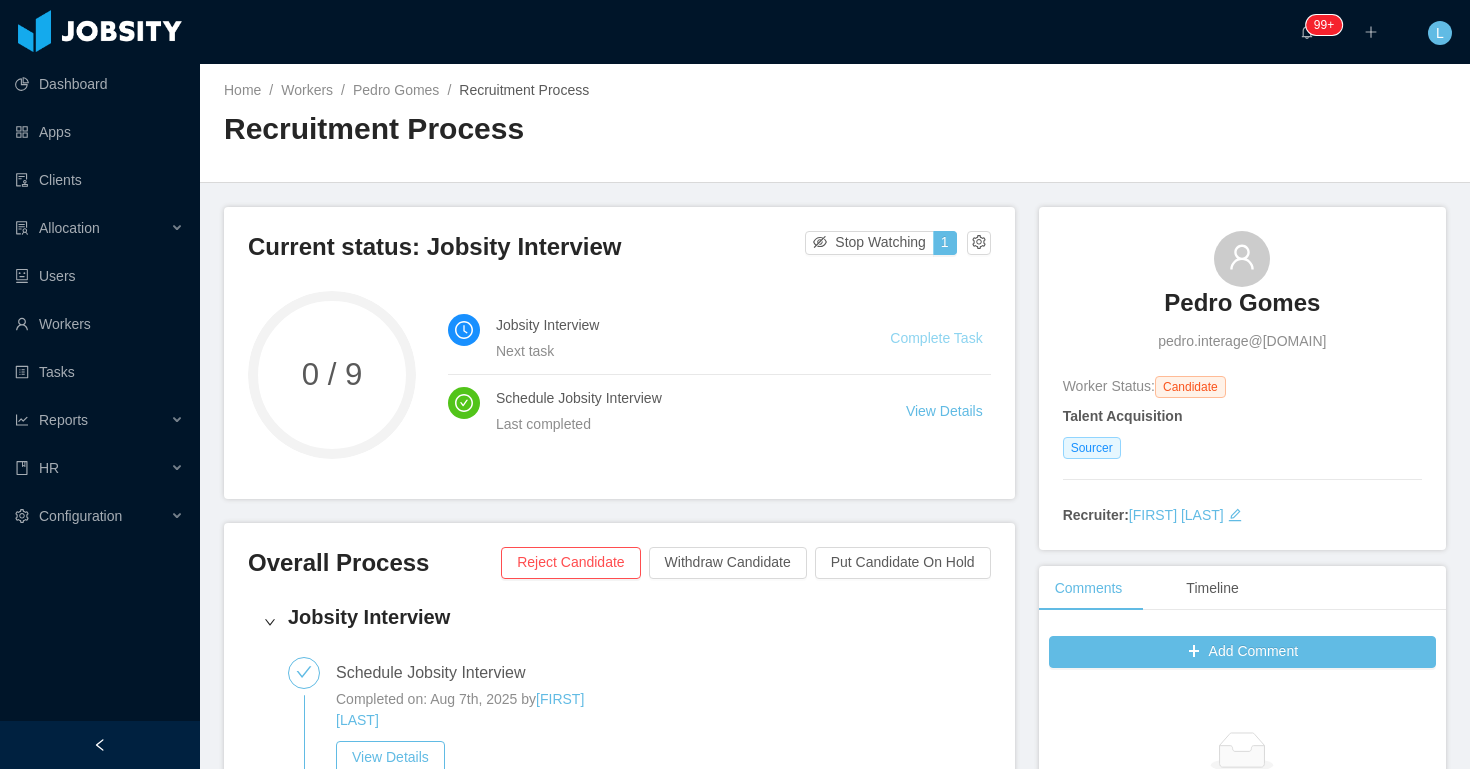 click on "Complete Task" at bounding box center [936, 338] 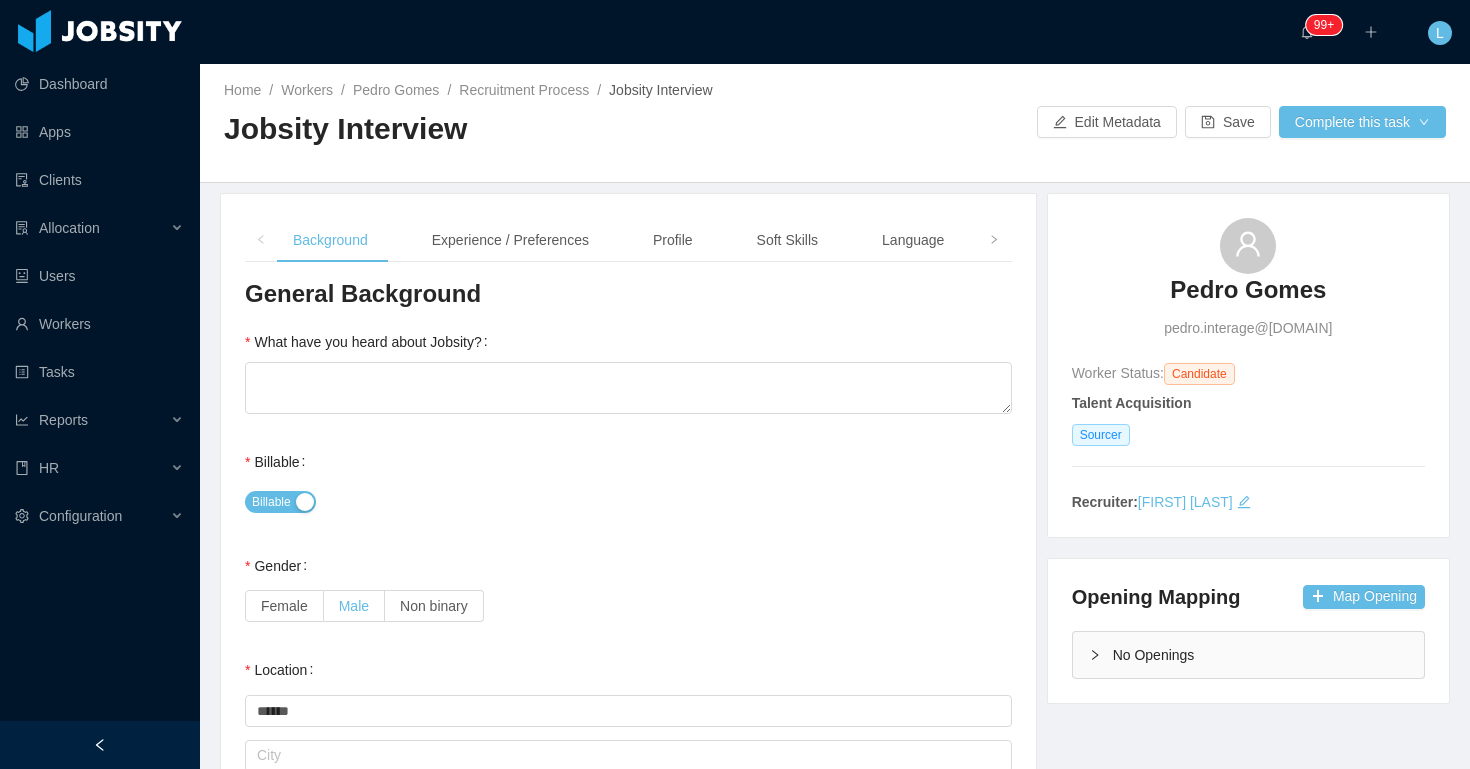 click on "Male" at bounding box center (354, 606) 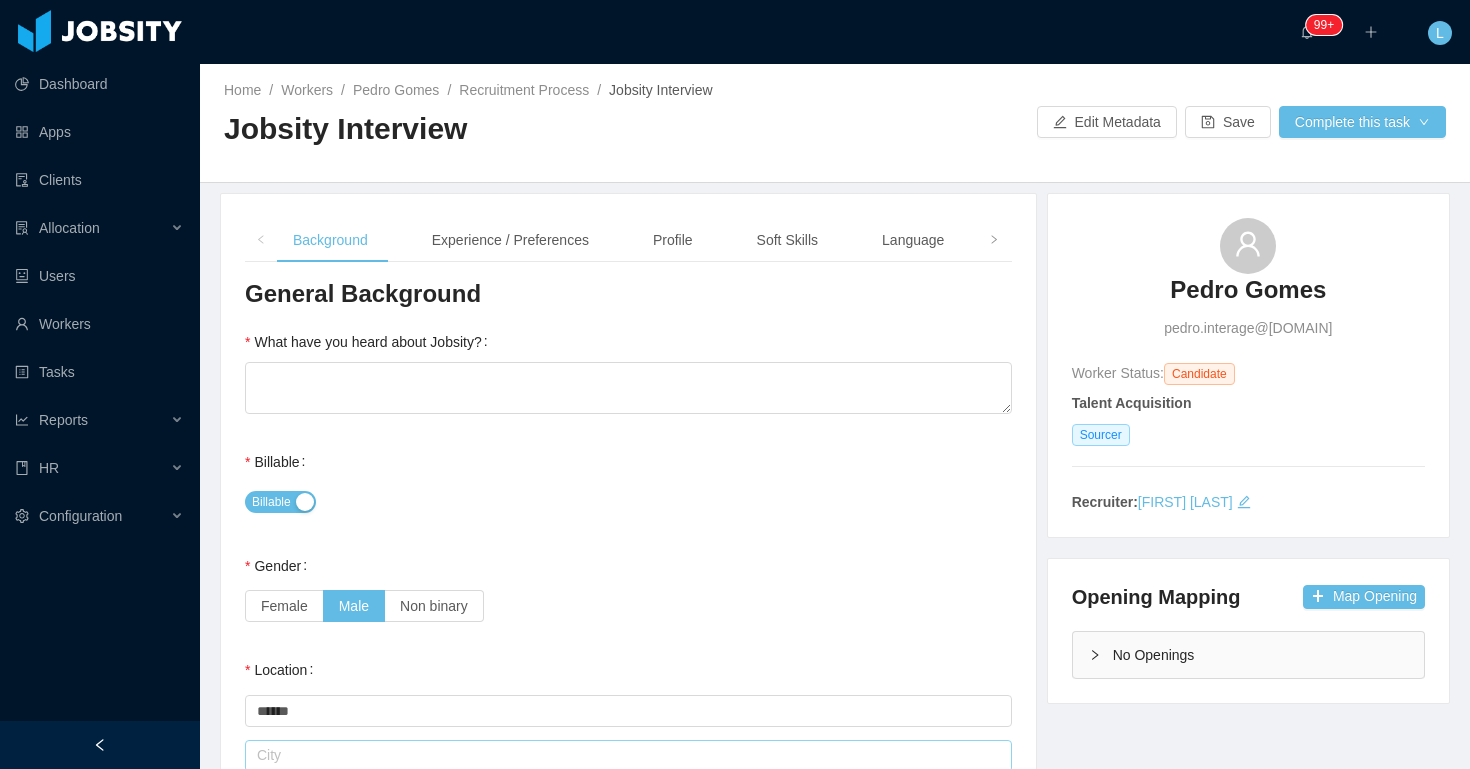 click at bounding box center (628, 756) 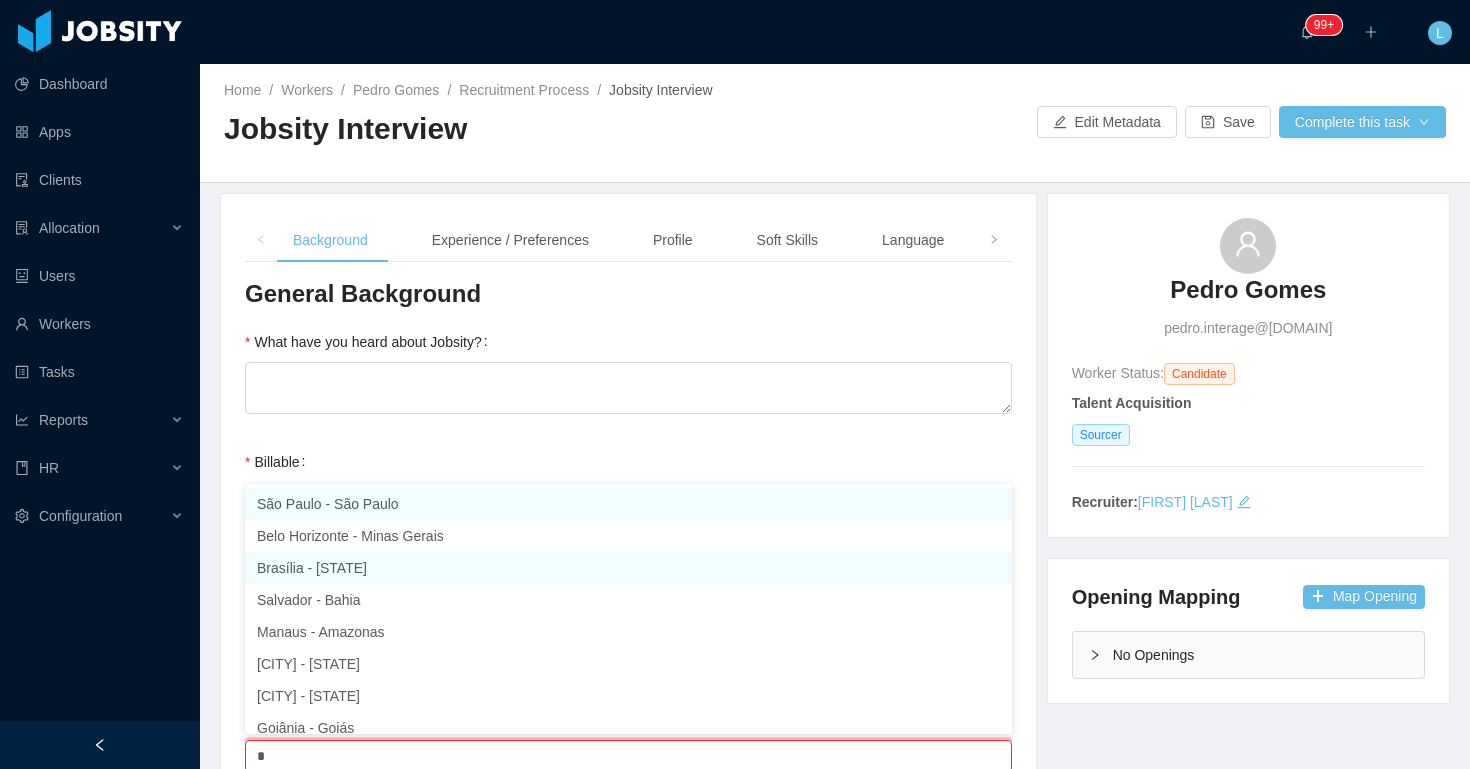 scroll, scrollTop: 4, scrollLeft: 0, axis: vertical 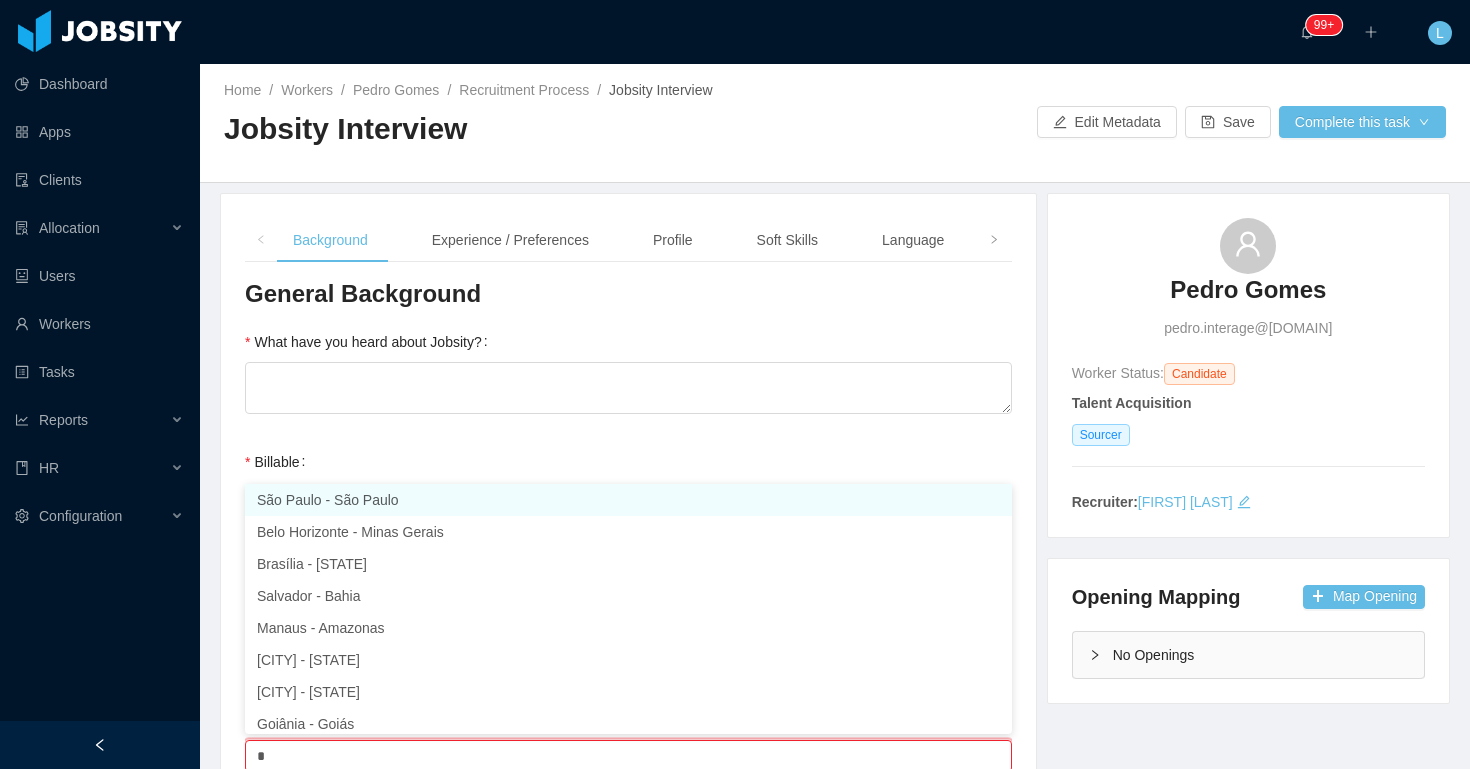 click on "São Paulo - São Paulo" at bounding box center (628, 500) 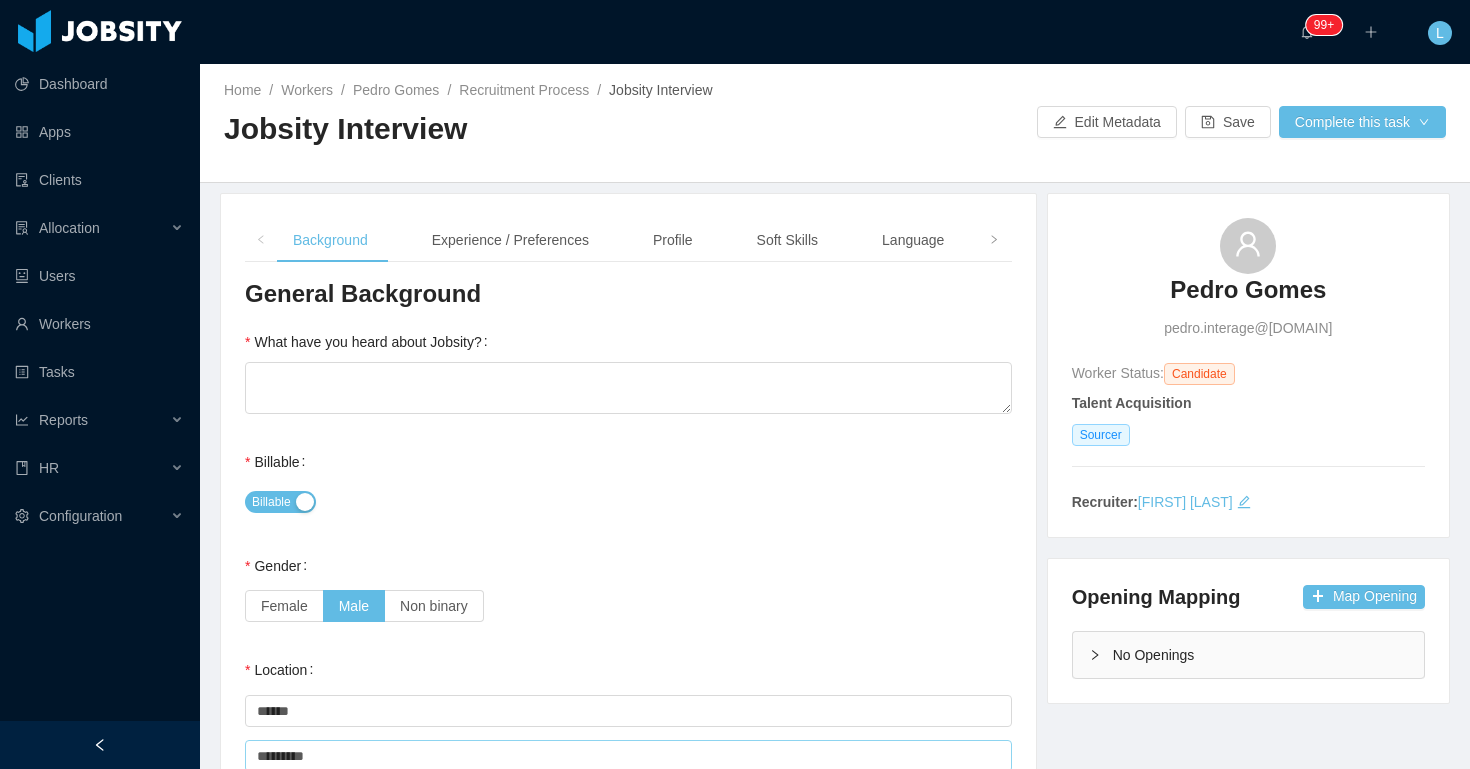 type on "*********" 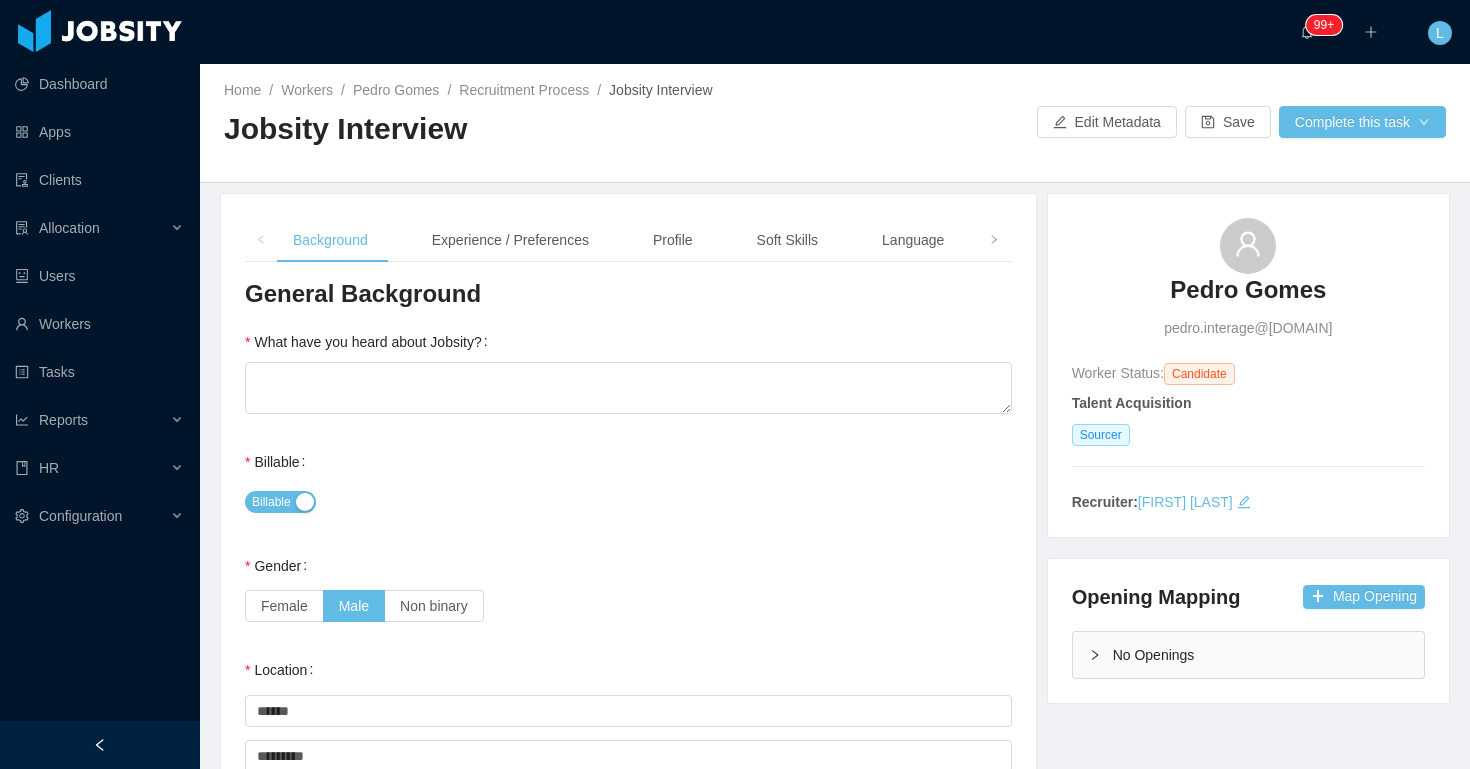 click on "General Background What have you heard about Jobsity? Billable Billable Gender Female Male Non binary Location Country ****** Brazil   City ********* São Paulo   This field is required Marital Status Marital Status Number of Children * Nationality Country   Education + Add Overall Years of Experience Date of Birth" at bounding box center [628, 851] 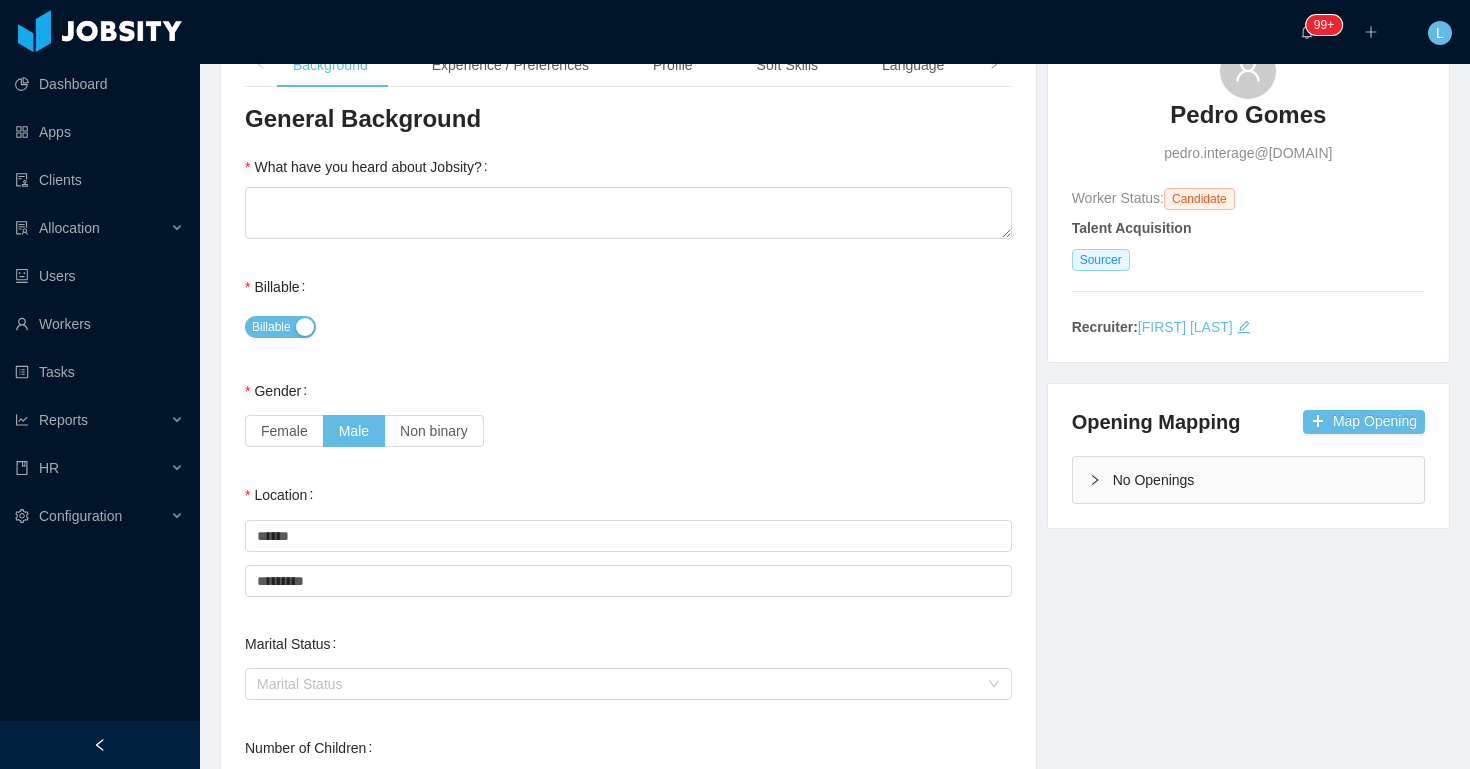 scroll, scrollTop: 547, scrollLeft: 0, axis: vertical 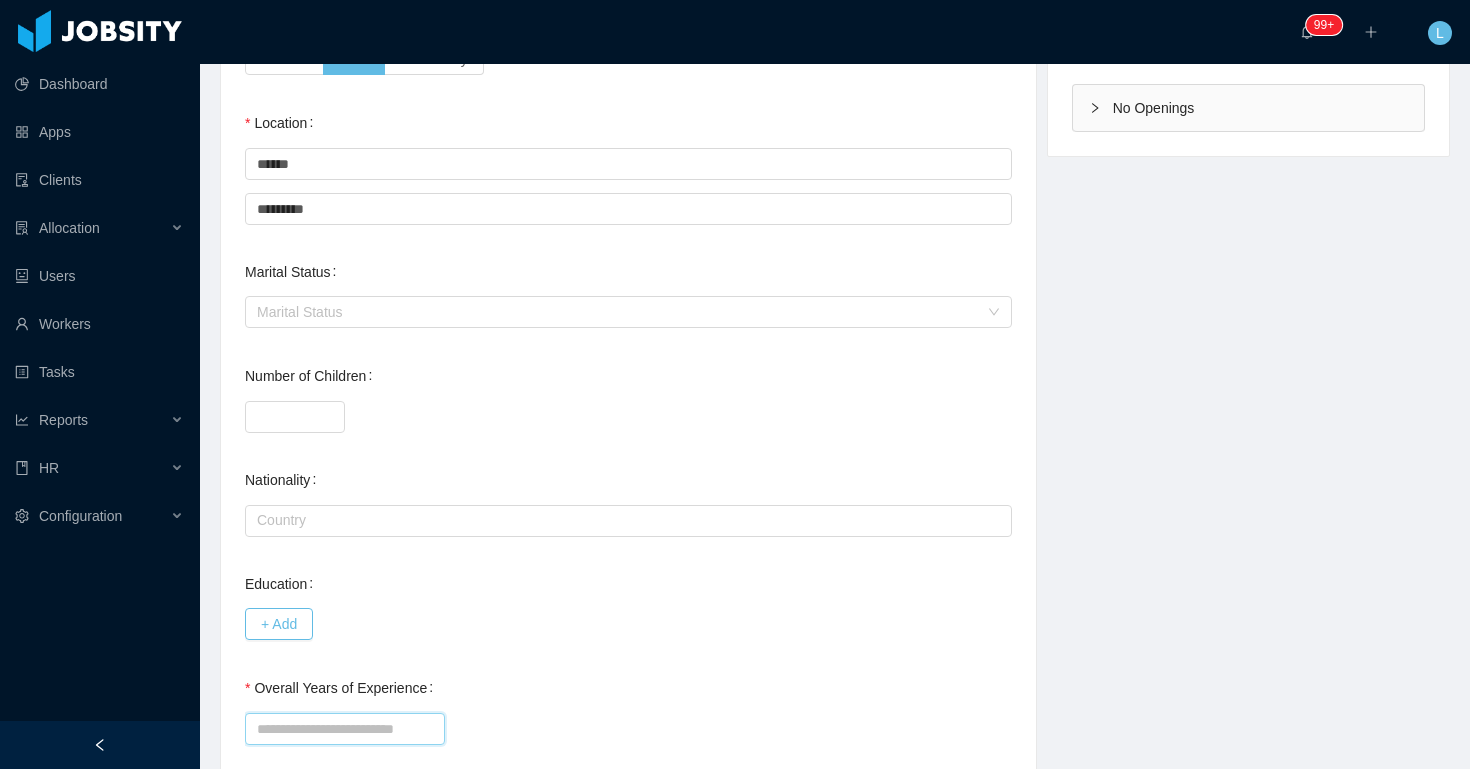 click on "Overall Years of Experience" at bounding box center (345, 729) 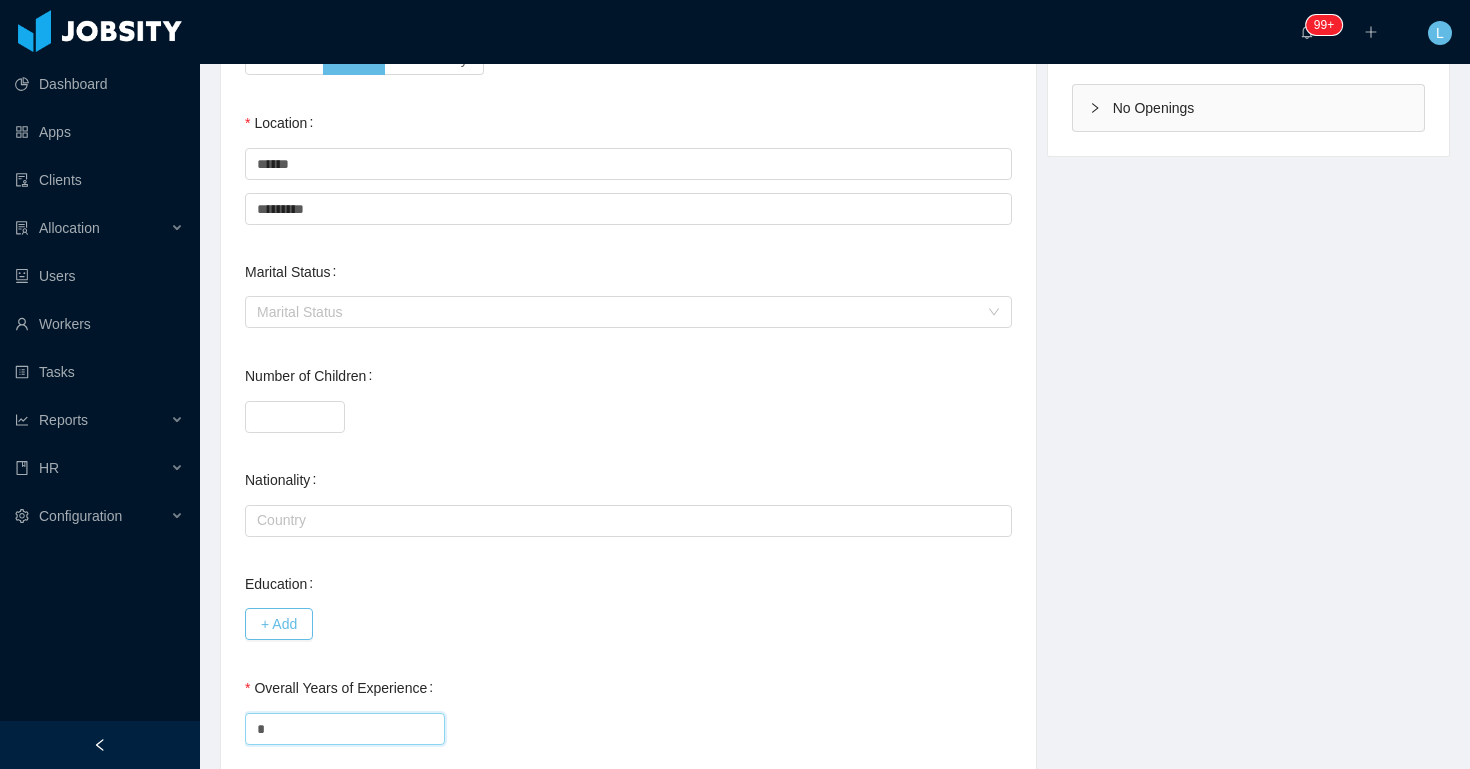 type on "*" 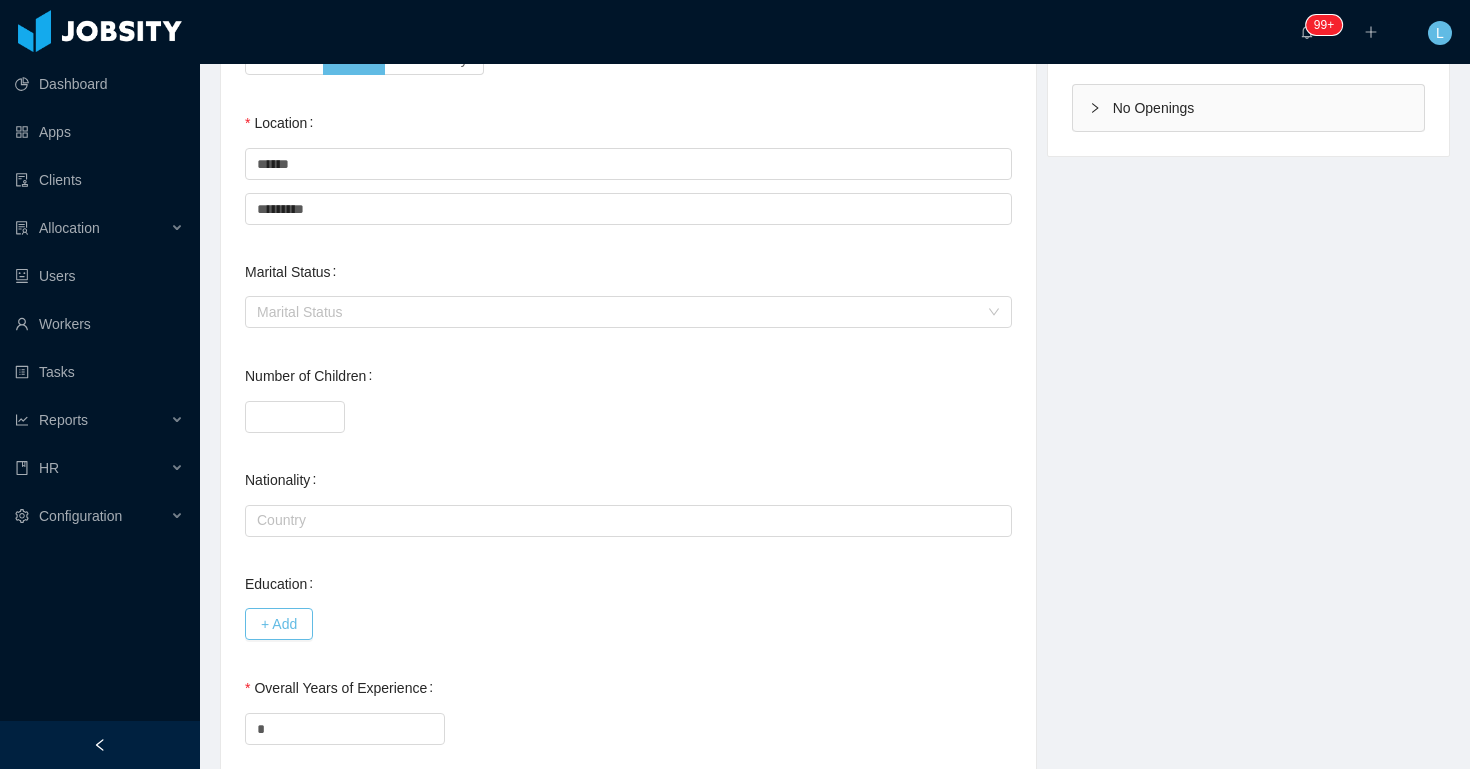 click on "Education + Add" at bounding box center (628, 604) 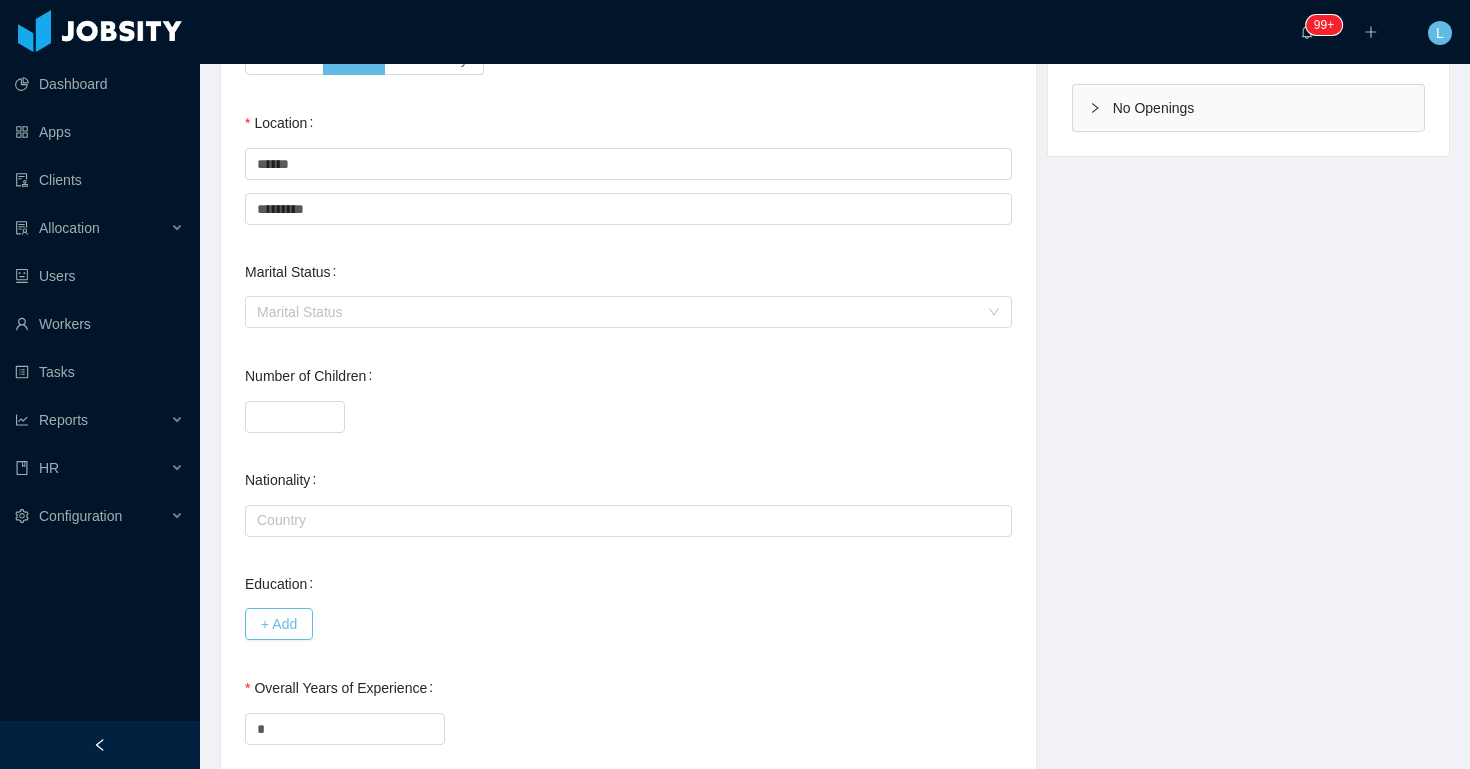 scroll, scrollTop: 0, scrollLeft: 0, axis: both 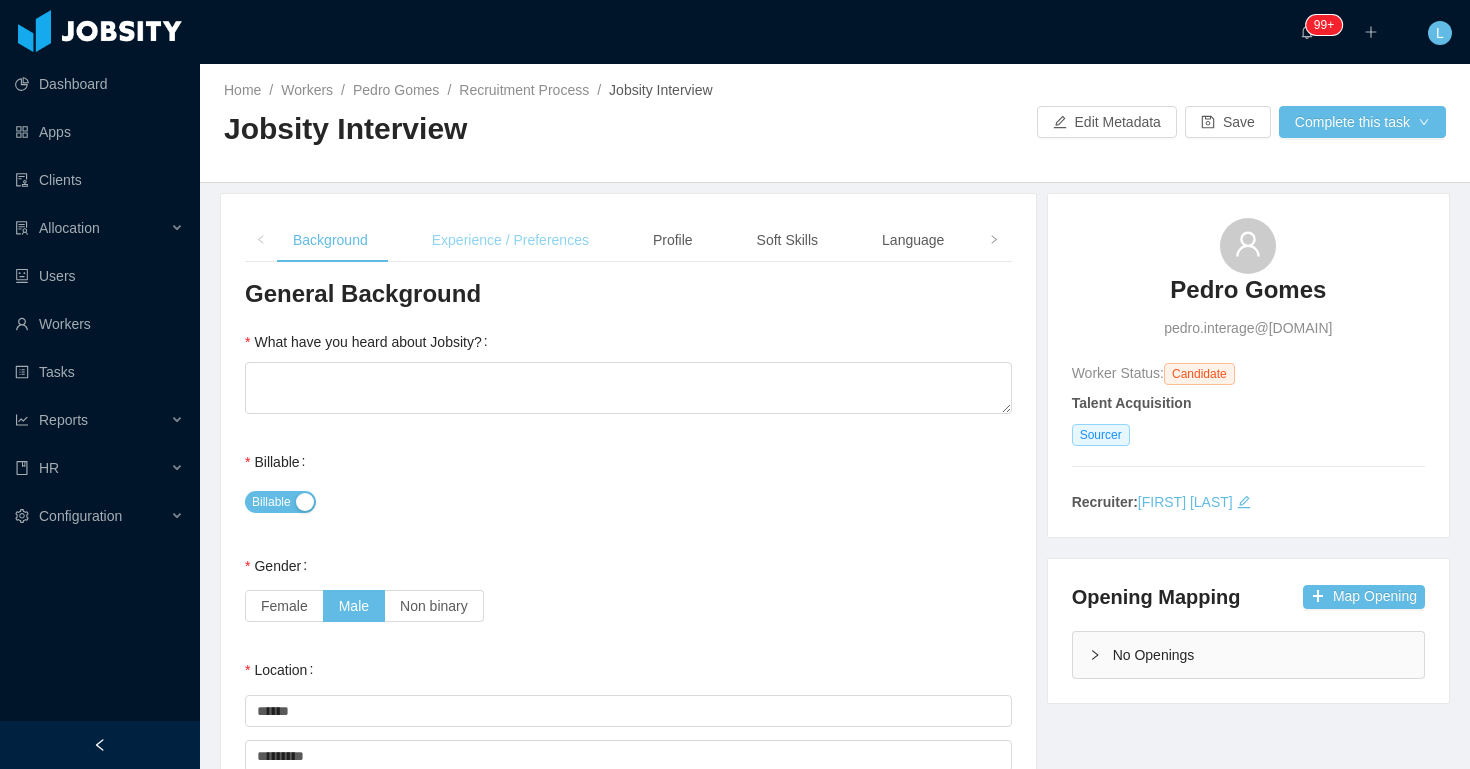 click on "Experience / Preferences" at bounding box center (510, 240) 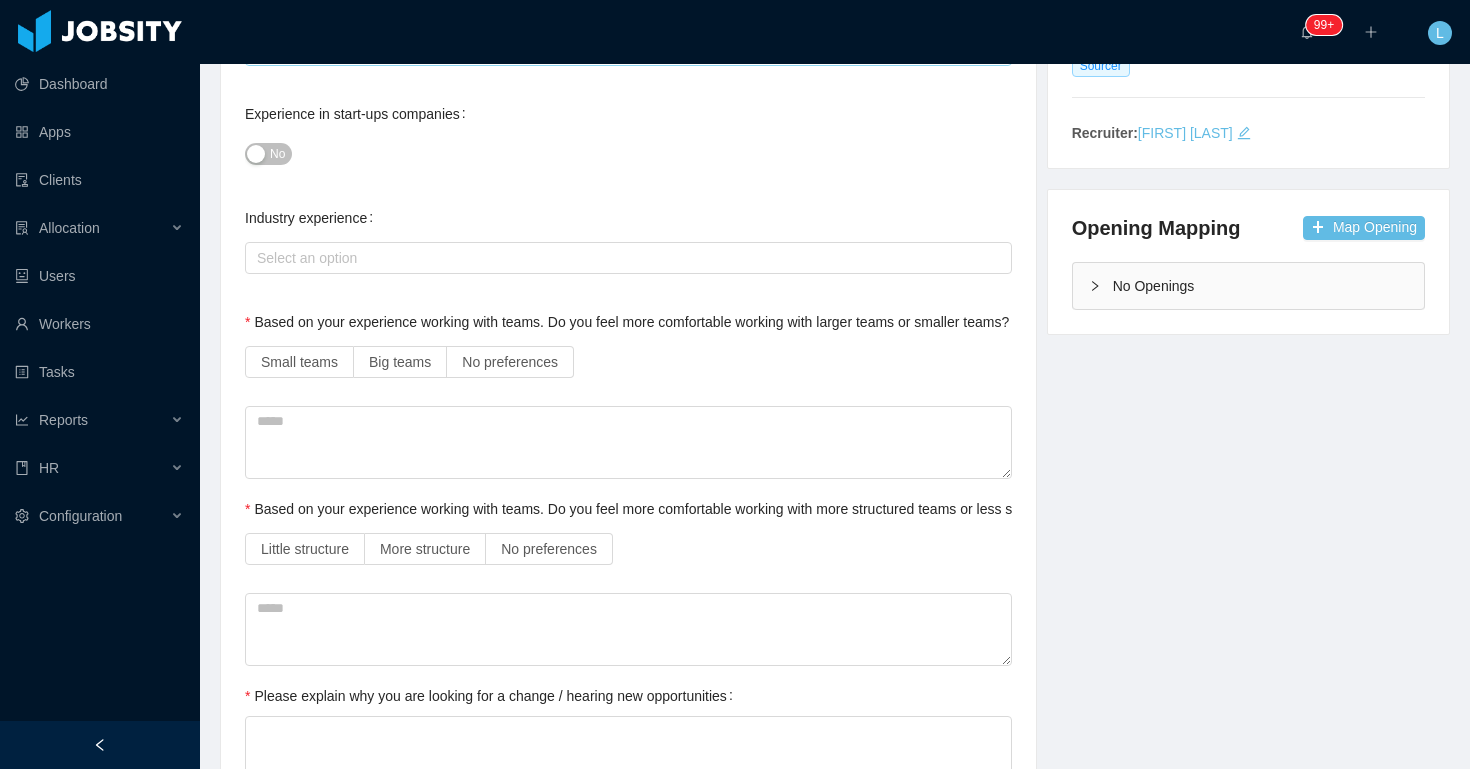 scroll, scrollTop: 554, scrollLeft: 0, axis: vertical 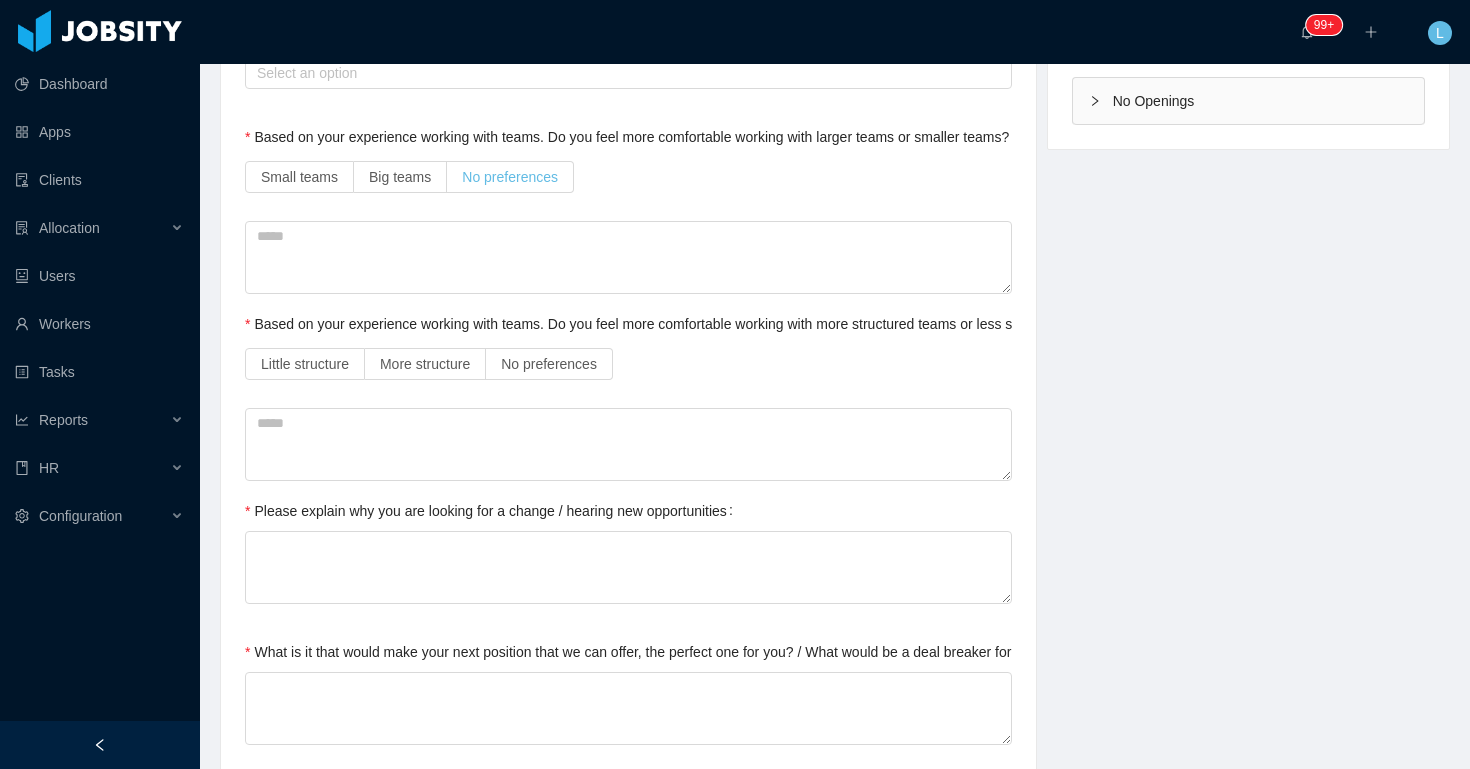 click on "No preferences" at bounding box center [510, 177] 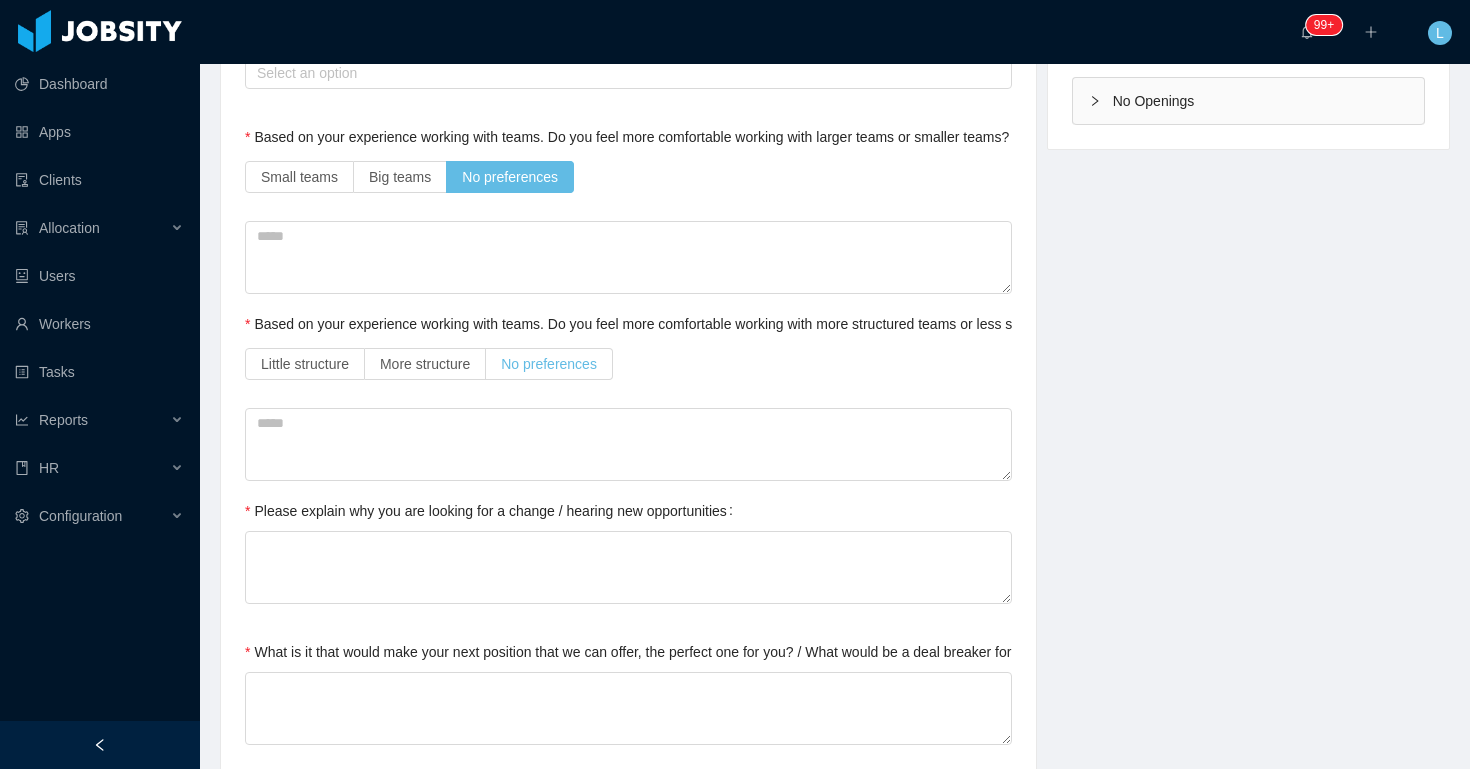 click on "No preferences" at bounding box center [549, 364] 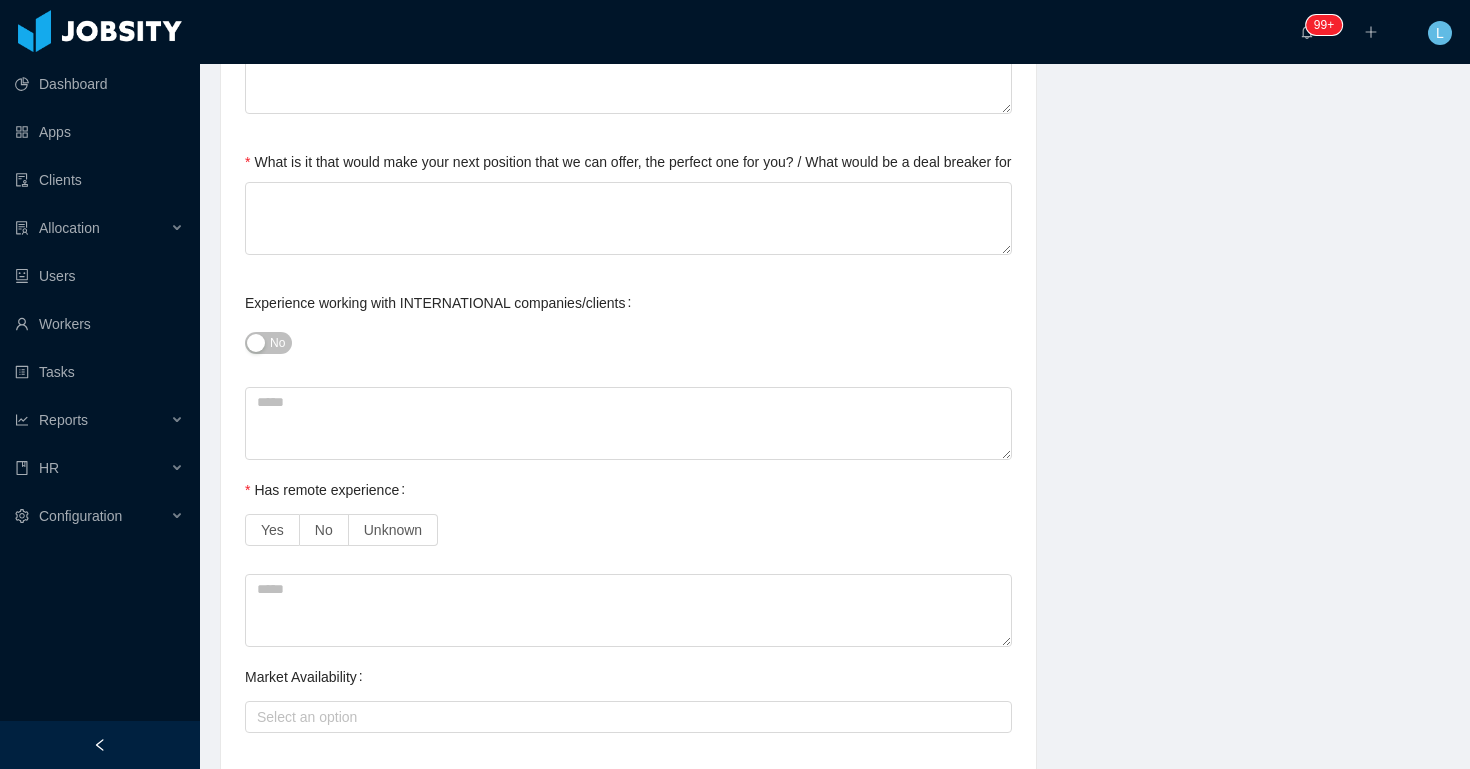 scroll, scrollTop: 1142, scrollLeft: 0, axis: vertical 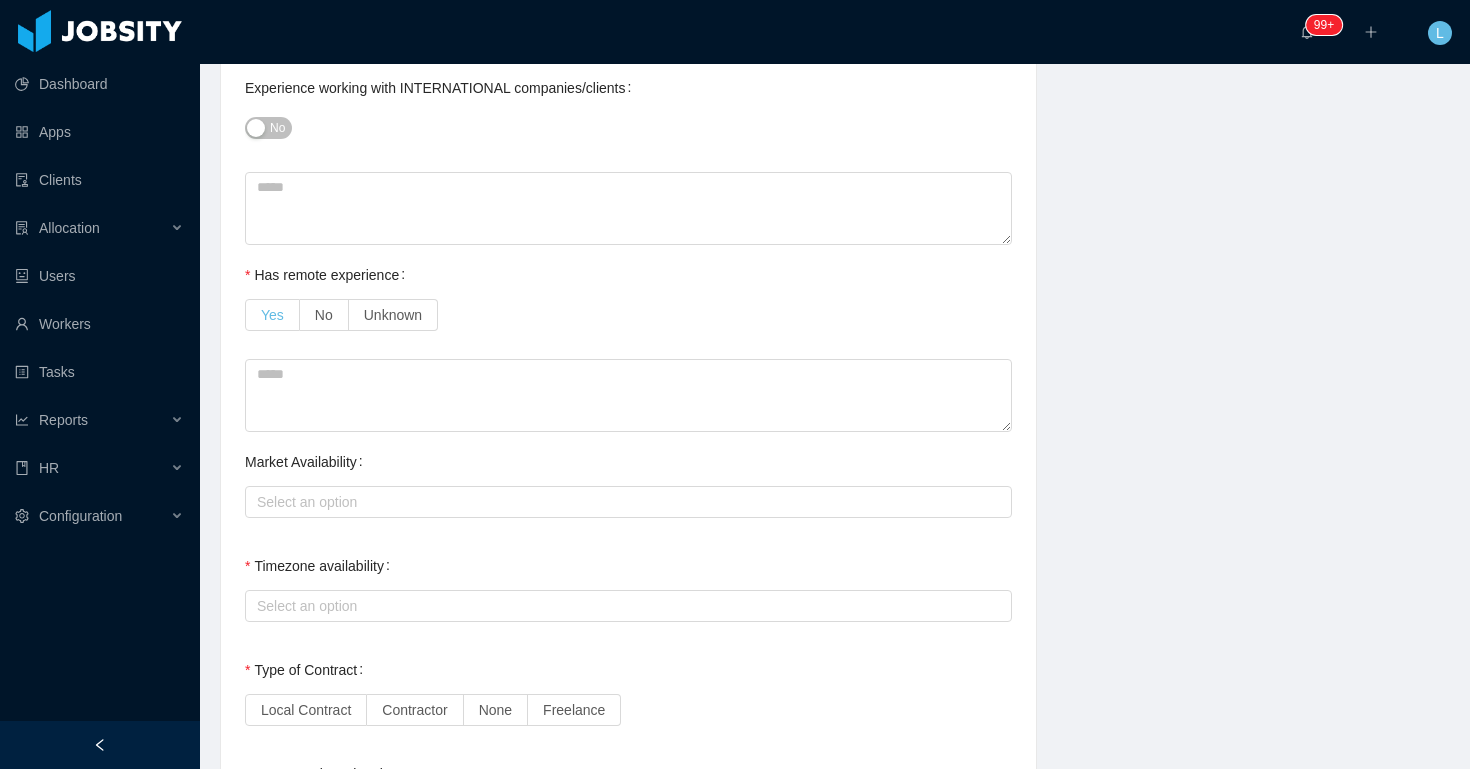 click on "Yes" at bounding box center (272, 315) 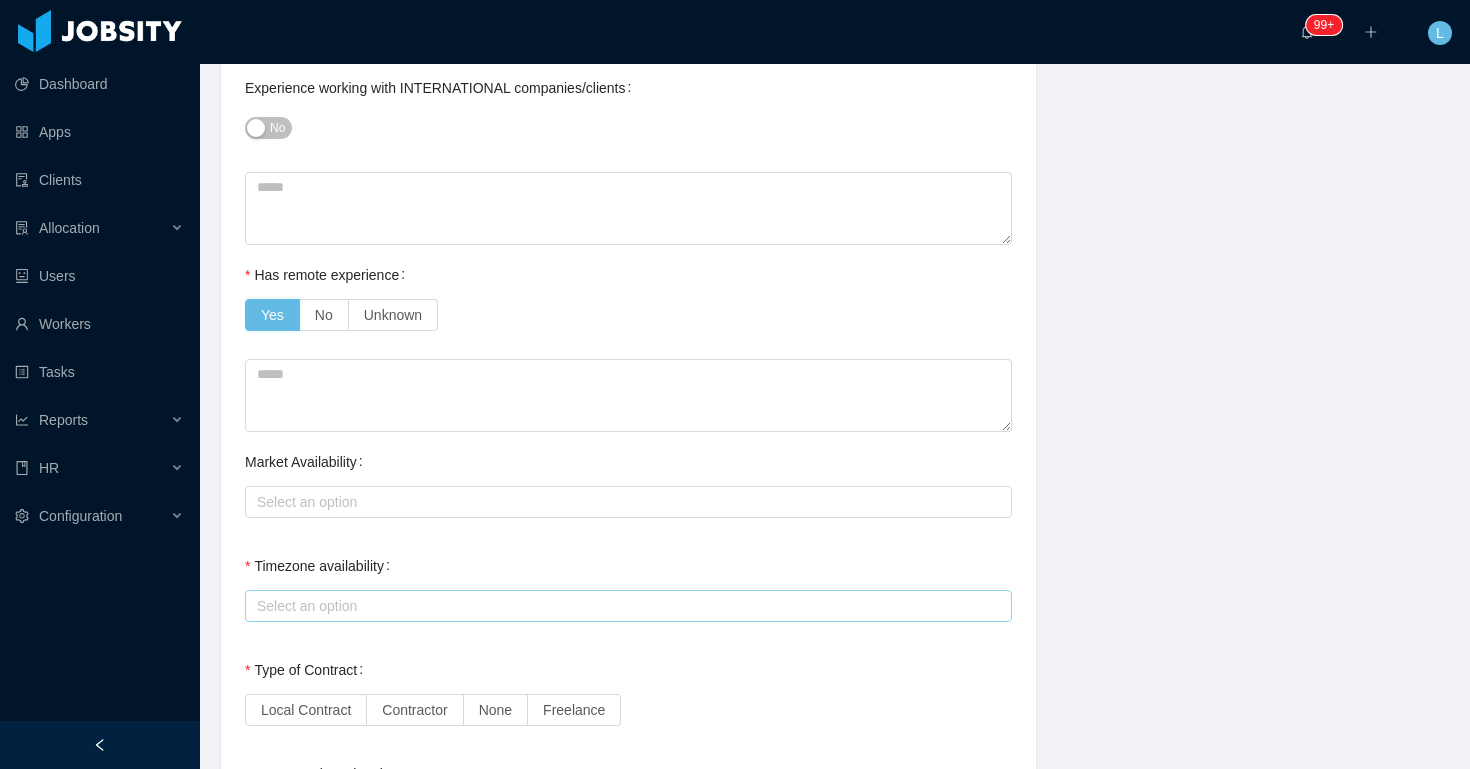 click on "Select an option" at bounding box center [624, 606] 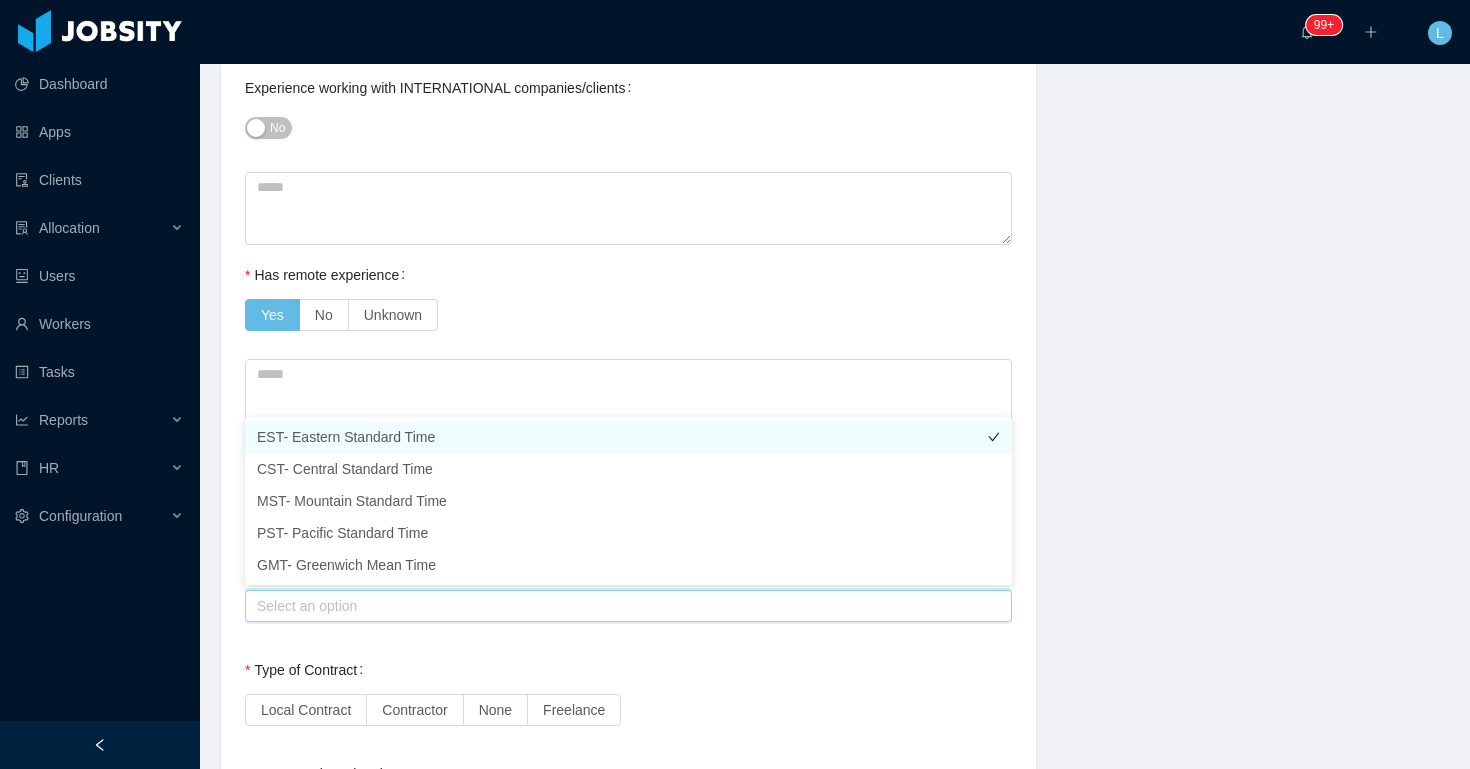 click on "EST- Eastern Standard Time" at bounding box center (628, 437) 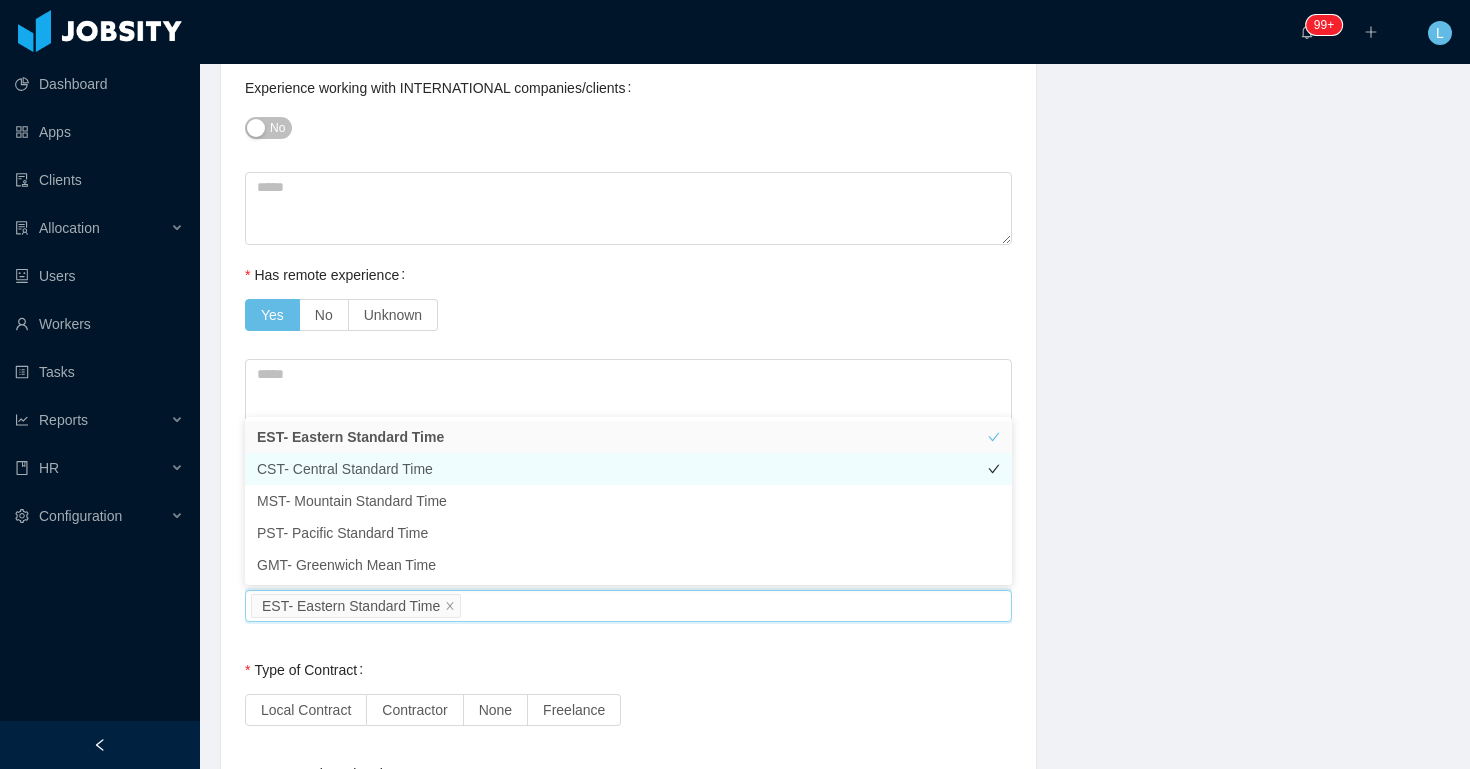 click on "CST- Central Standard Time" at bounding box center (628, 469) 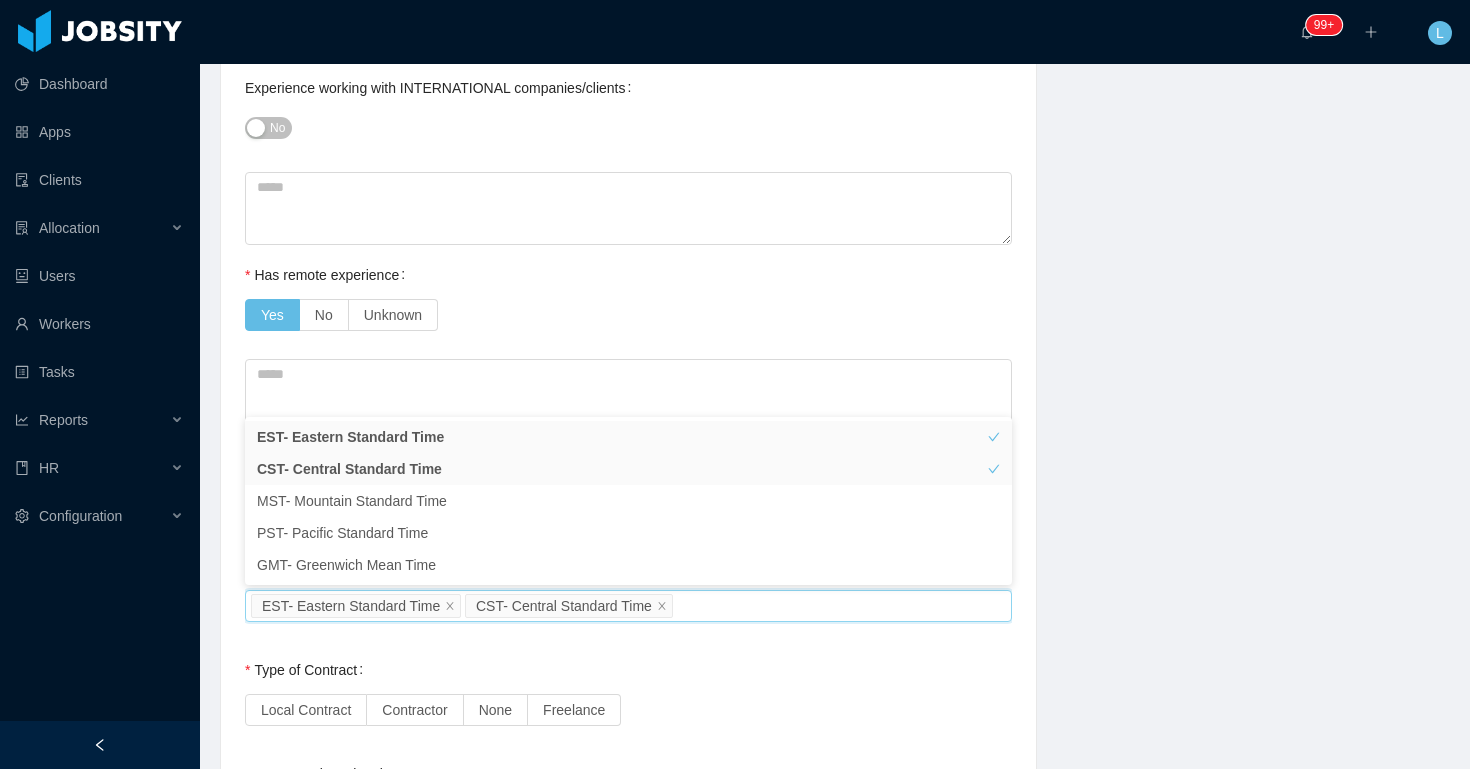 click on "Current Situation and Company/Team Preferences Tell me a little about your expertise and current profile? Experience in start-ups companies No Industry experience Select an option   Based on your experience working with teams. Do you feel more comfortable working with larger teams or smaller teams? Small teams Big teams No preferences Based on your experience working with teams. Do you feel more comfortable working with more structured teams or less structured teams? Little structure More structure No preferences Please explain why you are looking for a change / hearing new opportunities What is it that would make your next position that we can offer, the perfect one for you? / What would be a deal breaker for you? Experience working with INTERNATIONAL companies/clients No Has remote experience Yes No Unknown Market Availability Select an option   Timezone availability Select an option EST- Eastern Standard Time CST- Central Standard Time   Type of Contract Local Contract Contractor None Freelance -   - -" at bounding box center [628, 281] 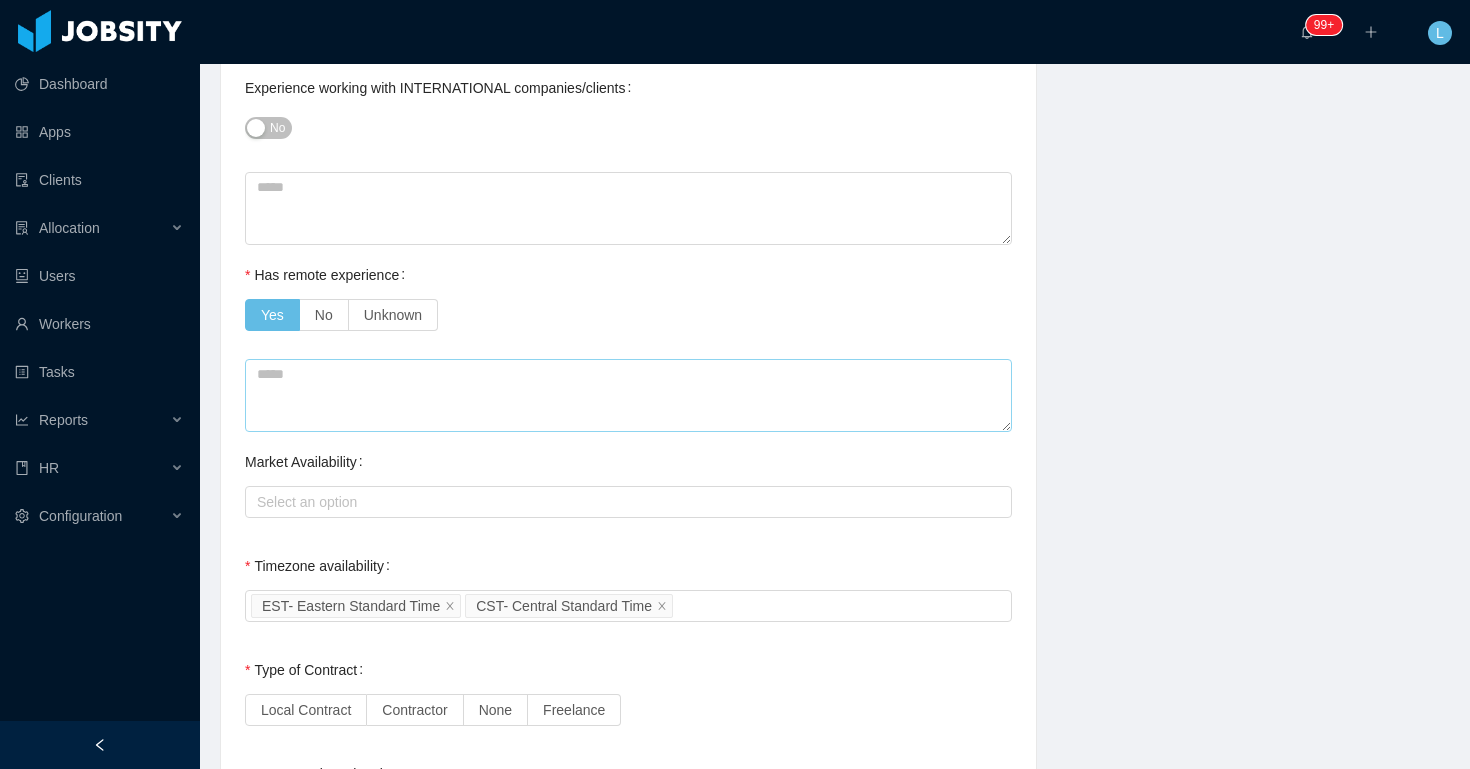 scroll, scrollTop: 0, scrollLeft: 0, axis: both 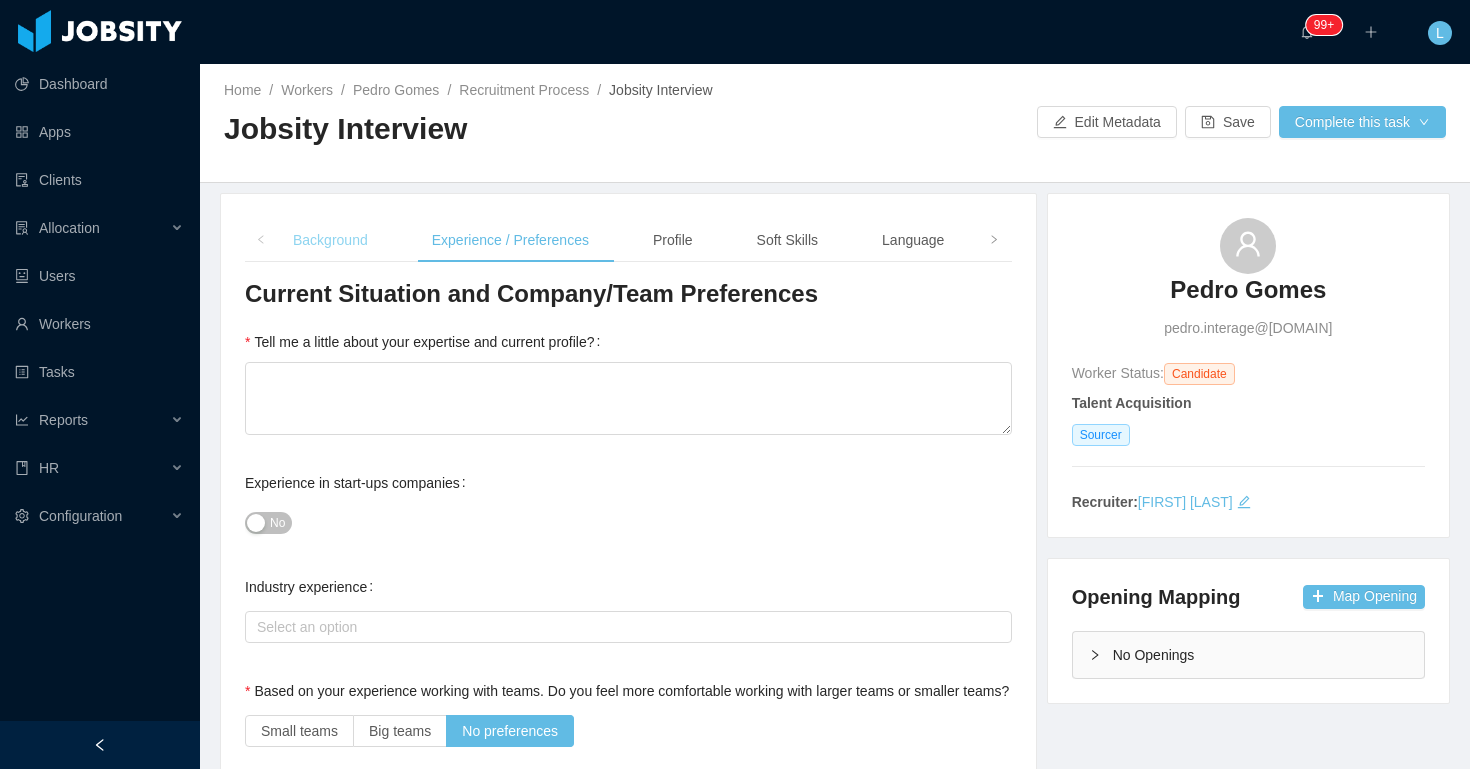 click on "Background" at bounding box center (330, 240) 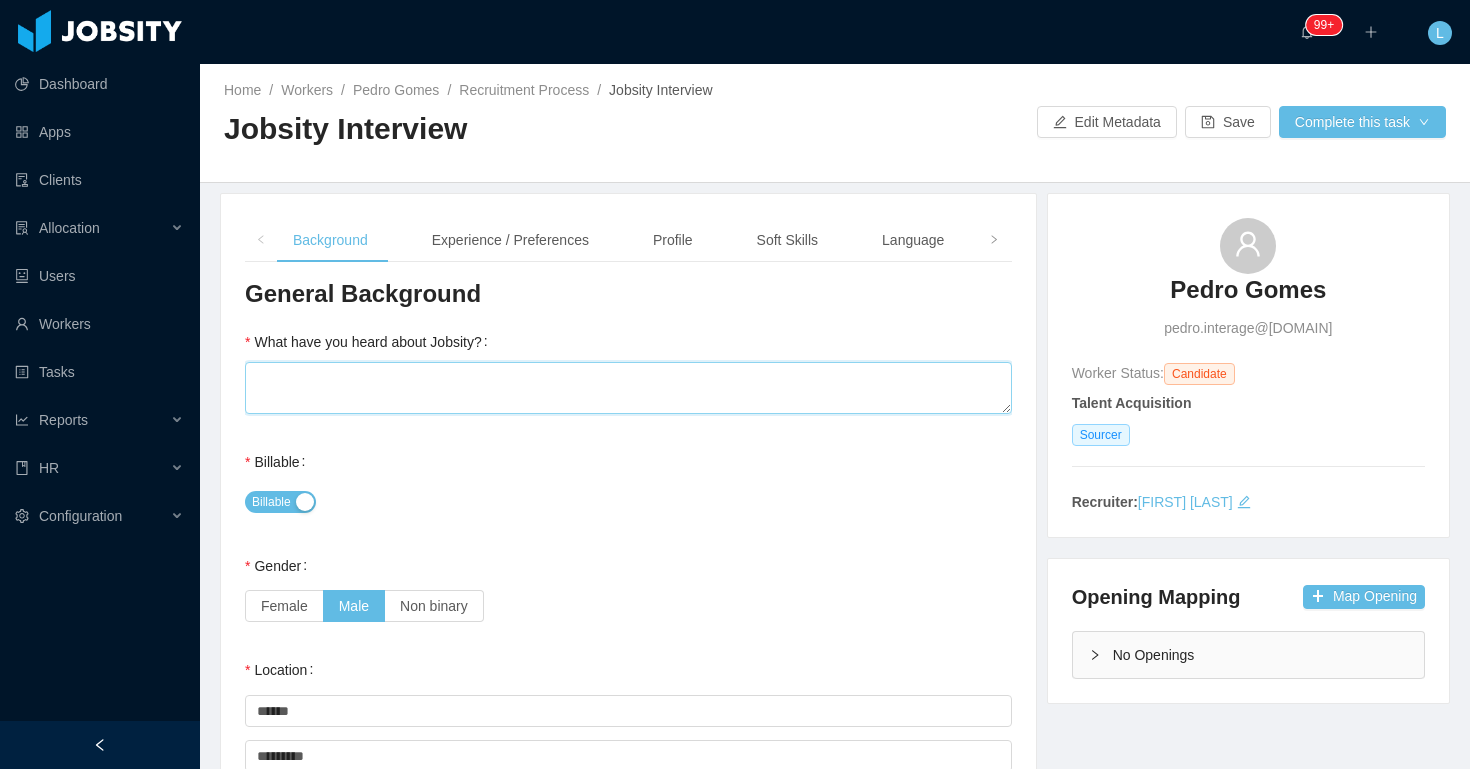 click on "What have you heard about Jobsity?" at bounding box center (628, 388) 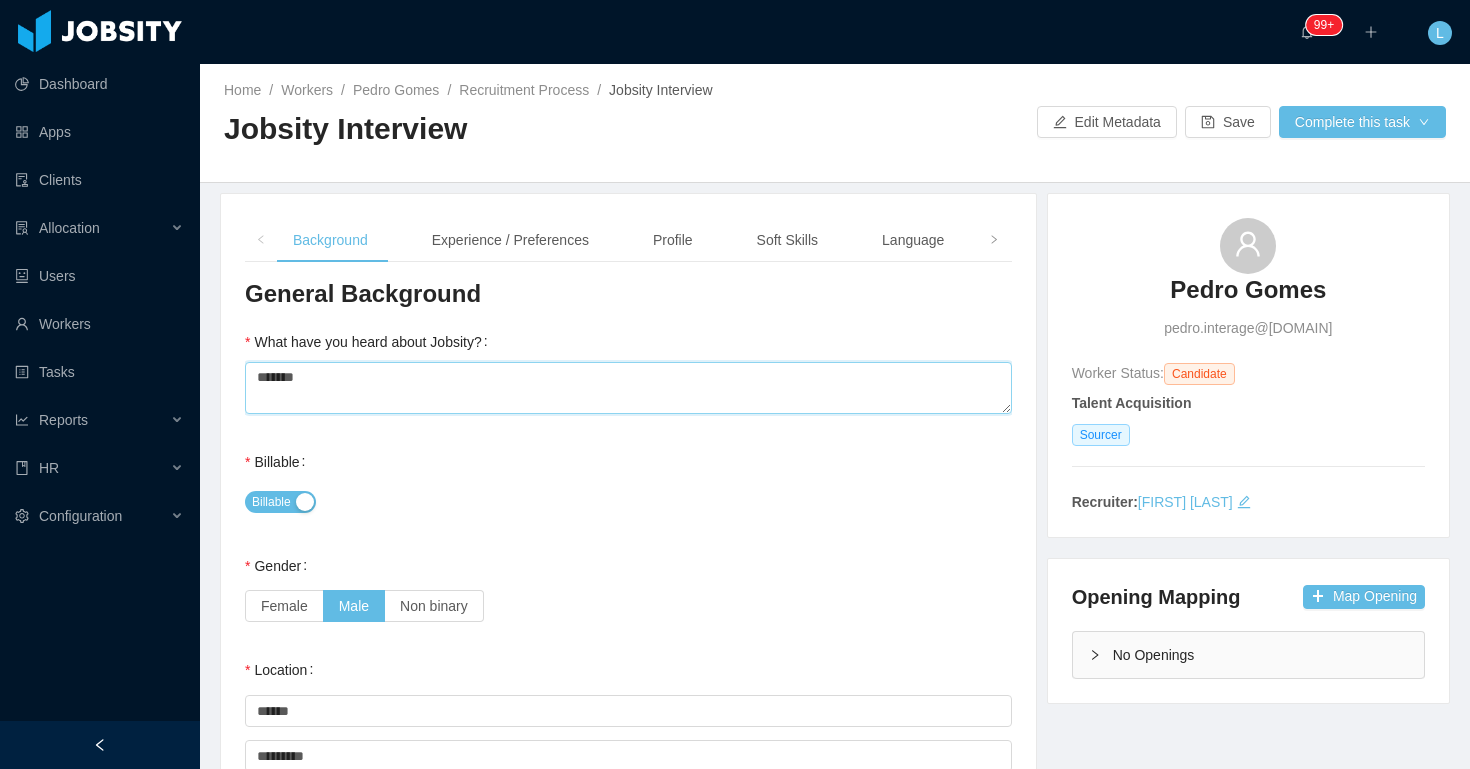 type on "*******" 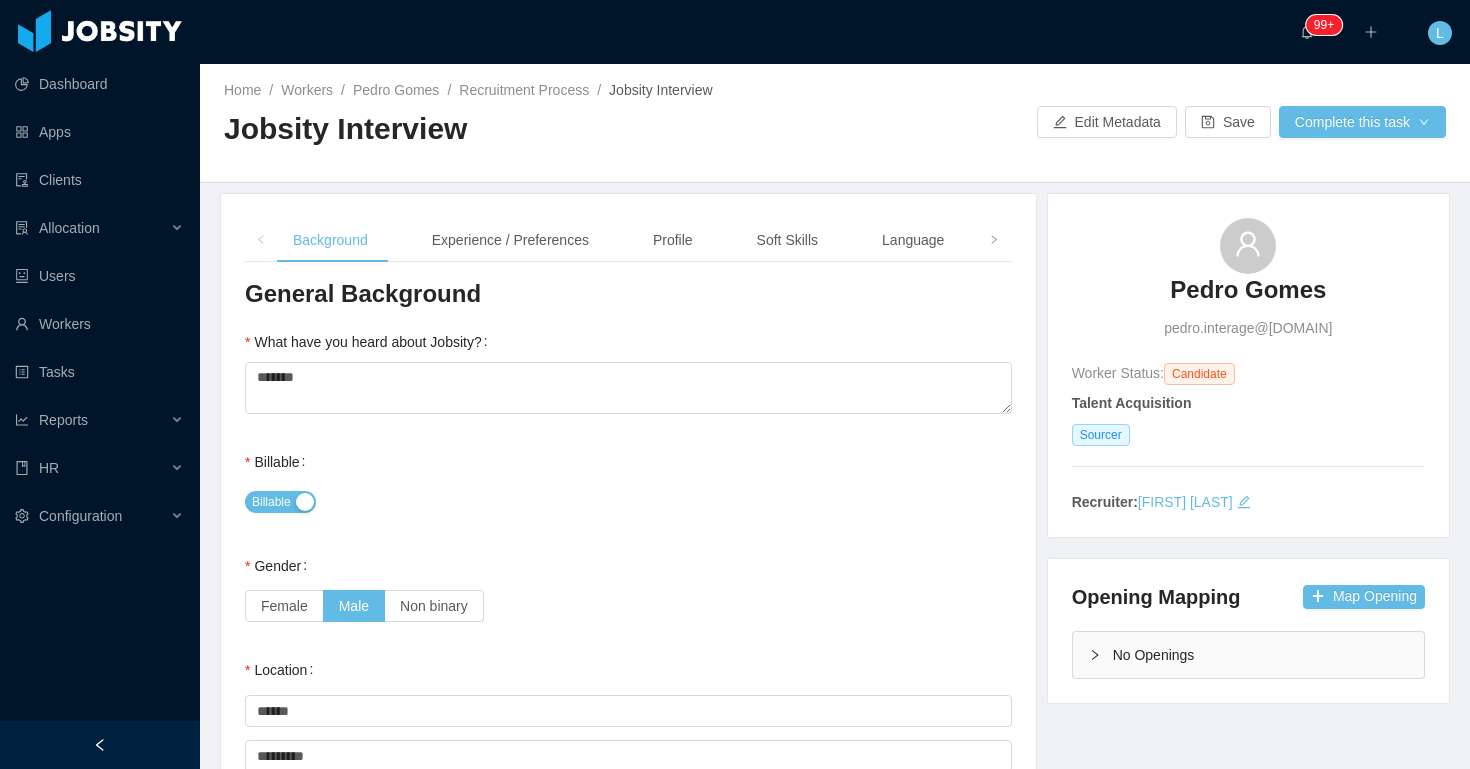 click on "Billable" at bounding box center (628, 502) 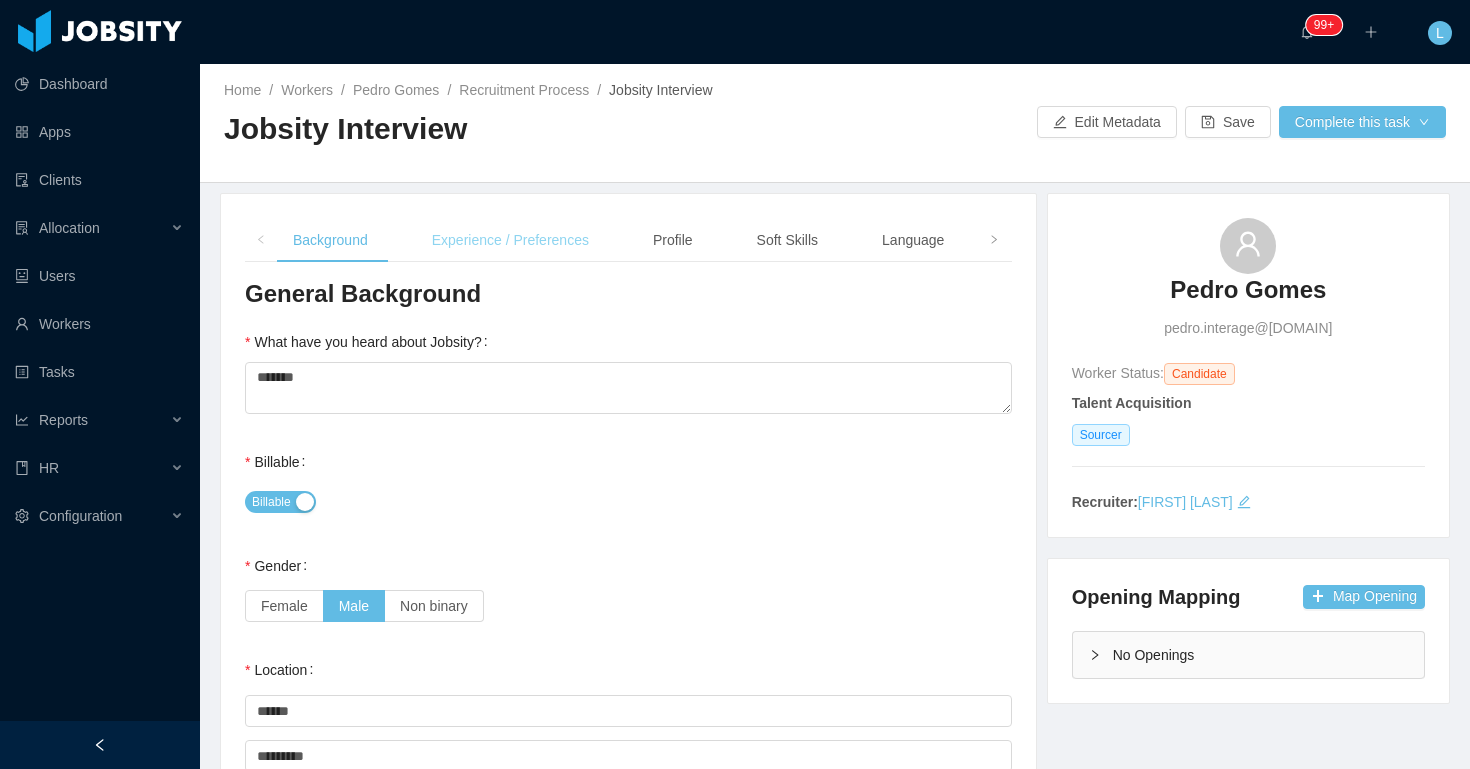 click on "Experience / Preferences" at bounding box center [510, 240] 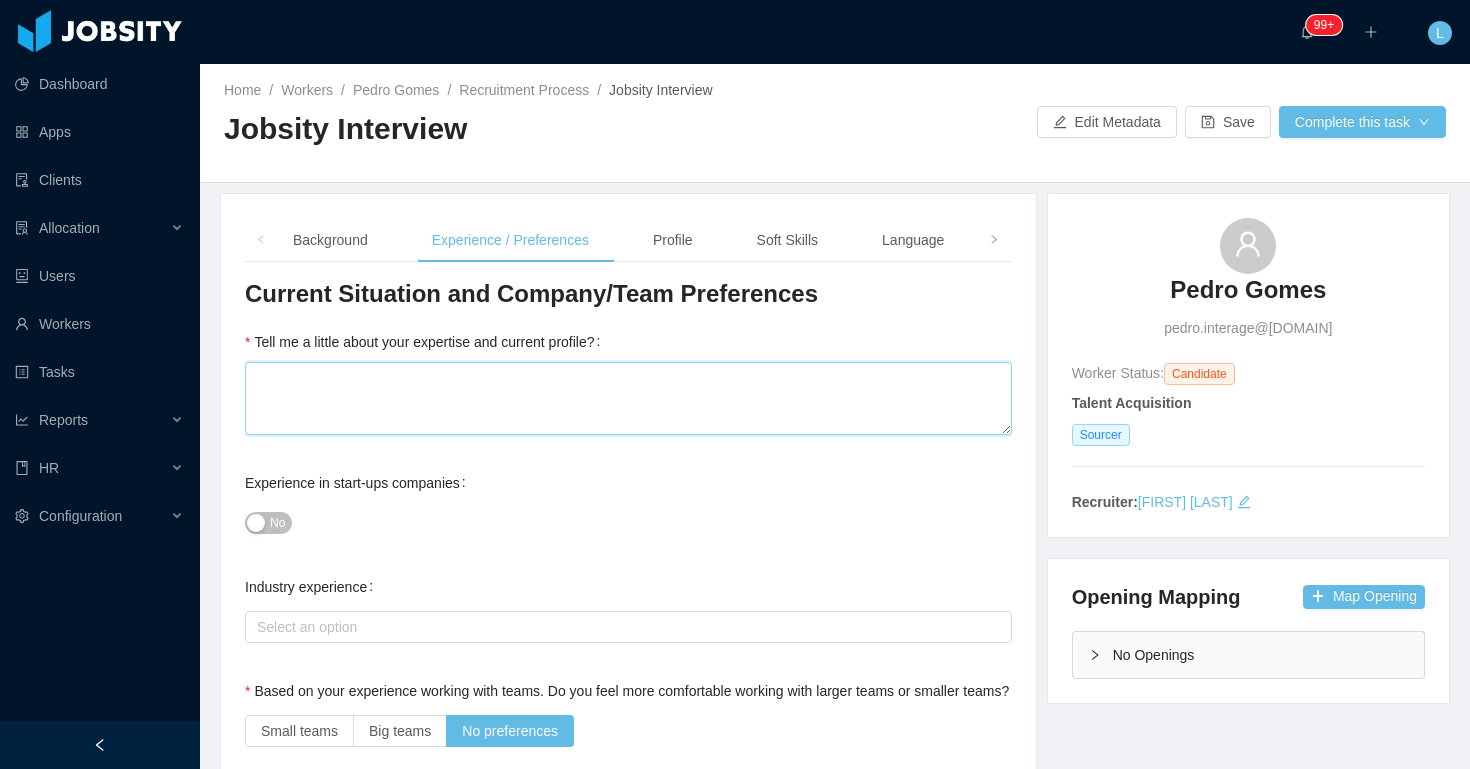 click on "Tell me a little about your expertise and current profile?" at bounding box center [628, 398] 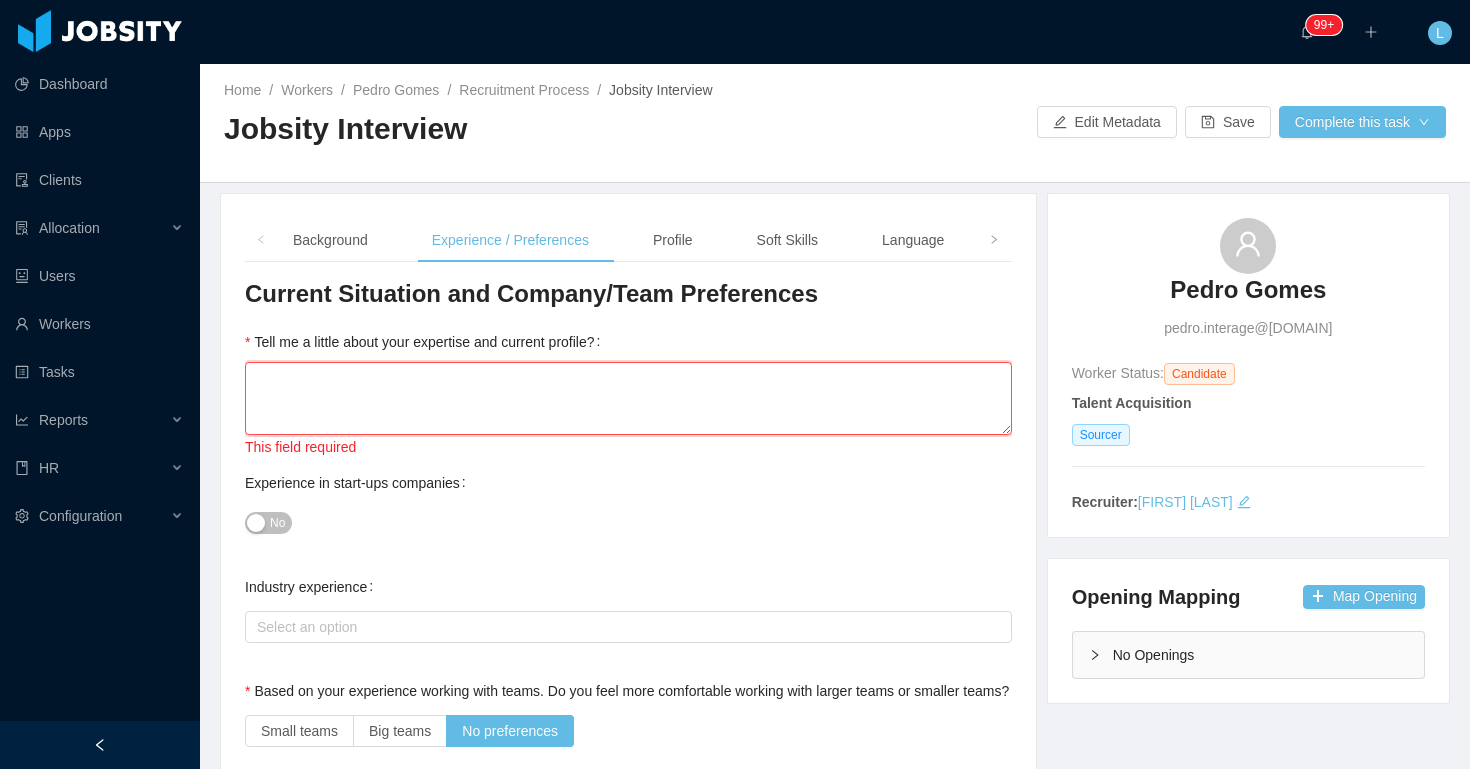 type 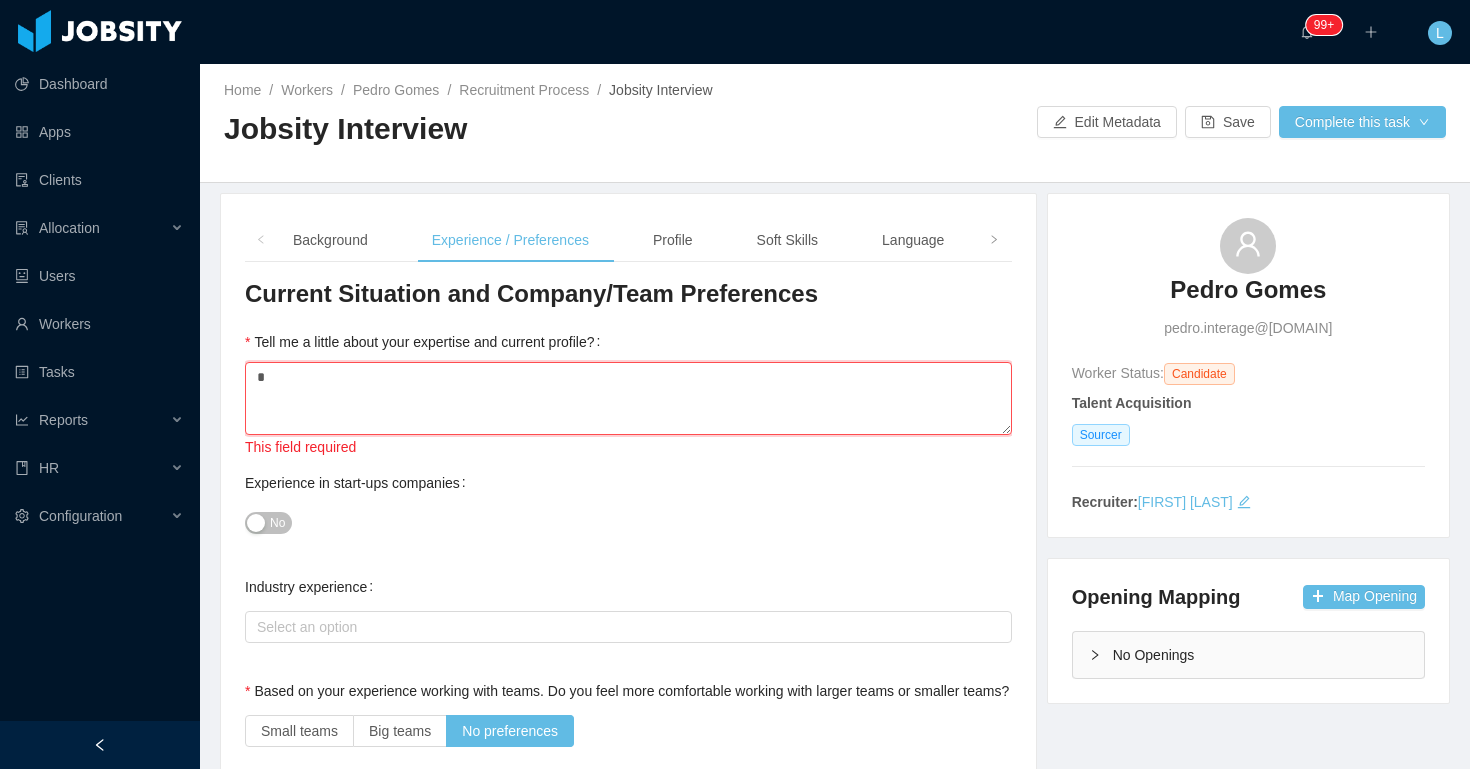 type 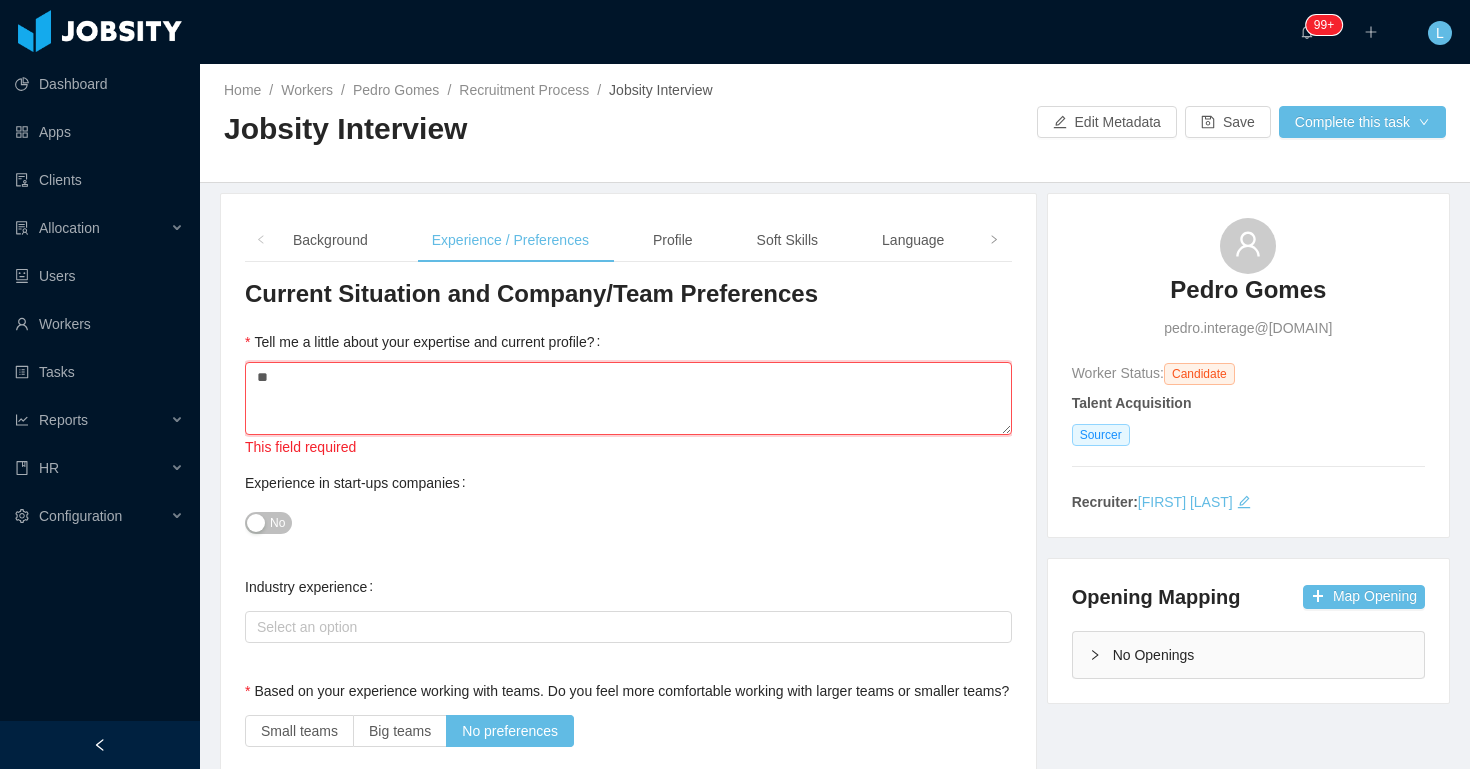 type 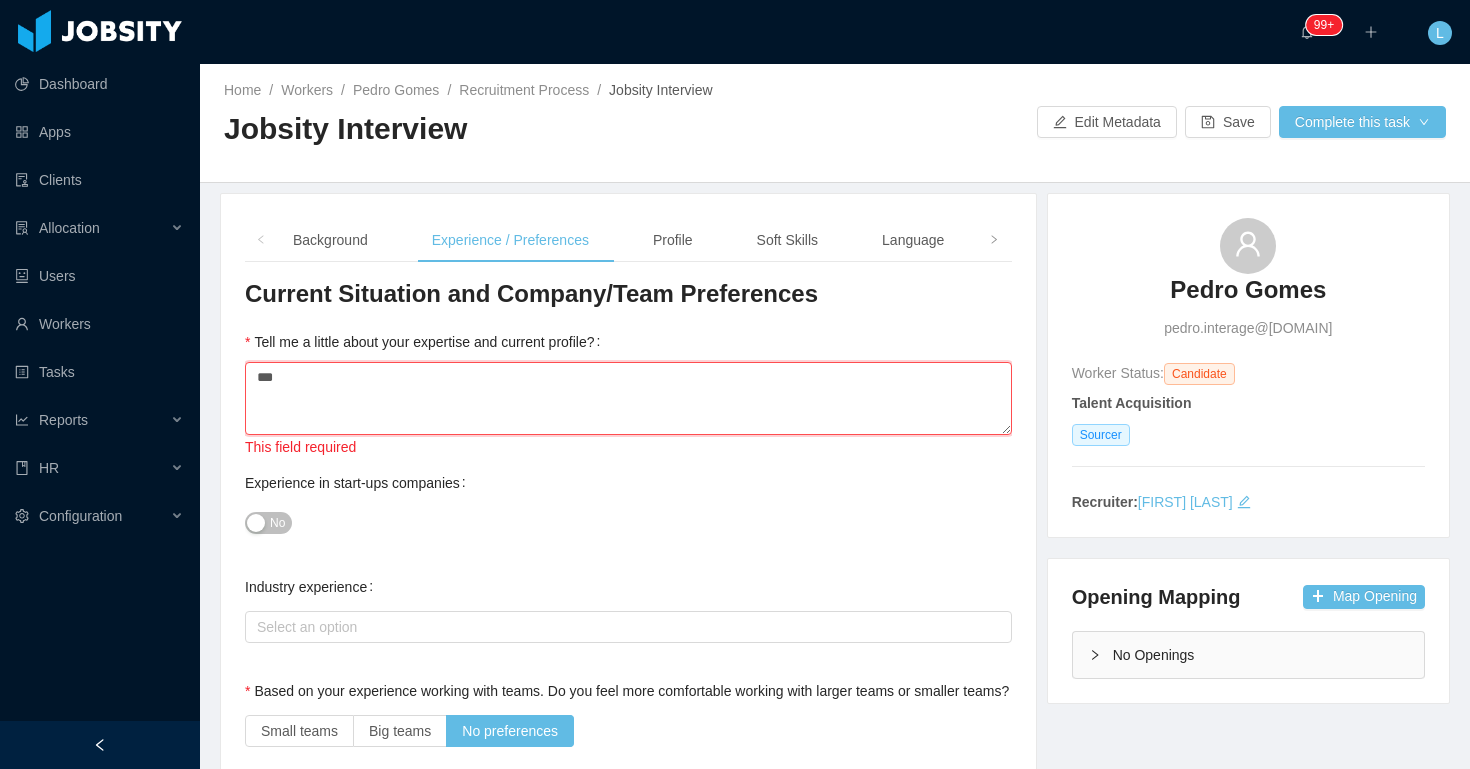 type 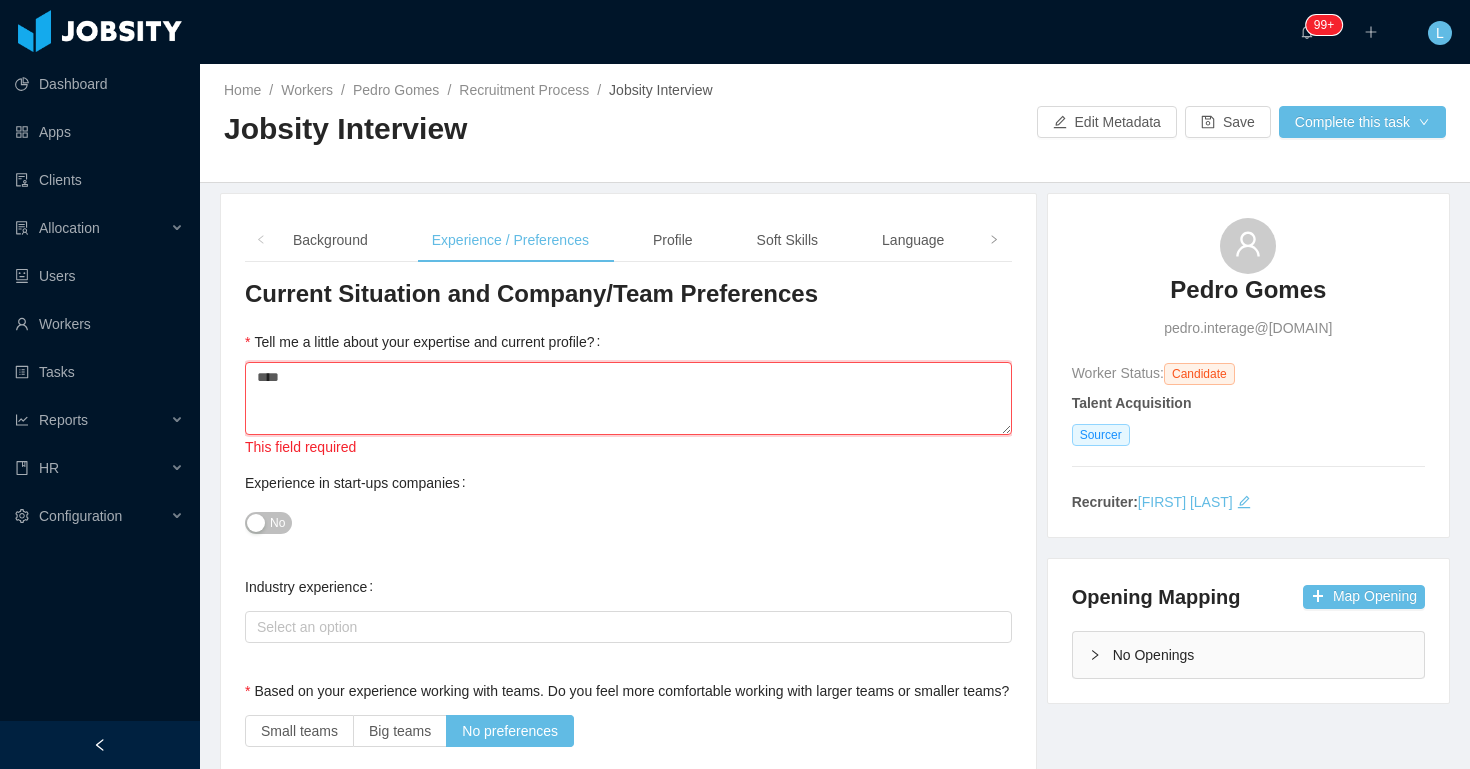 type 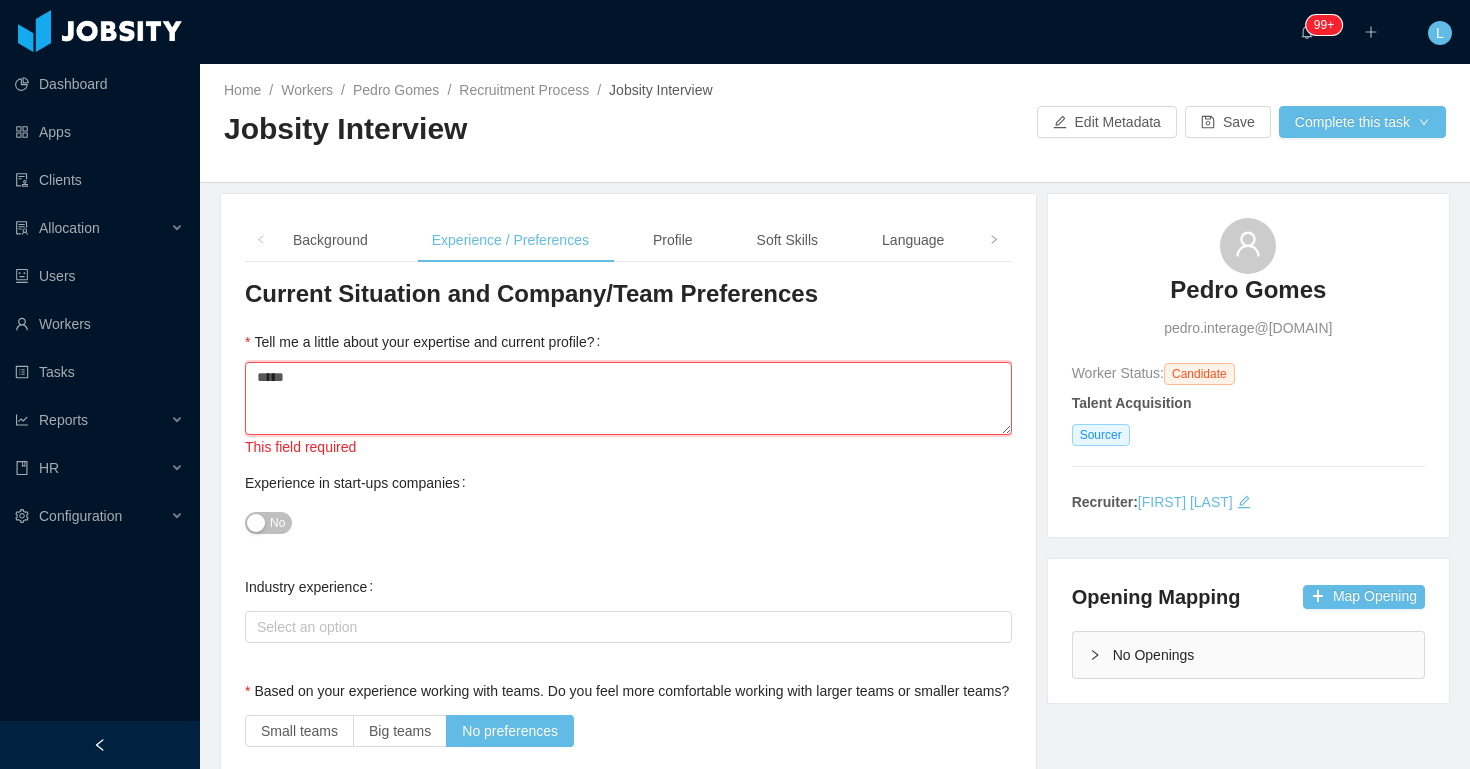 type 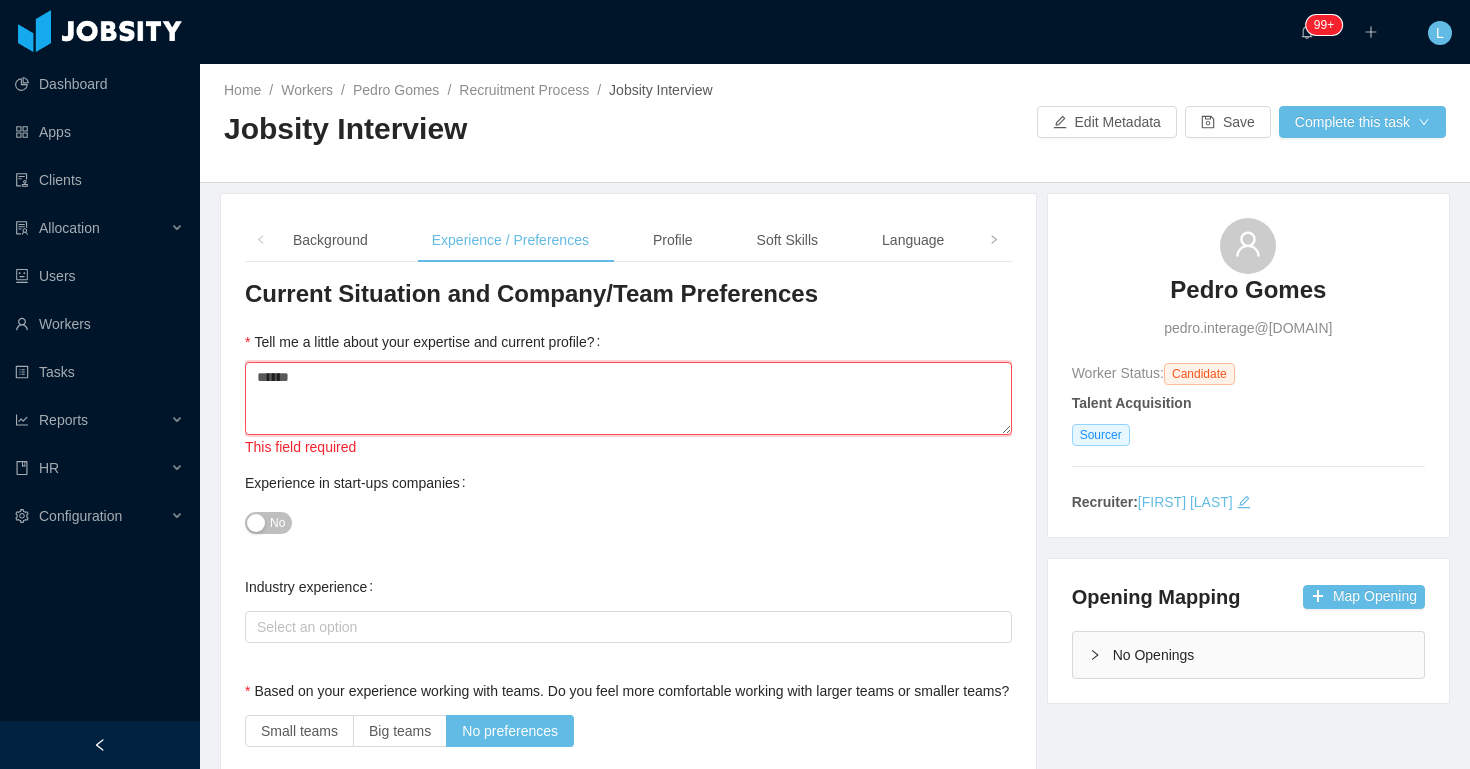 type 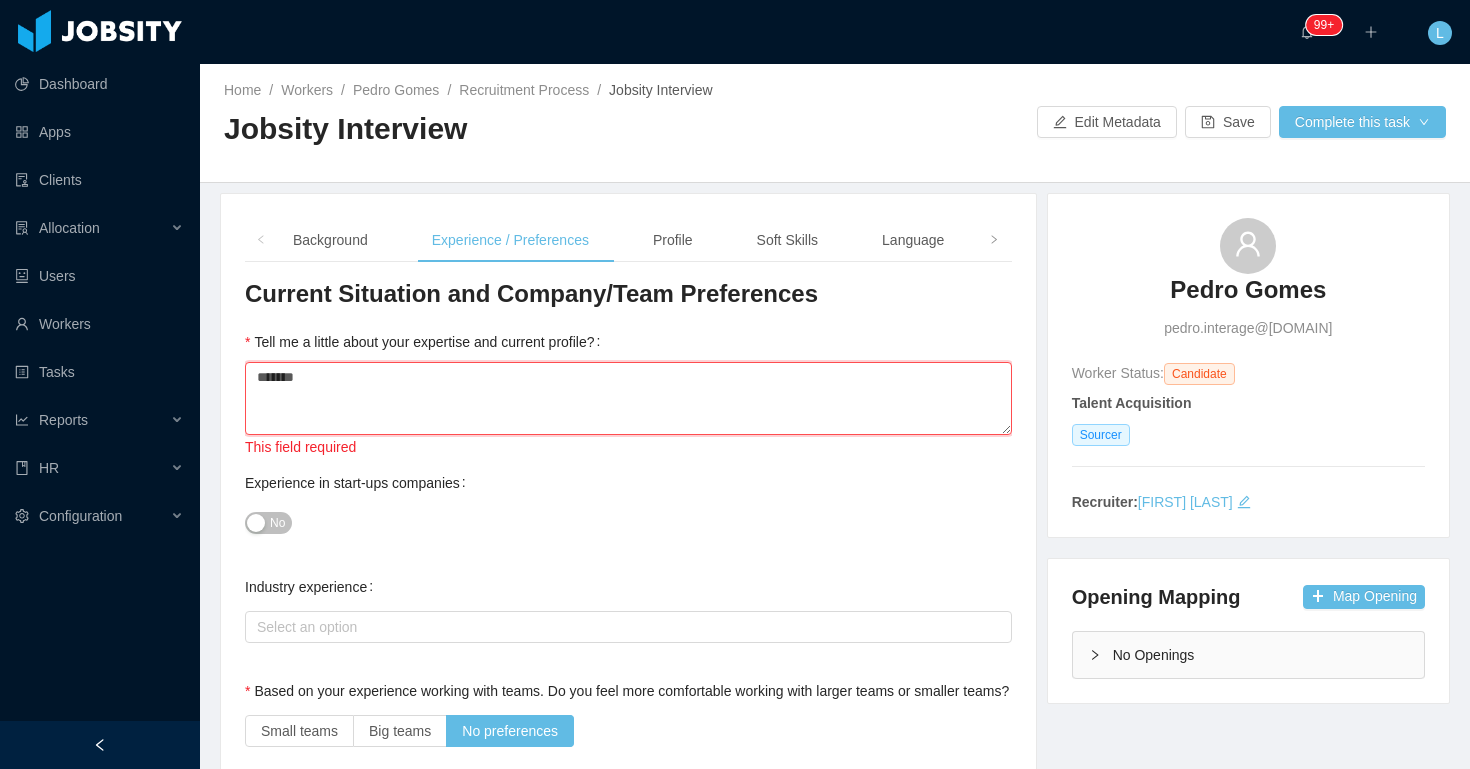 type 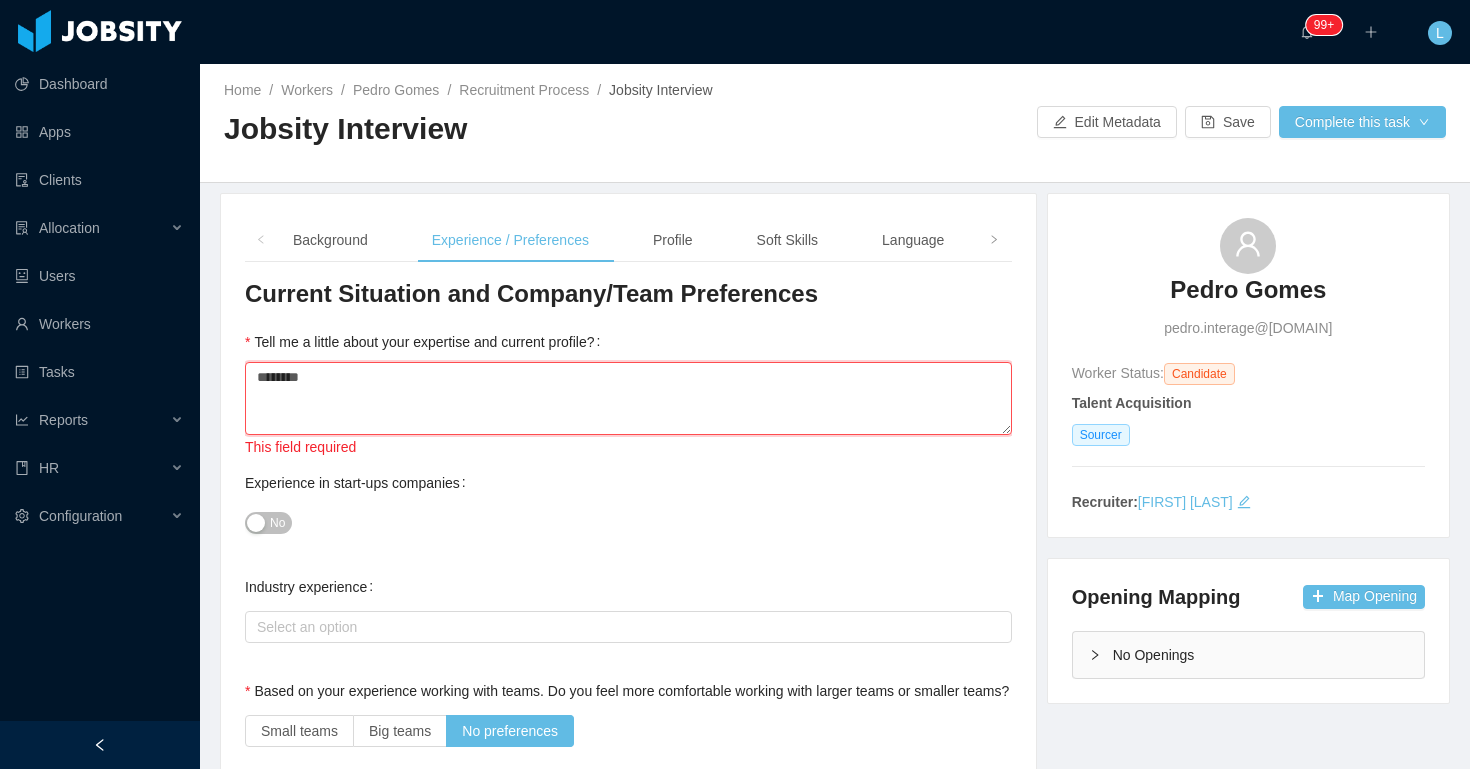 type 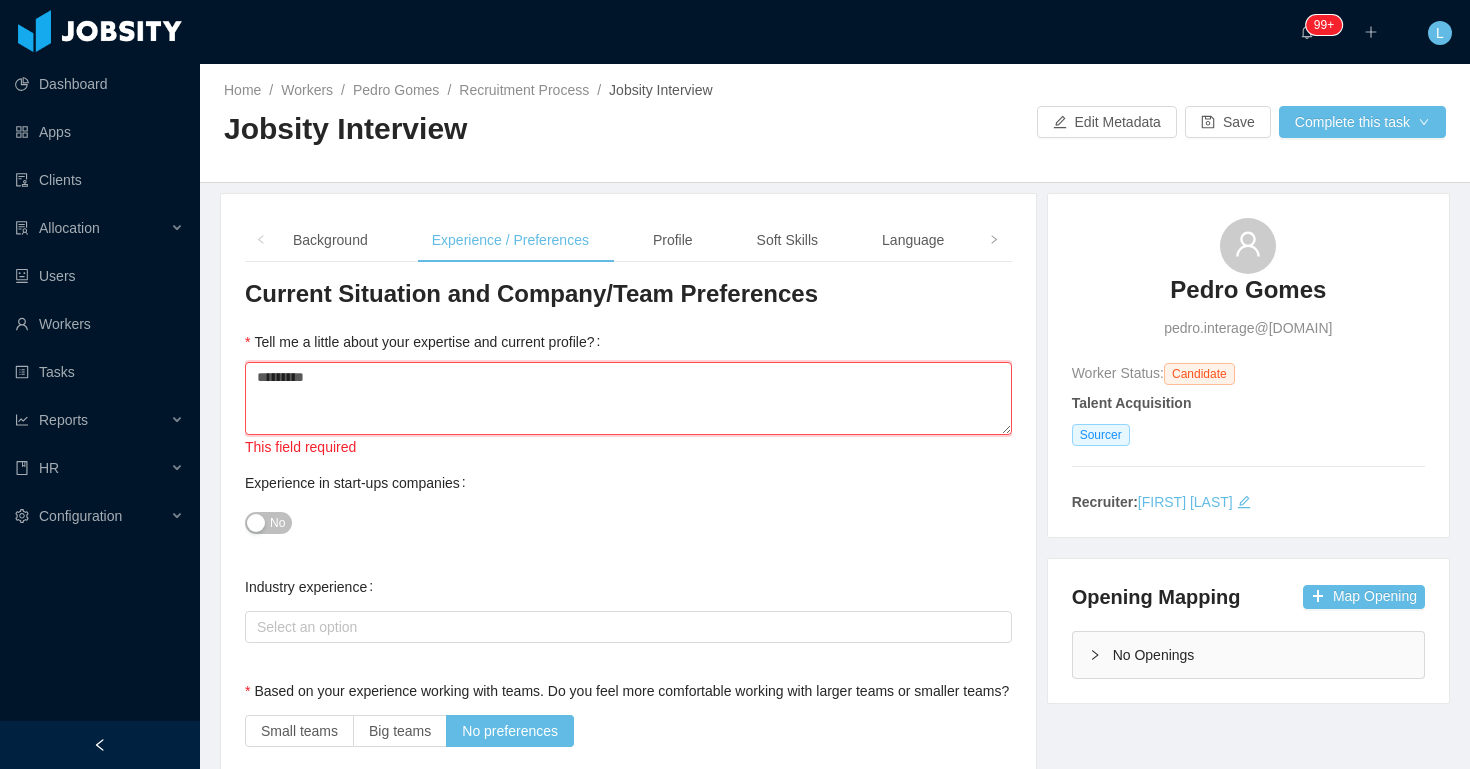 type 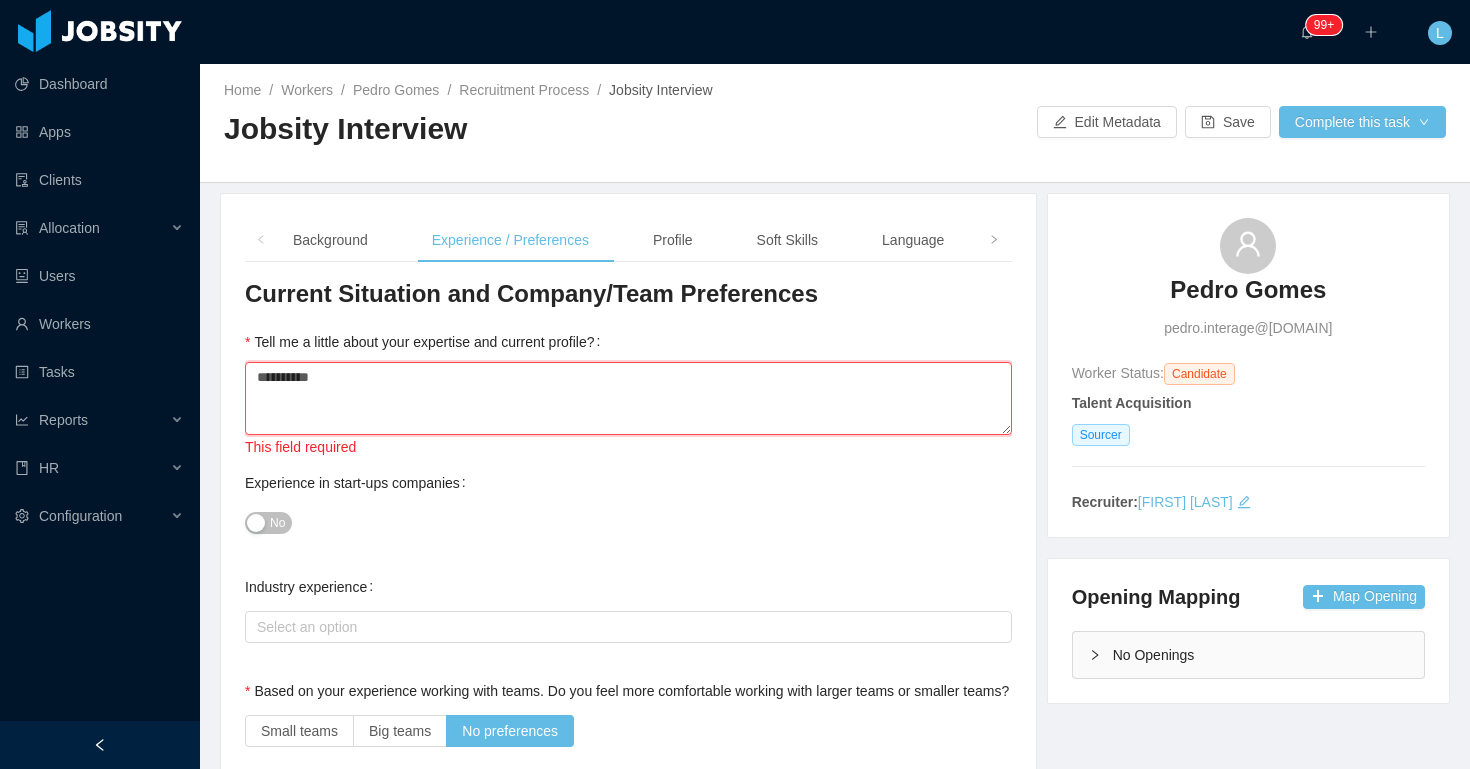 type 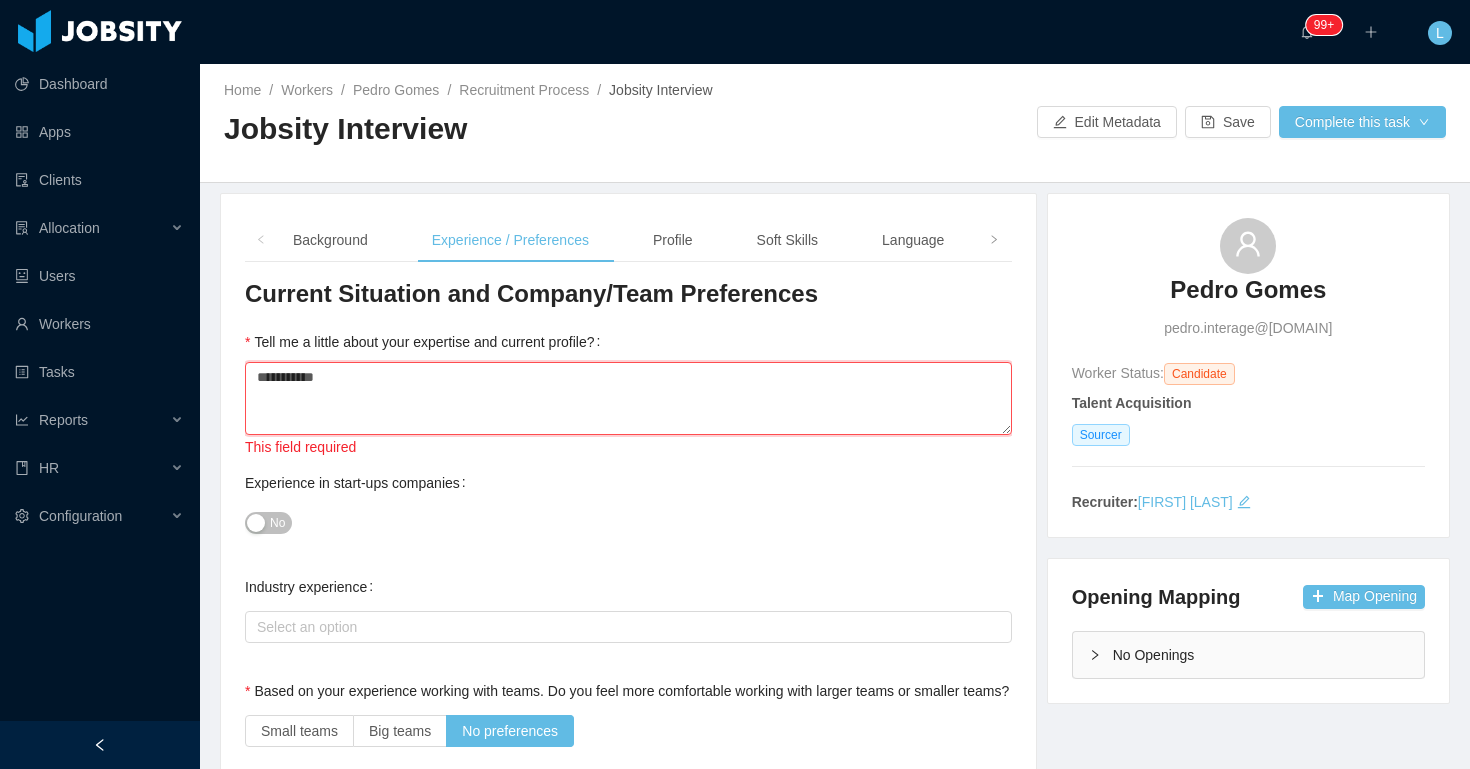 type 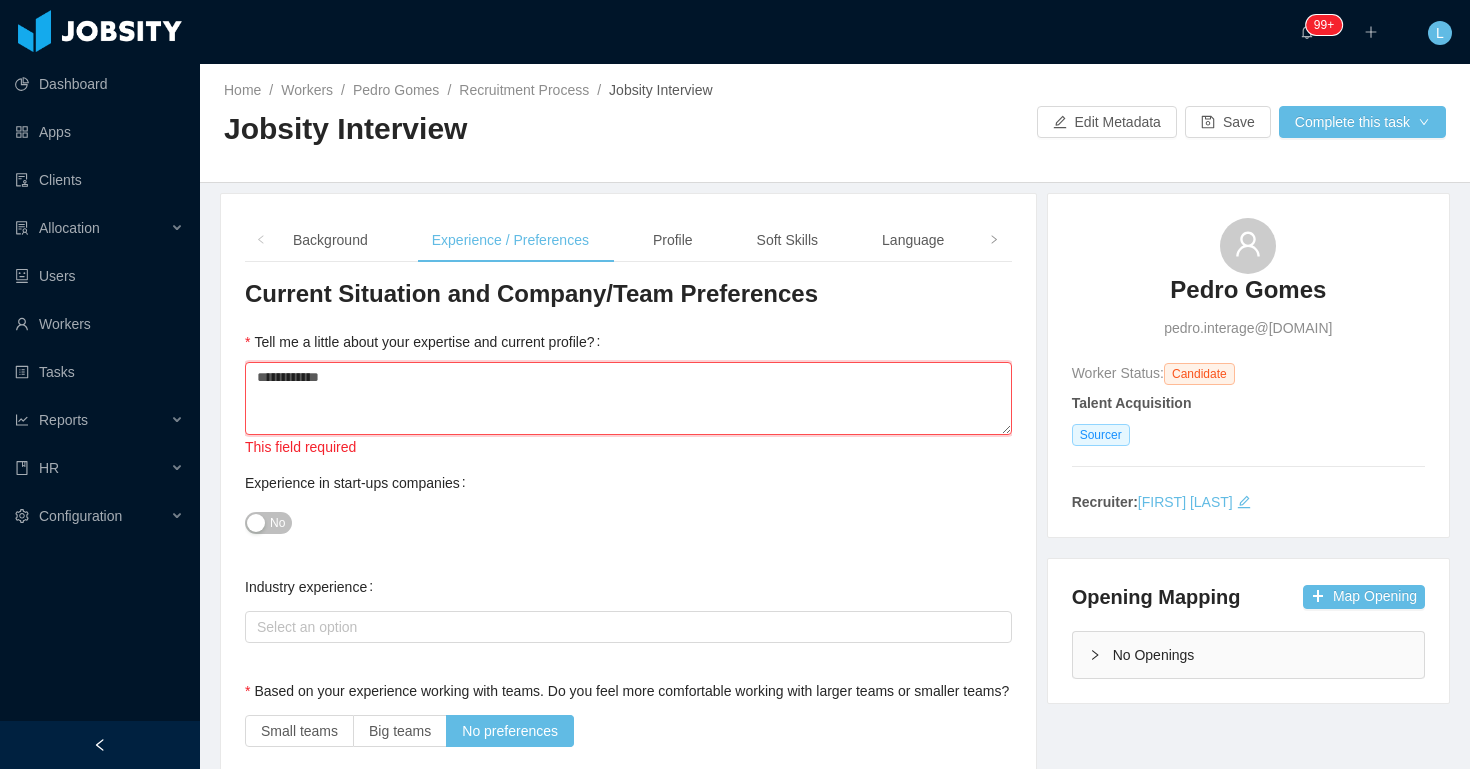 type 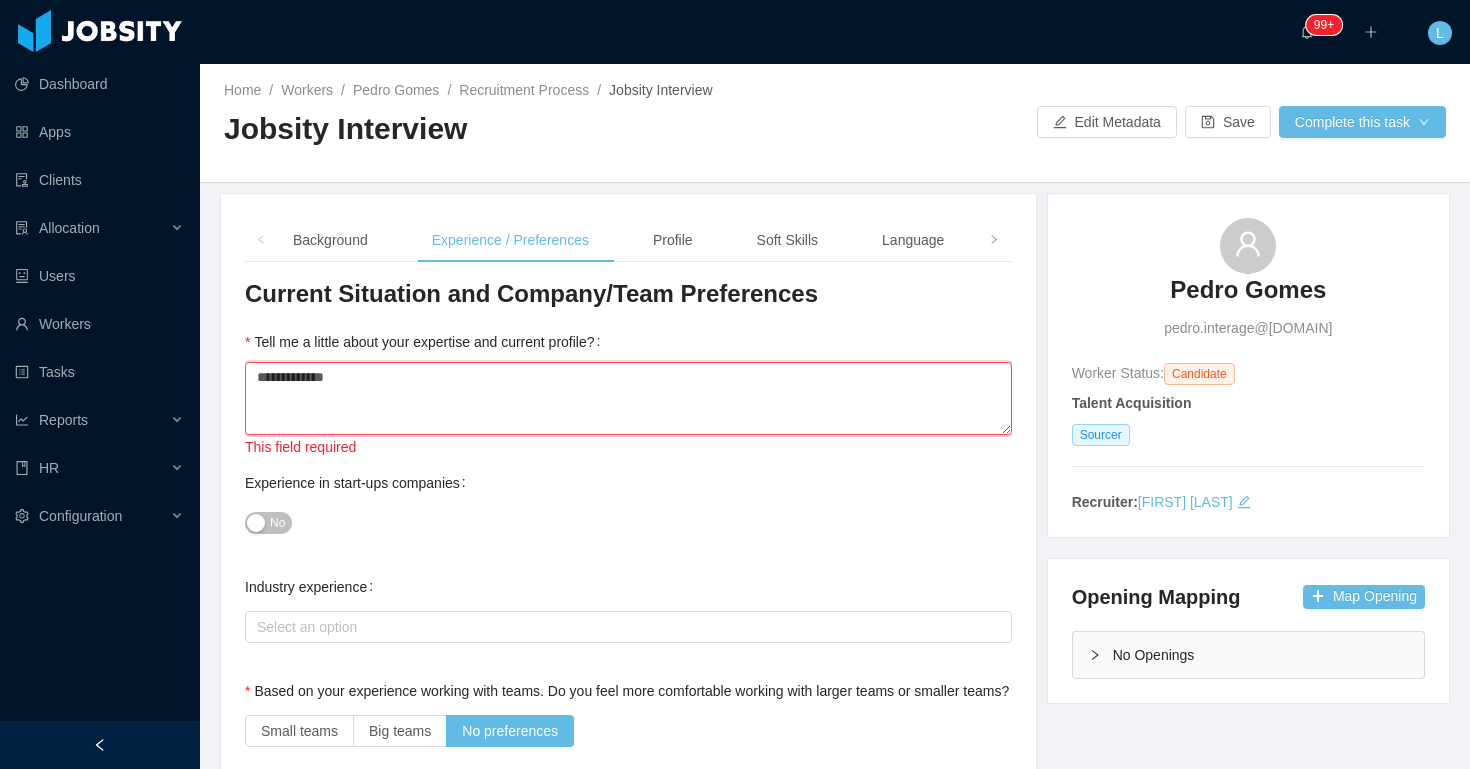 type 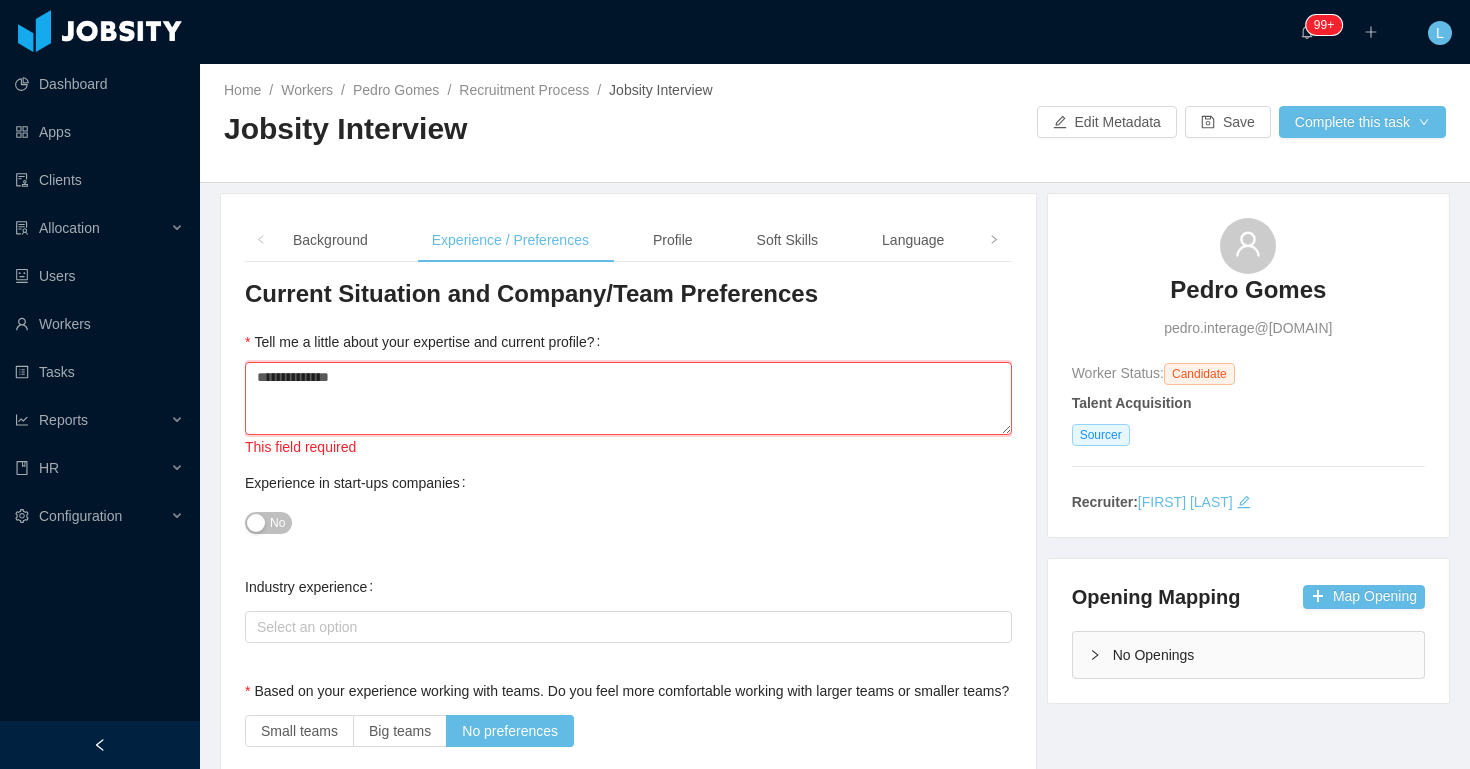 type 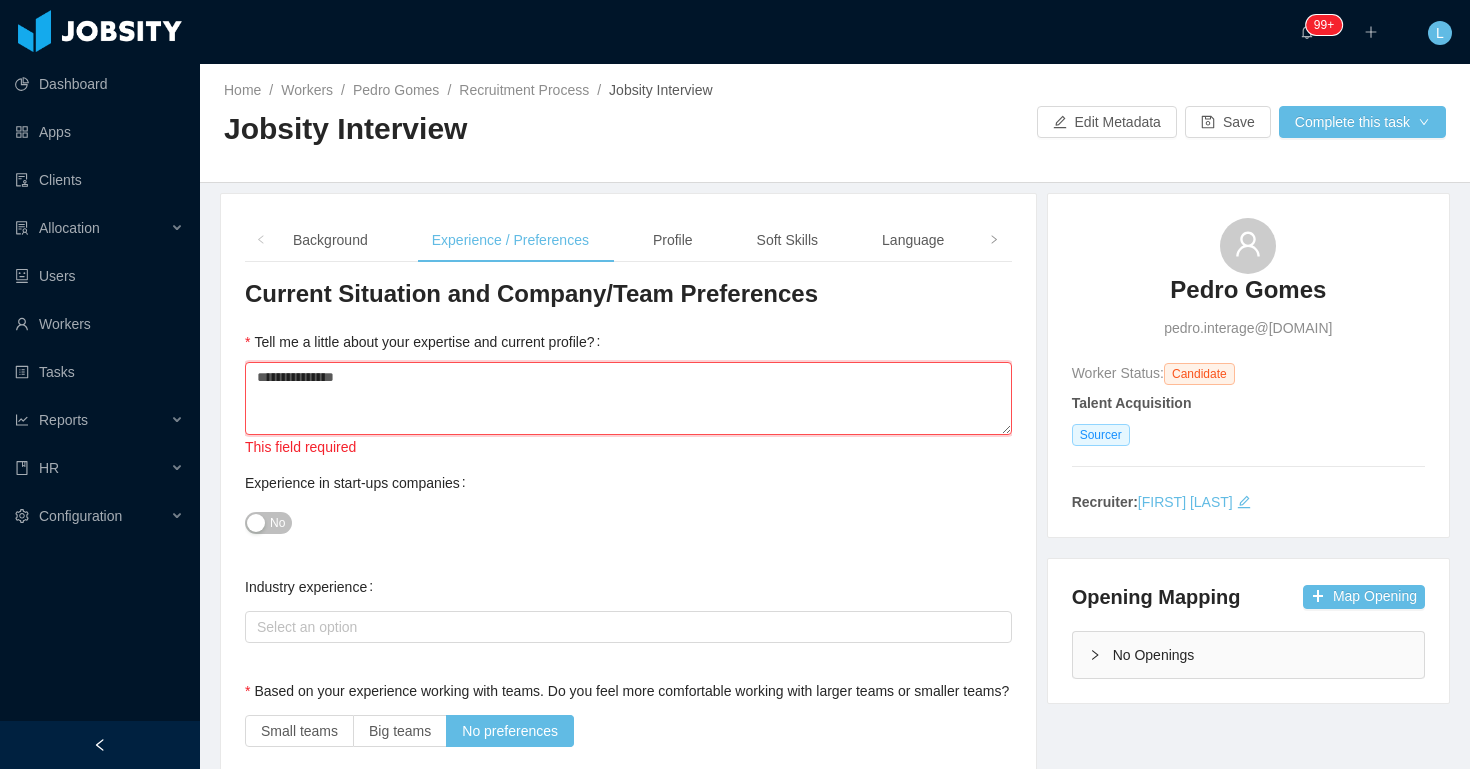 type 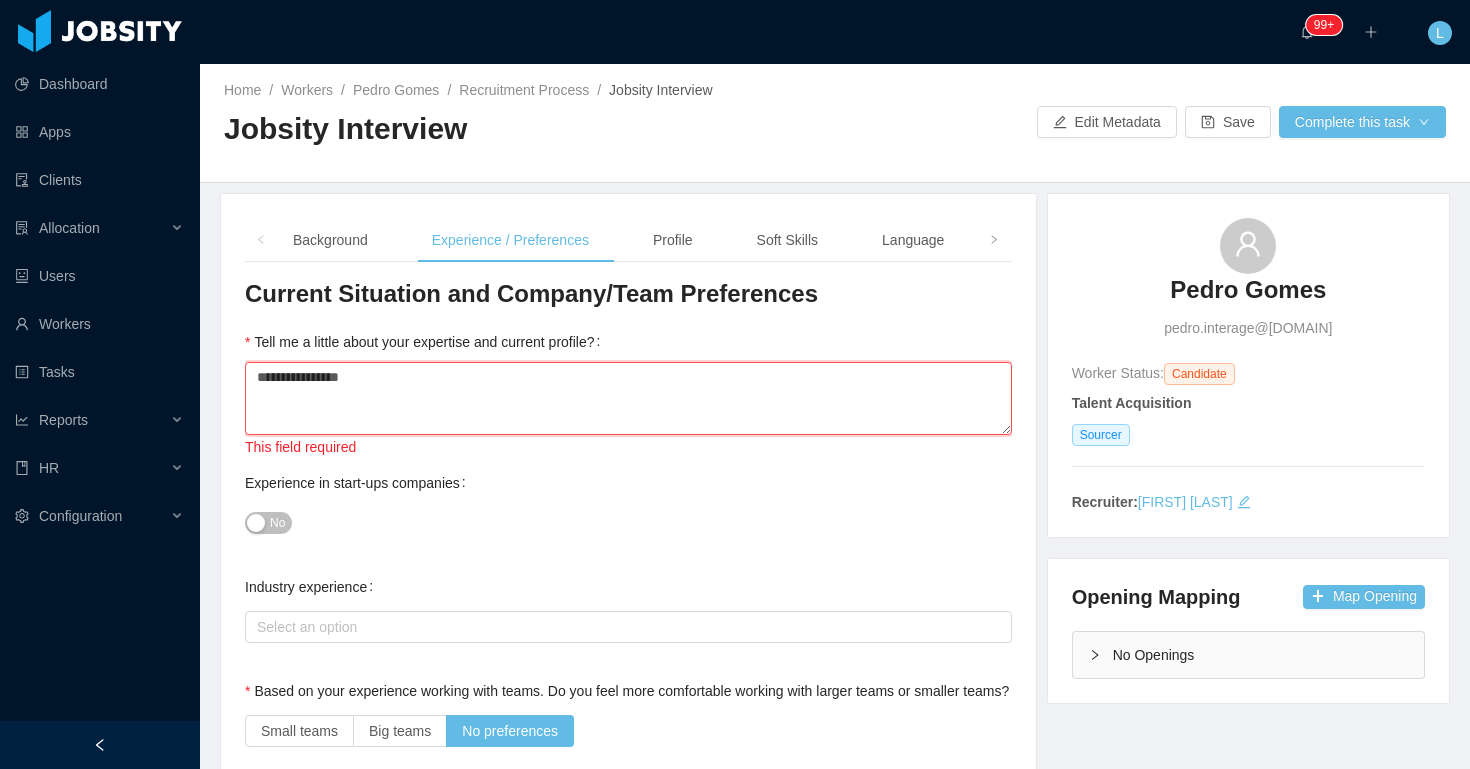 type 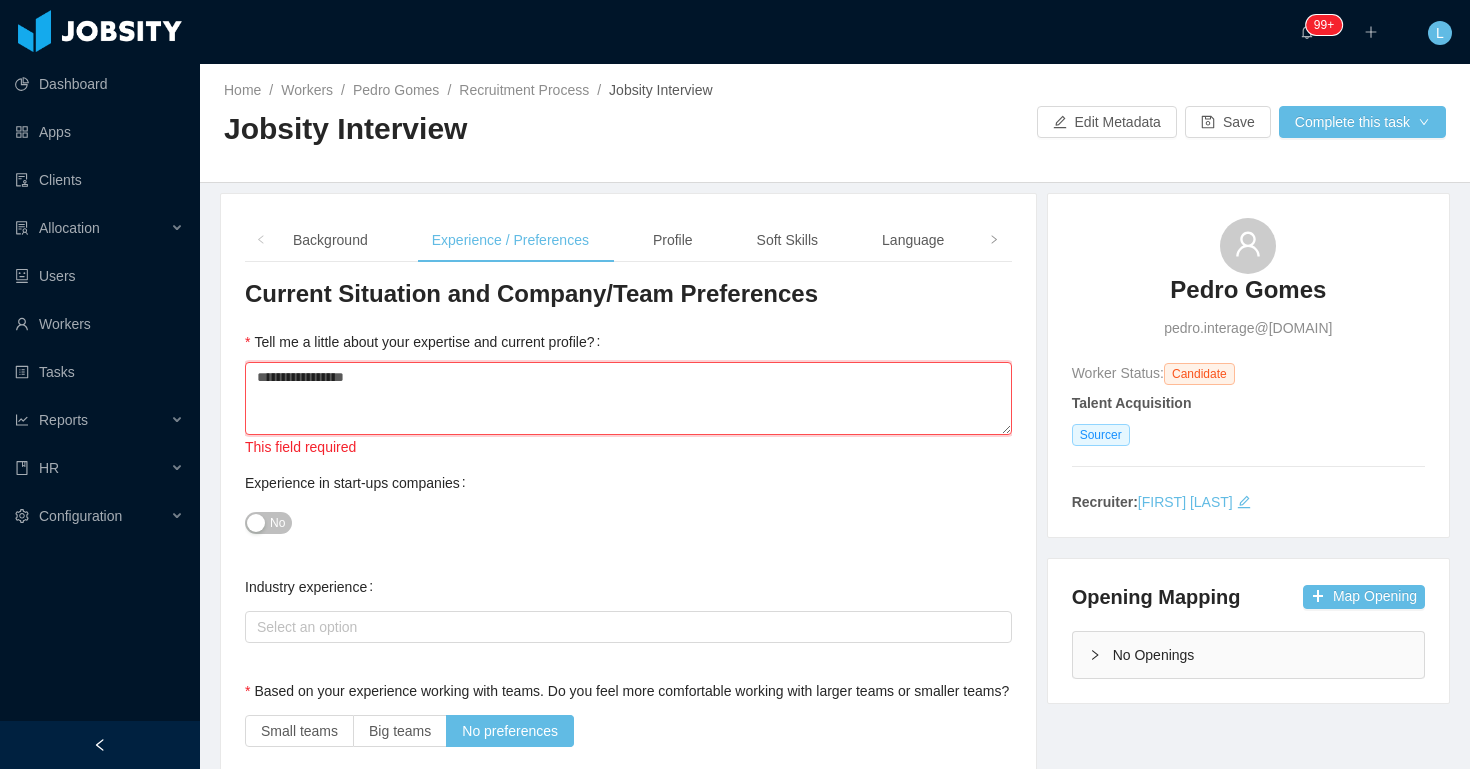 type 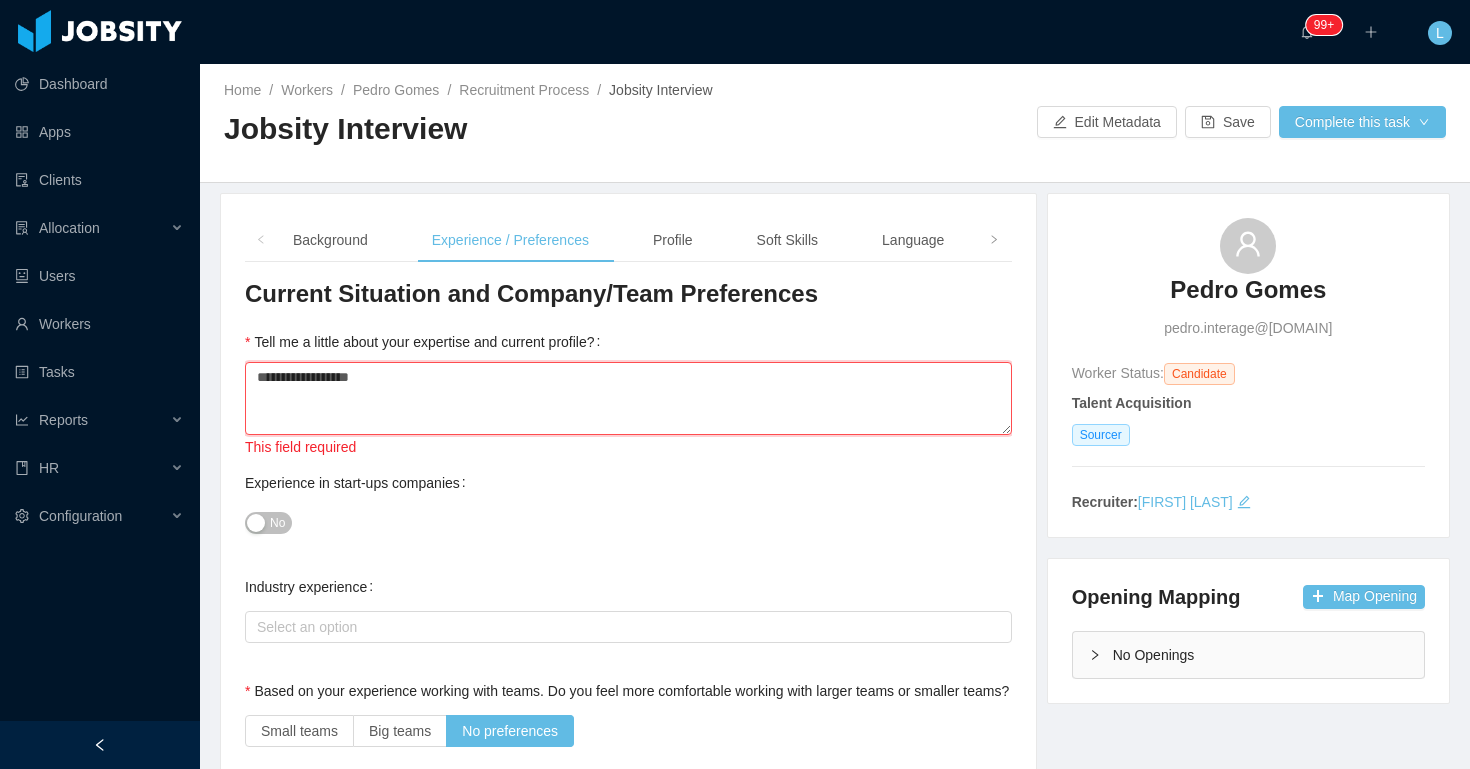 type 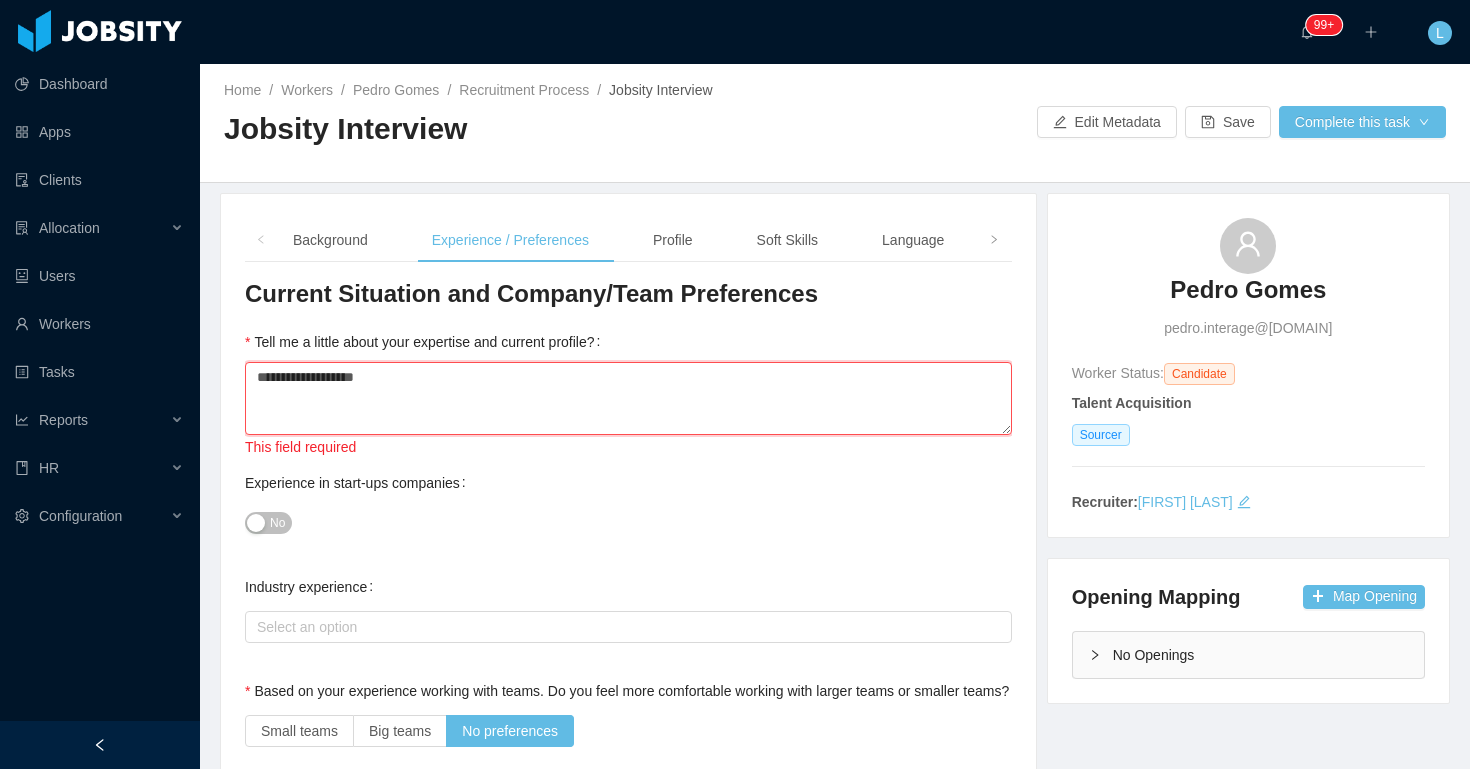 type on "**********" 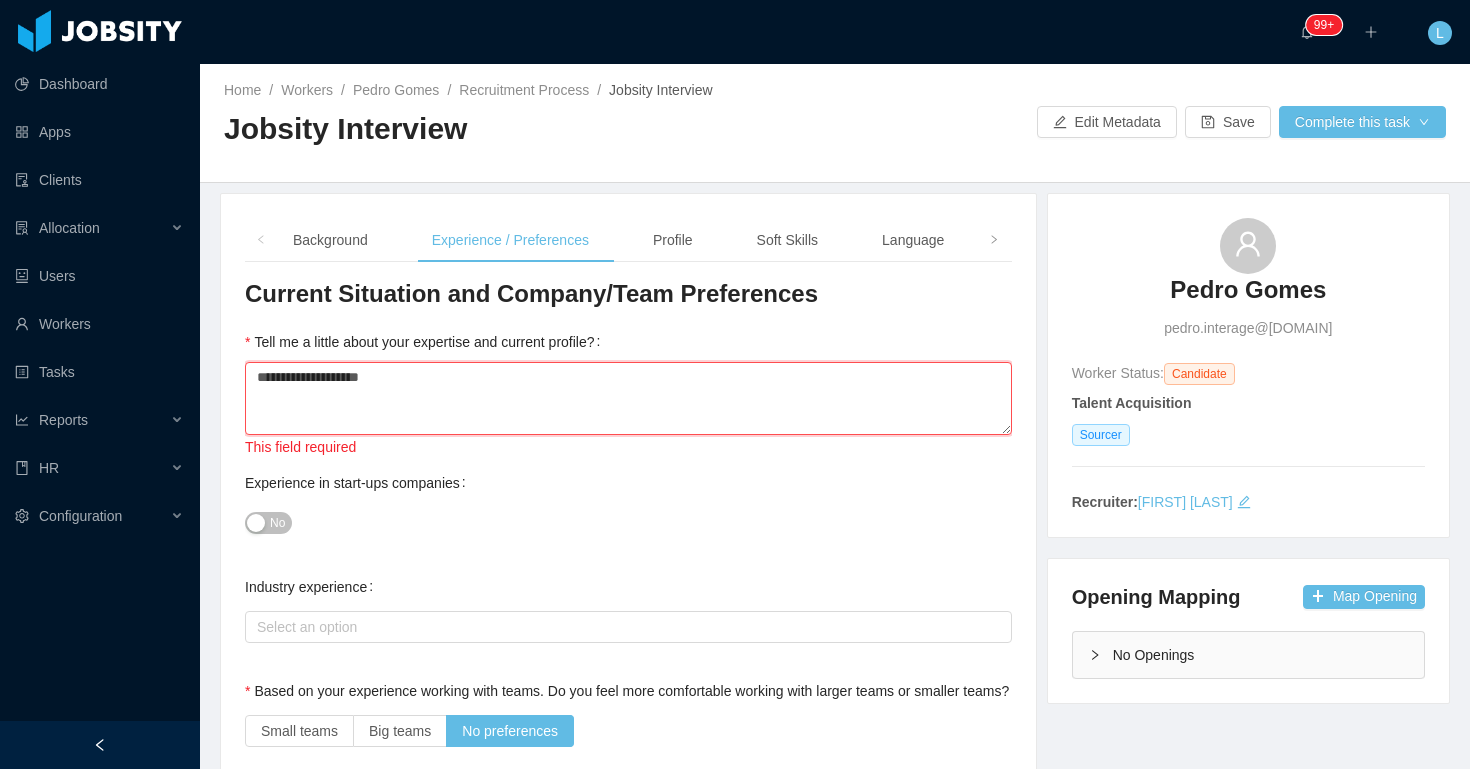 type 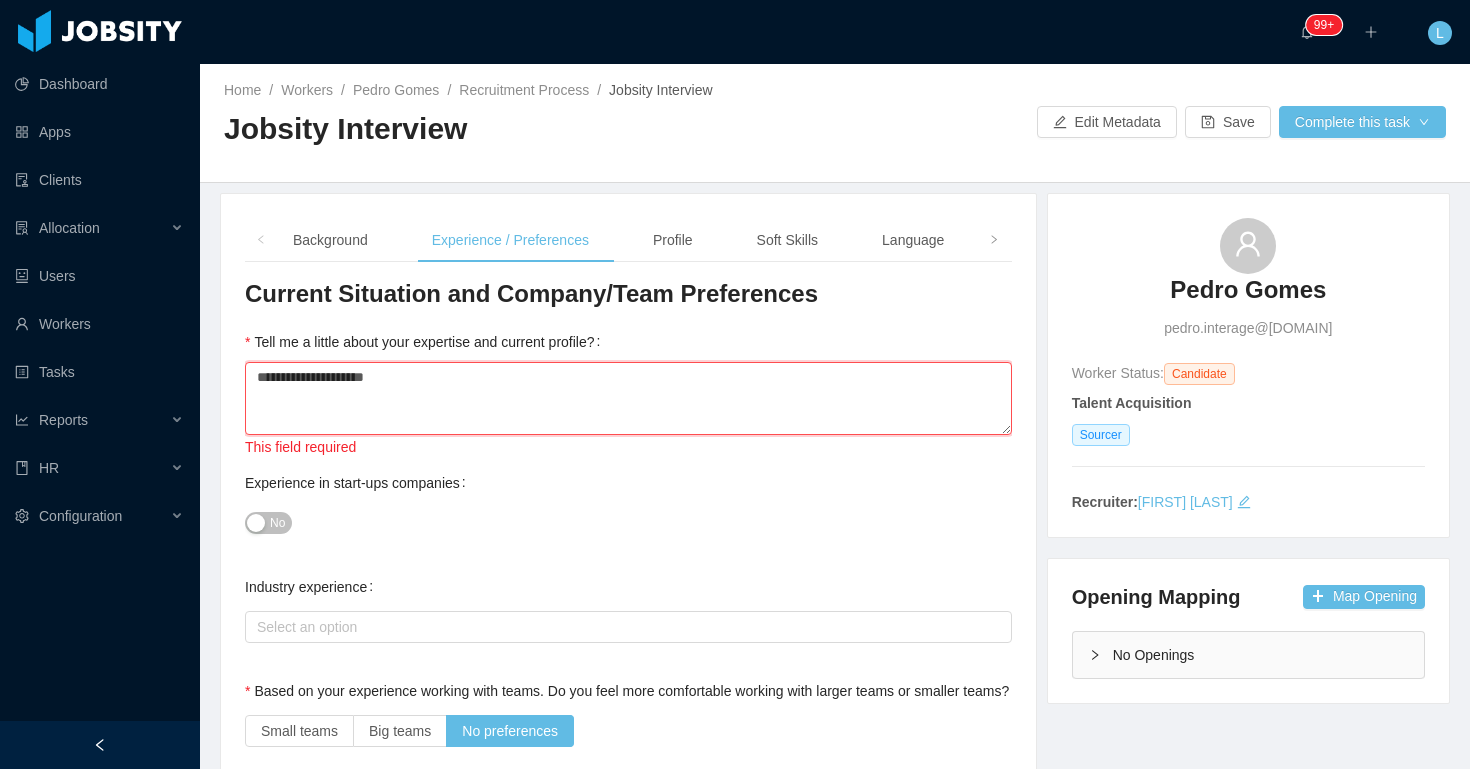 type 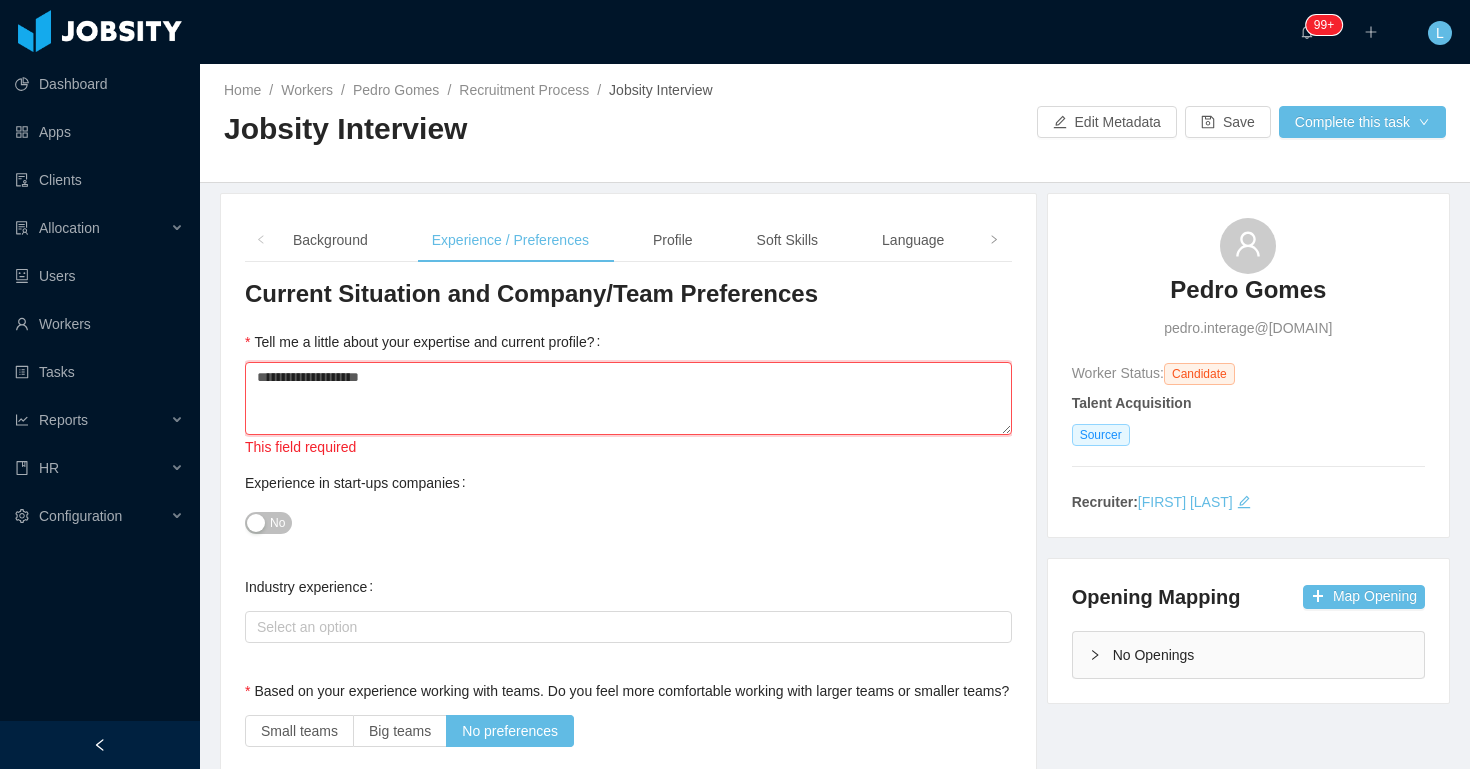 type 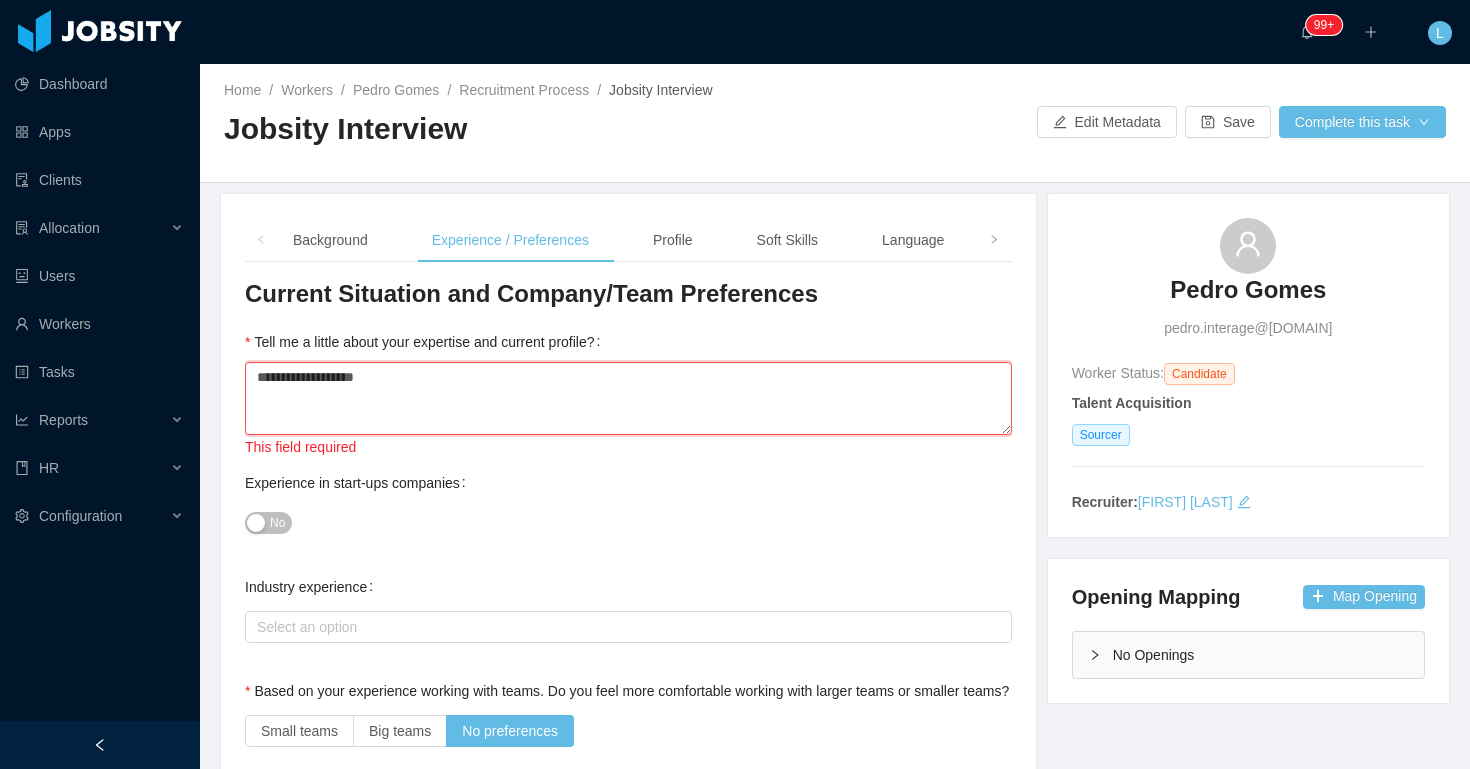 type 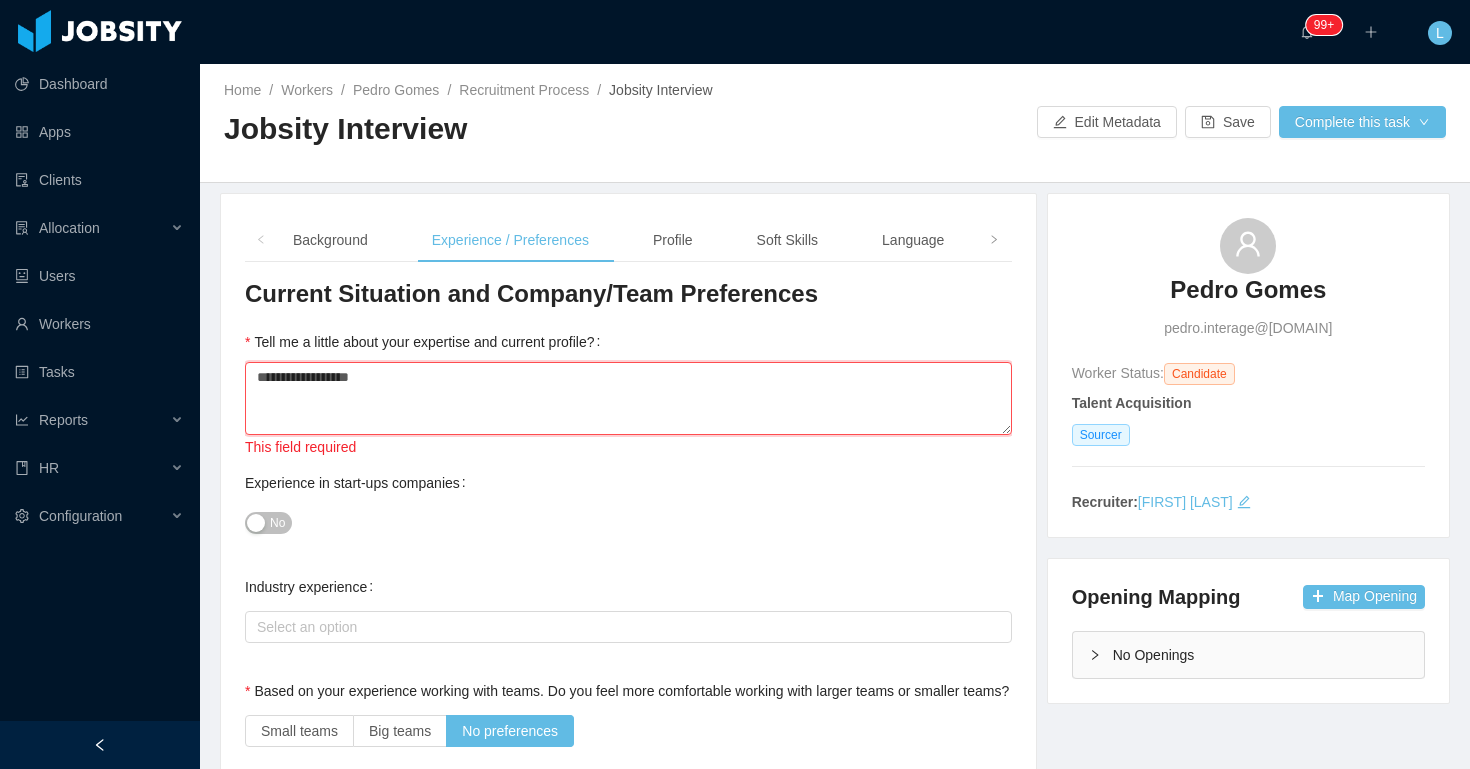 type 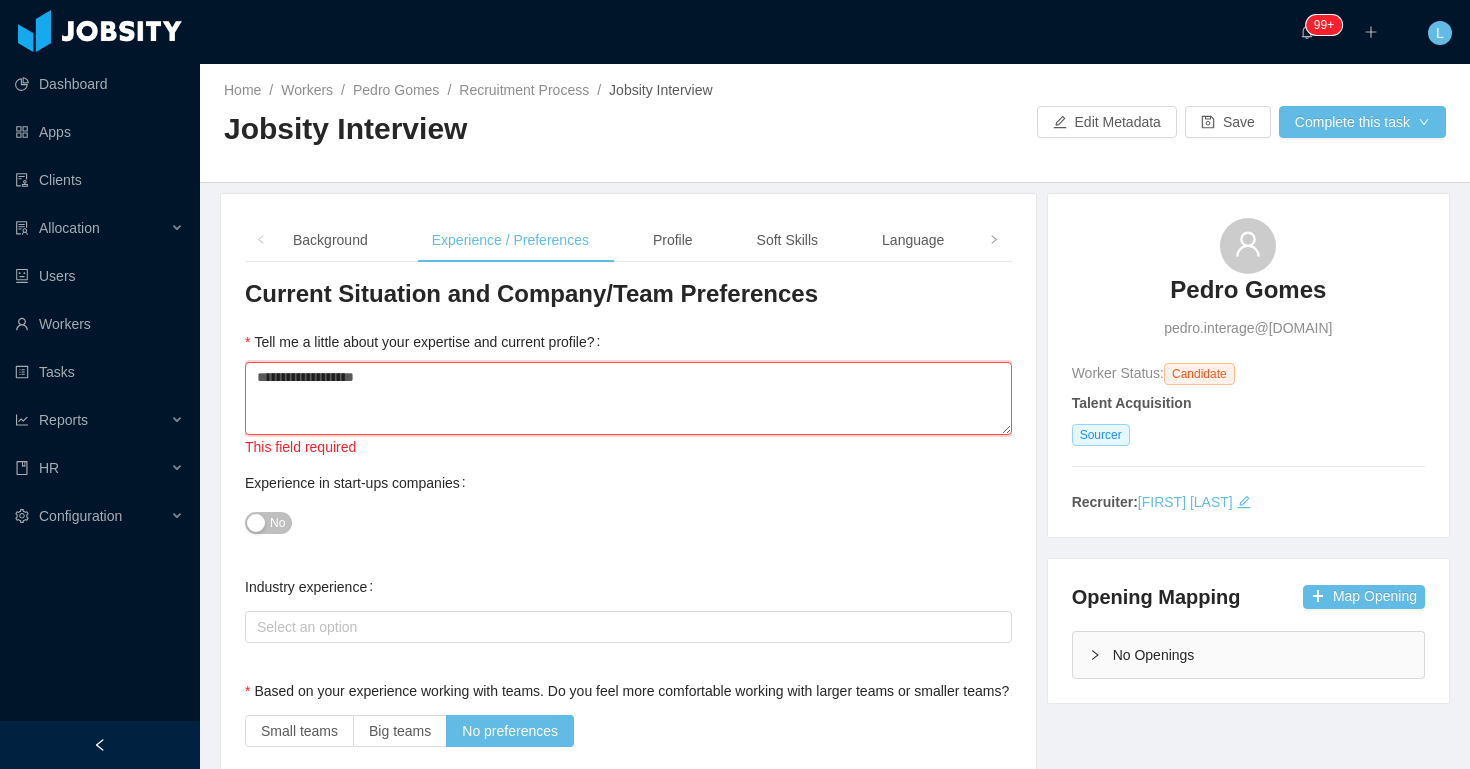 type 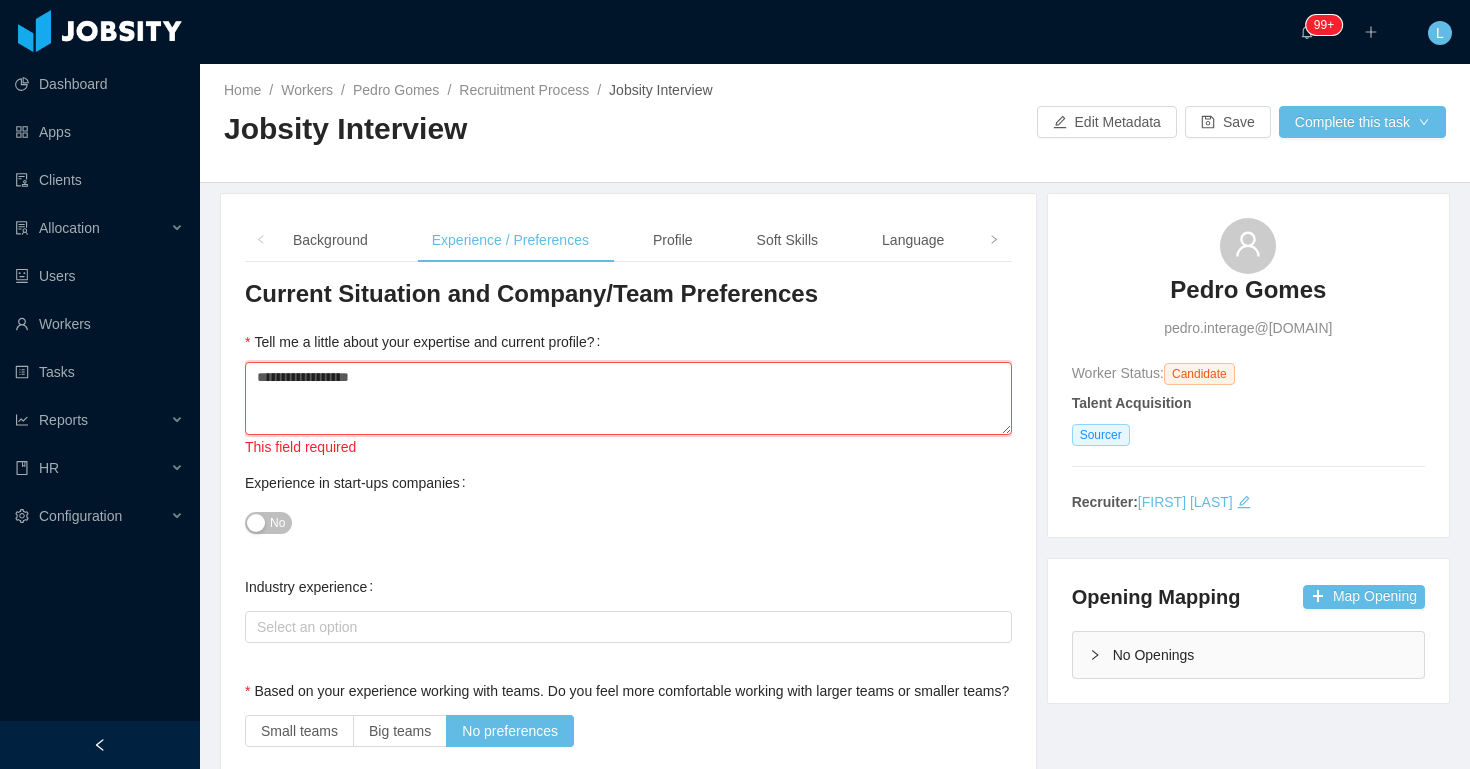 type on "**********" 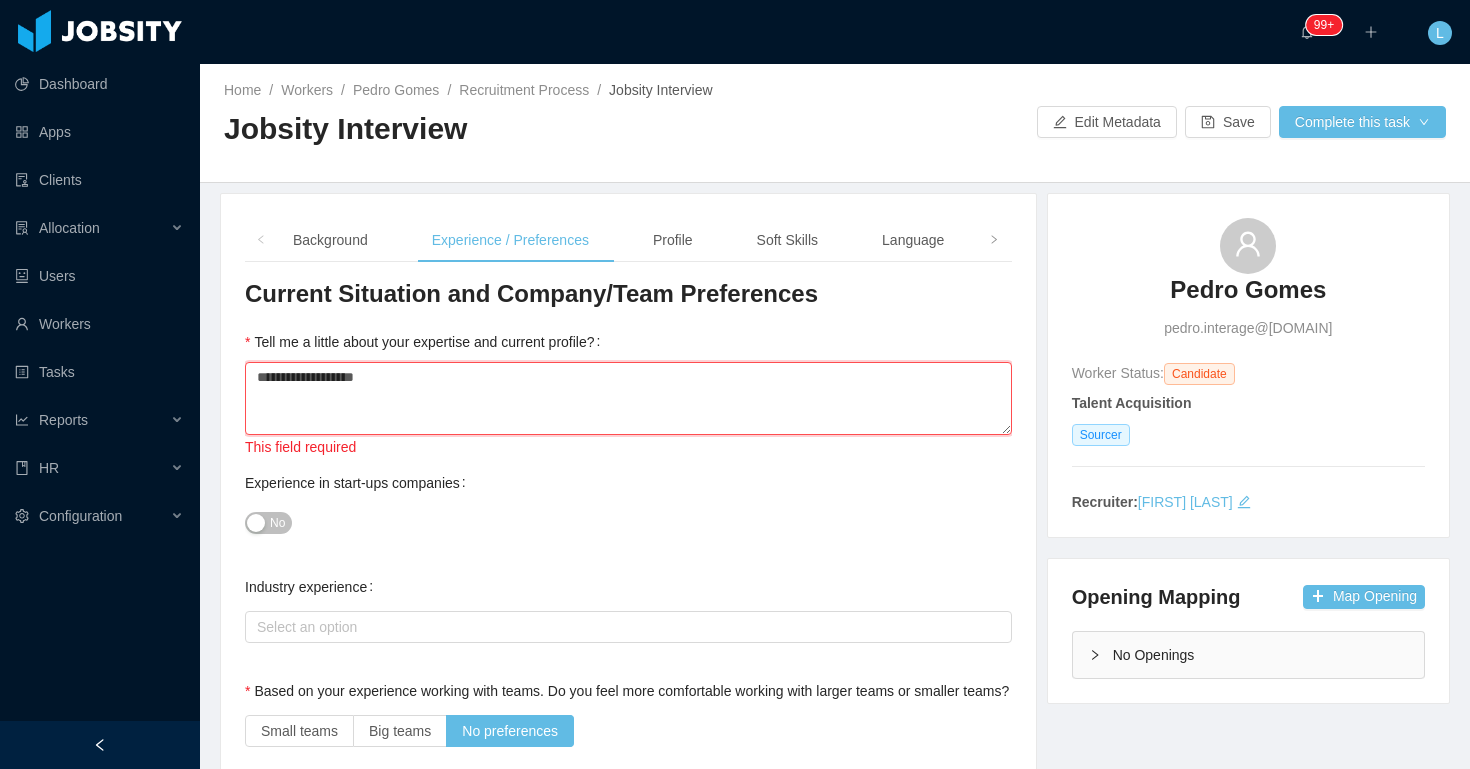 type 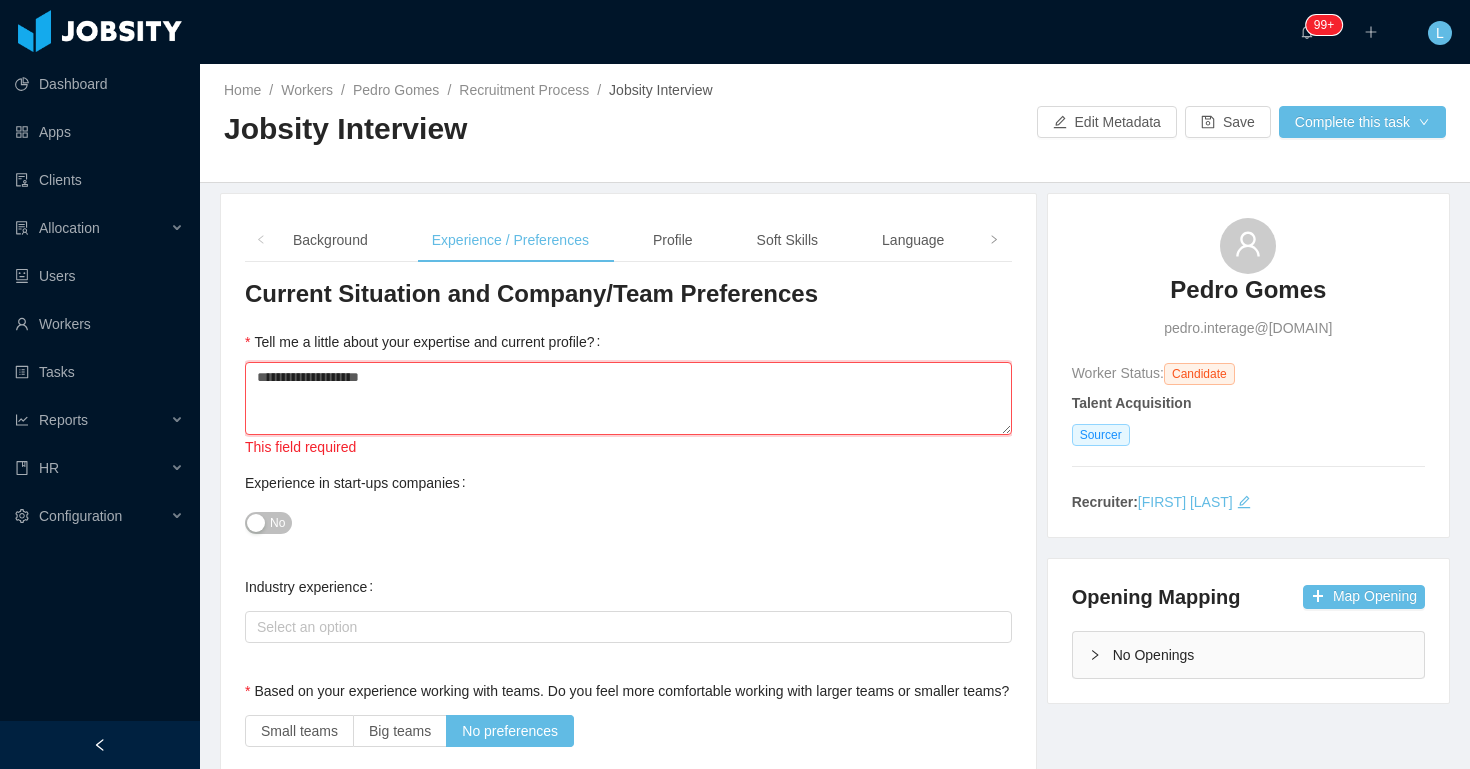 type 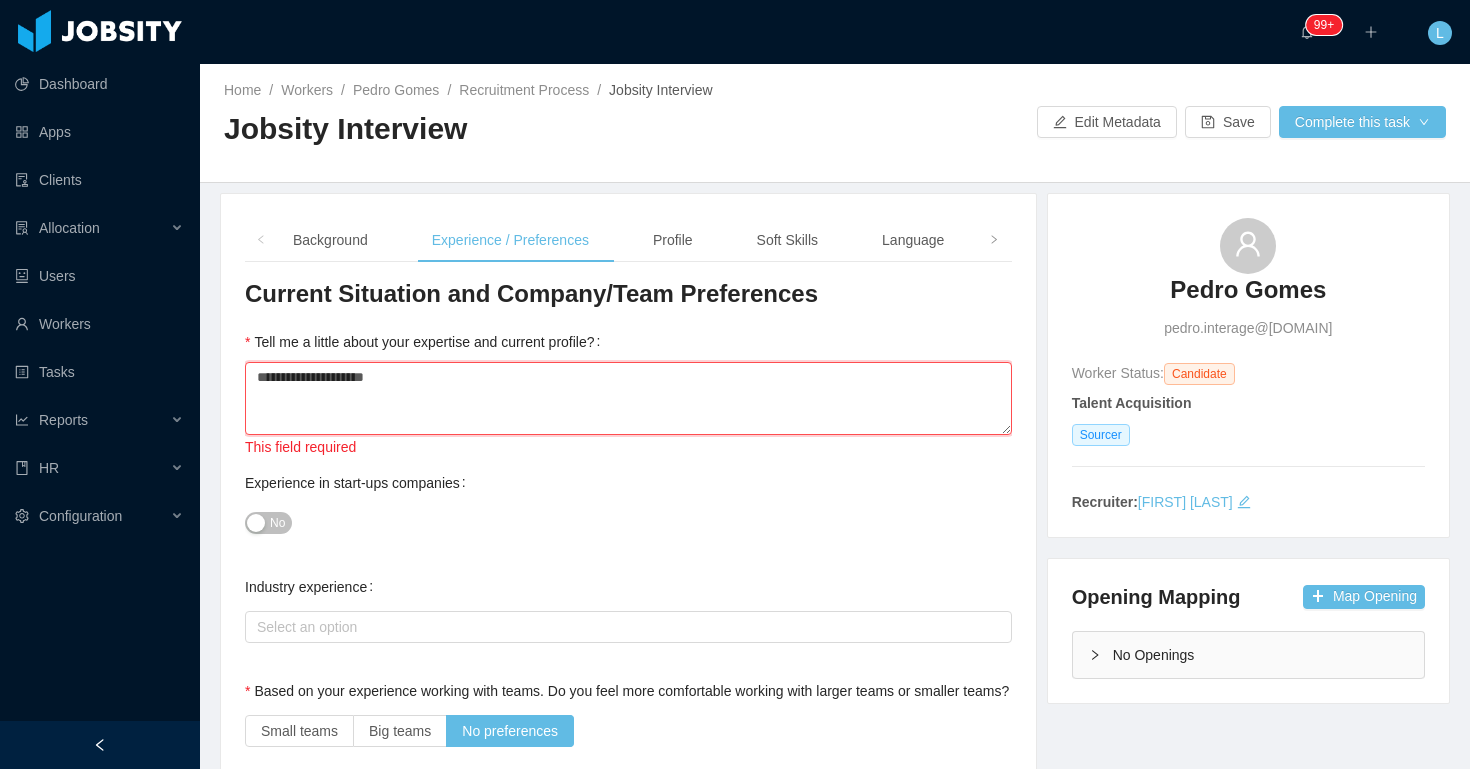 type 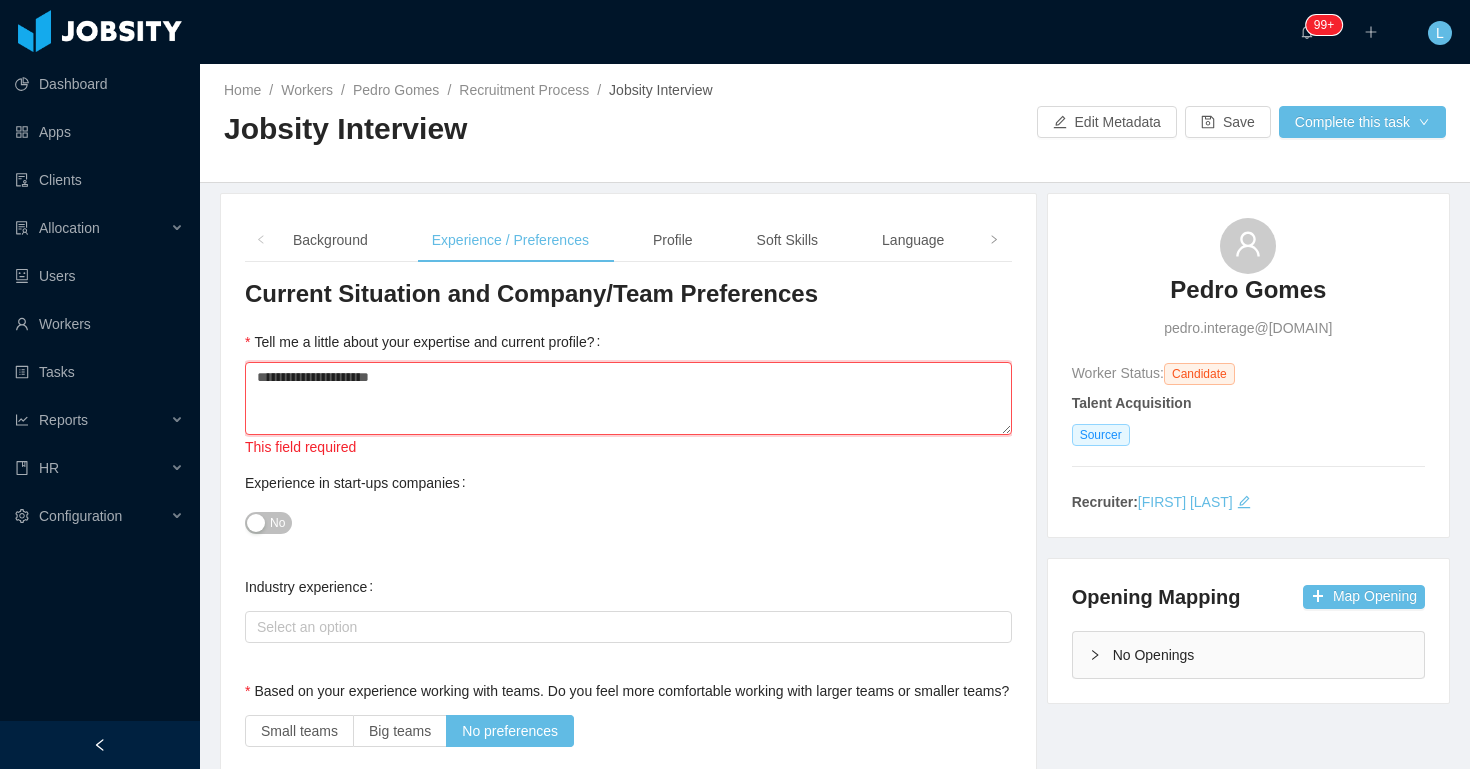 type on "**********" 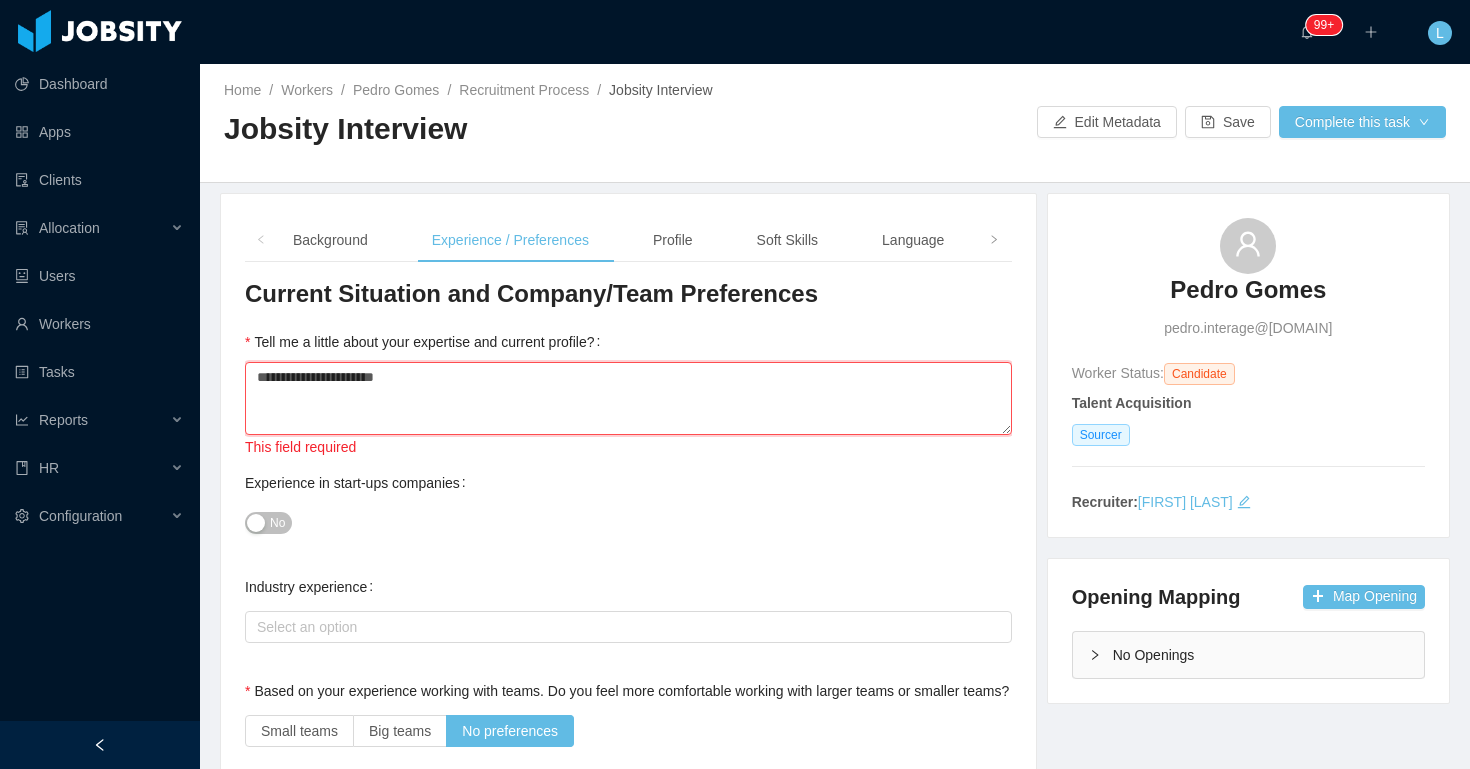 type 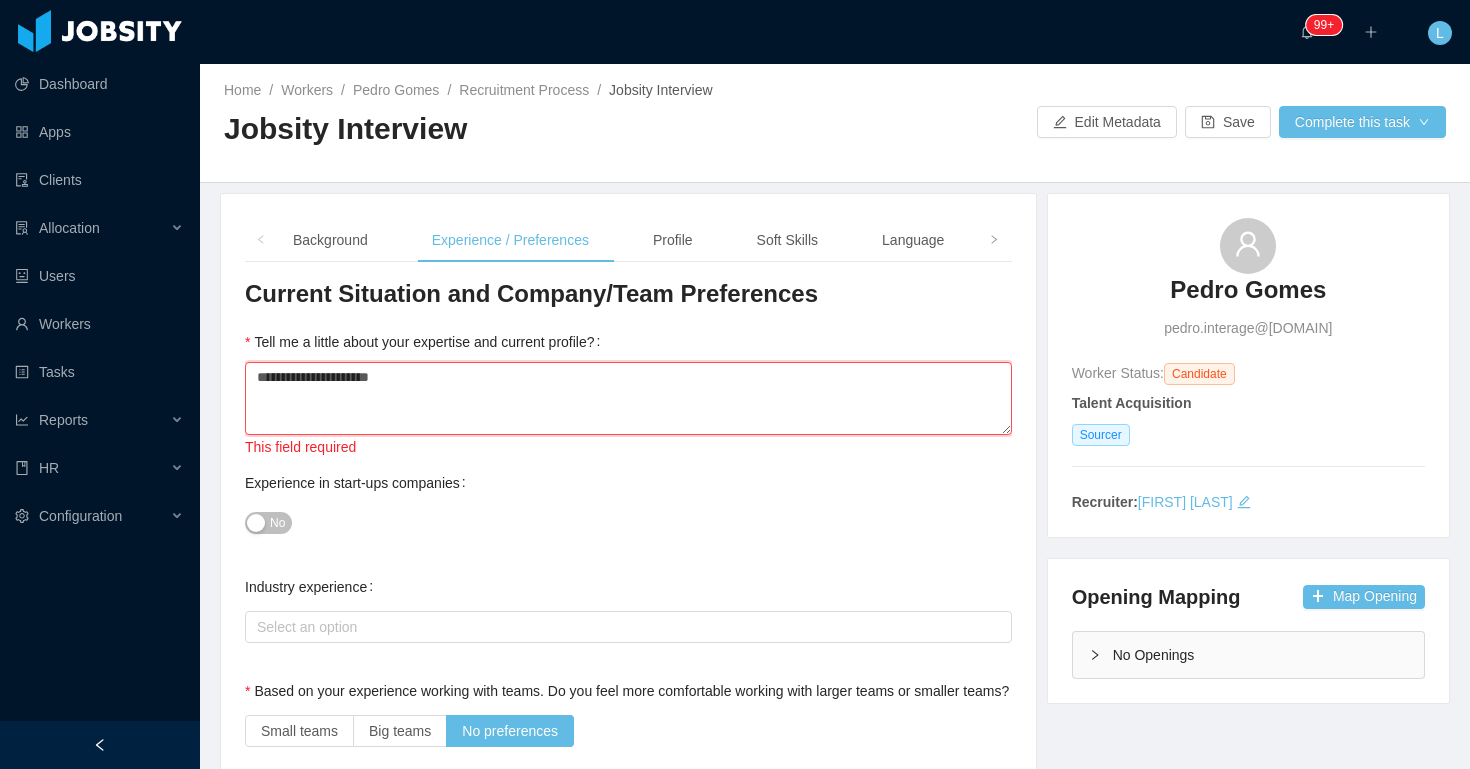 type 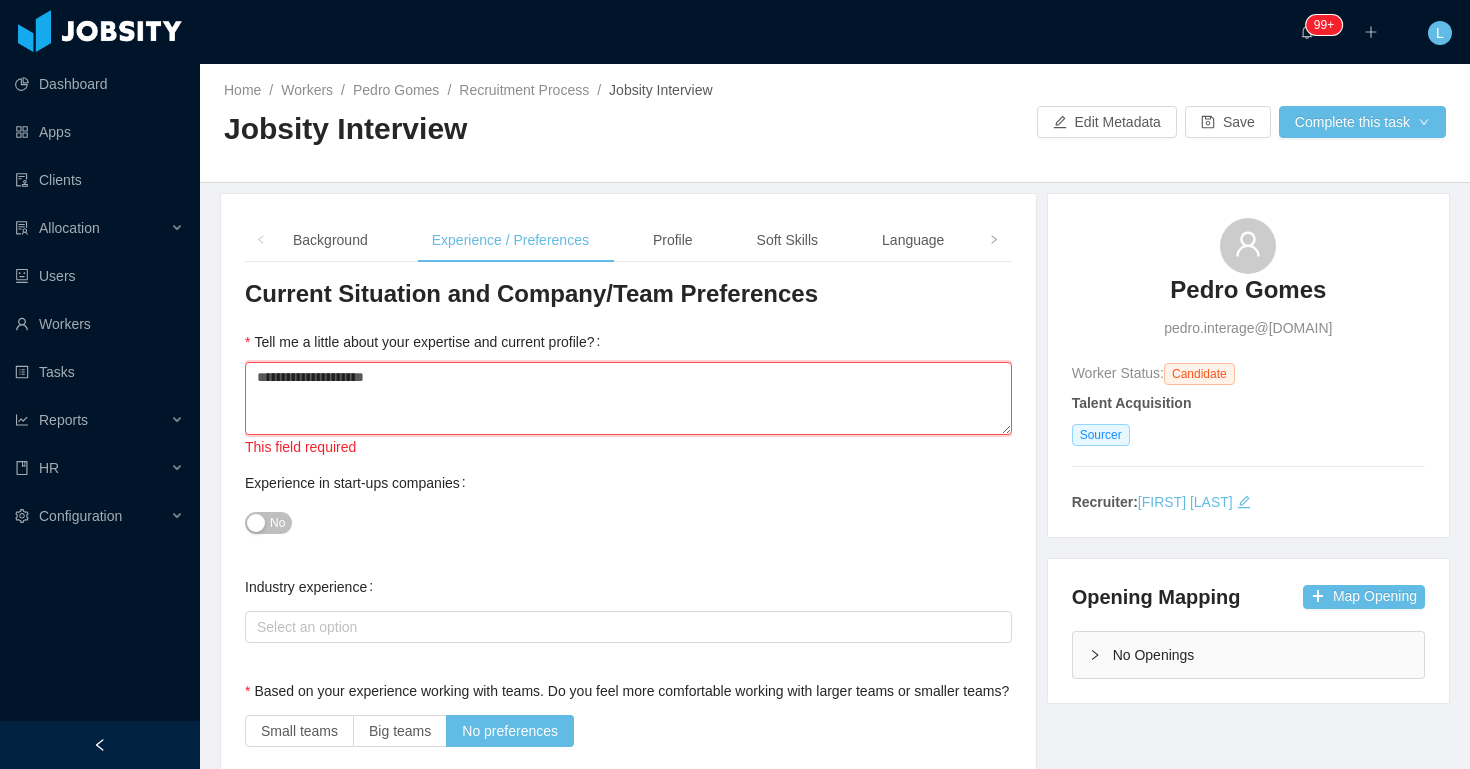 type 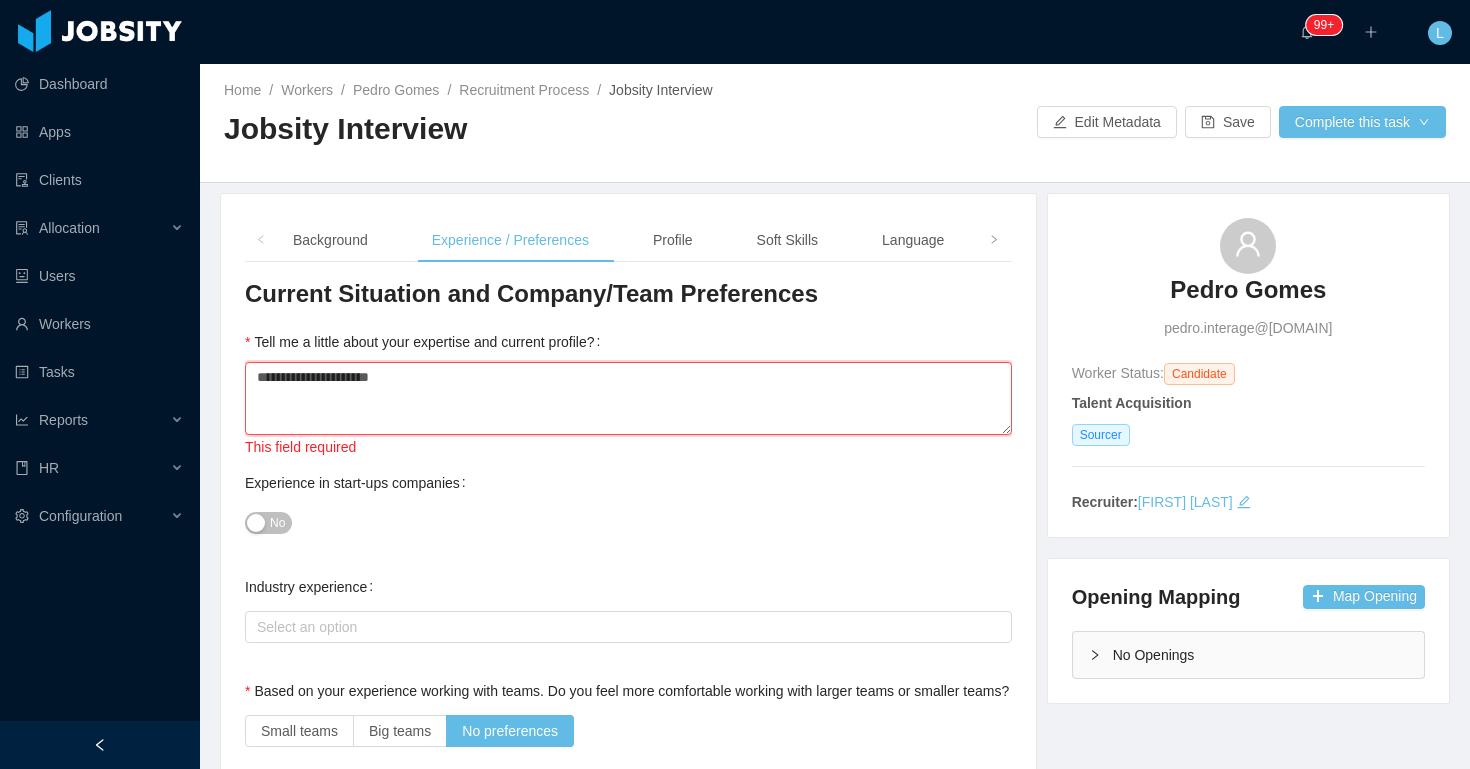type 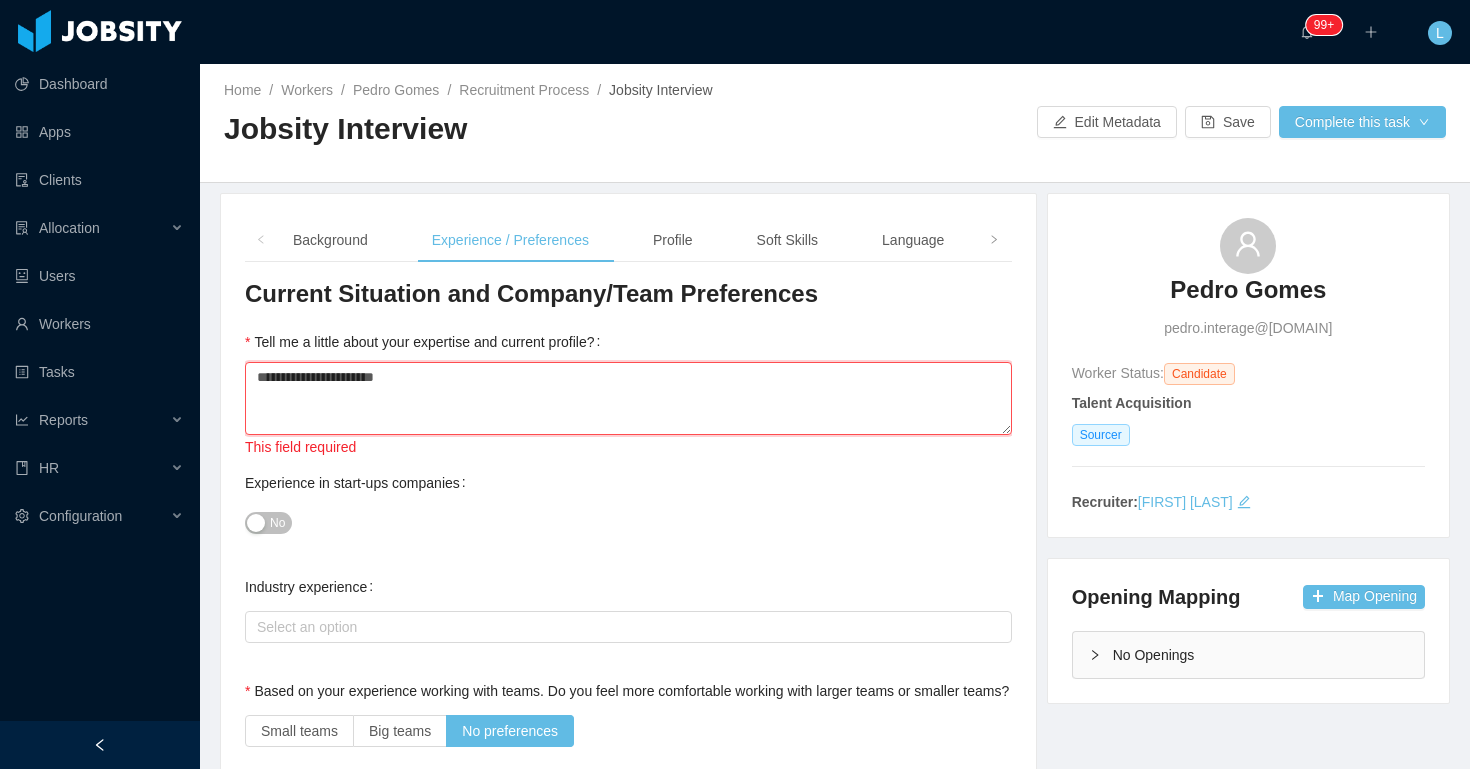 type 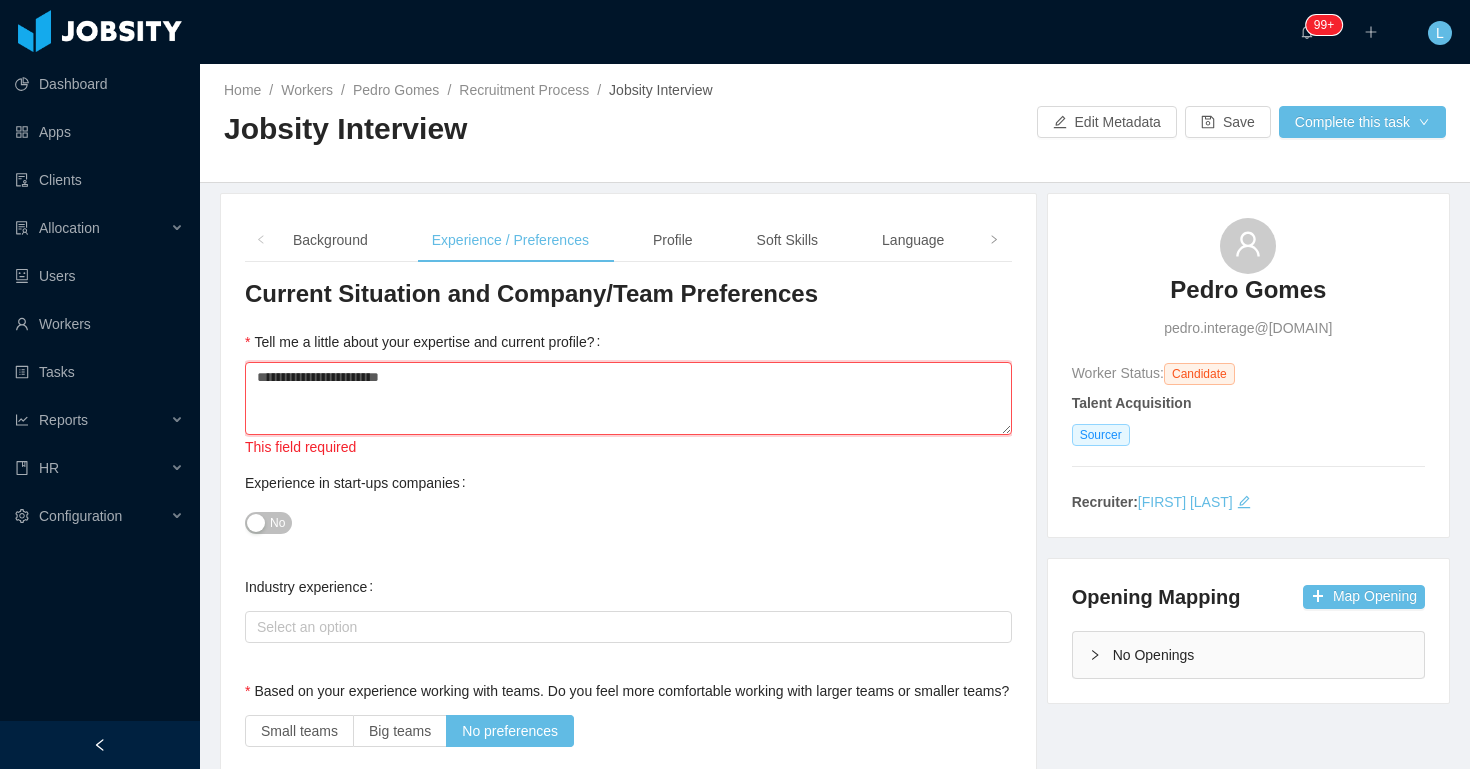 type 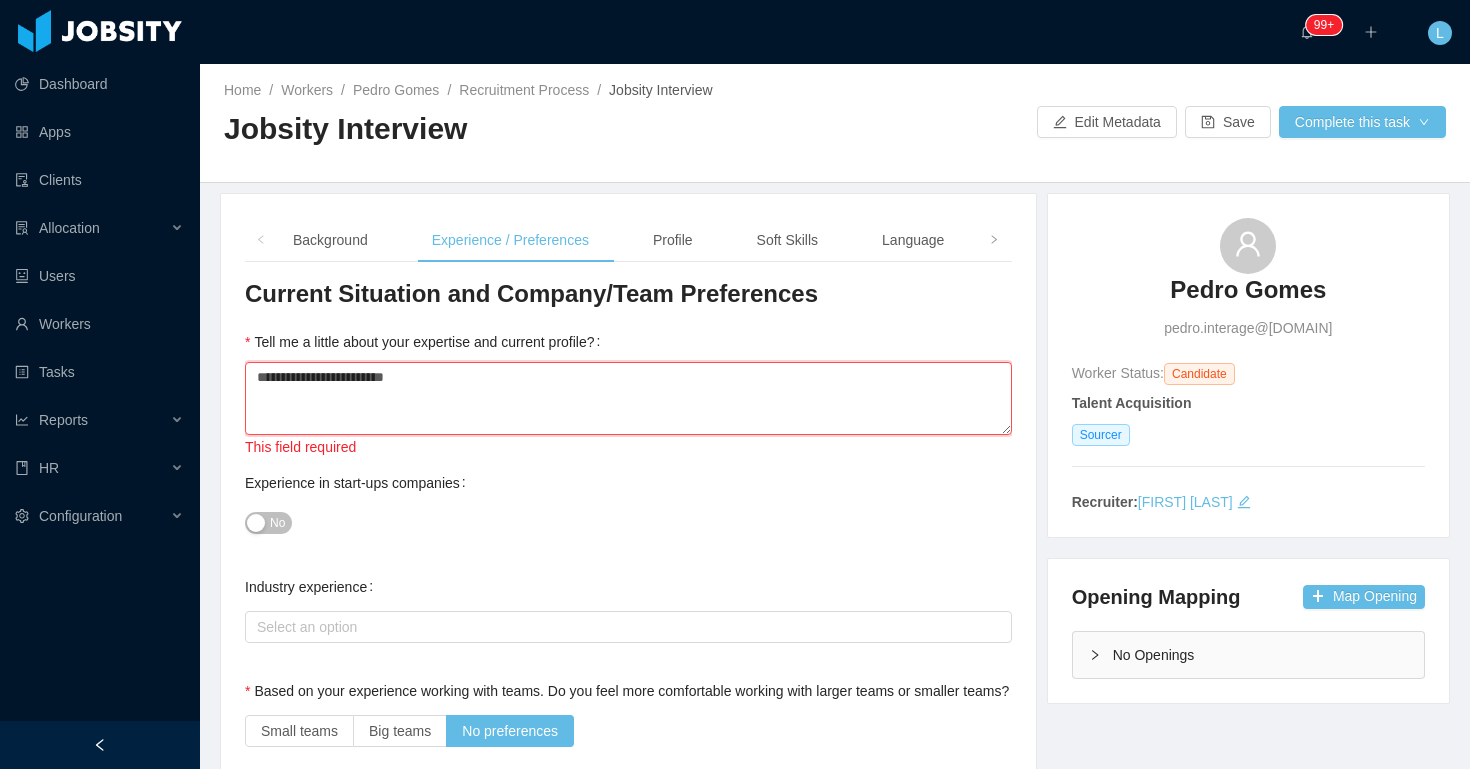 type 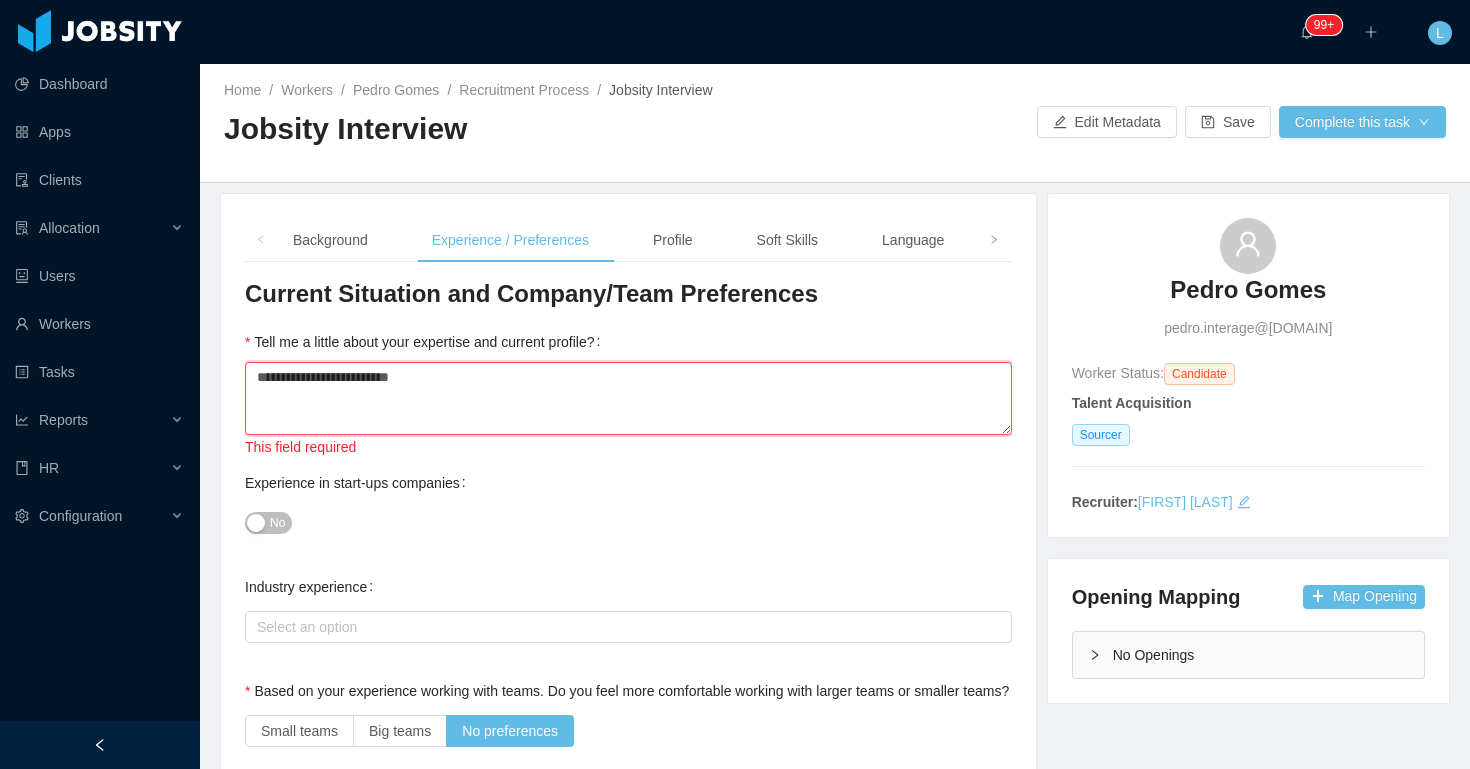 type 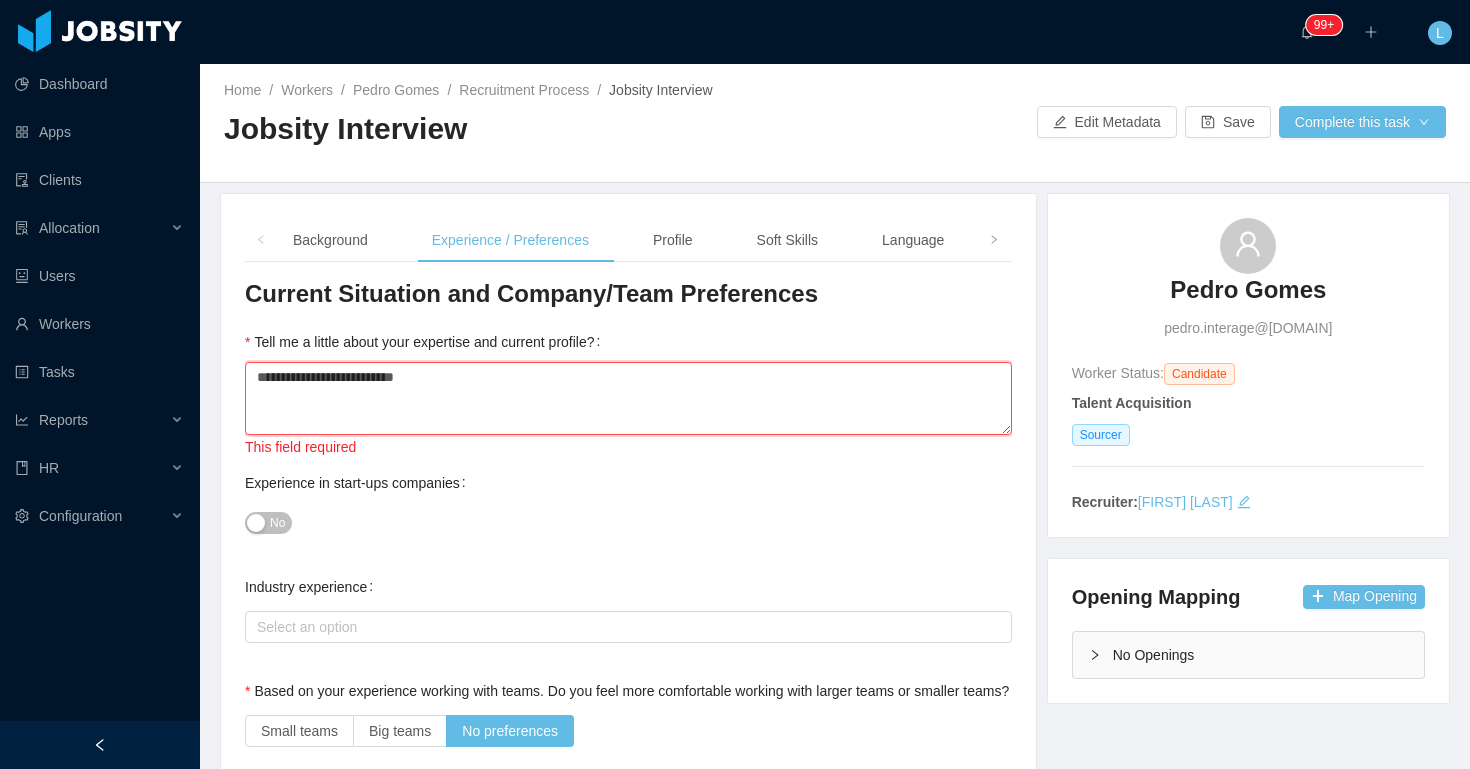 type 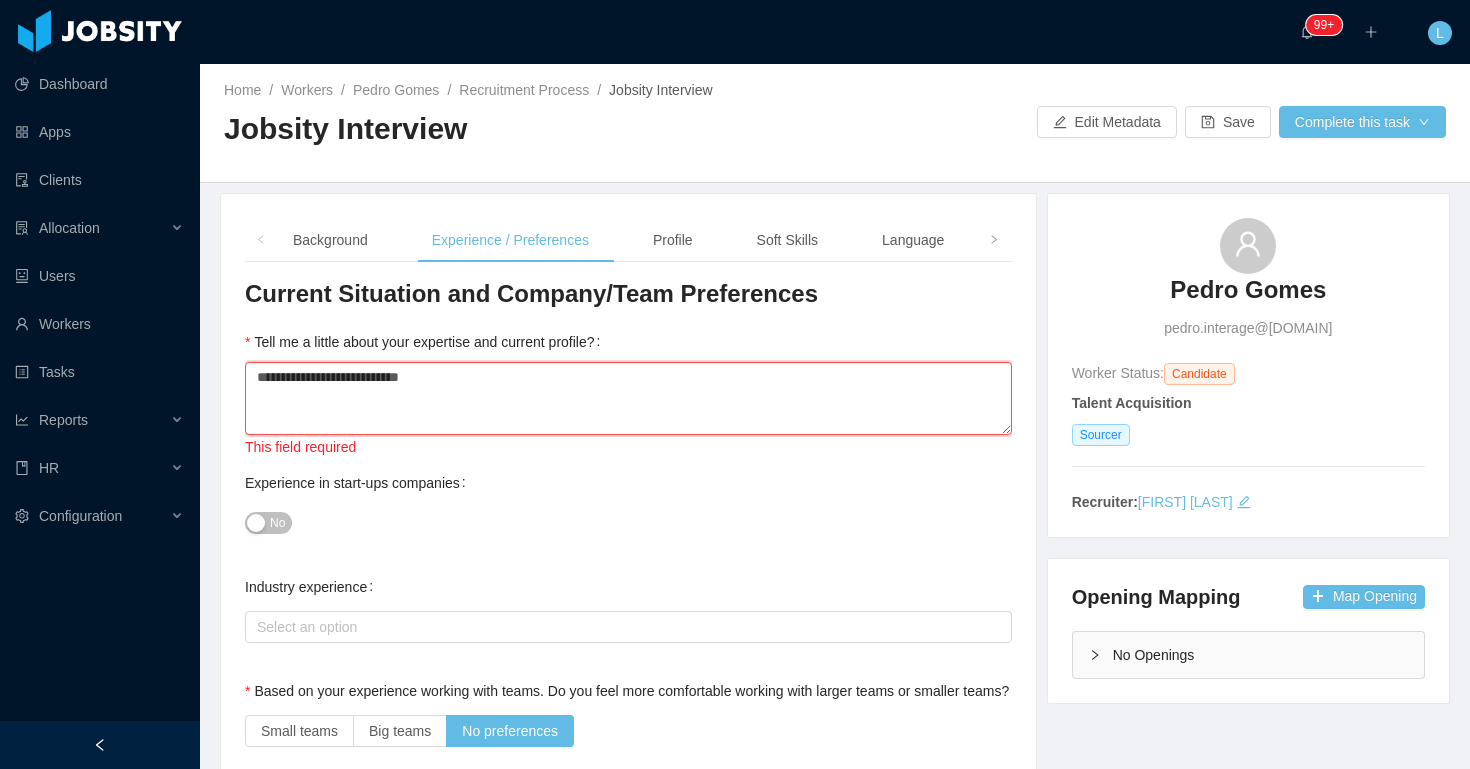 type 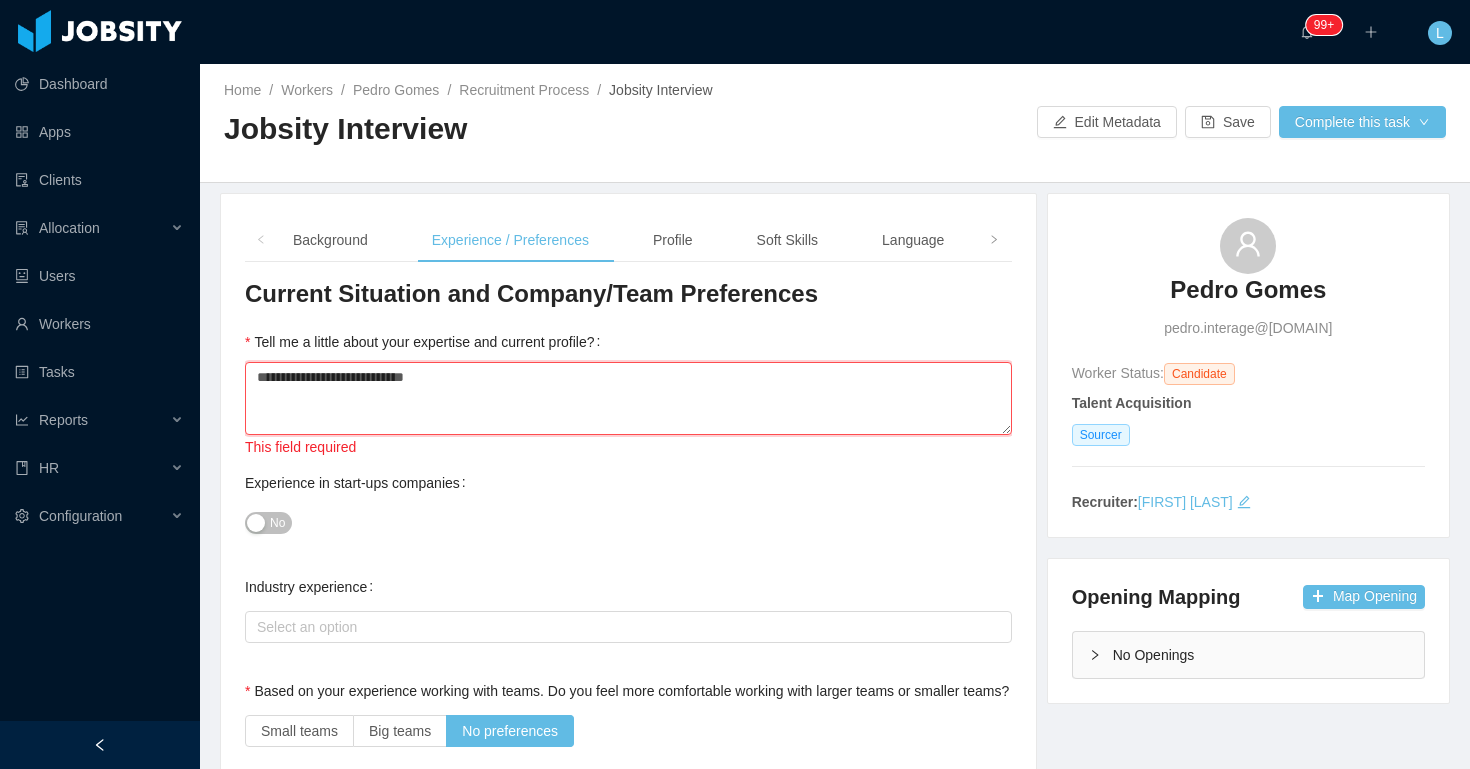 type 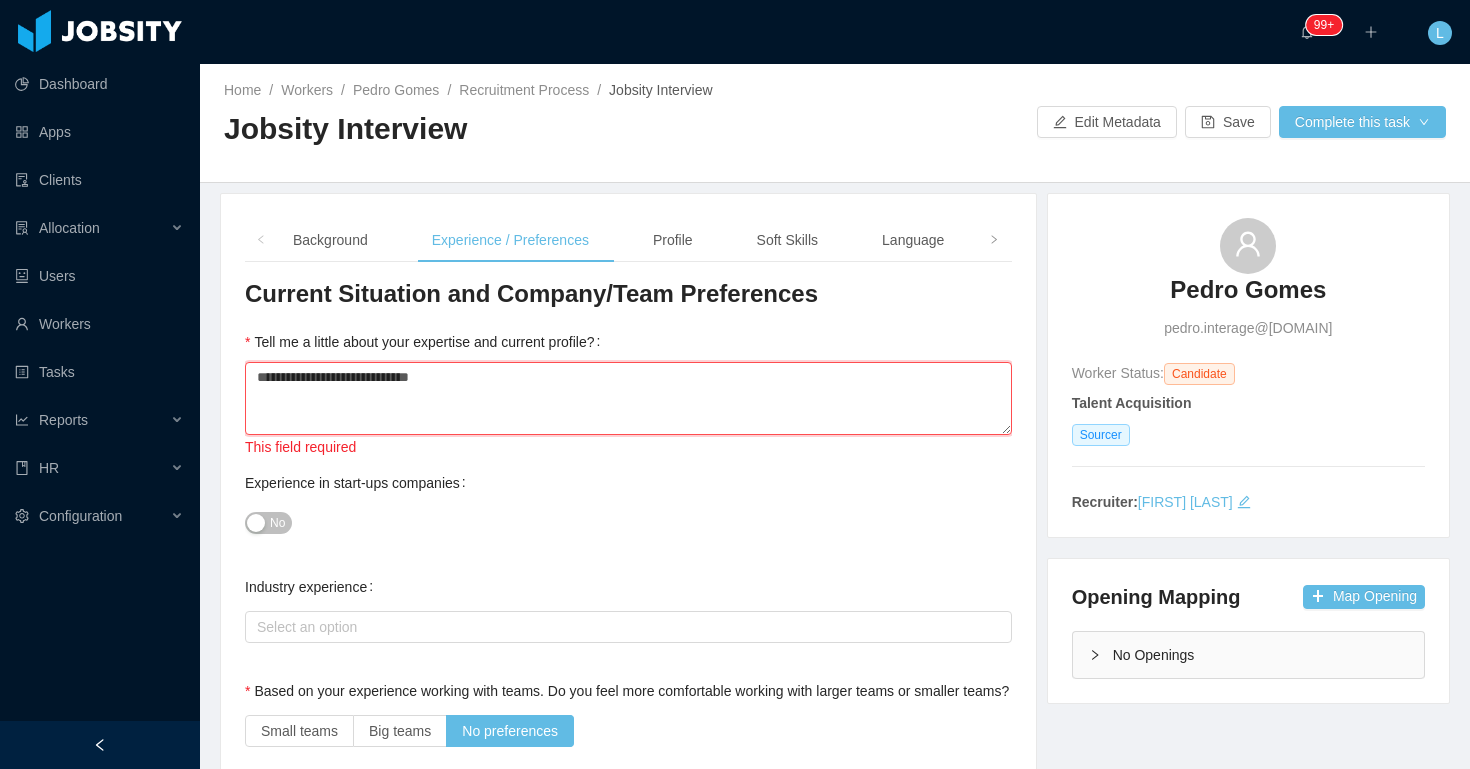 type 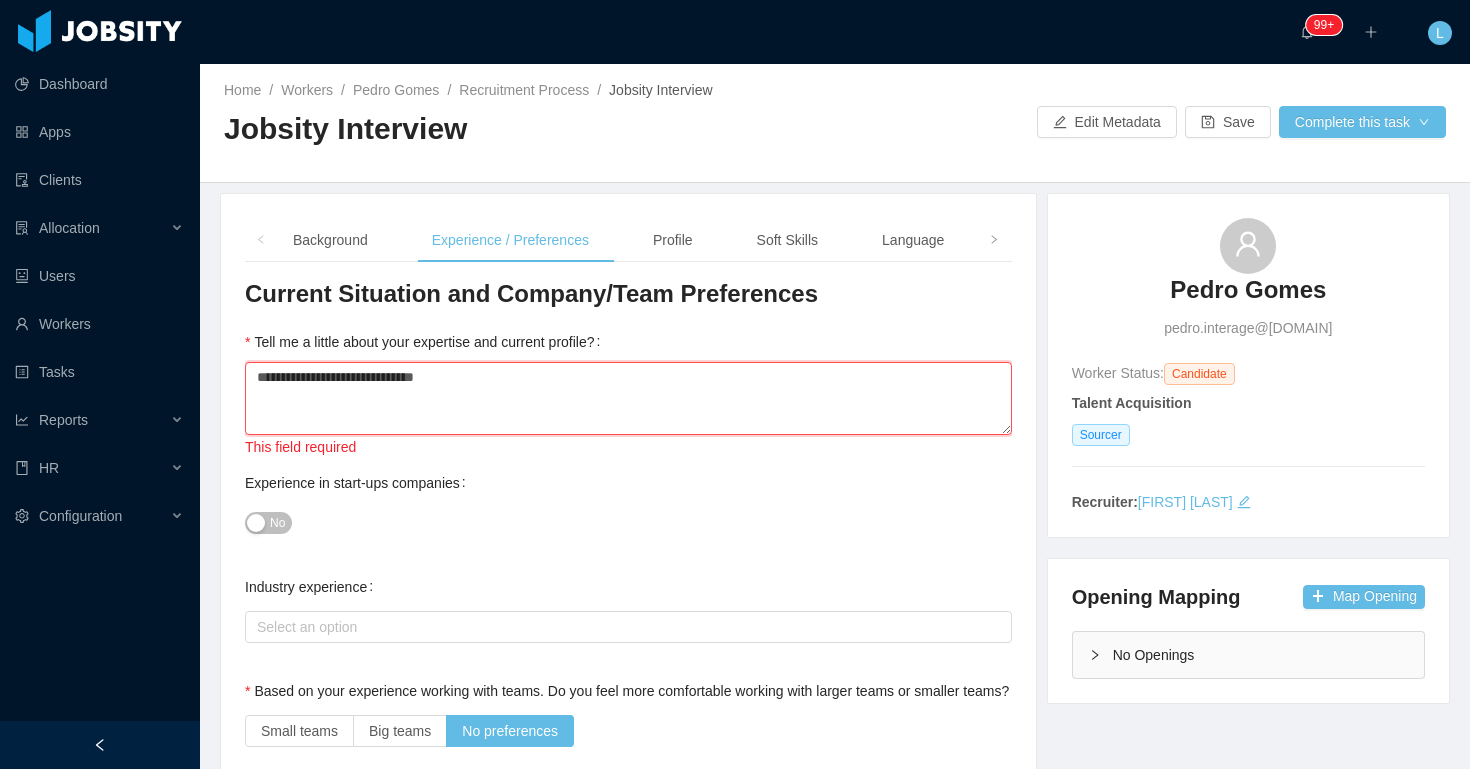 type 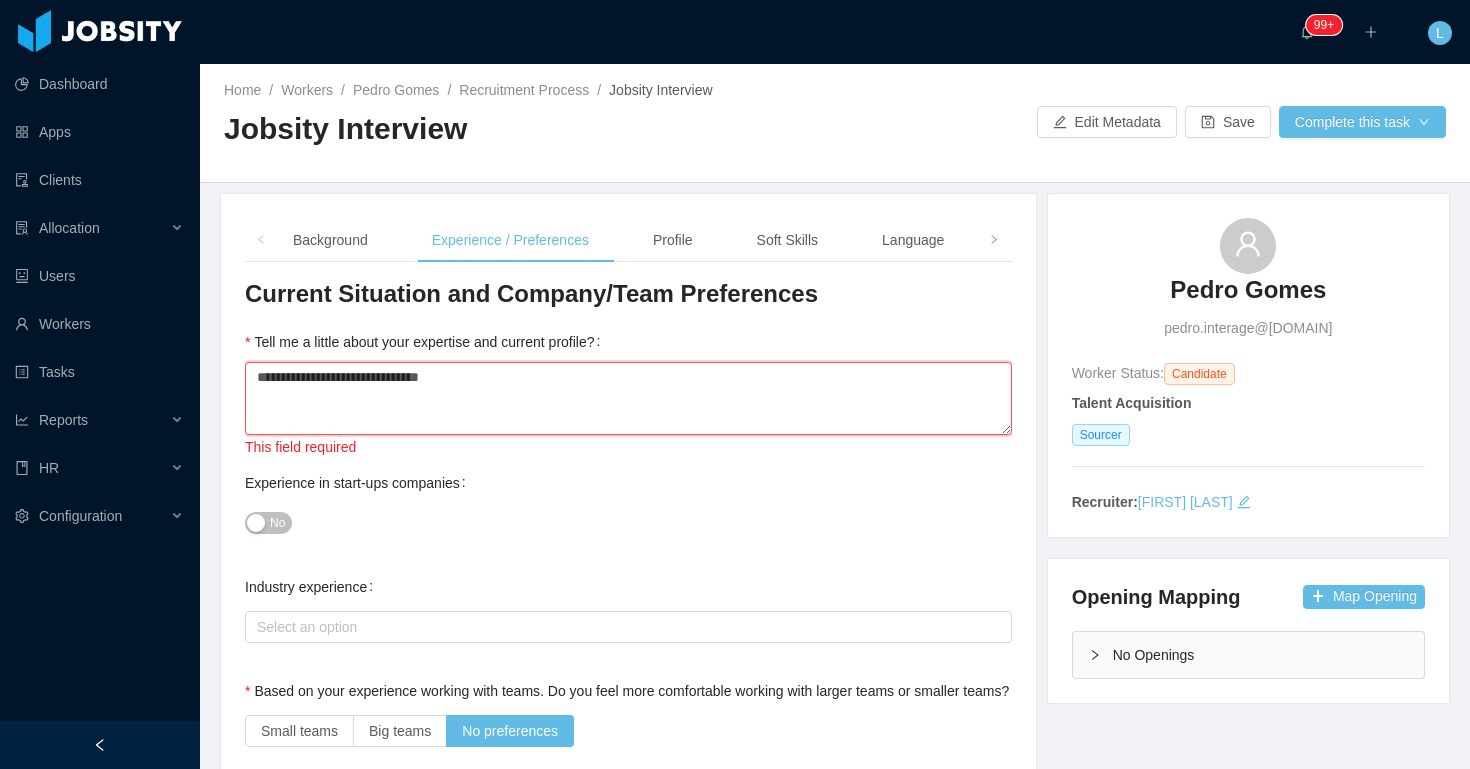 type 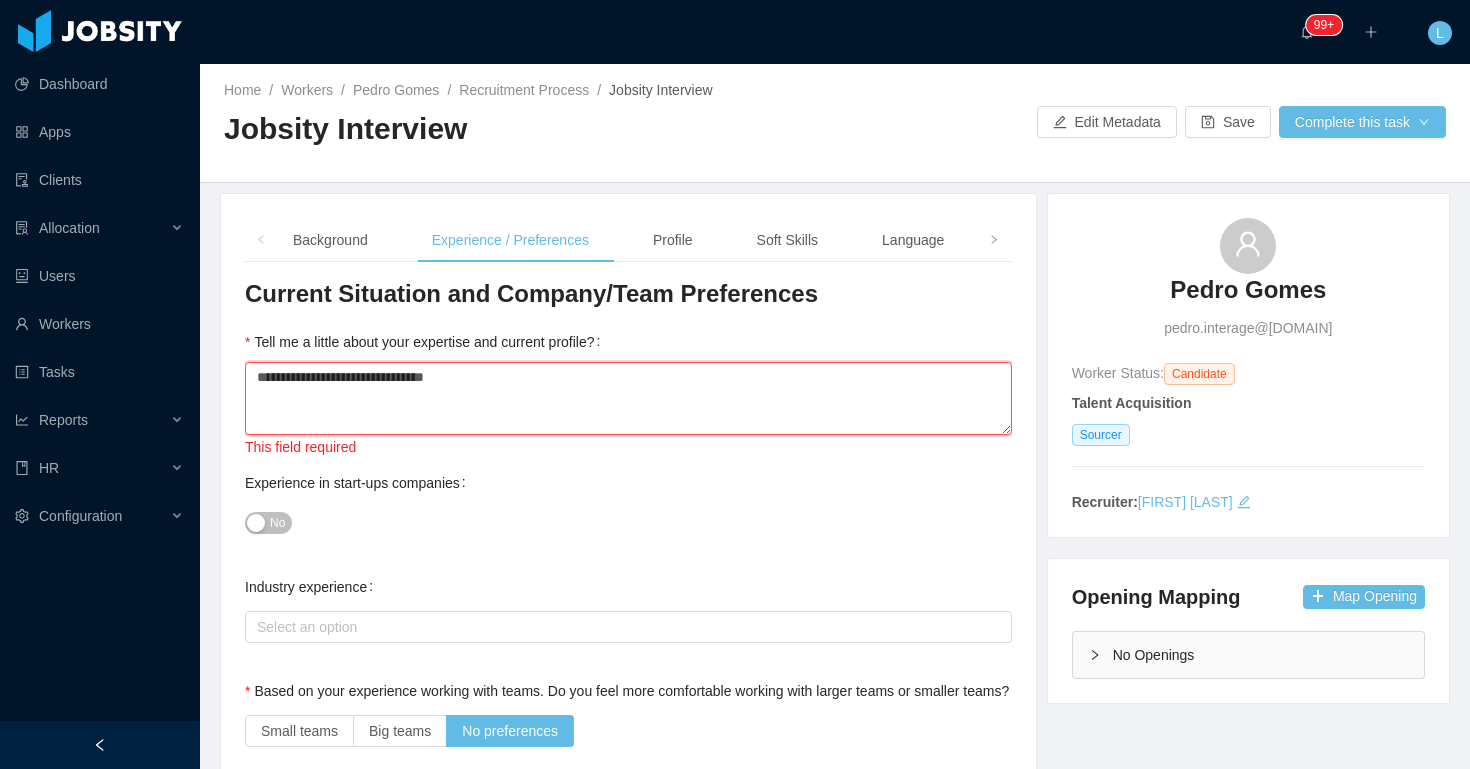 type 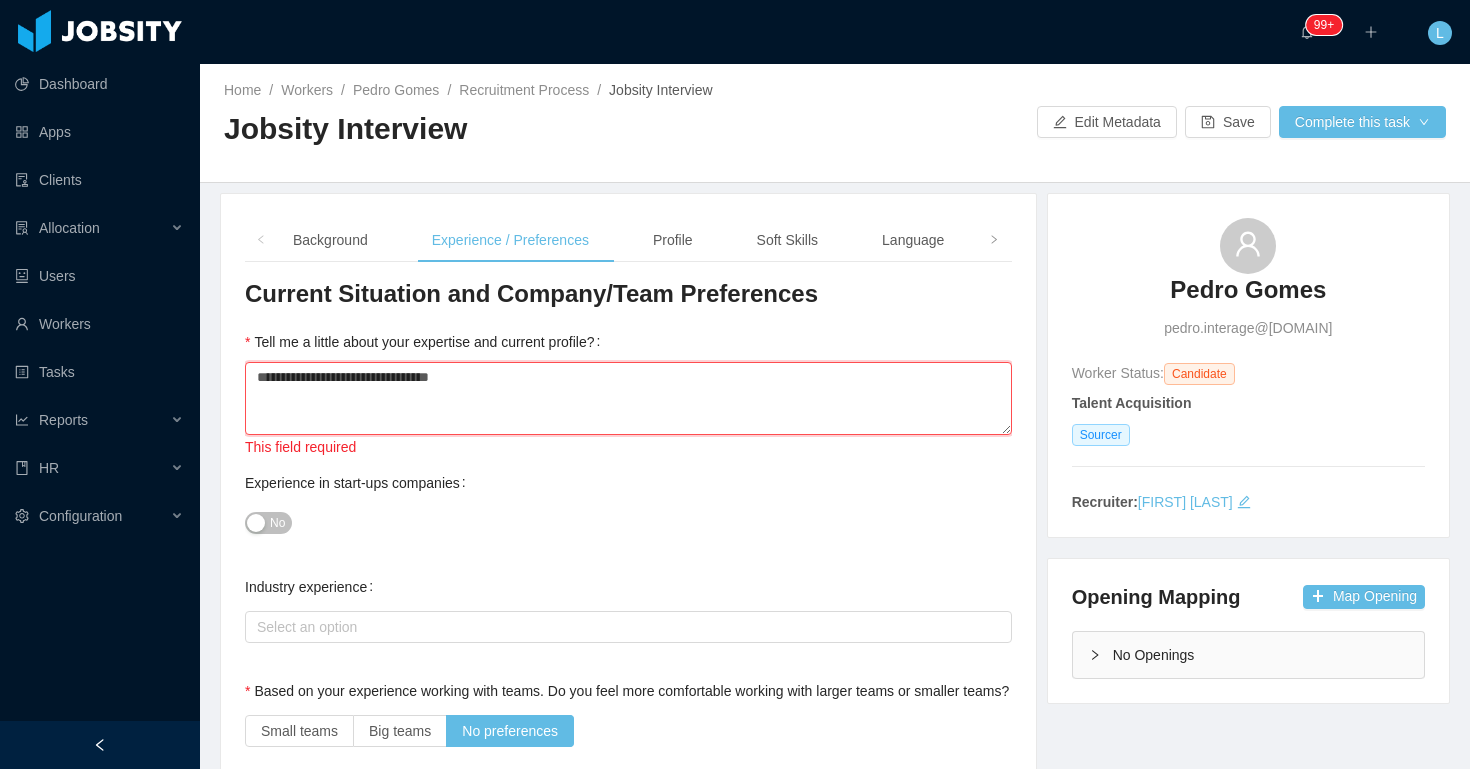 type on "**********" 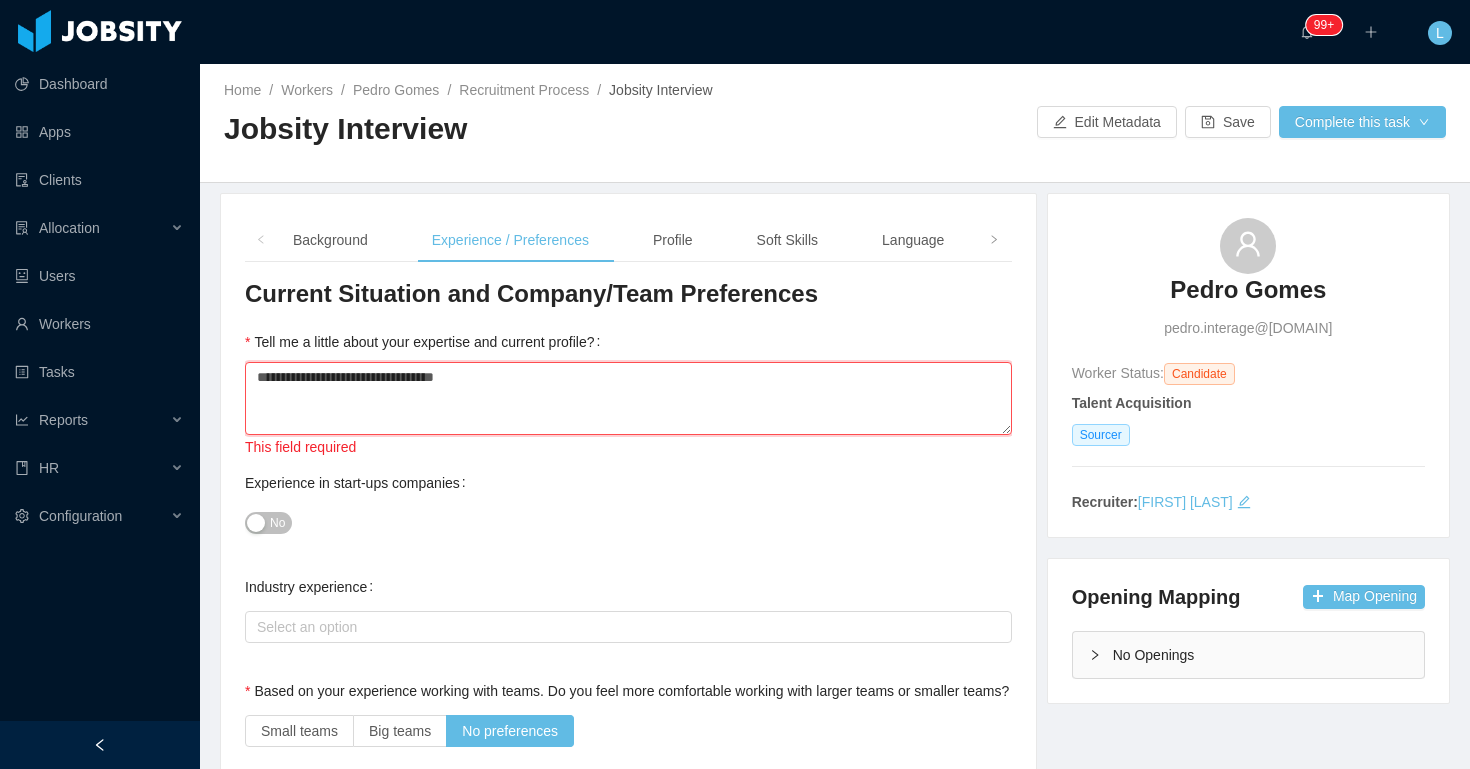 type on "**********" 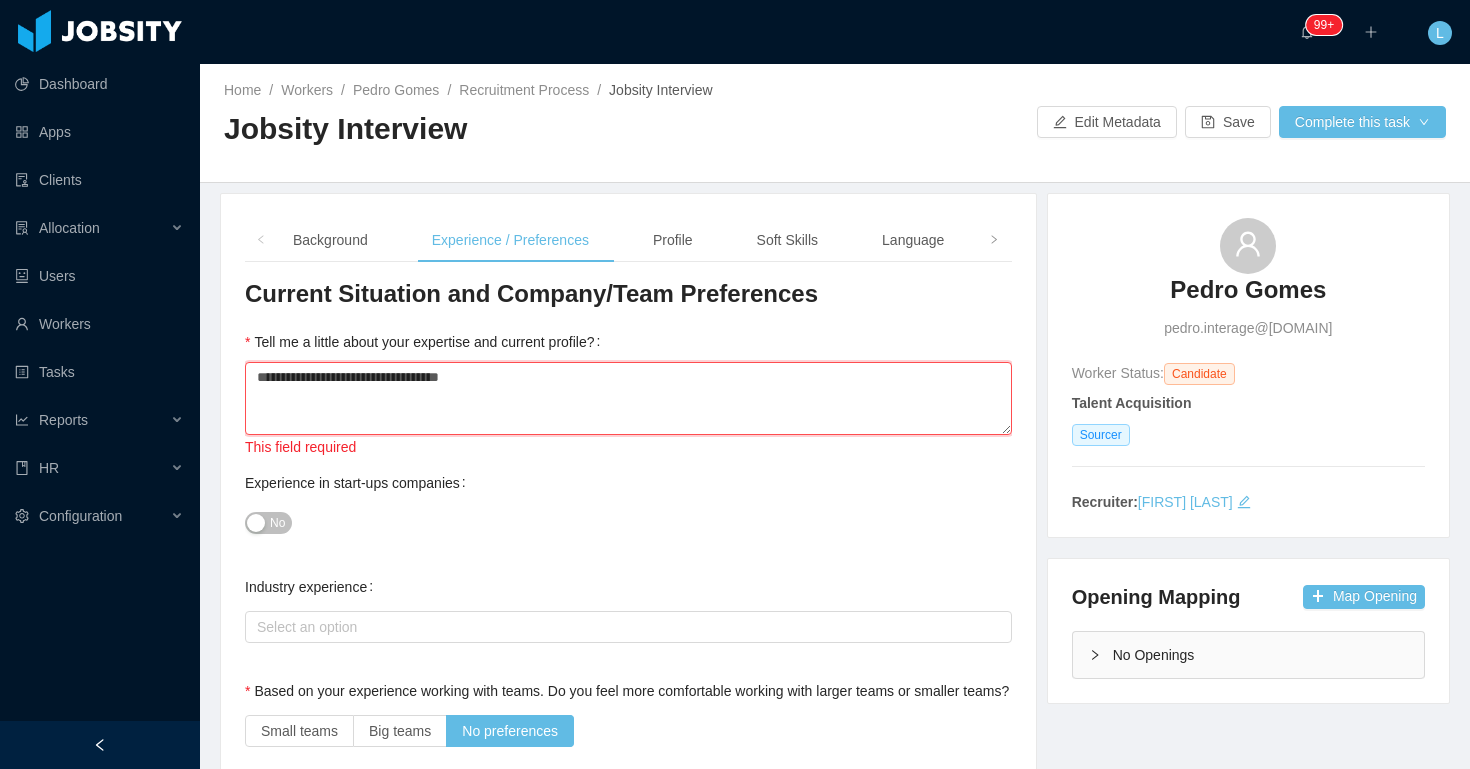 type 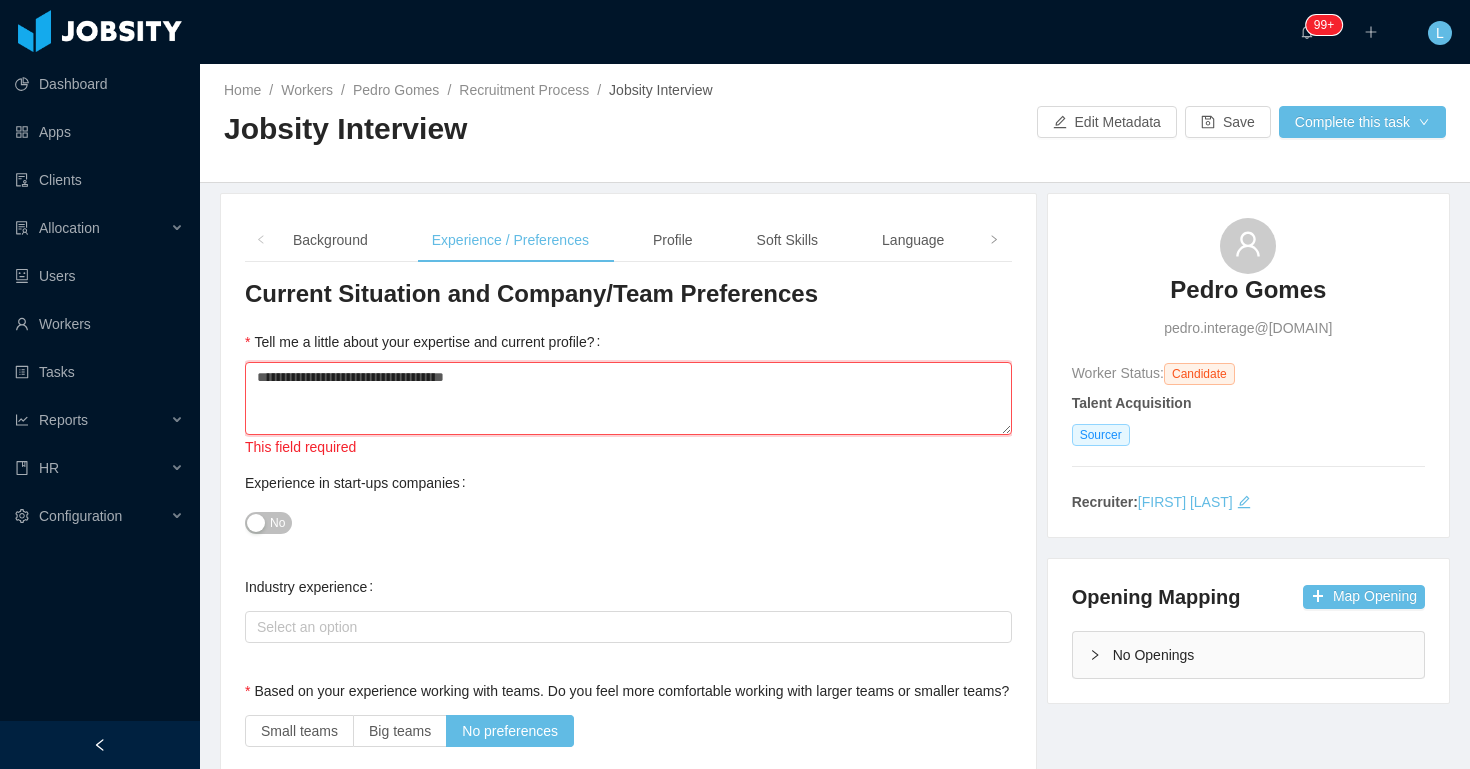 type 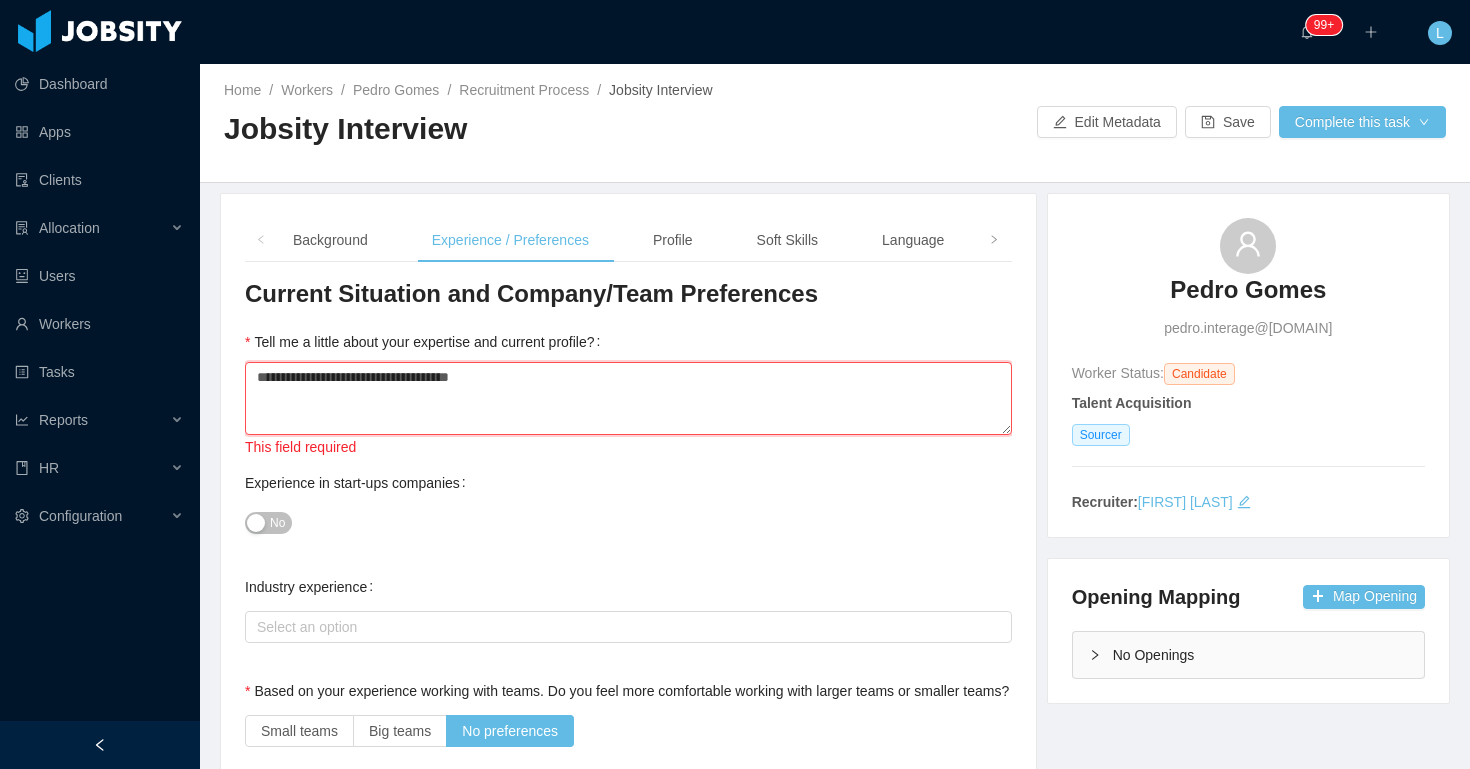 type 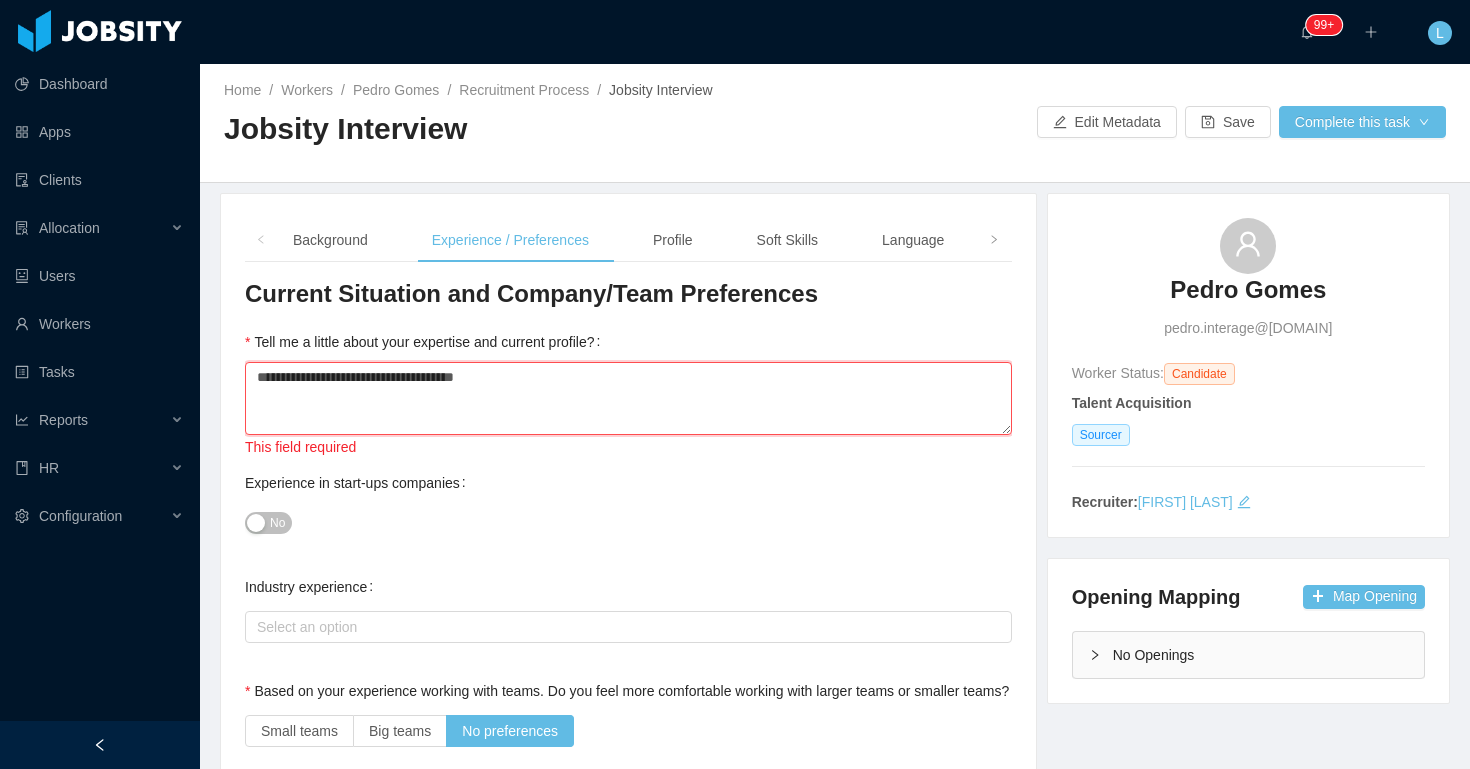 type 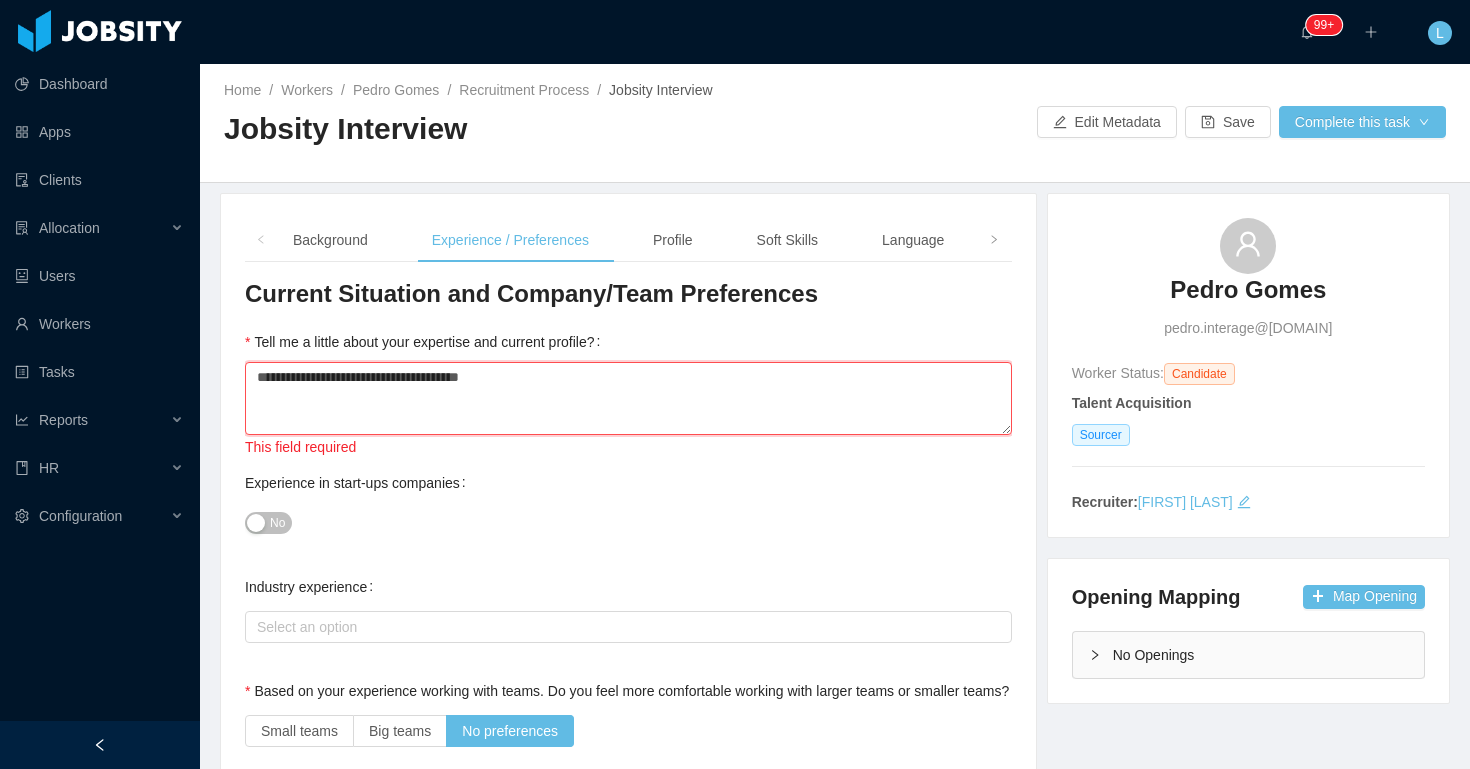 type 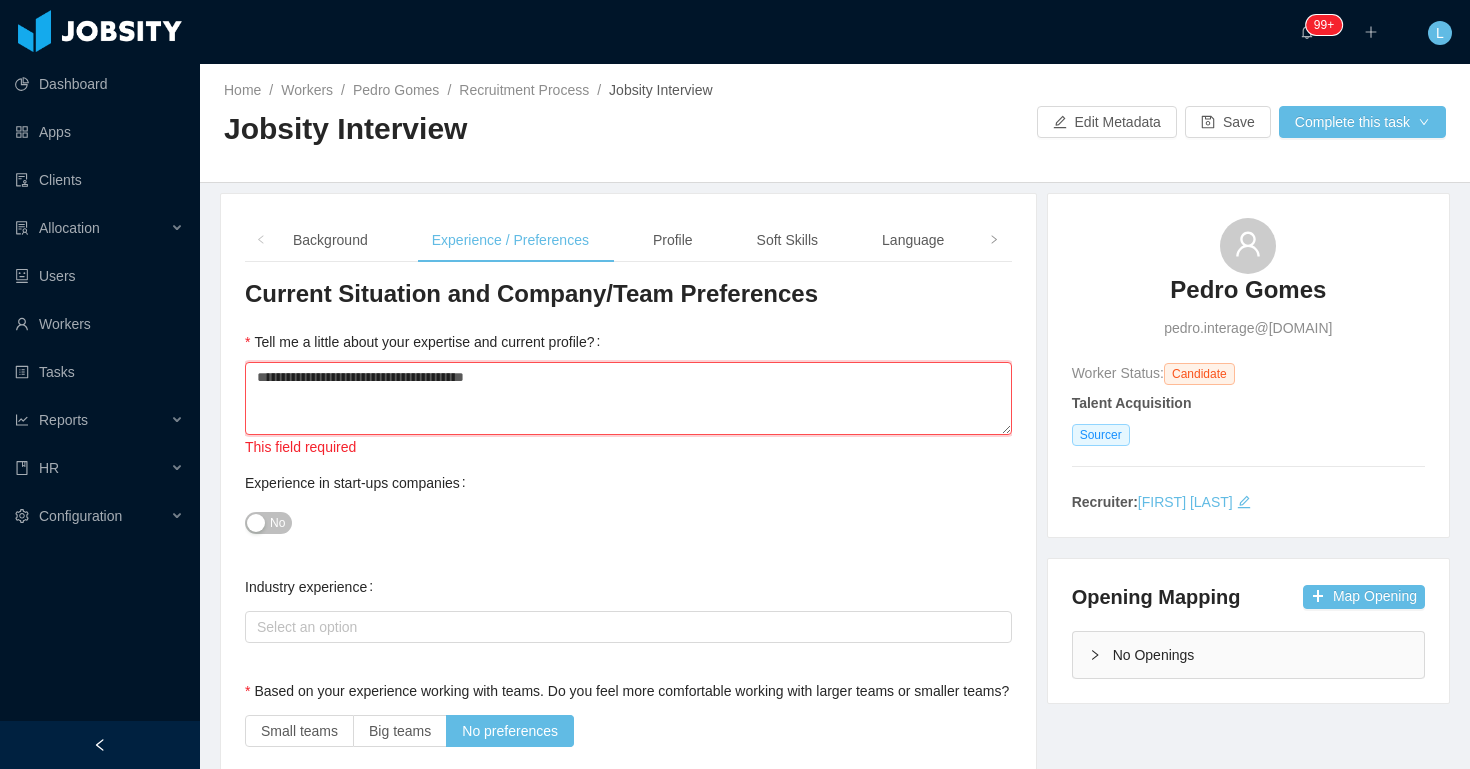 type on "**********" 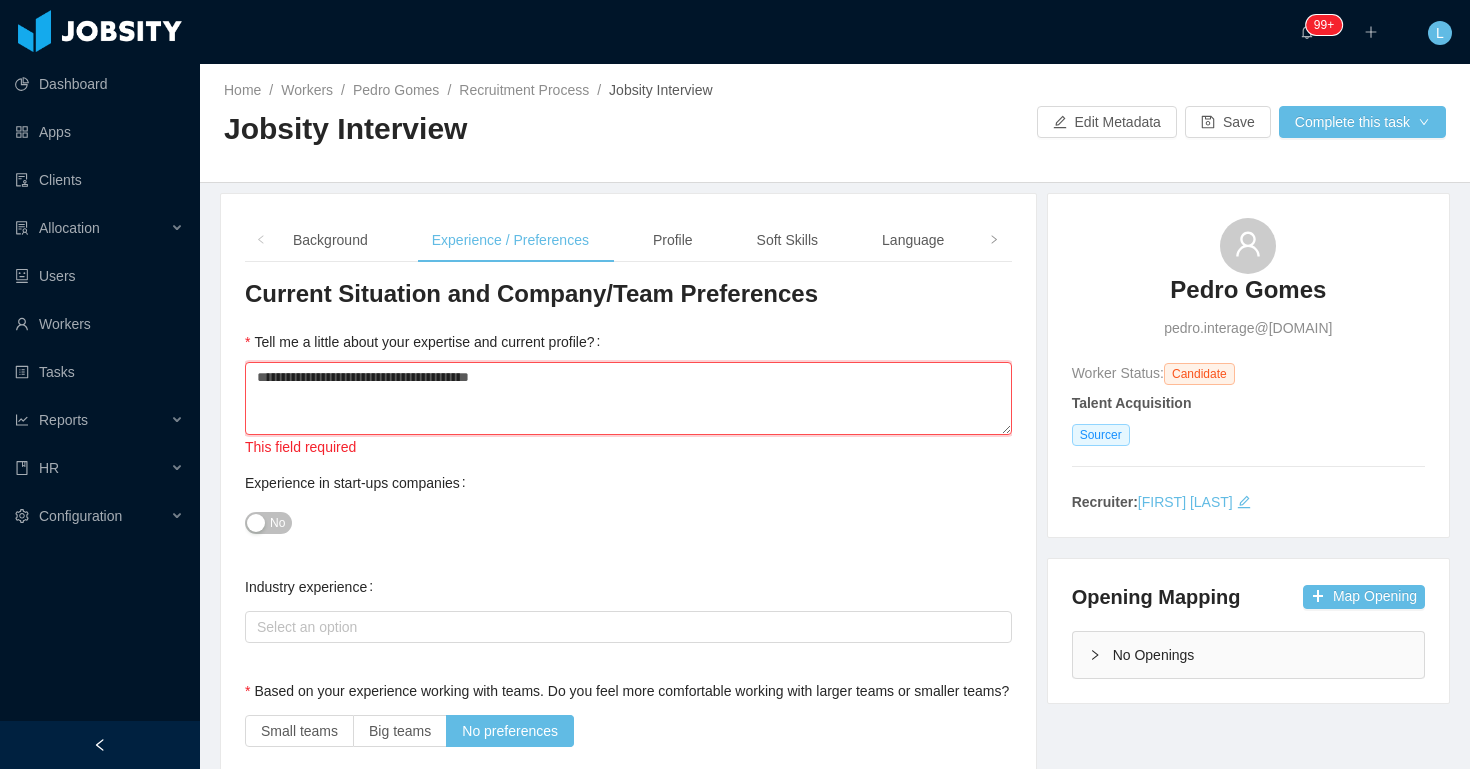 type 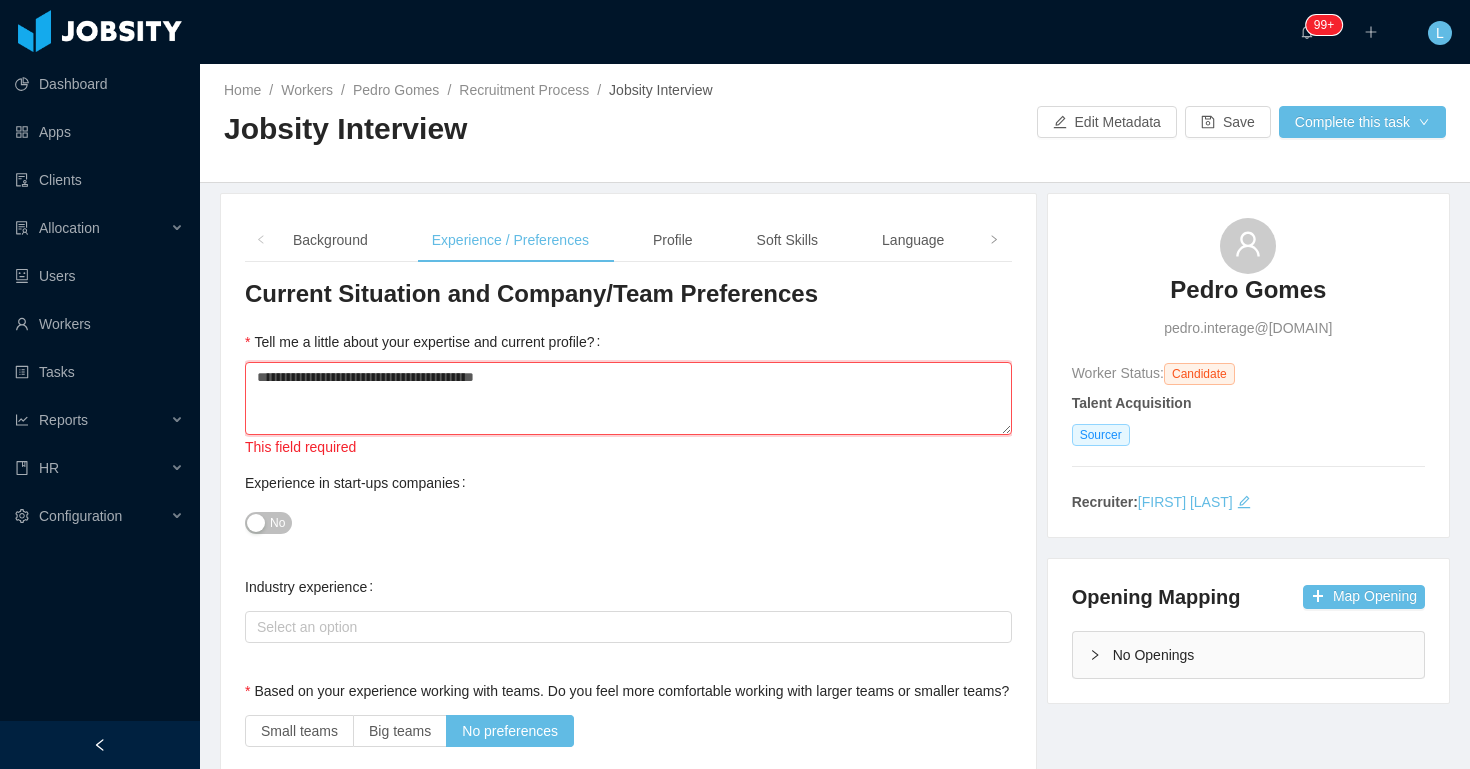 type on "**********" 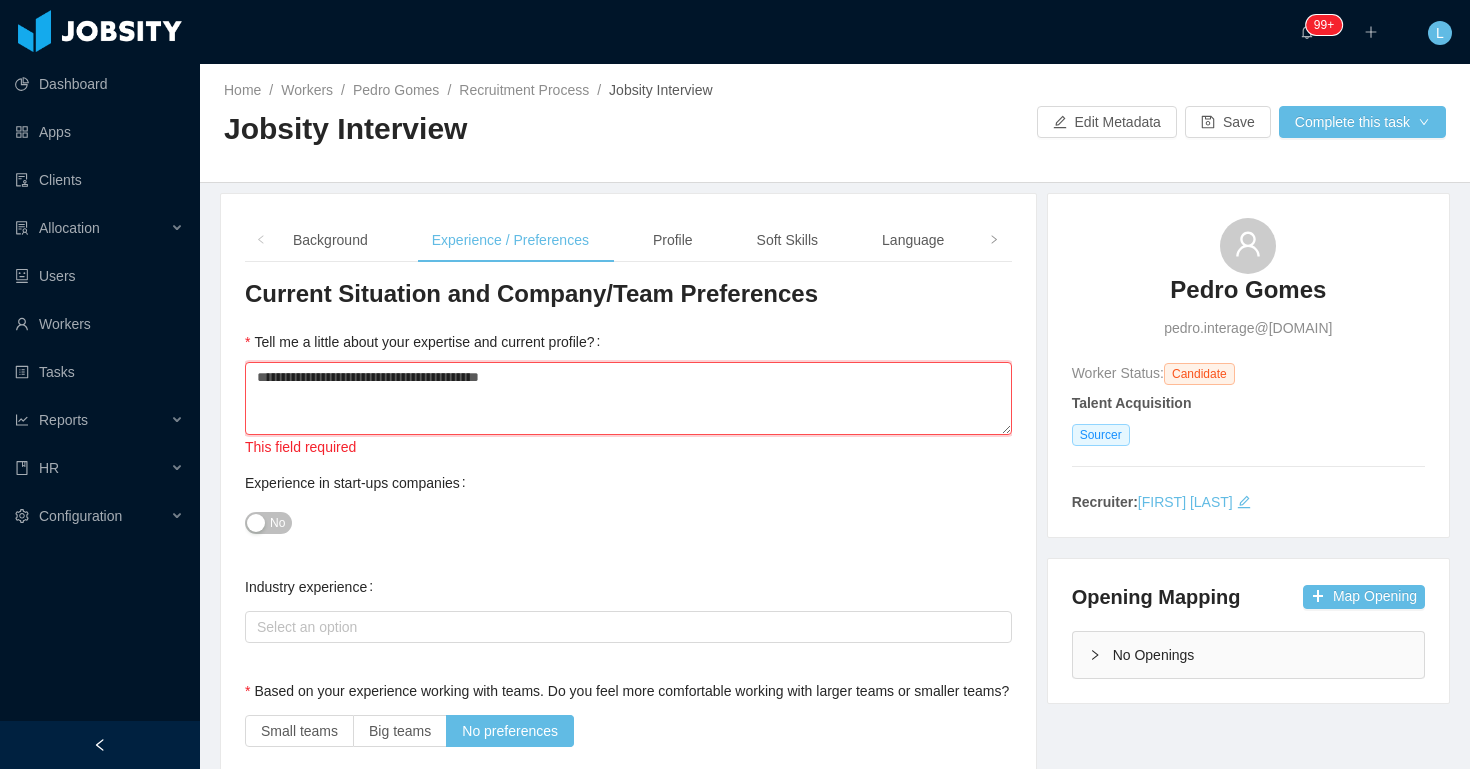type 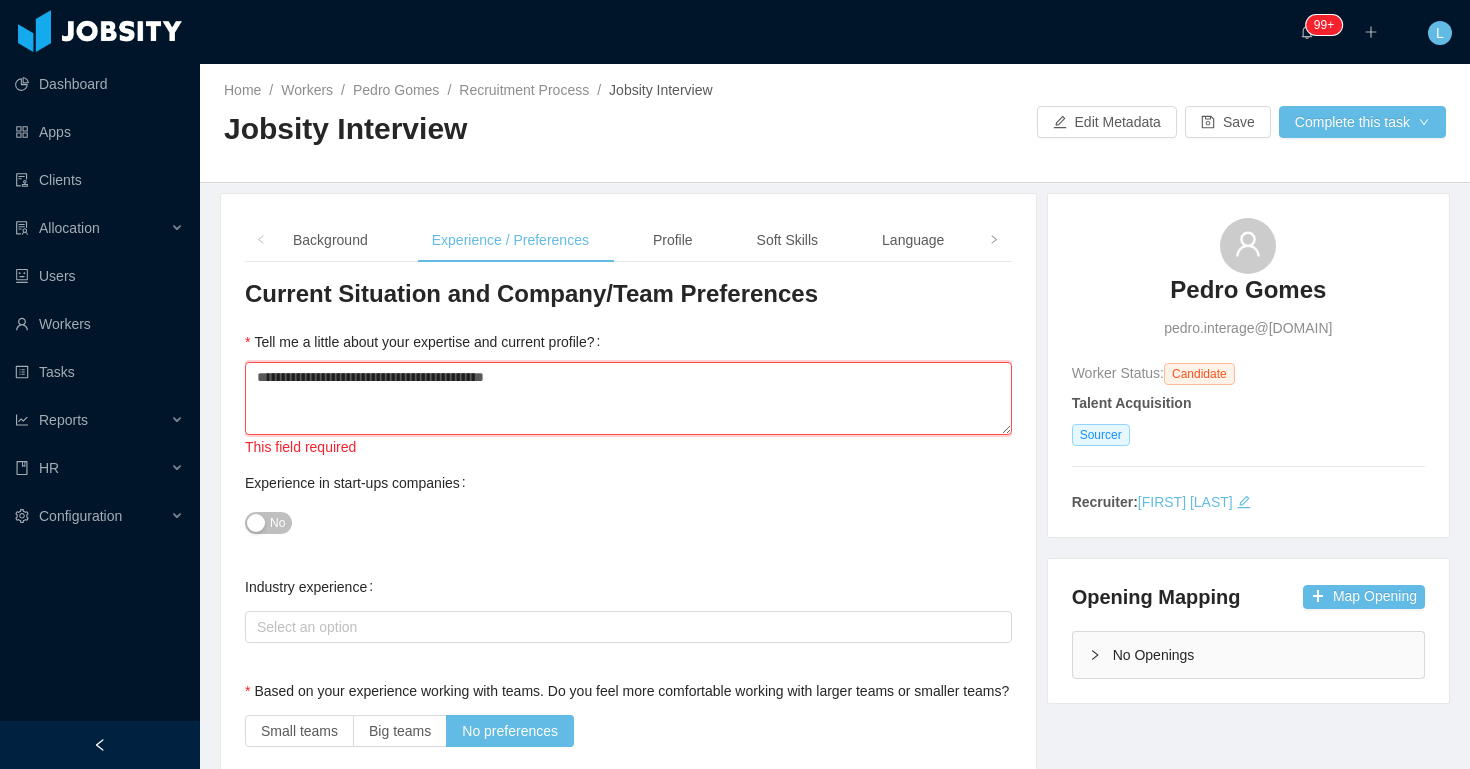 type 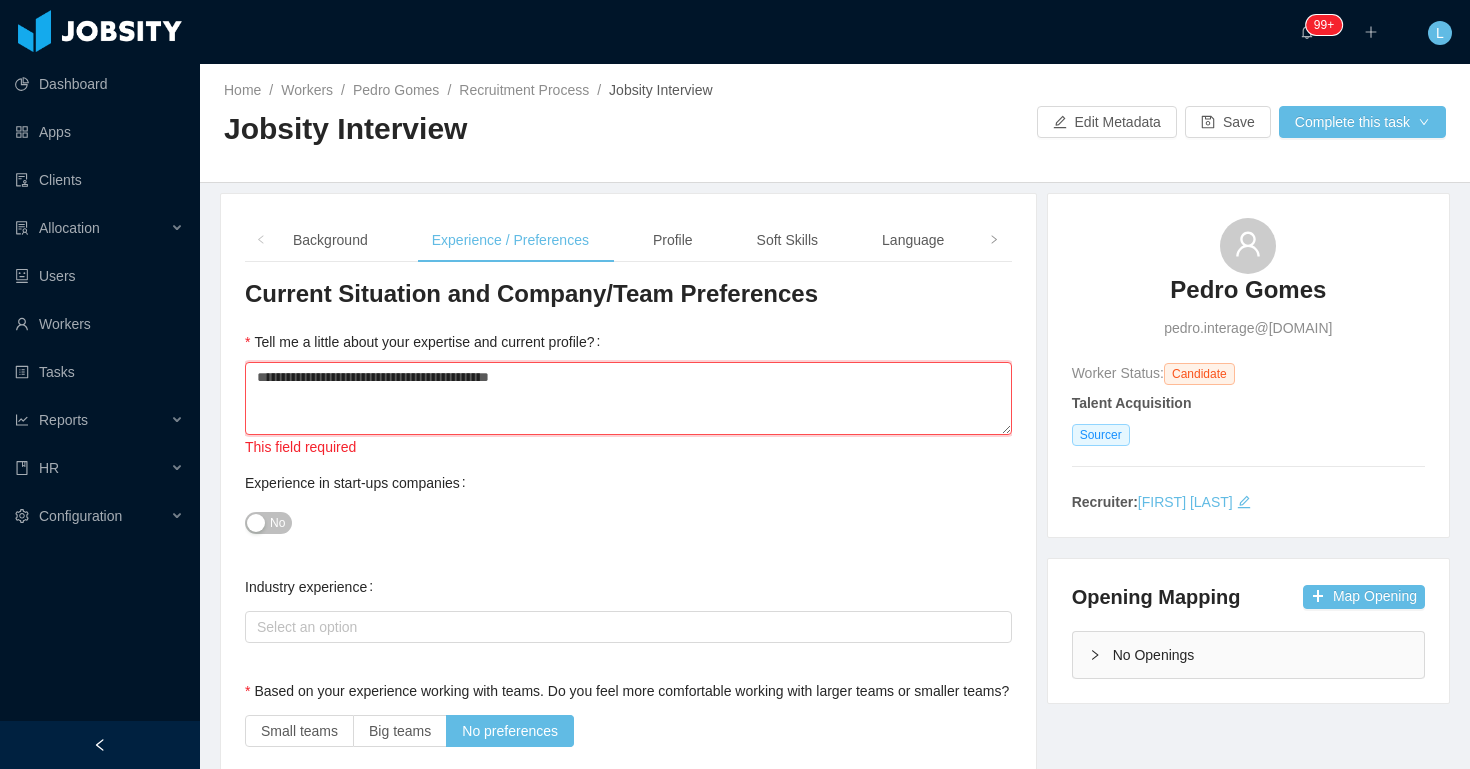 type on "**********" 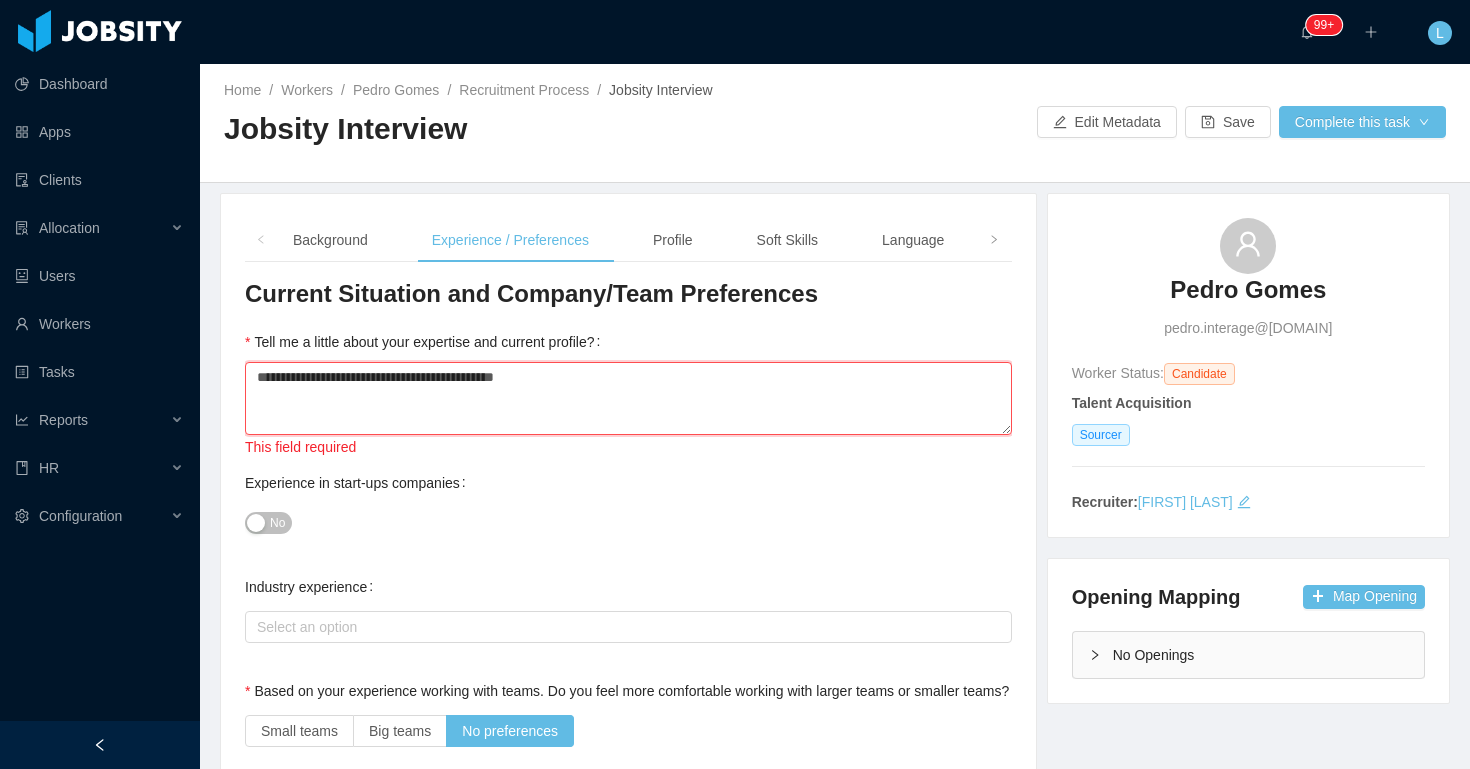 type 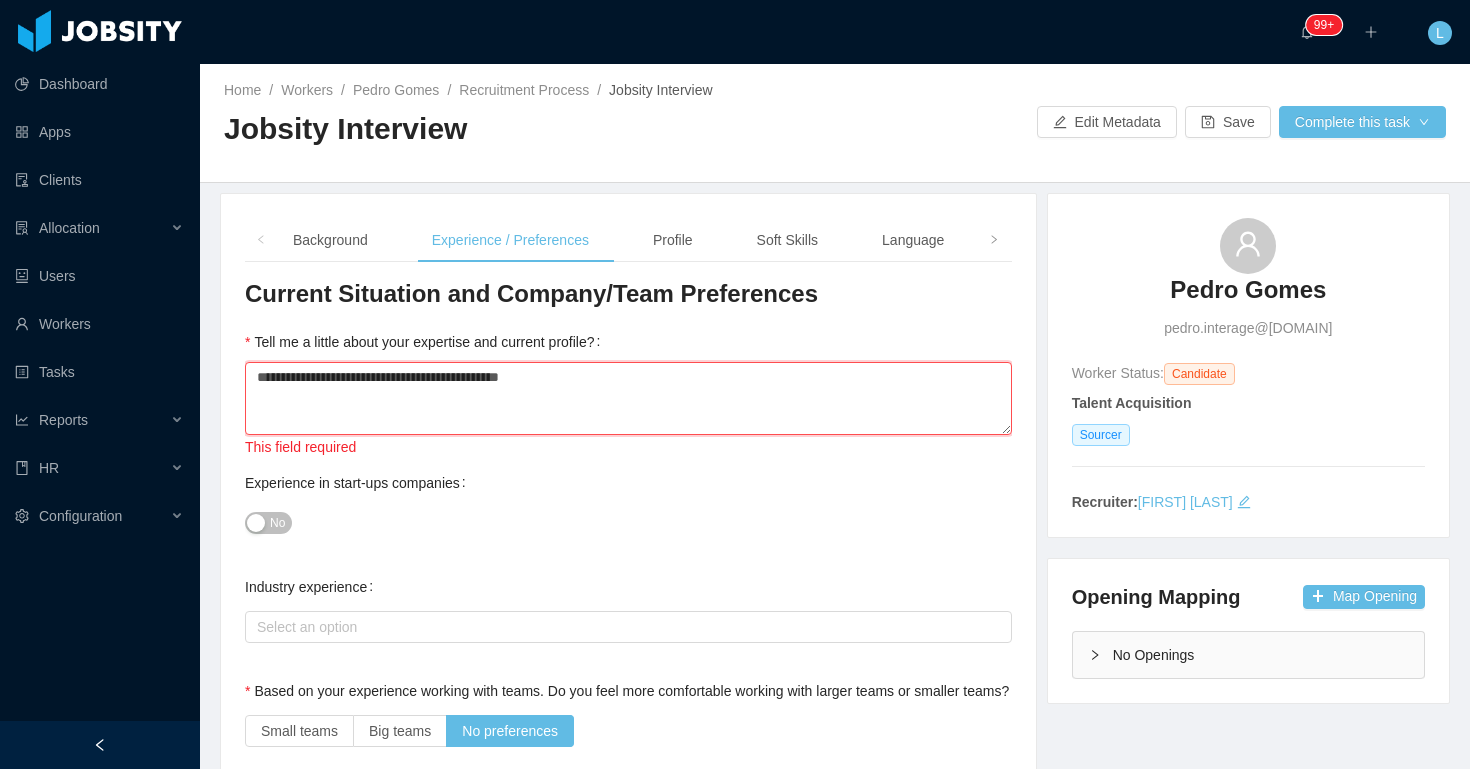 type 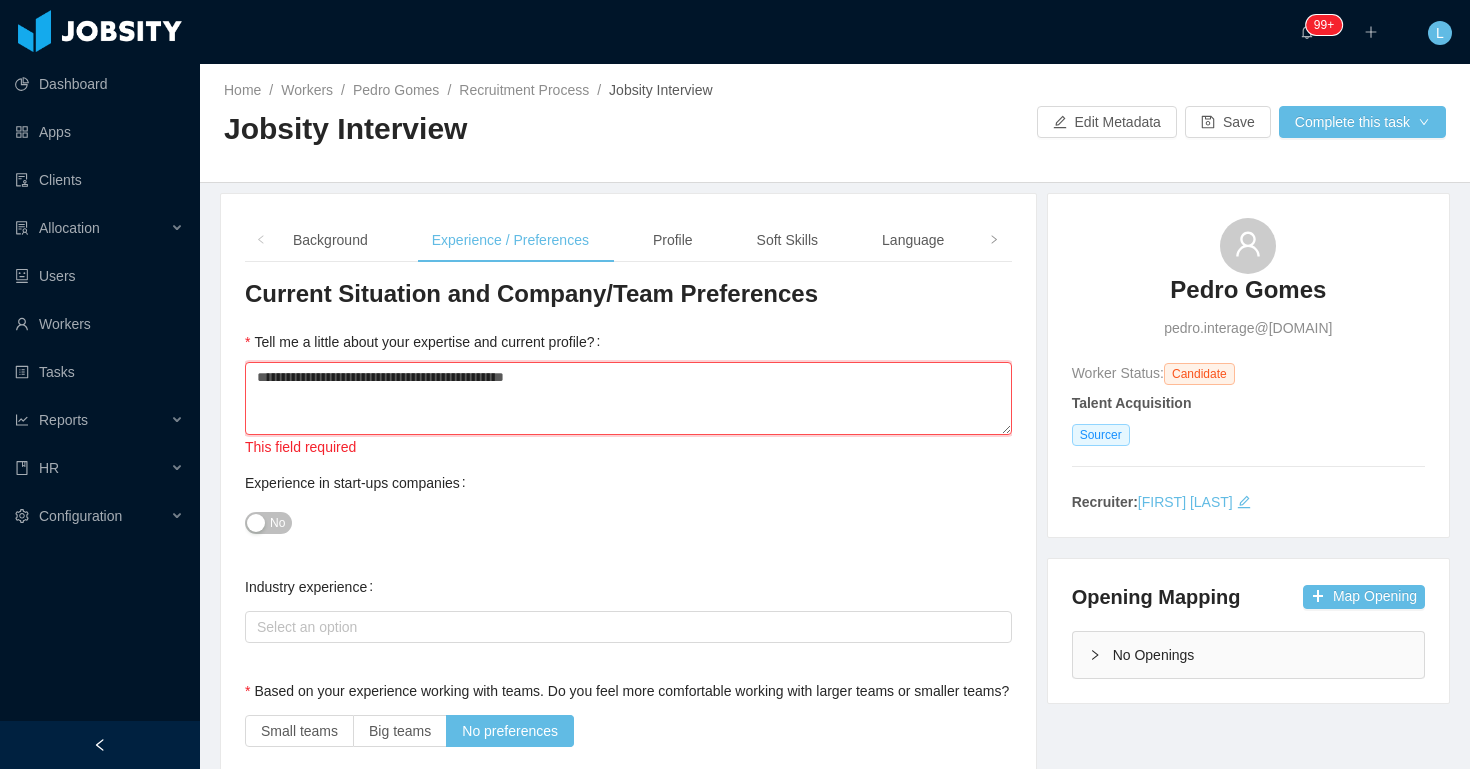 type 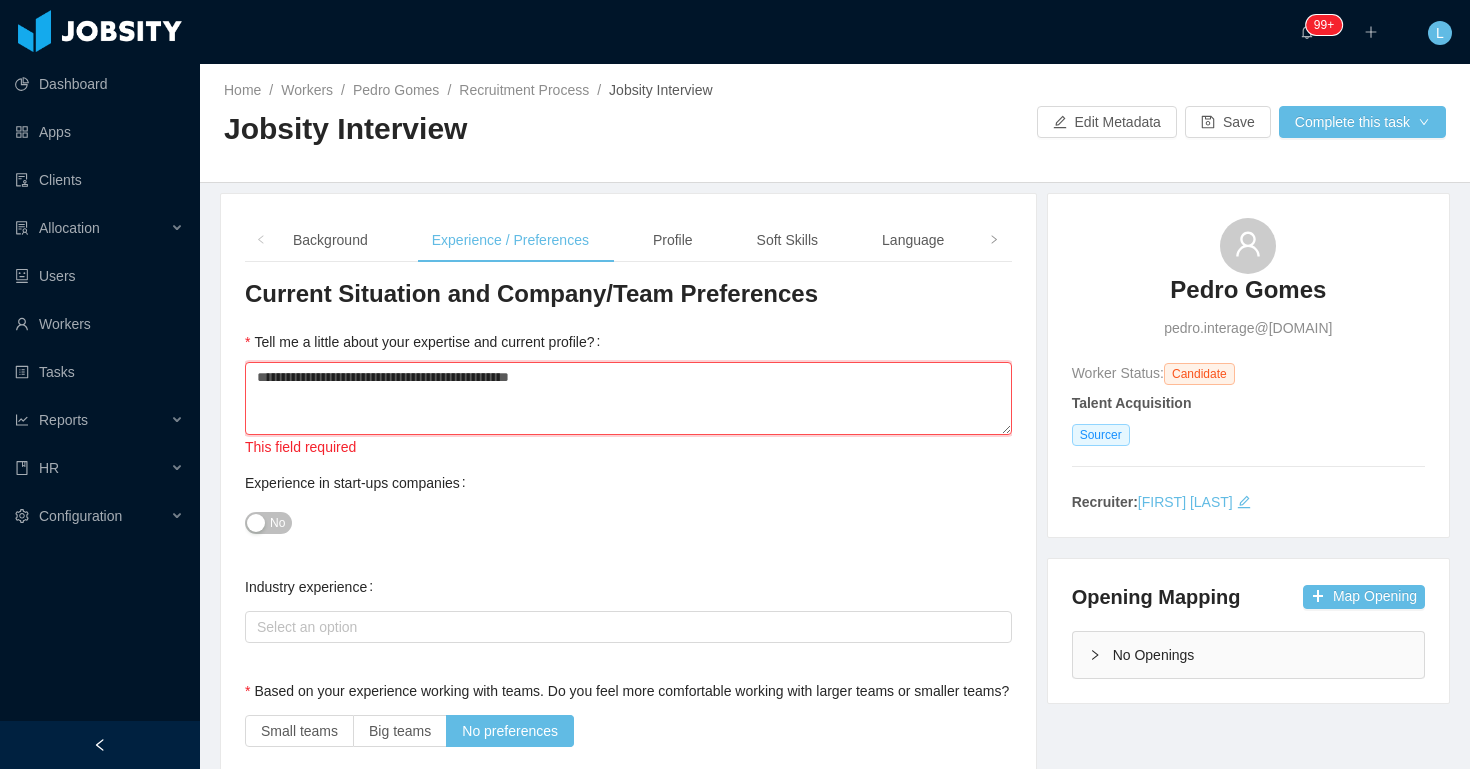 type 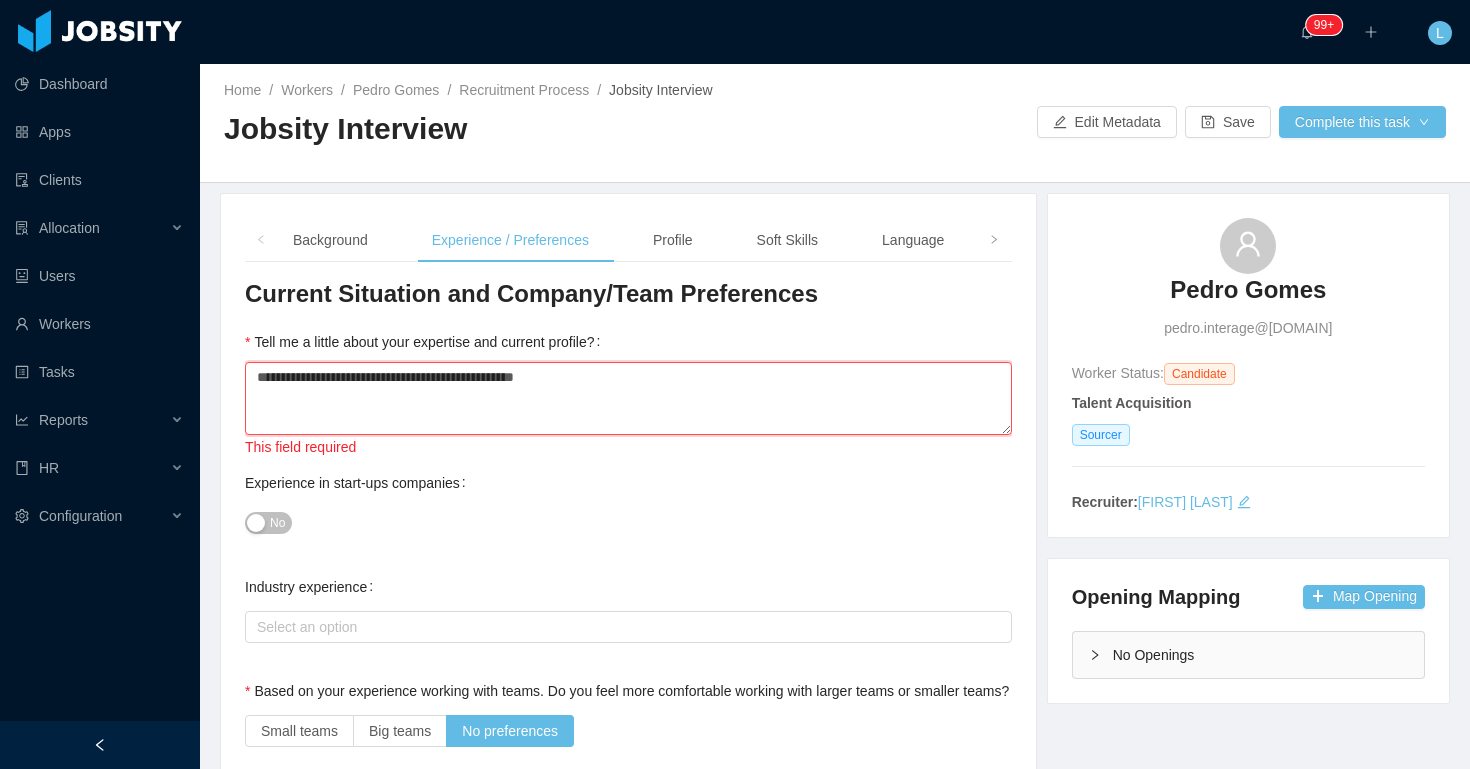 type 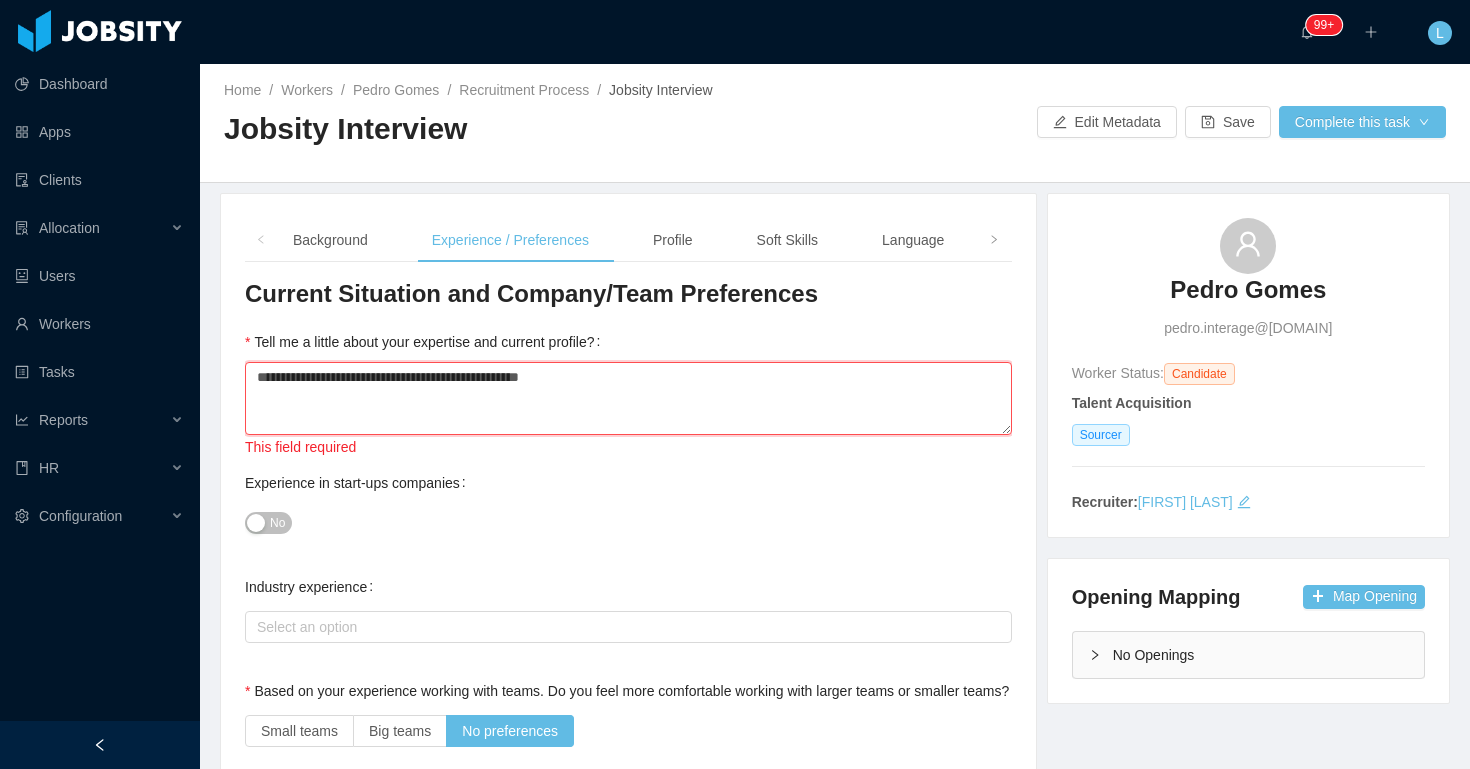 type 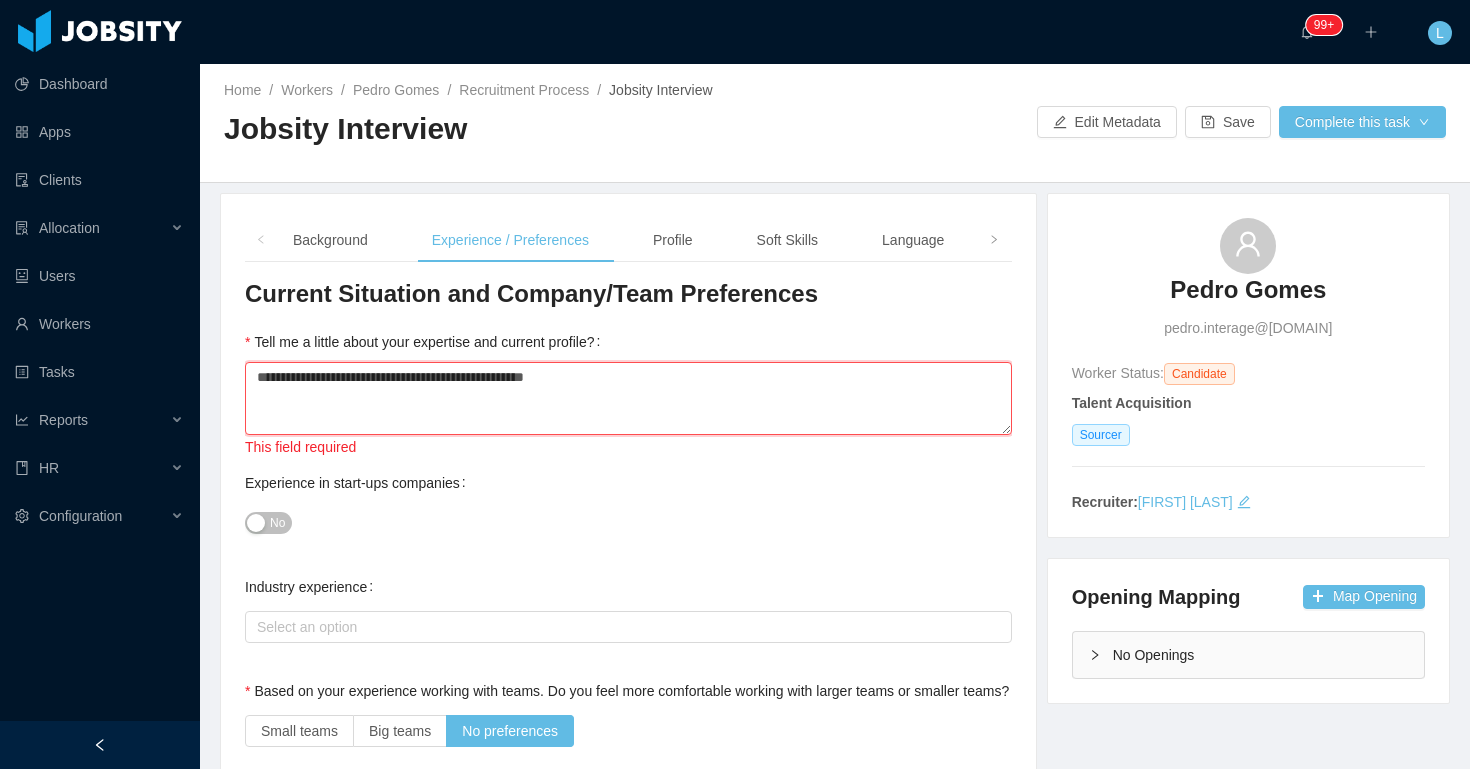 type on "**********" 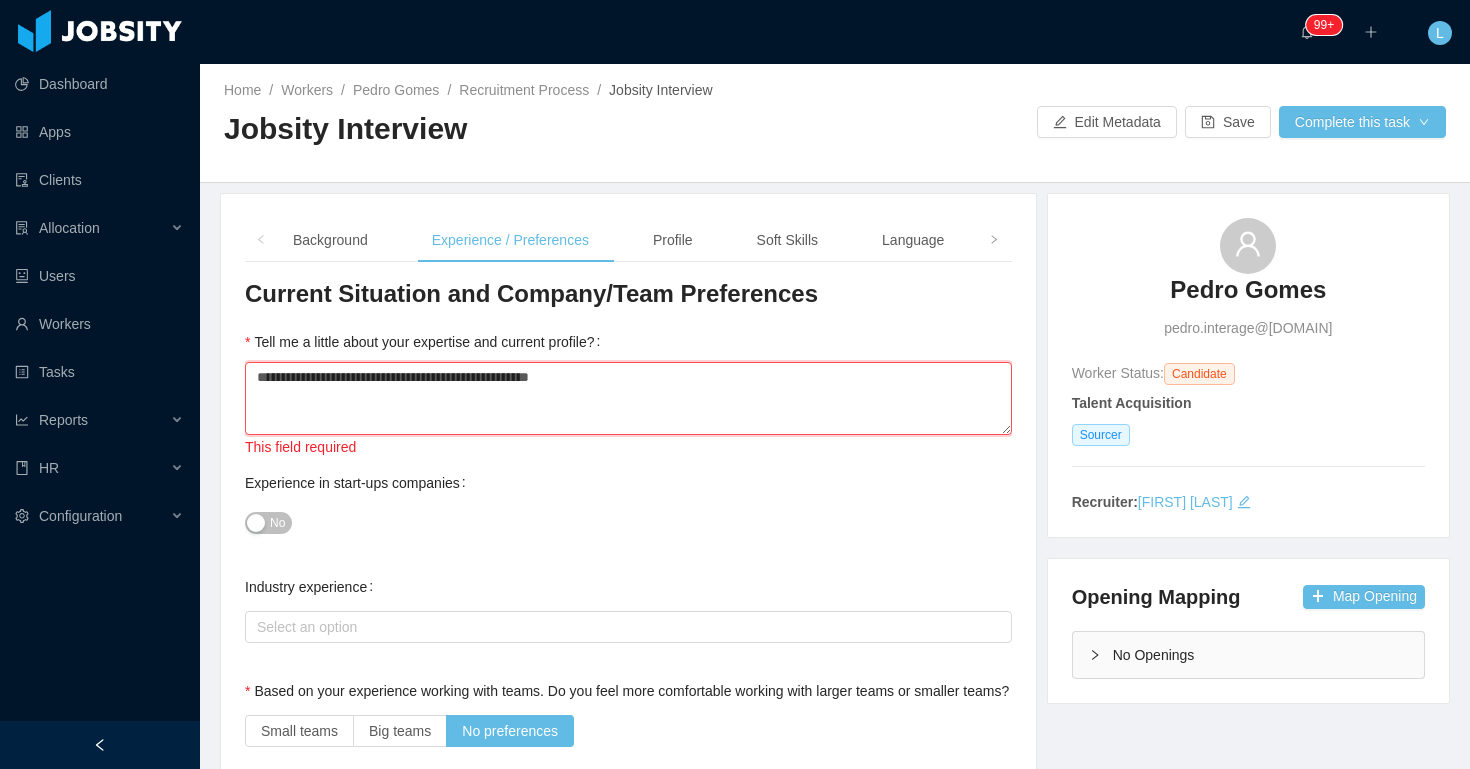 type 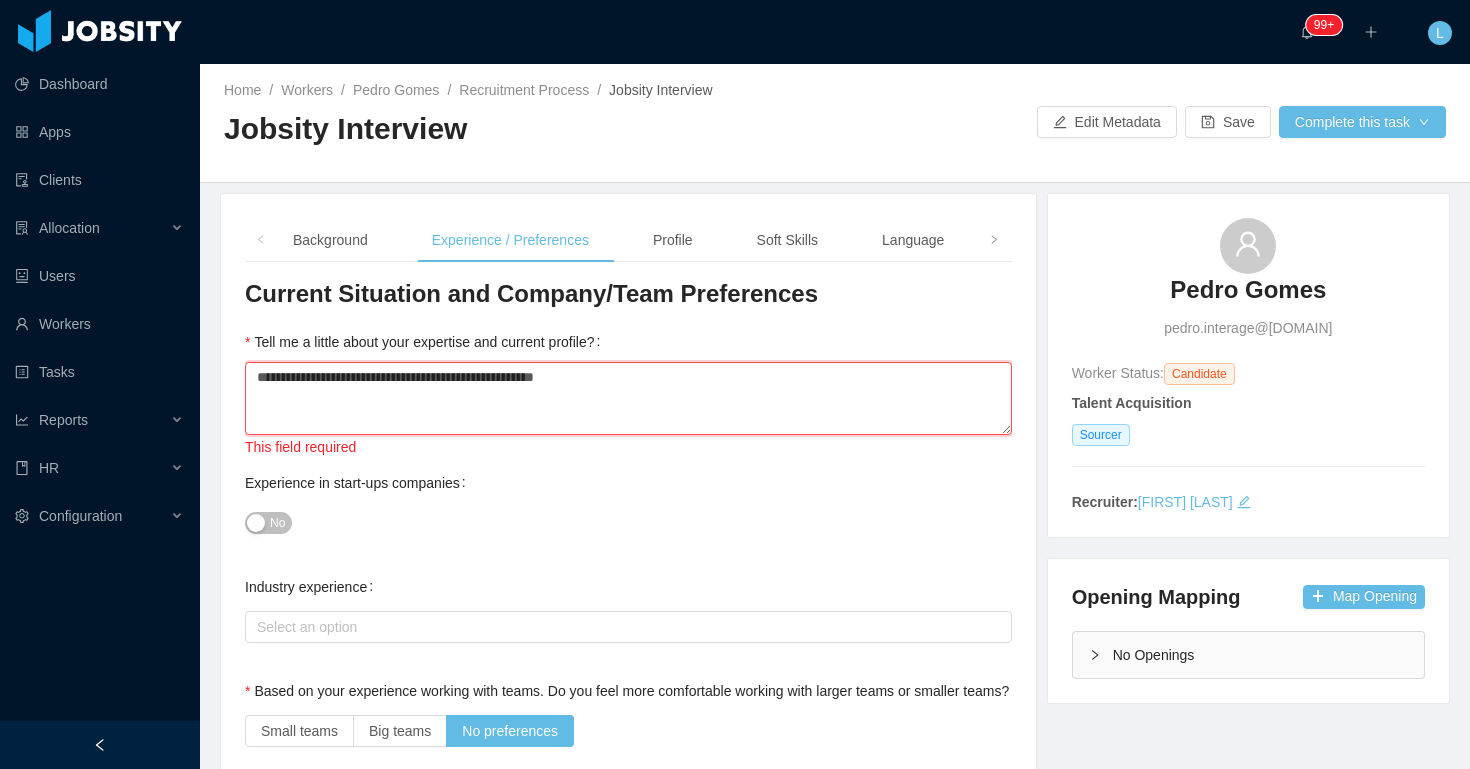 type 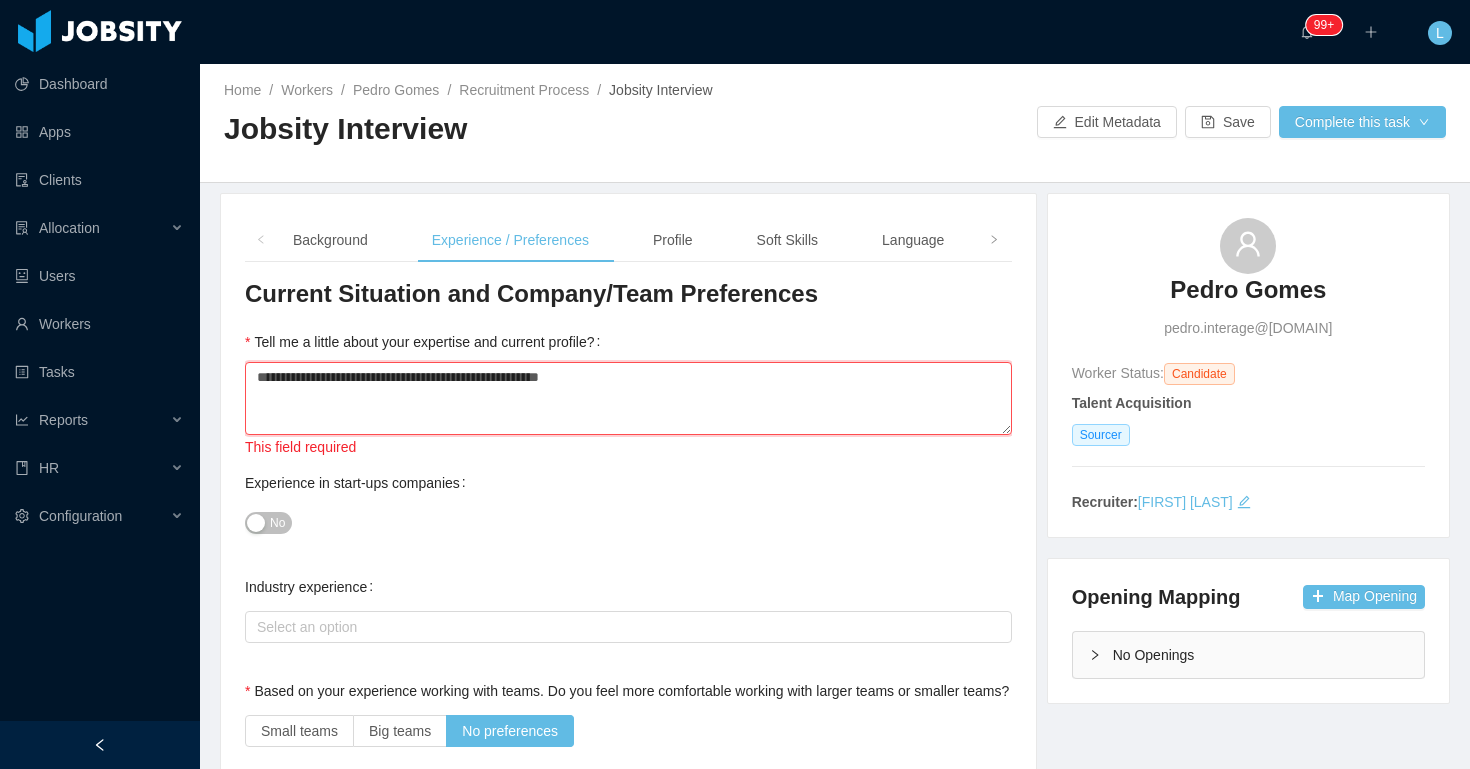 type 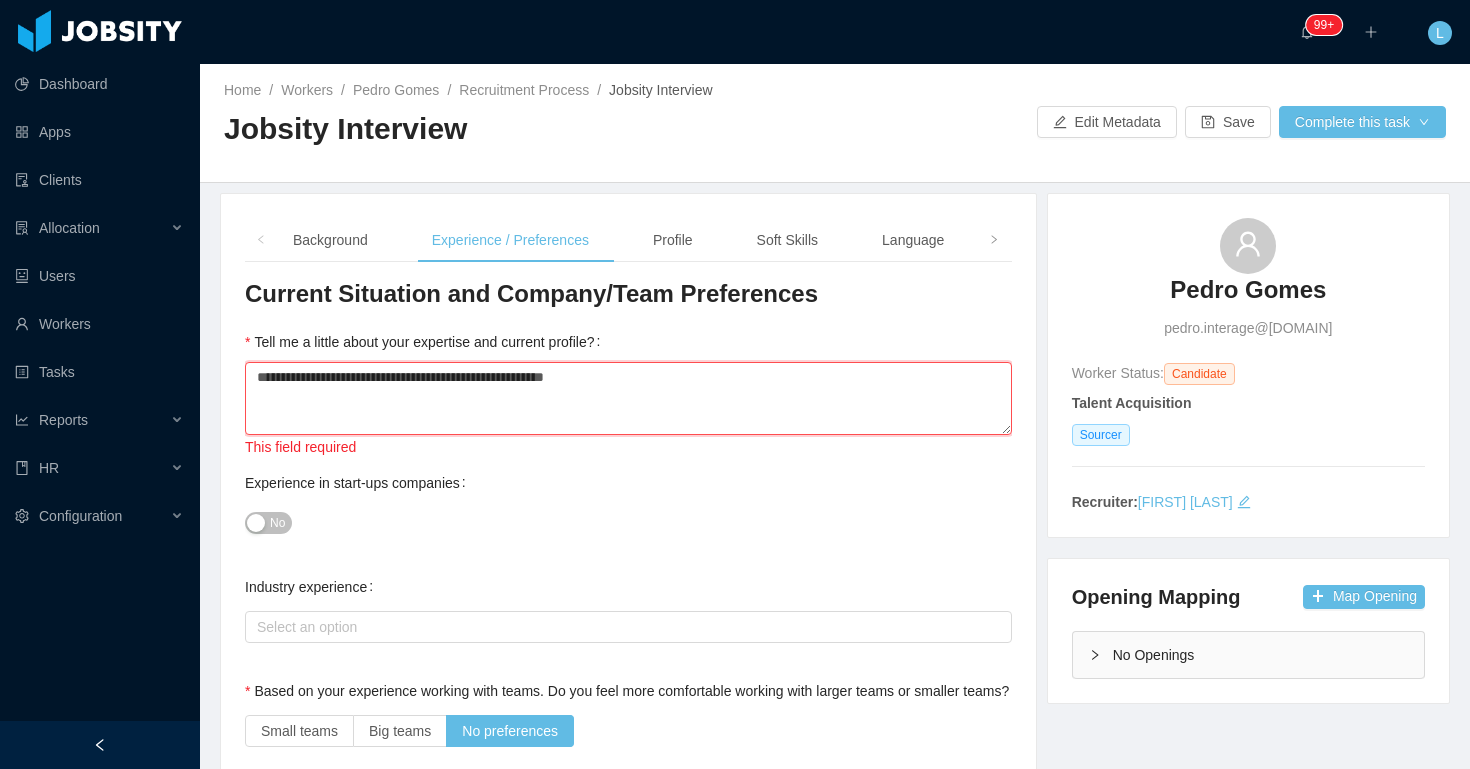 type 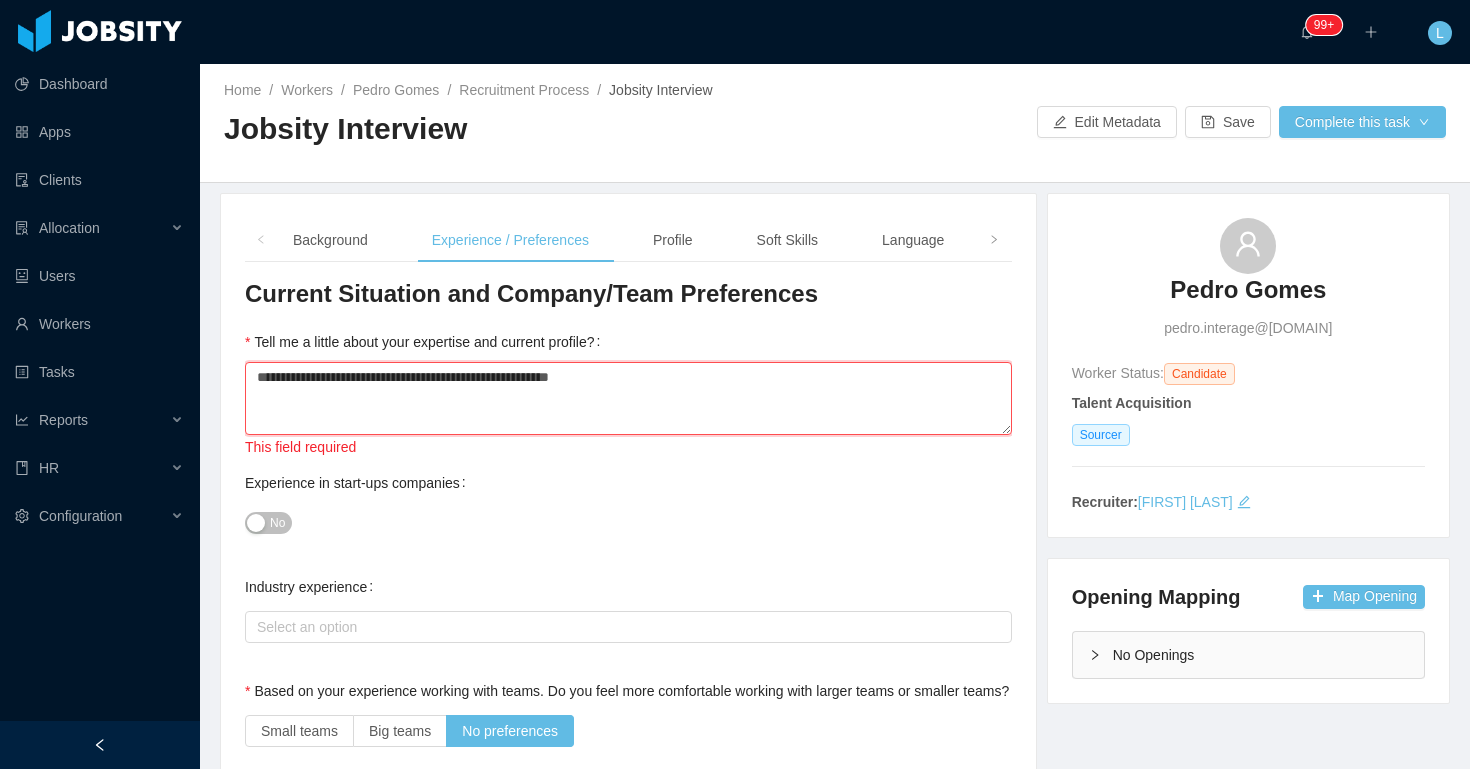 type 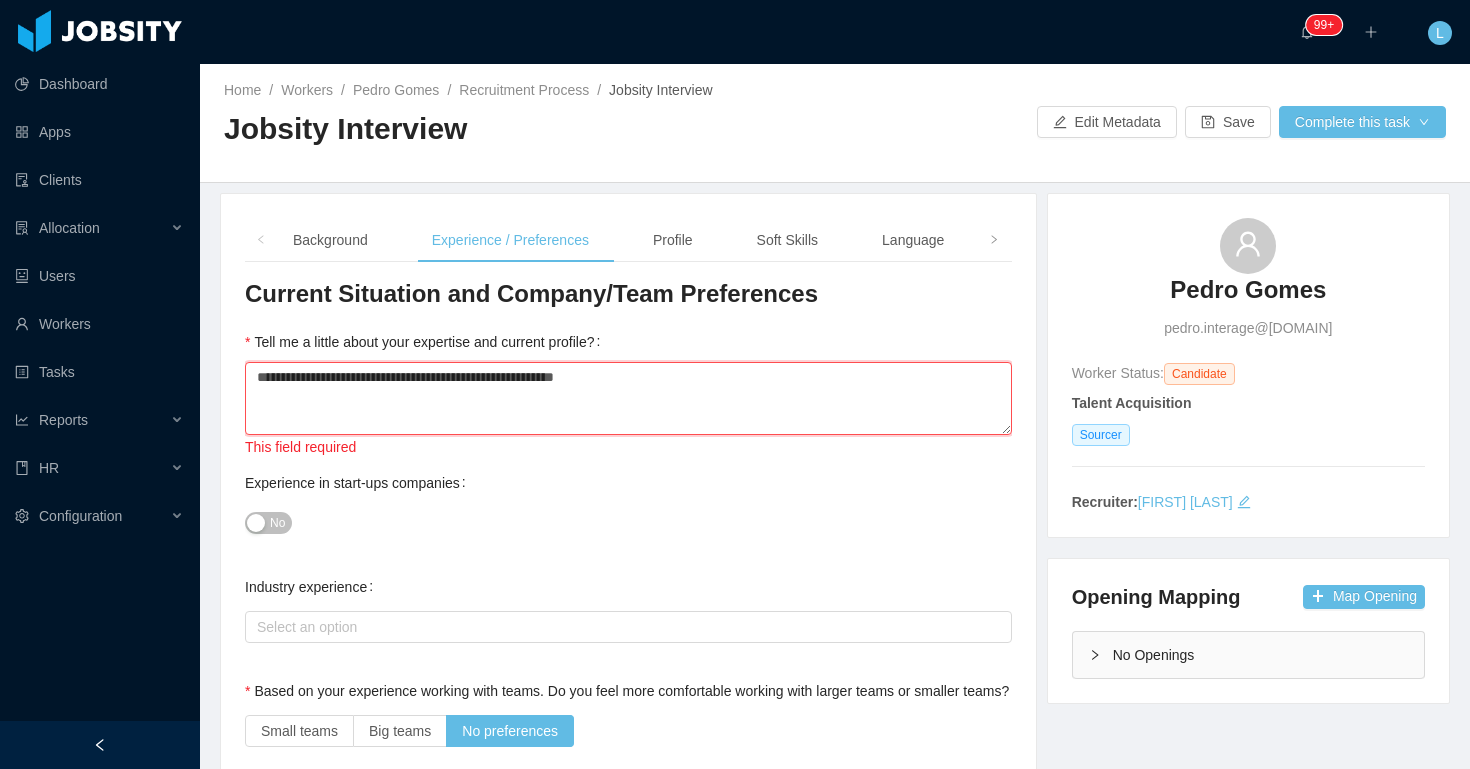 type 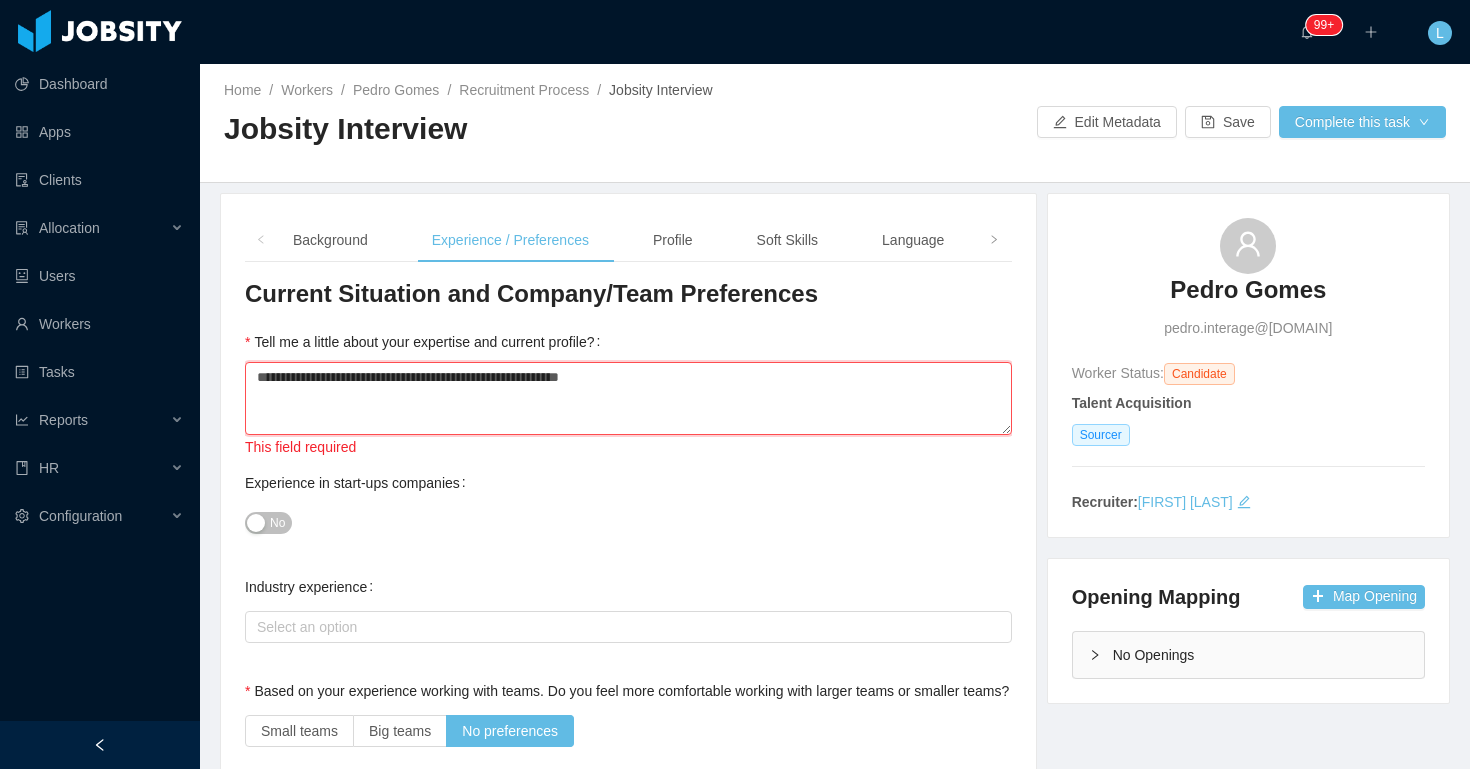 type 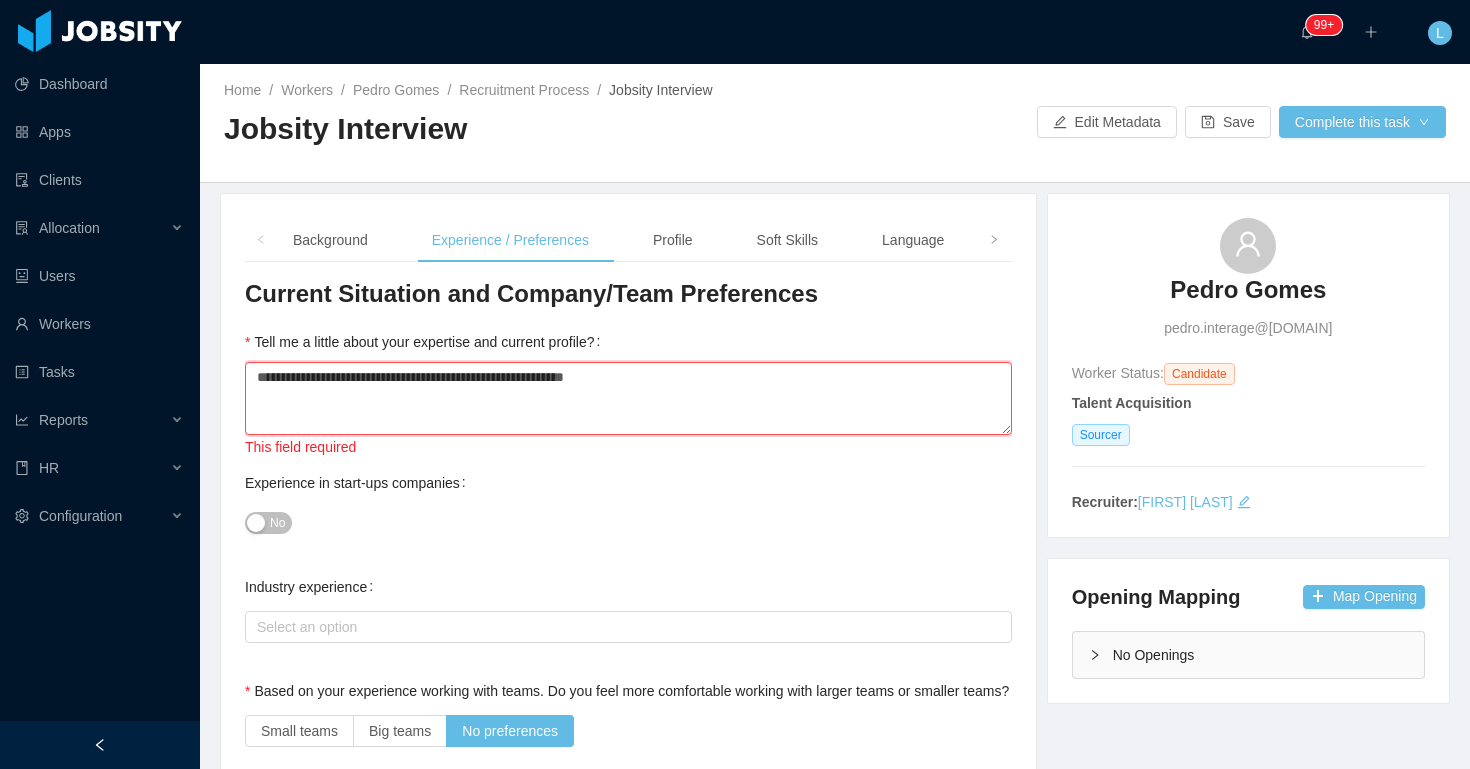 type 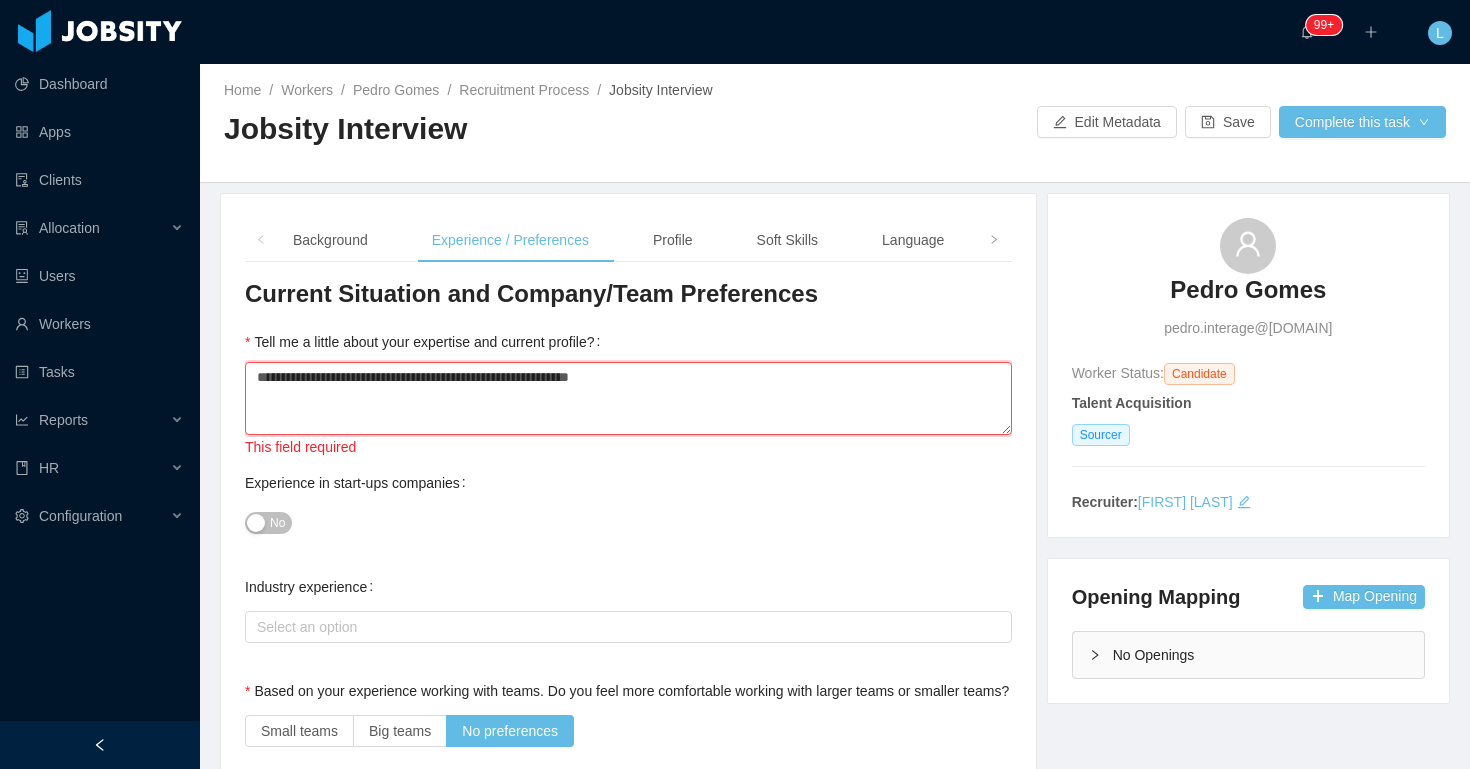 type on "**********" 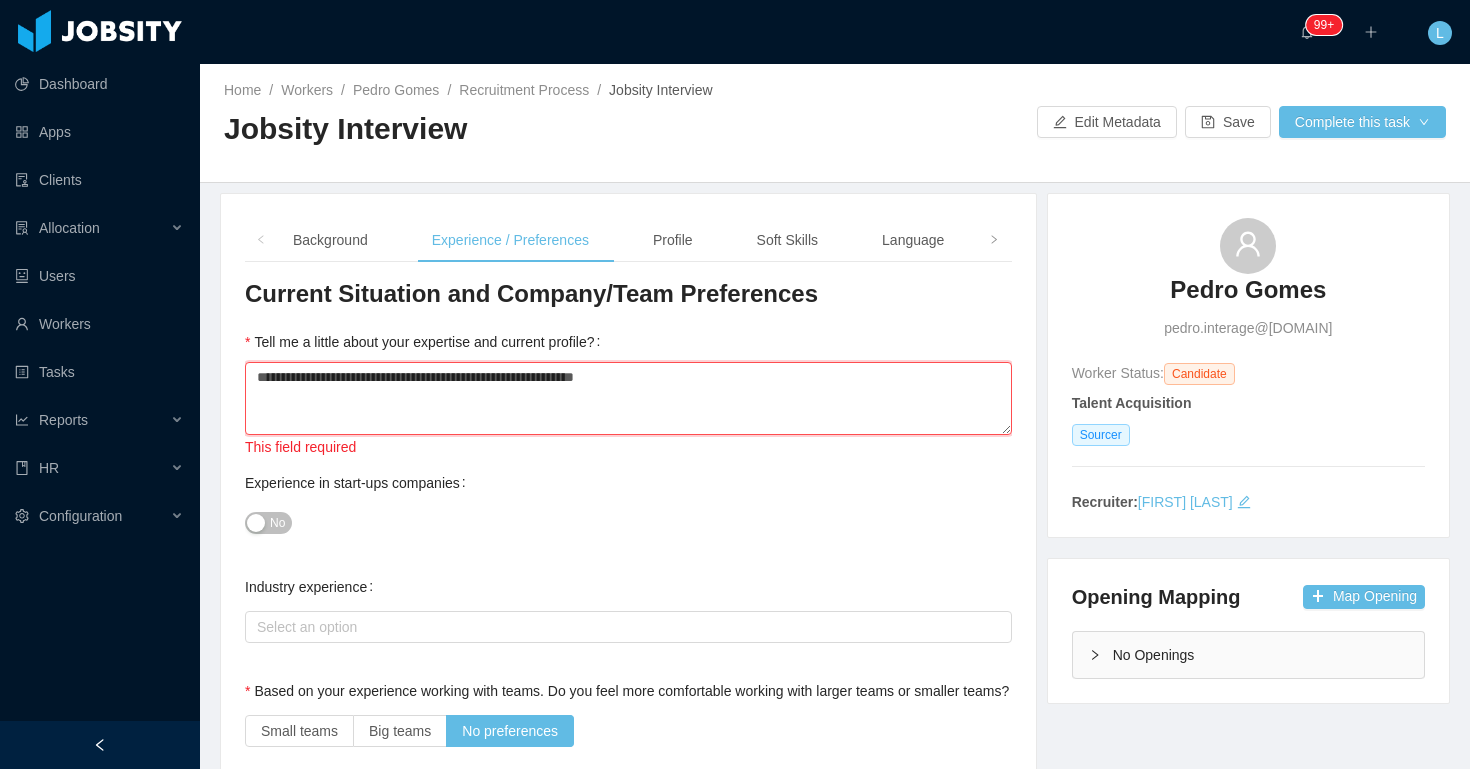 type 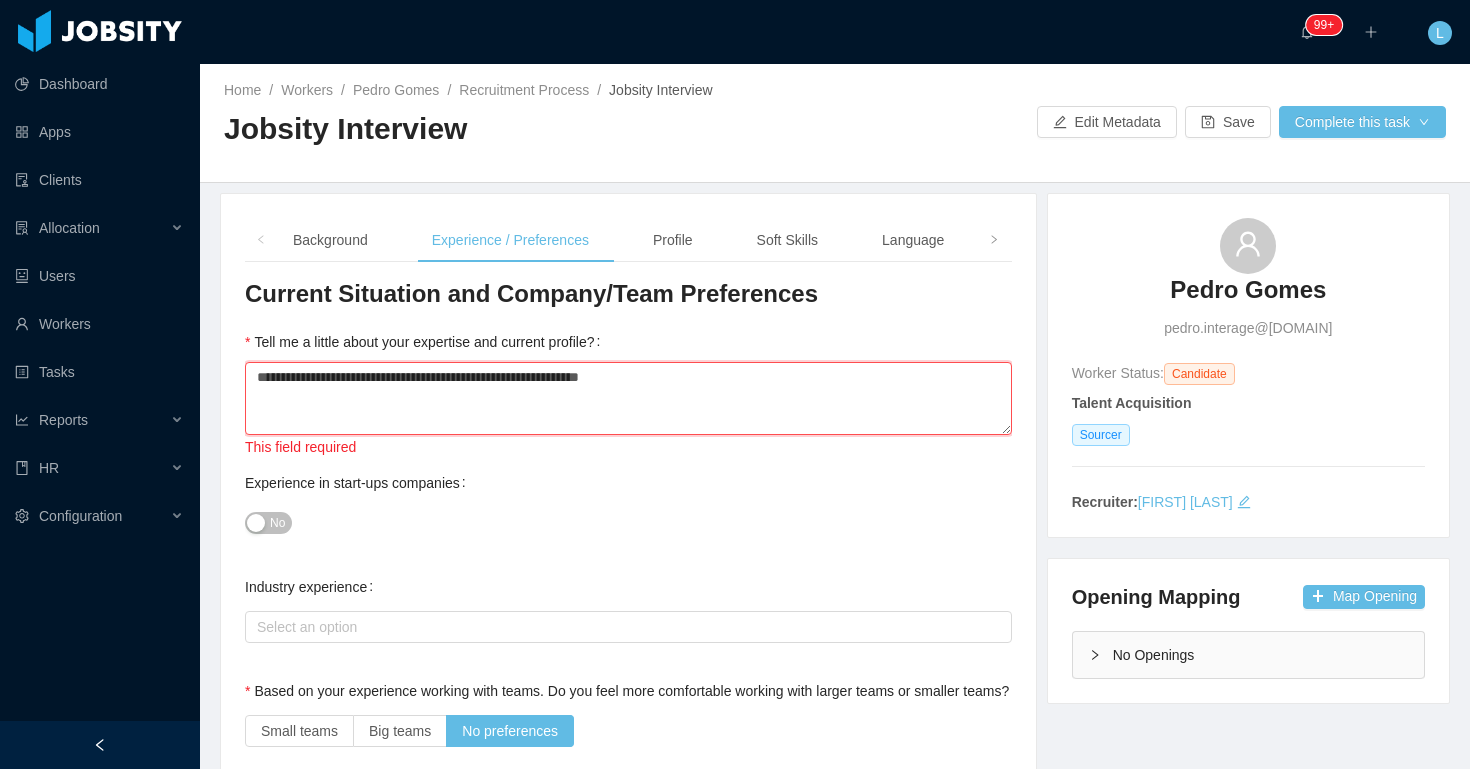 type 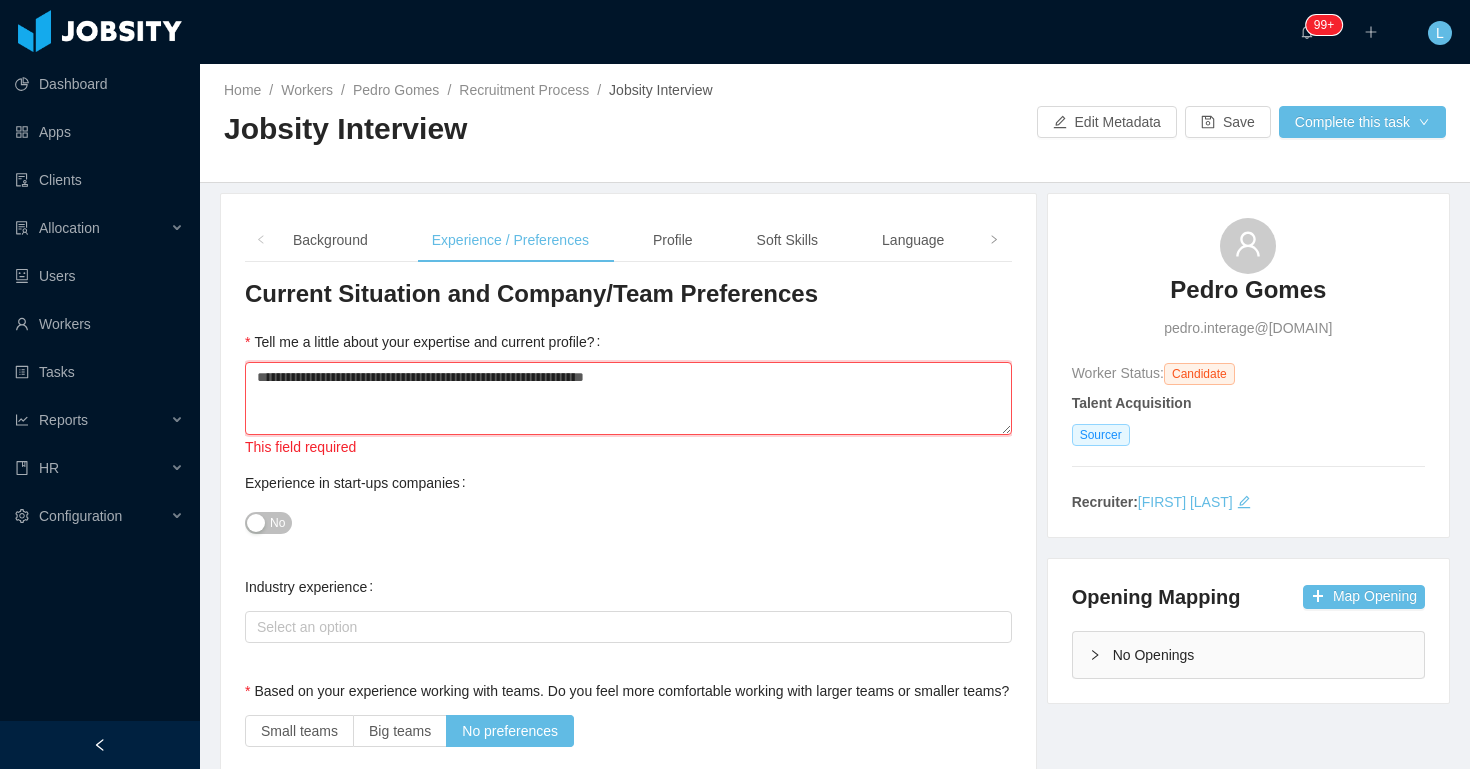 type 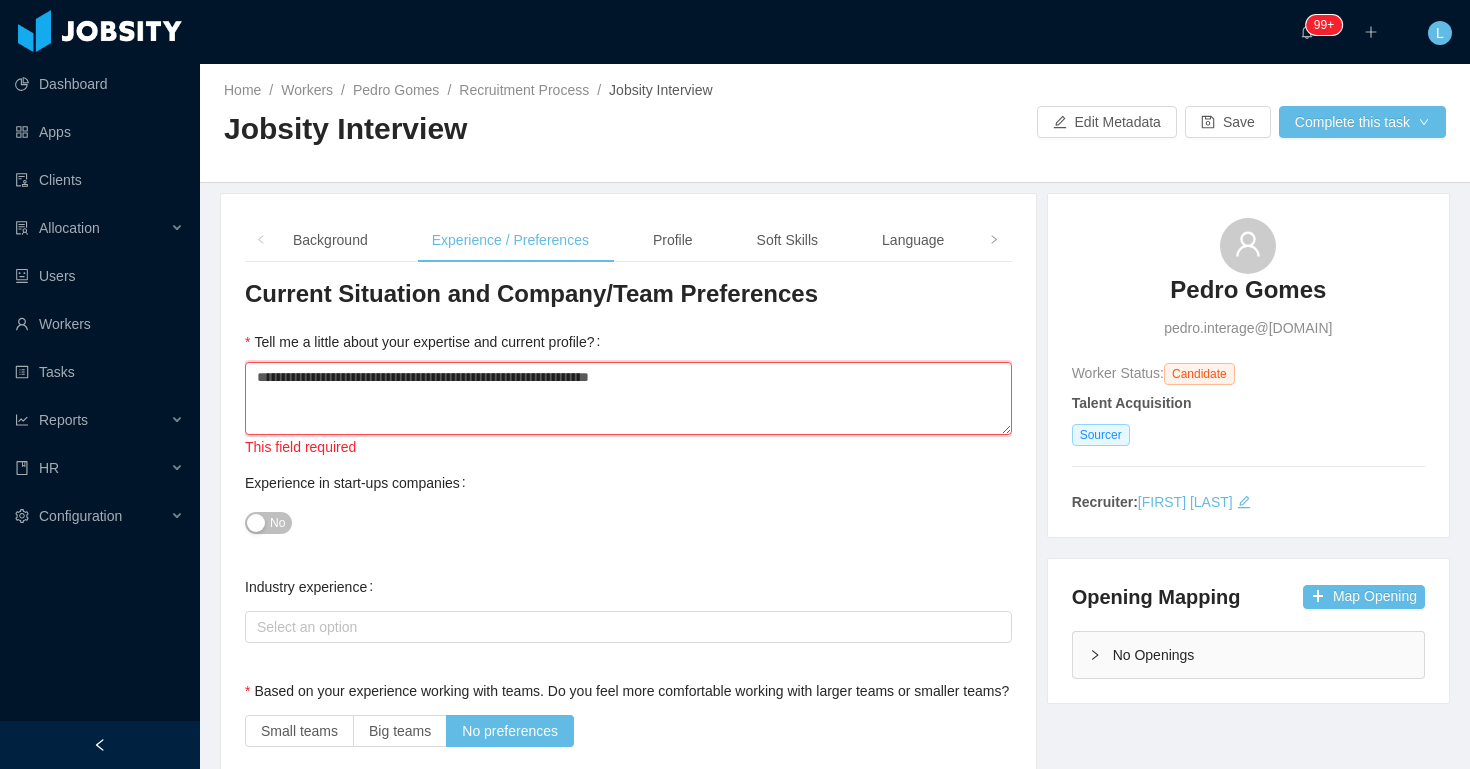 type 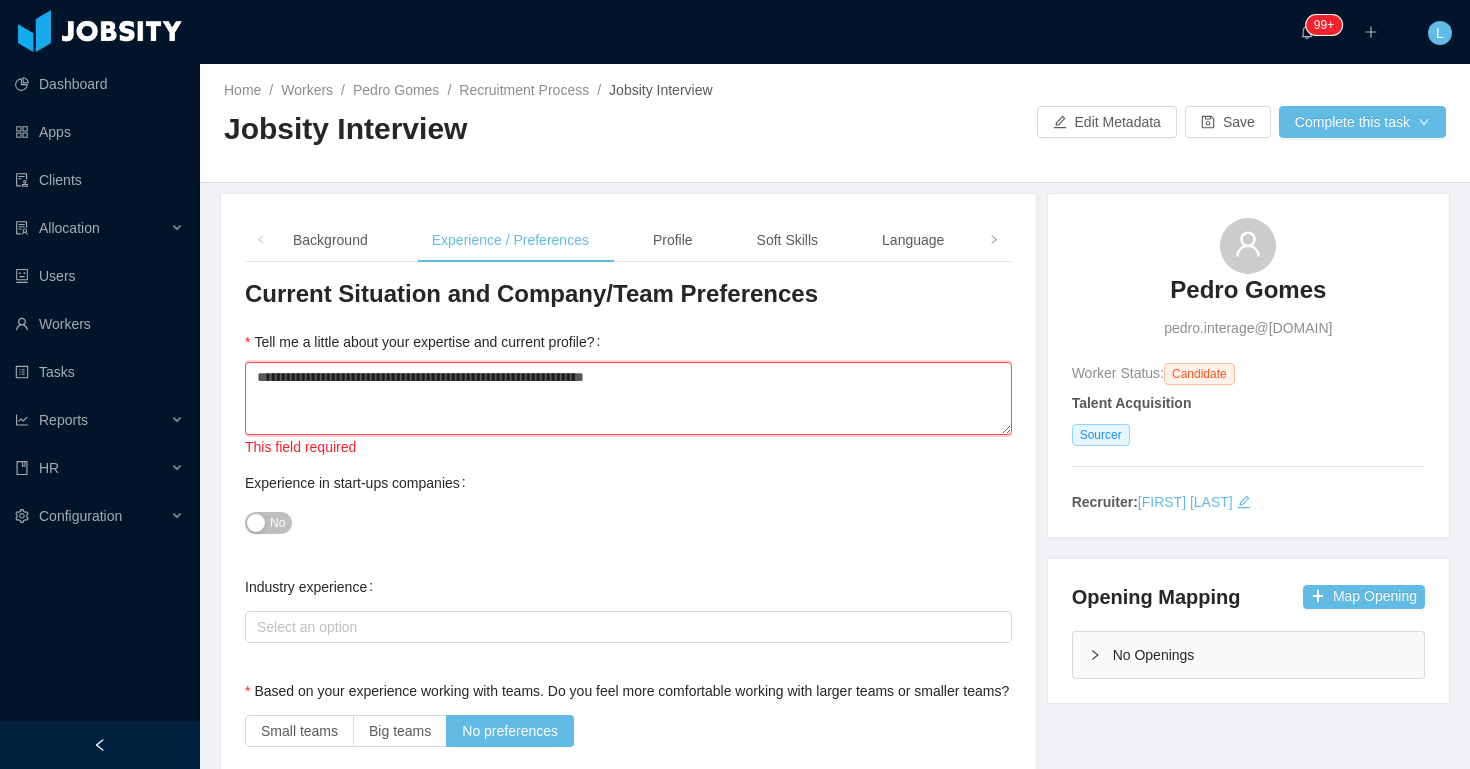type 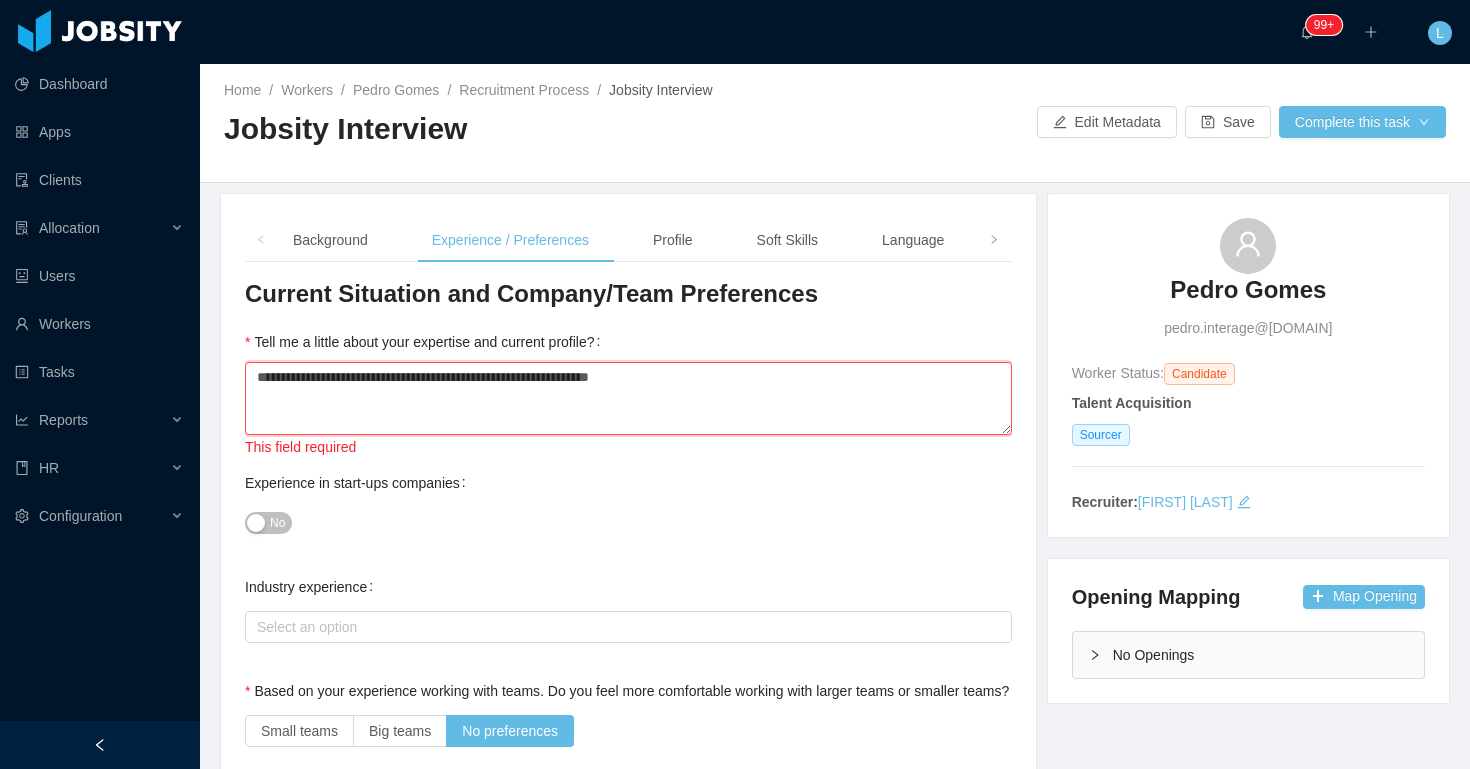 type 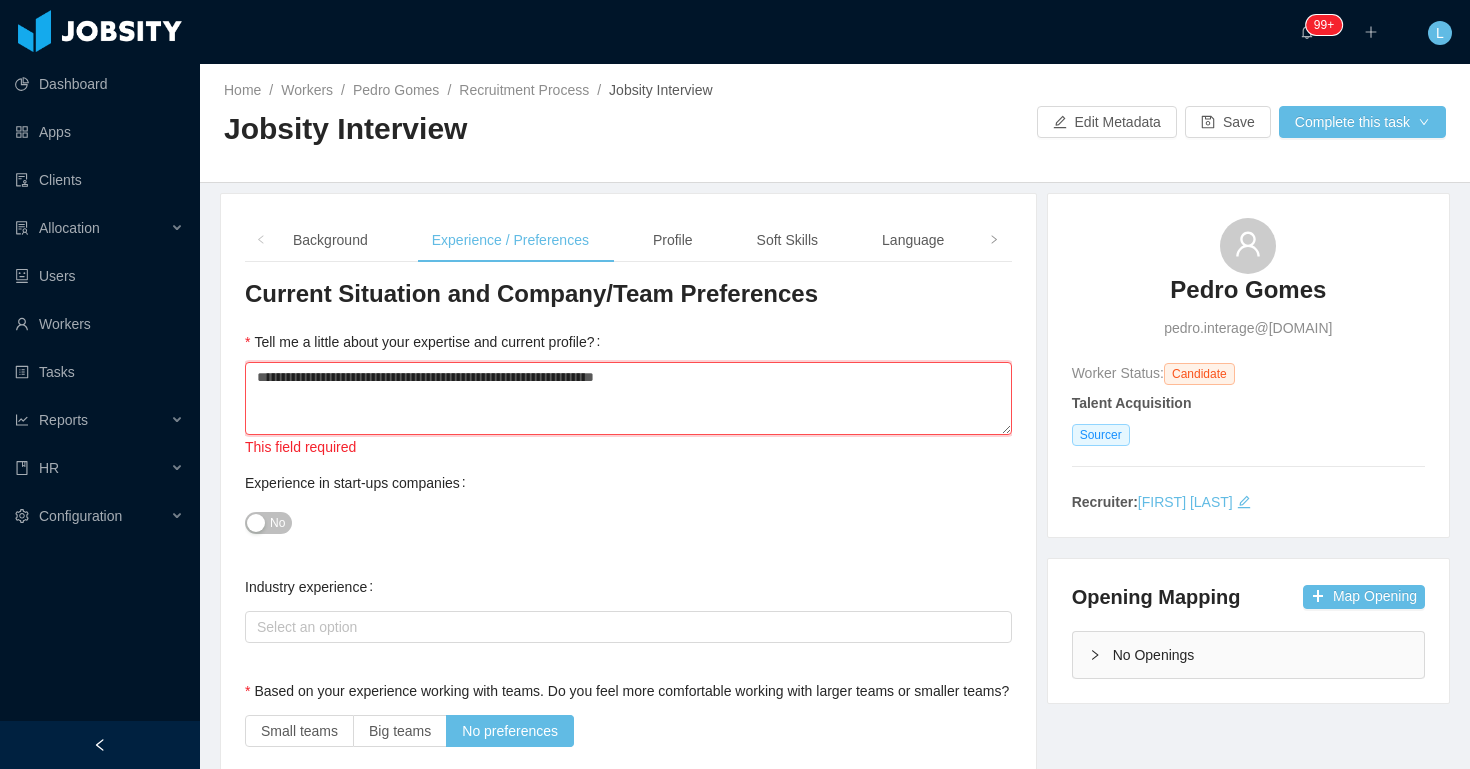 type 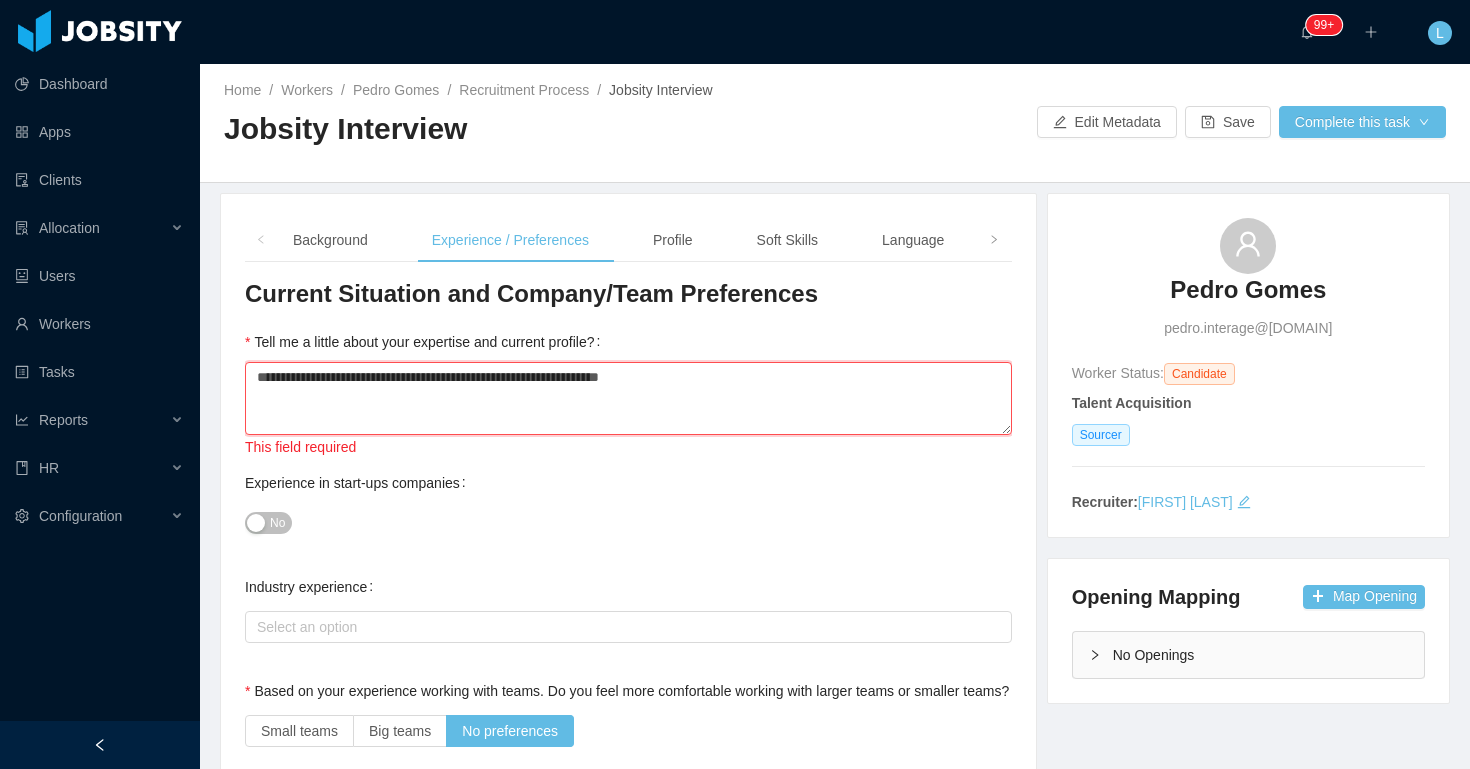 type on "**********" 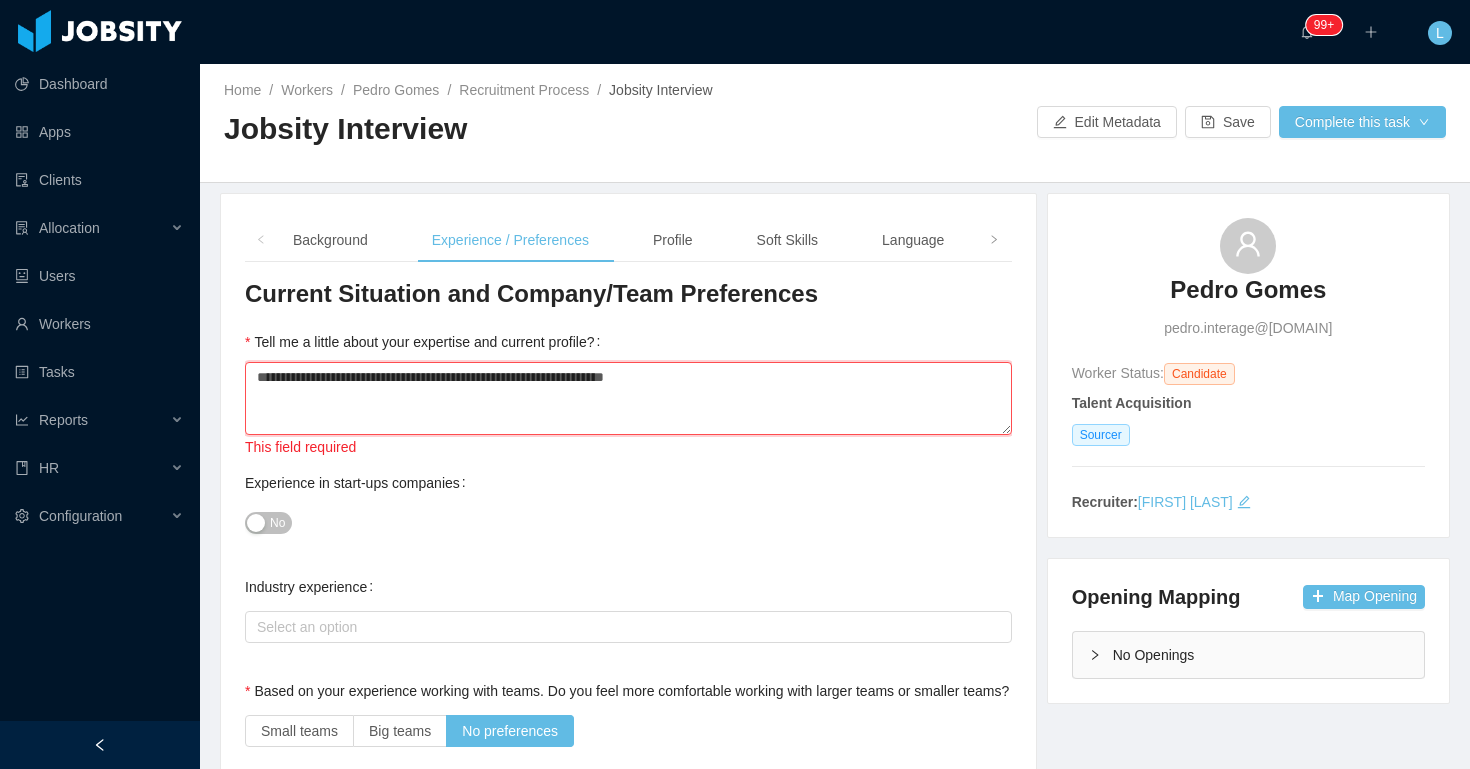 type 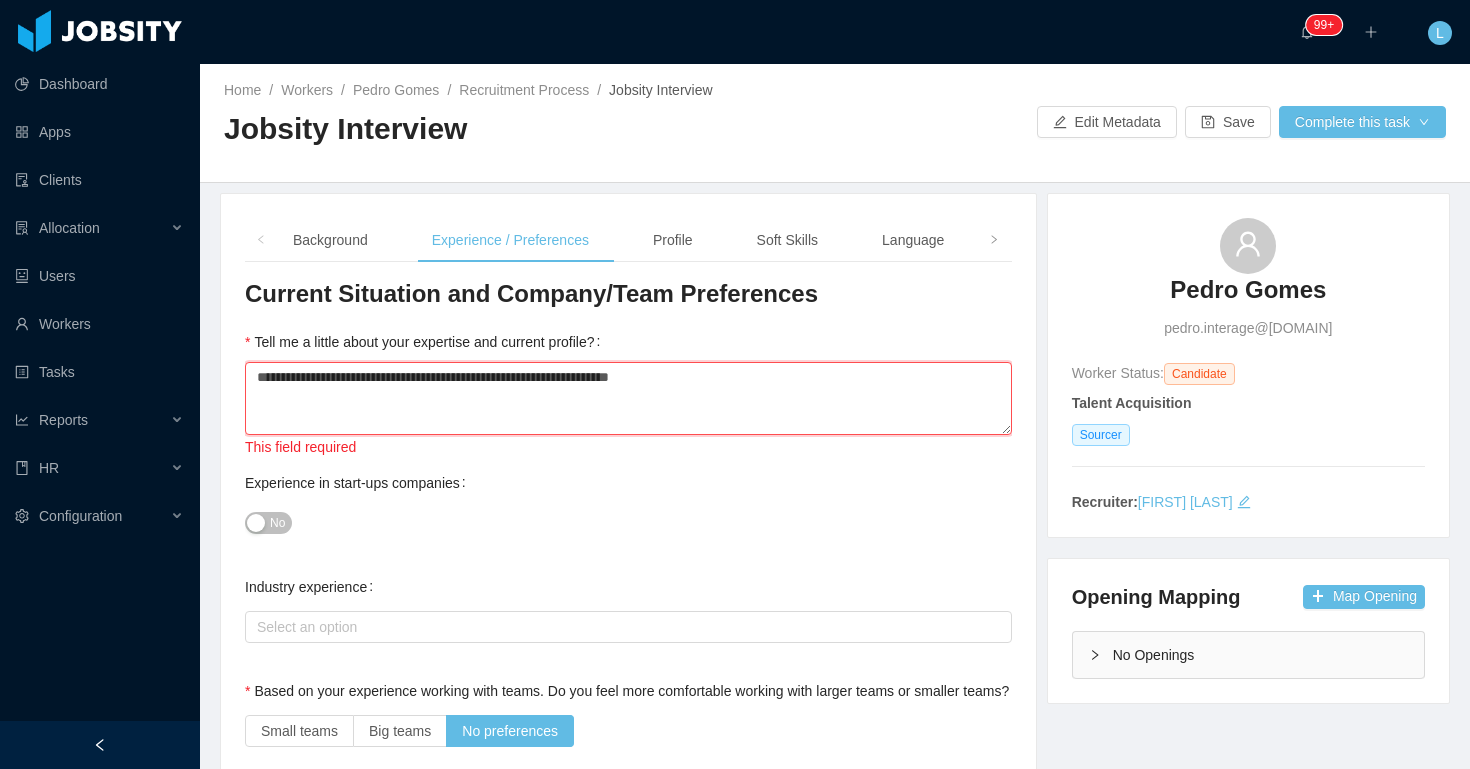 type 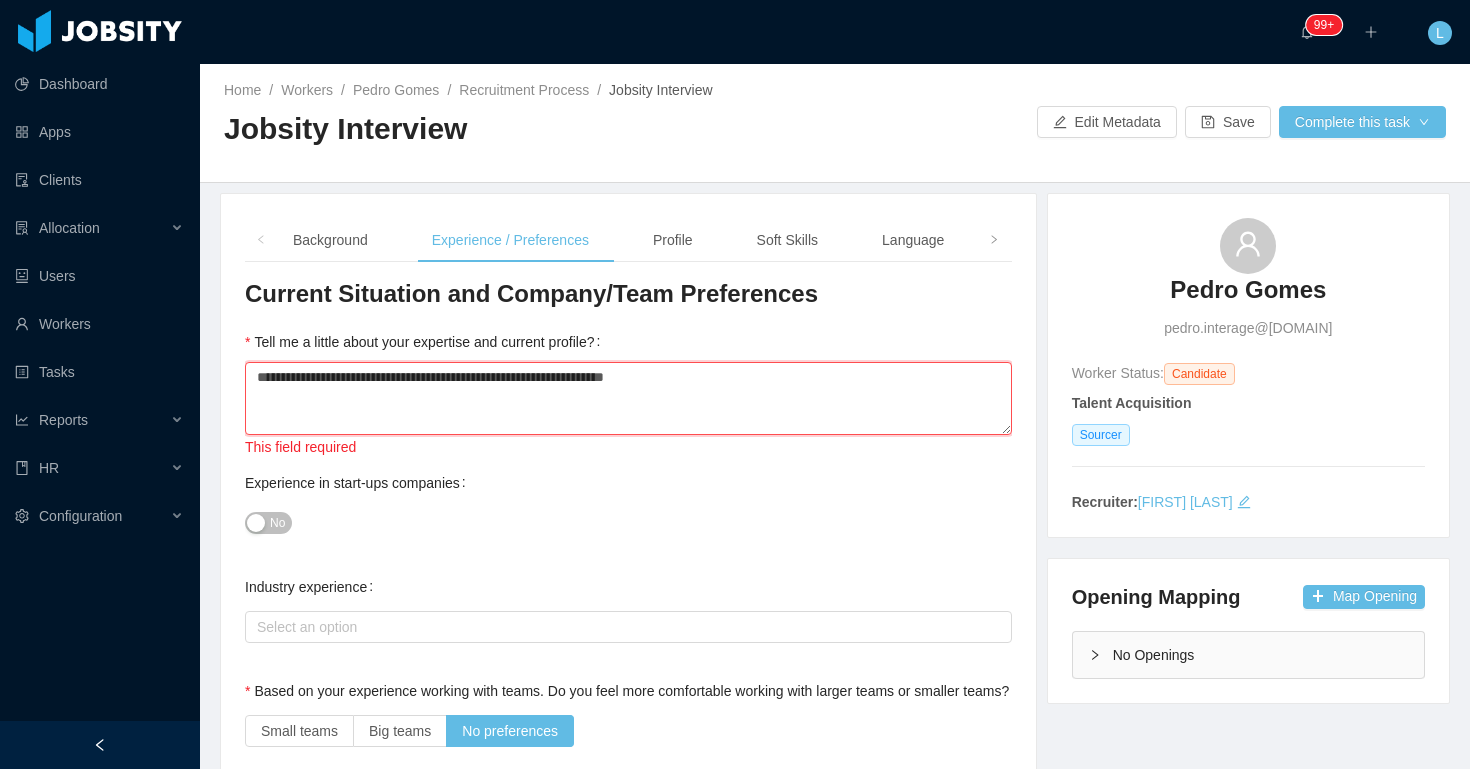 type 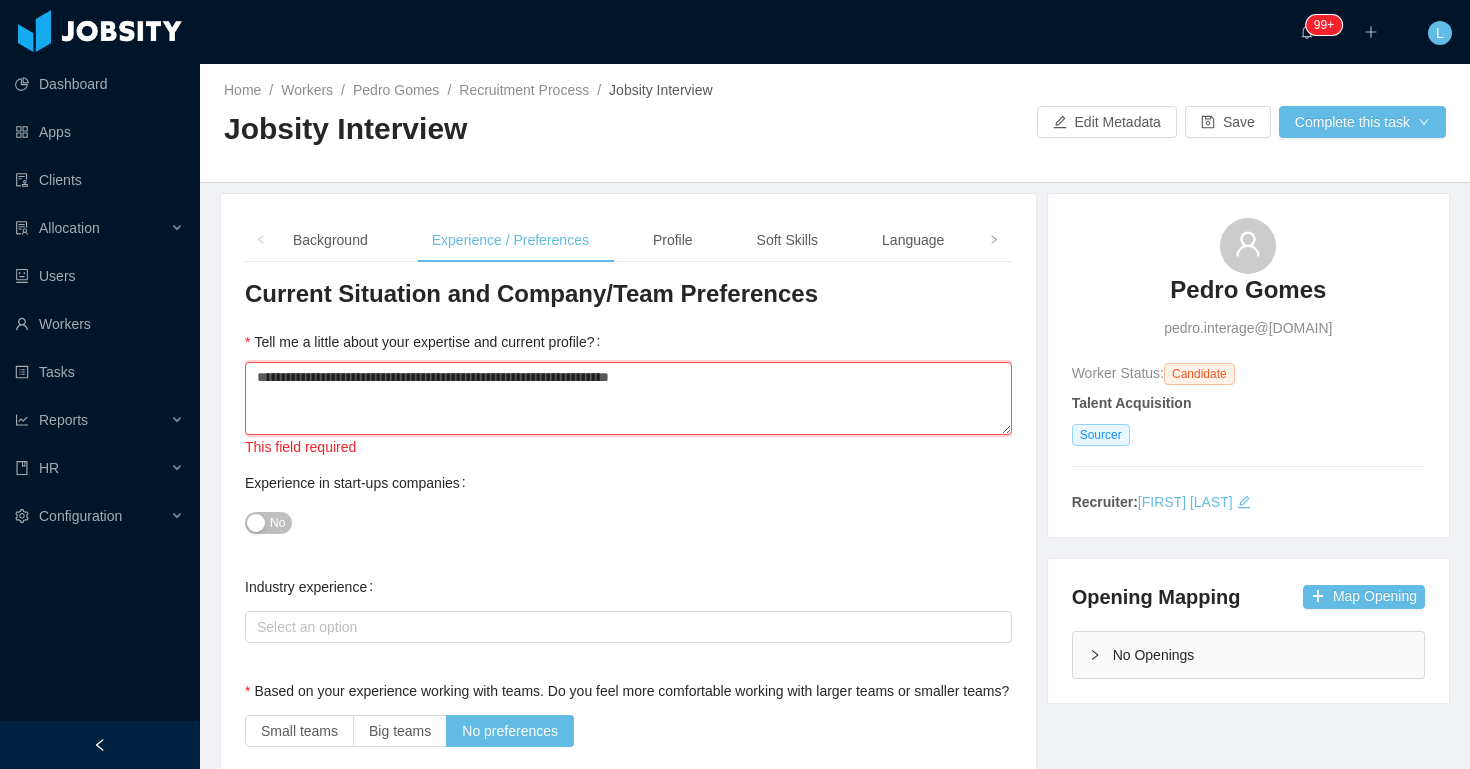 type 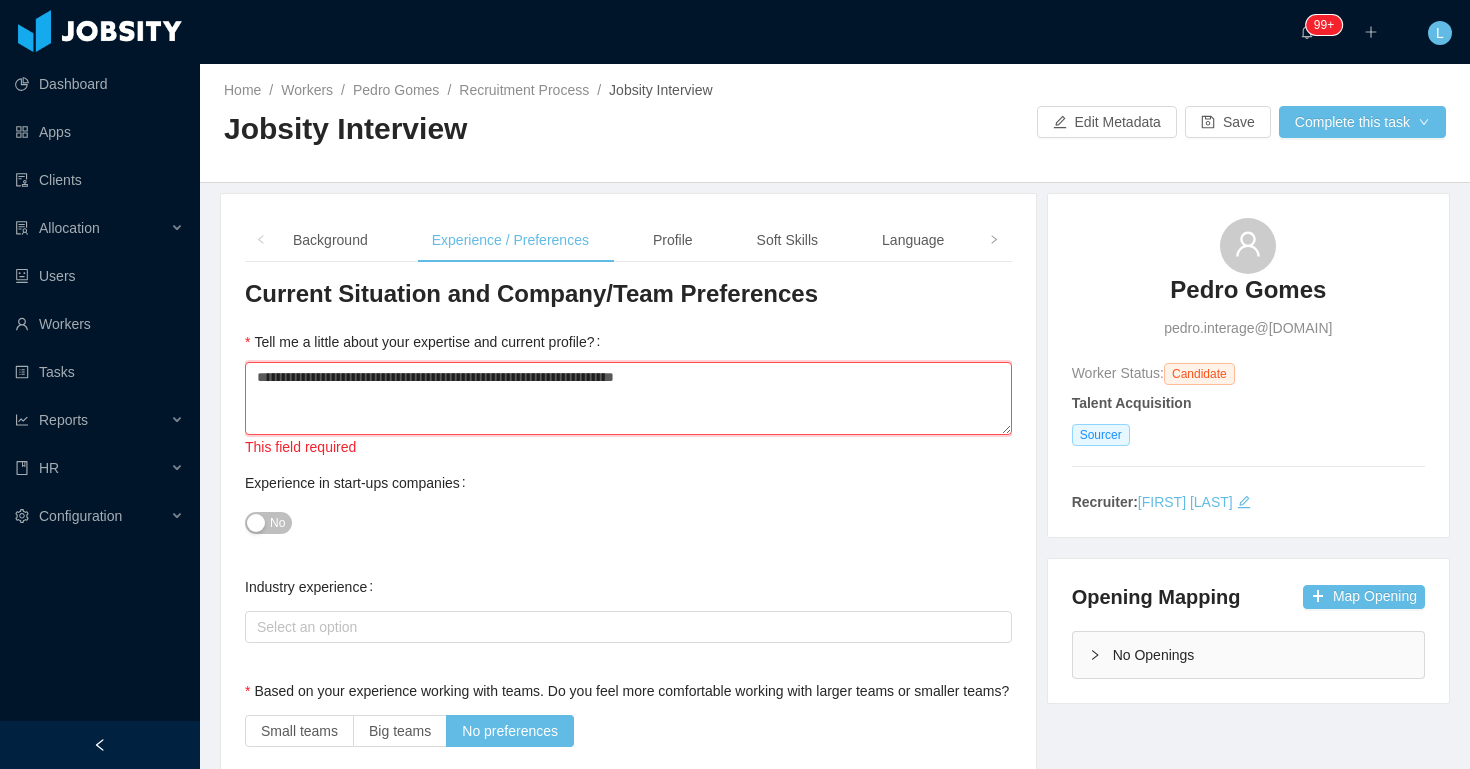 type 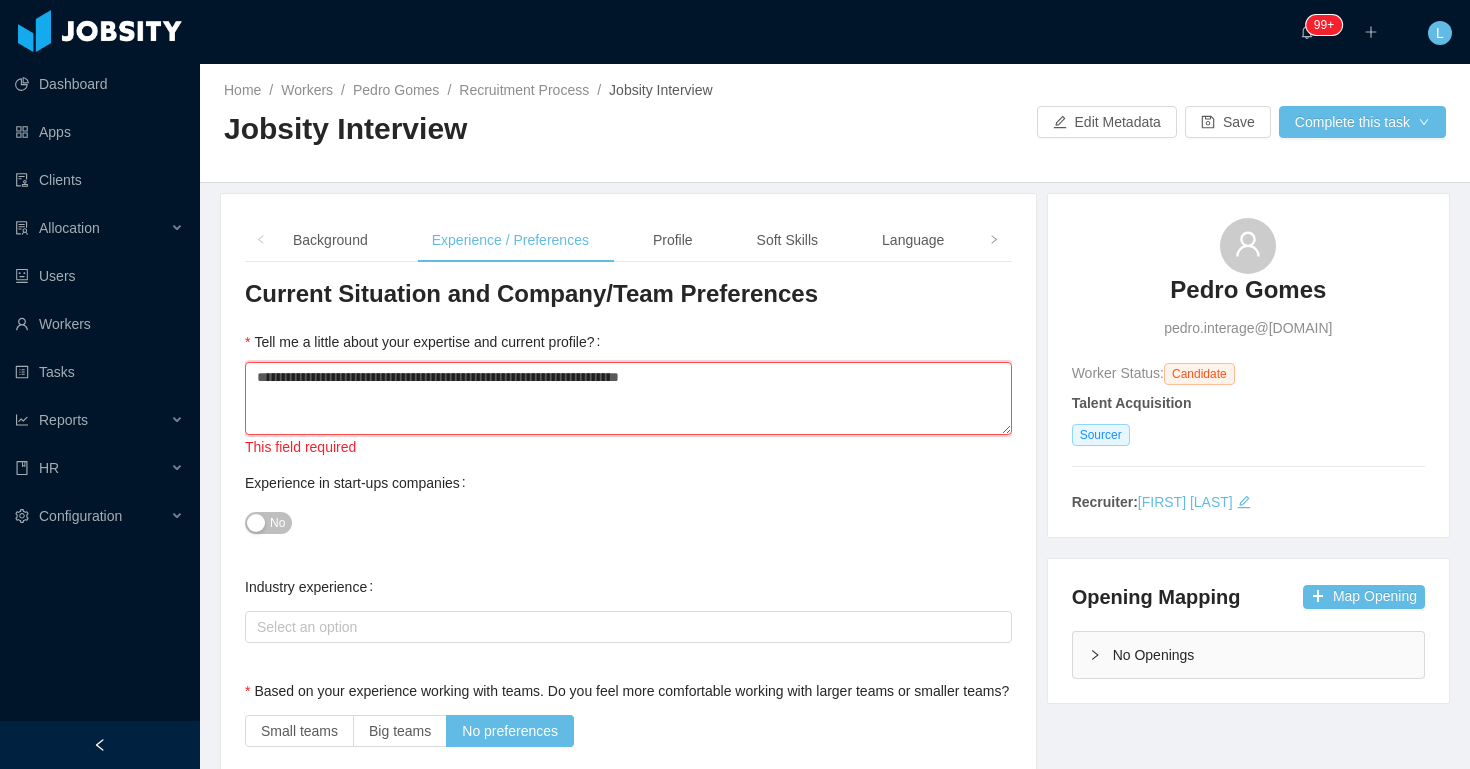 type 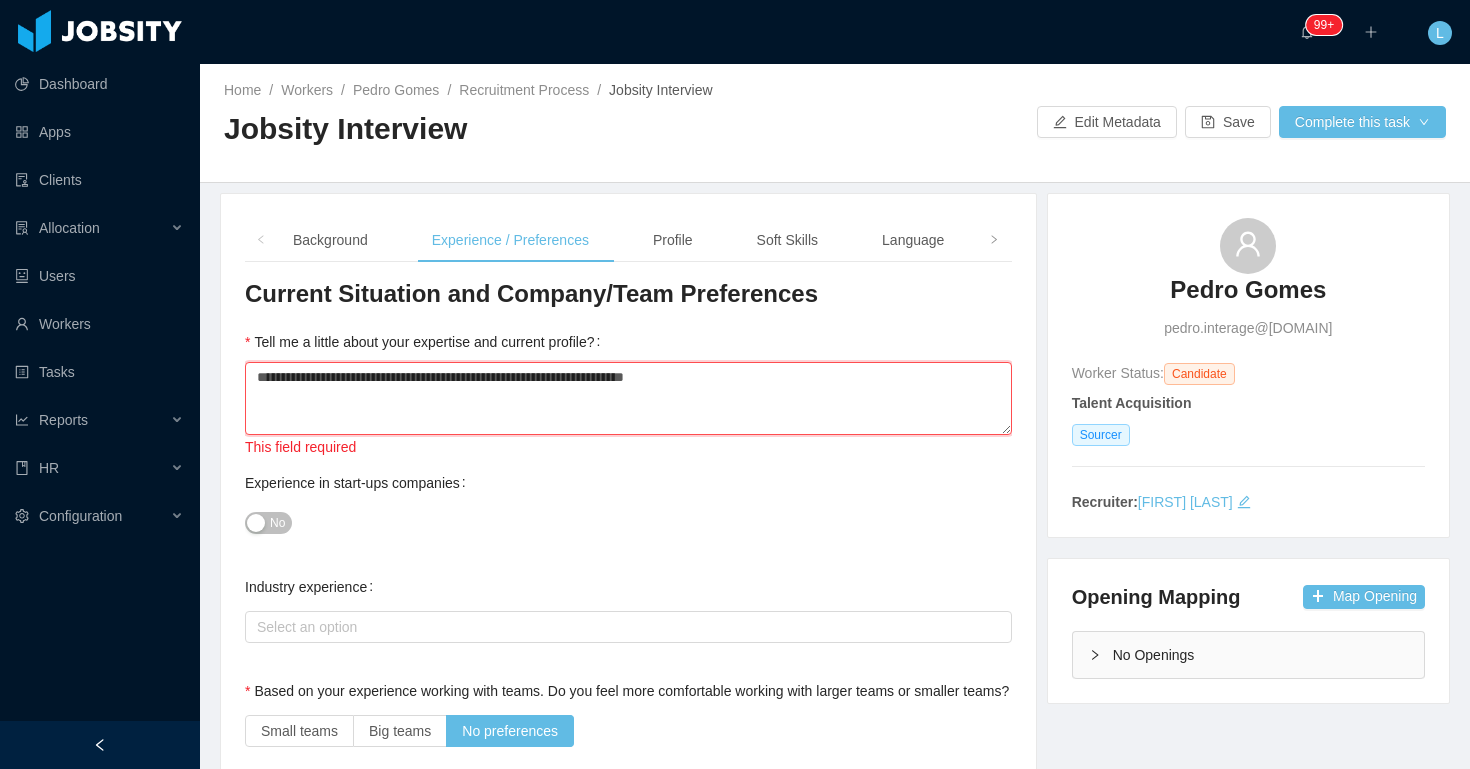 type 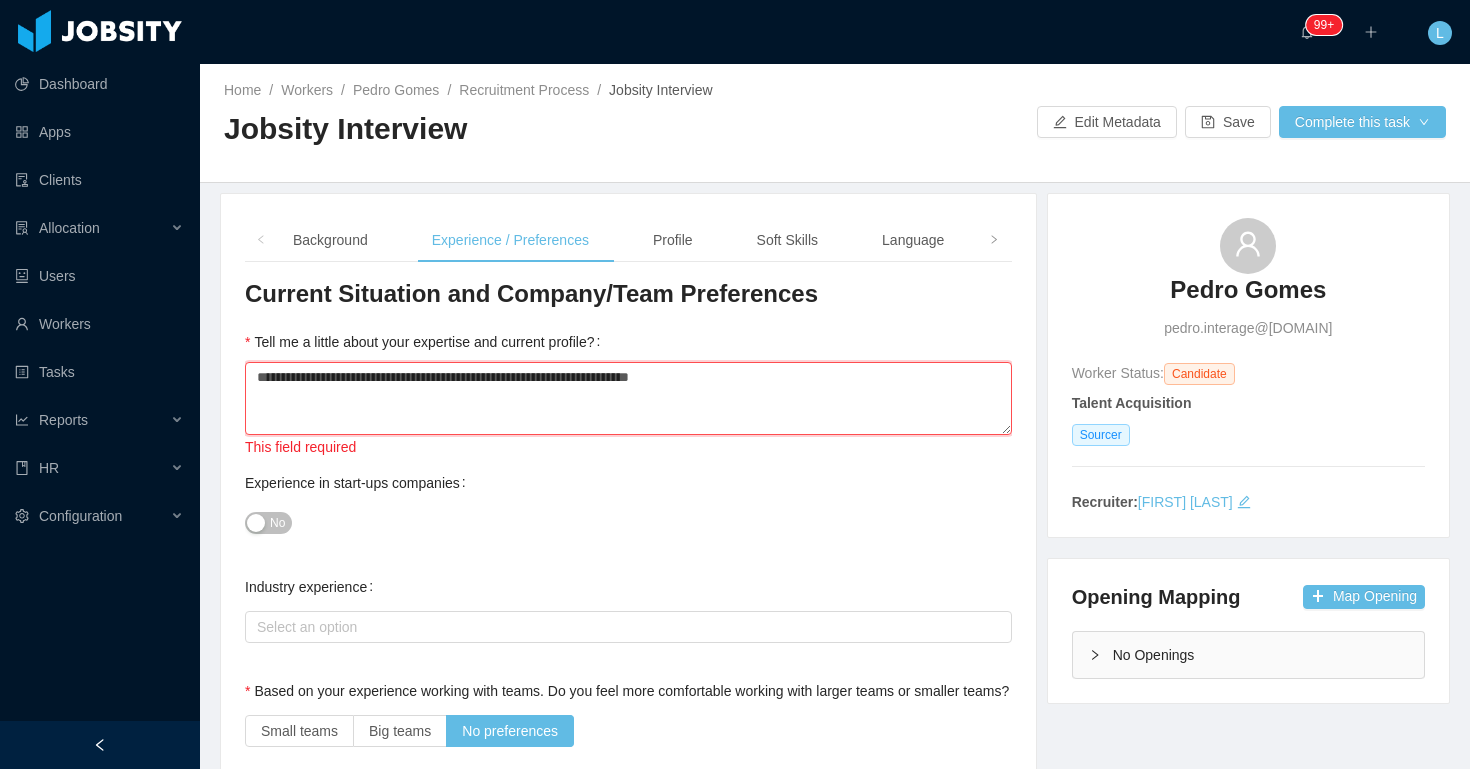type 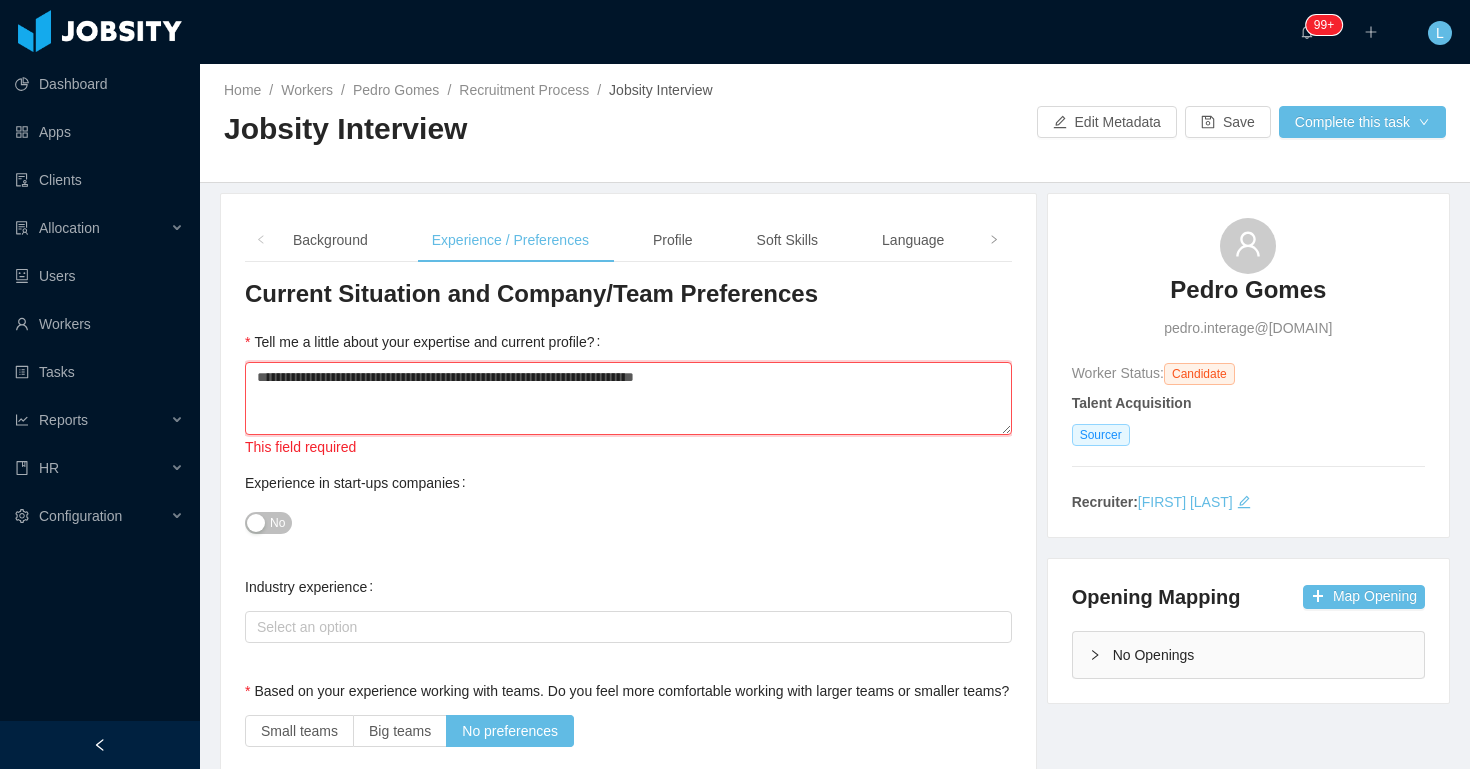 type 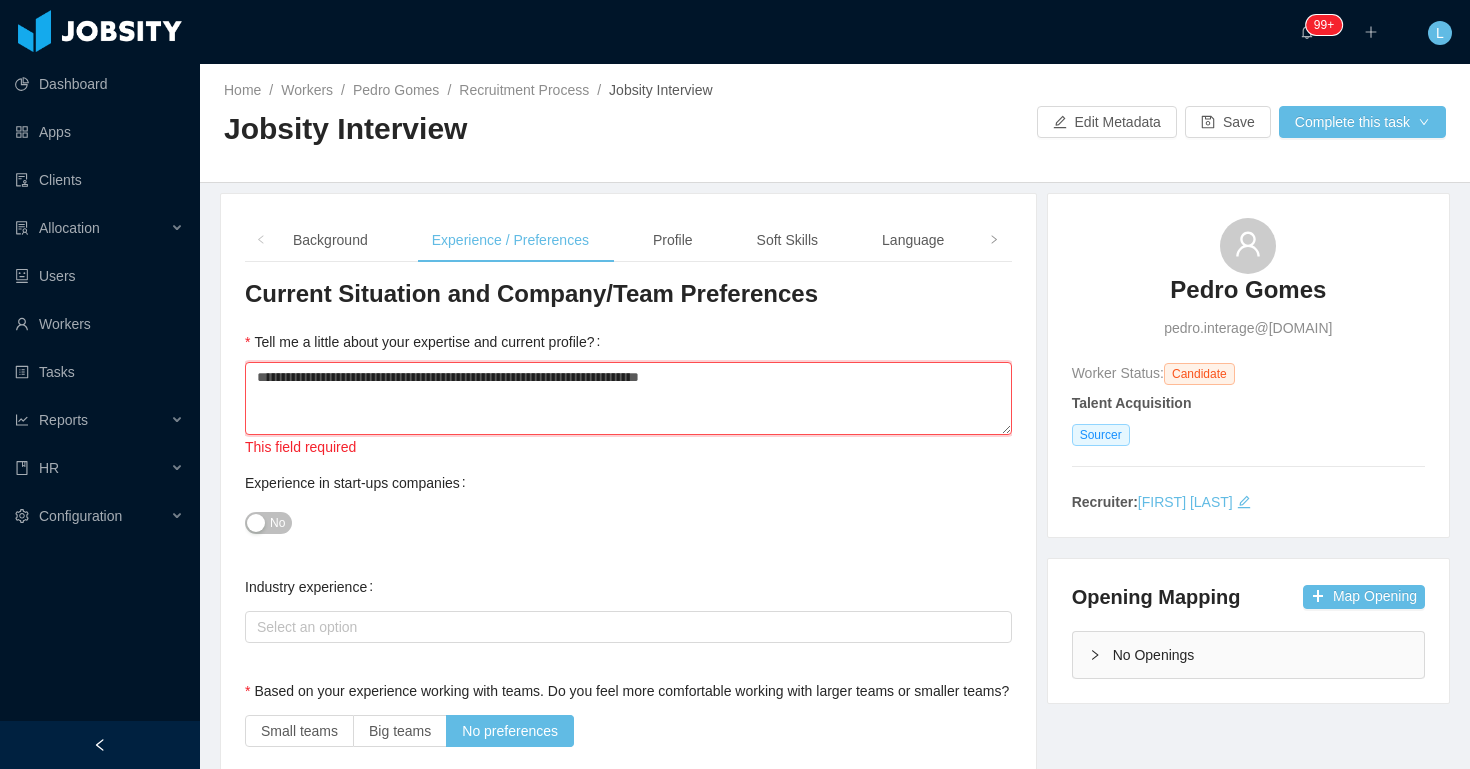 type 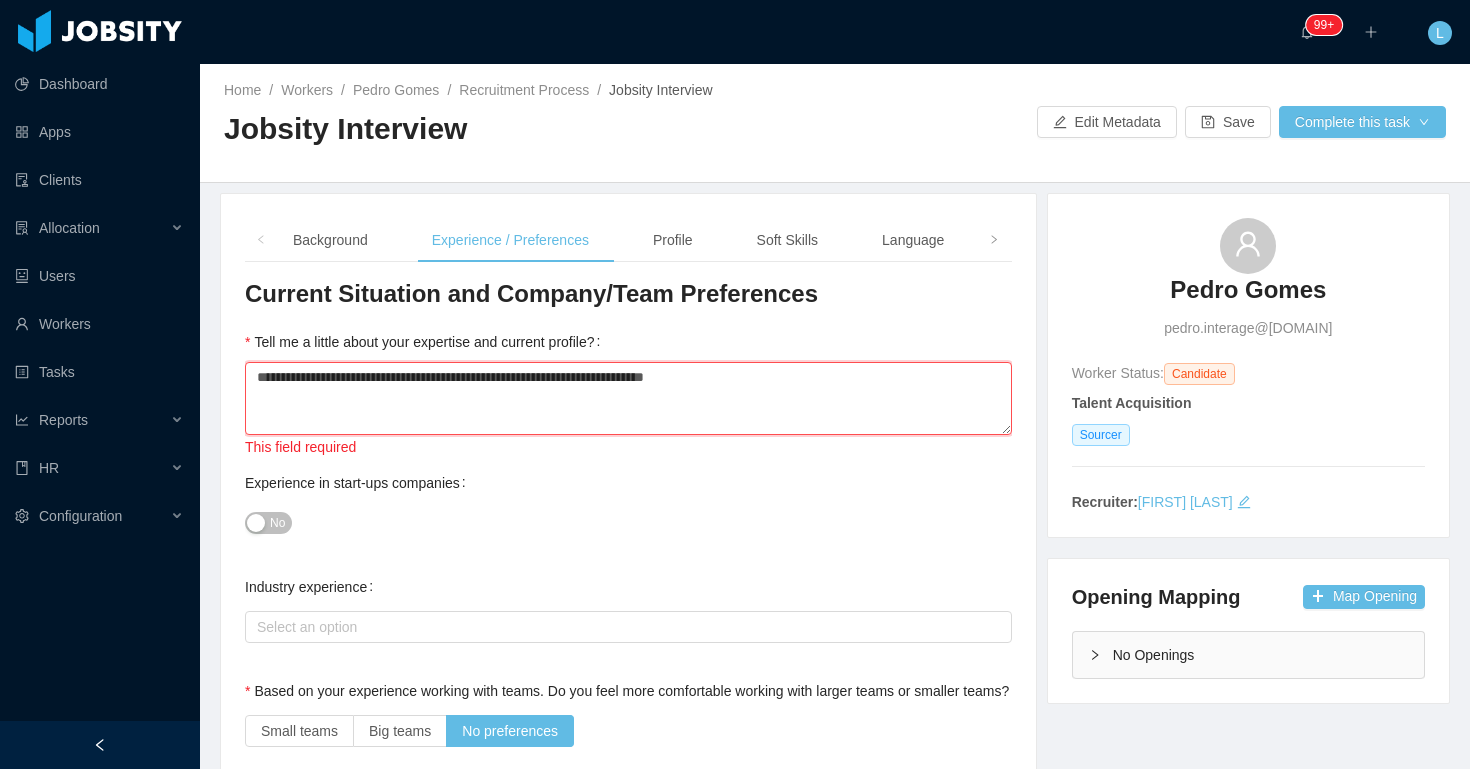 type 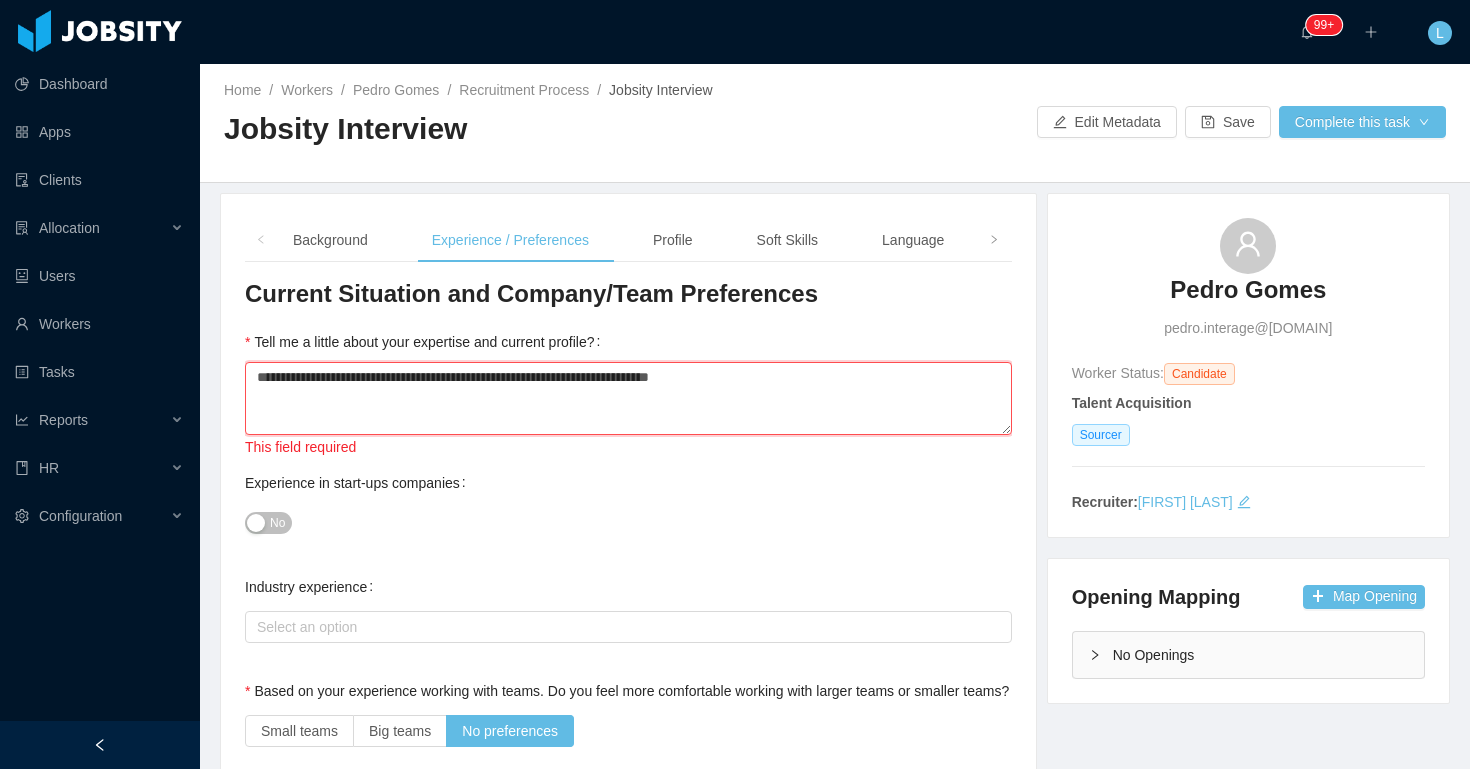 type 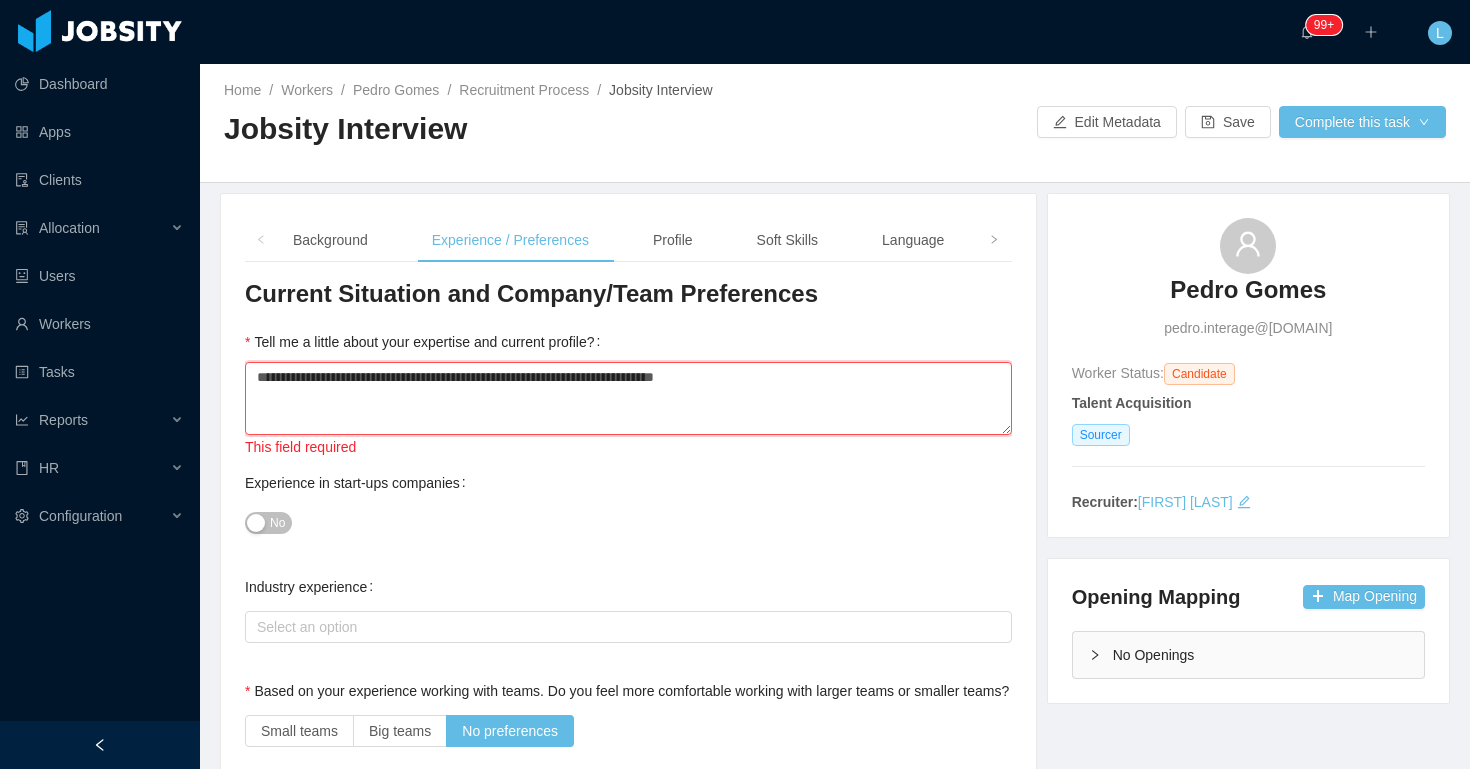 type 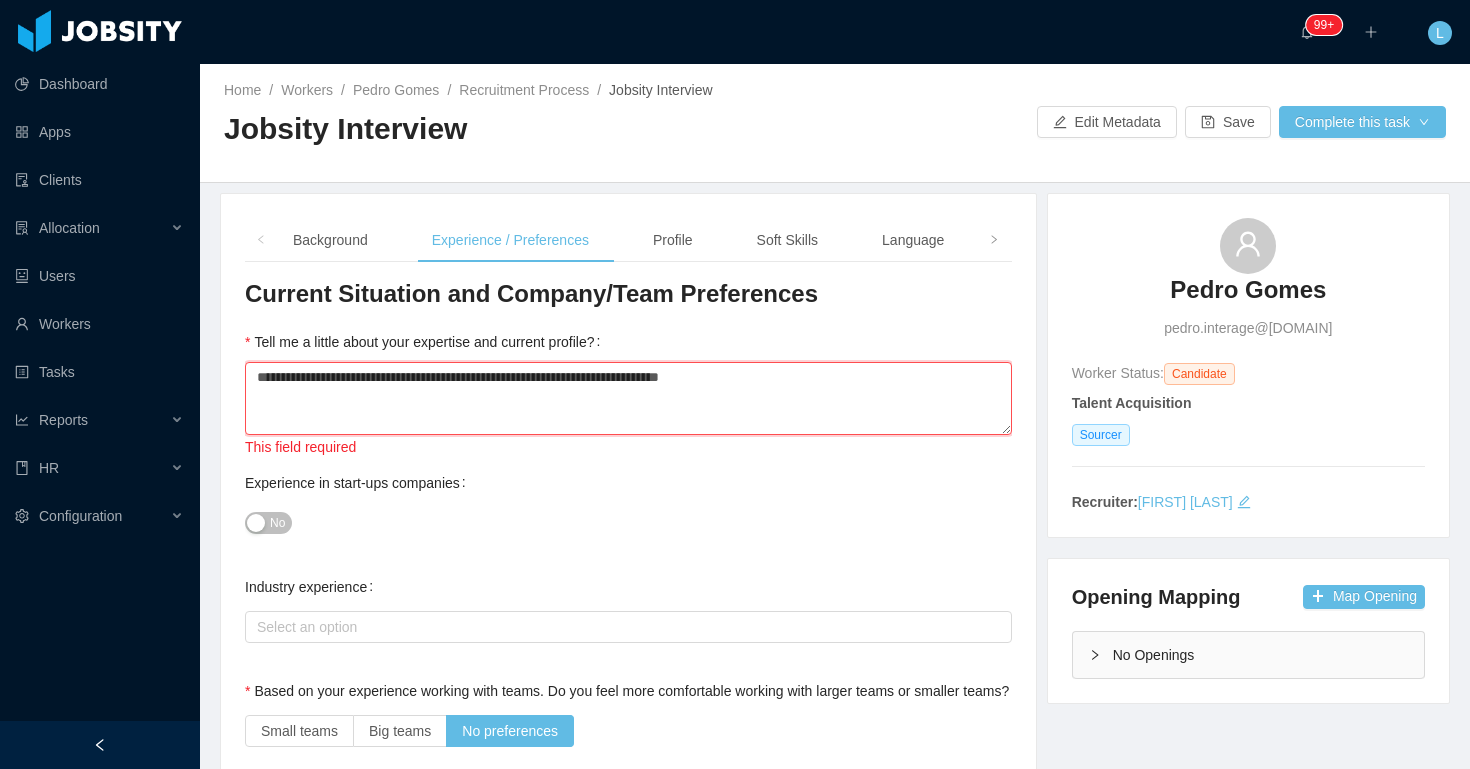 type 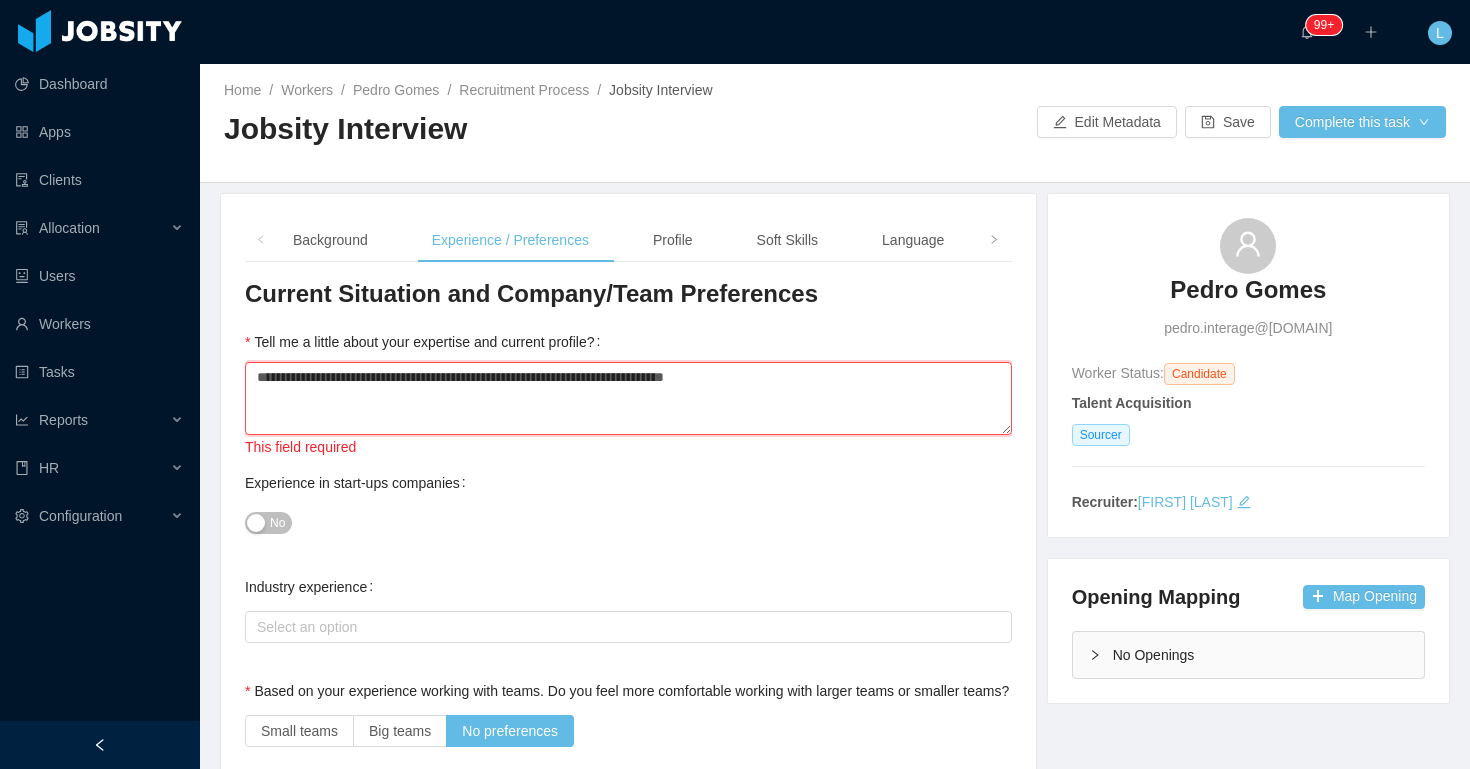 type 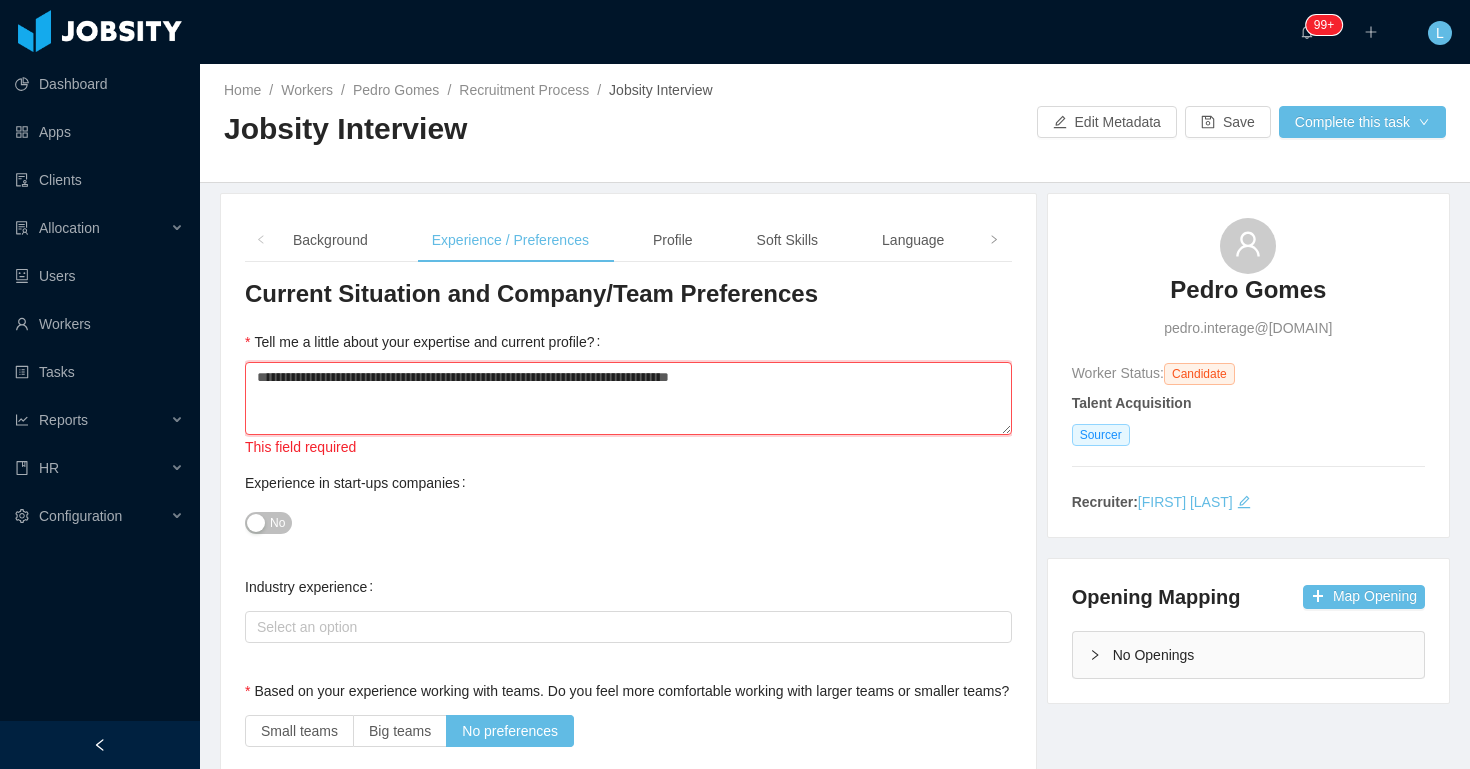 type 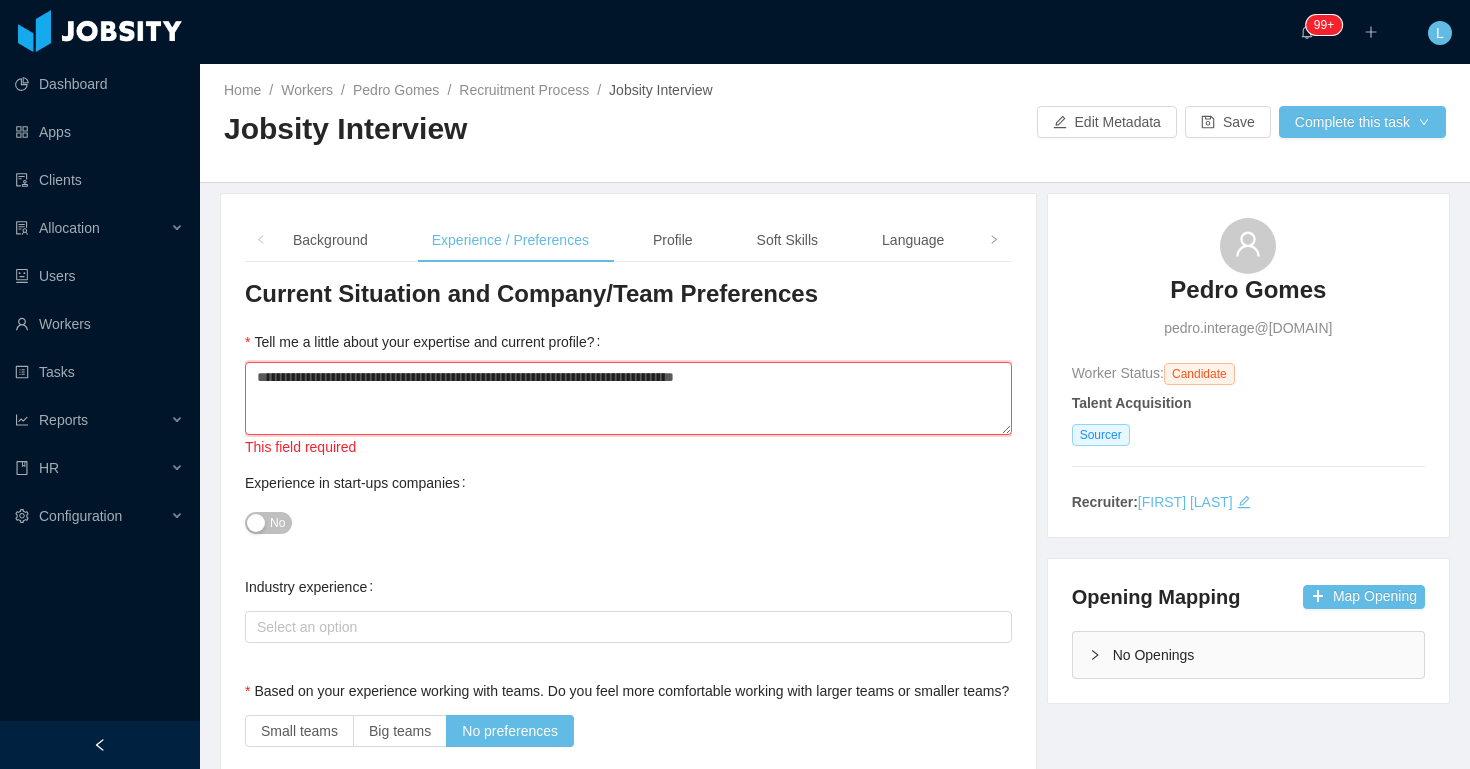 type 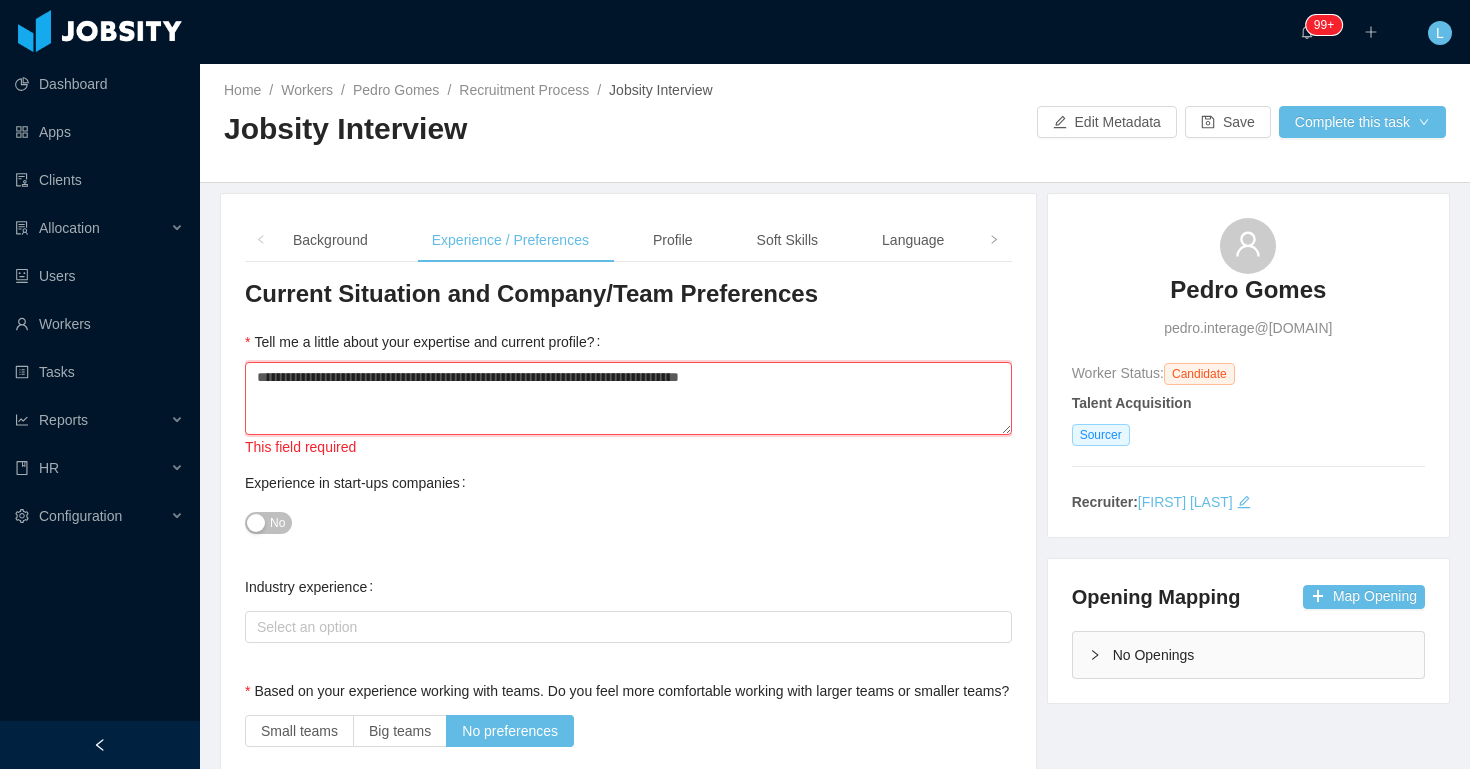 type 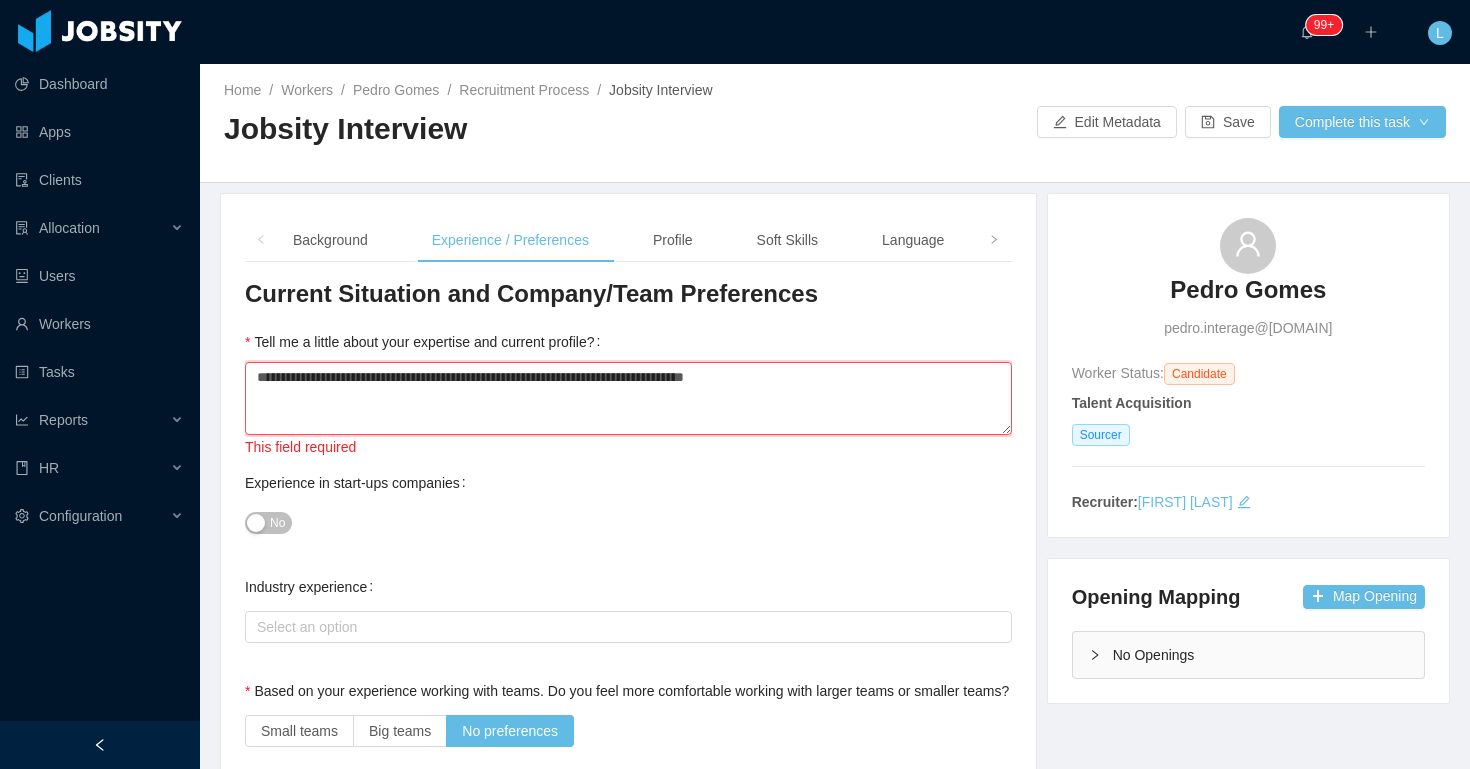 type 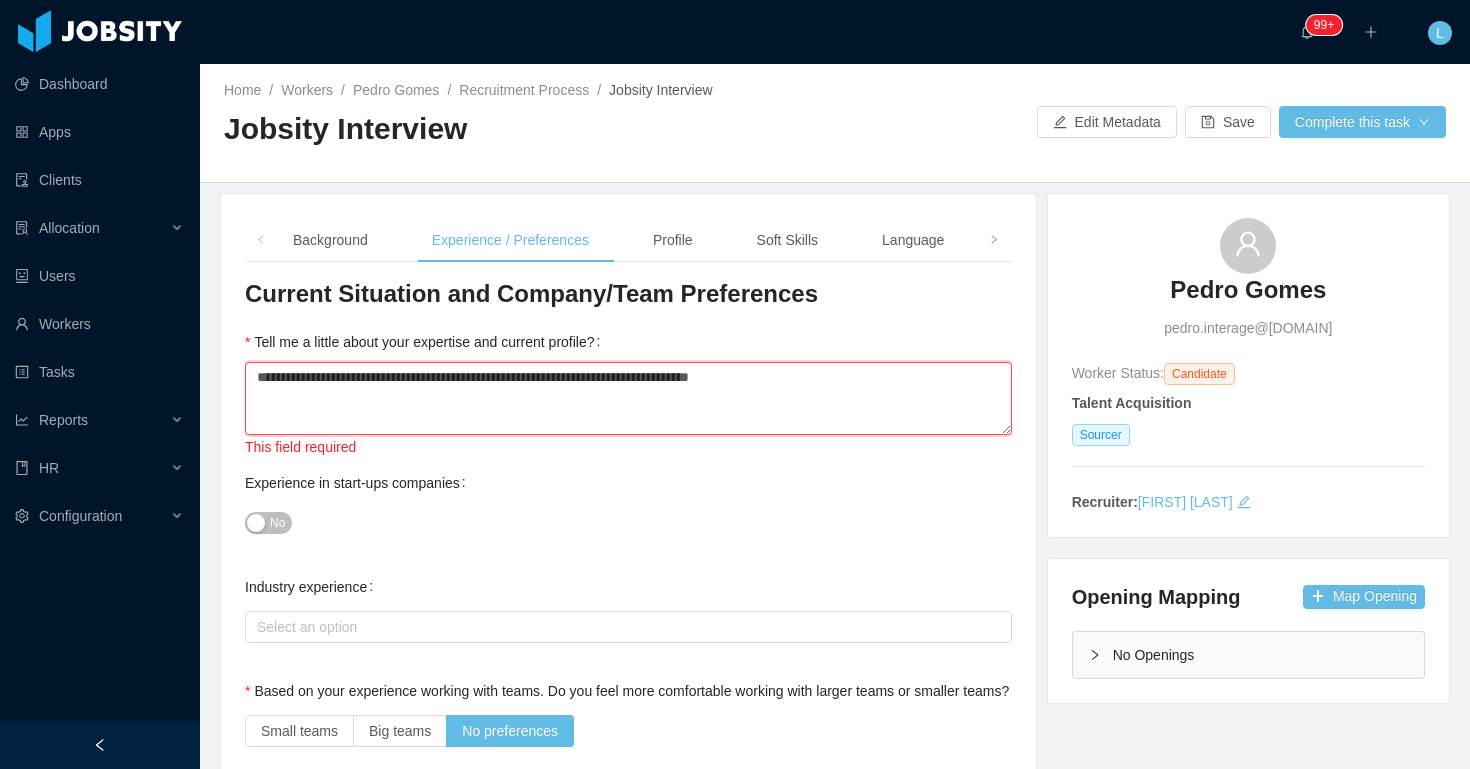 type 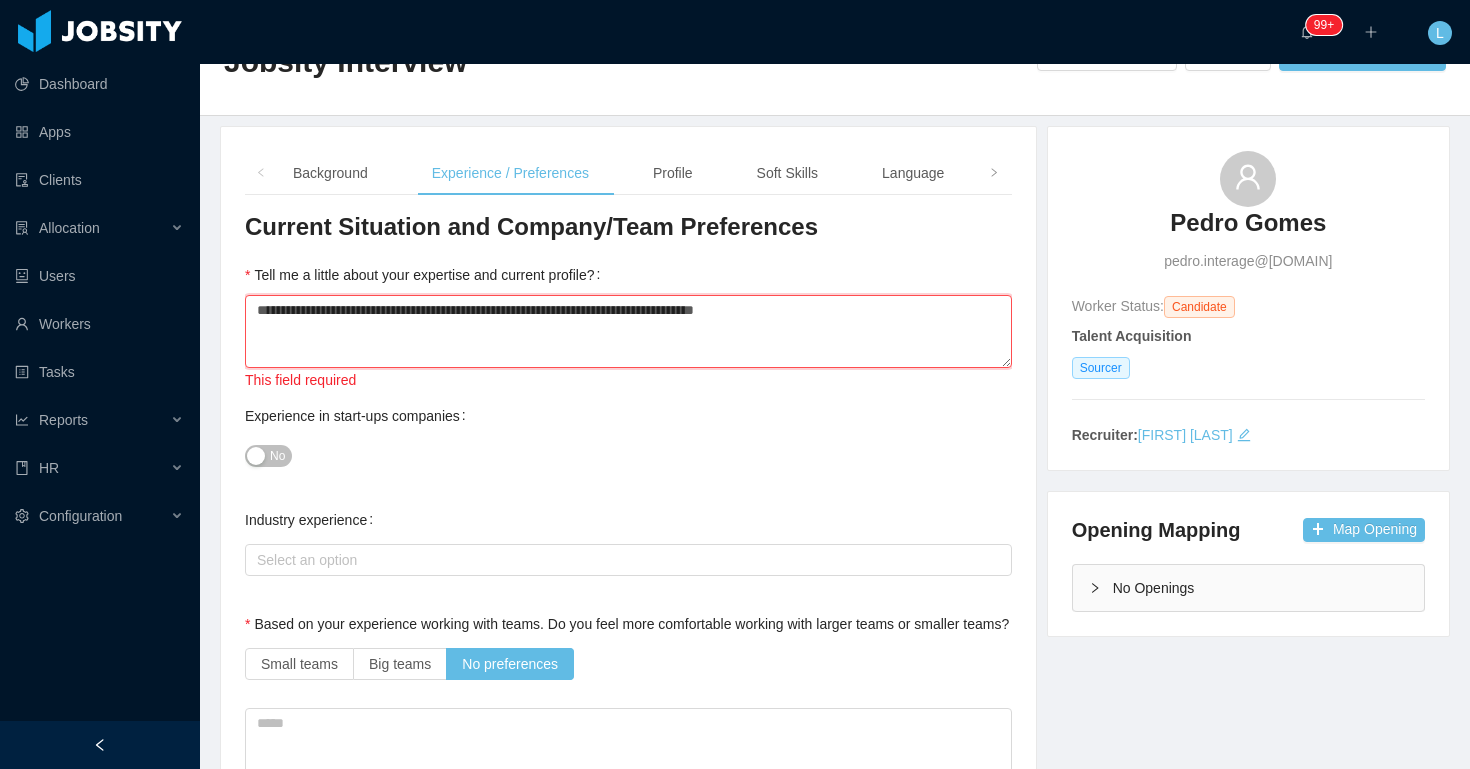 scroll, scrollTop: 0, scrollLeft: 0, axis: both 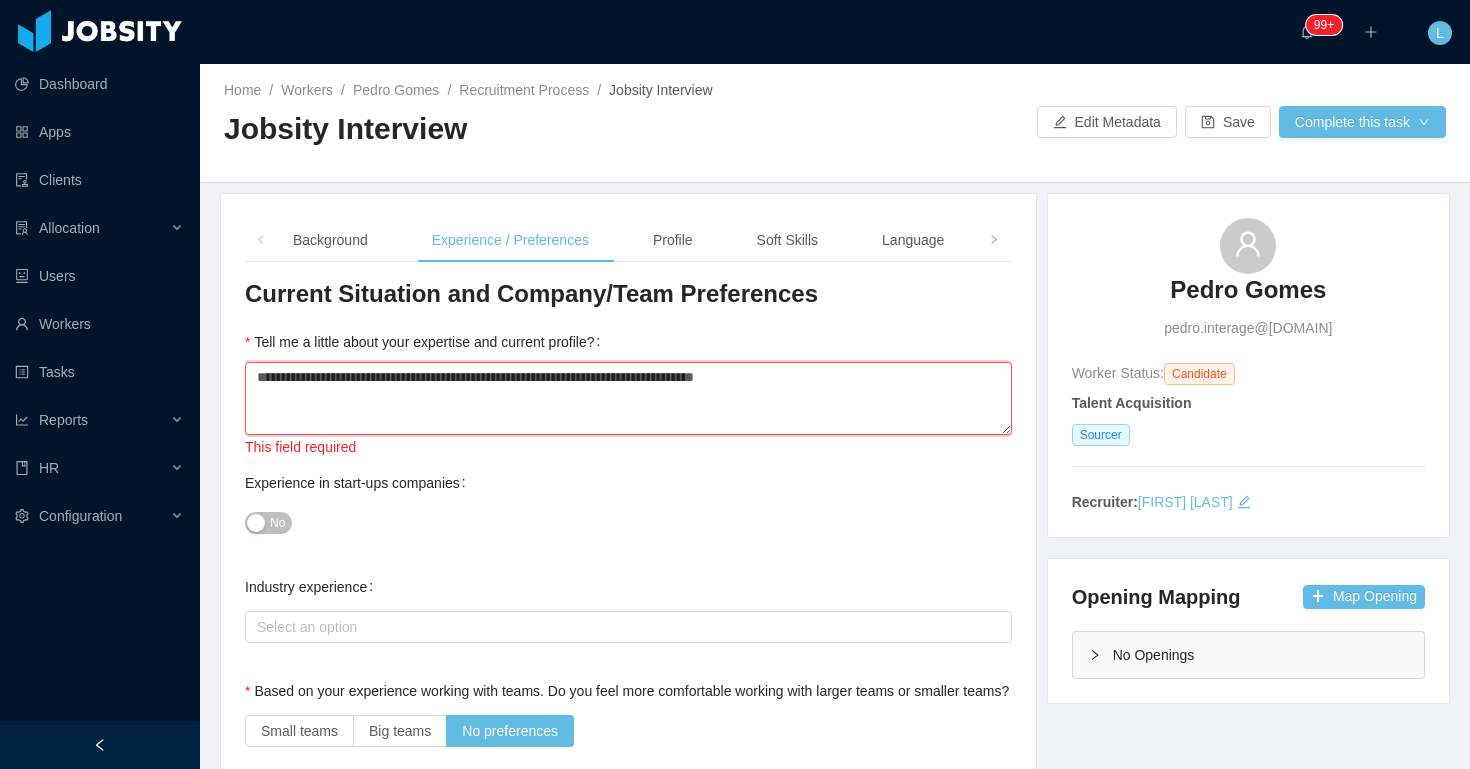 type 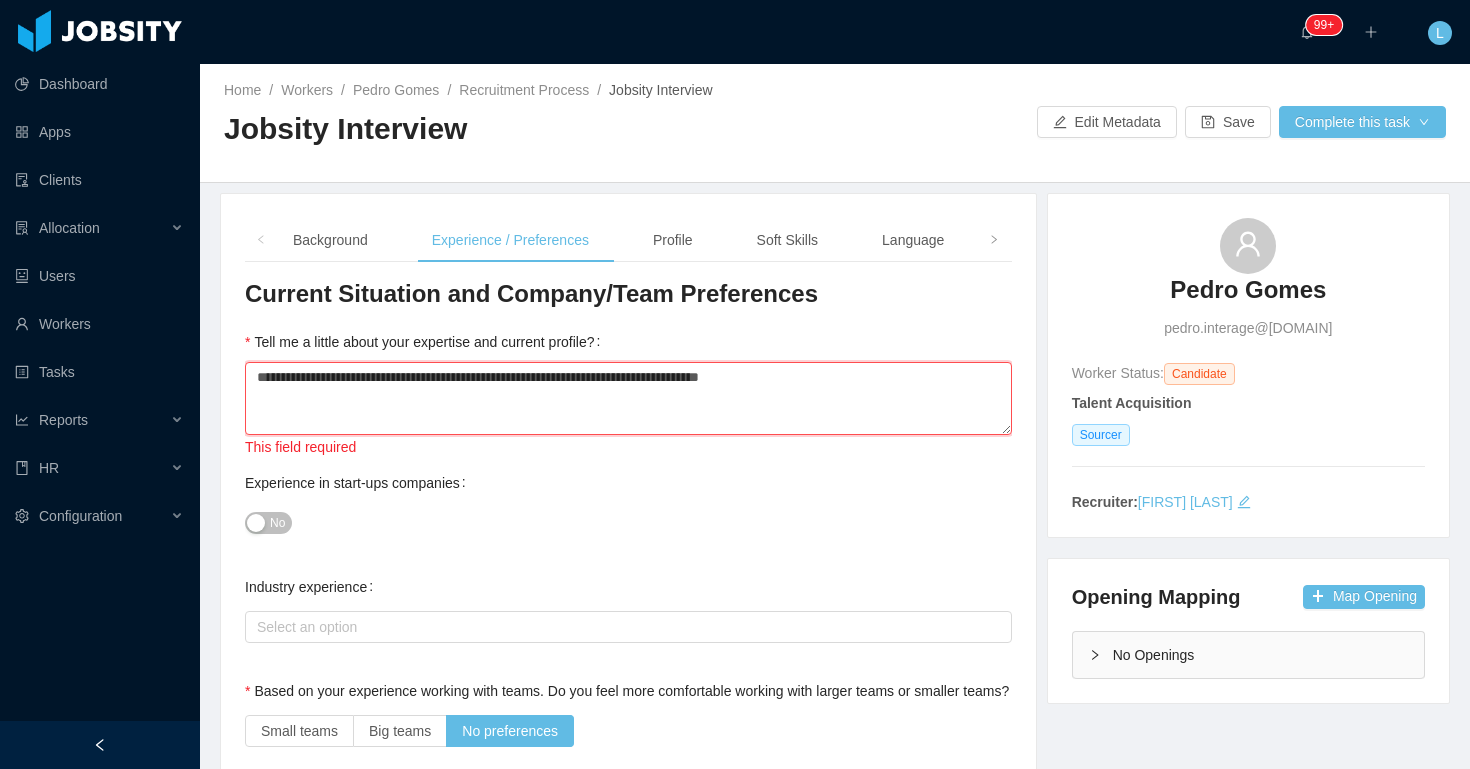 type 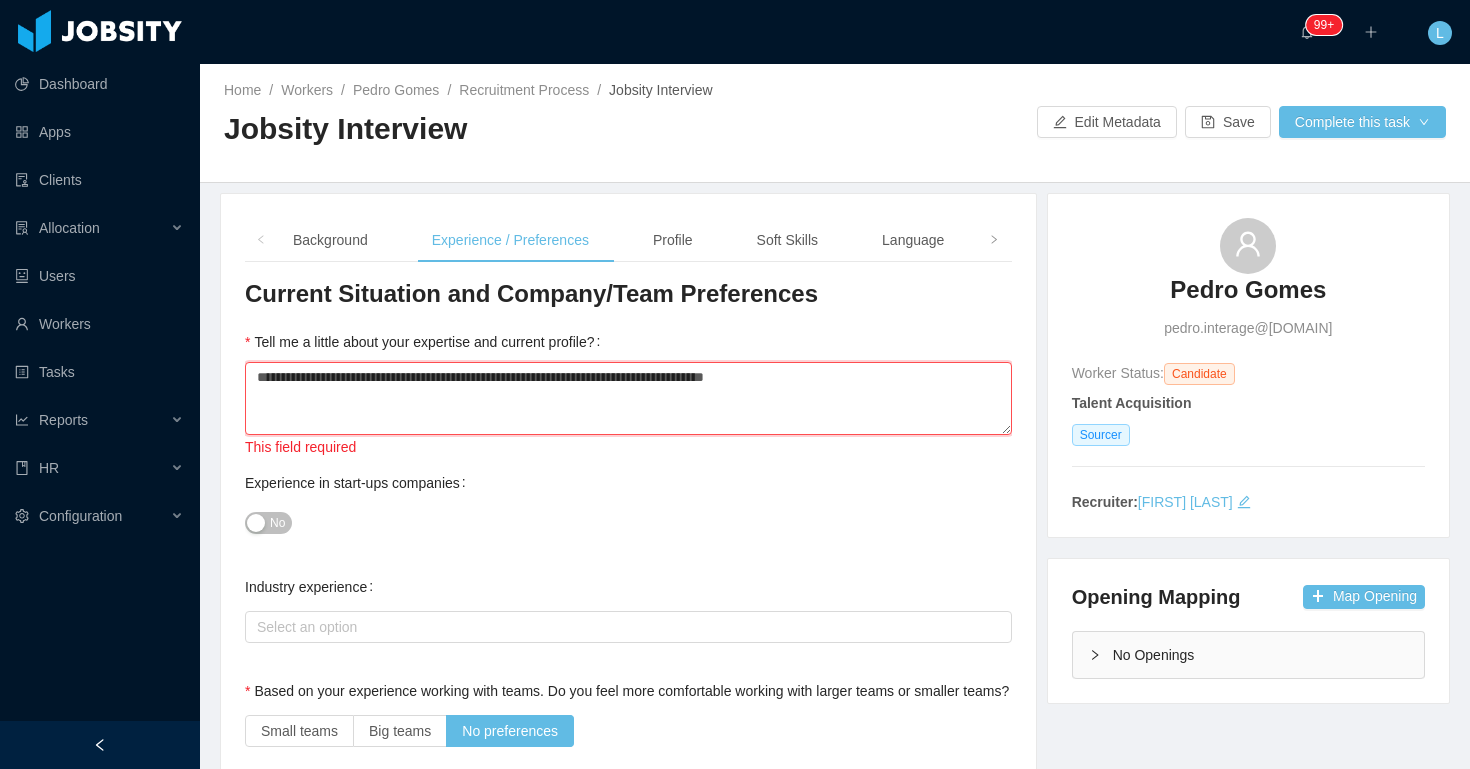 type 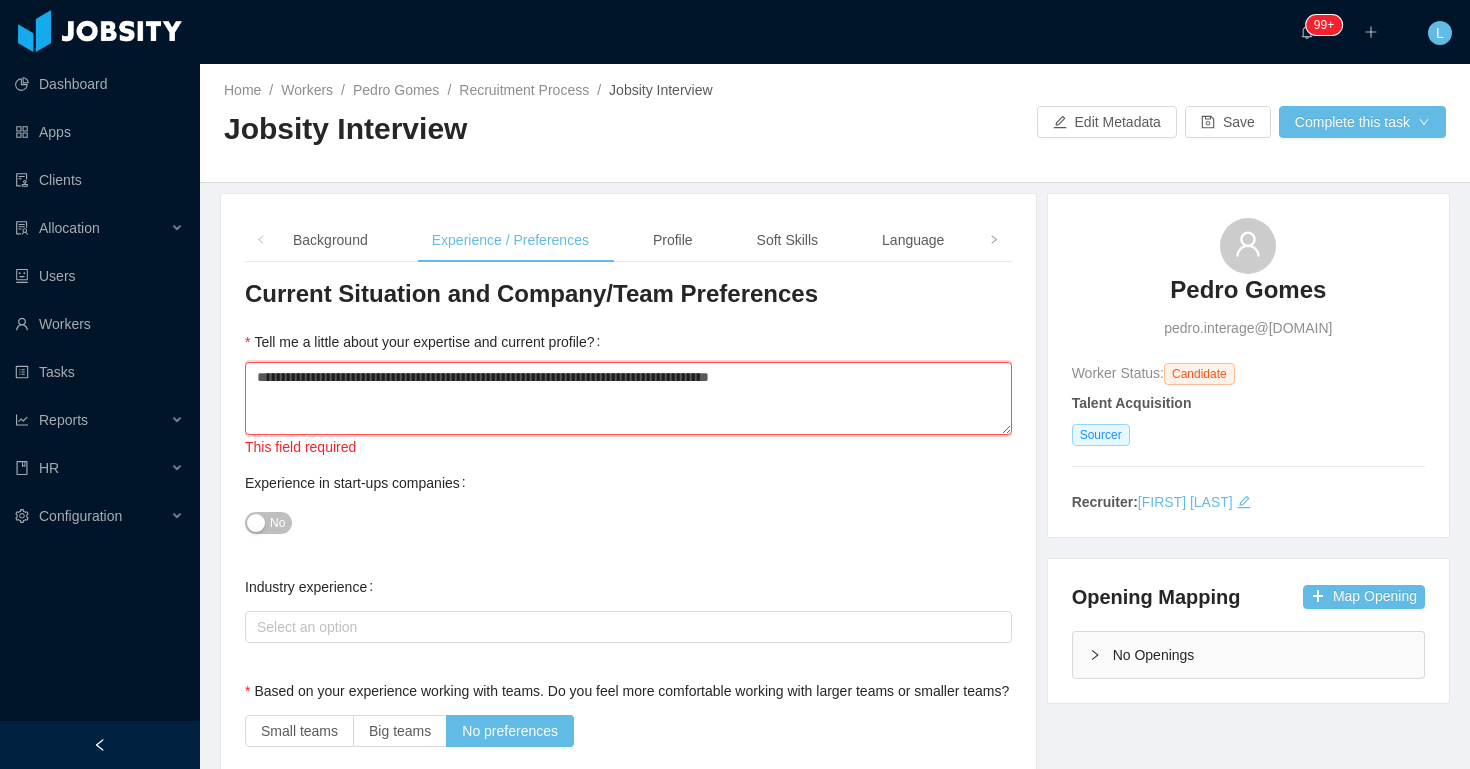 type 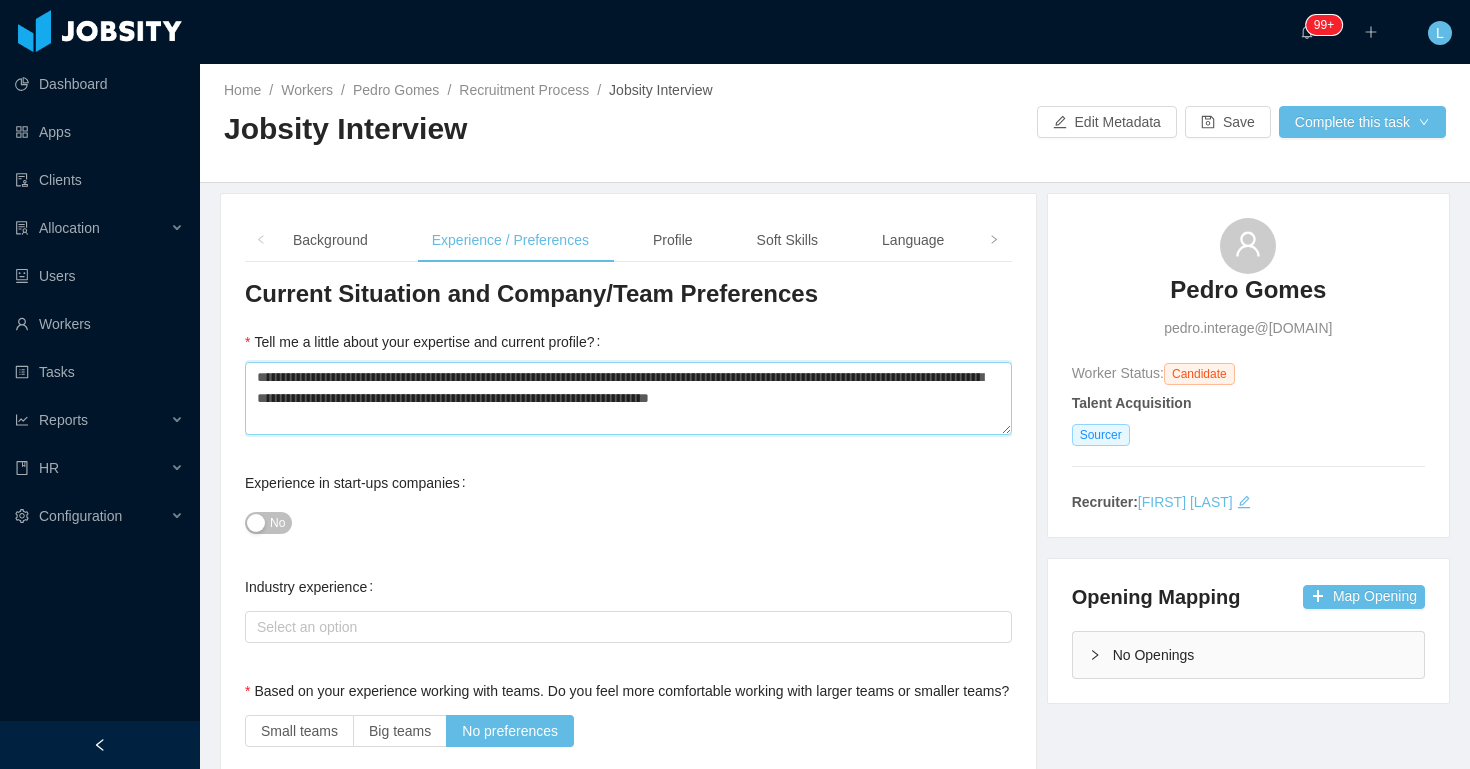 click on "**********" at bounding box center (628, 398) 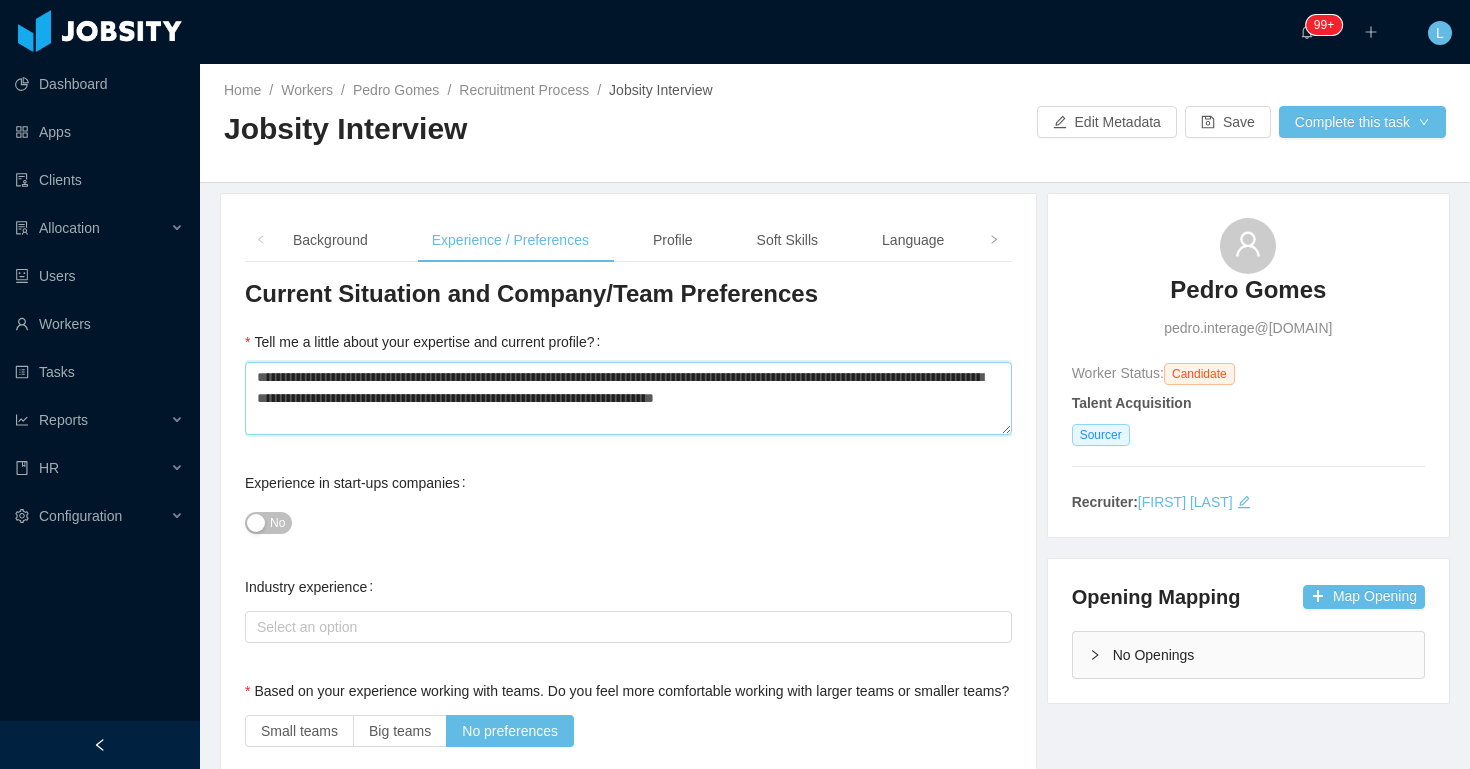 click on "**********" at bounding box center [628, 398] 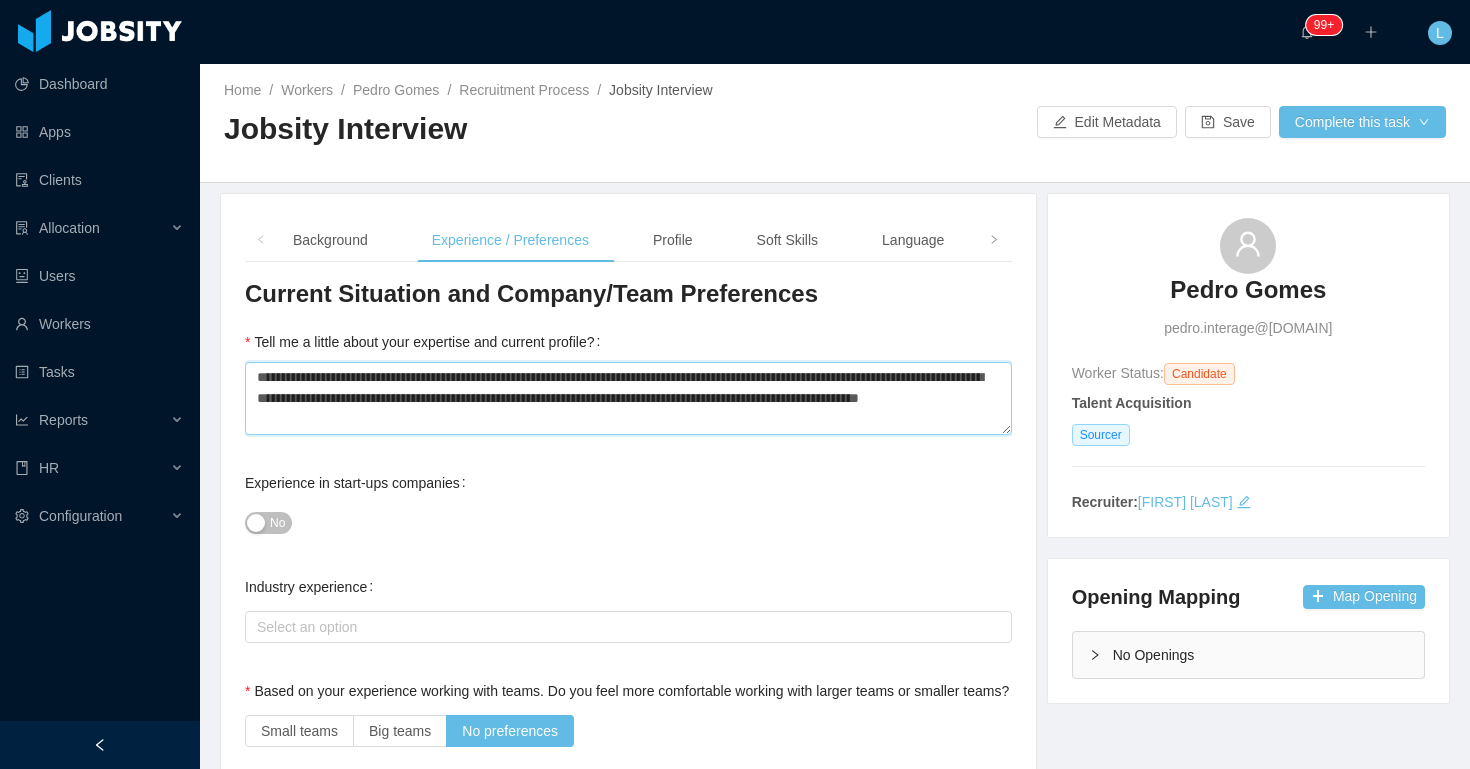 click on "**********" at bounding box center [628, 398] 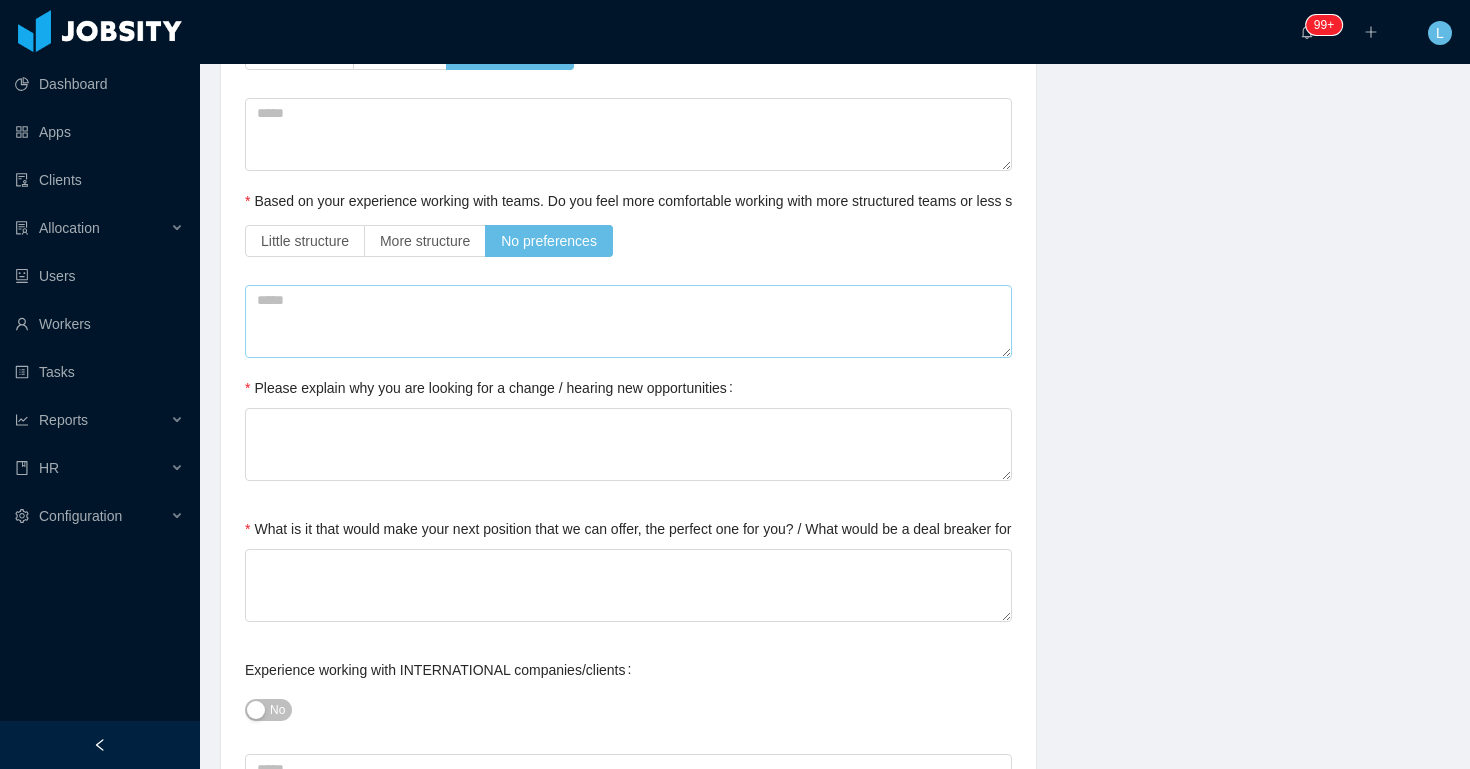scroll, scrollTop: 680, scrollLeft: 0, axis: vertical 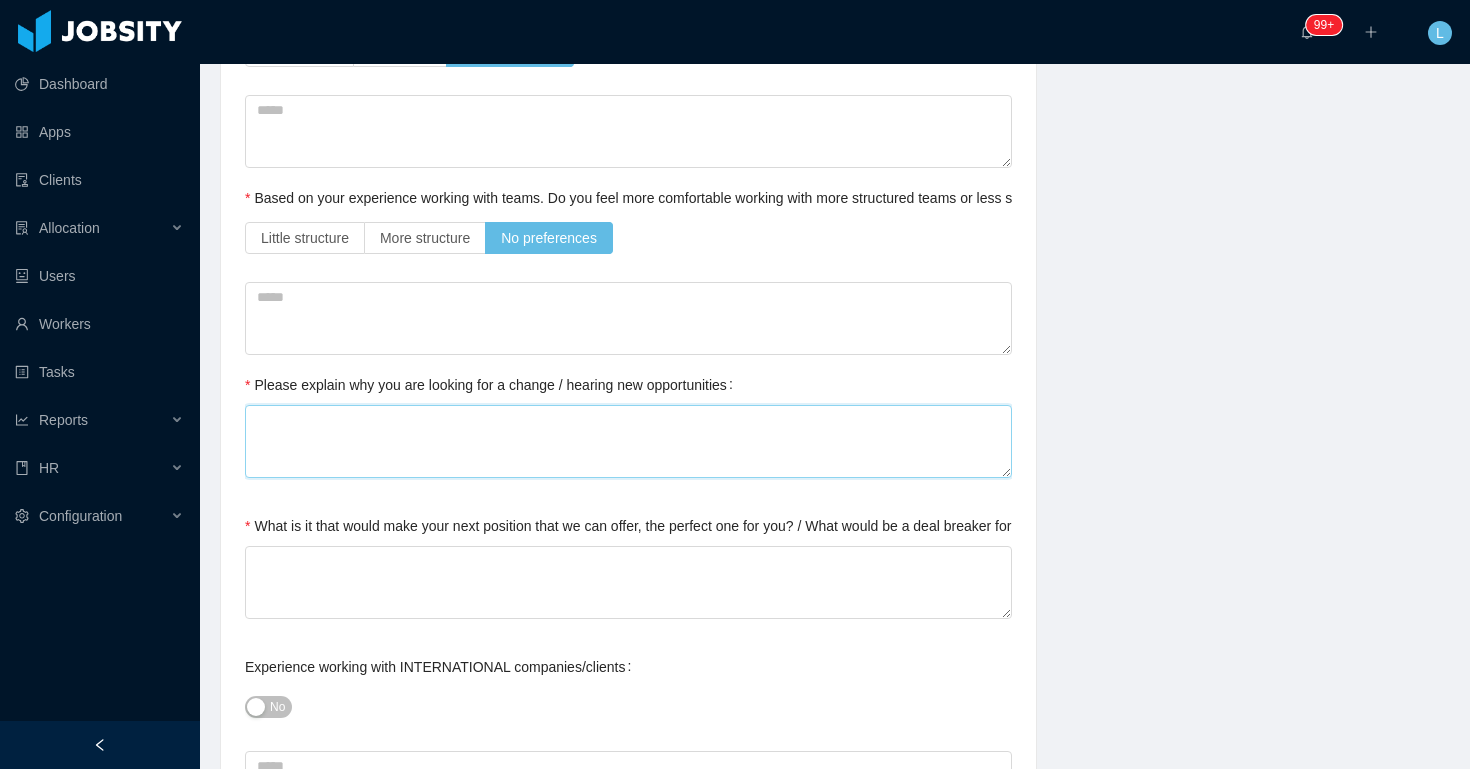 click on "Please explain why you are looking for a change / hearing new opportunities" at bounding box center [628, 441] 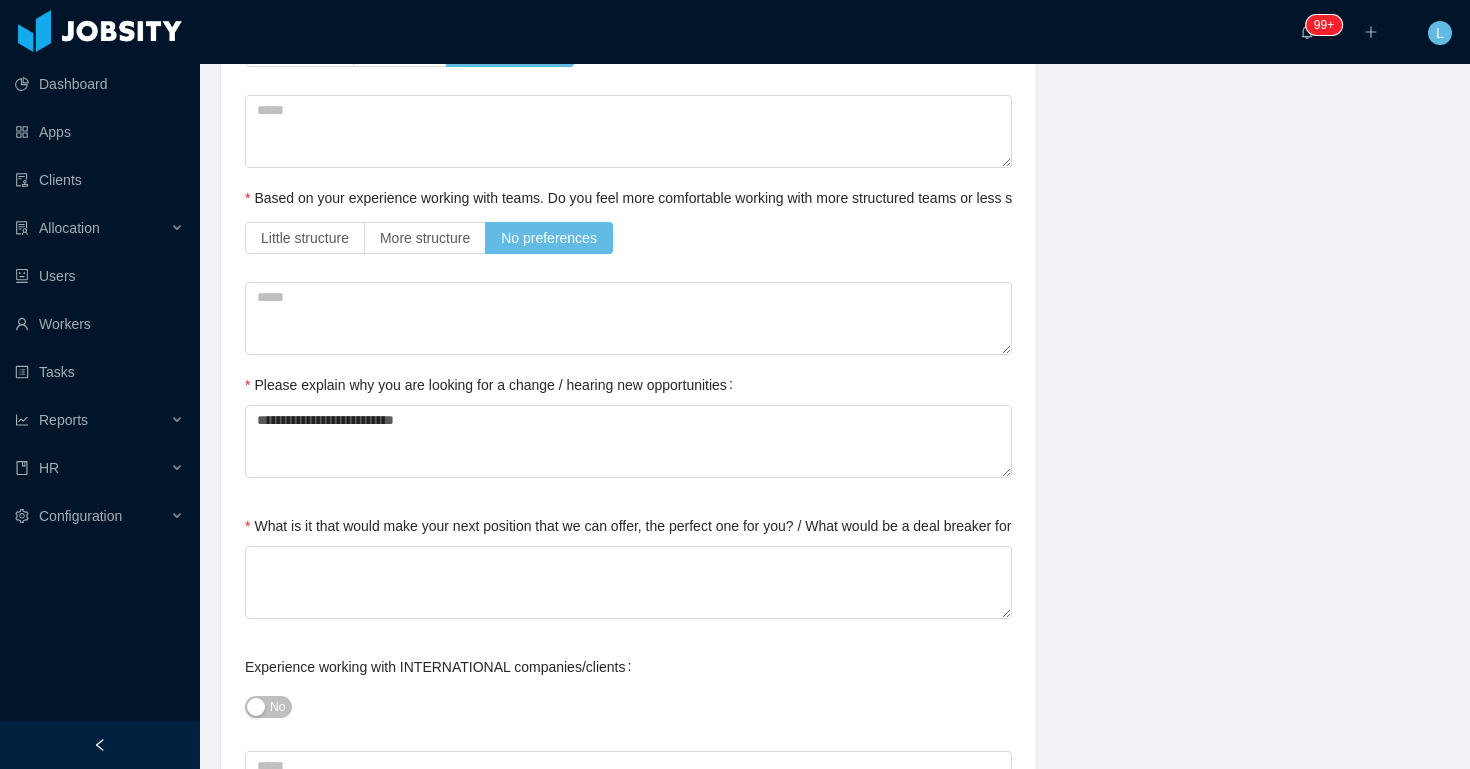 click on "No" at bounding box center (277, 707) 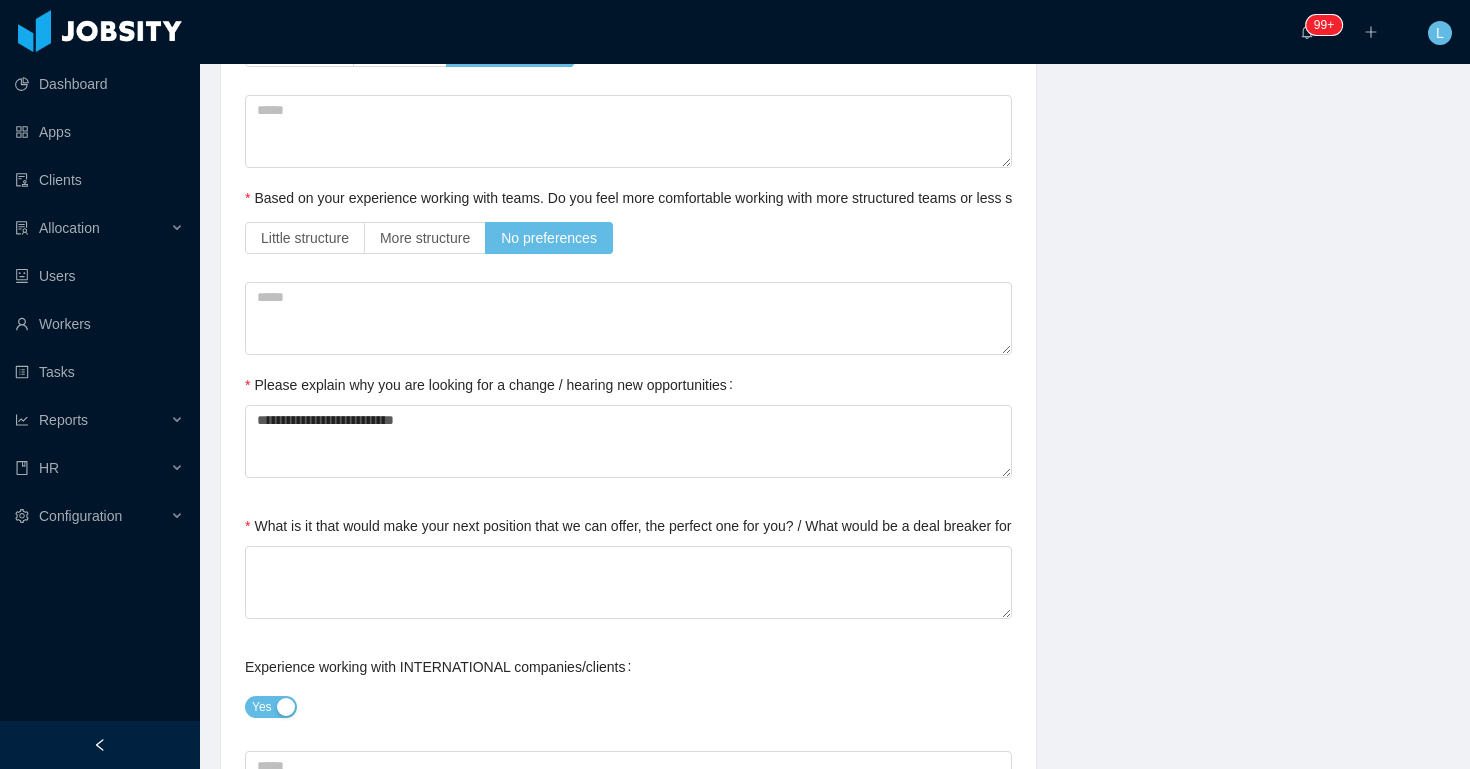 click on "**********" at bounding box center (628, 860) 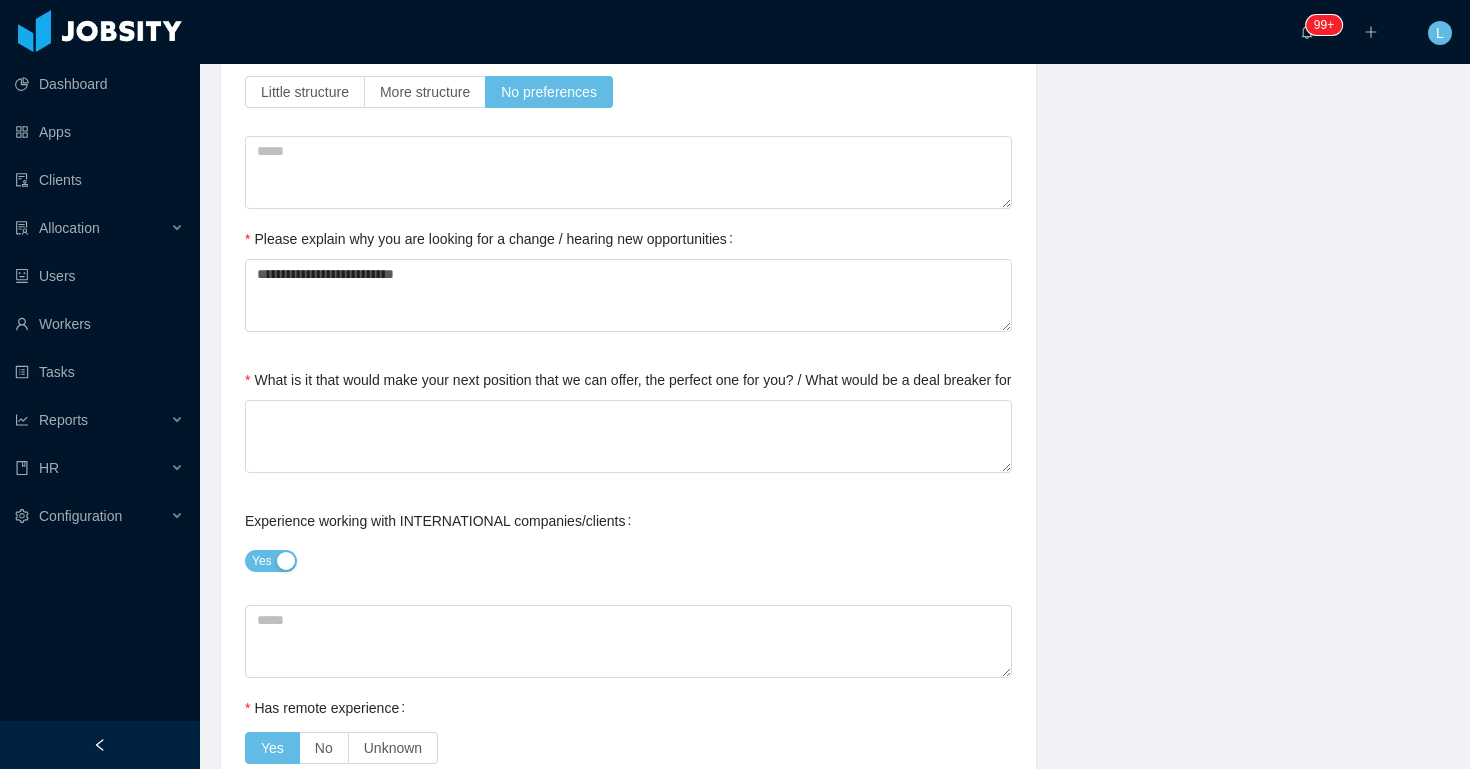 scroll, scrollTop: 831, scrollLeft: 0, axis: vertical 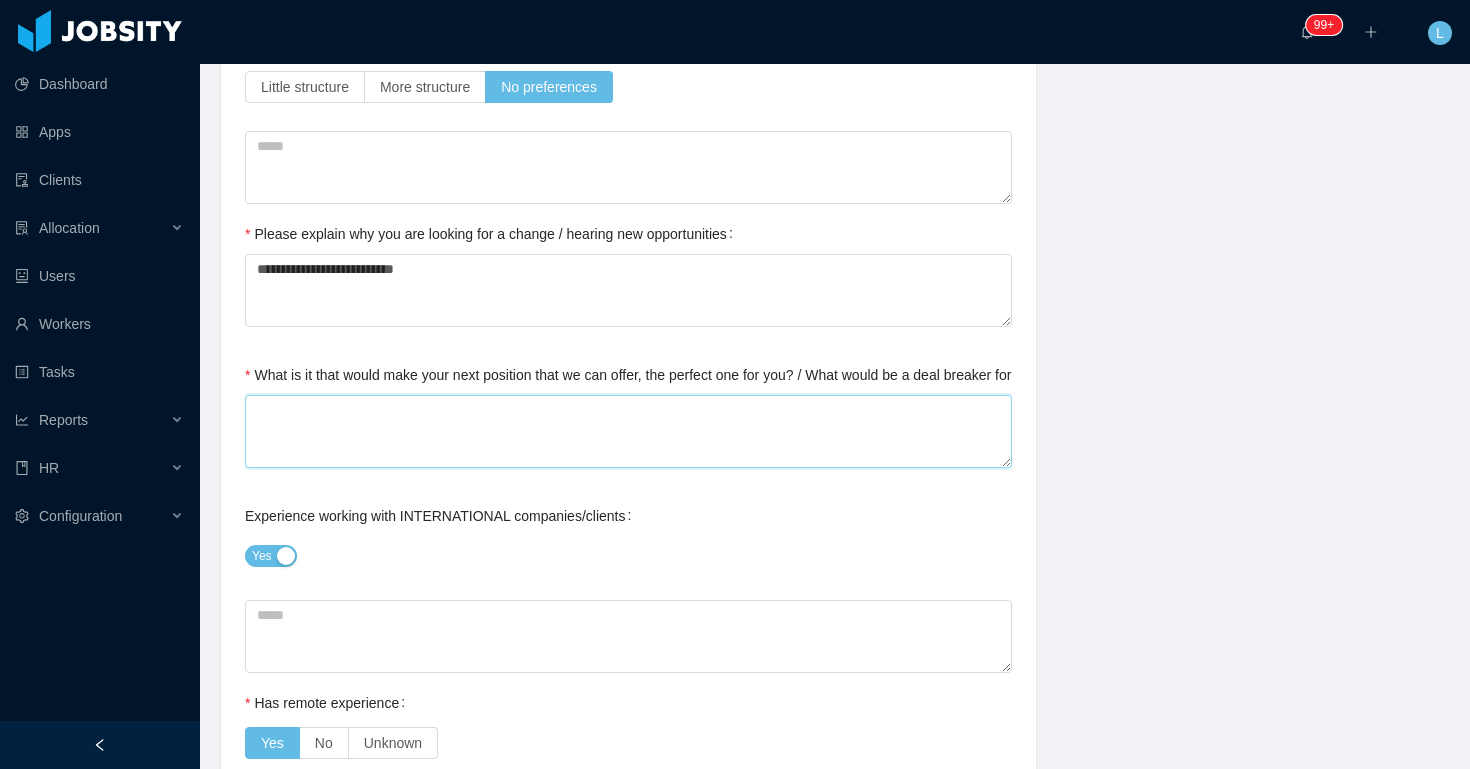 click on "What is it that would make your next position that we can offer, the perfect one for you? / What would be a deal breaker for you?" at bounding box center [628, 431] 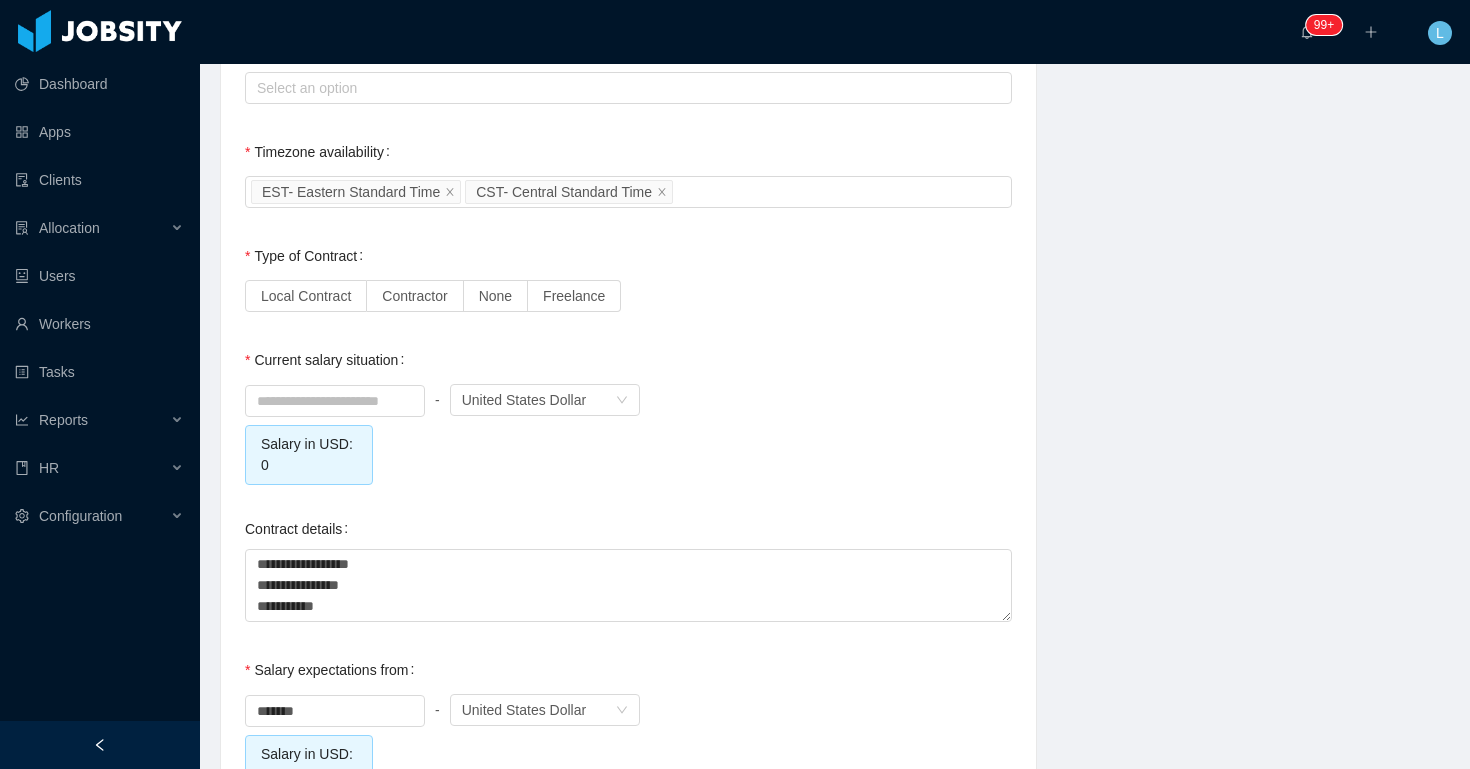 scroll, scrollTop: 1707, scrollLeft: 0, axis: vertical 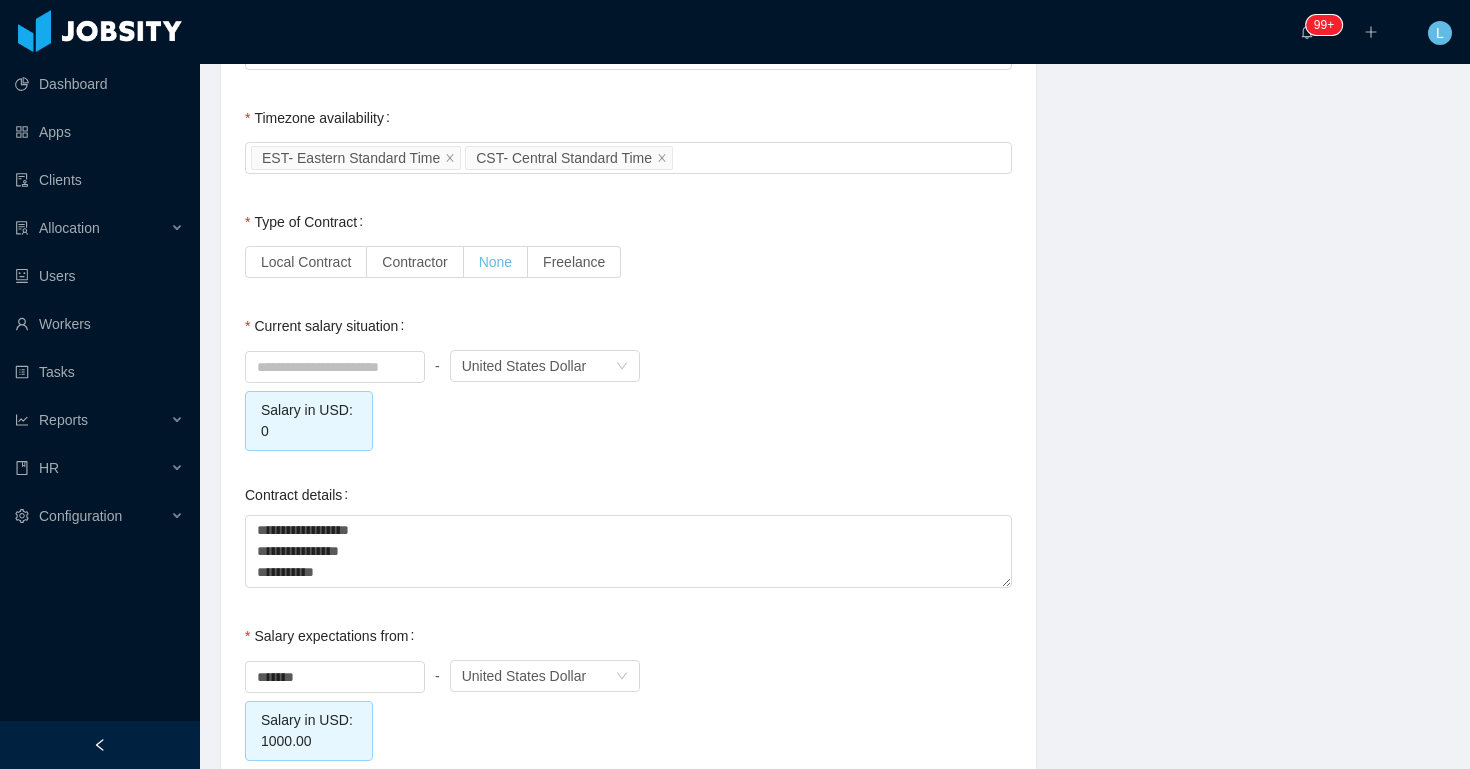 click on "None" at bounding box center (495, 262) 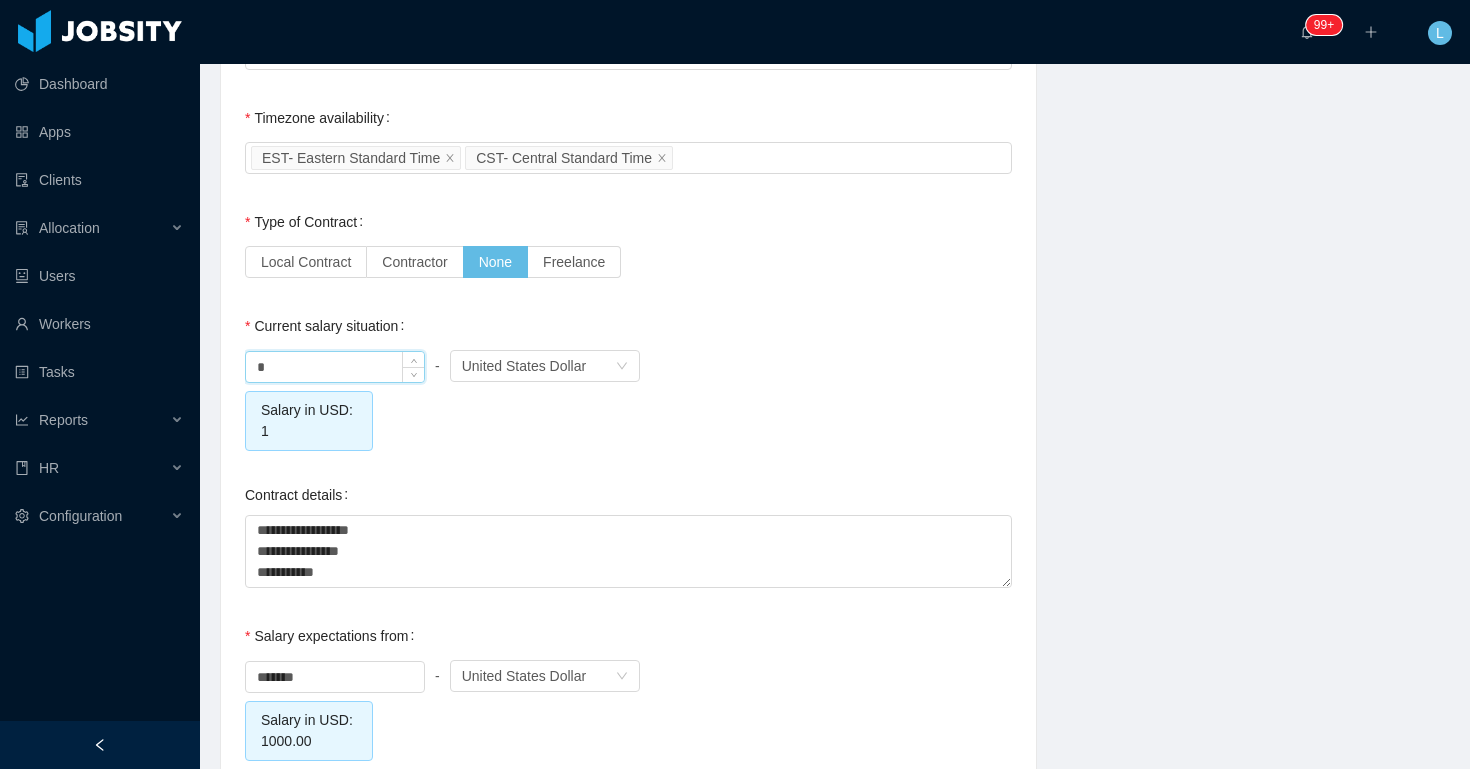 click on "*" at bounding box center [335, 367] 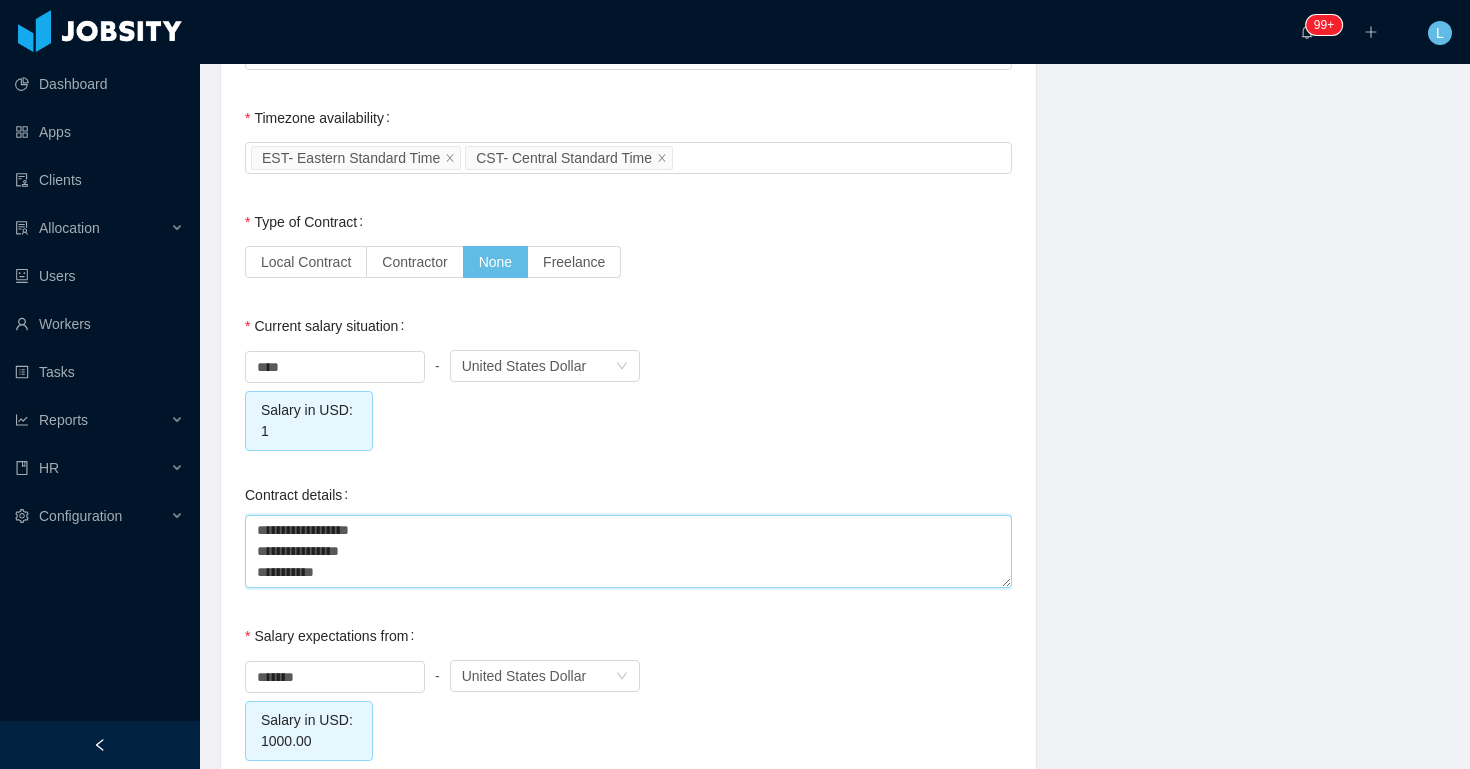 click on "**********" at bounding box center (628, 551) 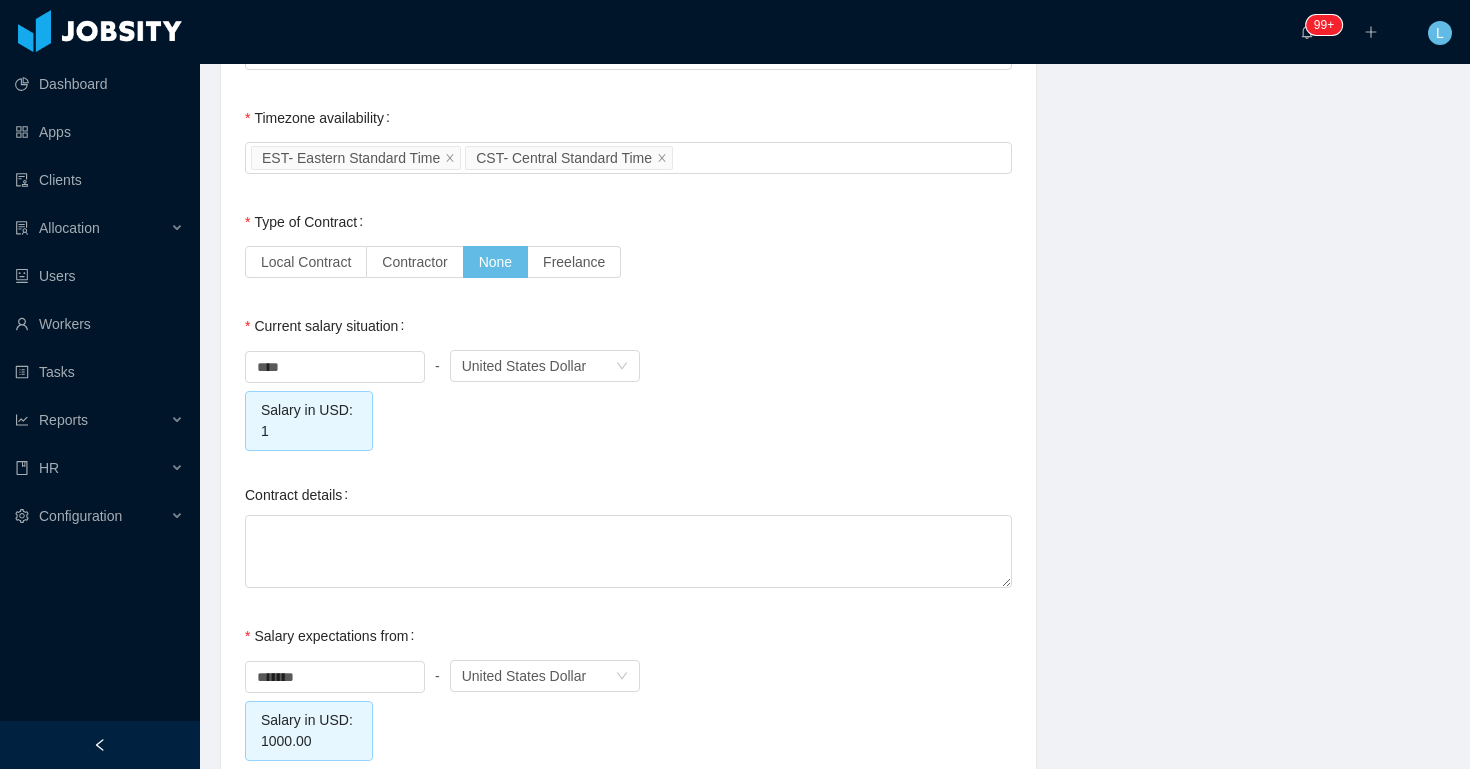 click on "**** - Currency United States Dollar   Salary in USD: 1" at bounding box center [628, 398] 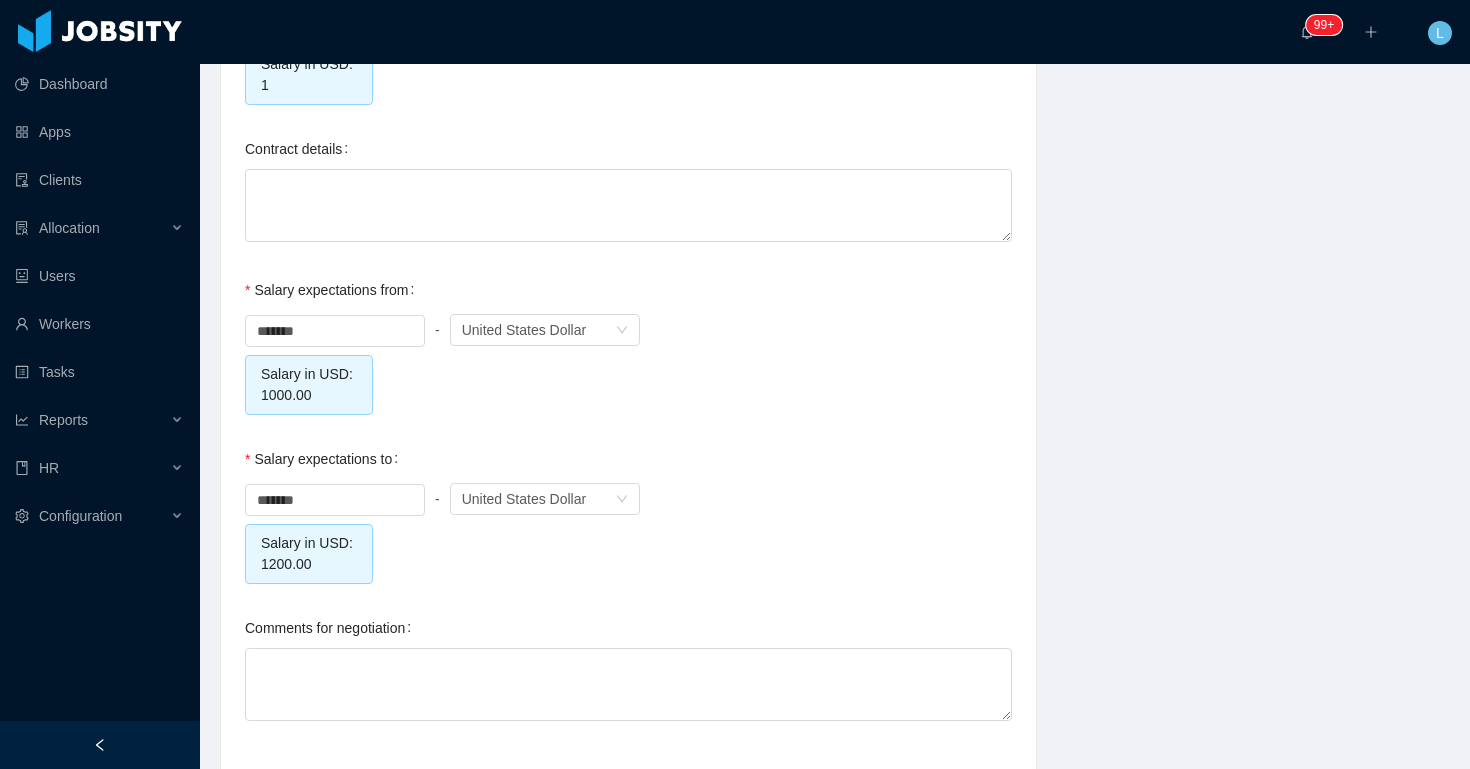 scroll, scrollTop: 2054, scrollLeft: 0, axis: vertical 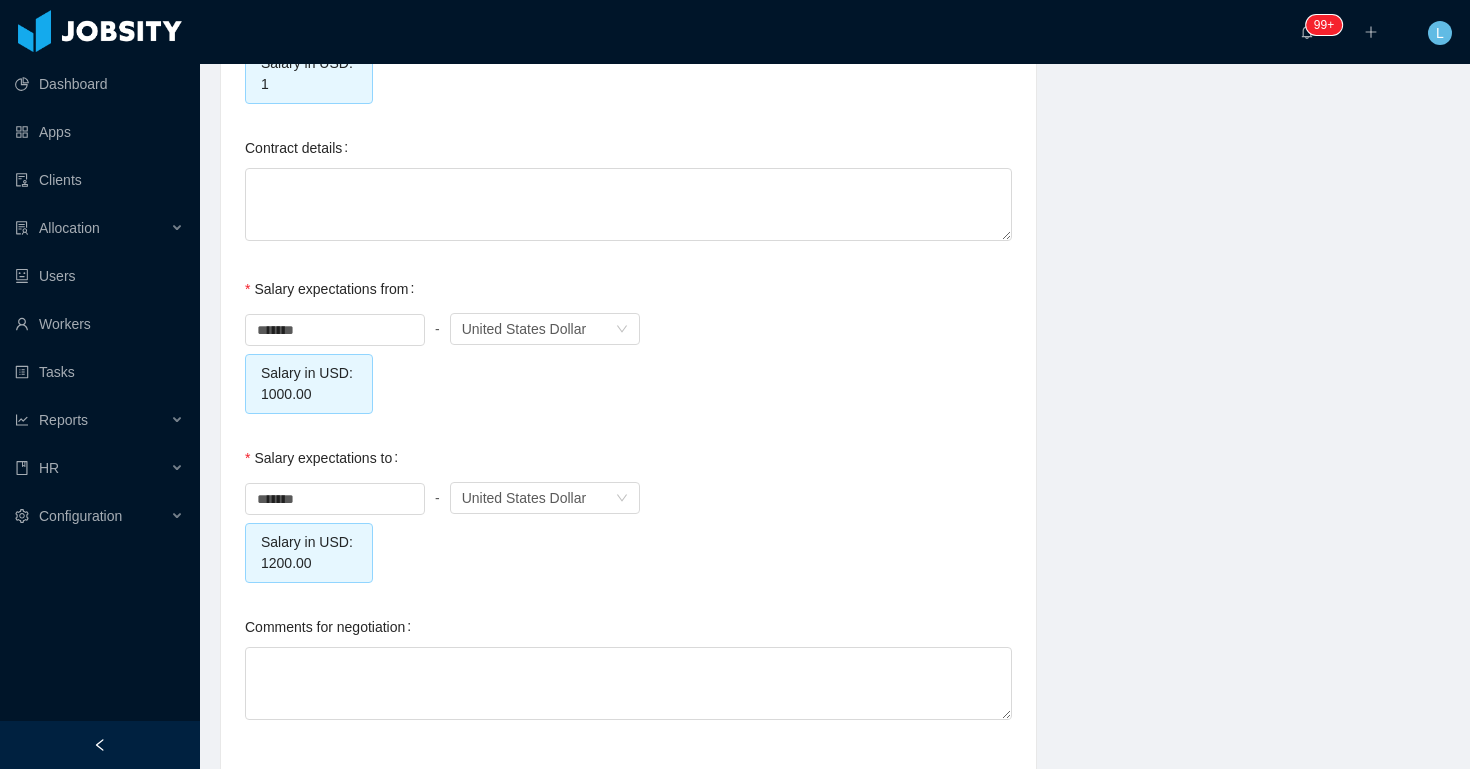 click on "**********" at bounding box center (628, -544) 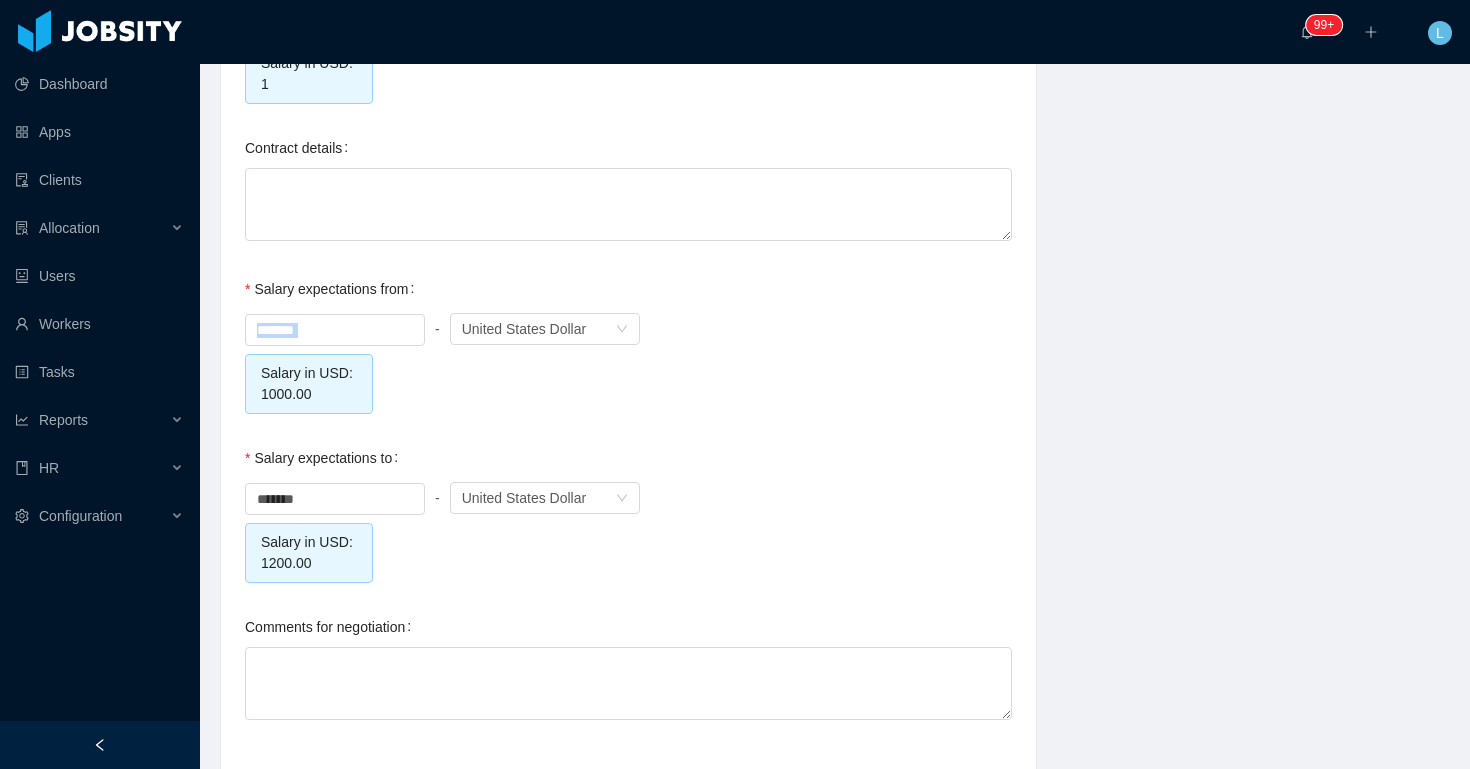 click on "**********" at bounding box center [628, -544] 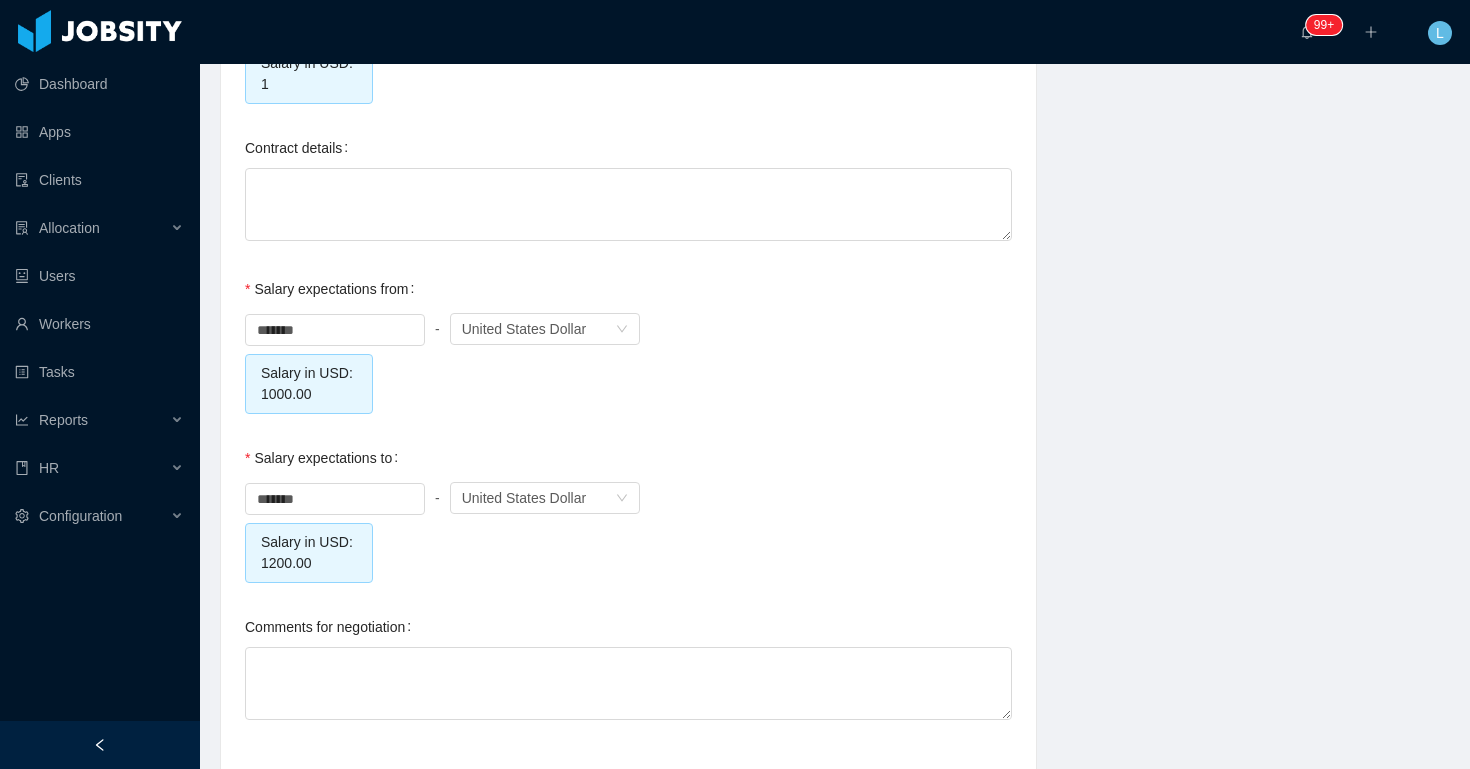 click on "**********" at bounding box center (628, -514) 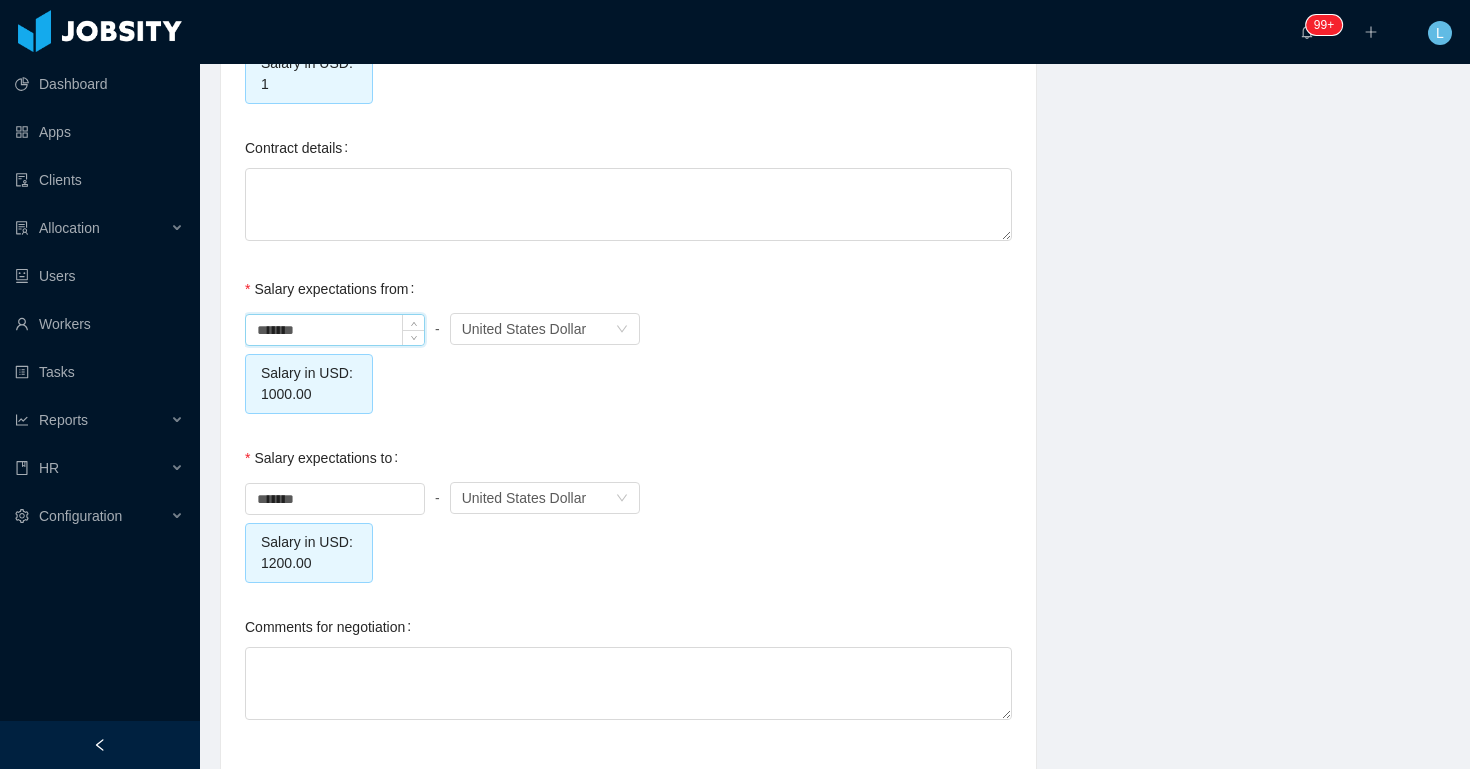 click on "*******" at bounding box center [335, 330] 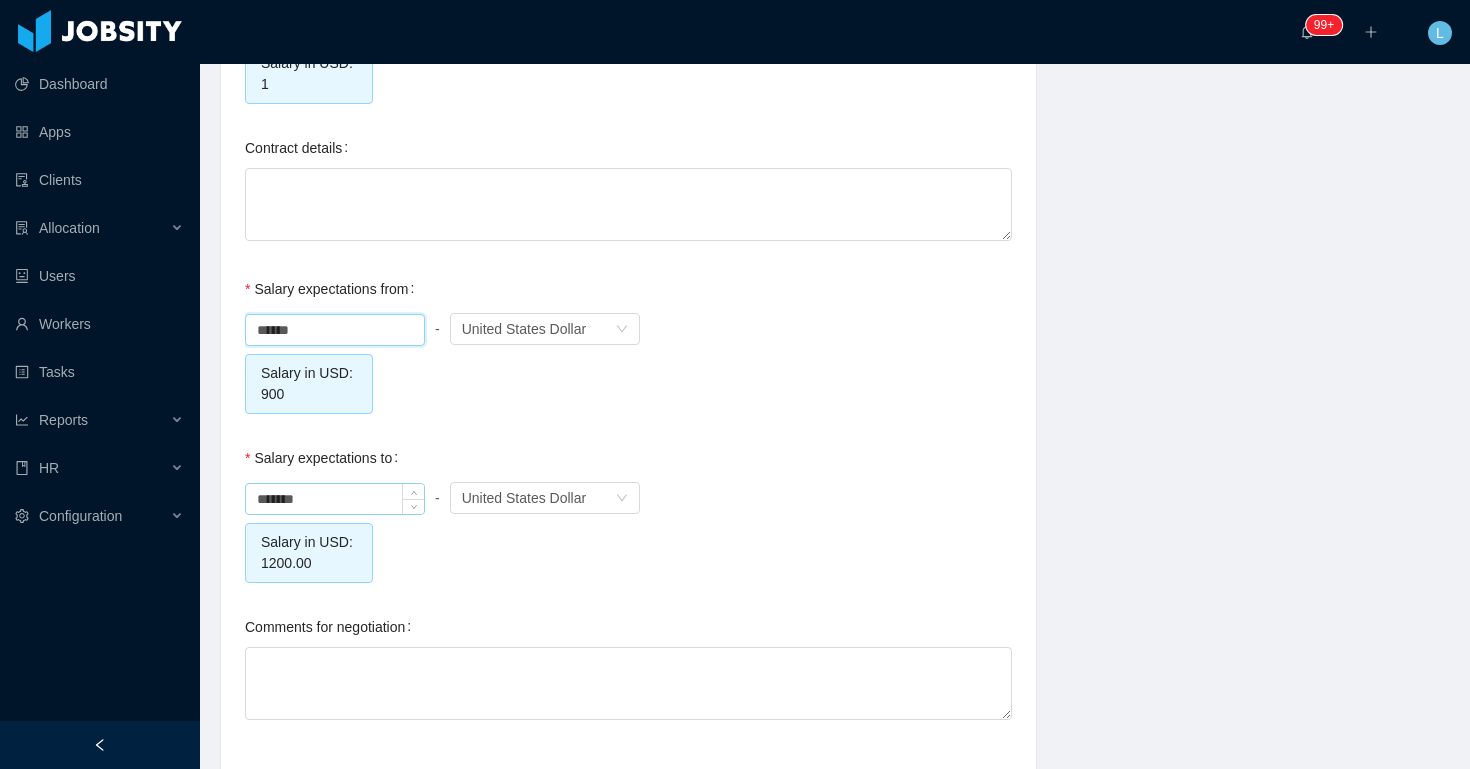 click on "*******" at bounding box center (335, 499) 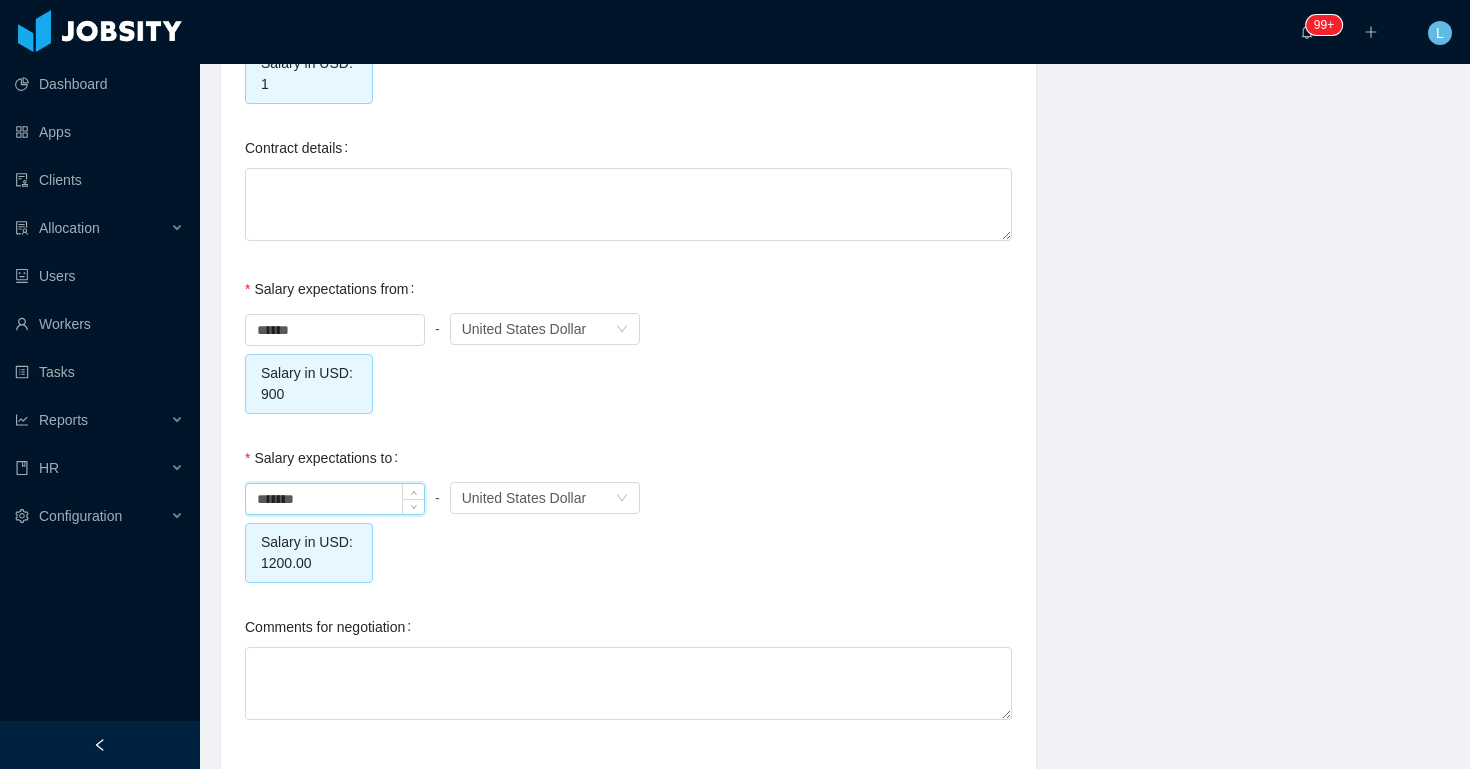click on "*******" at bounding box center (335, 499) 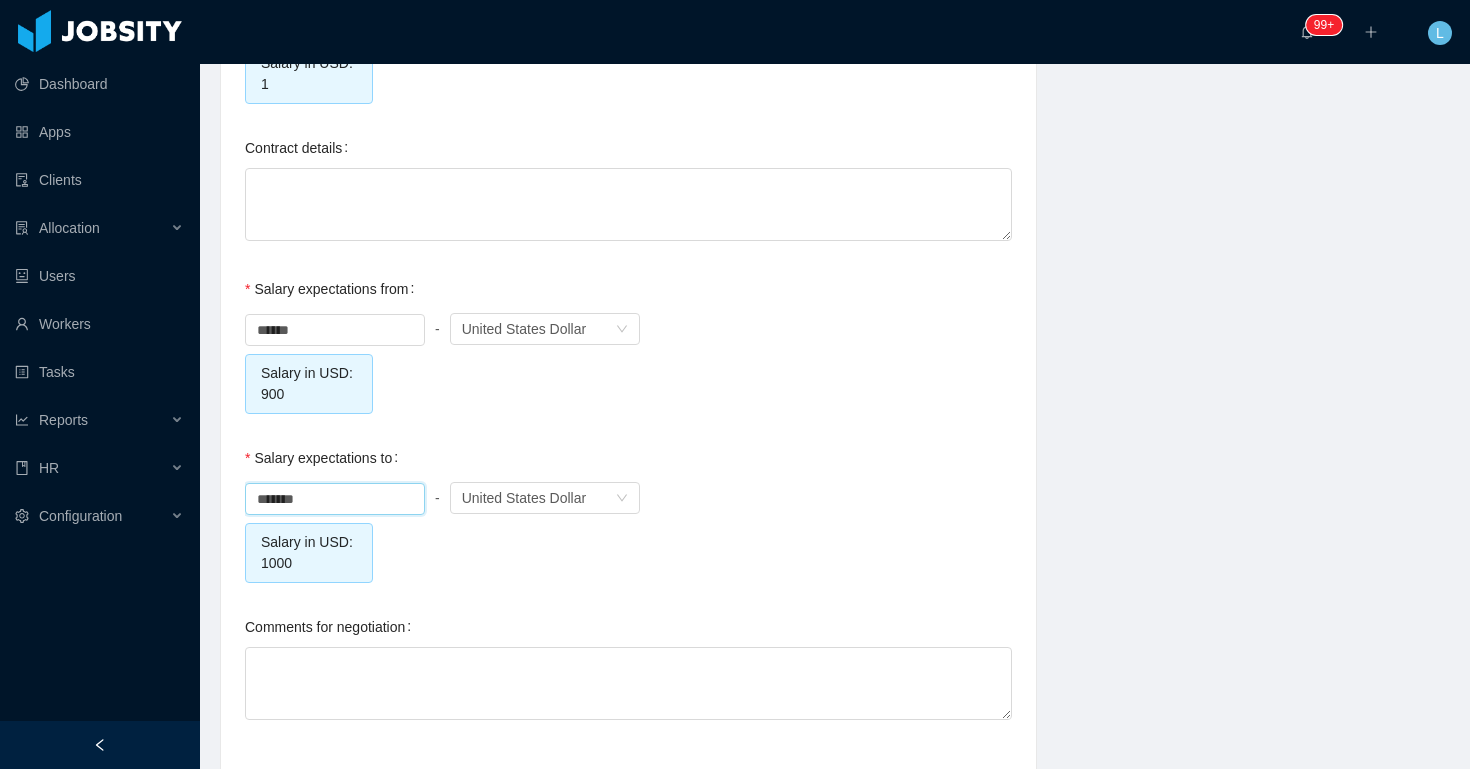 click on "Comments for negotiation" at bounding box center (628, 665) 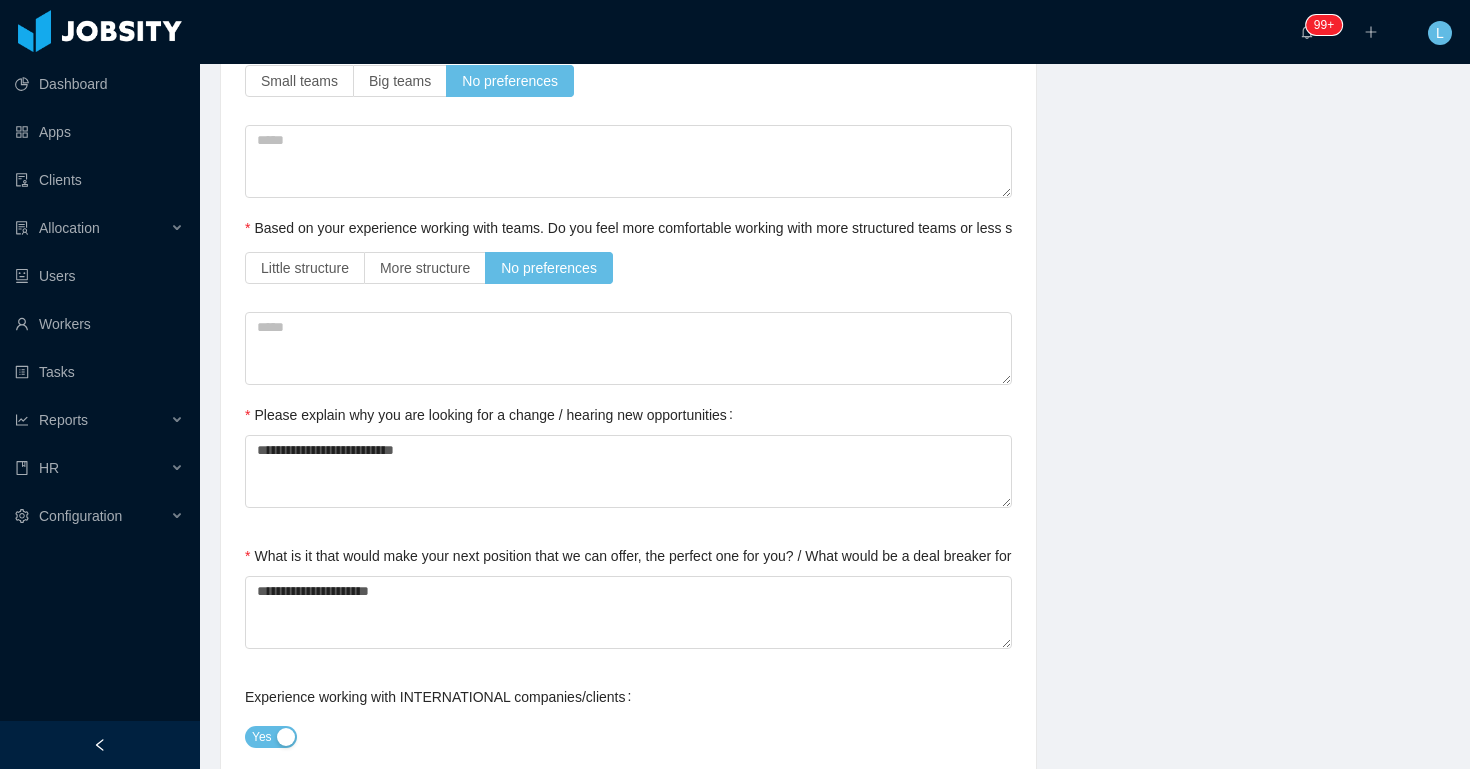 scroll, scrollTop: 0, scrollLeft: 0, axis: both 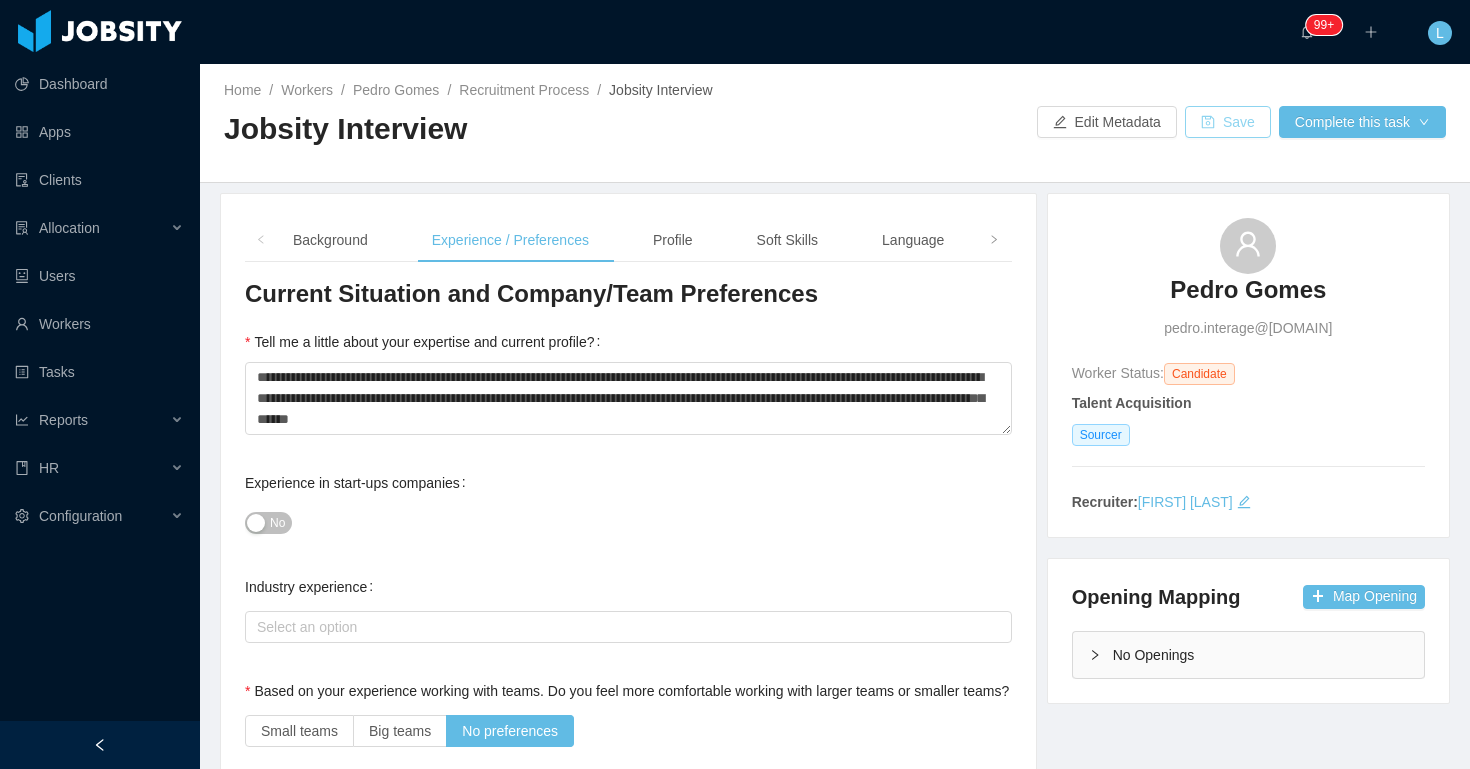 click on "Save" at bounding box center (1228, 122) 